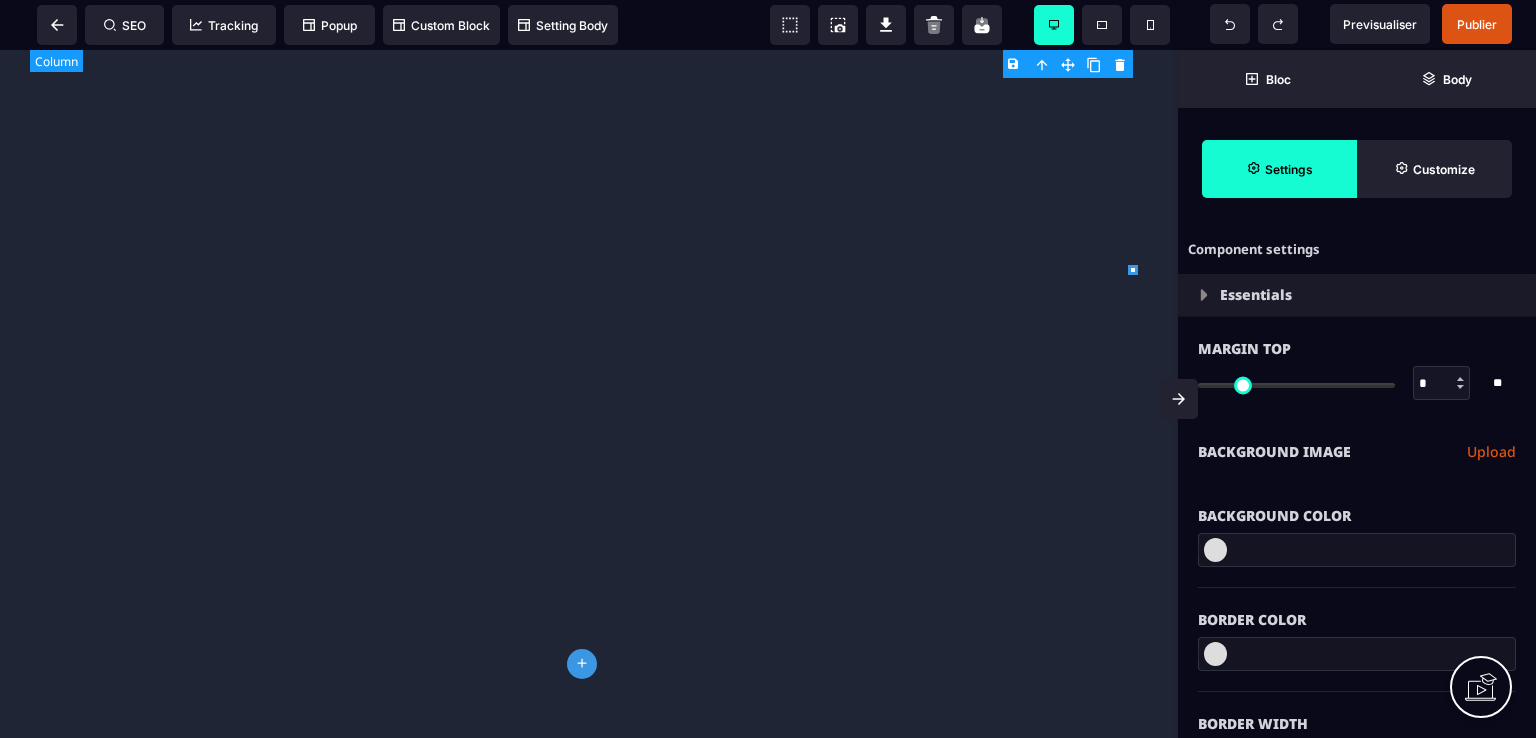select on "**" 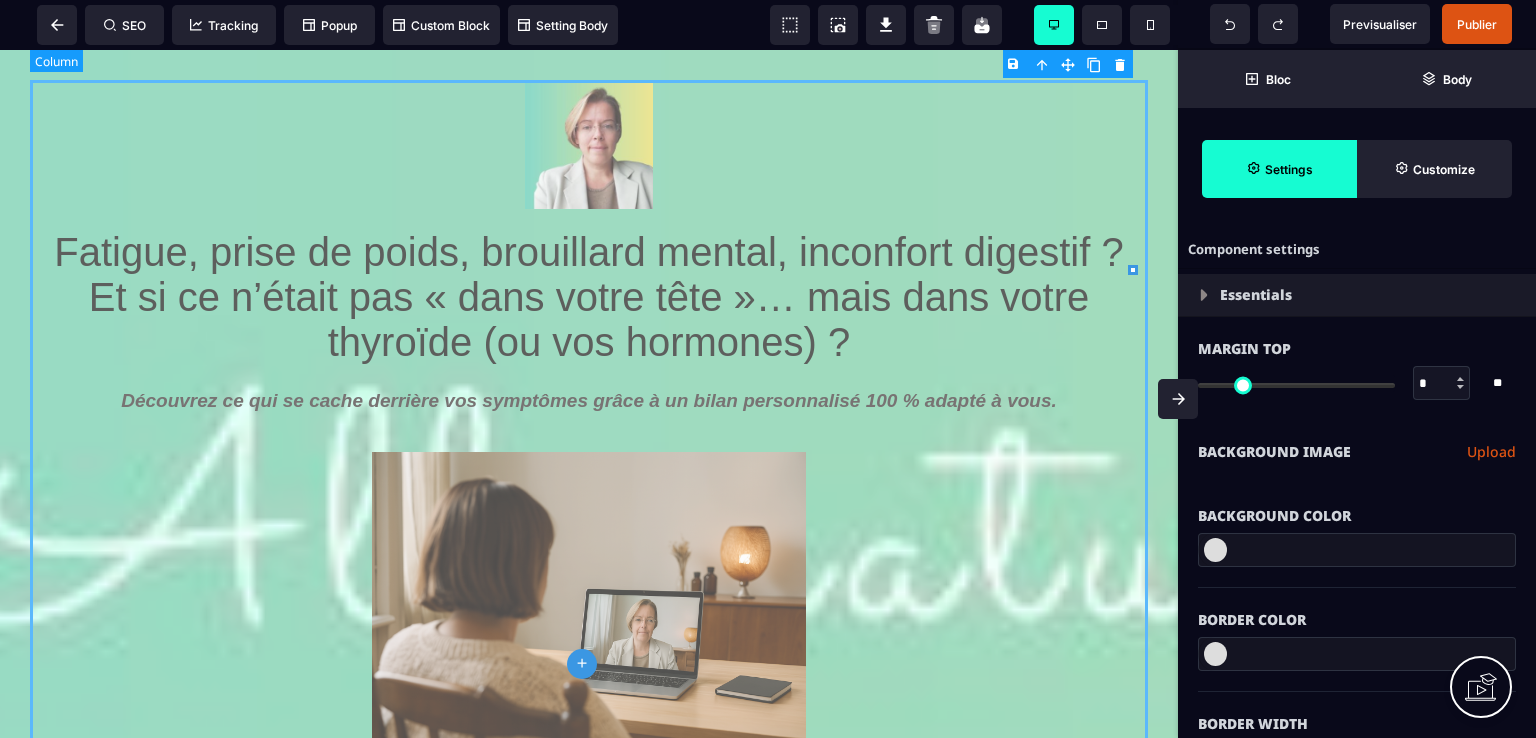 scroll, scrollTop: 0, scrollLeft: 0, axis: both 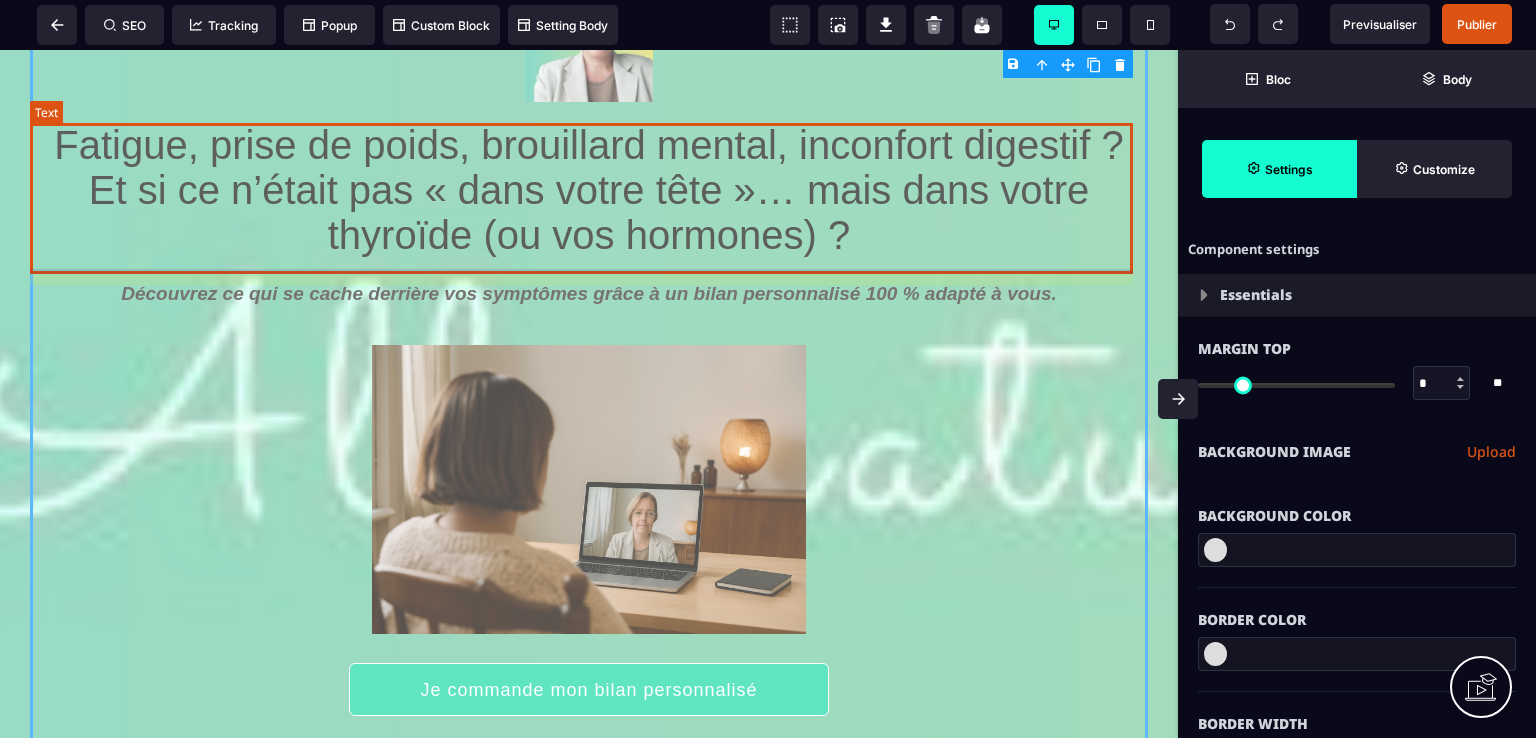 click on "Fatigue, prise de poids, brouillard mental, inconfort digestif ? Et si ce n’était pas « dans votre tête »… mais dans votre thyroïde (ou vos hormones) ?" at bounding box center (589, 193) 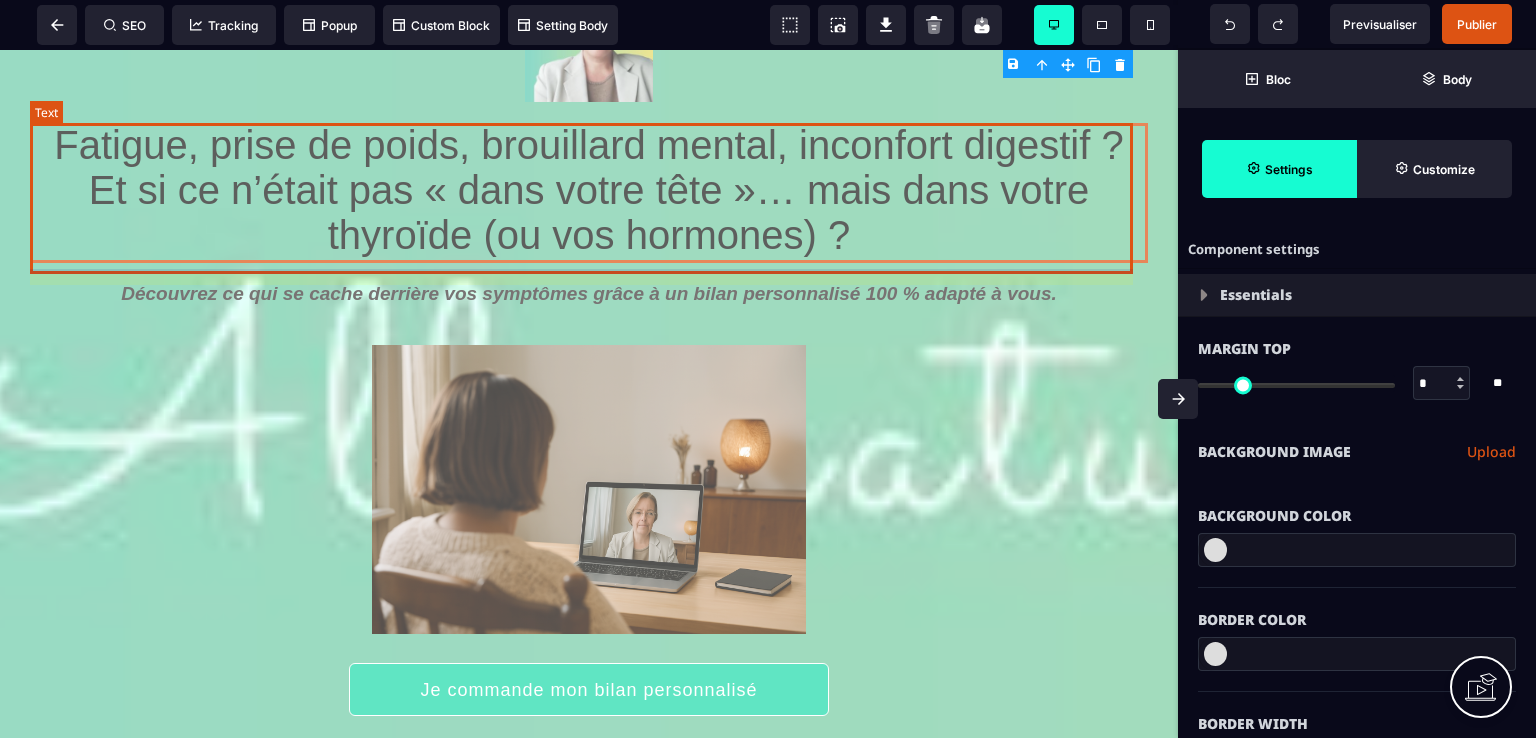 select on "***" 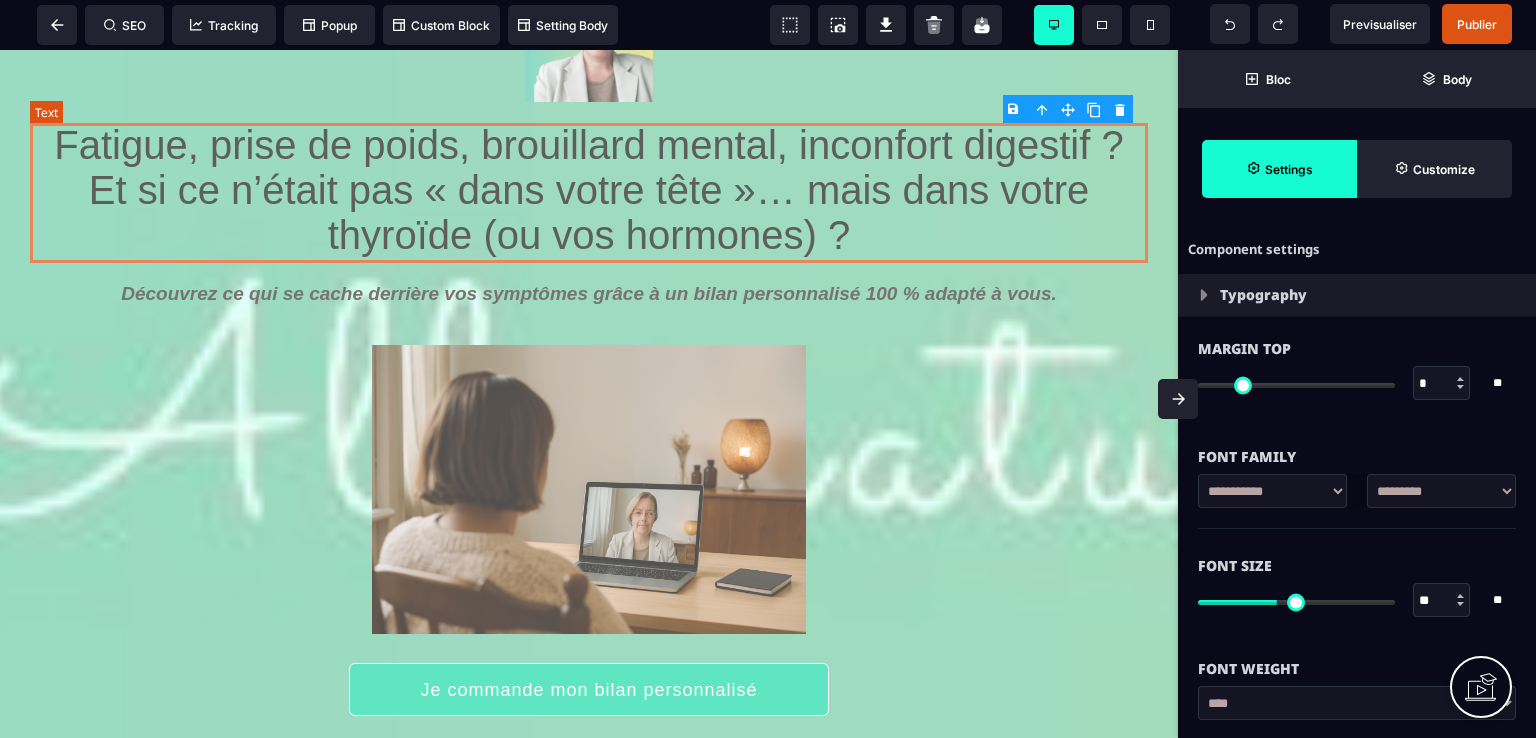 click on "Fatigue, prise de poids, brouillard mental, inconfort digestif ? Et si ce n’était pas « dans votre tête »… mais dans votre thyroïde (ou vos hormones) ?" at bounding box center [589, 193] 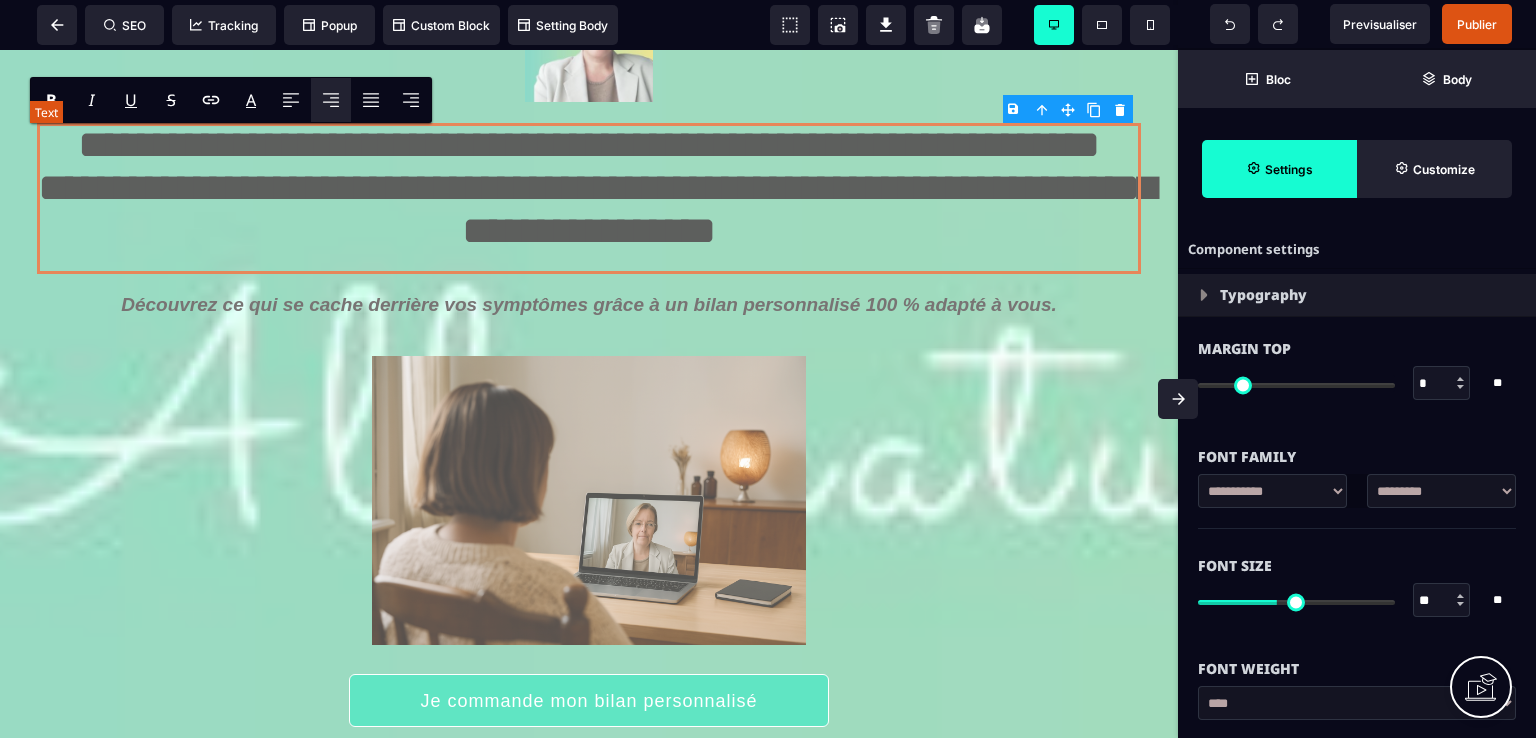 click on "**********" at bounding box center (588, 198) 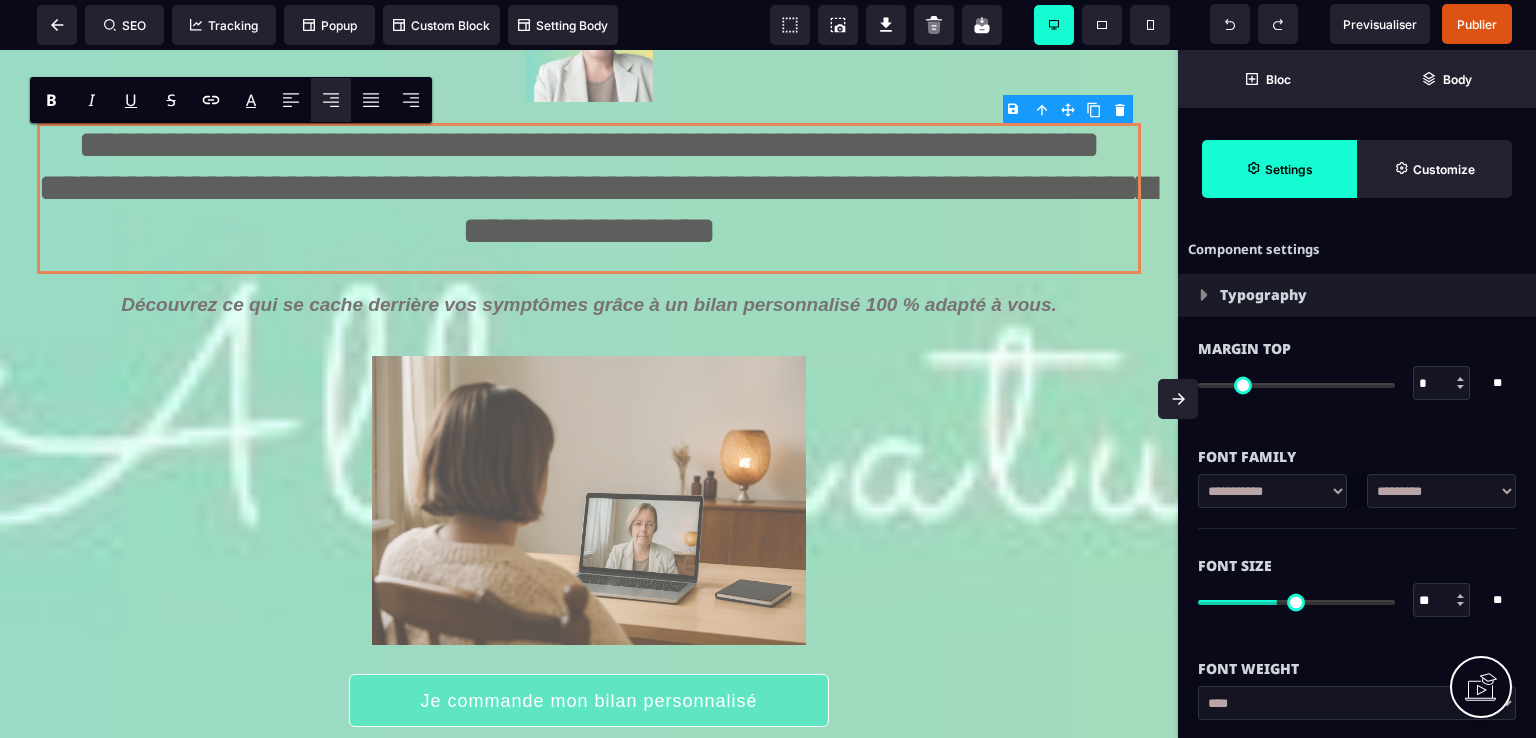 type 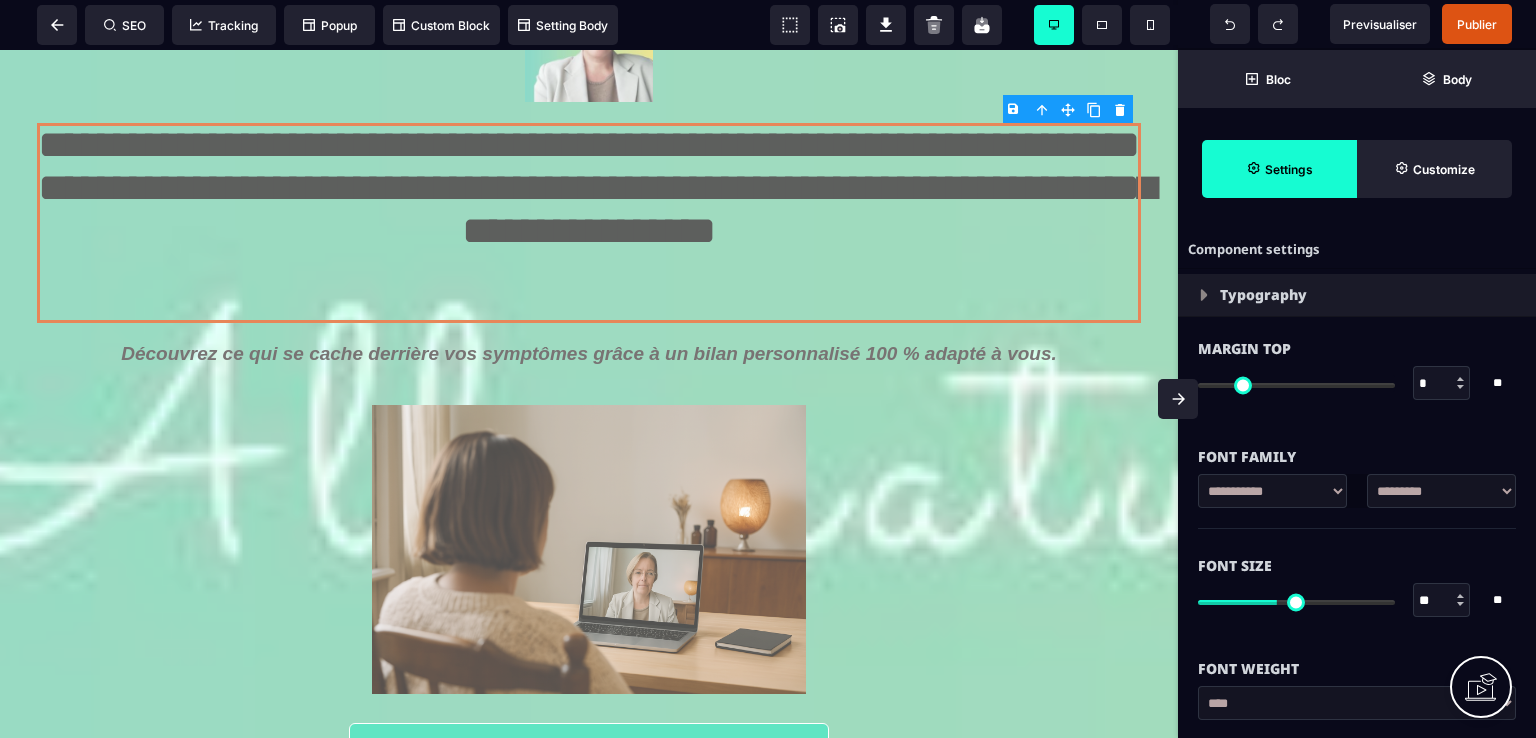 click at bounding box center (1460, 604) 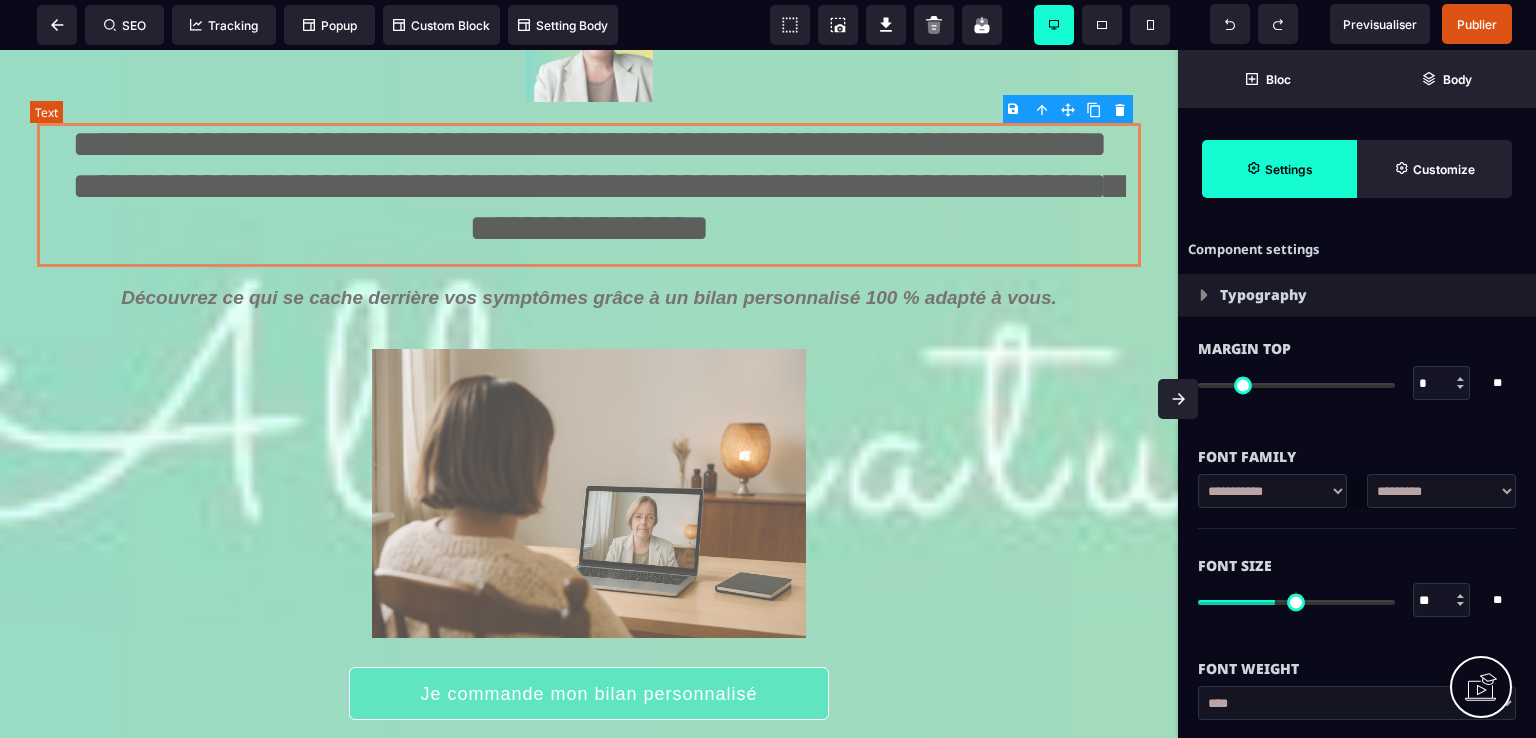 click on "**********" at bounding box center (588, 195) 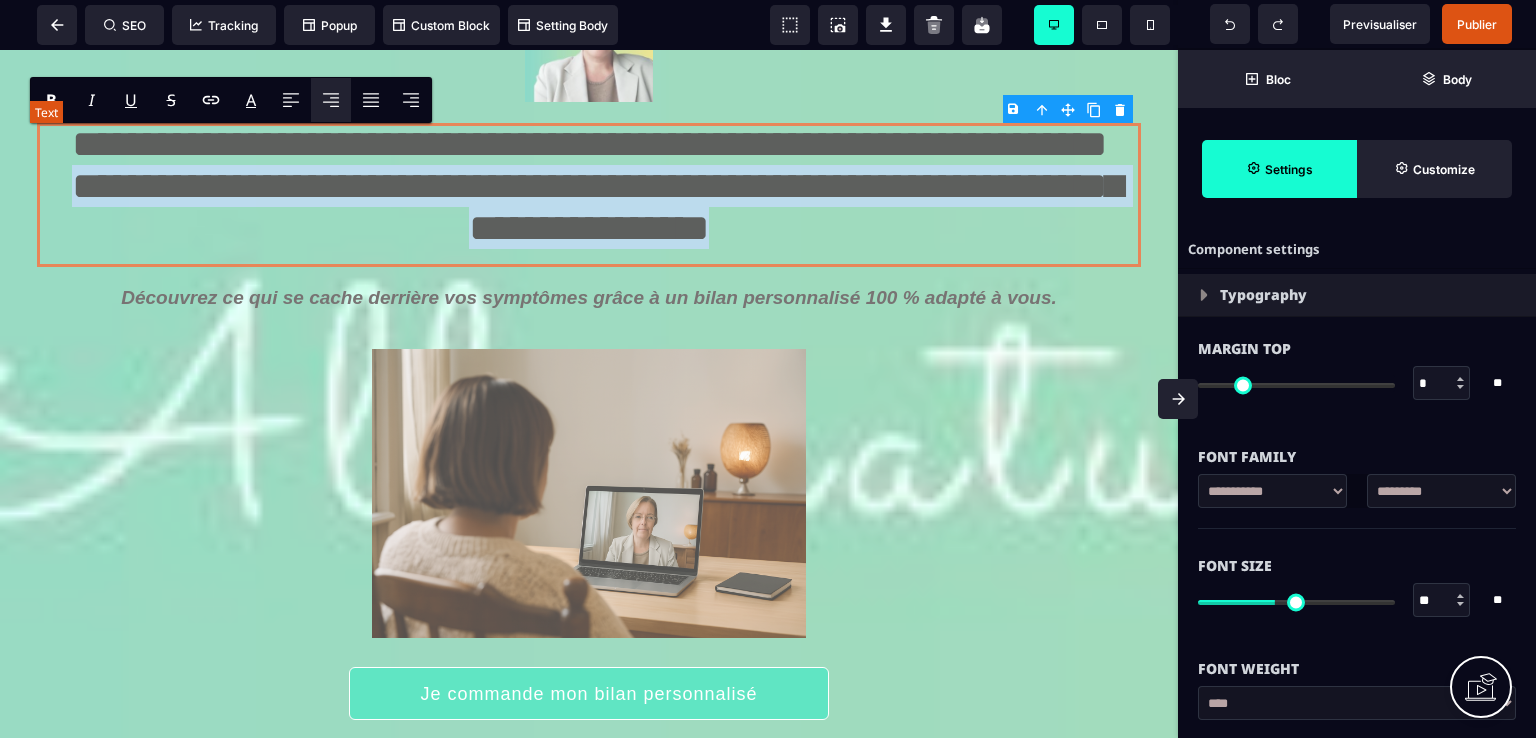 click on "**********" at bounding box center (588, 195) 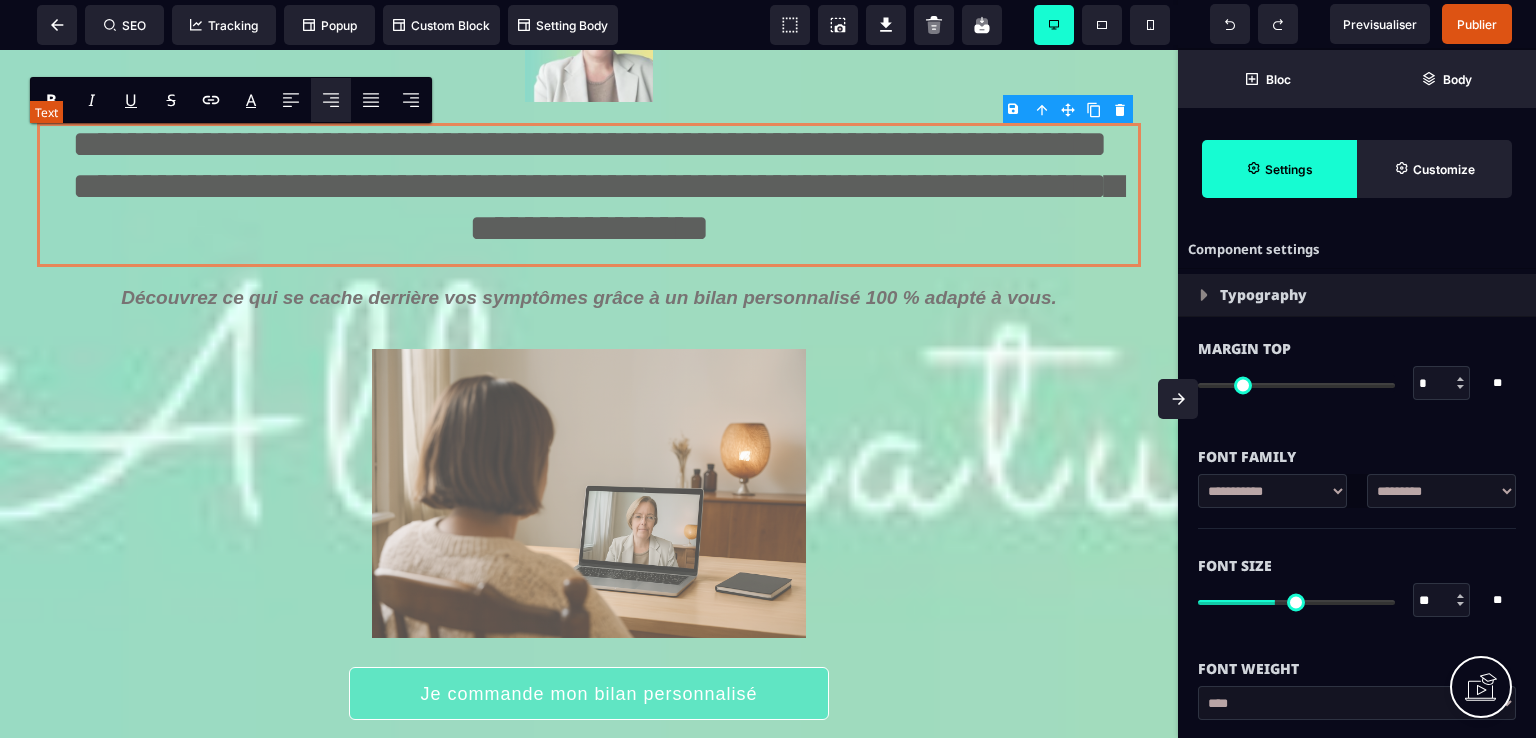 click on "**********" at bounding box center (588, 195) 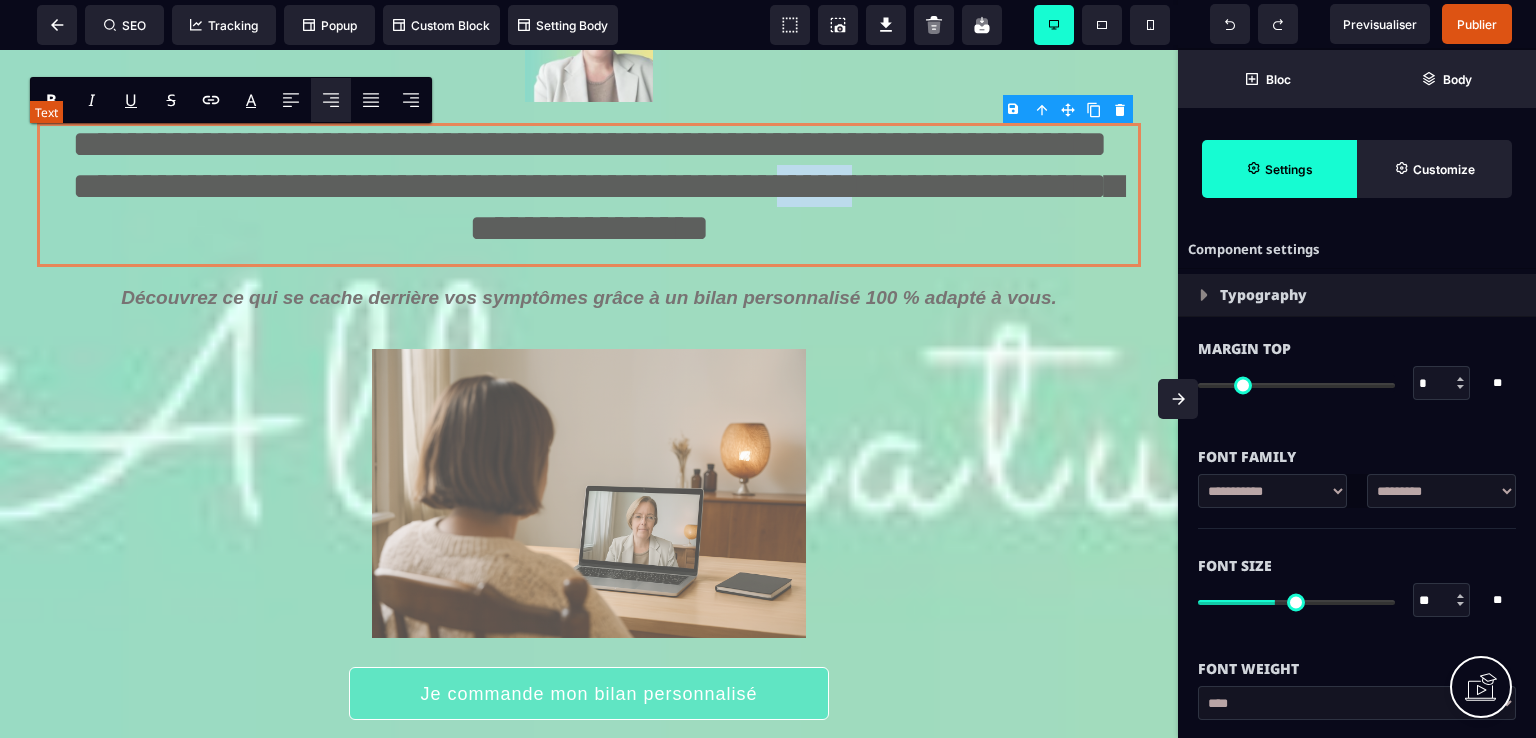 click on "**********" at bounding box center (588, 195) 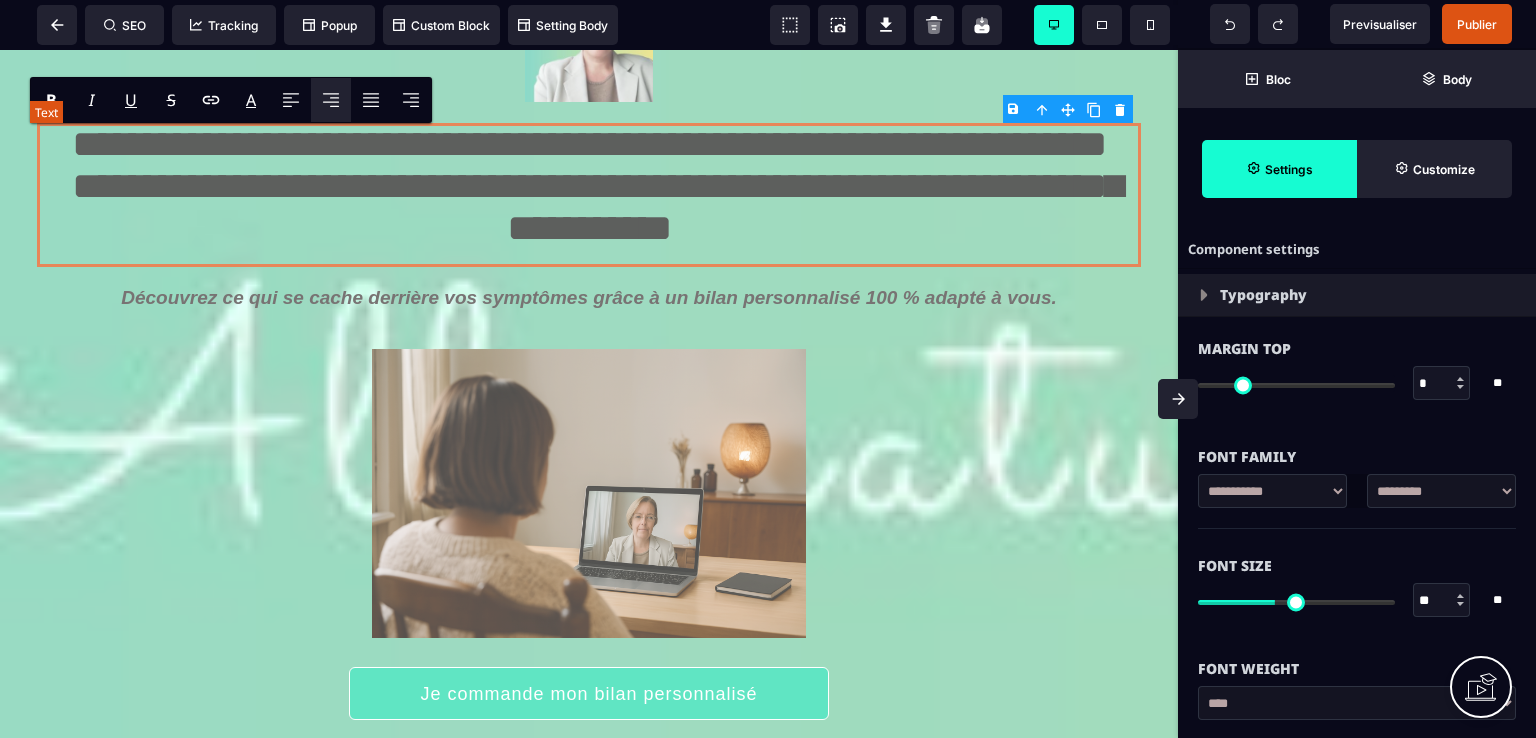 click on "**********" at bounding box center [588, 195] 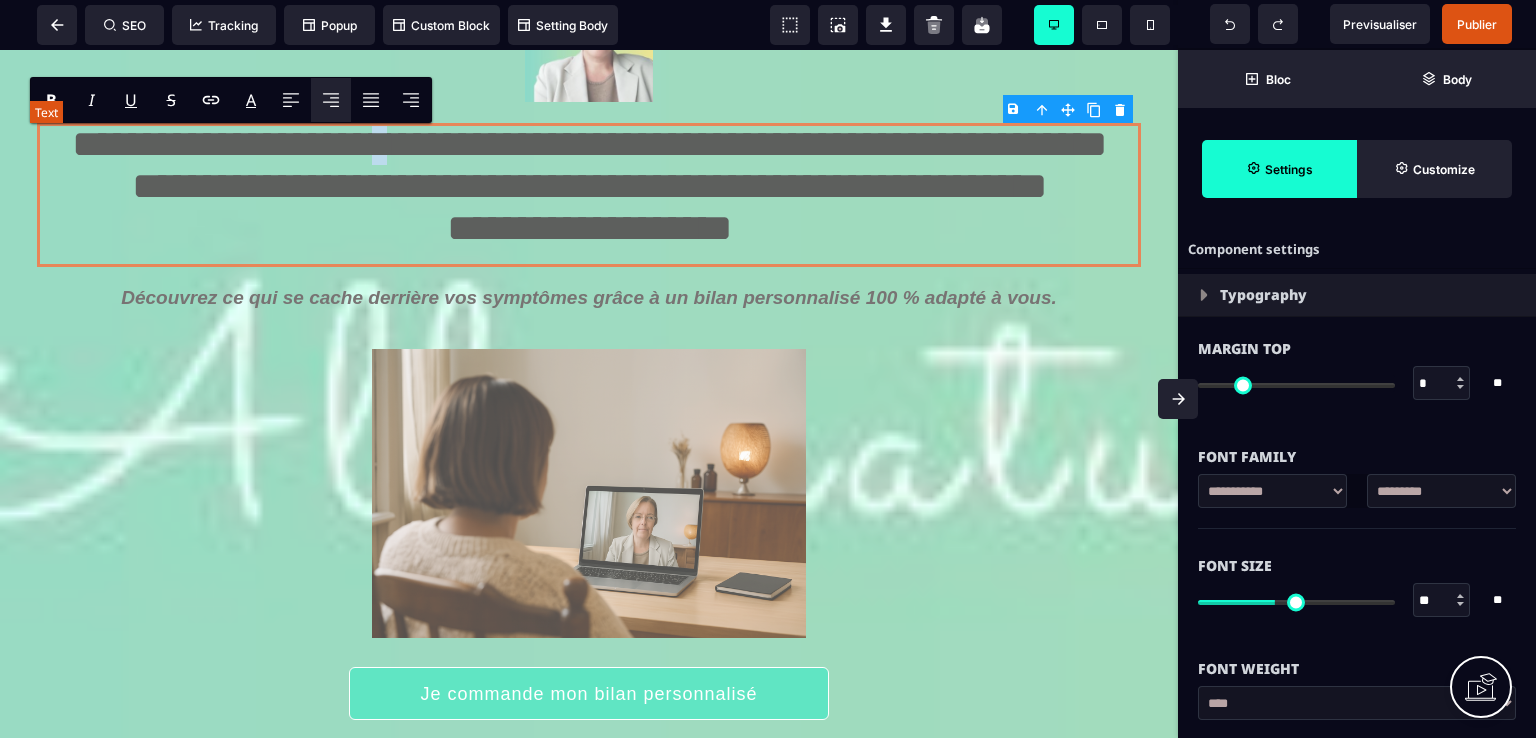 click on "**********" at bounding box center [588, 195] 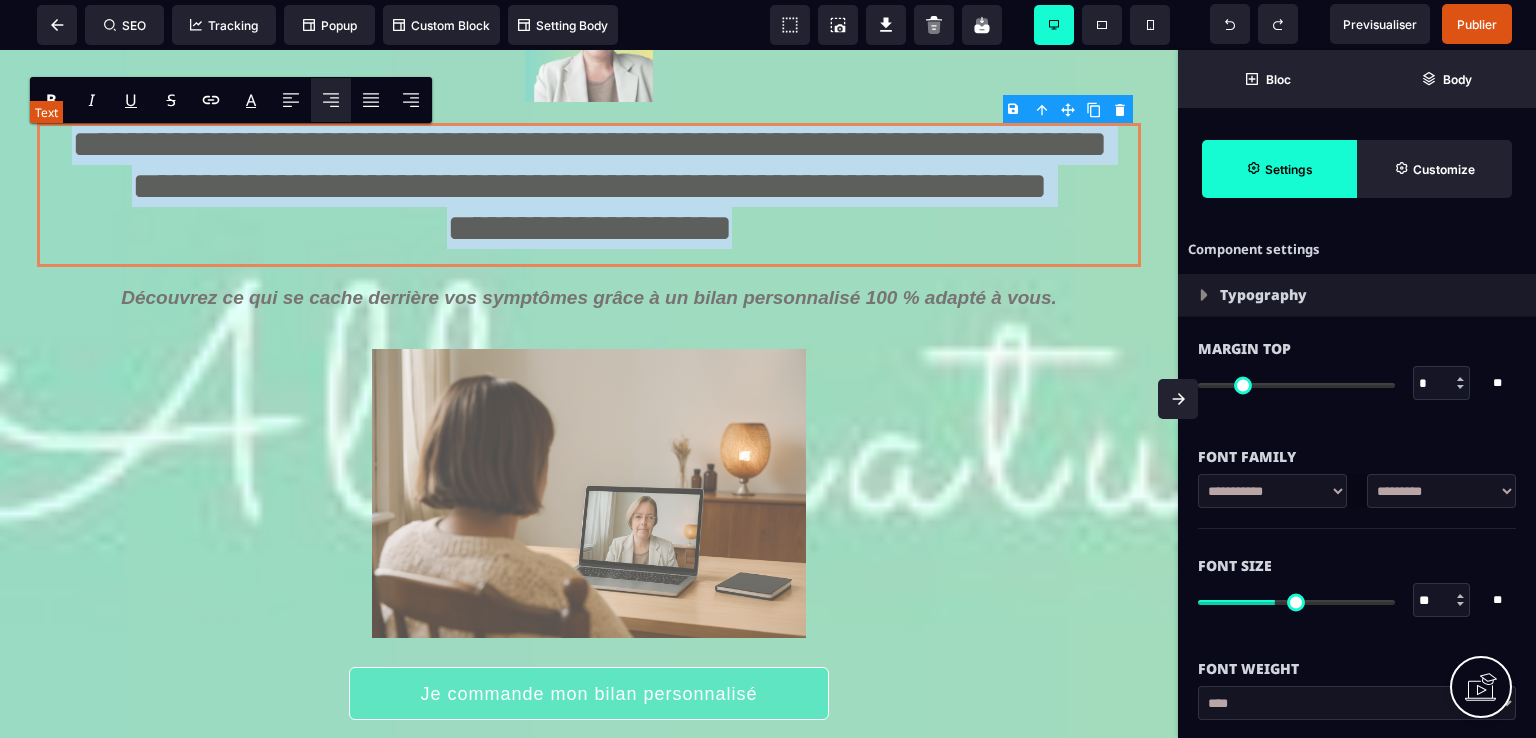 drag, startPoint x: 781, startPoint y: 252, endPoint x: 45, endPoint y: 157, distance: 742.1058 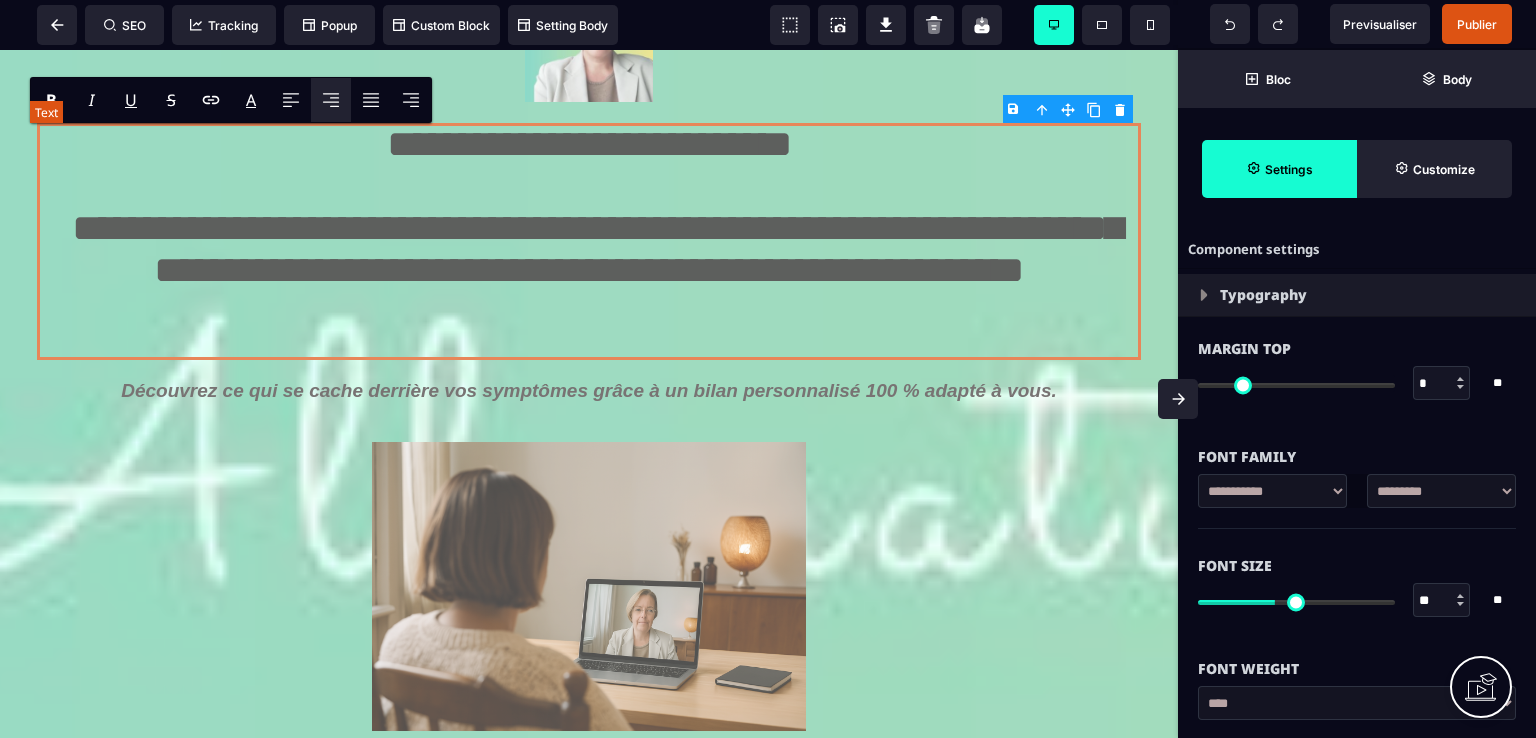 click on "**********" at bounding box center (588, 241) 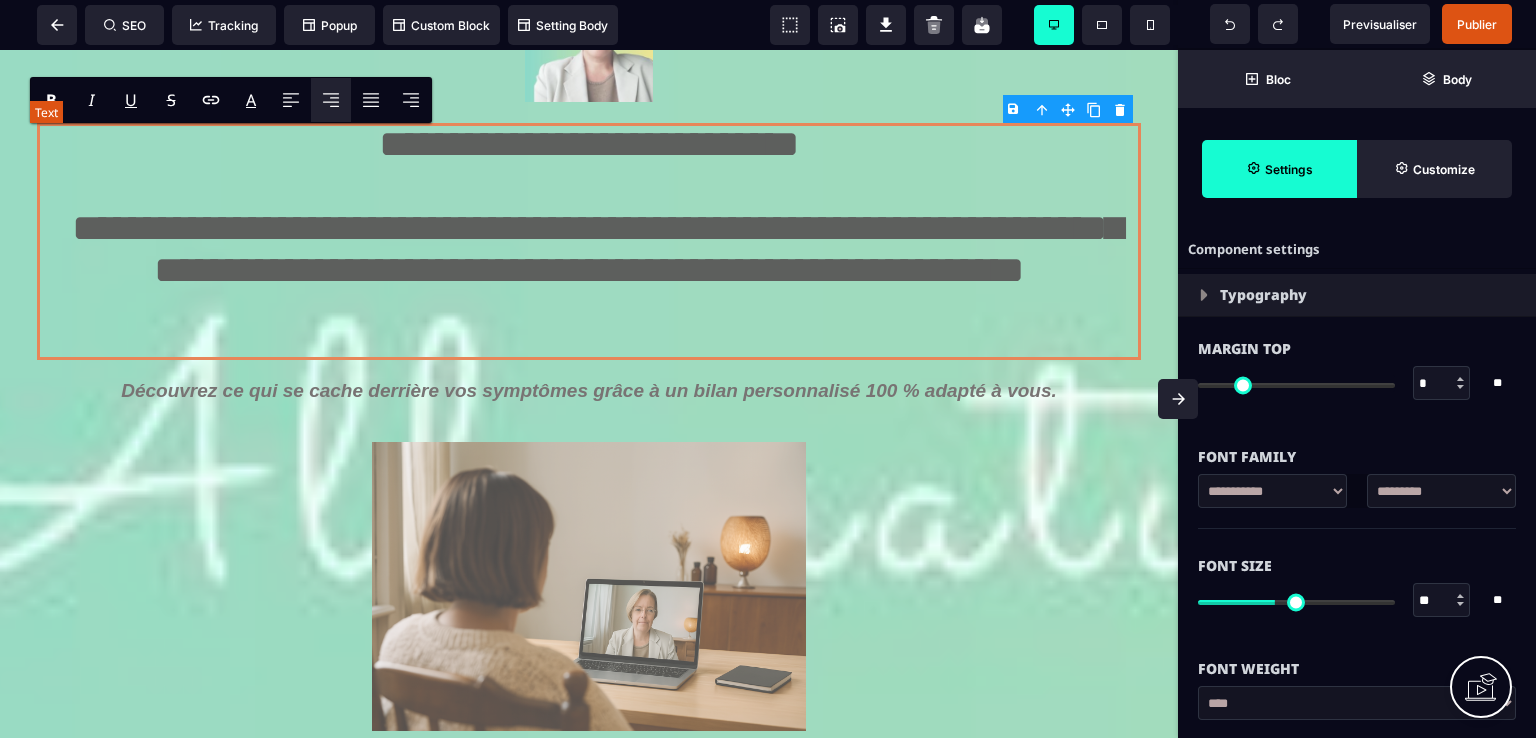 click on "**********" at bounding box center [588, 241] 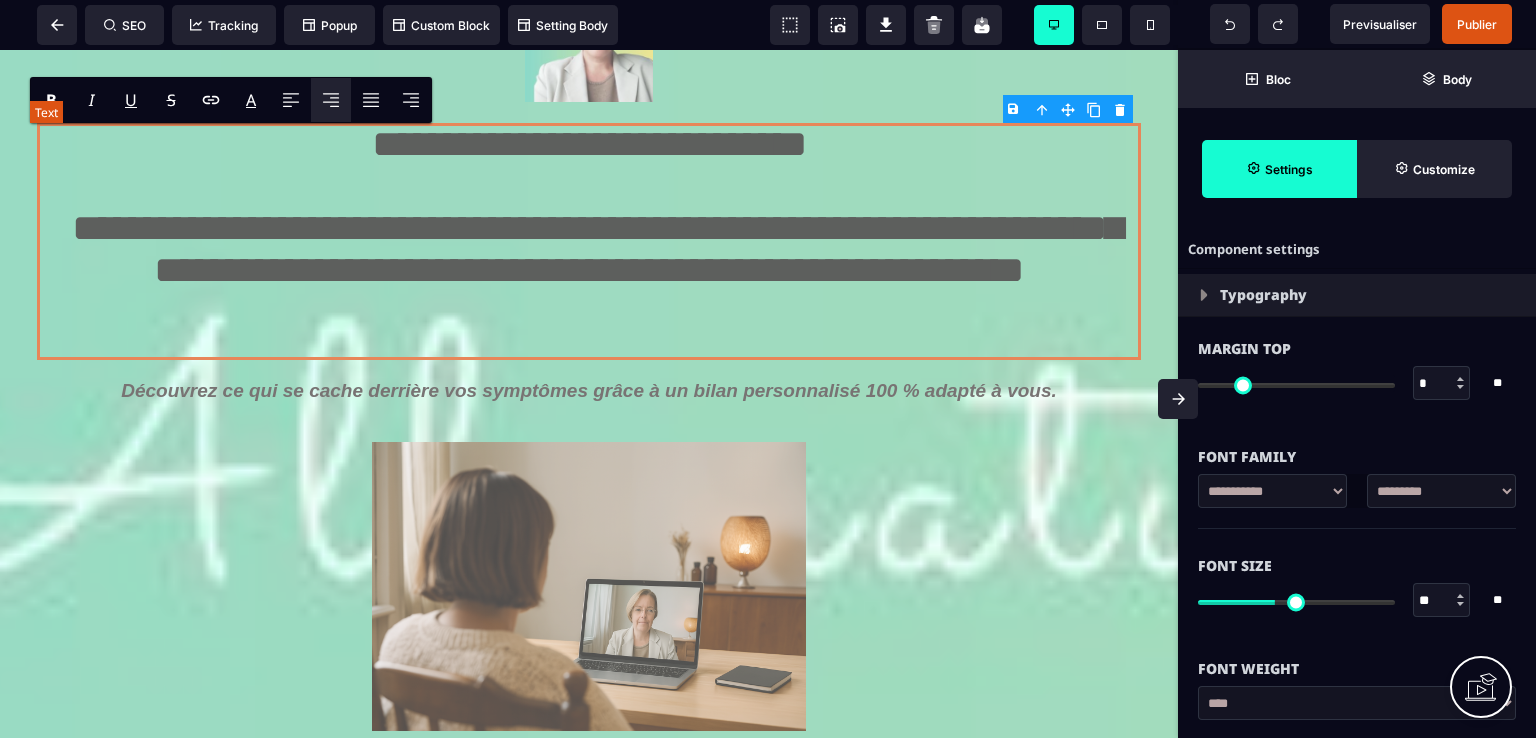 drag, startPoint x: 754, startPoint y: 151, endPoint x: 756, endPoint y: 164, distance: 13.152946 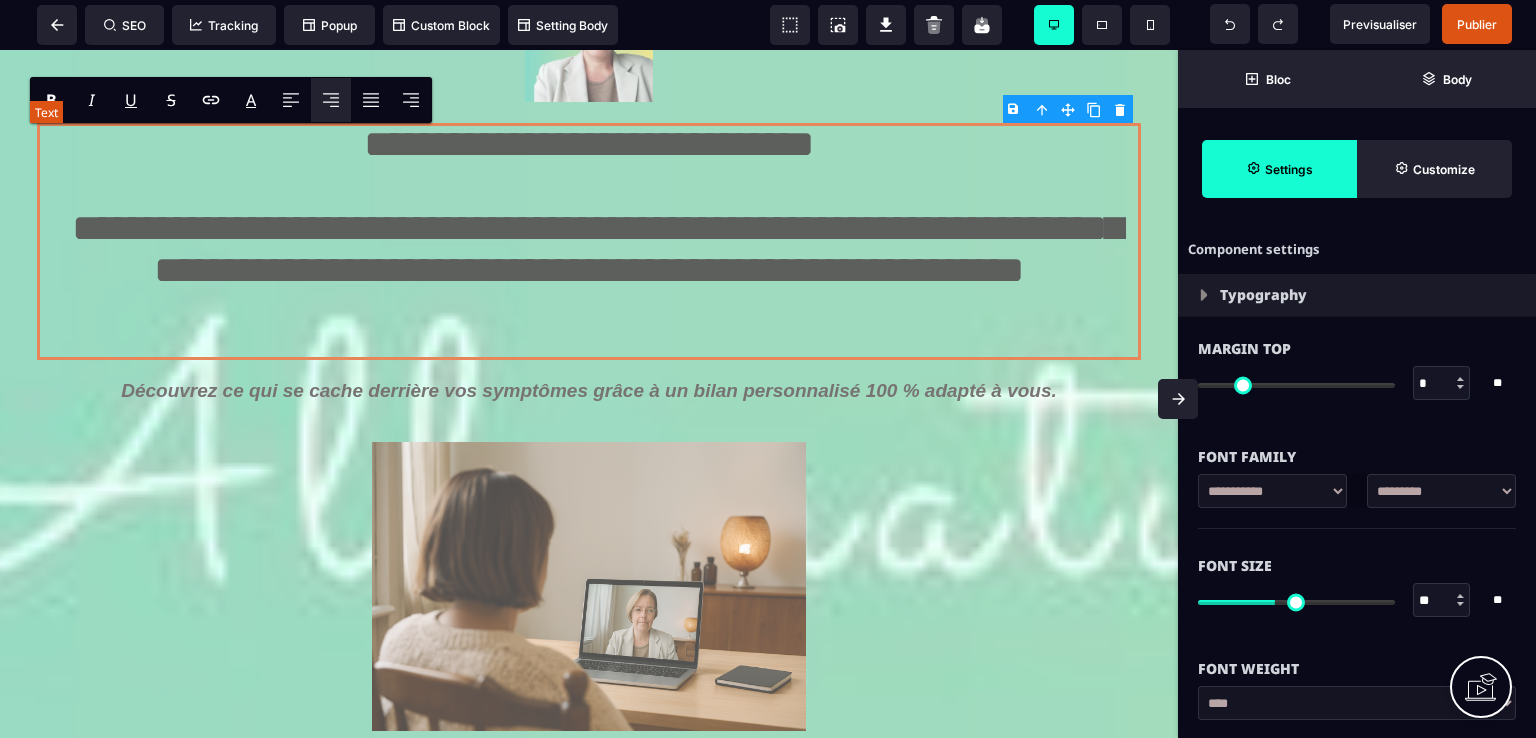 click on "**********" at bounding box center [588, 241] 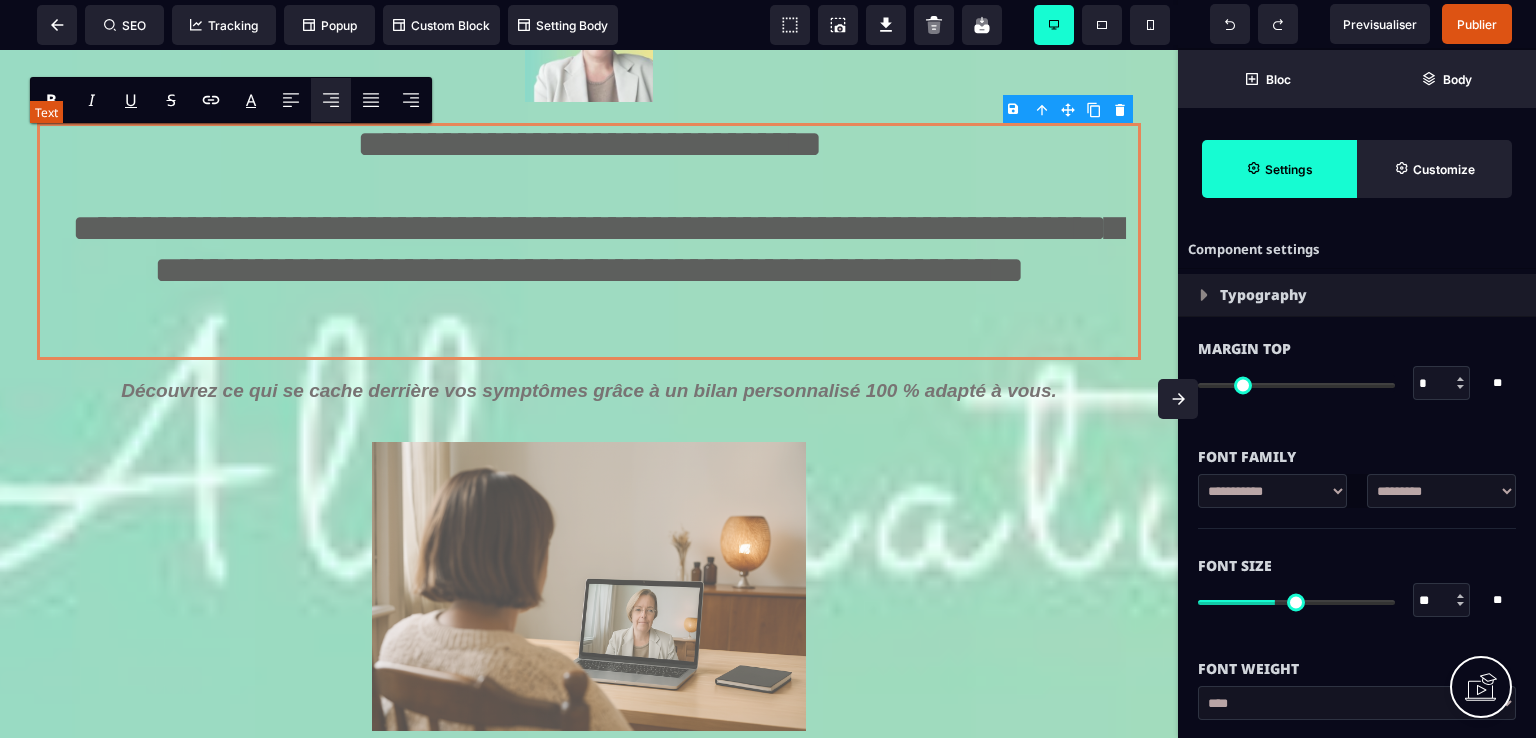 click on "**********" at bounding box center [588, 241] 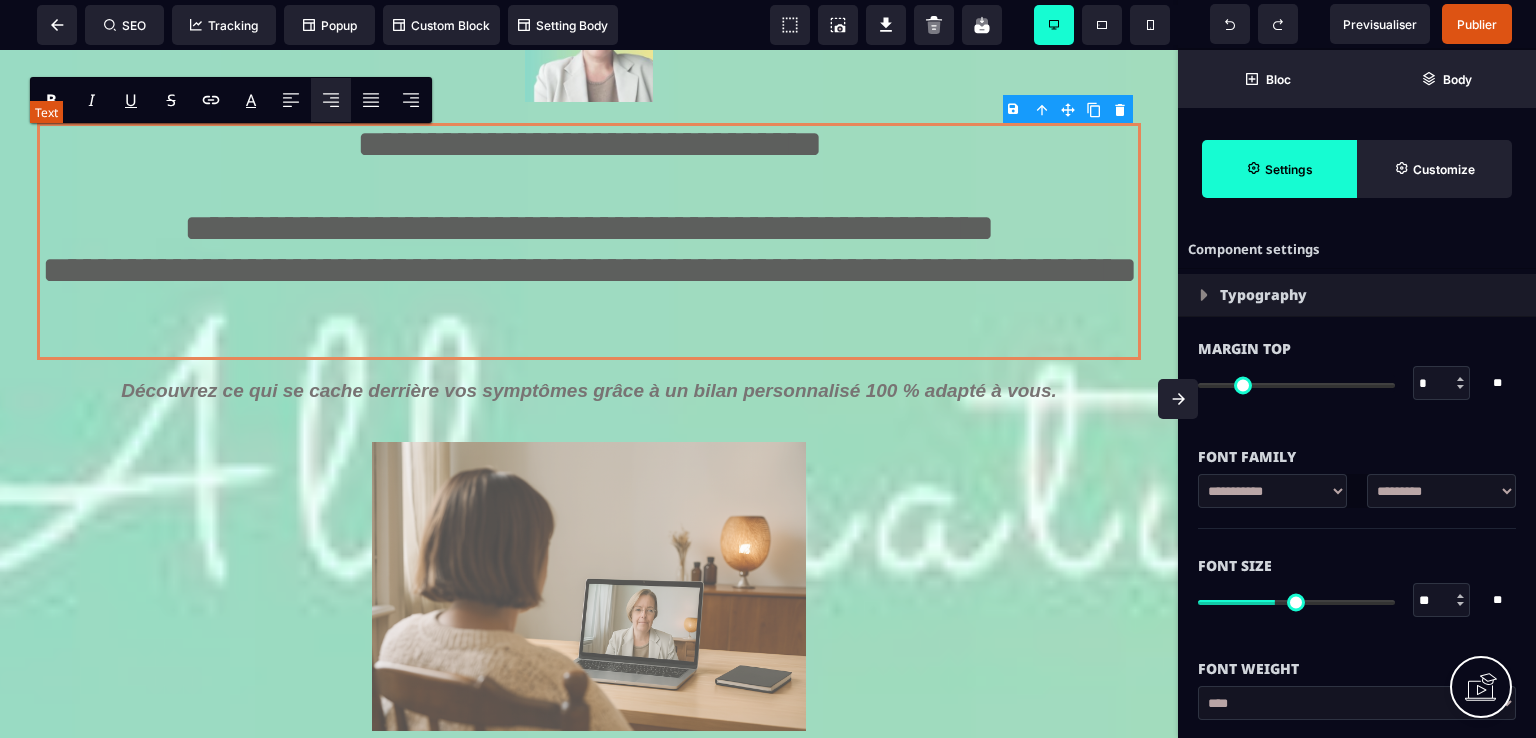 click on "**********" at bounding box center [588, 241] 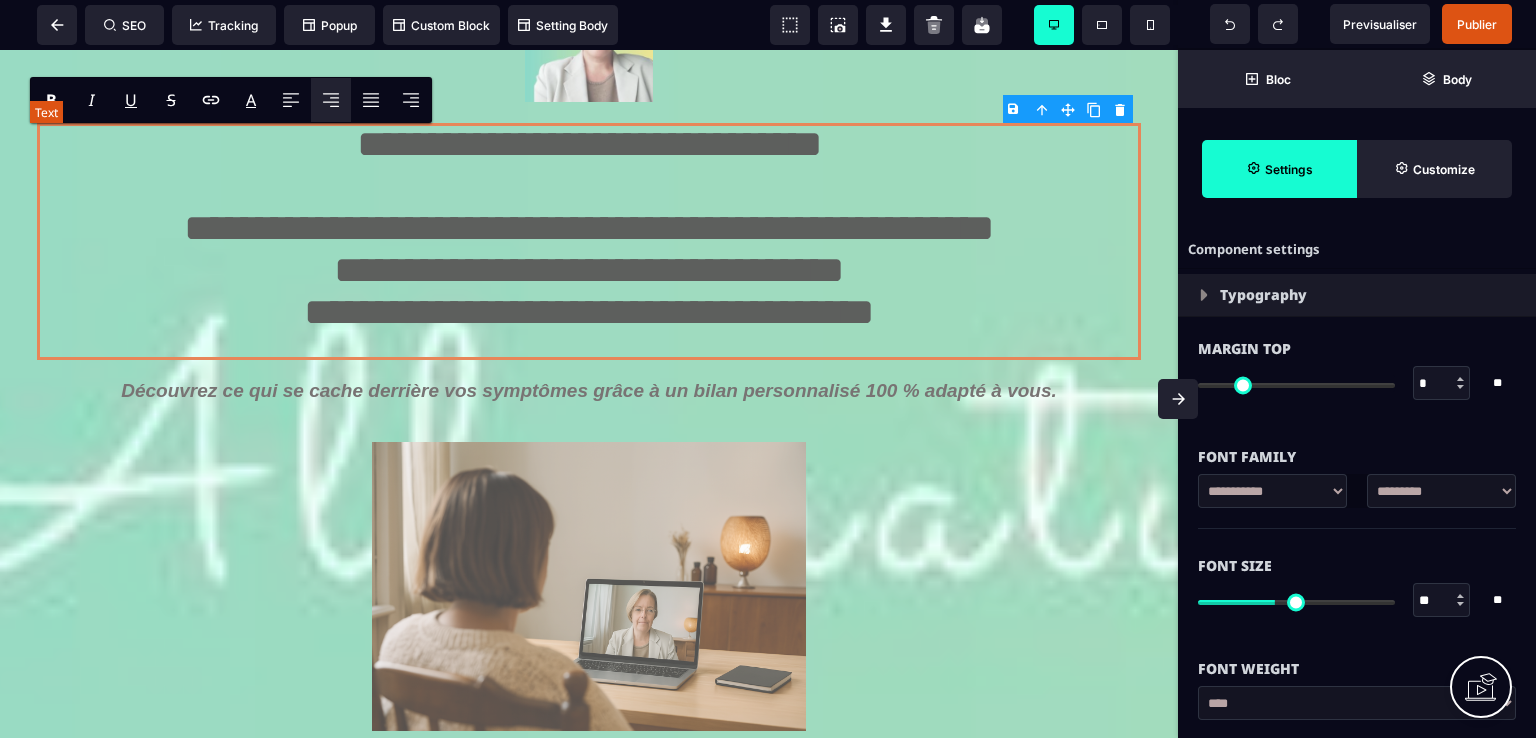click on "**********" at bounding box center [588, 241] 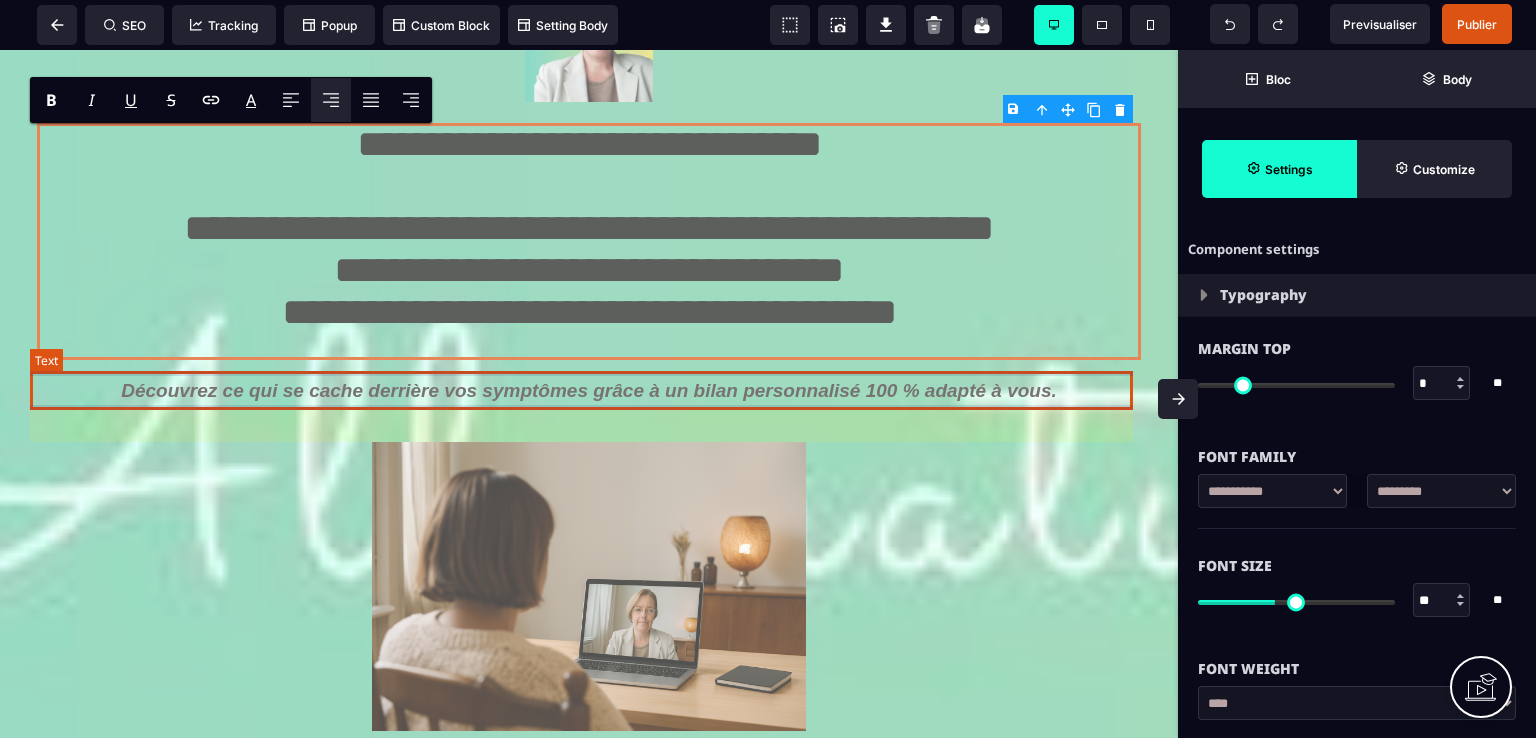 click on "Découvrez ce qui se cache derrière vos symptômes grâce à un bilan personnalisé 100 % adapté à vous." at bounding box center [589, 390] 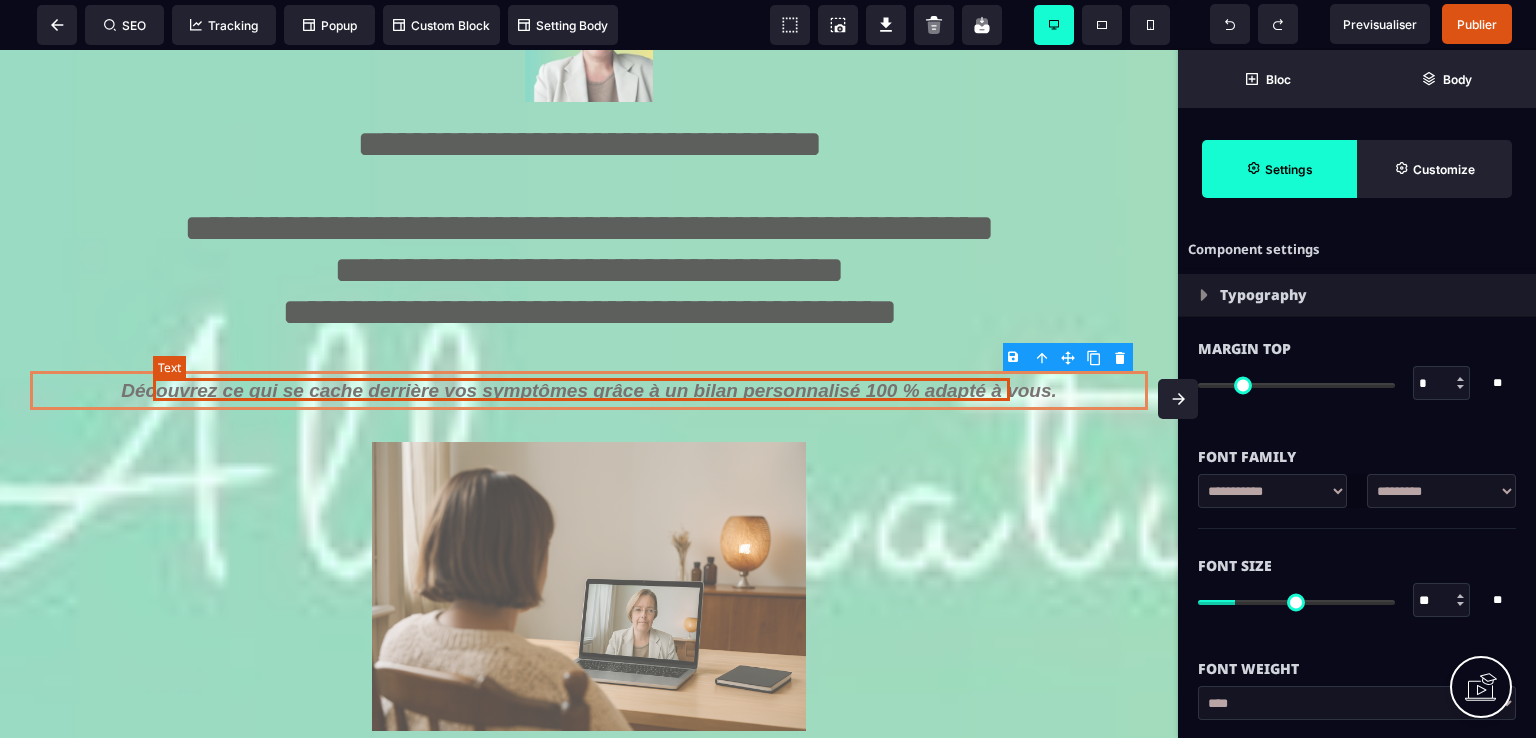 click on "Découvrez ce qui se cache derrière vos symptômes grâce à un bilan personnalisé 100 % adapté à vous." at bounding box center (589, 390) 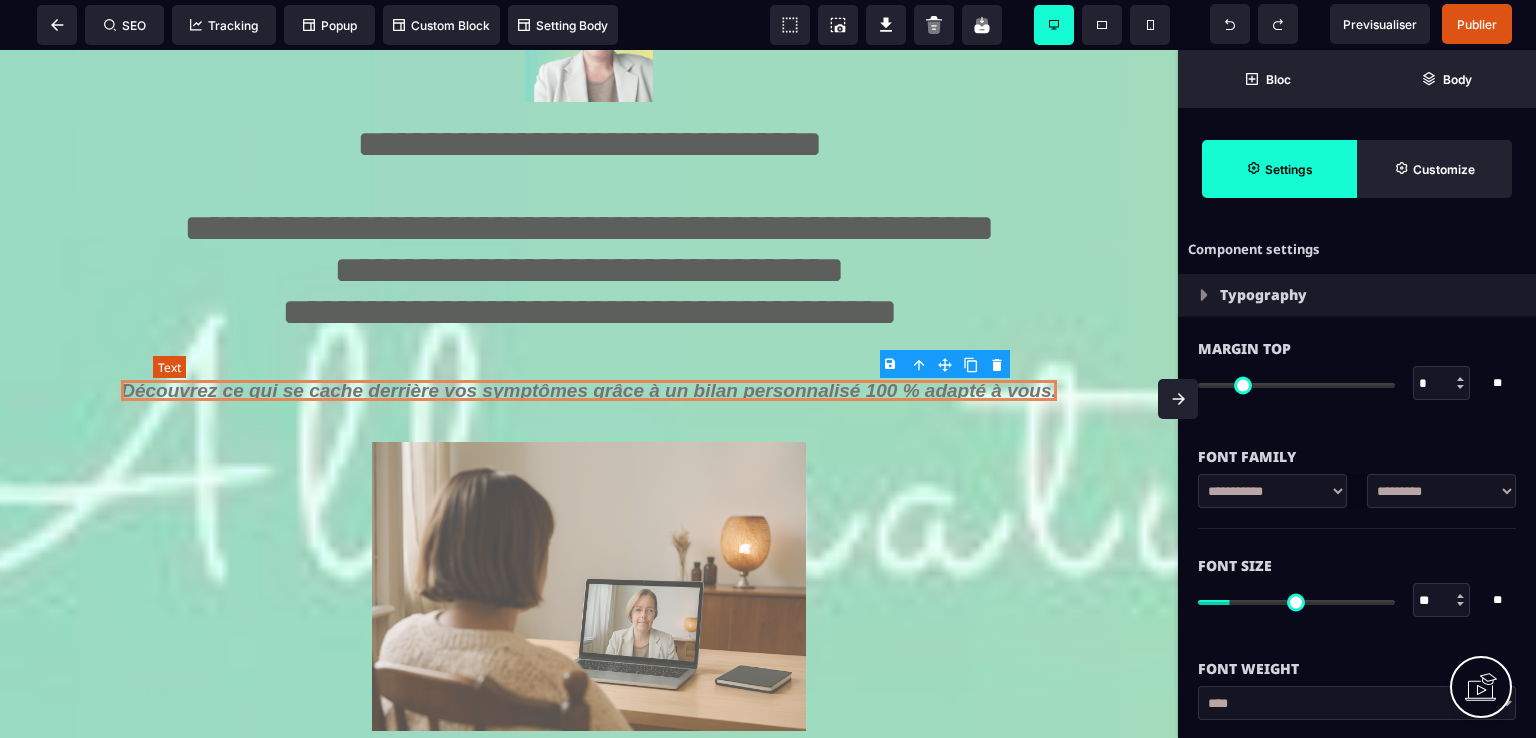 click on "Découvrez ce qui se cache derrière vos symptômes grâce à un bilan personnalisé 100 % adapté à vous." at bounding box center [589, 390] 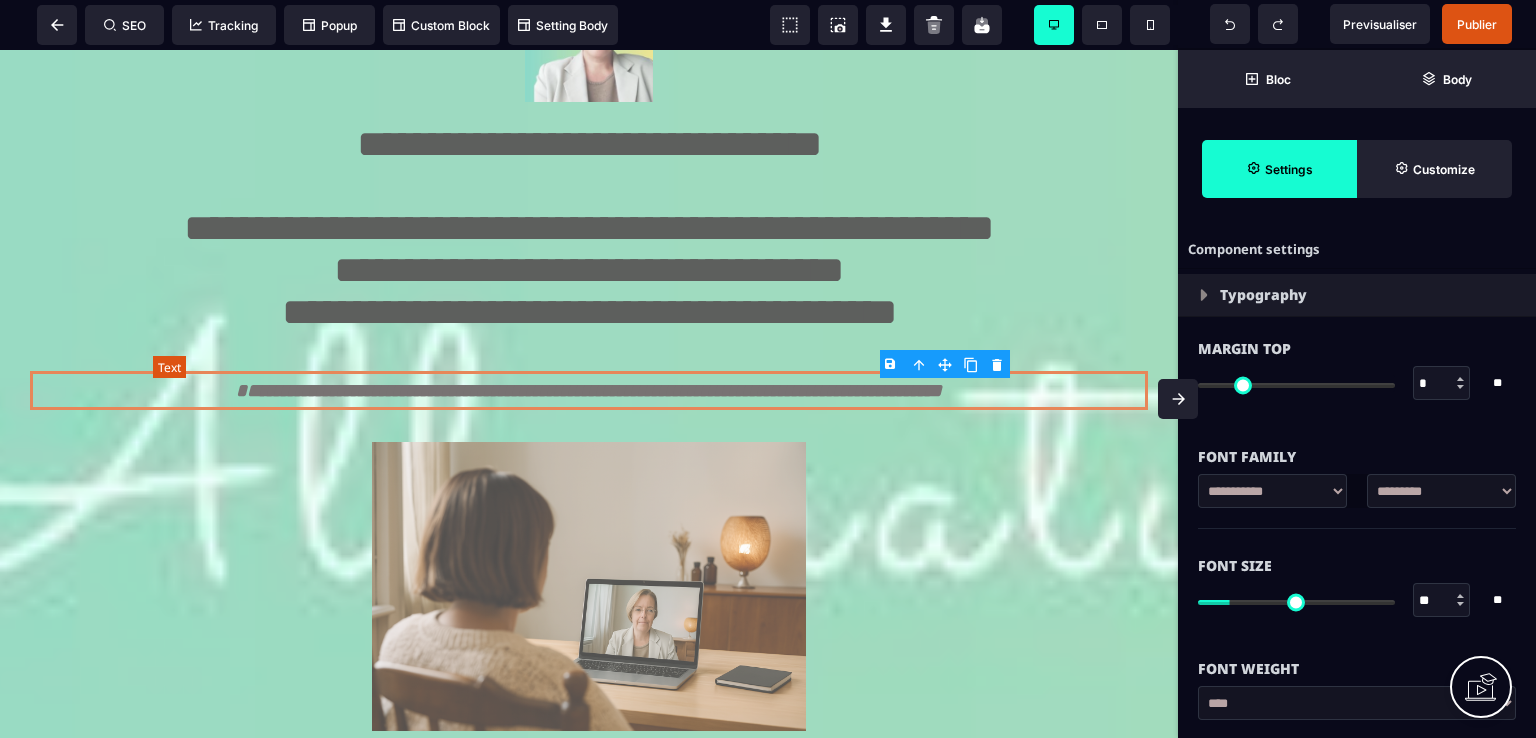 select on "***" 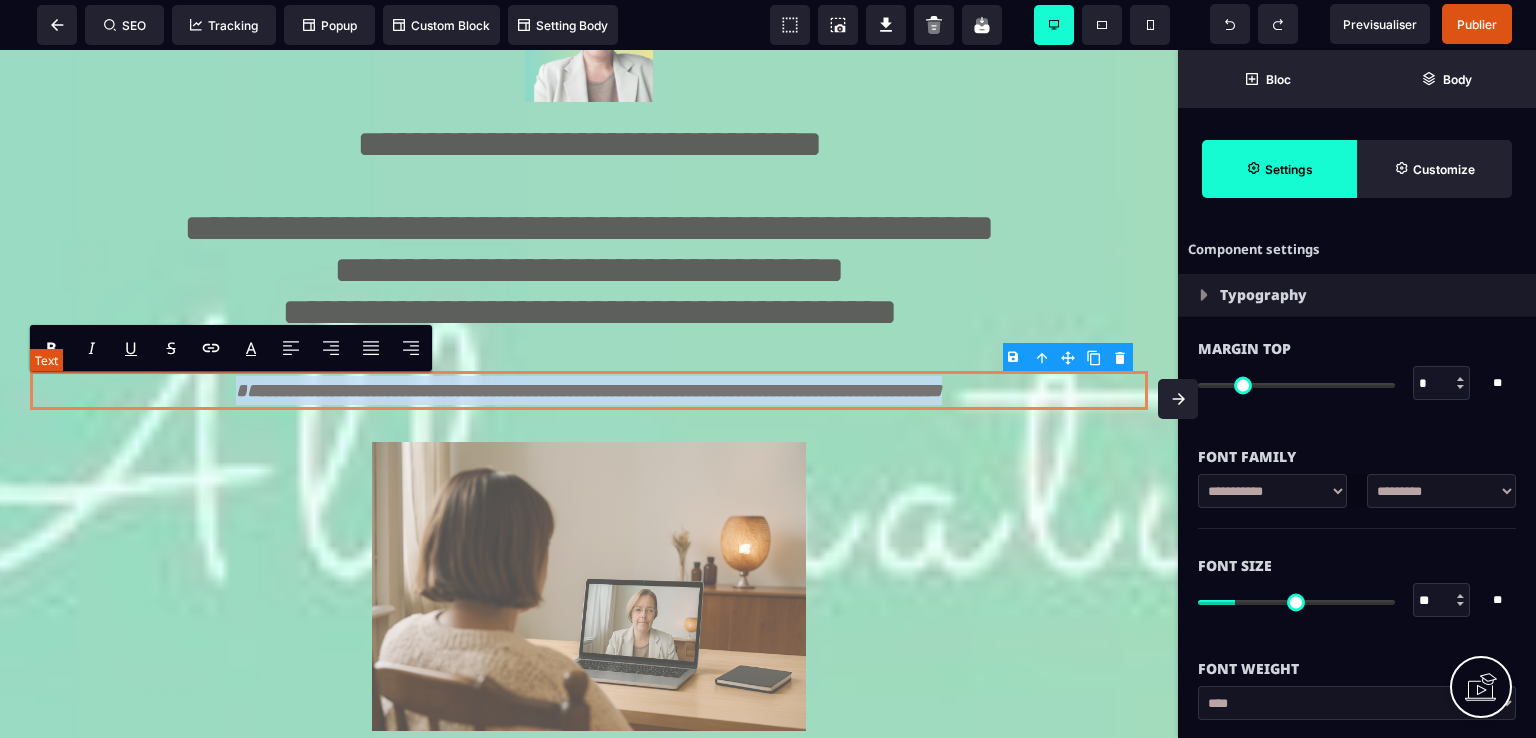 click on "**********" at bounding box center [589, 390] 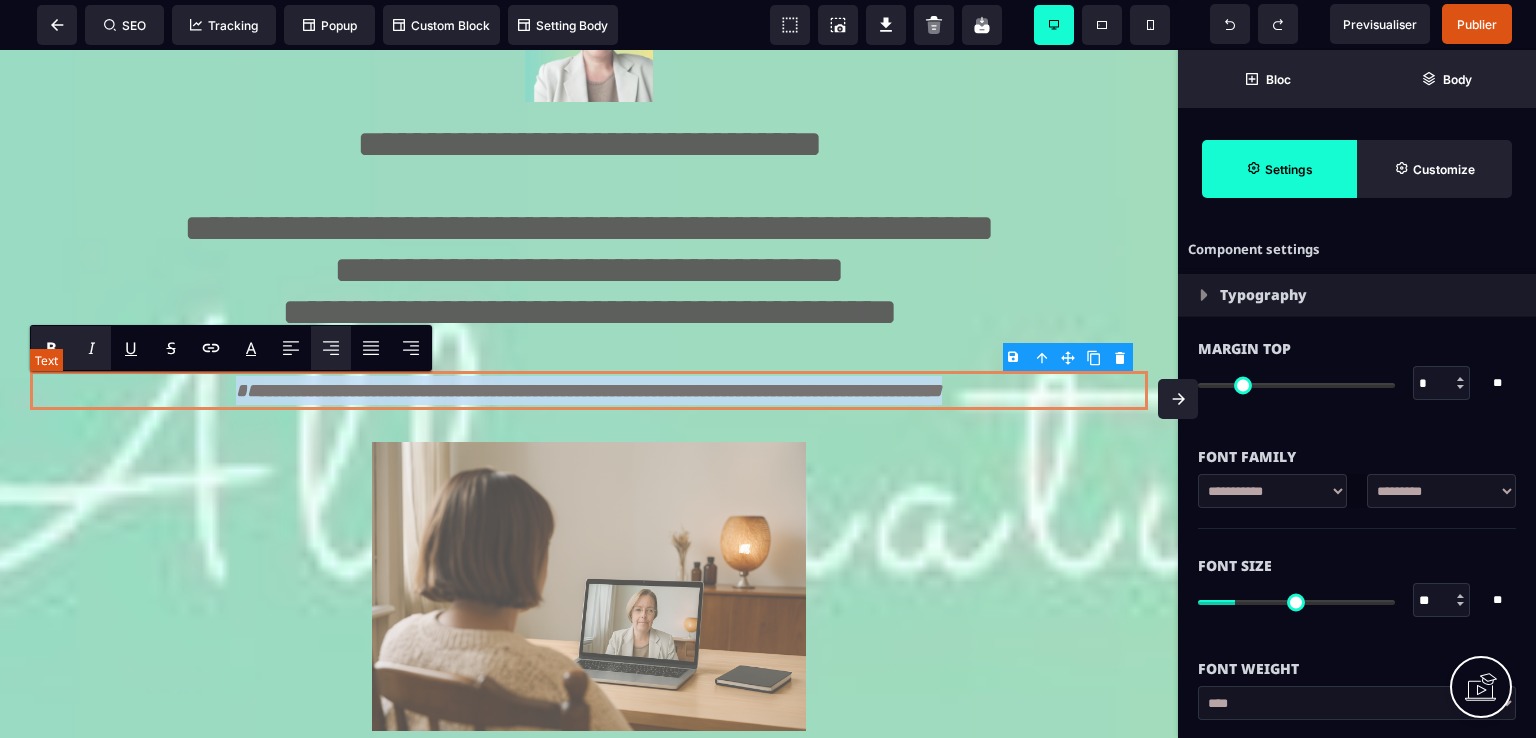 type 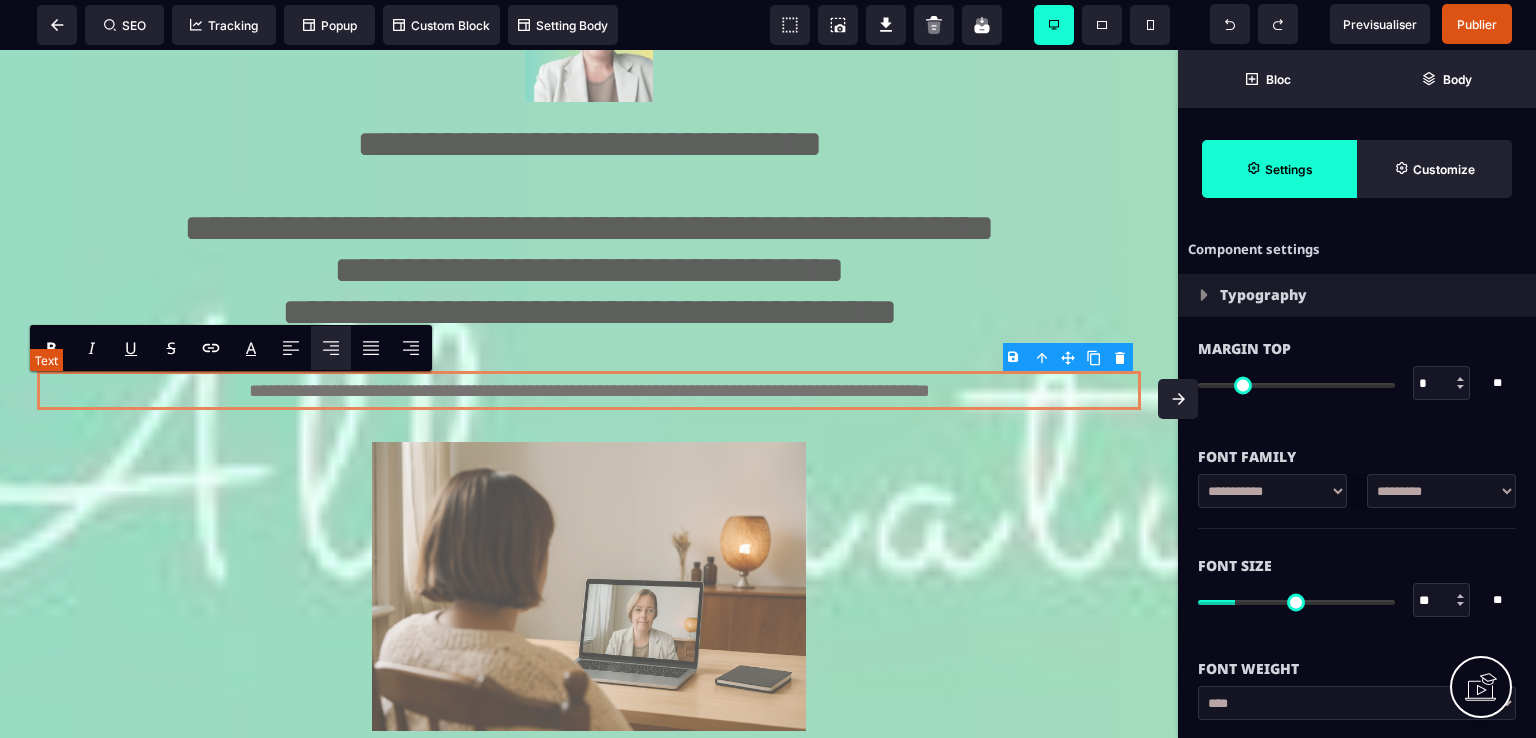 click on "**********" at bounding box center [588, 390] 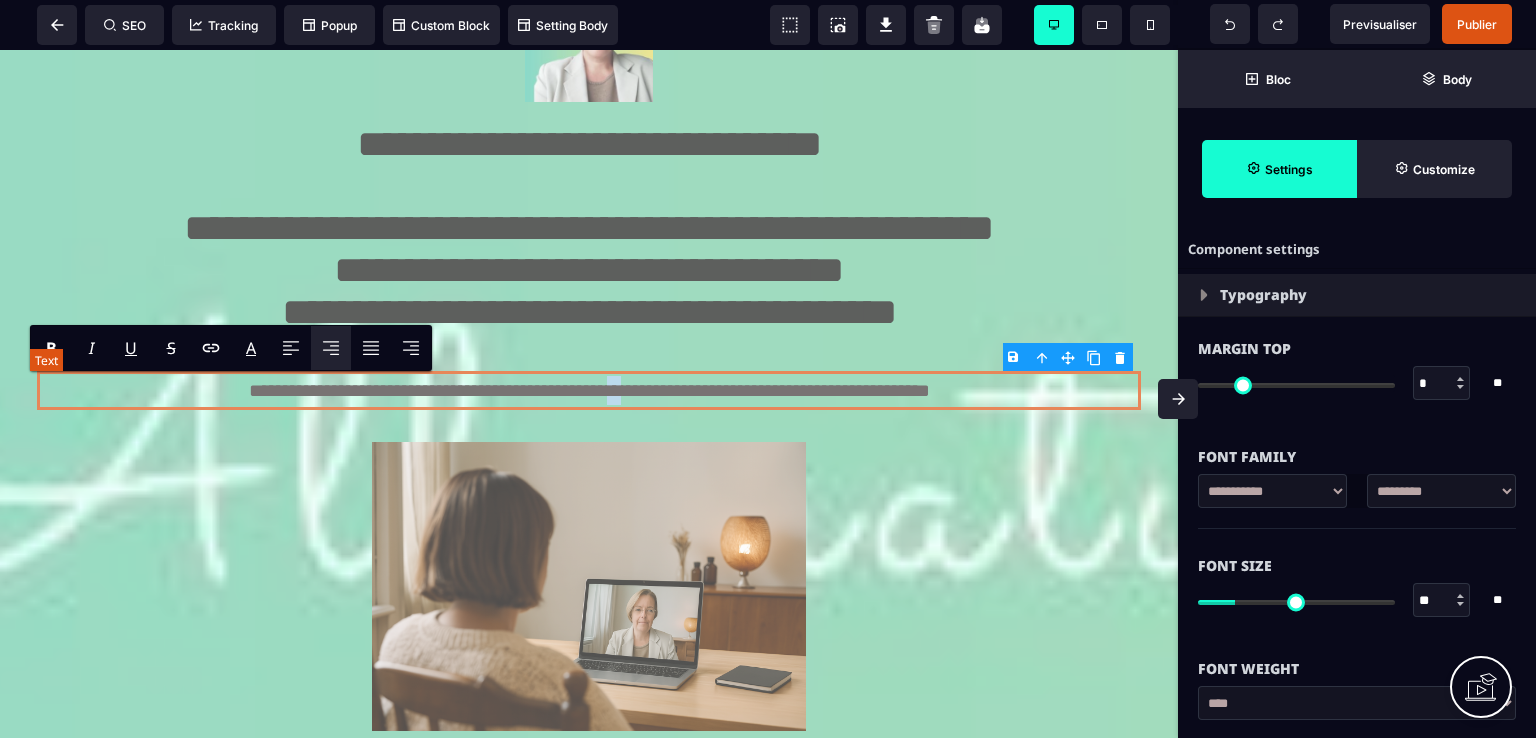 click on "**********" at bounding box center [588, 390] 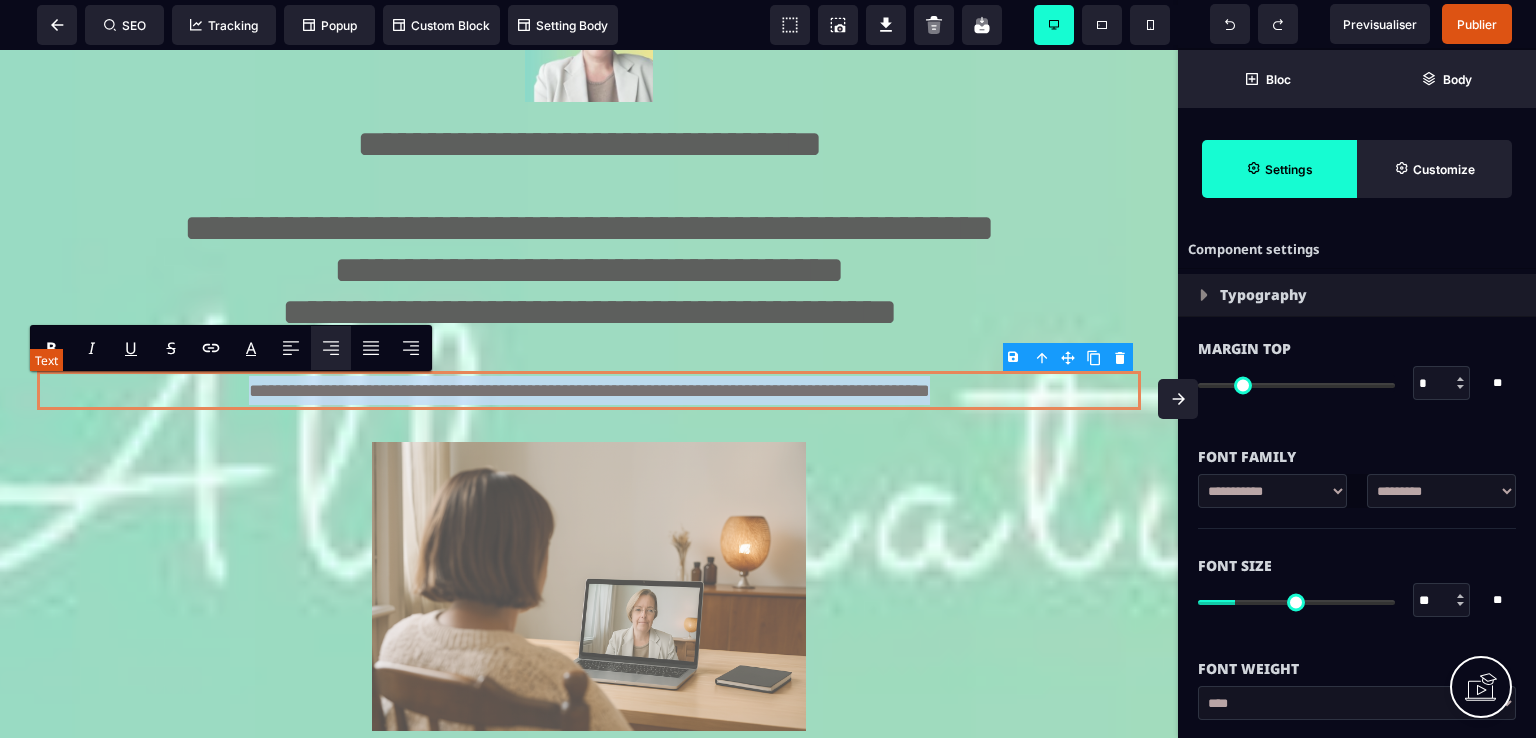 click on "**********" at bounding box center [588, 390] 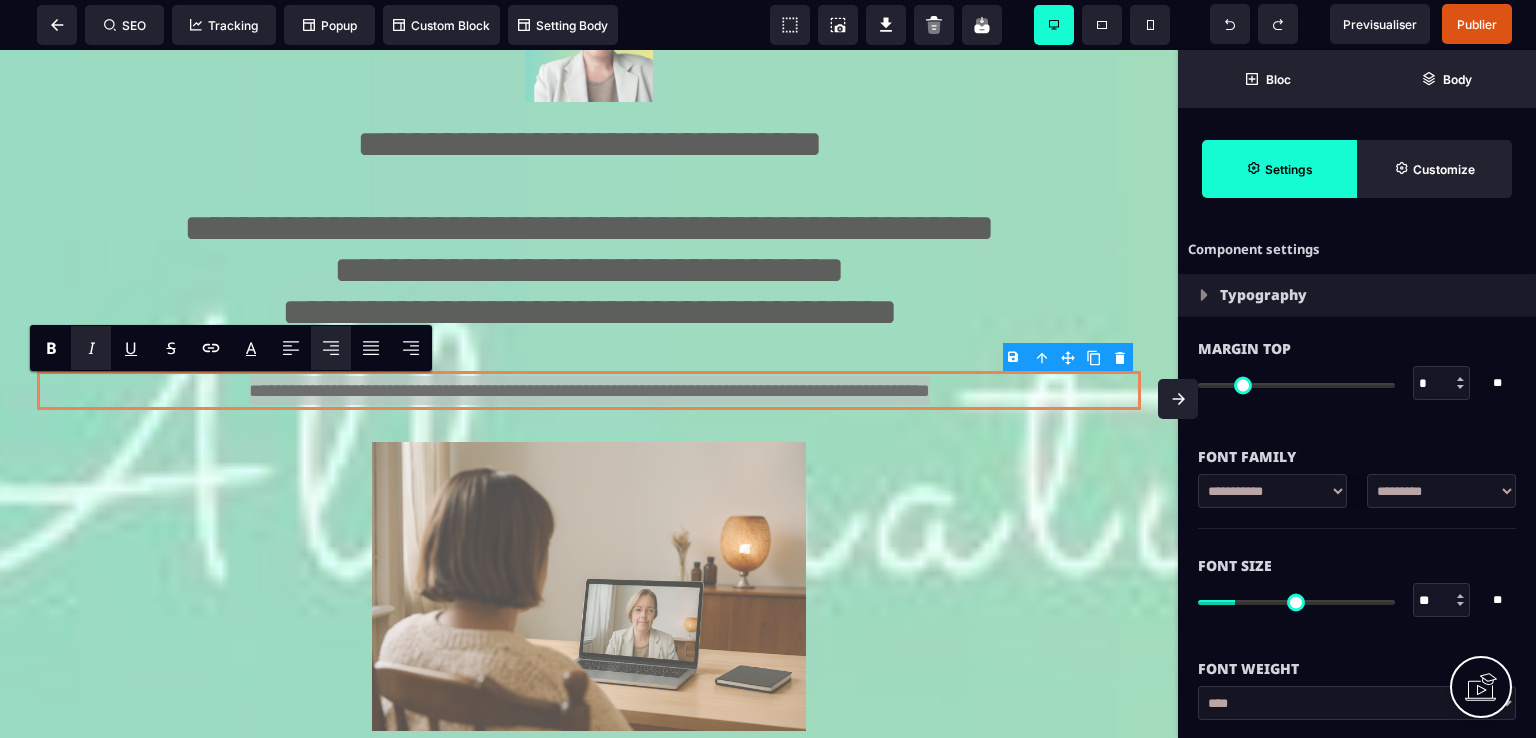 click on "I" at bounding box center [91, 348] 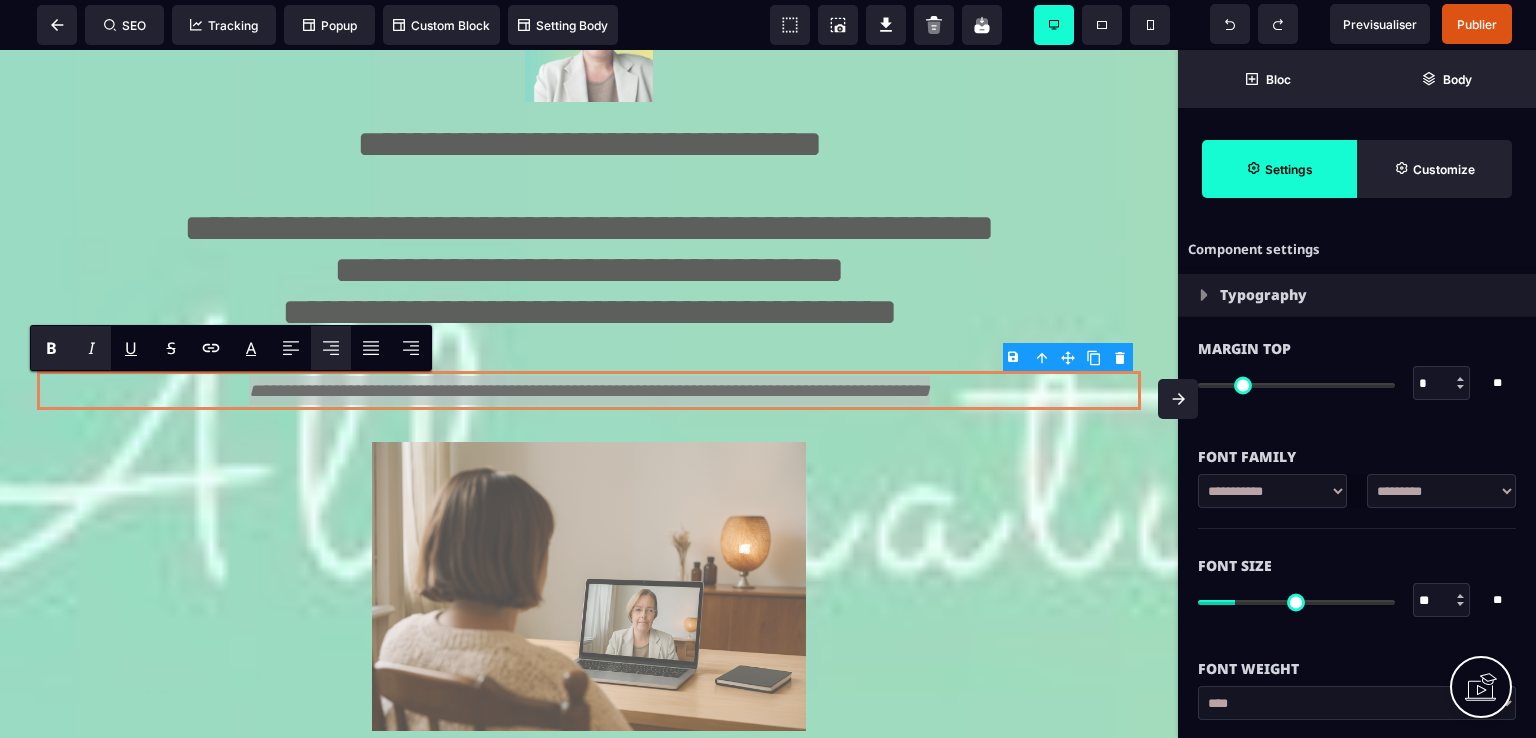 click on "B" at bounding box center (51, 348) 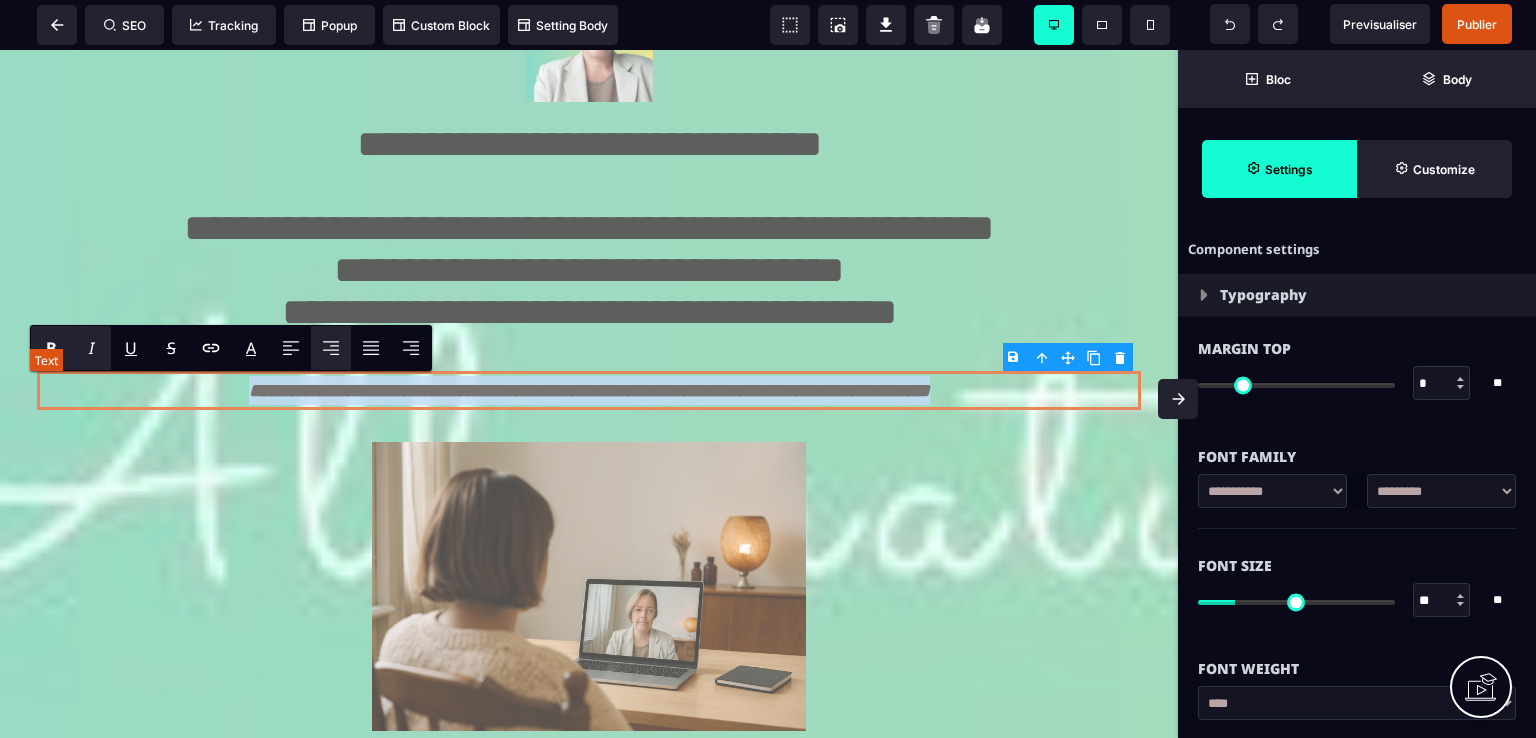 click on "**********" at bounding box center (589, 390) 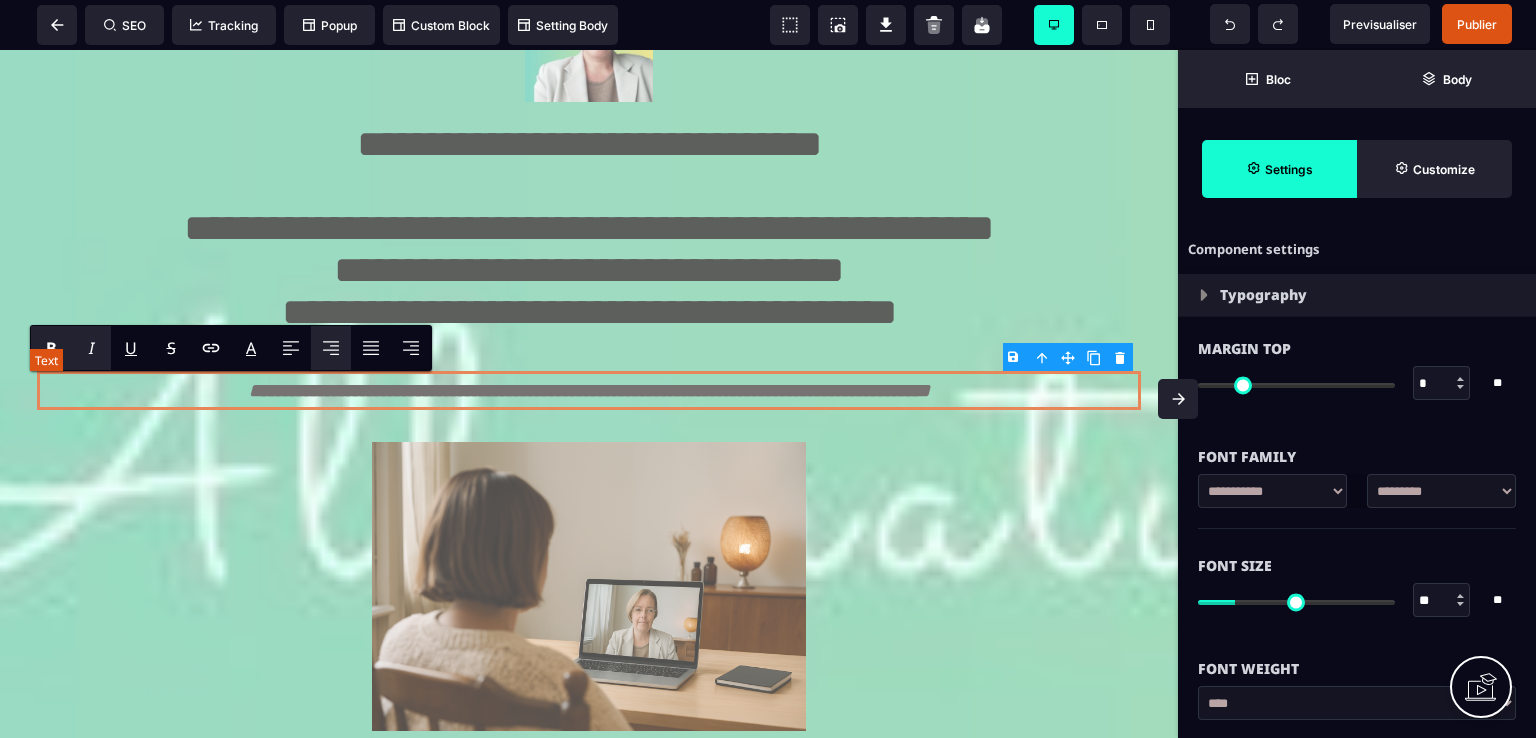 click on "**********" at bounding box center [589, 390] 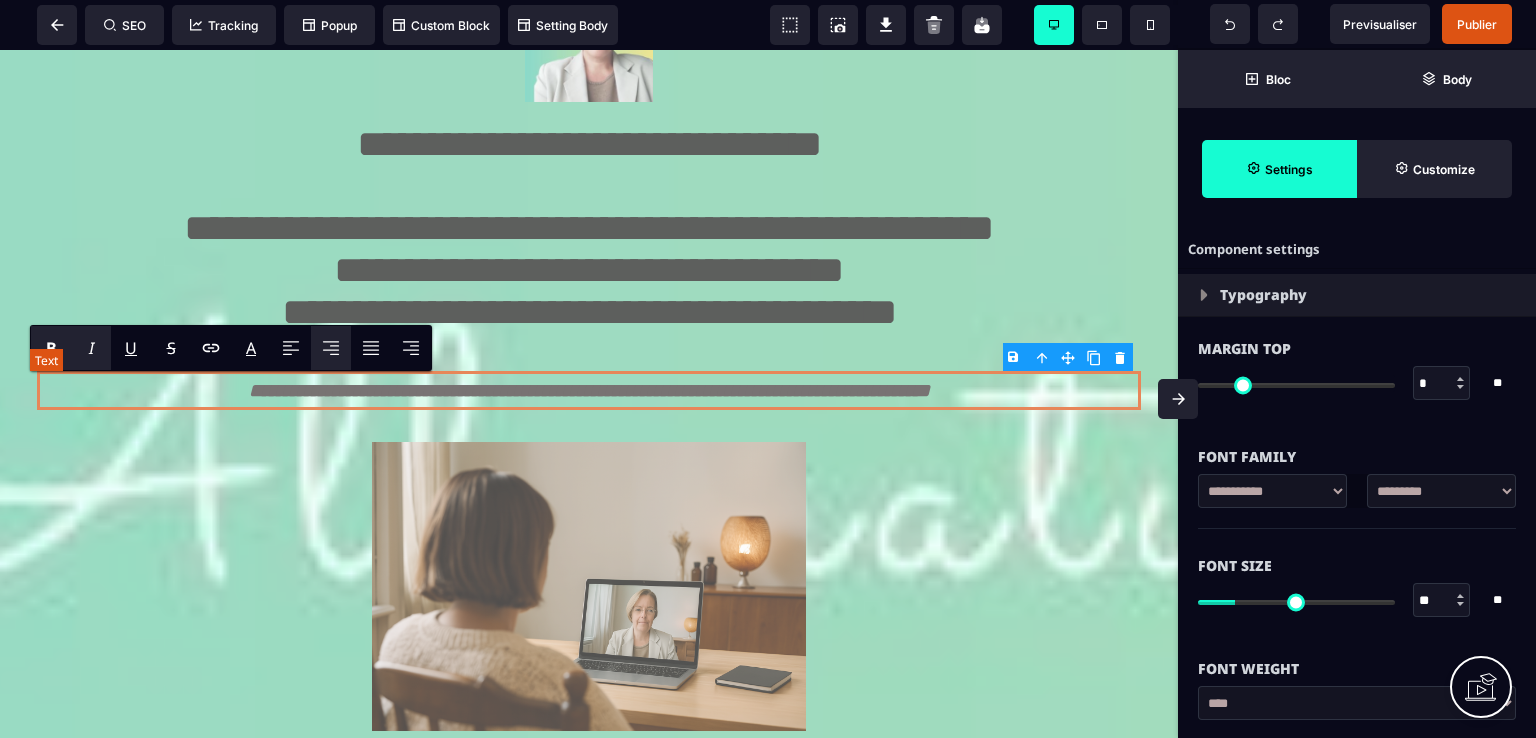 scroll, scrollTop: 207, scrollLeft: 0, axis: vertical 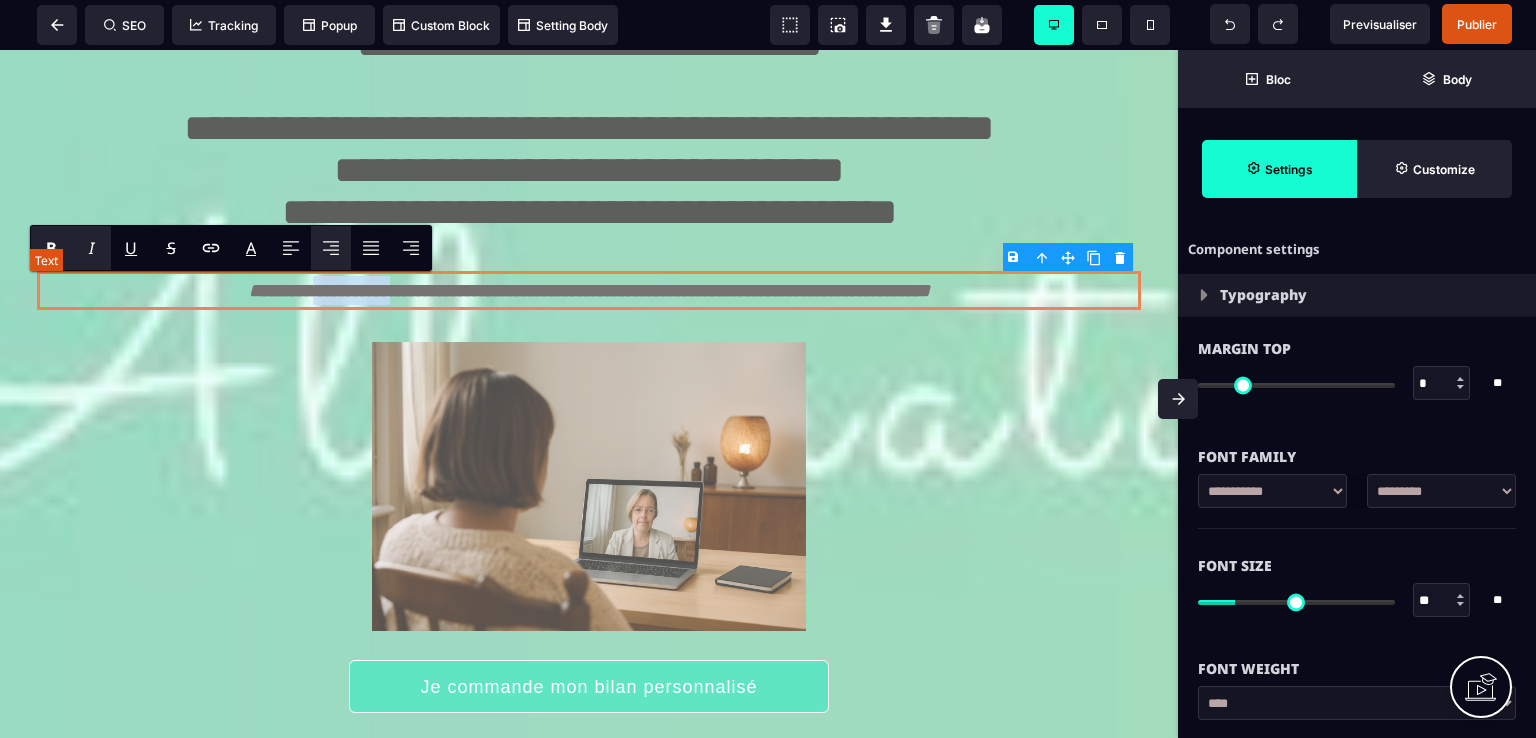 drag, startPoint x: 266, startPoint y: 289, endPoint x: 353, endPoint y: 284, distance: 87.14356 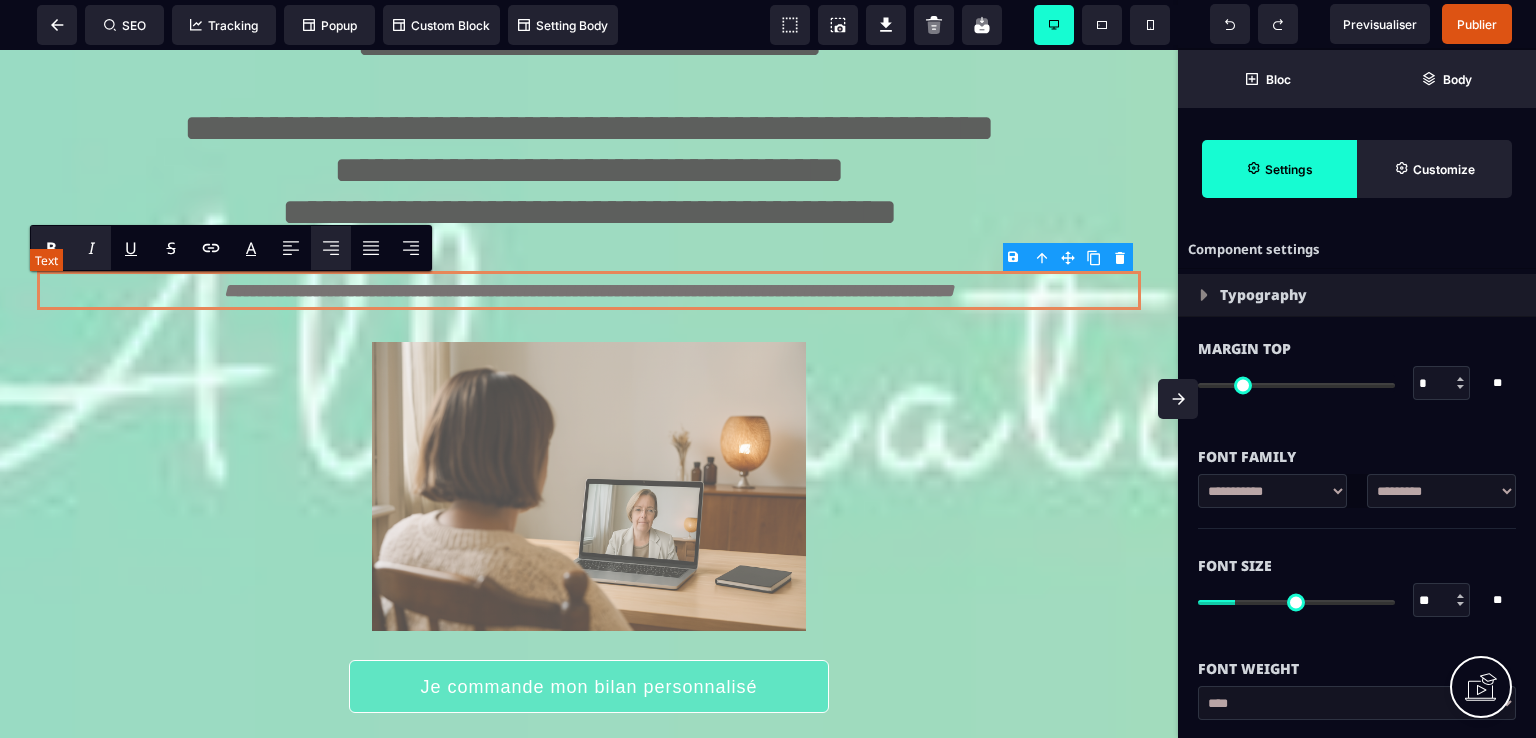 click on "**********" at bounding box center (589, 290) 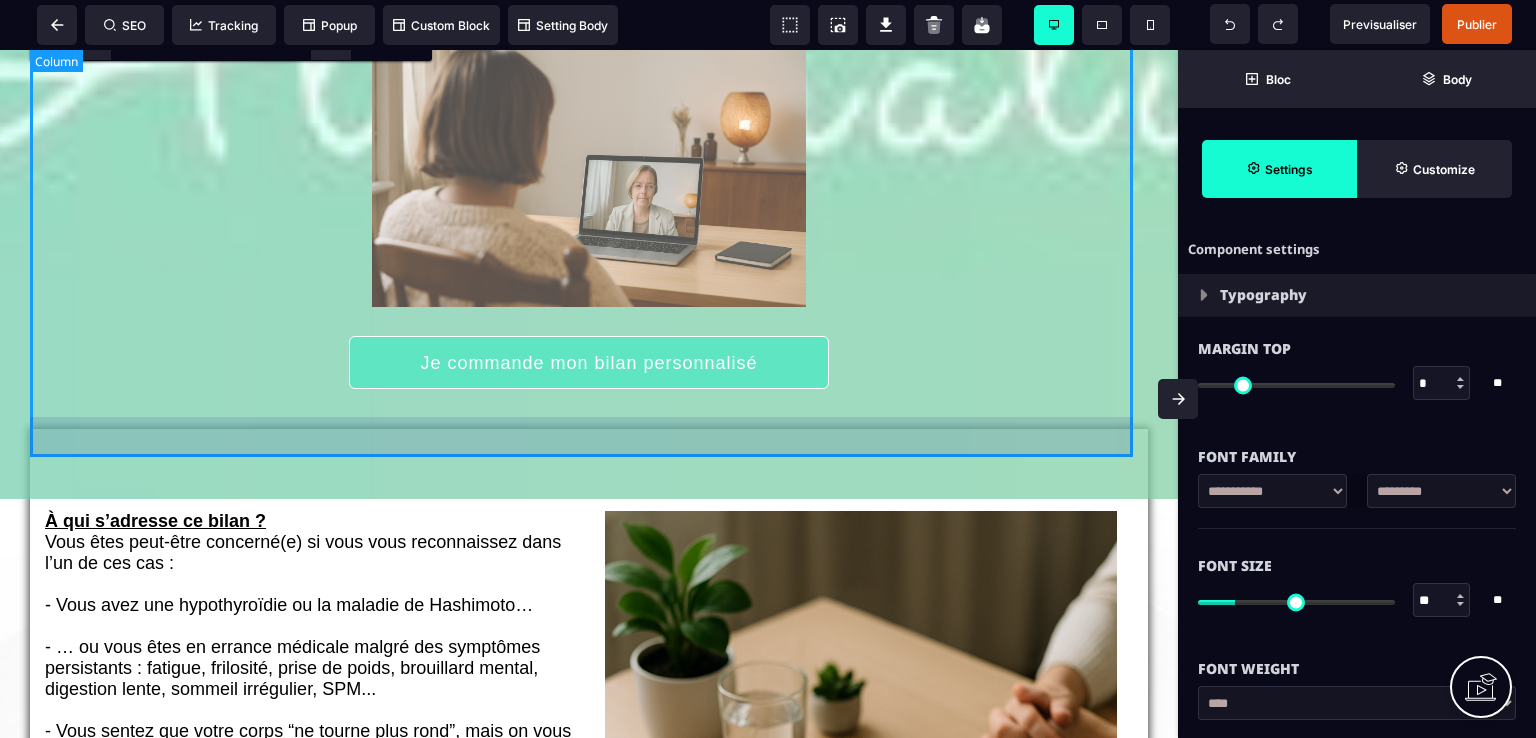 scroll, scrollTop: 607, scrollLeft: 0, axis: vertical 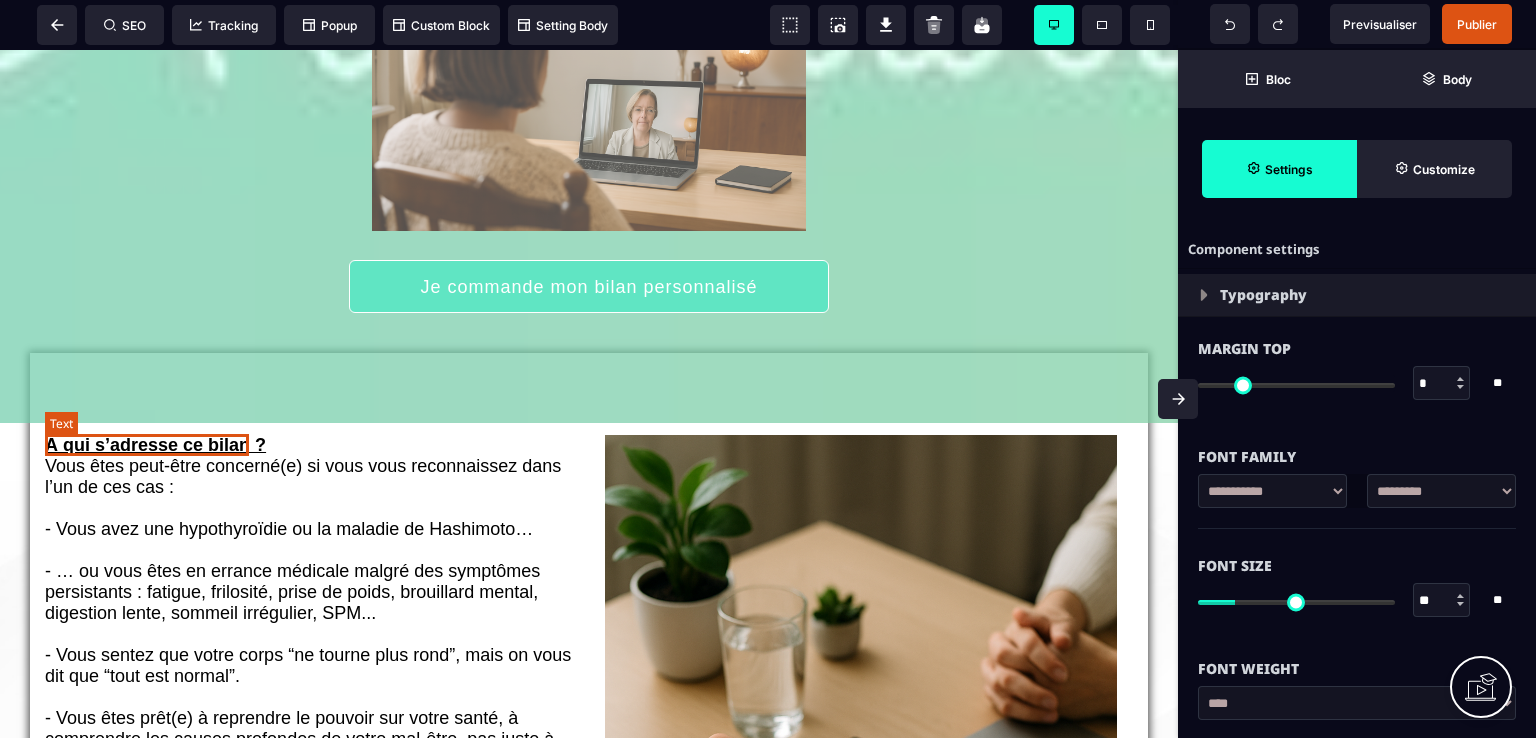 click on "À qui s’adresse ce bilan ?" at bounding box center (155, 445) 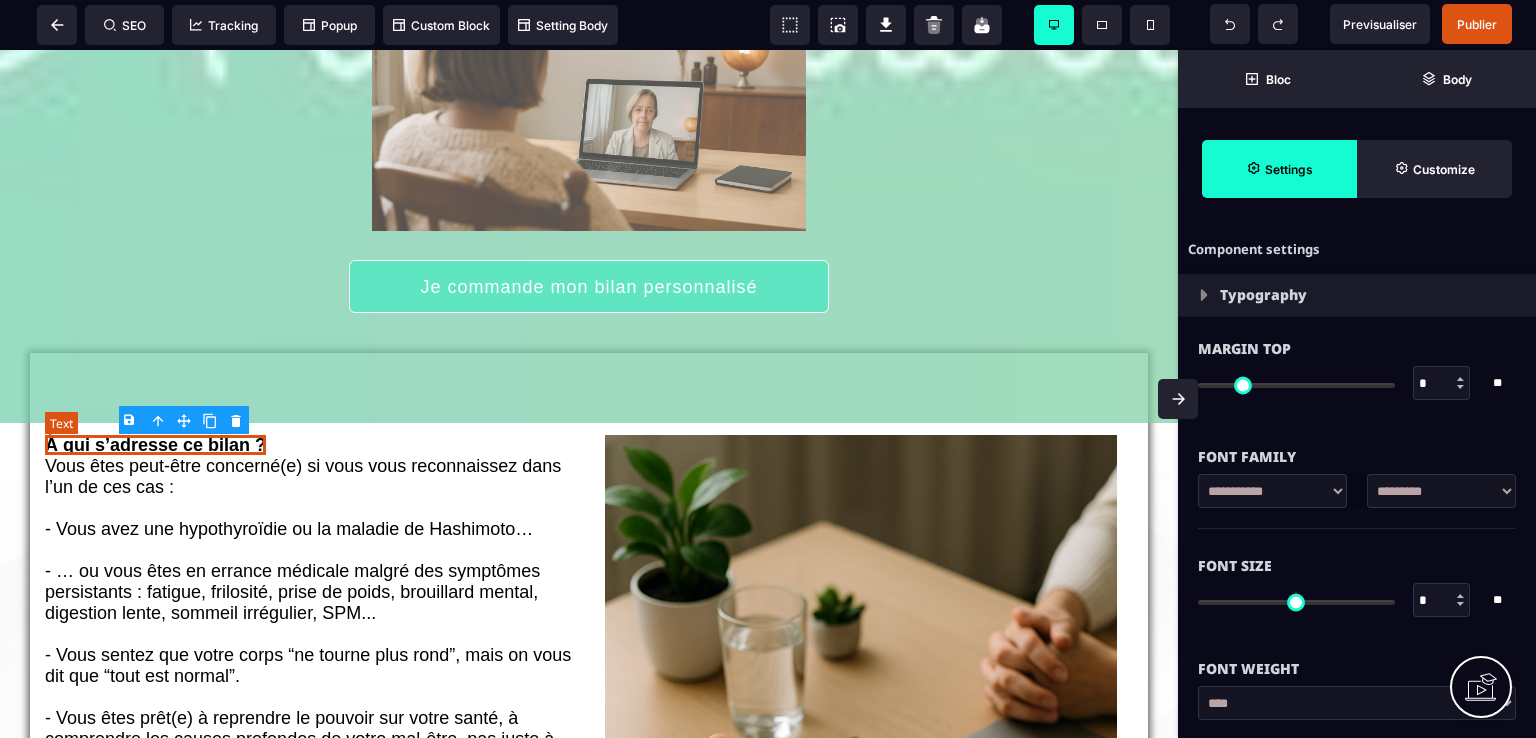 type on "*" 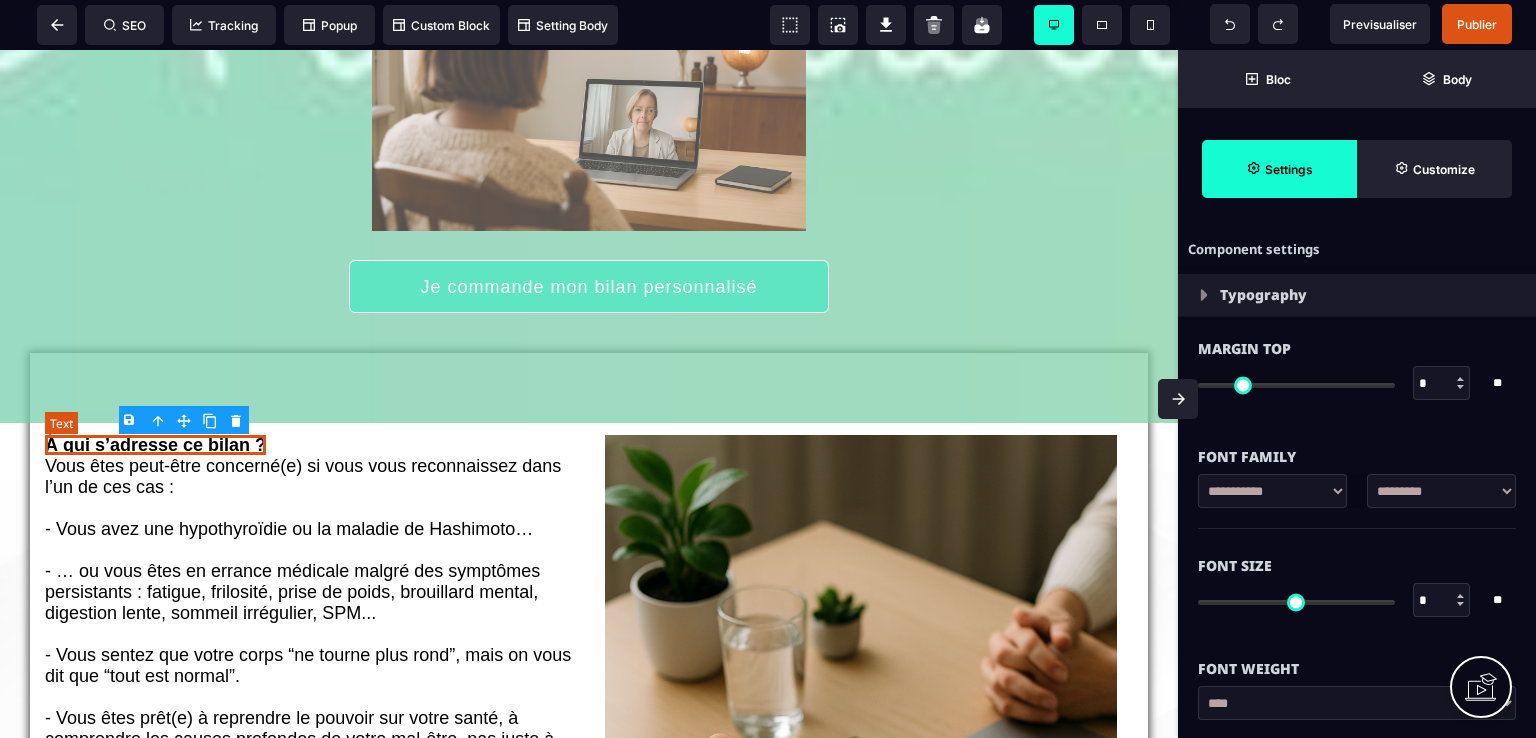 type on "****" 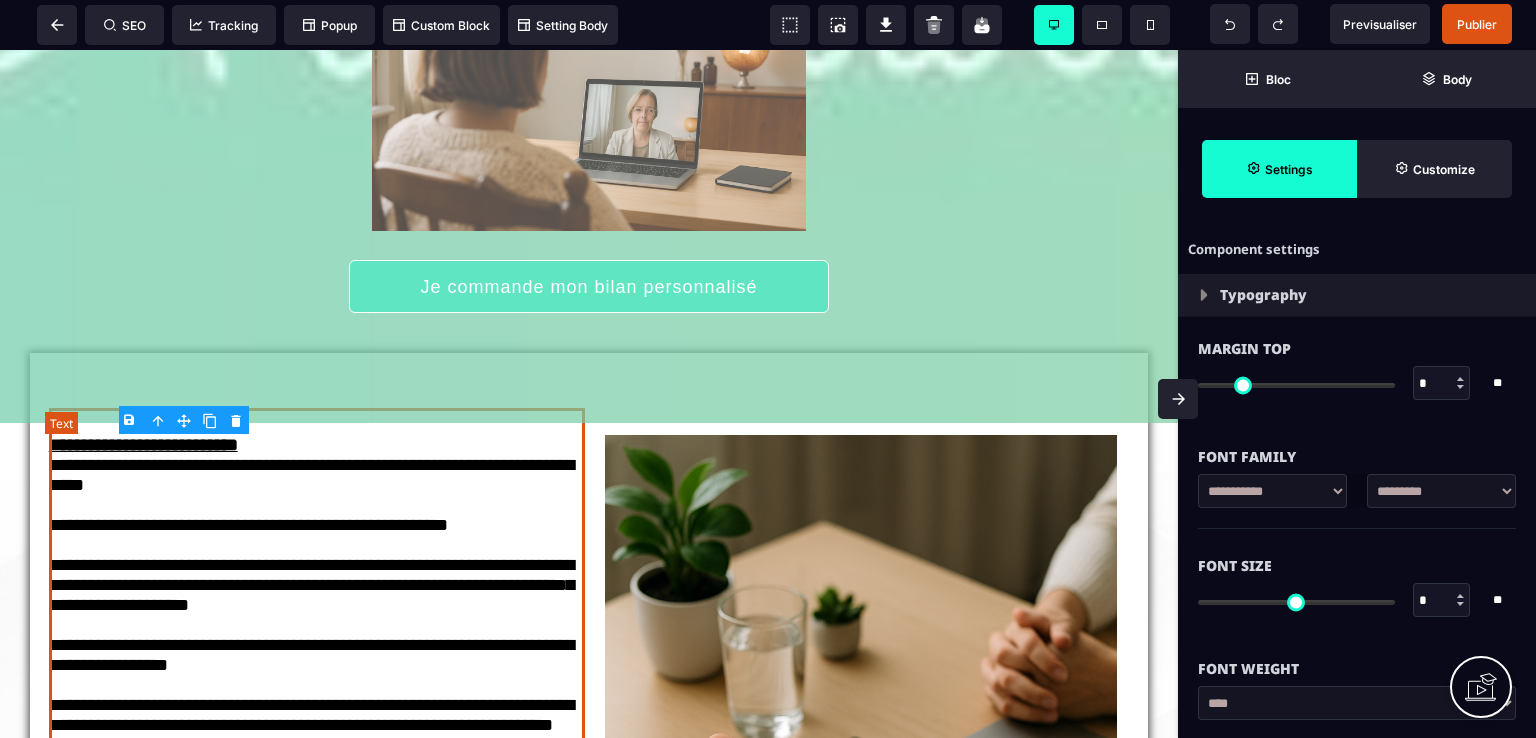 select on "***" 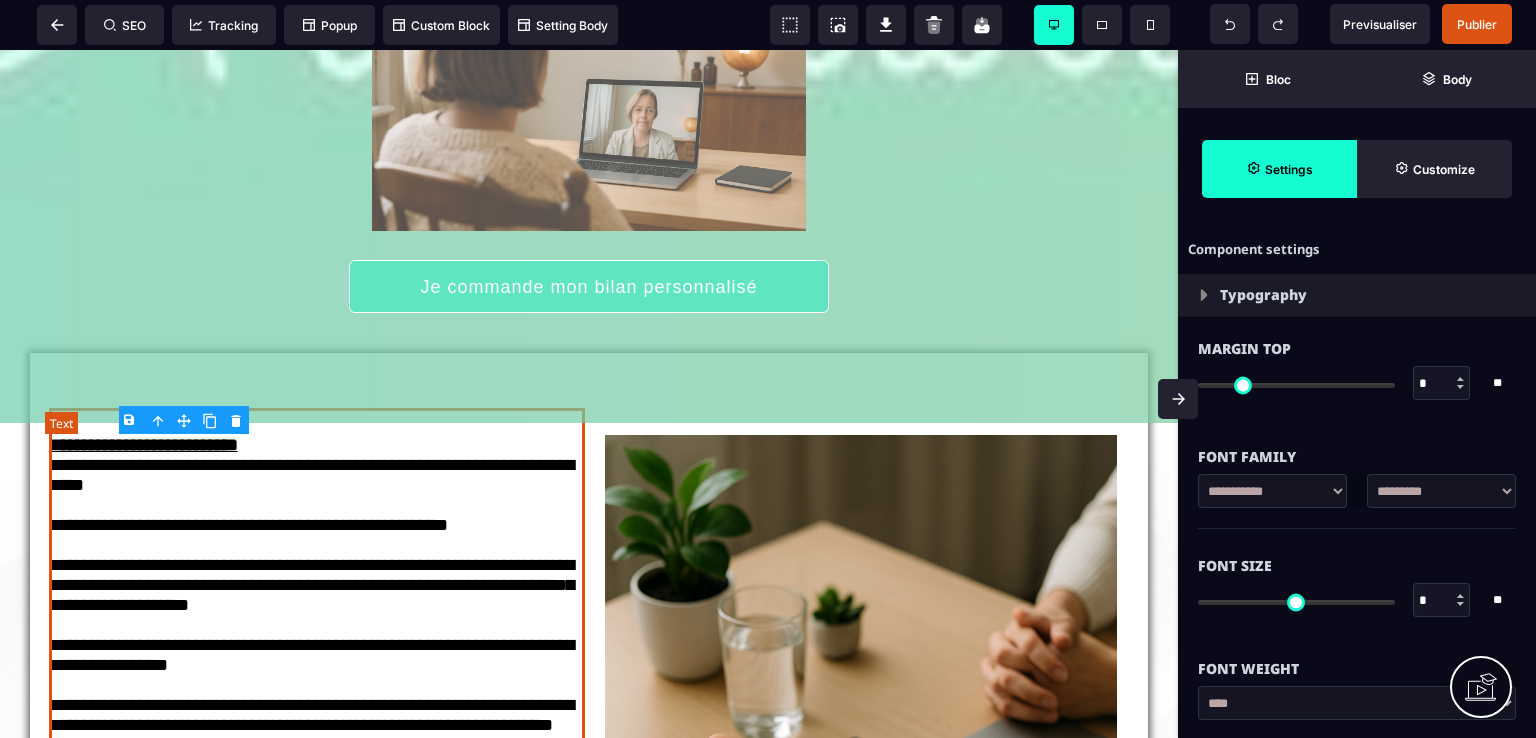 select on "**" 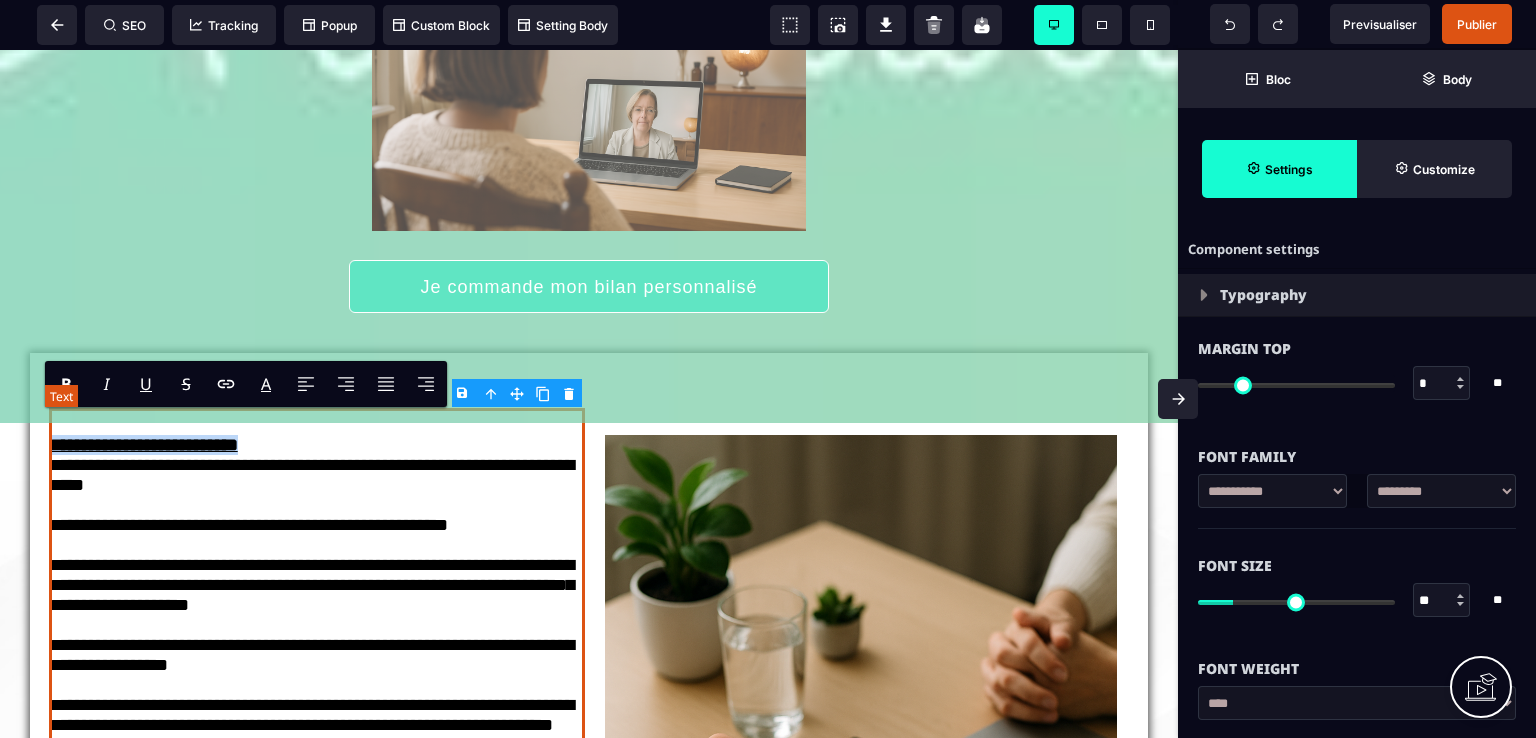 click on "**********" at bounding box center (143, 445) 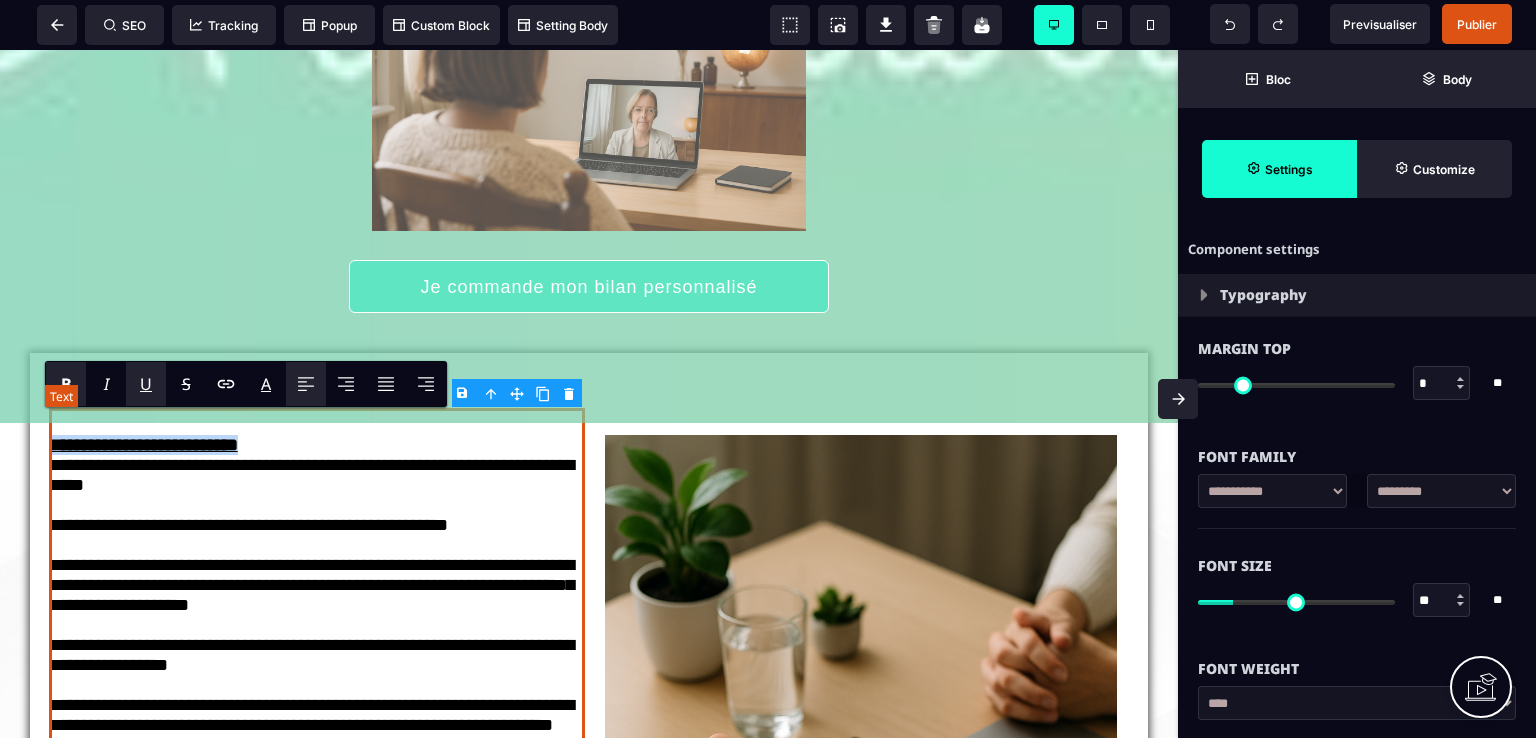 type 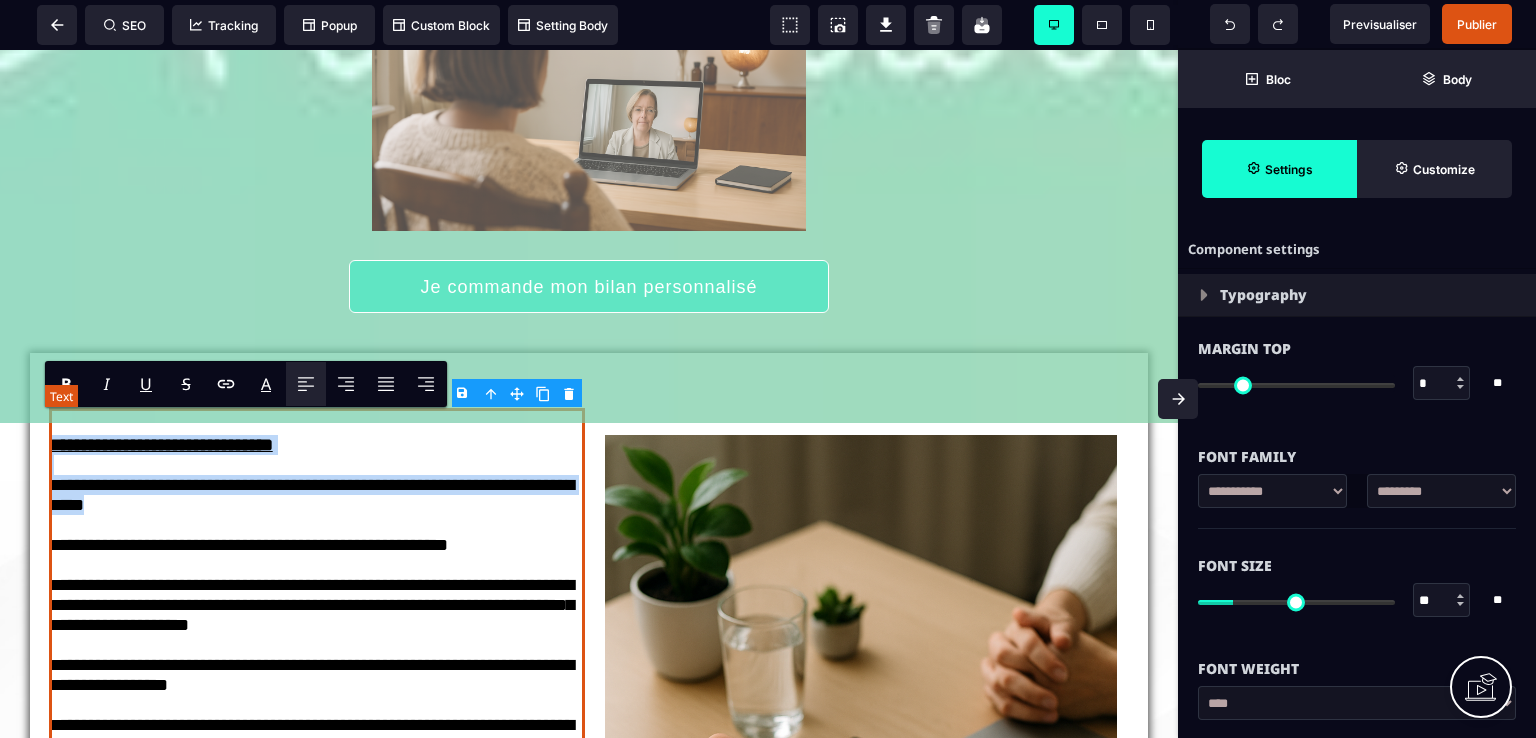 drag, startPoint x: 178, startPoint y: 513, endPoint x: 57, endPoint y: 472, distance: 127.75758 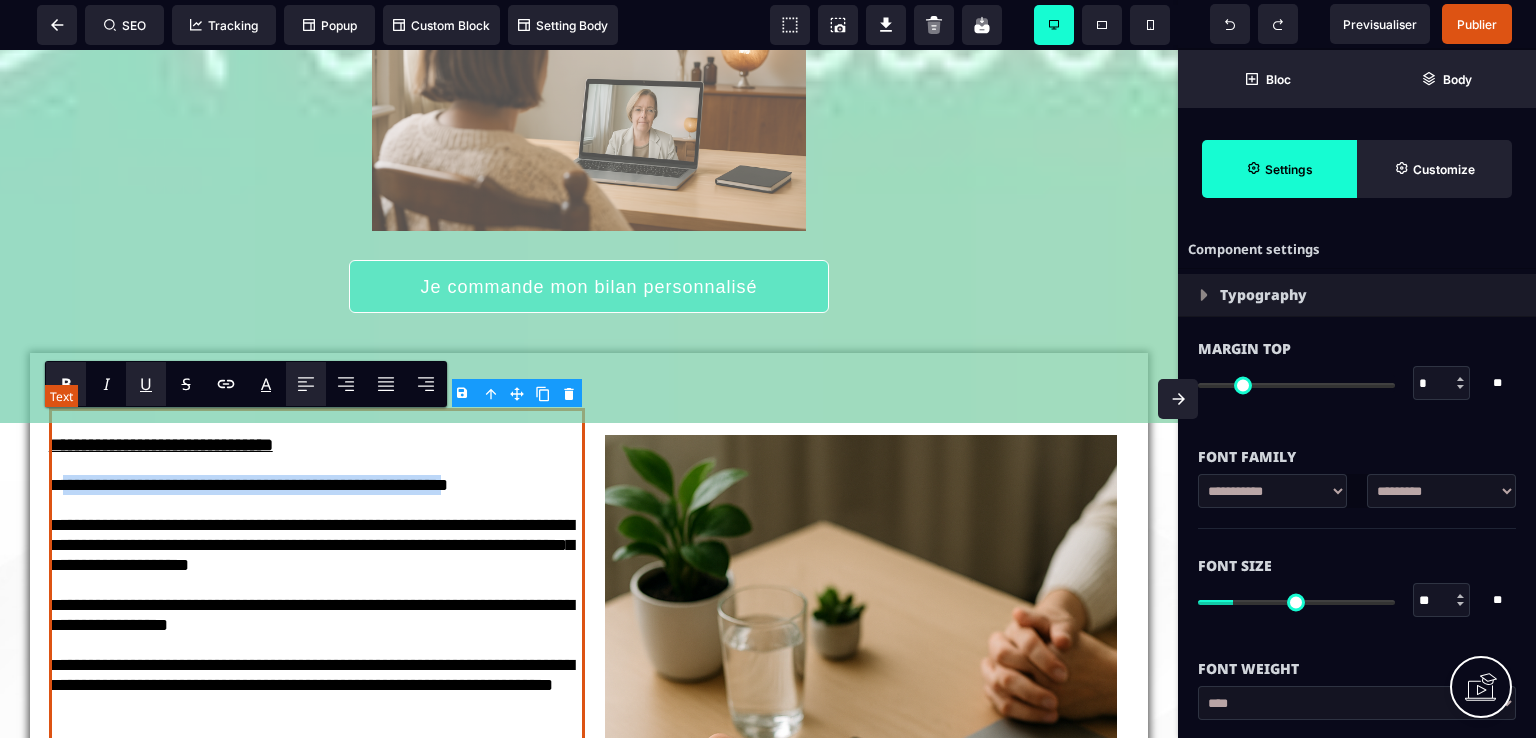 drag, startPoint x: 56, startPoint y: 485, endPoint x: 510, endPoint y: 478, distance: 454.05396 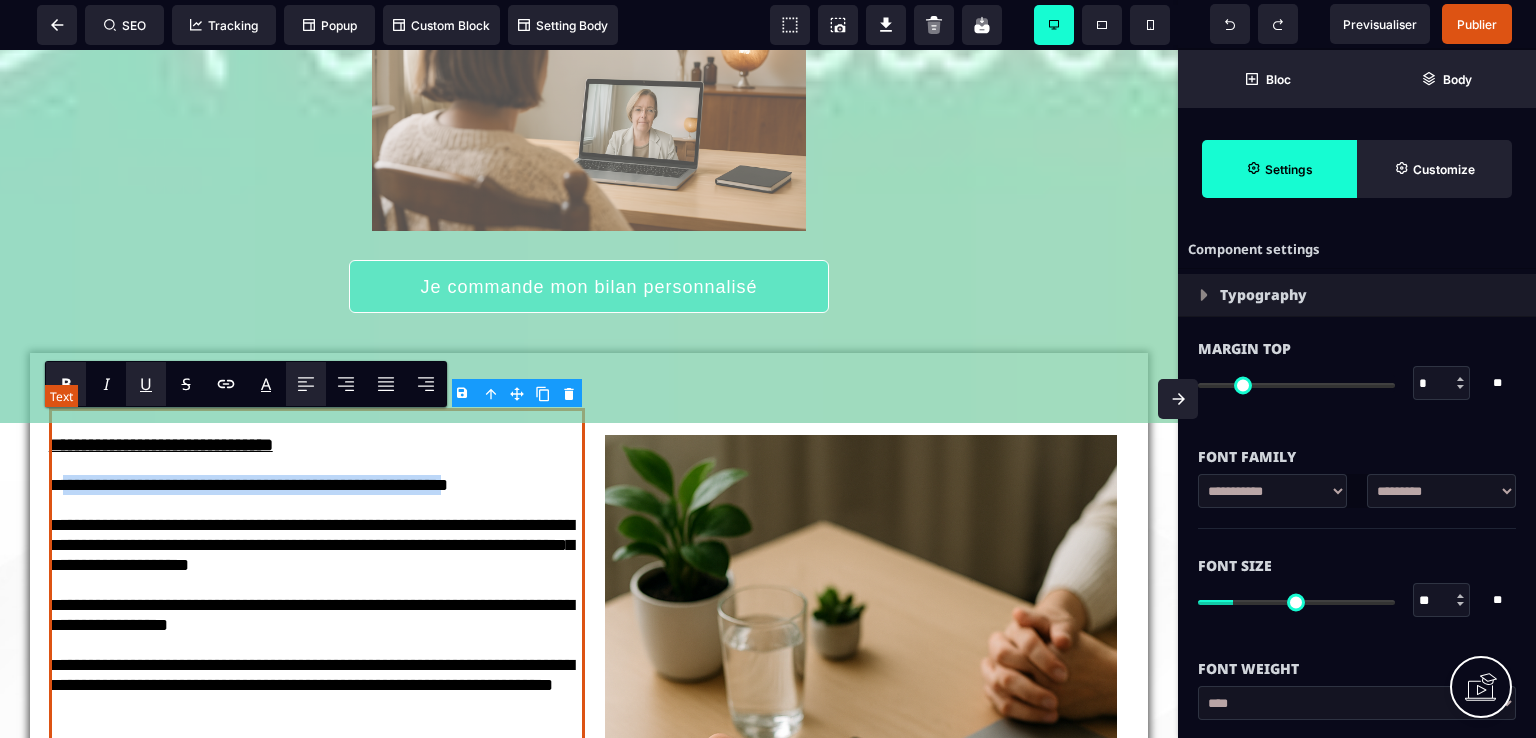 click on "**********" at bounding box center (317, 575) 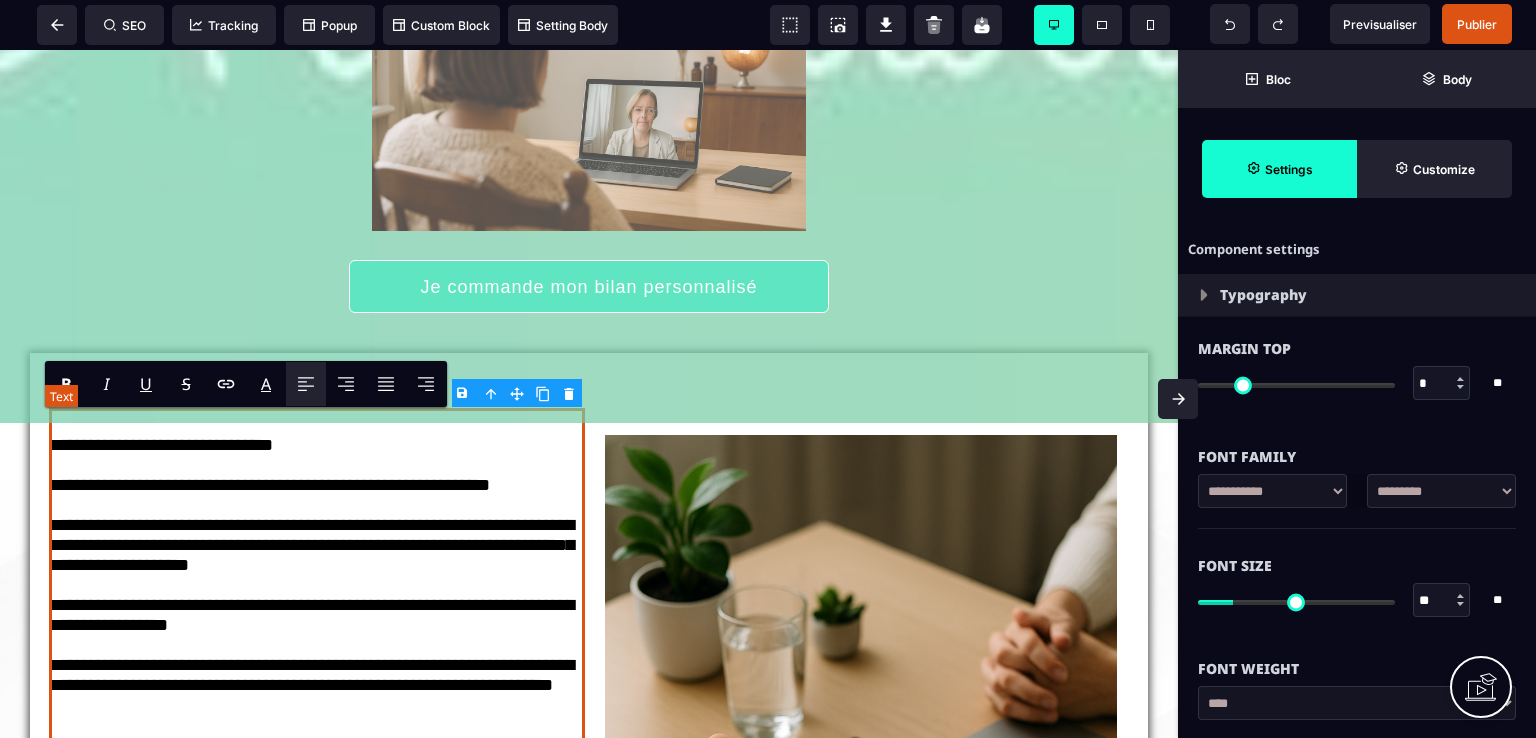 click on "**********" at bounding box center (317, 575) 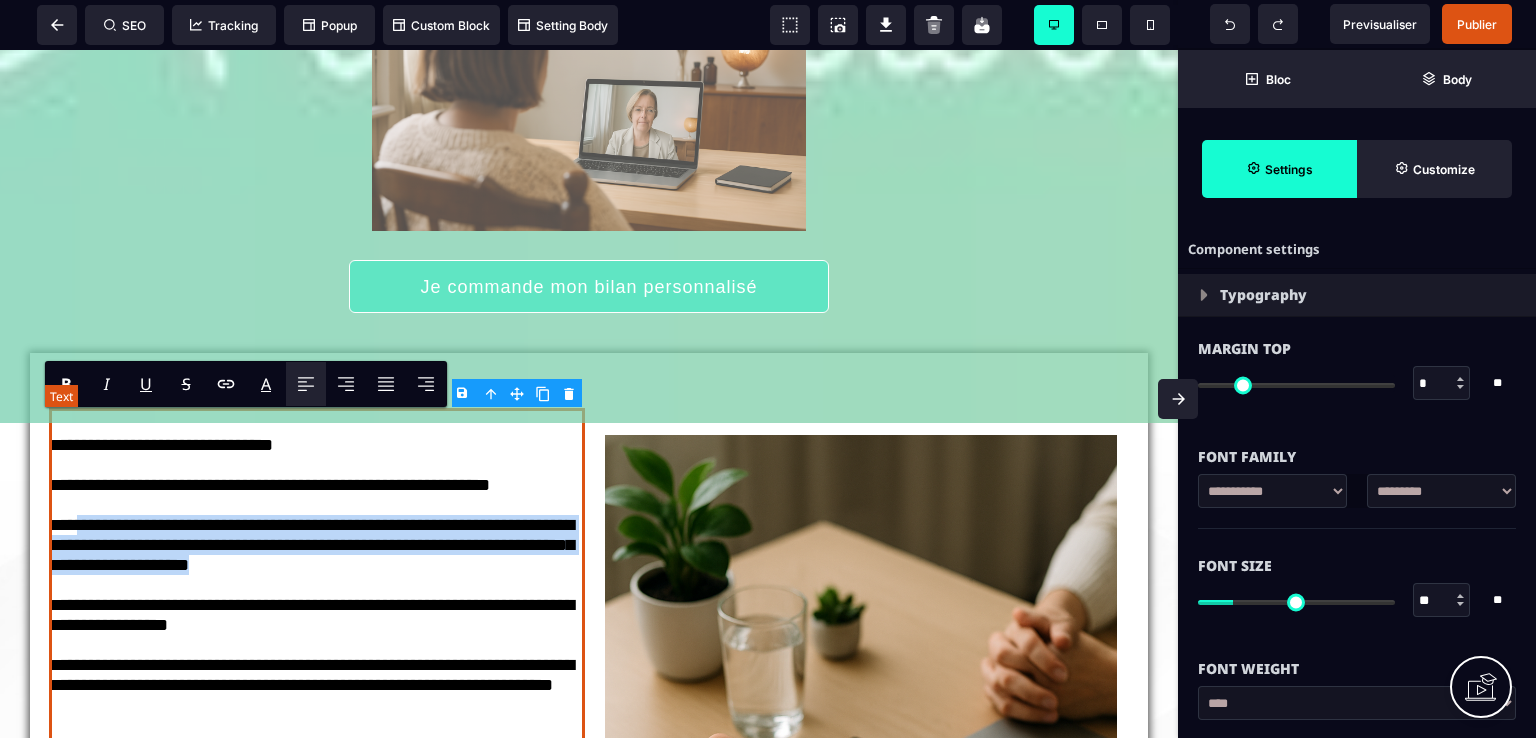drag, startPoint x: 376, startPoint y: 582, endPoint x: 75, endPoint y: 529, distance: 305.6305 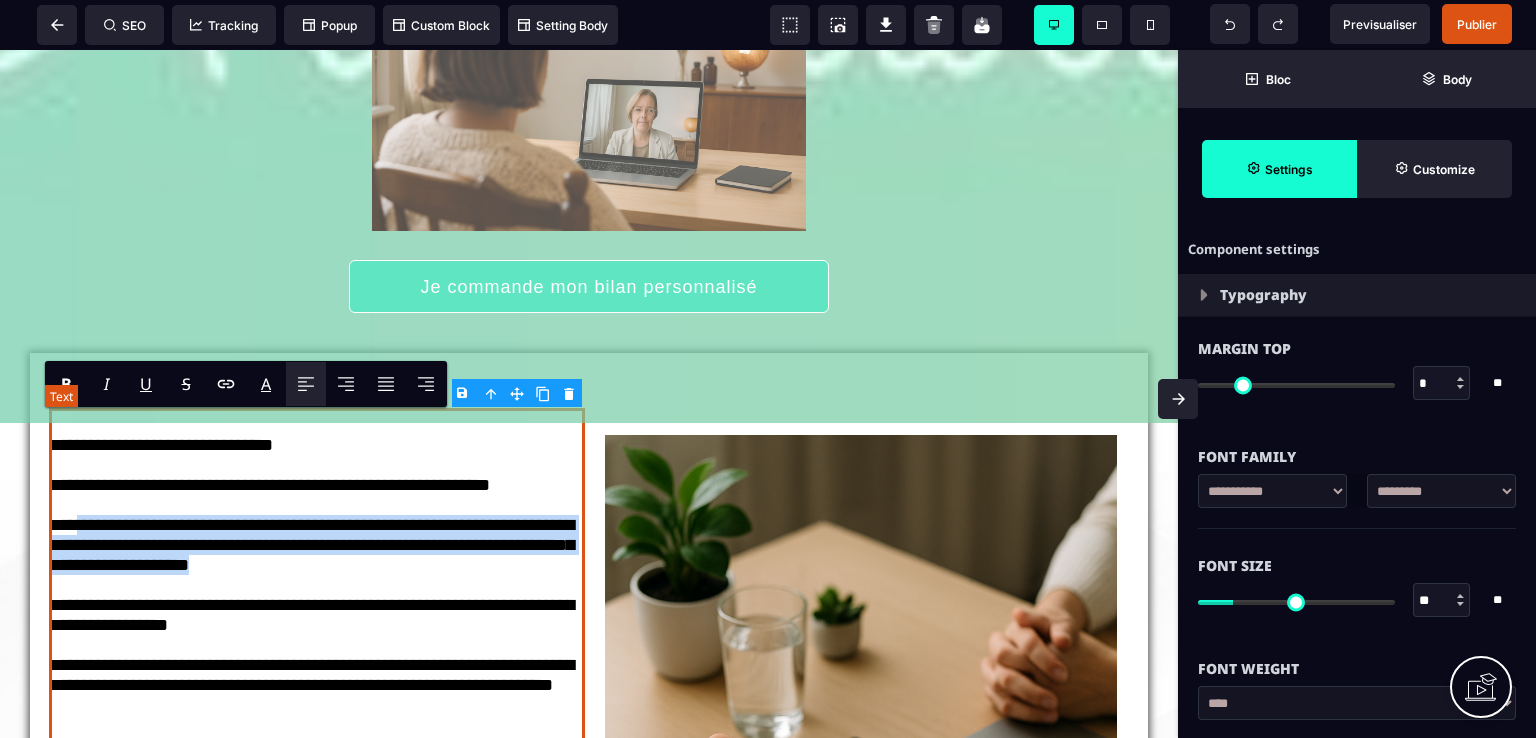 click on "**********" at bounding box center [317, 575] 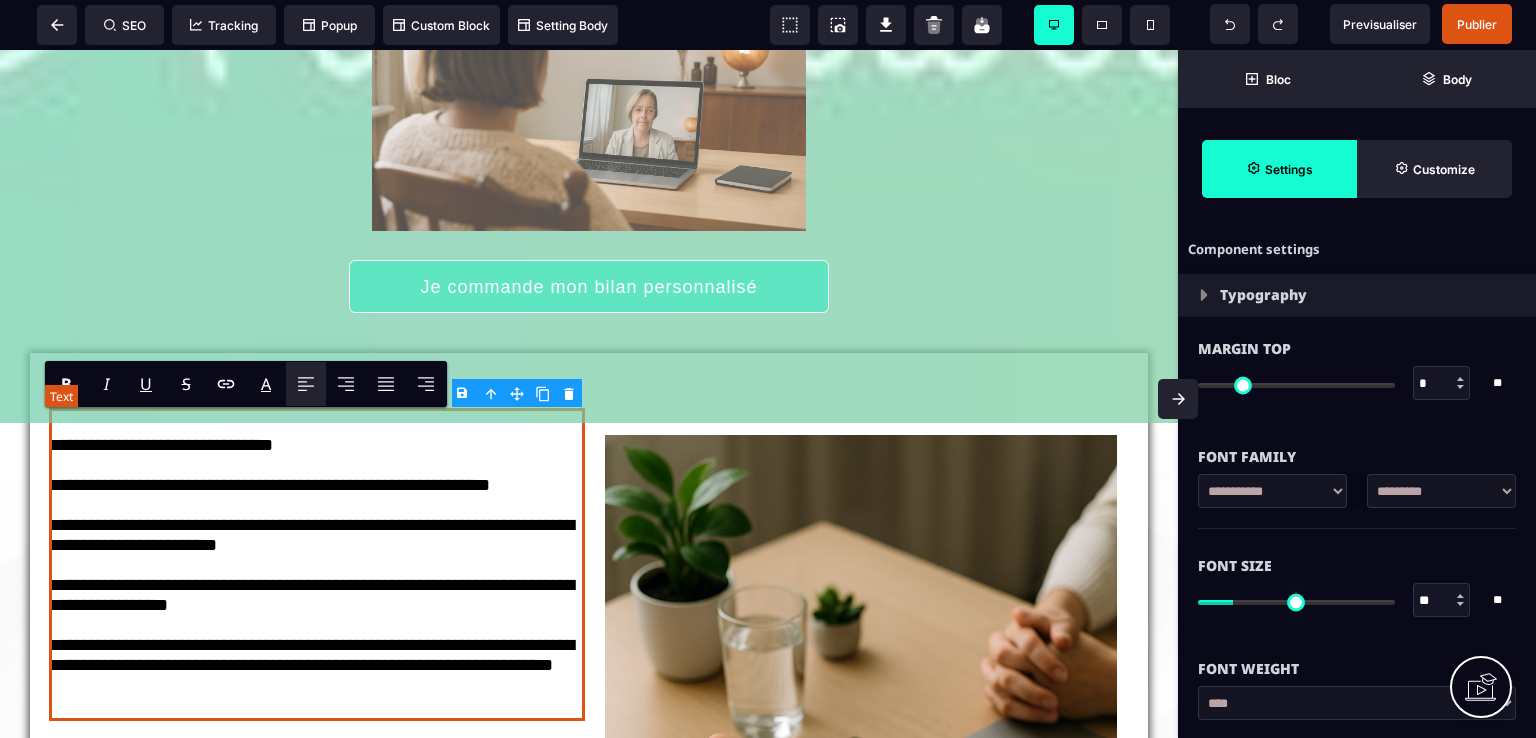 click on "**********" at bounding box center [317, 564] 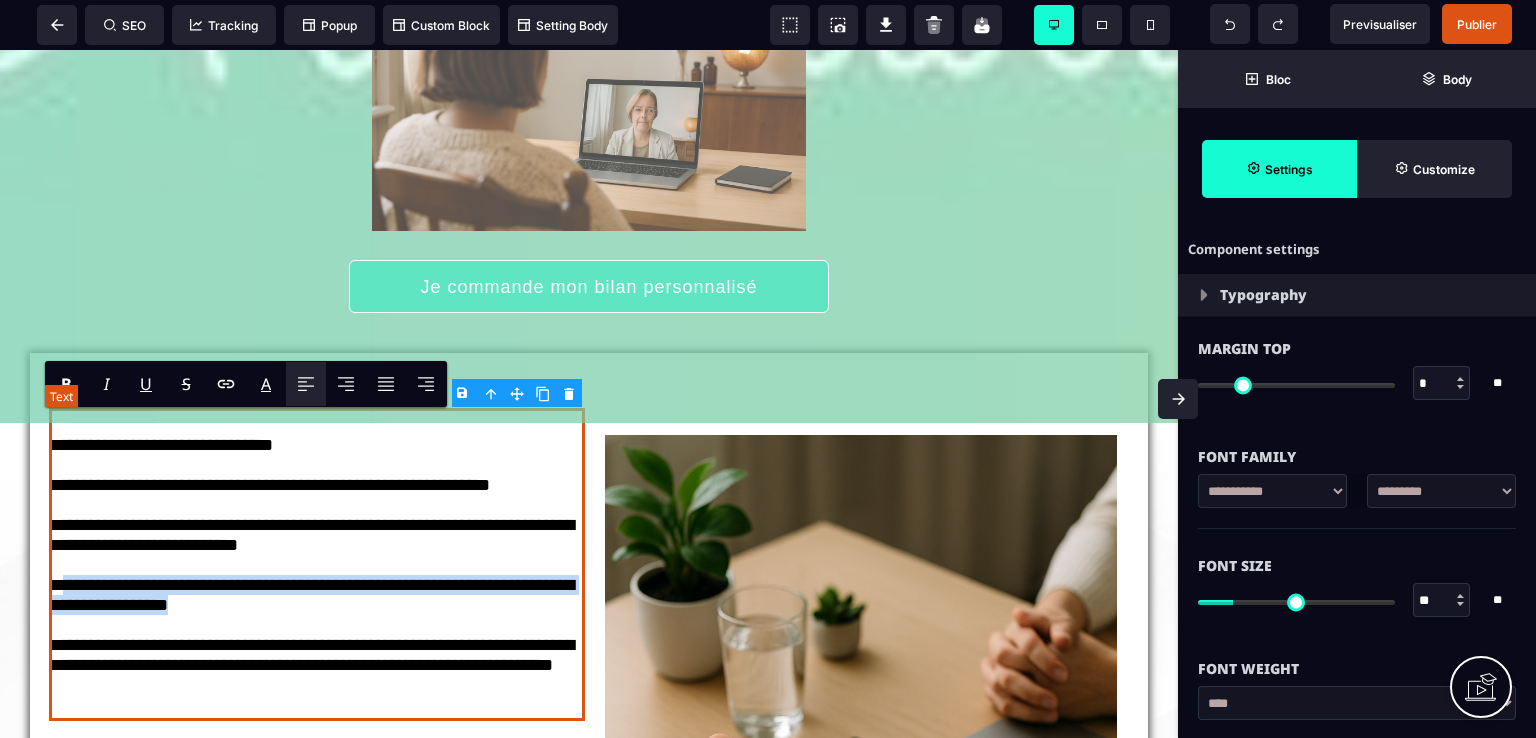 drag, startPoint x: 245, startPoint y: 626, endPoint x: 58, endPoint y: 596, distance: 189.39113 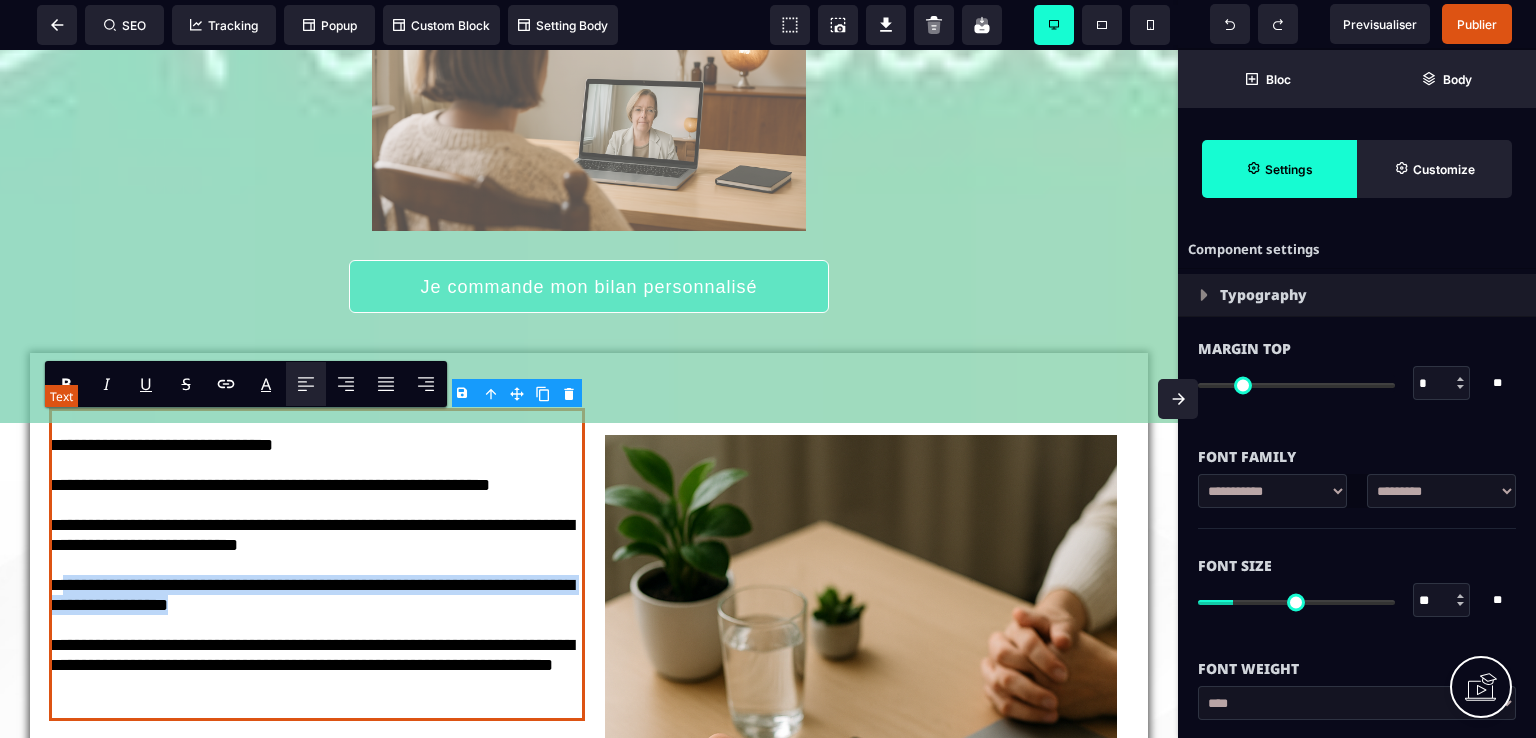 click on "**********" at bounding box center (317, 564) 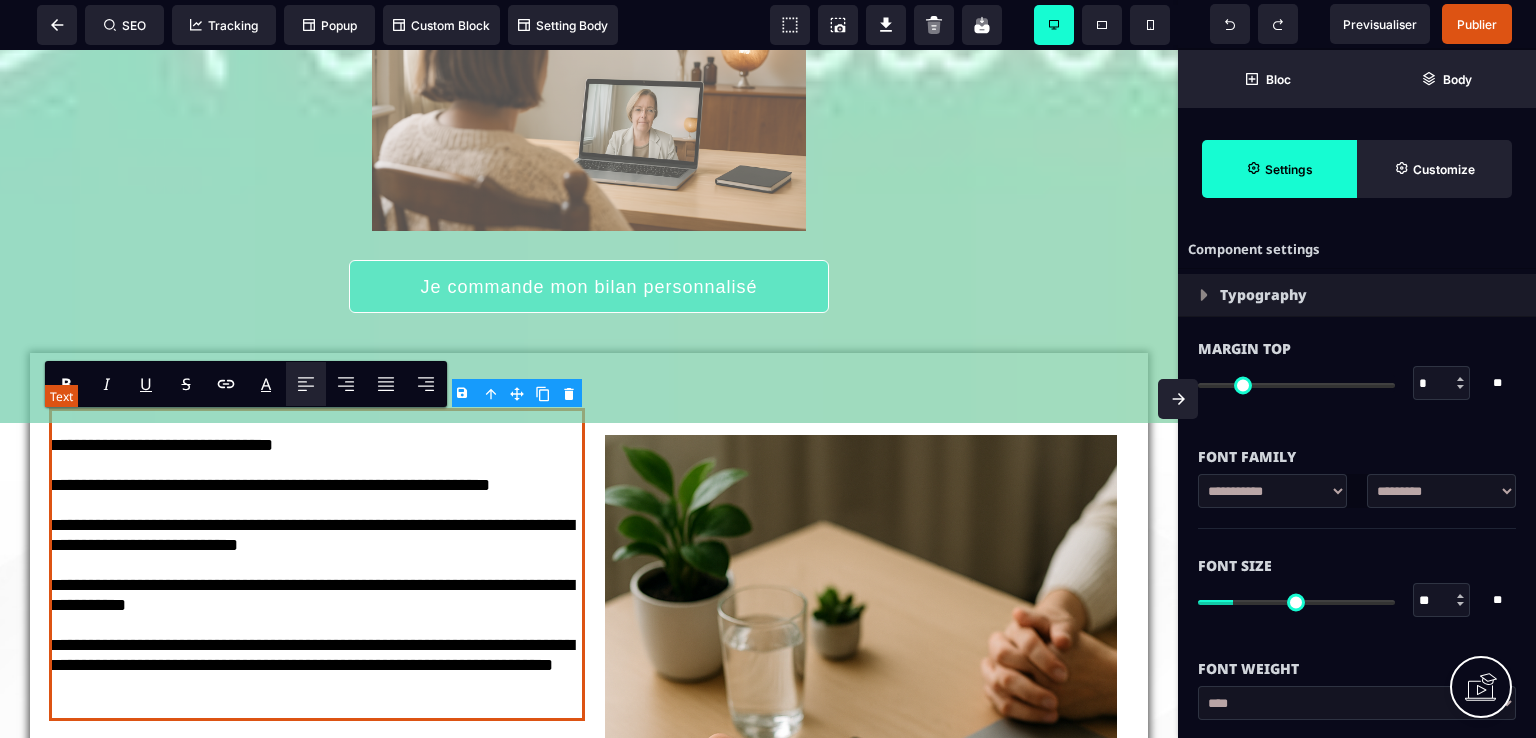 click on "**********" at bounding box center [317, 564] 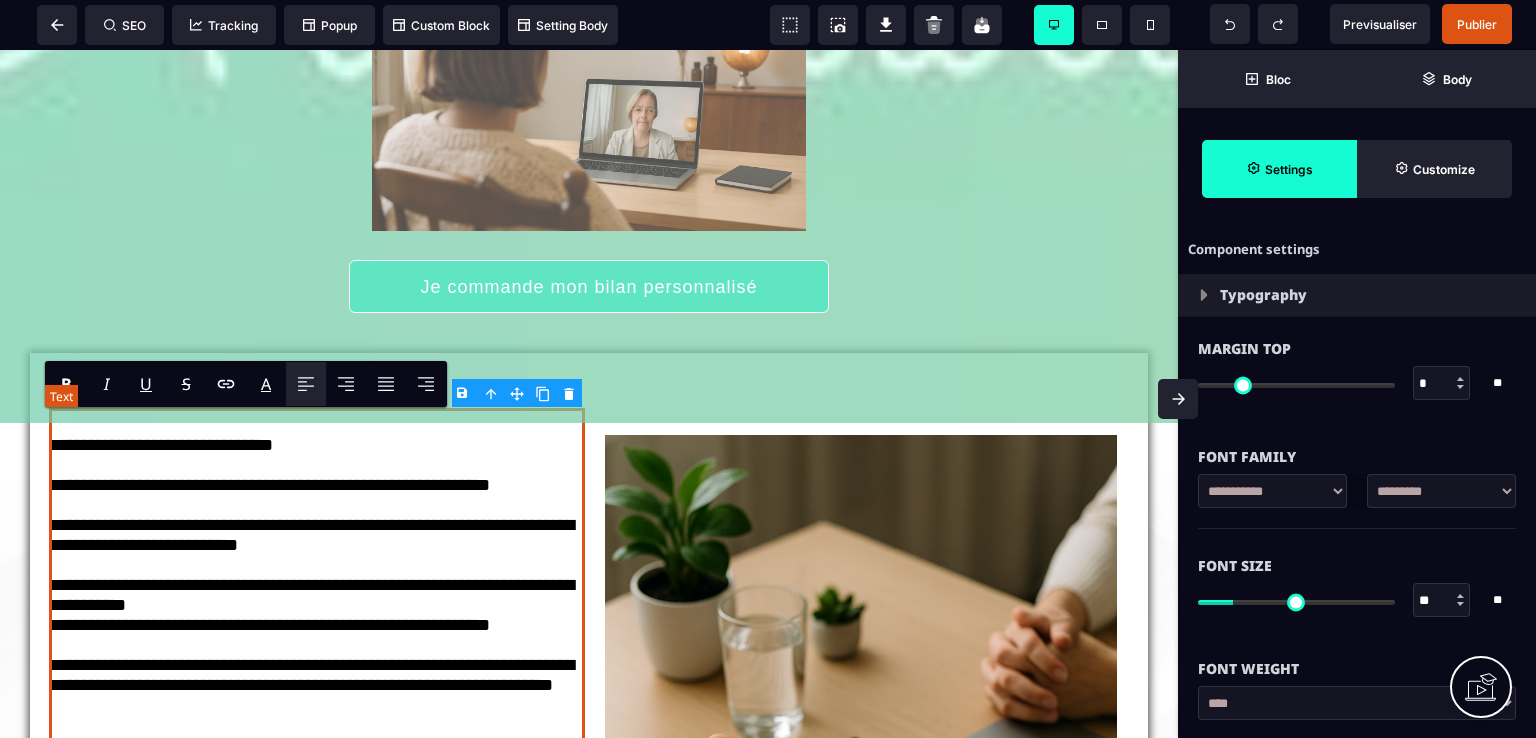 click on "**********" at bounding box center [317, 575] 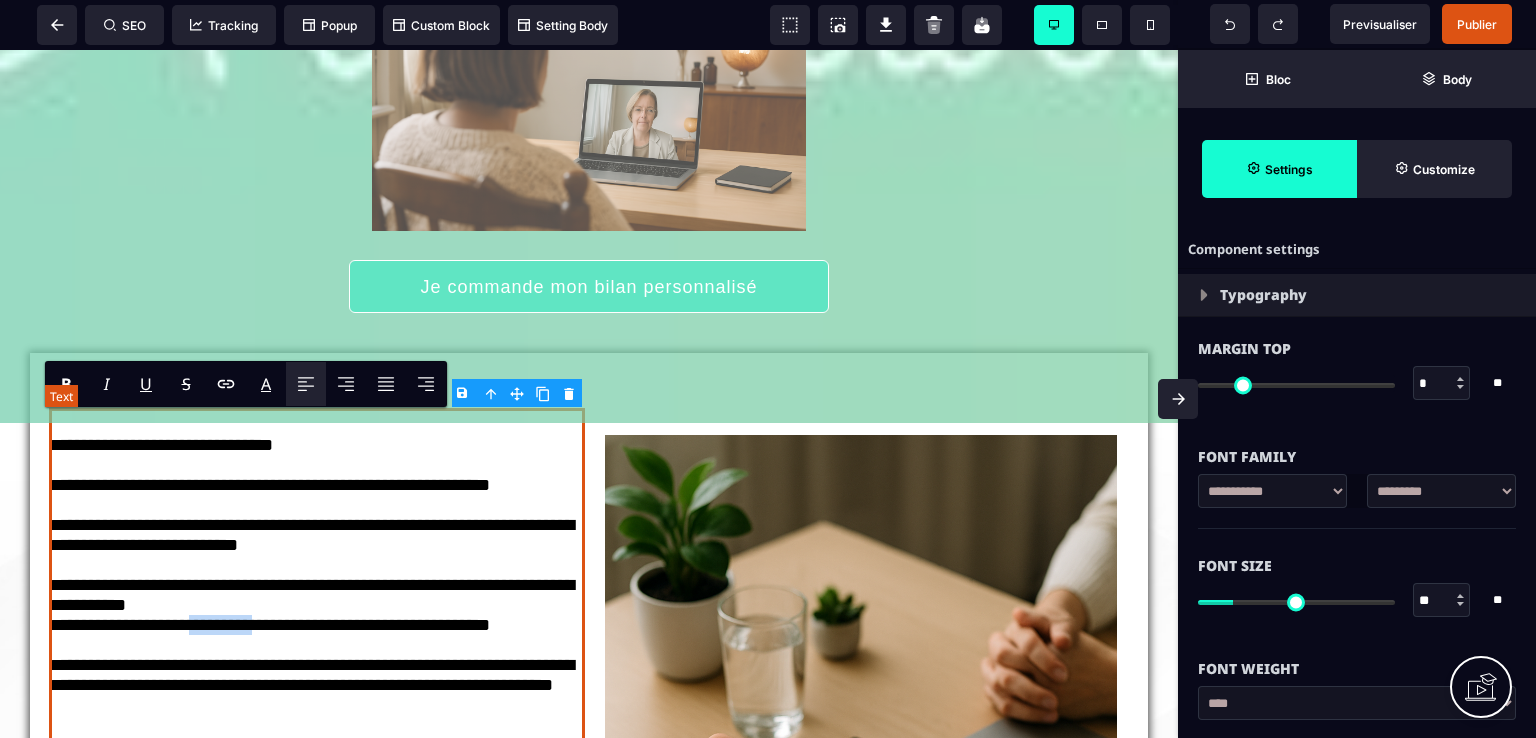 drag, startPoint x: 255, startPoint y: 628, endPoint x: 257, endPoint y: 617, distance: 11.18034 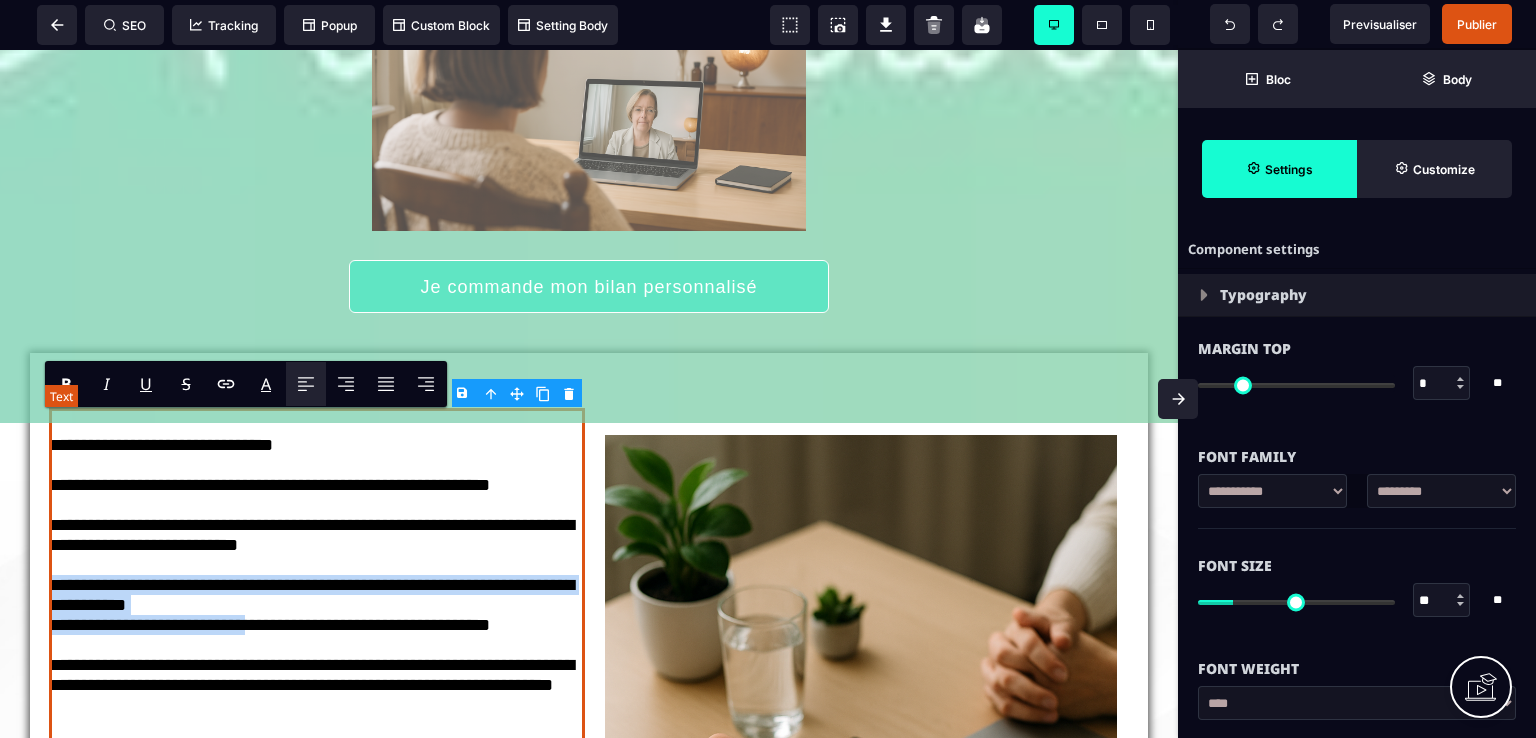 click on "**********" at bounding box center [317, 575] 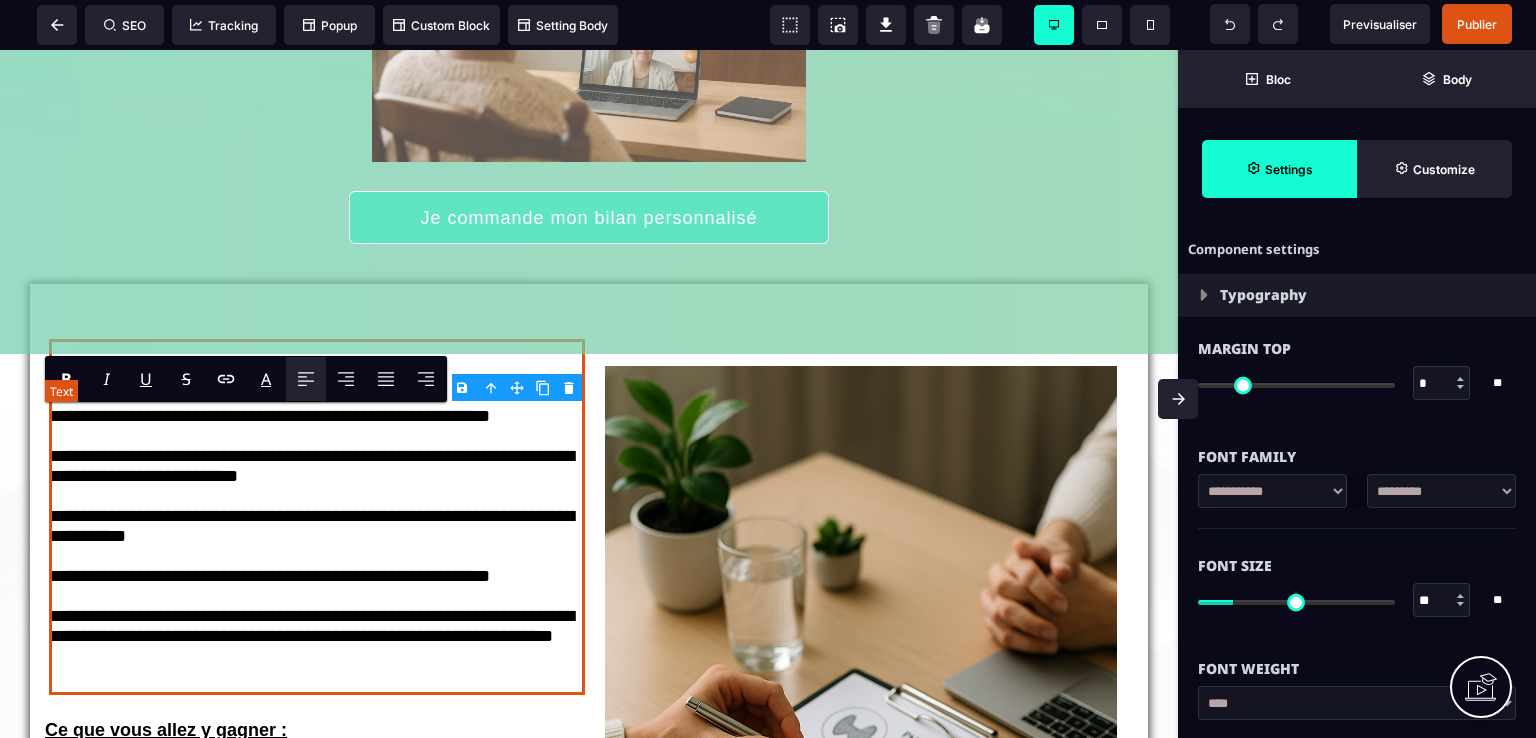 scroll, scrollTop: 707, scrollLeft: 0, axis: vertical 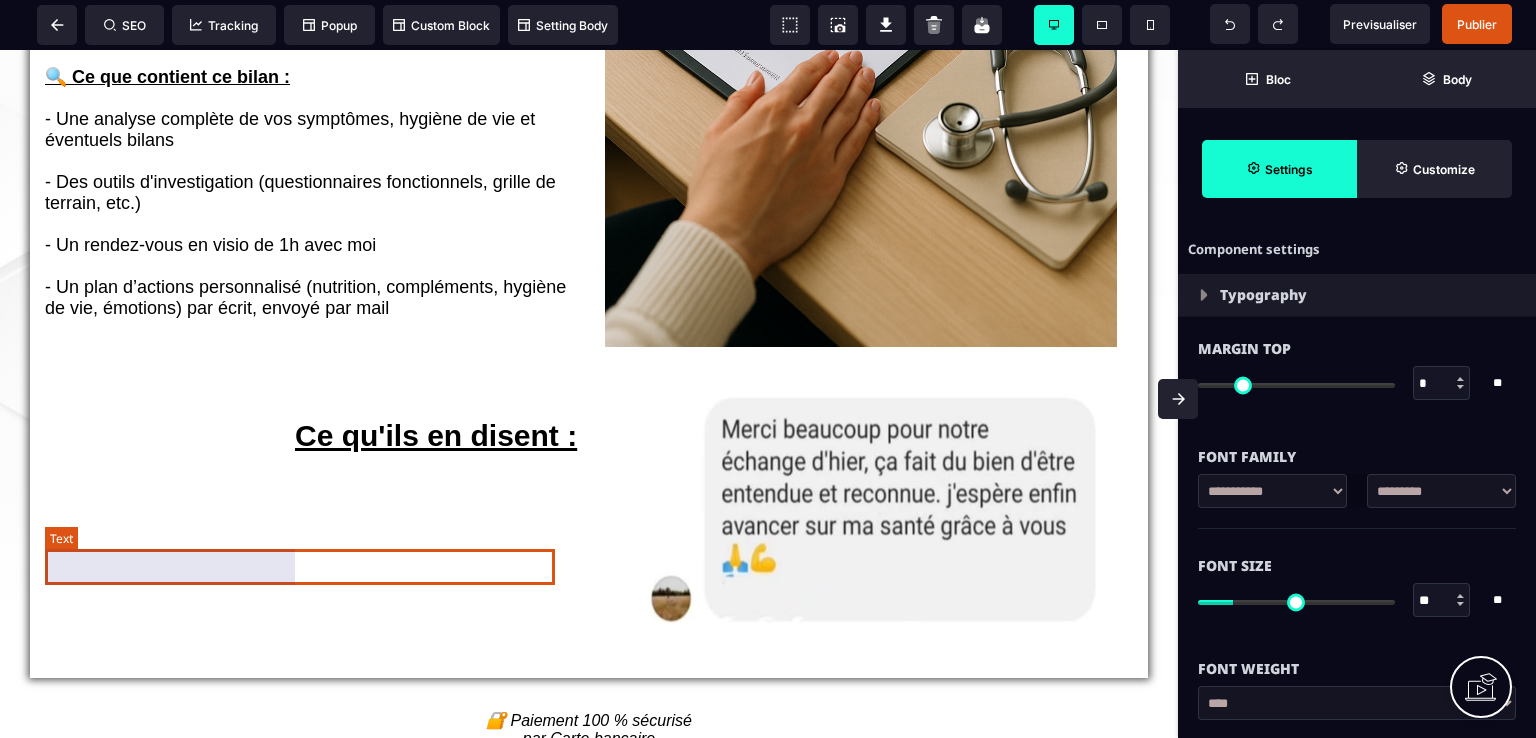 click on "Ce qu'ils en disent :" at bounding box center [311, 435] 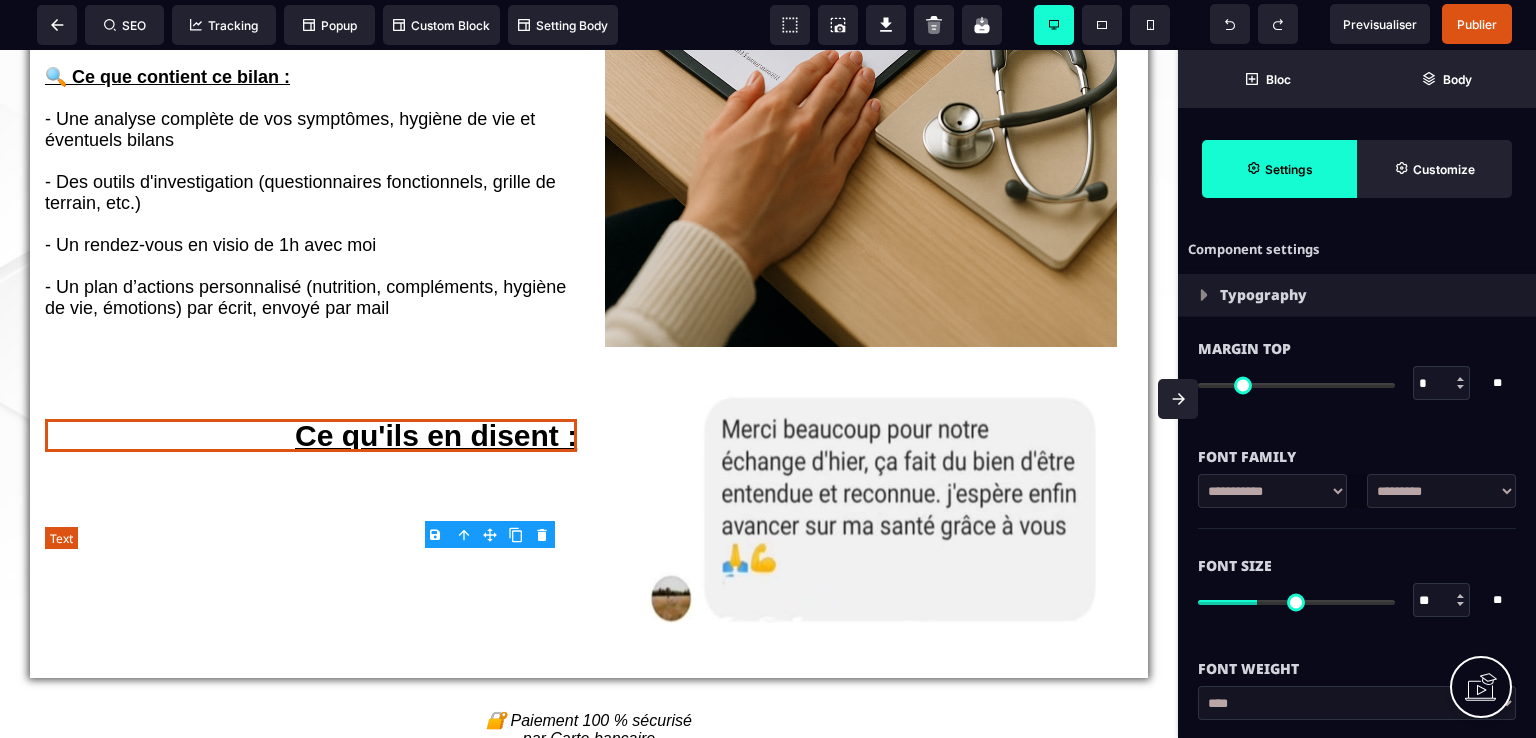 click on "Ce qu'ils en disent :" at bounding box center (311, 435) 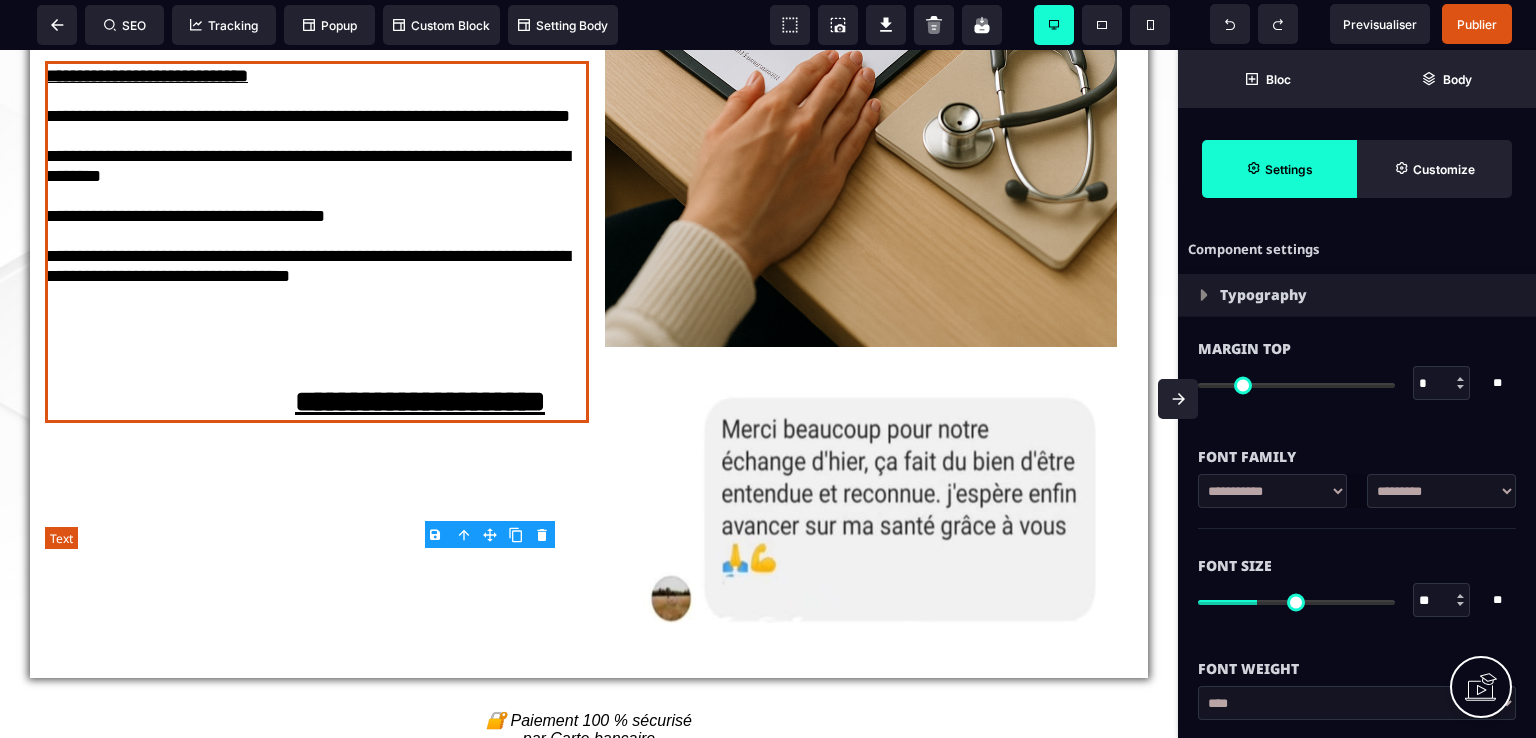 select on "***" 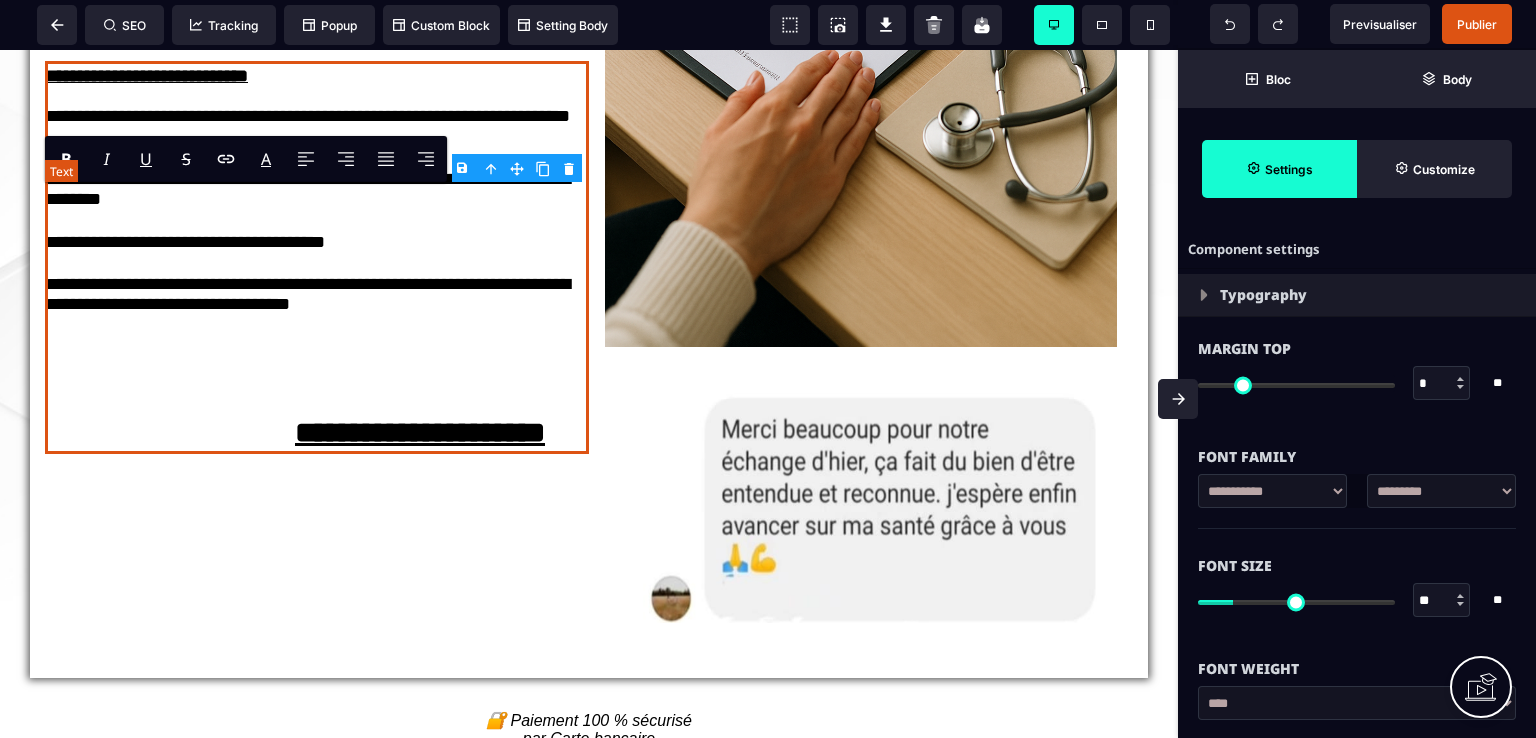 type on "*" 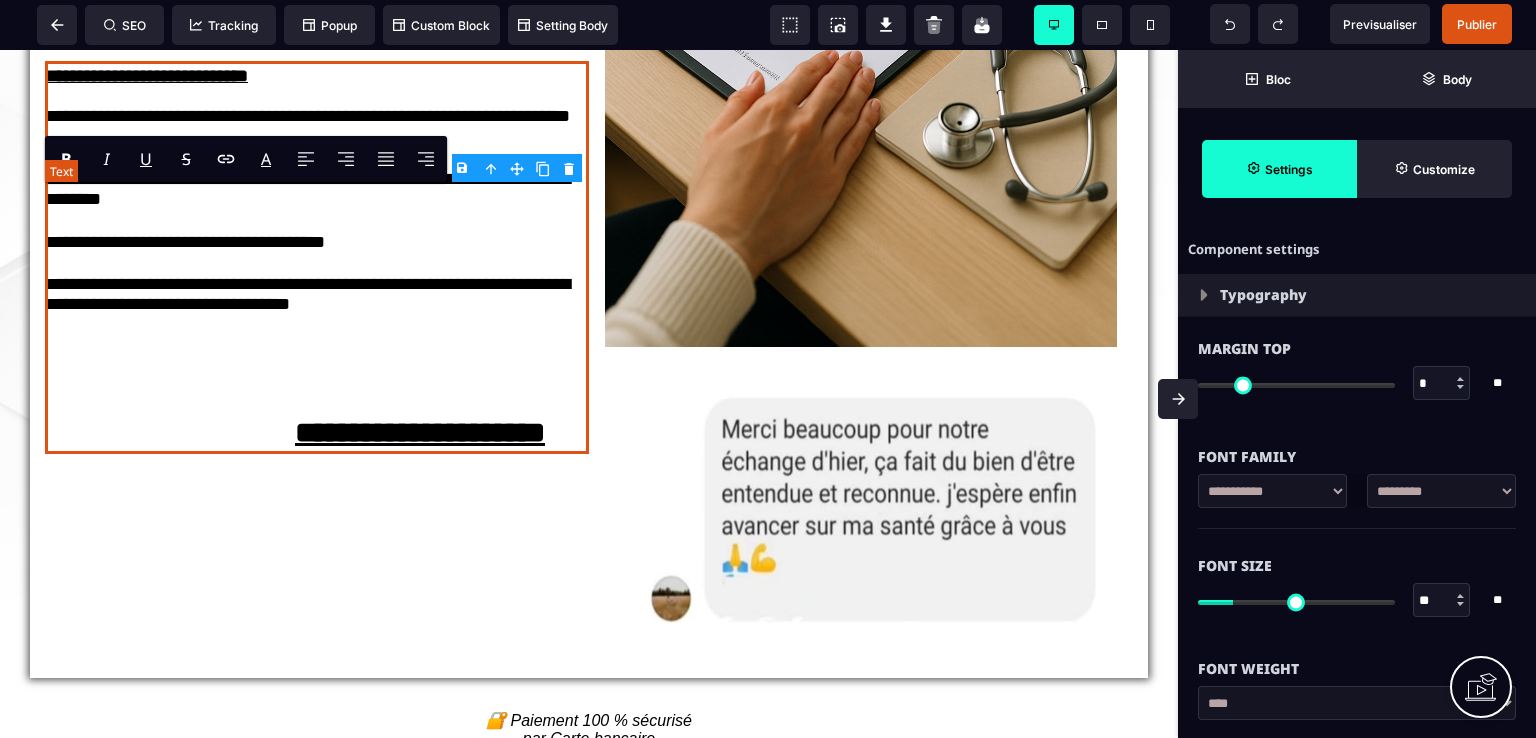 click on "**********" at bounding box center [295, 432] 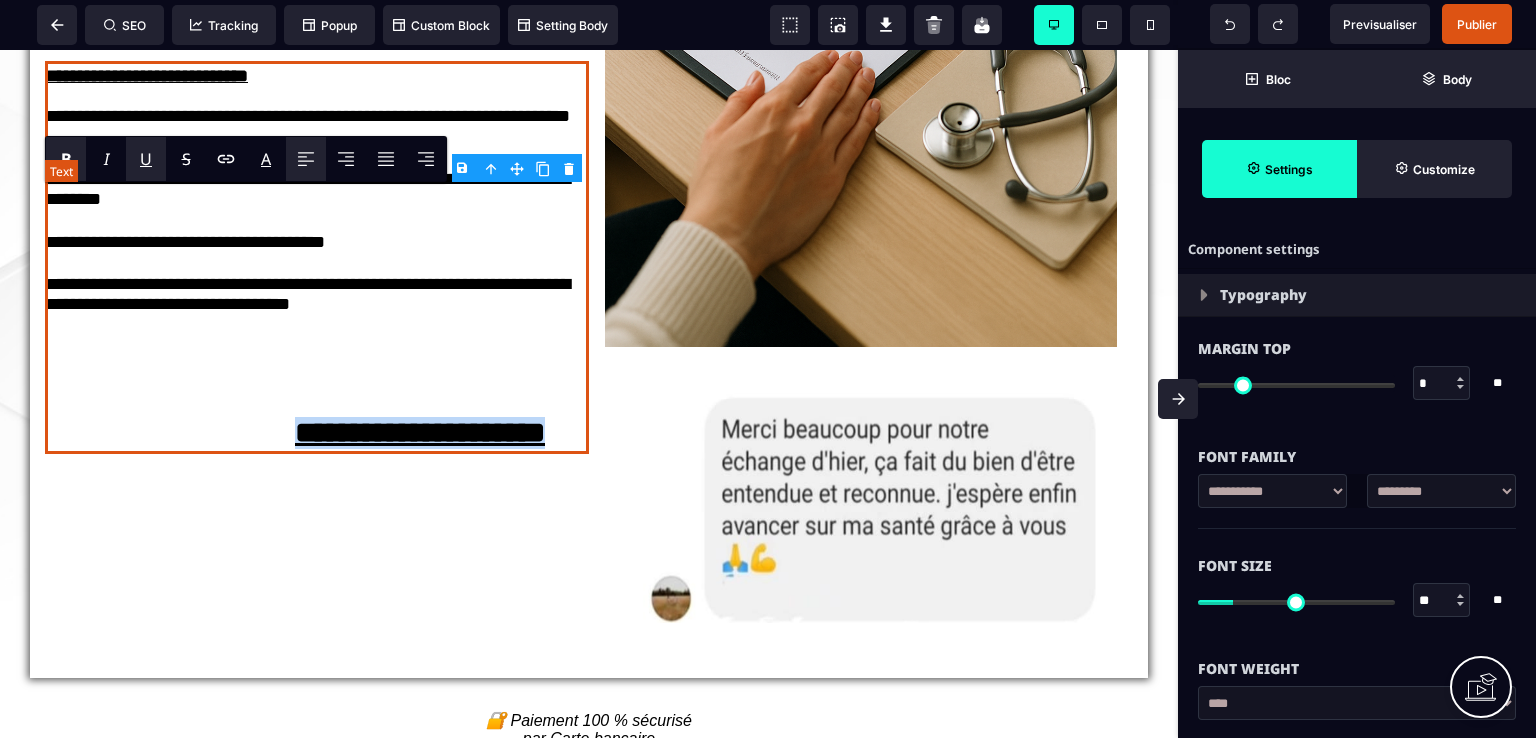 type 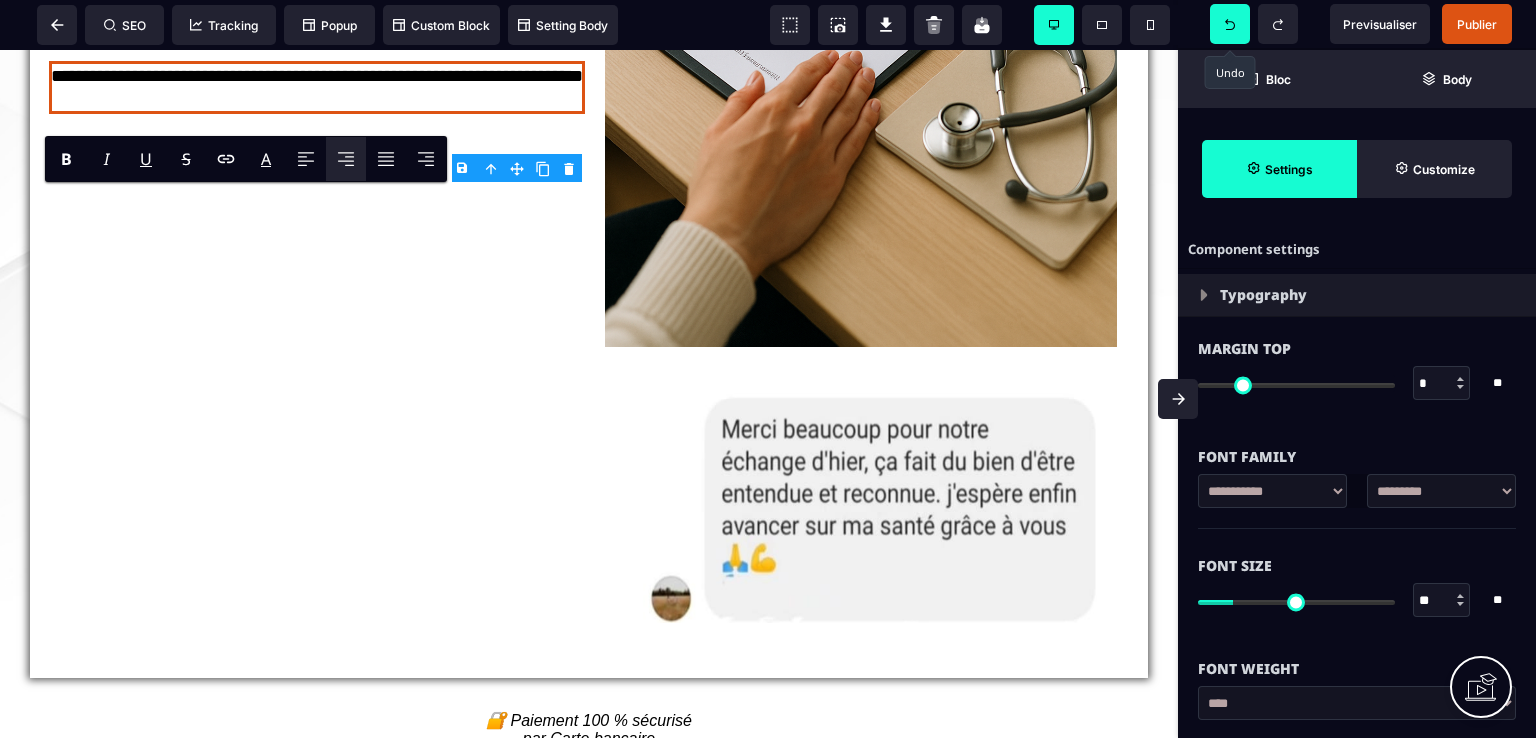 click at bounding box center (1230, 24) 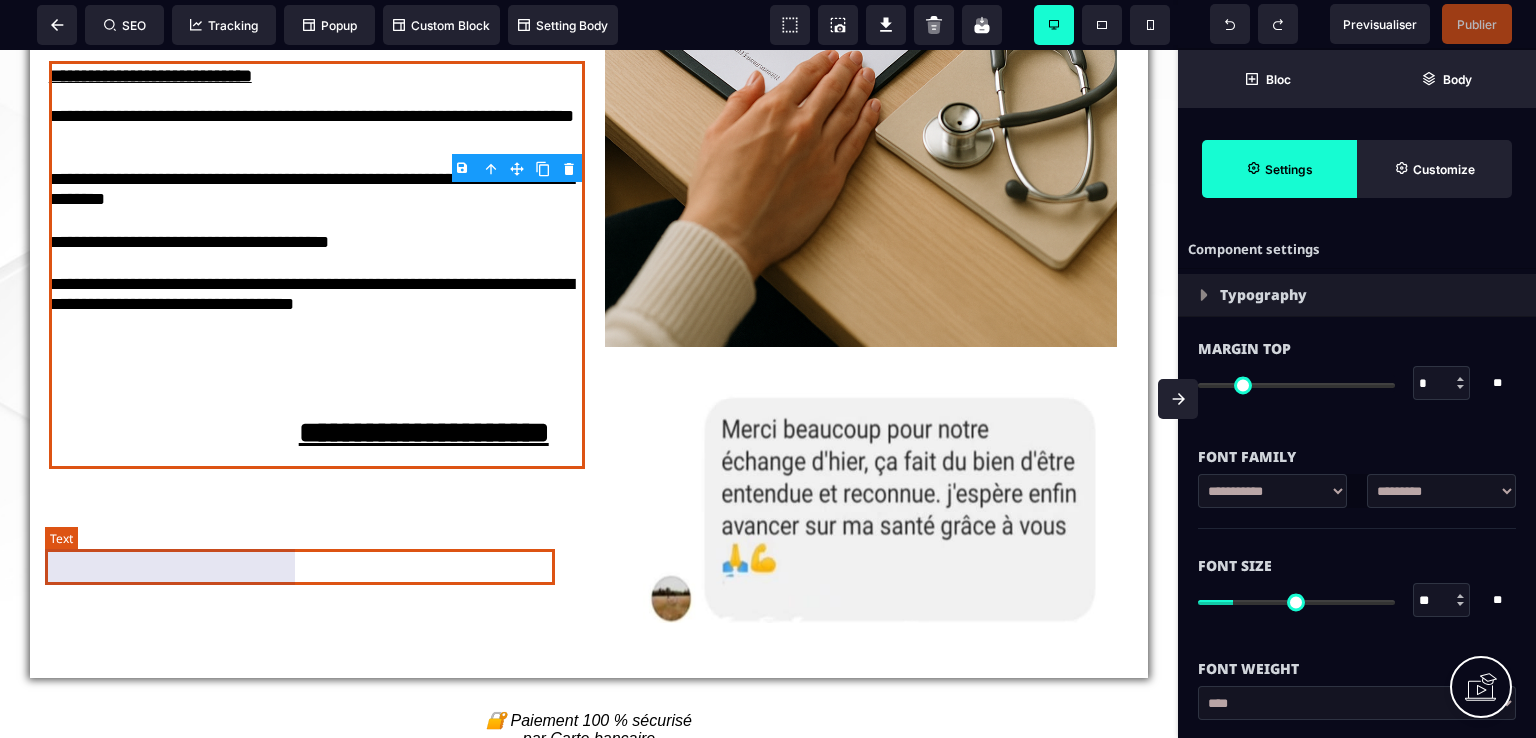 click on "**********" at bounding box center (299, 432) 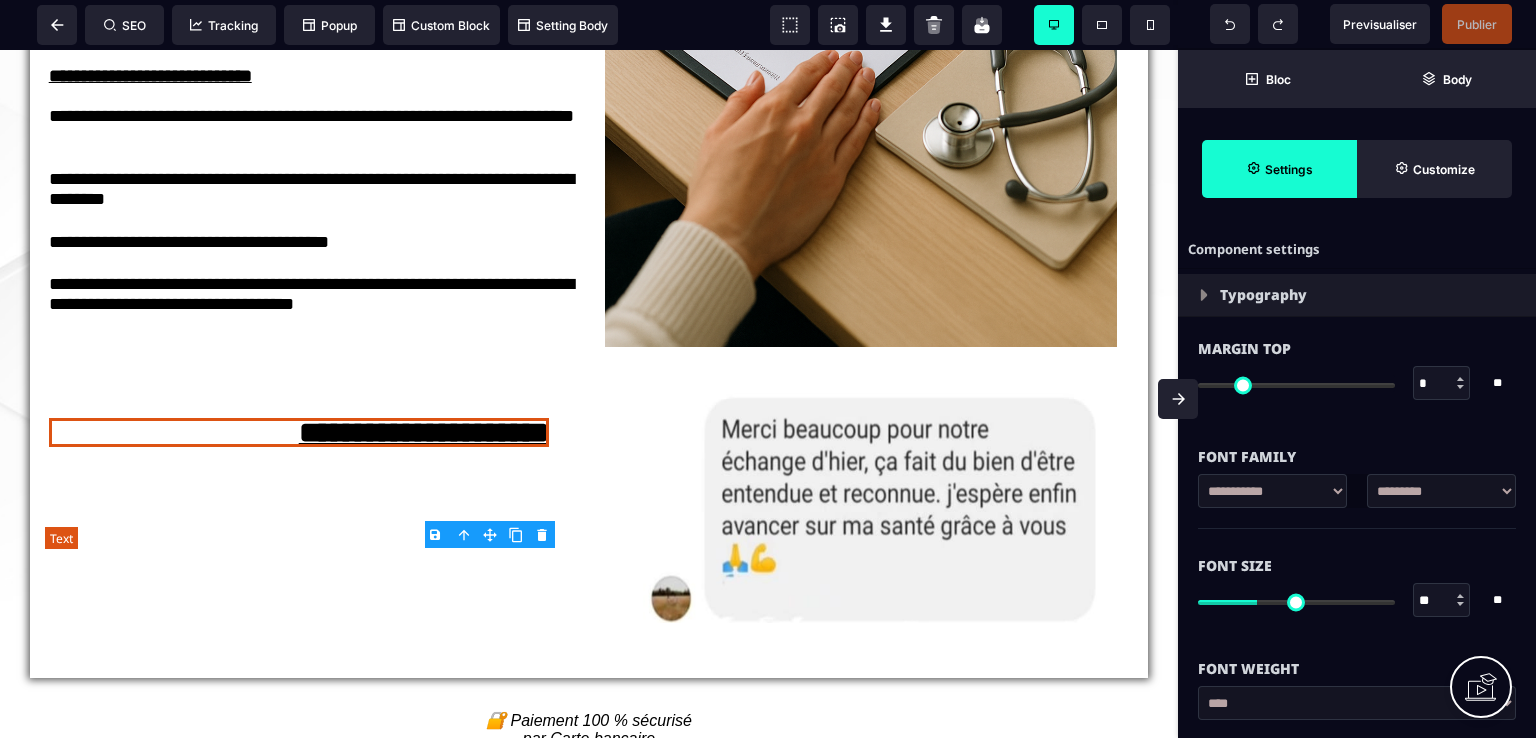 click on "**********" at bounding box center (299, 432) 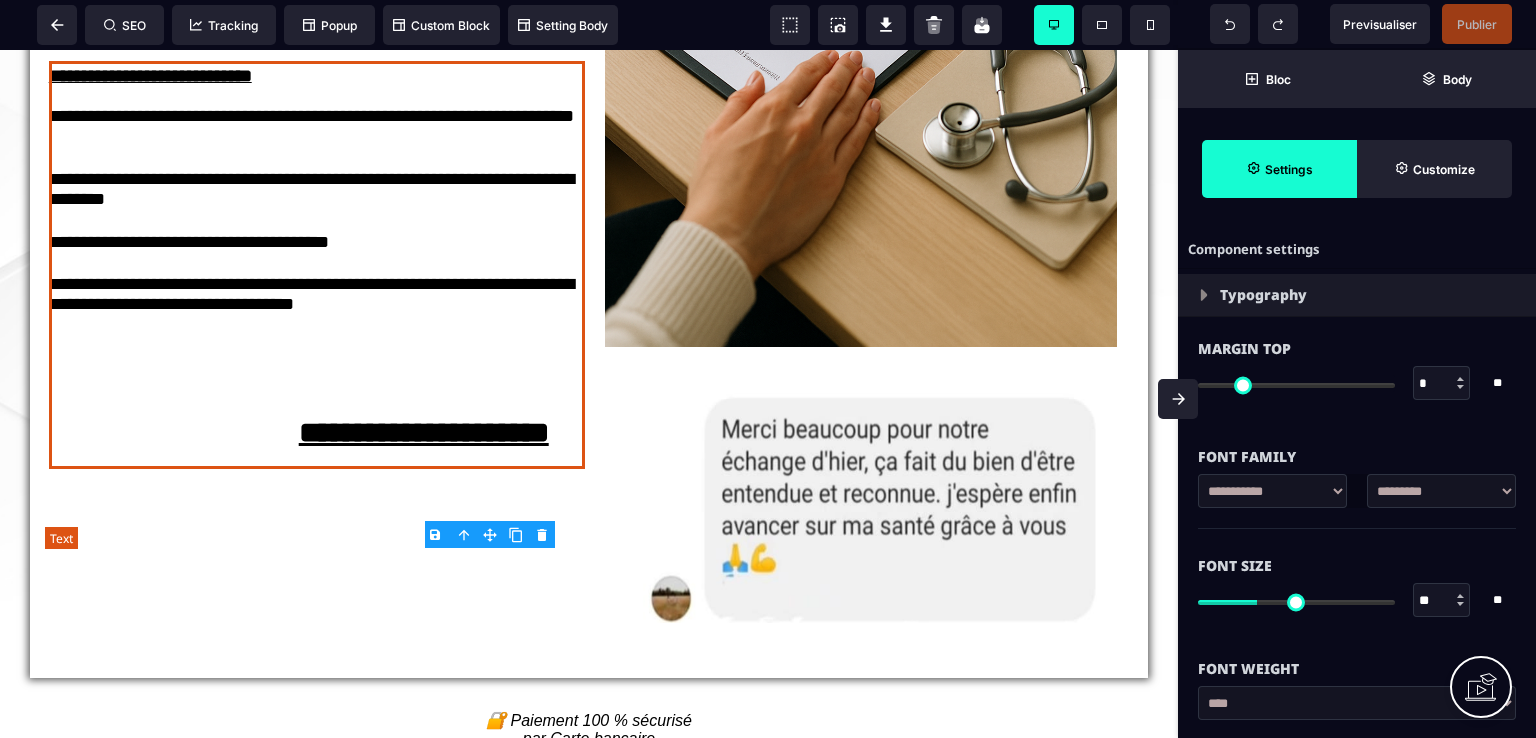 select on "***" 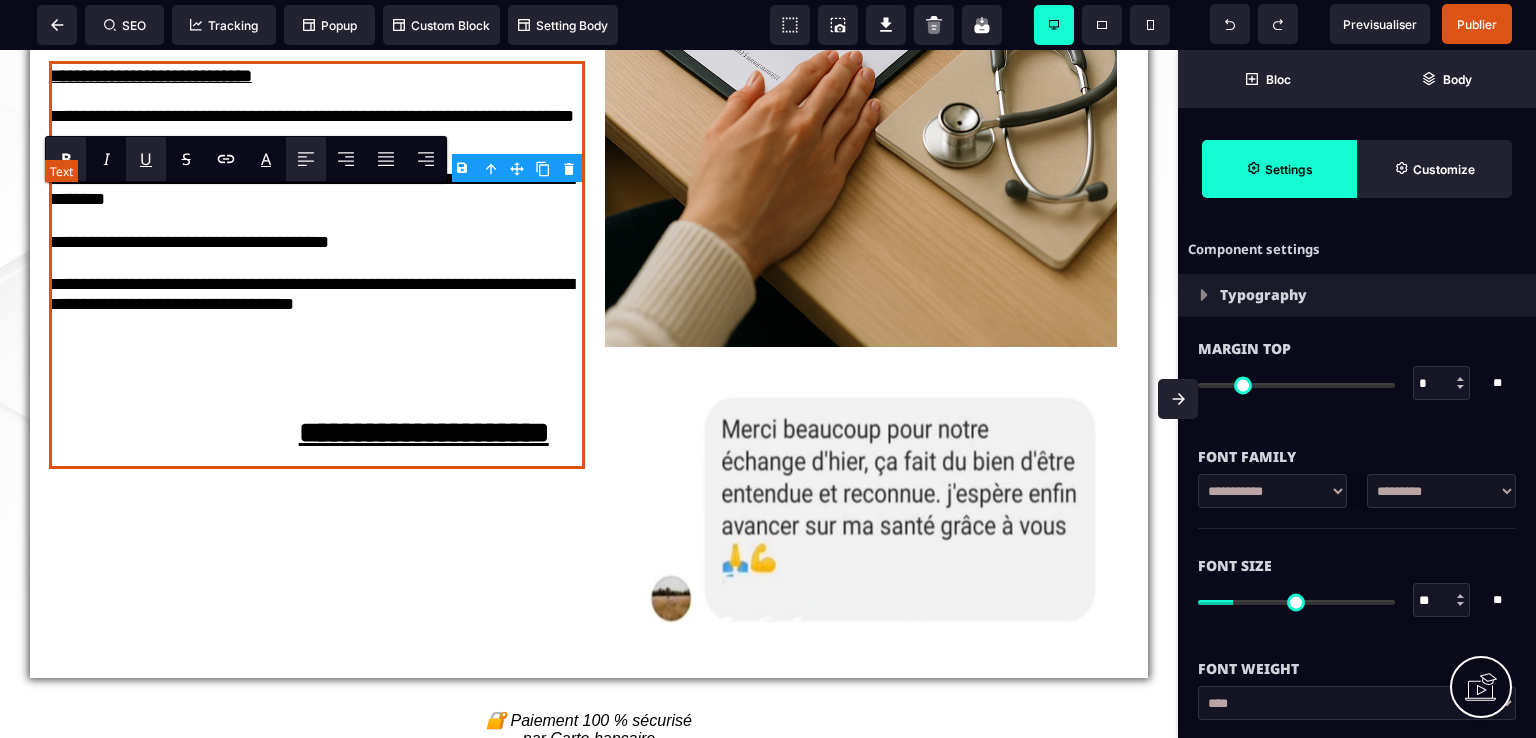 click on "**********" at bounding box center [299, 432] 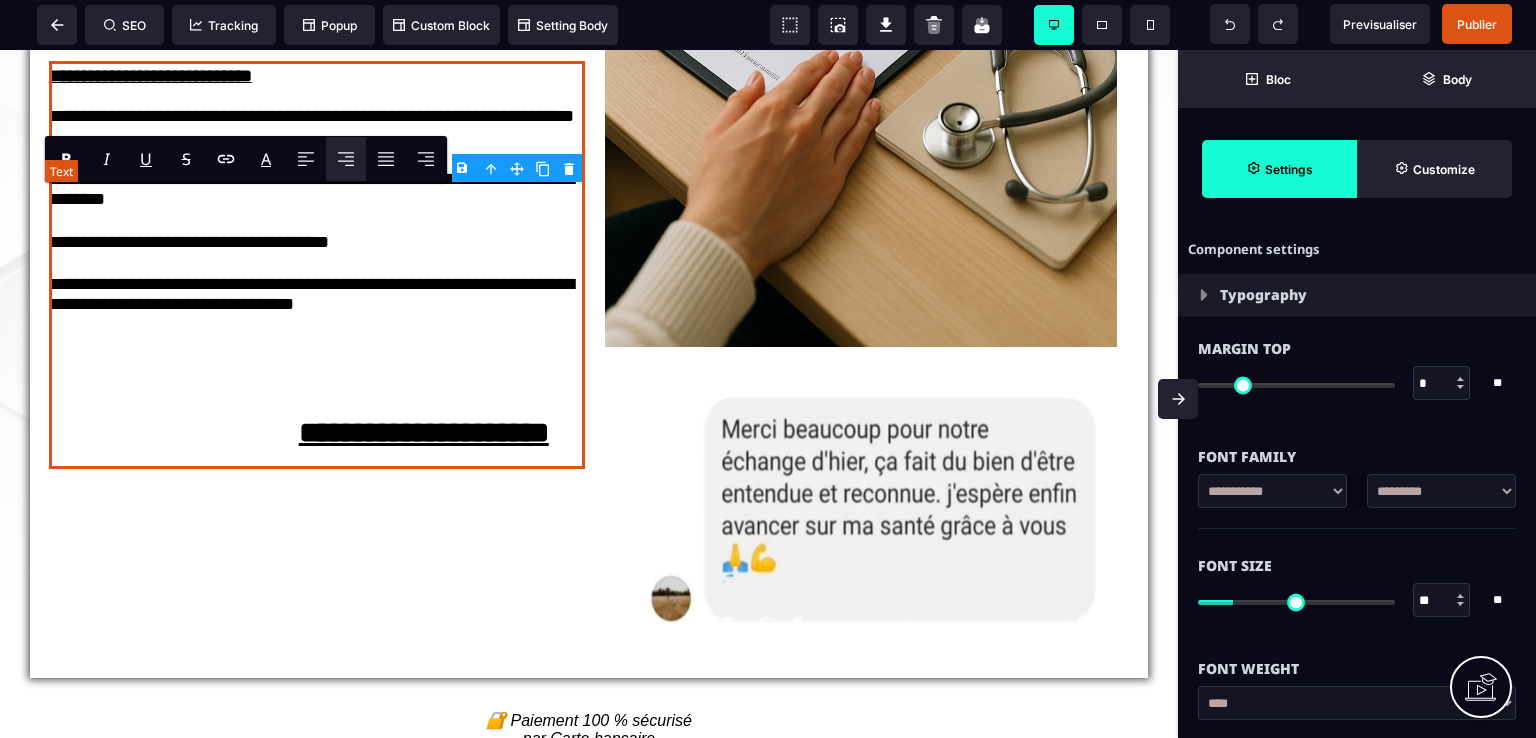 click on "**********" at bounding box center (299, 432) 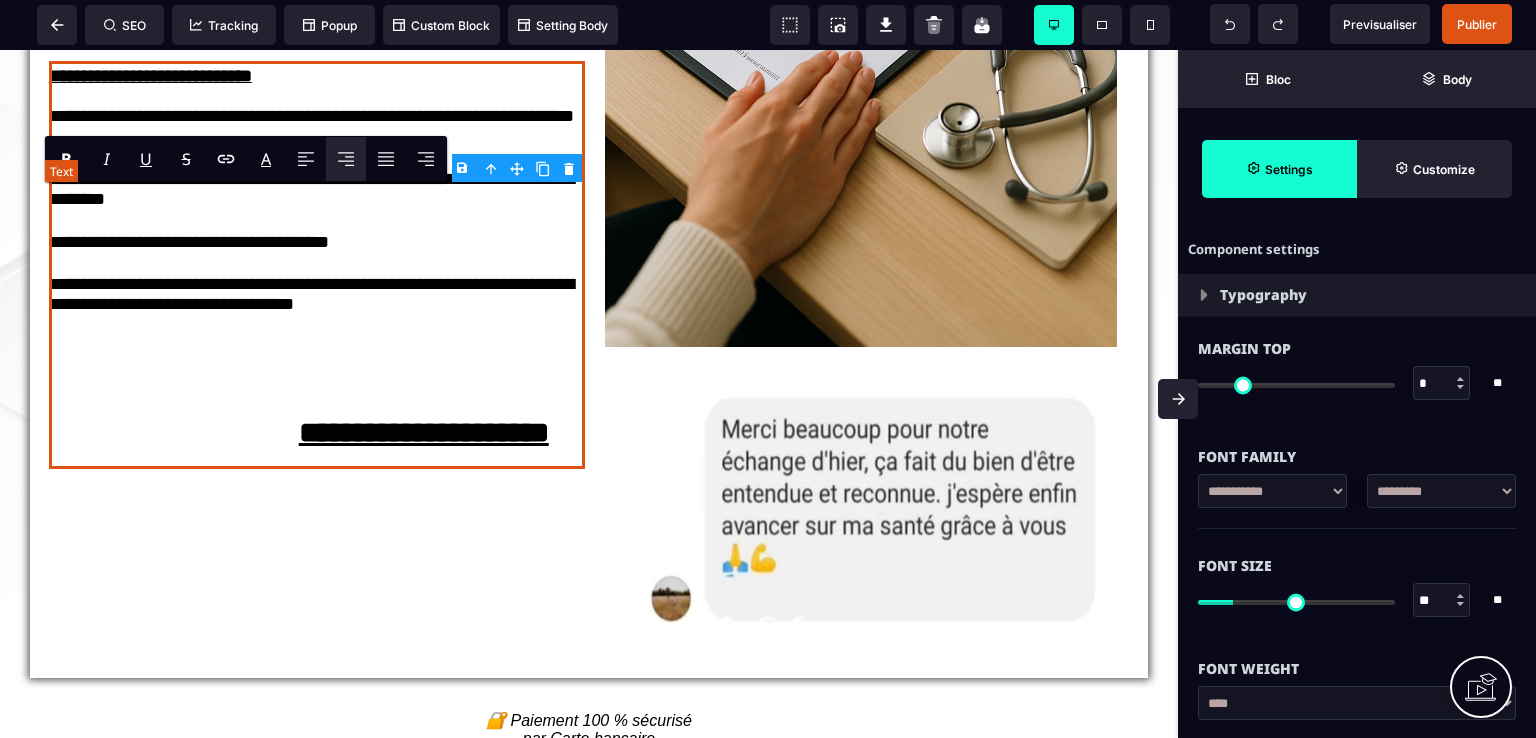 click on "**********" at bounding box center [299, 432] 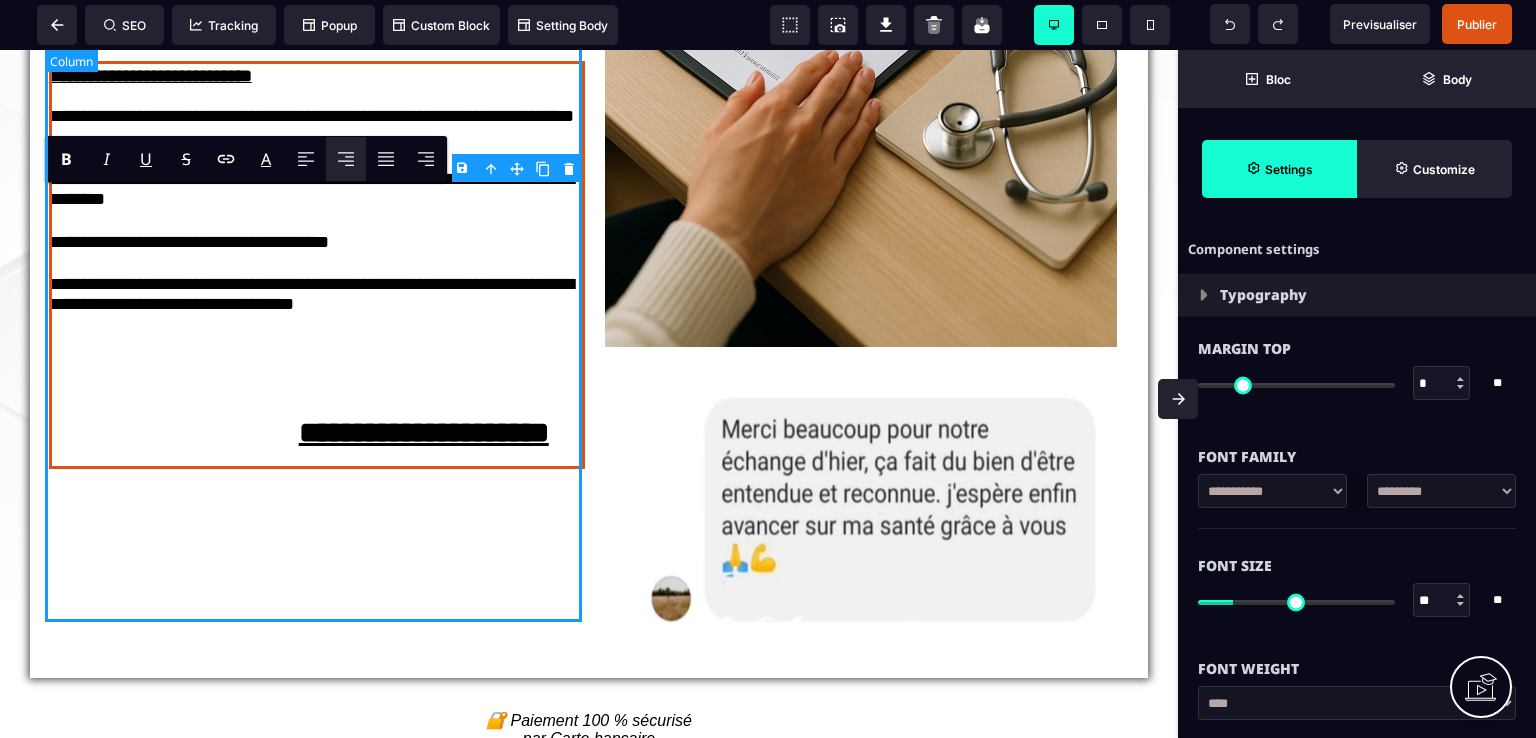 click on "**********" at bounding box center [317, 65] 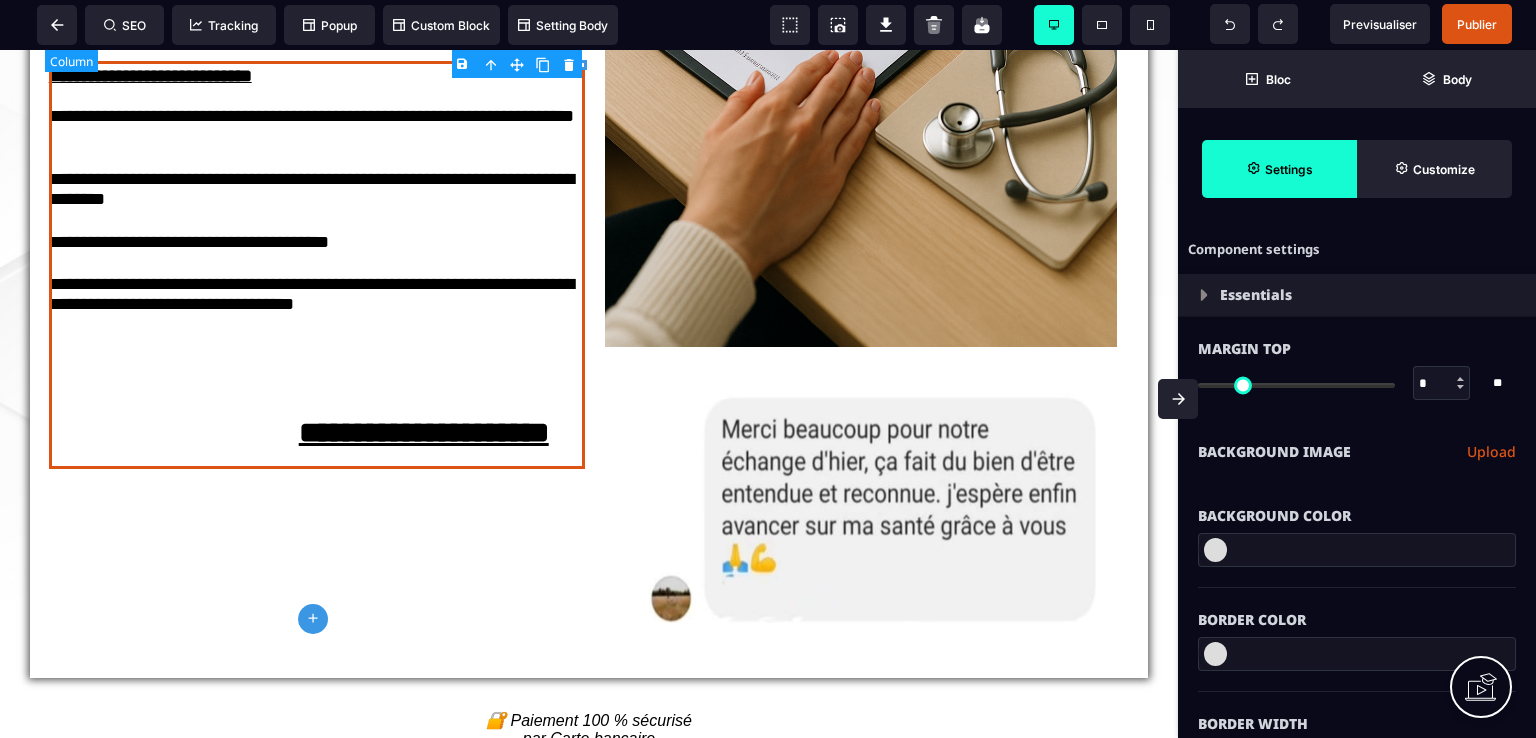 type on "*" 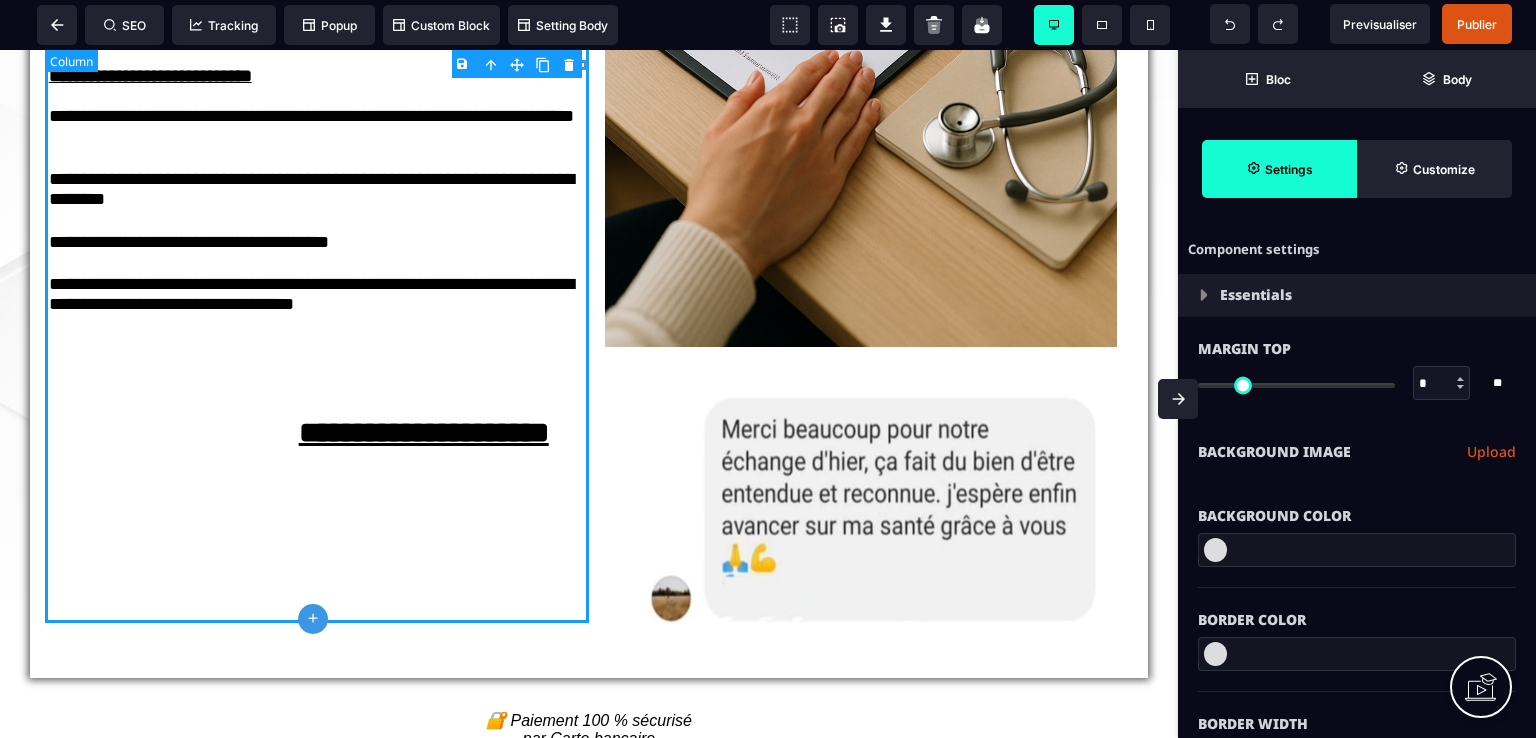 select on "**" 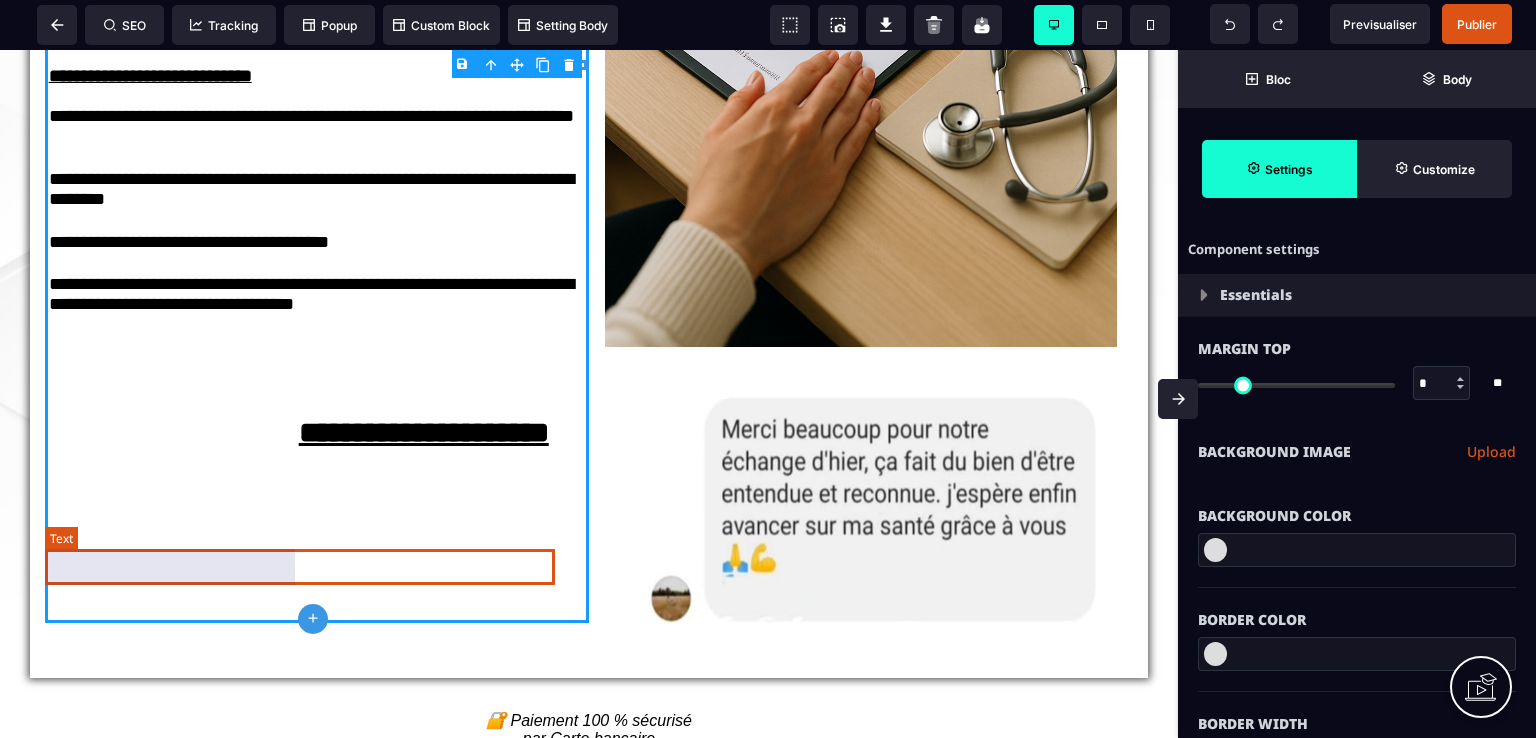 click on "**********" at bounding box center (299, 432) 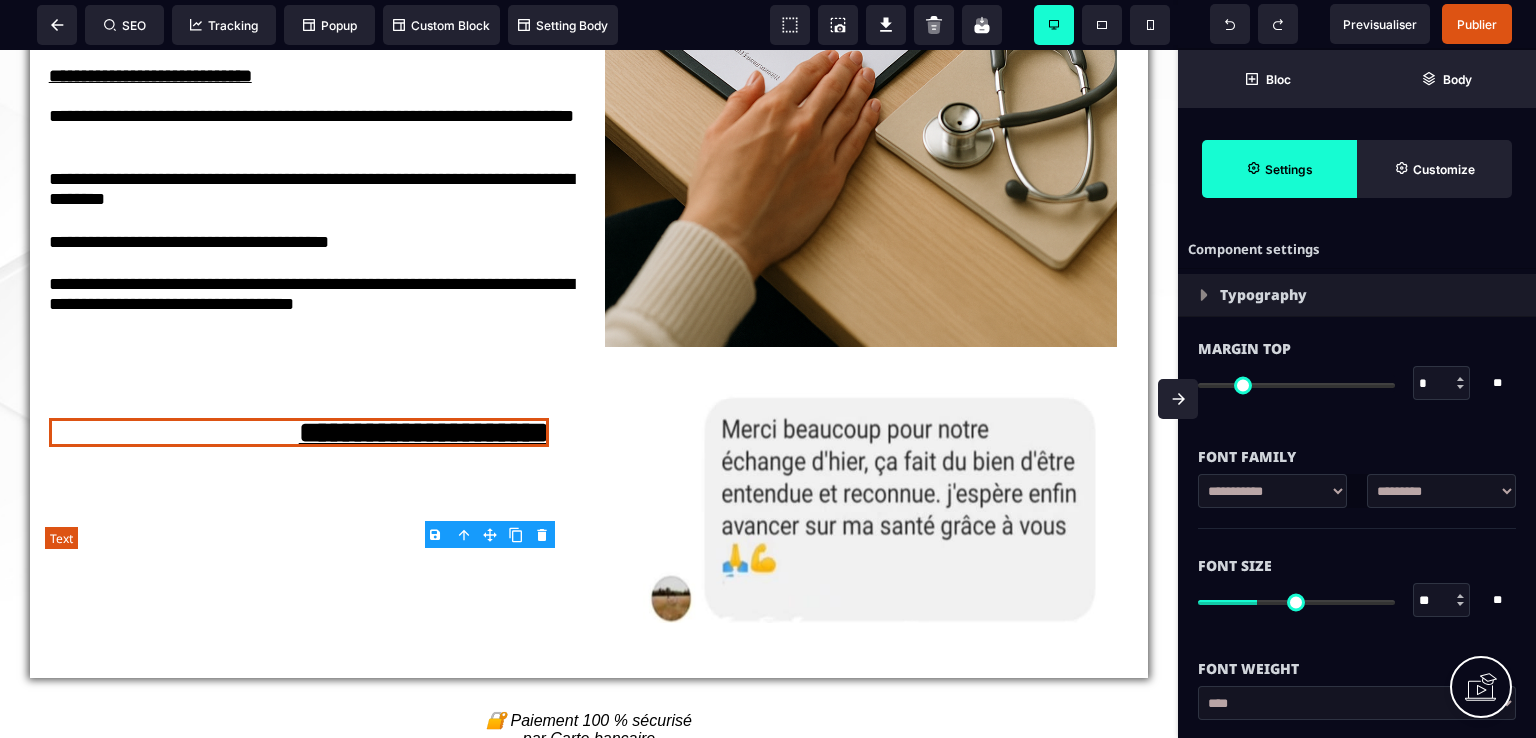 click on "**********" at bounding box center (299, 432) 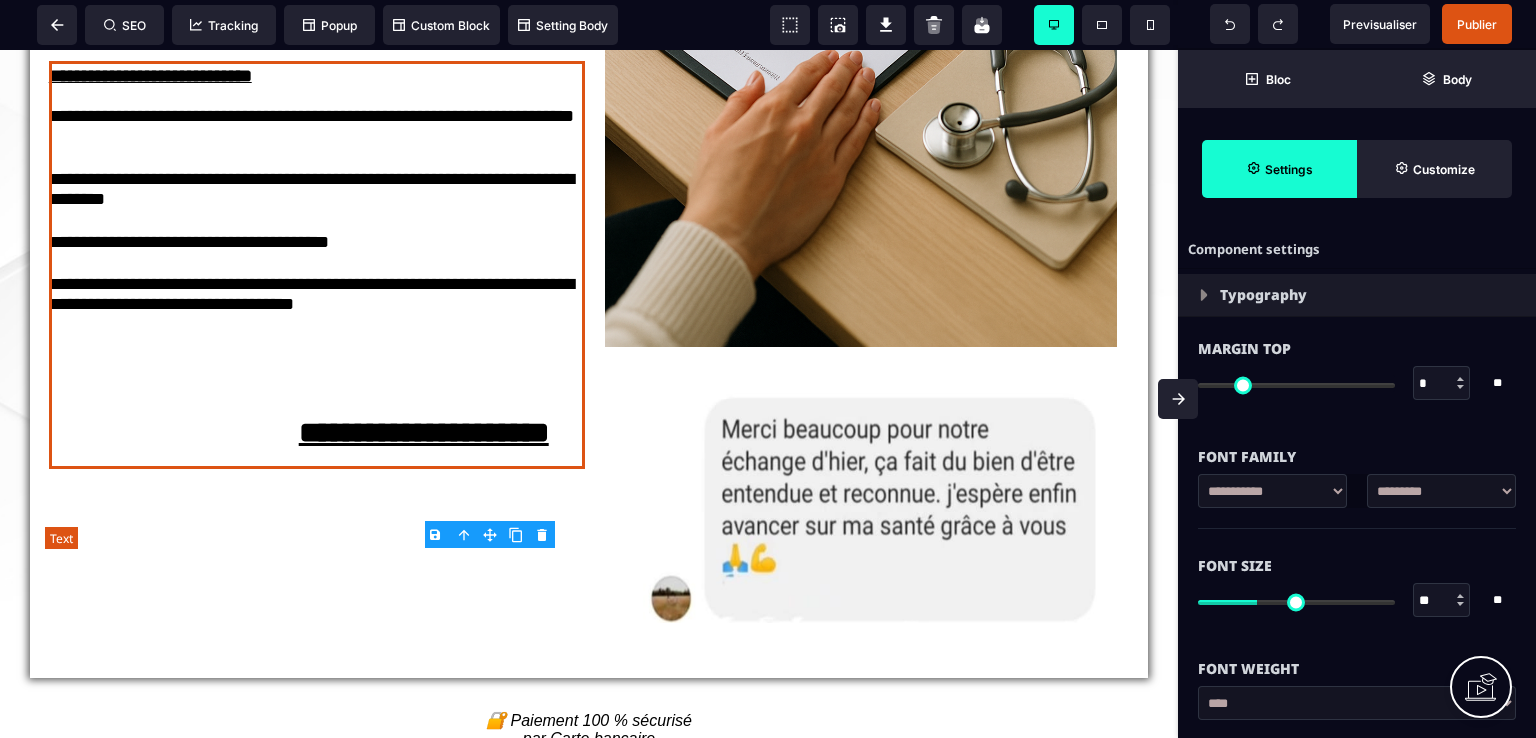 select on "***" 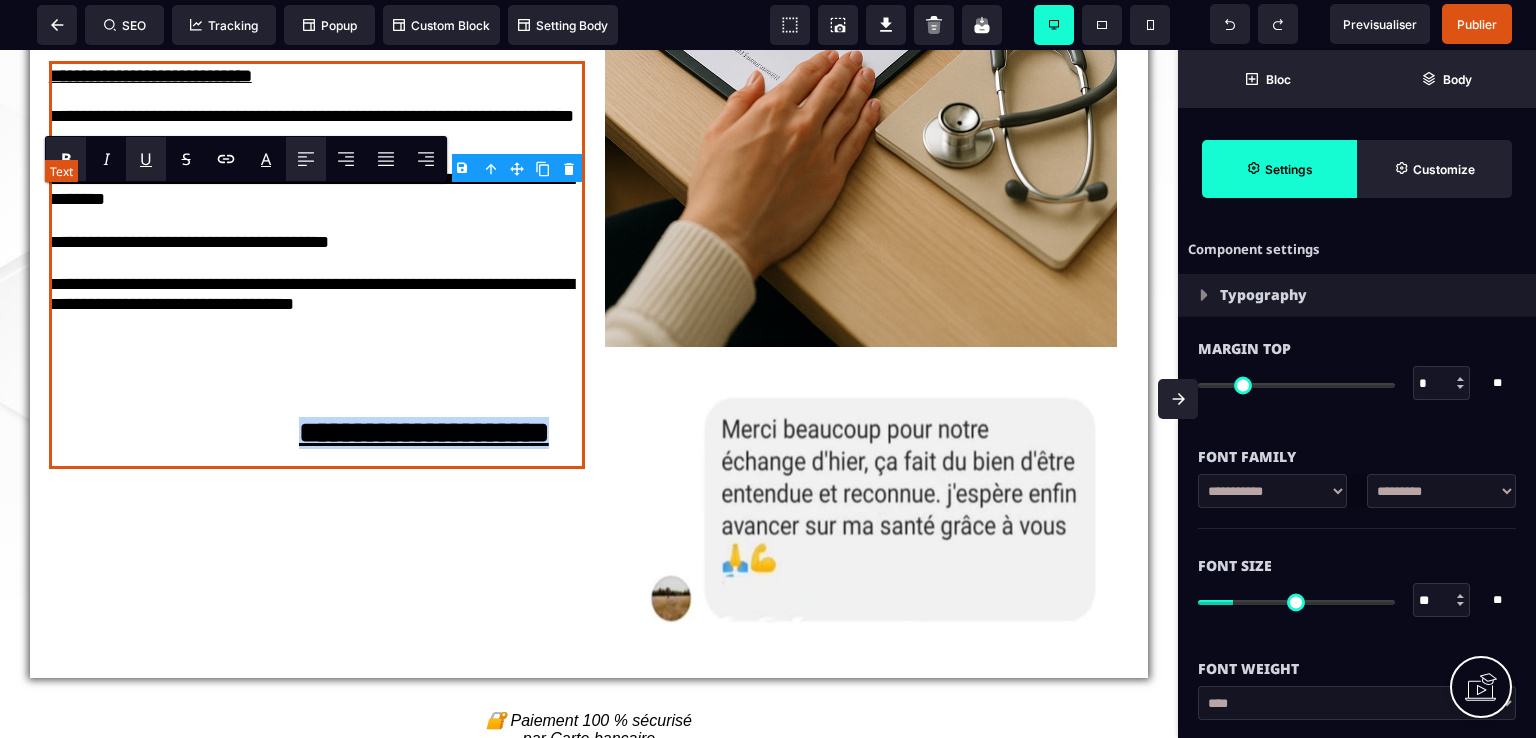 click on "**********" at bounding box center (299, 432) 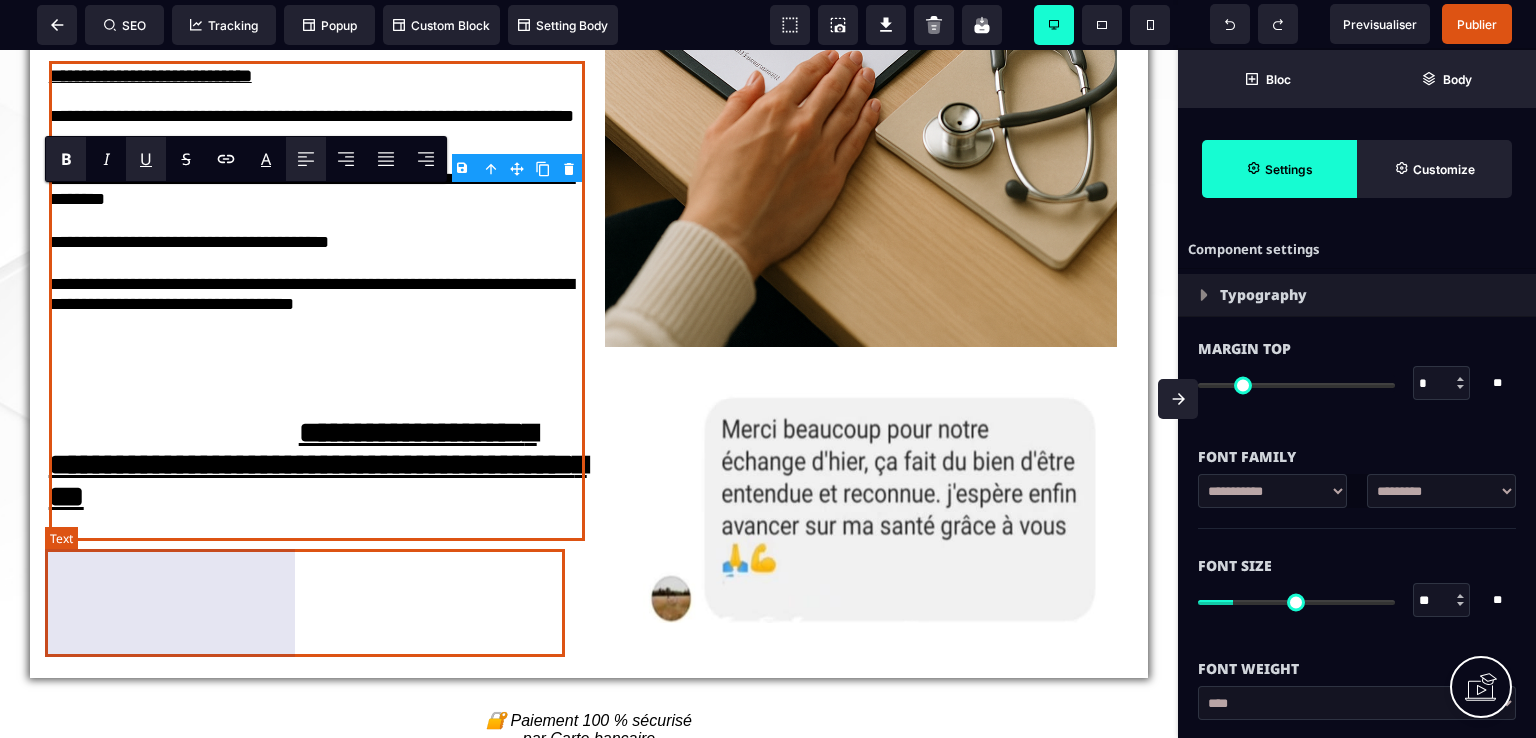 click on "**********" at bounding box center (318, 464) 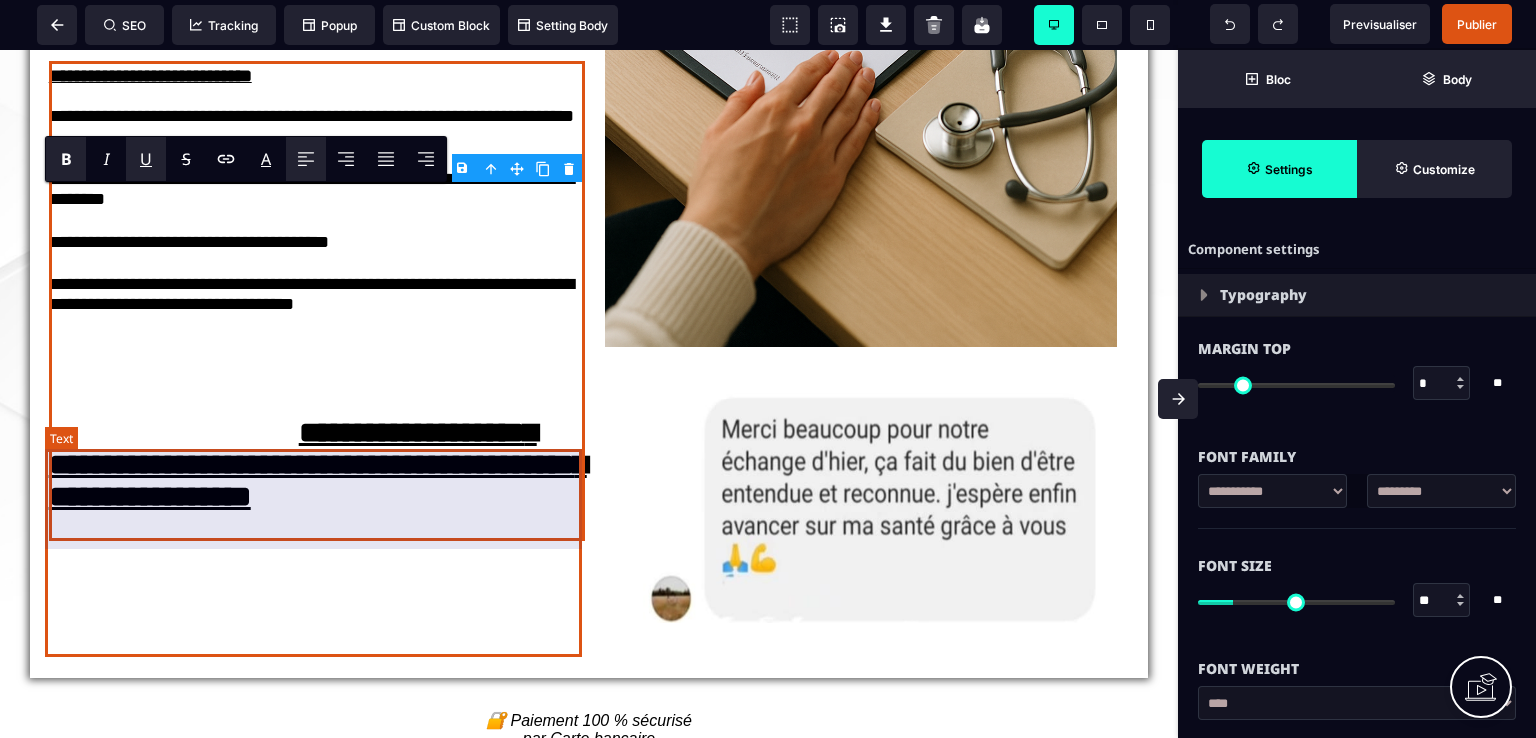 click on "**********" at bounding box center (317, 415) 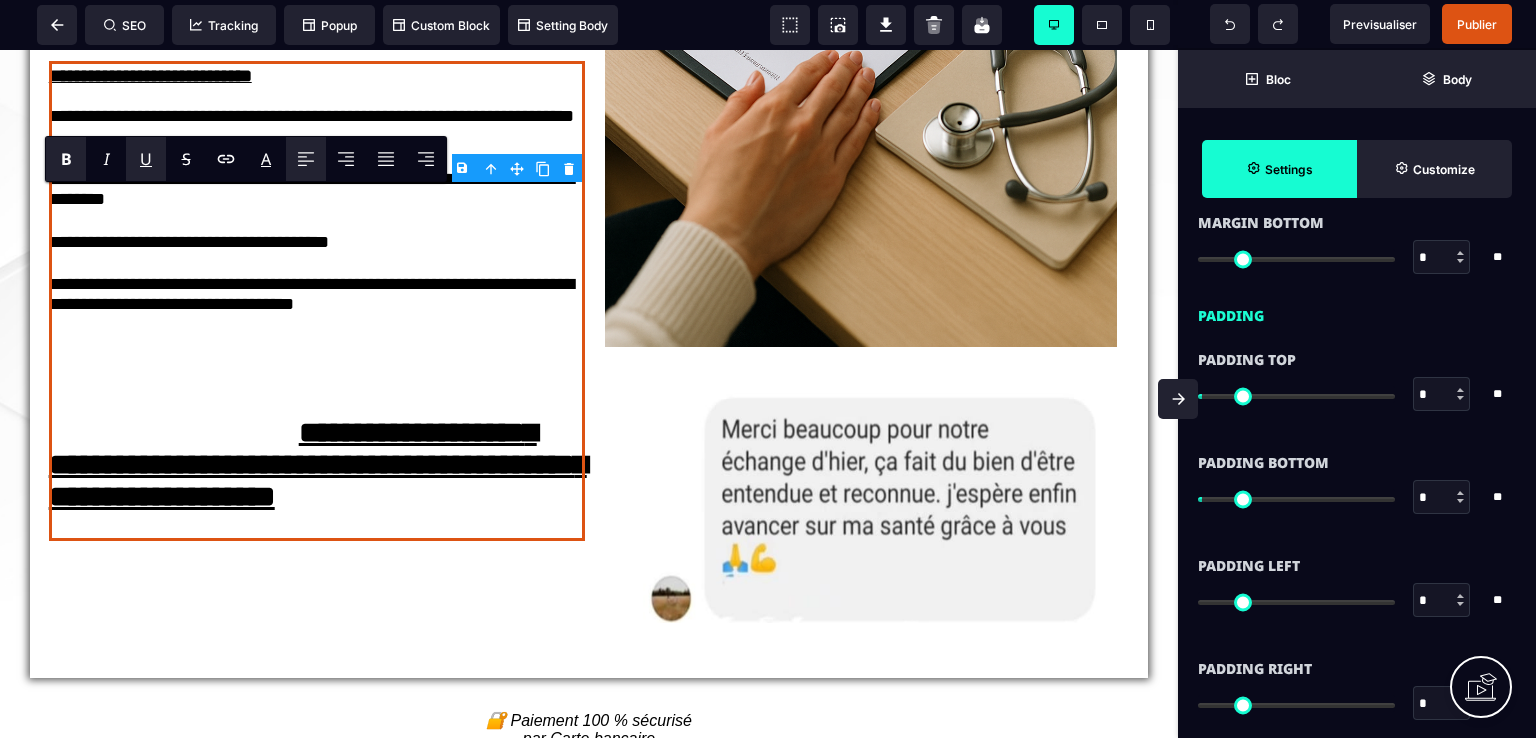 scroll, scrollTop: 1500, scrollLeft: 0, axis: vertical 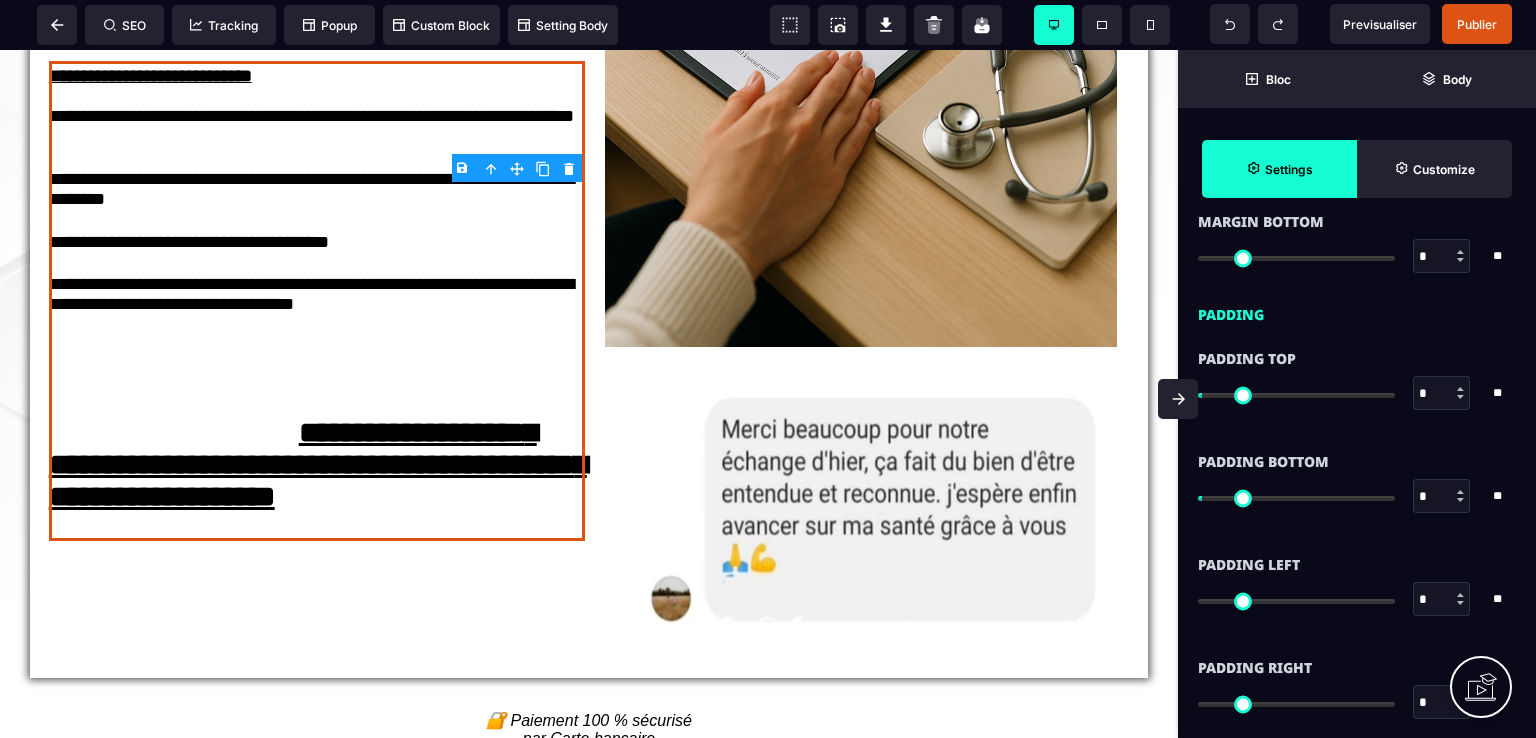 type on "*" 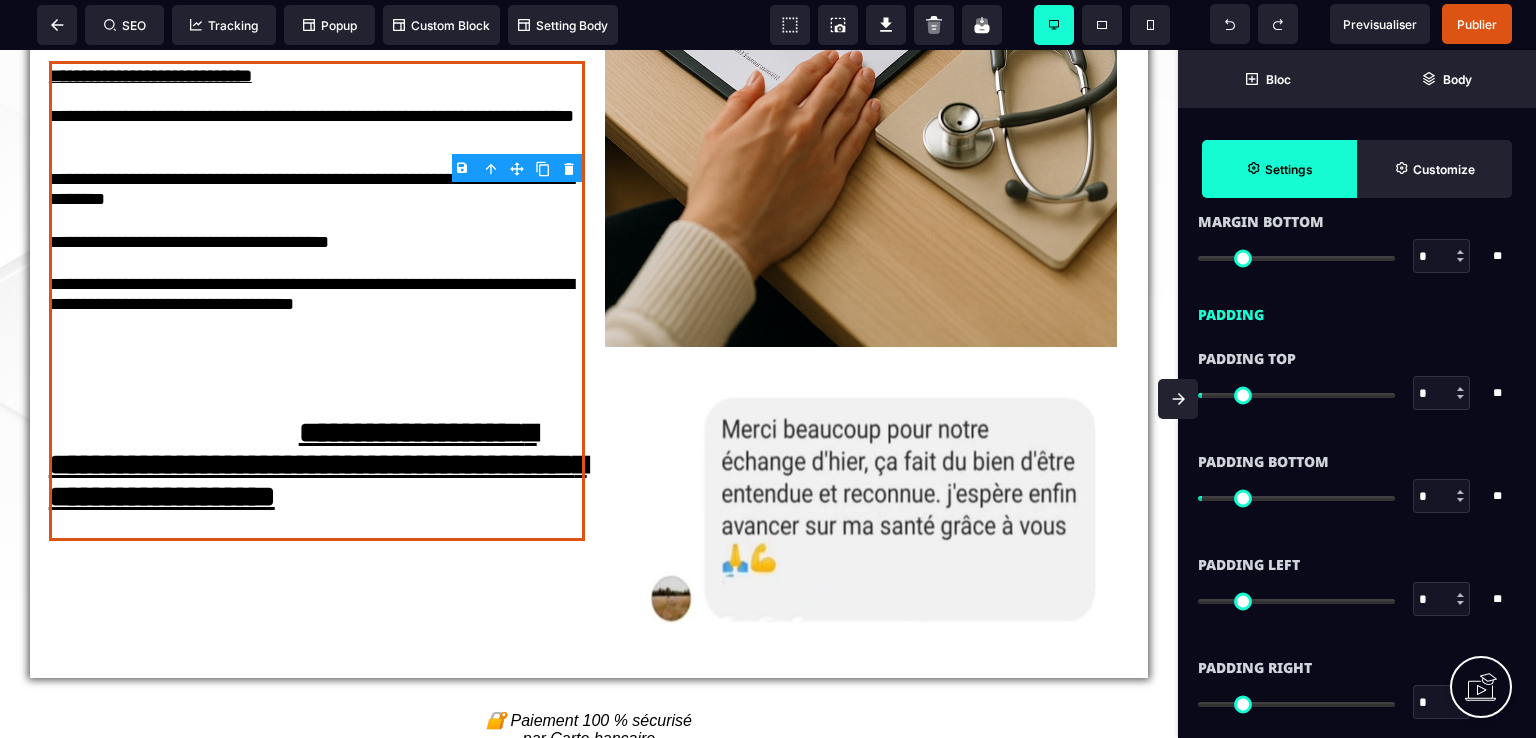 type on "*" 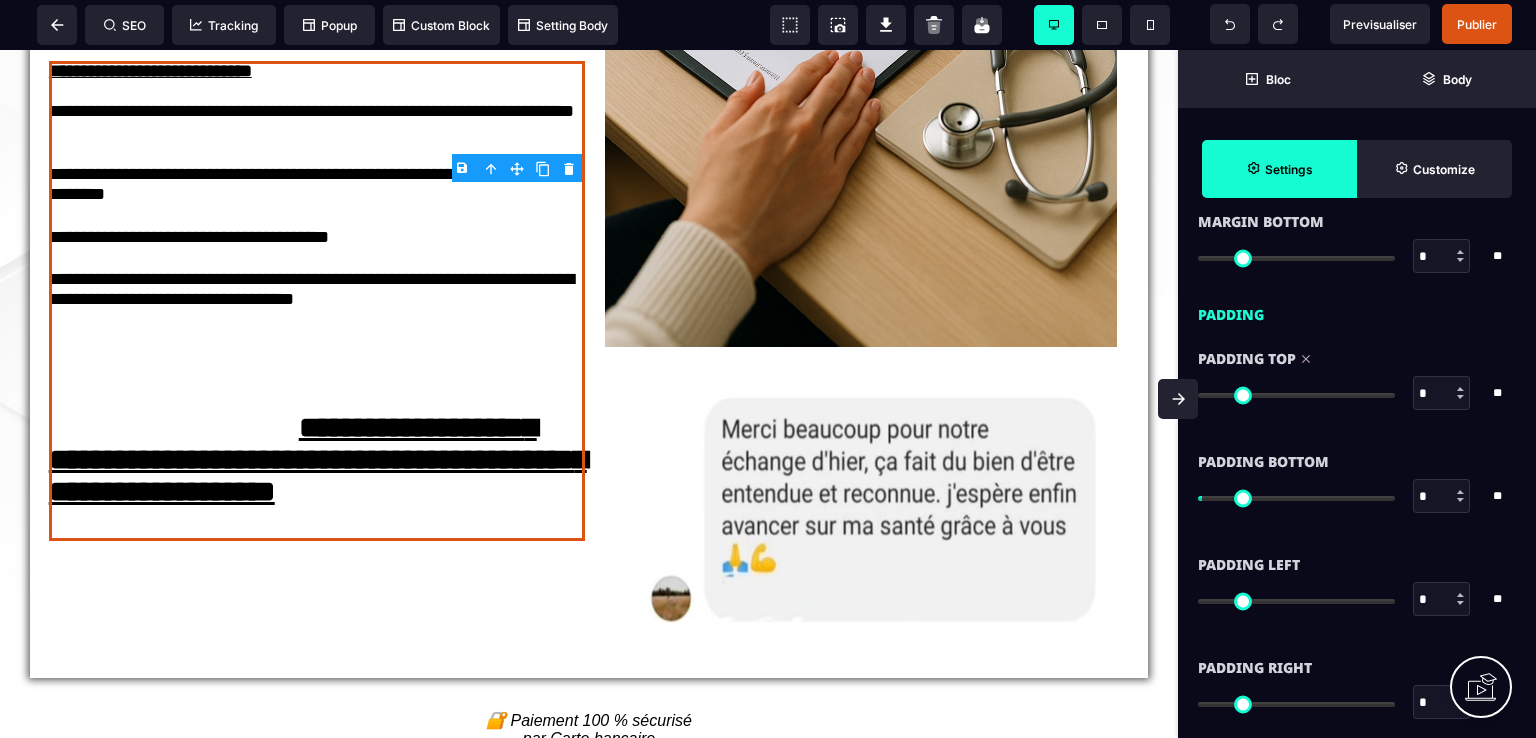 drag, startPoint x: 1211, startPoint y: 392, endPoint x: 1186, endPoint y: 391, distance: 25.019993 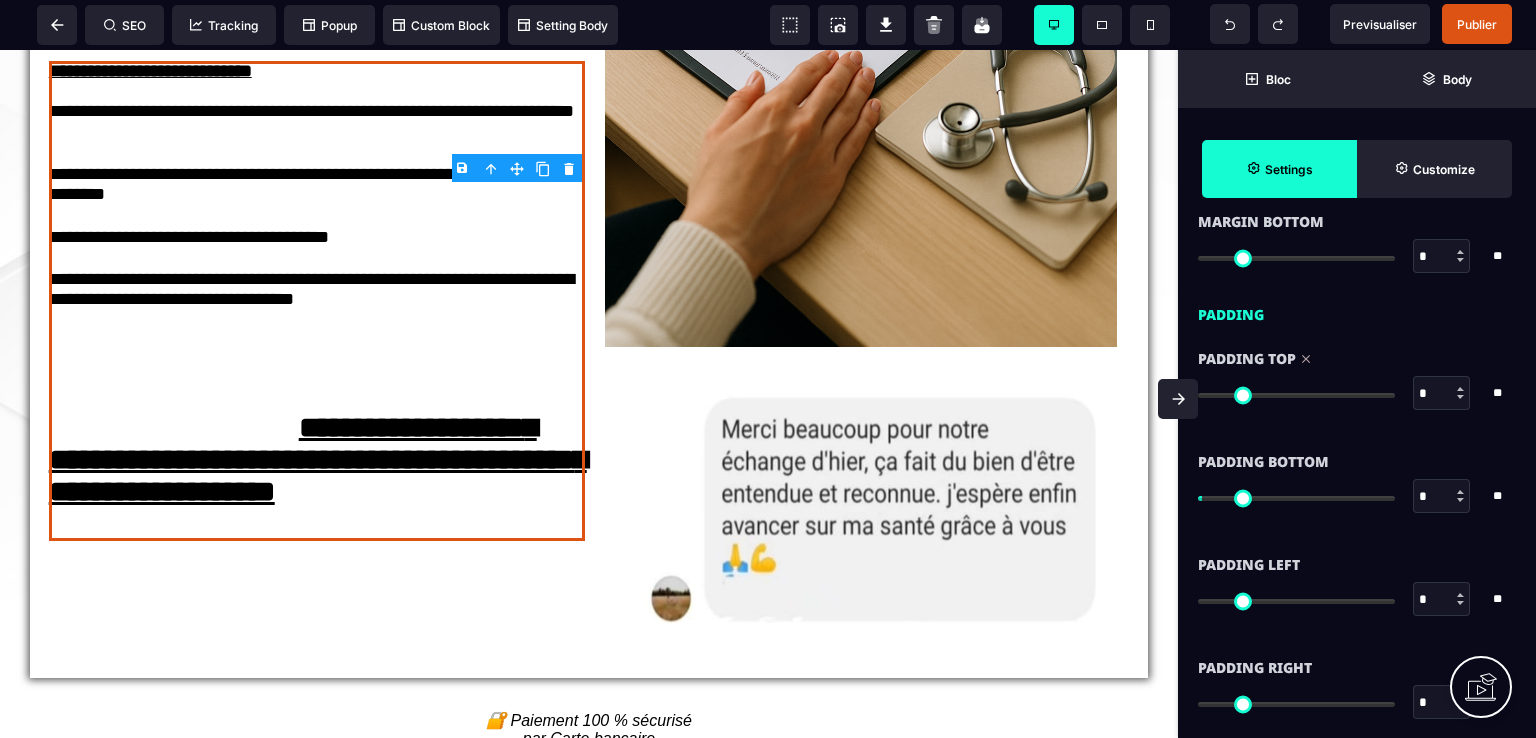 click at bounding box center (1296, 395) 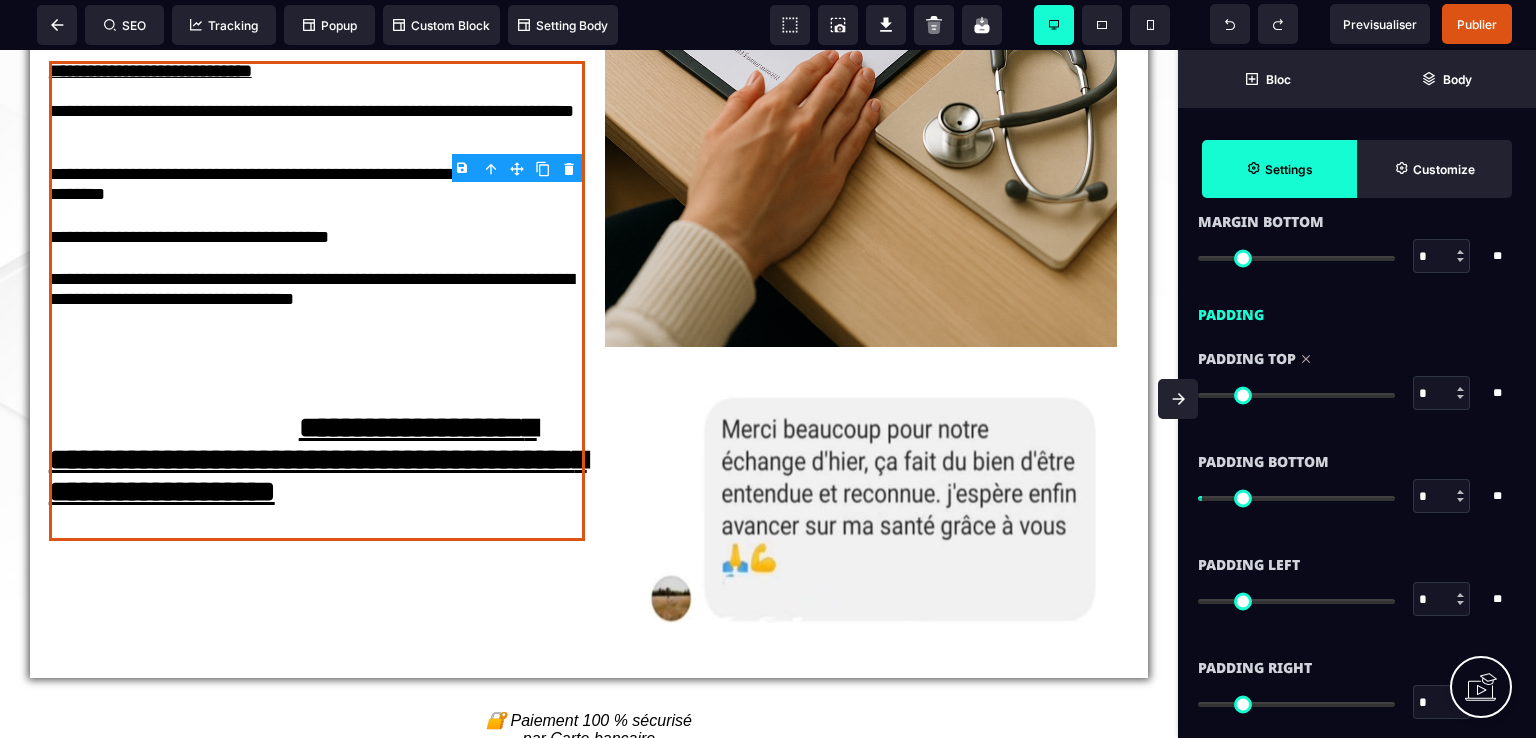type on "*" 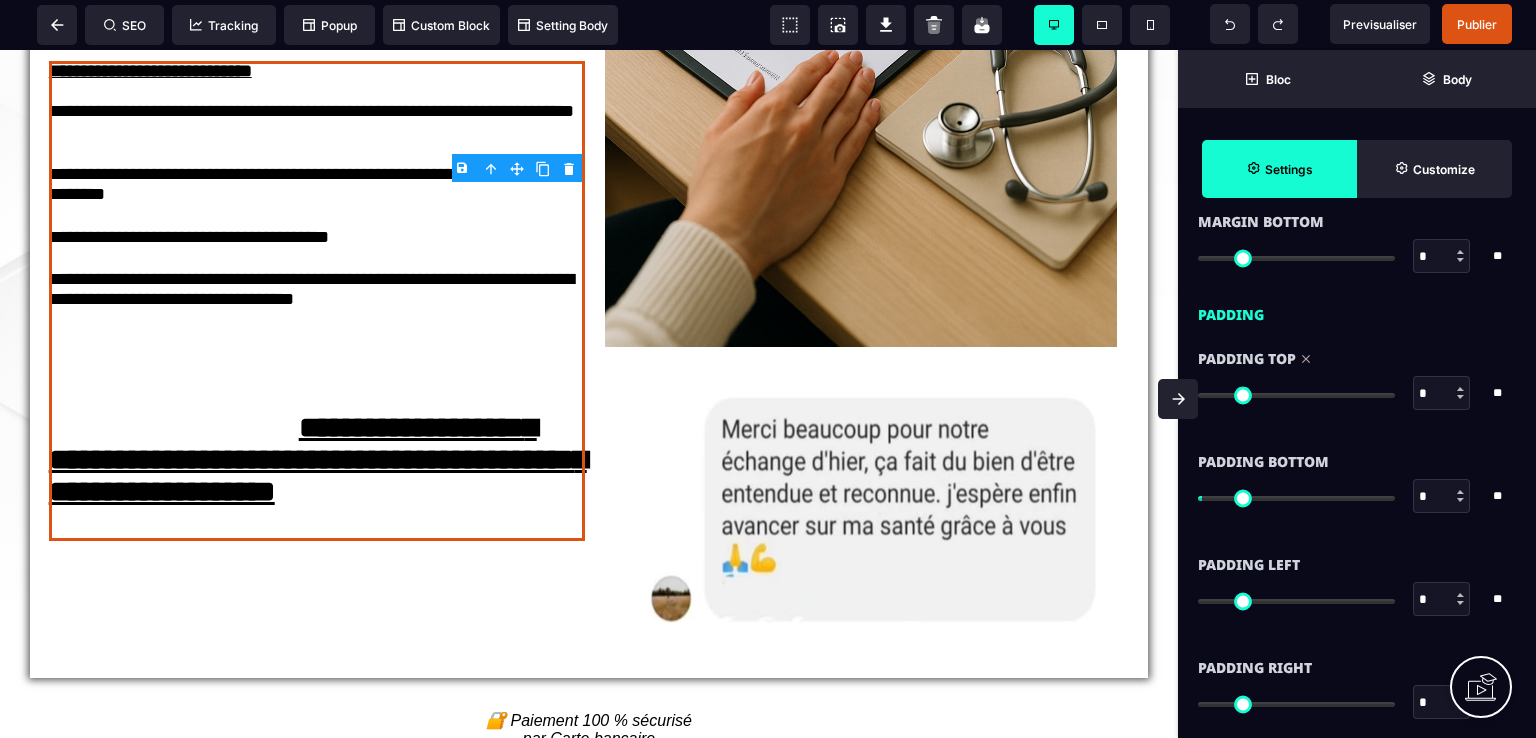 type on "*" 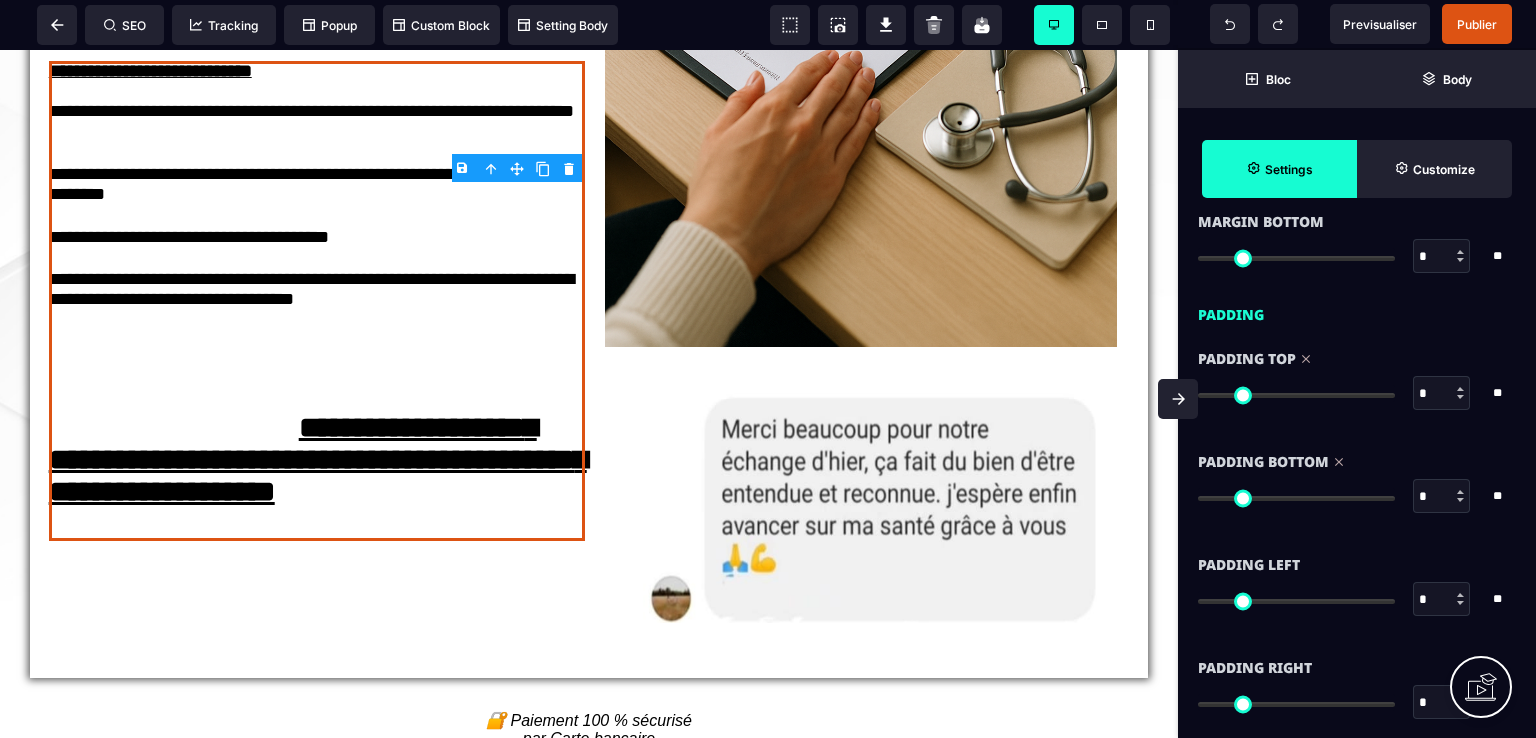 drag, startPoint x: 1214, startPoint y: 492, endPoint x: 1189, endPoint y: 492, distance: 25 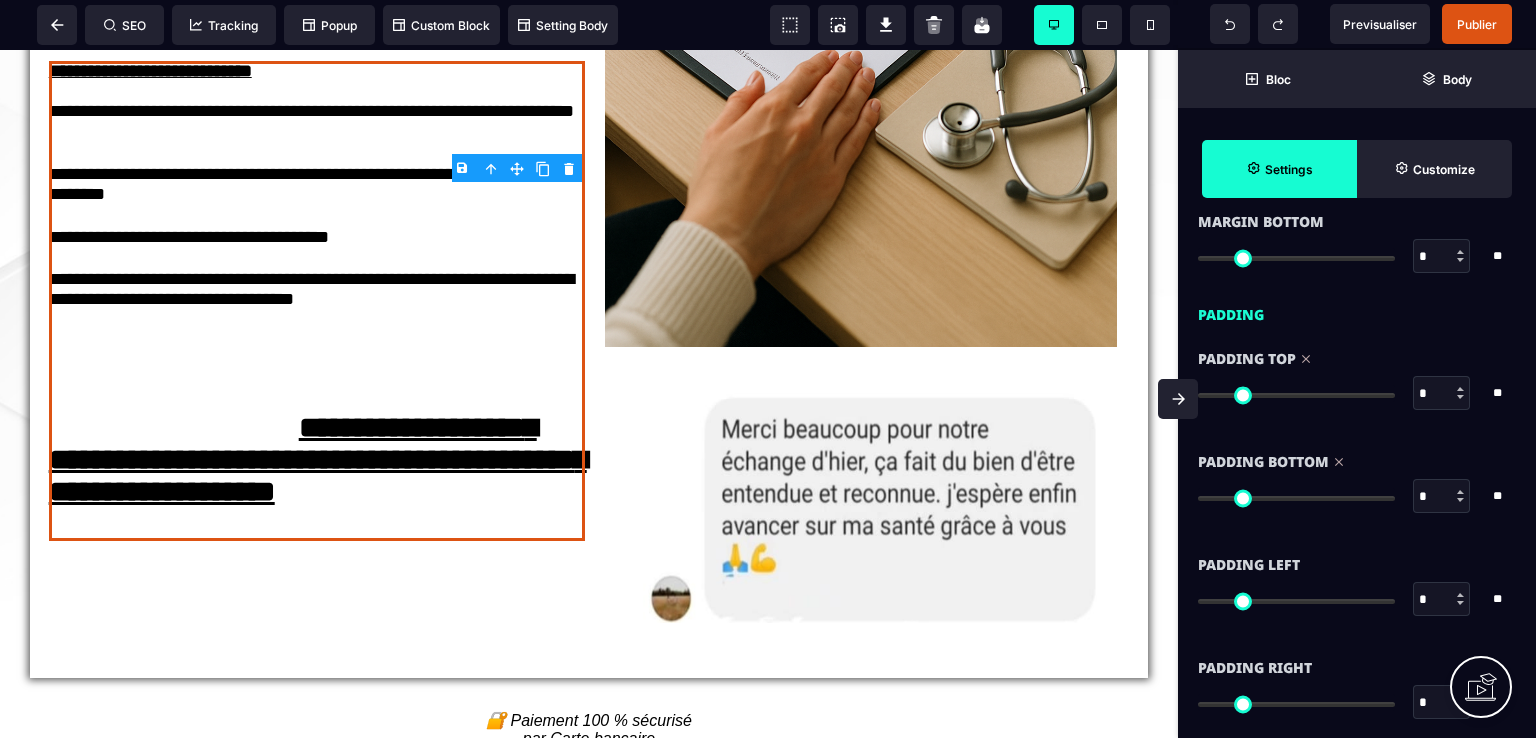 click at bounding box center (1296, 498) 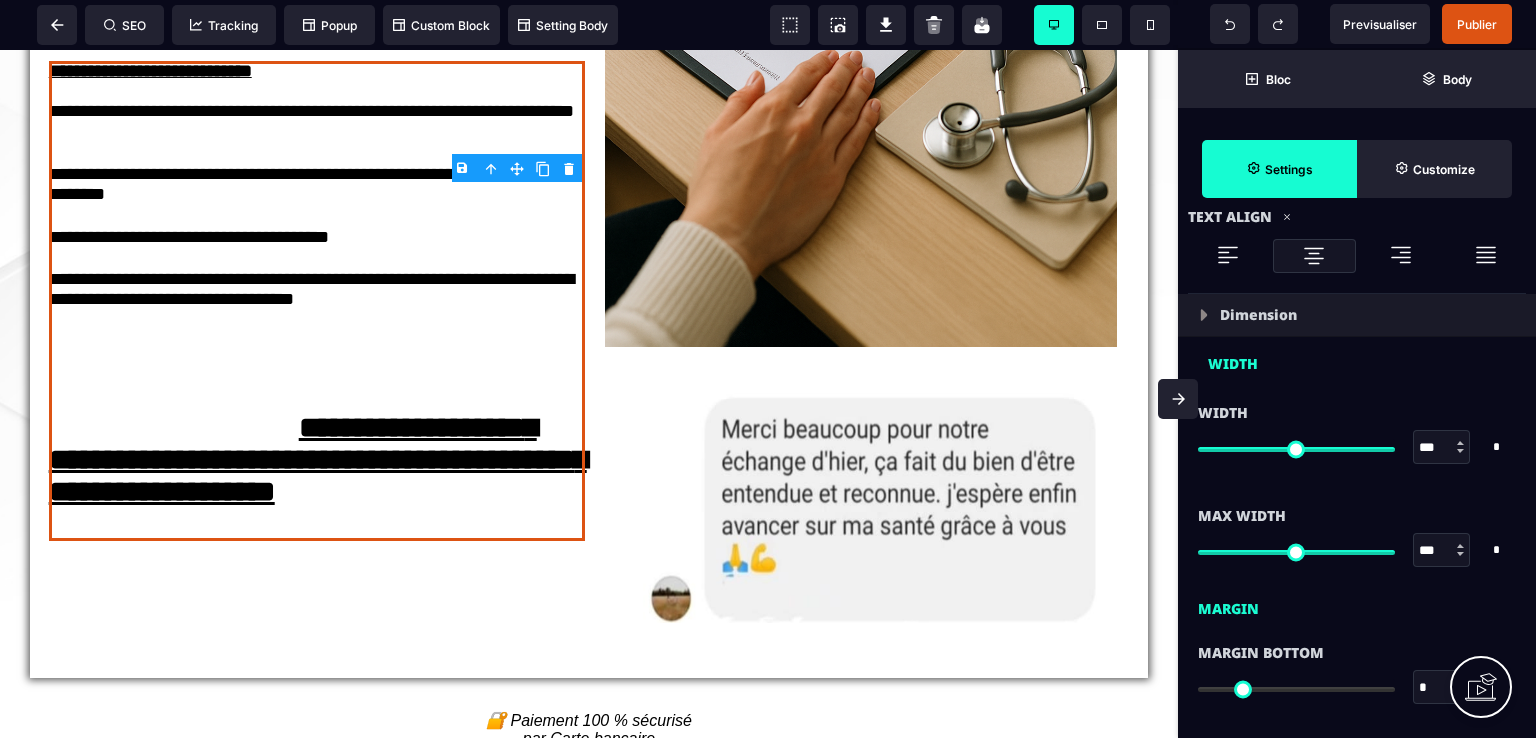 scroll, scrollTop: 786, scrollLeft: 0, axis: vertical 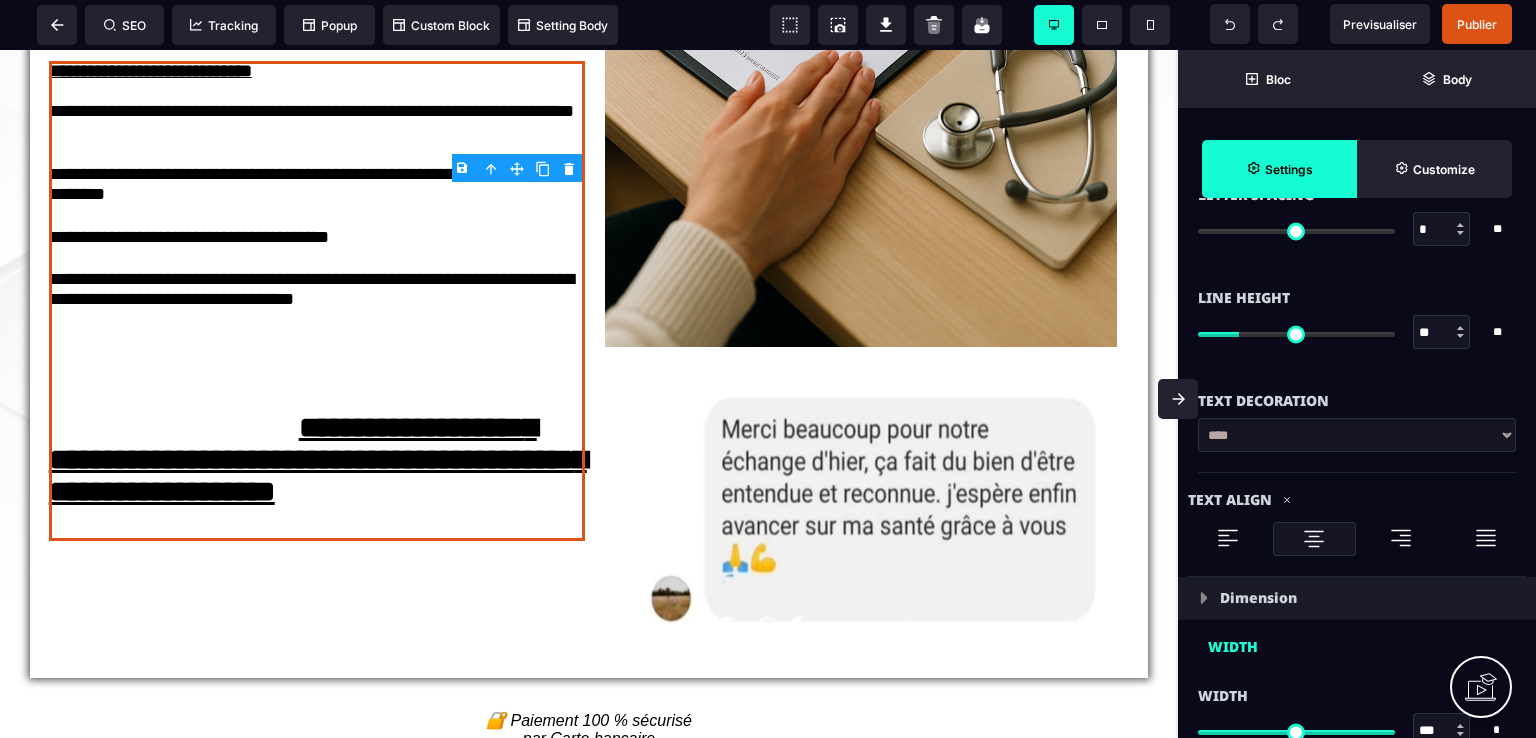 click at bounding box center (1228, 538) 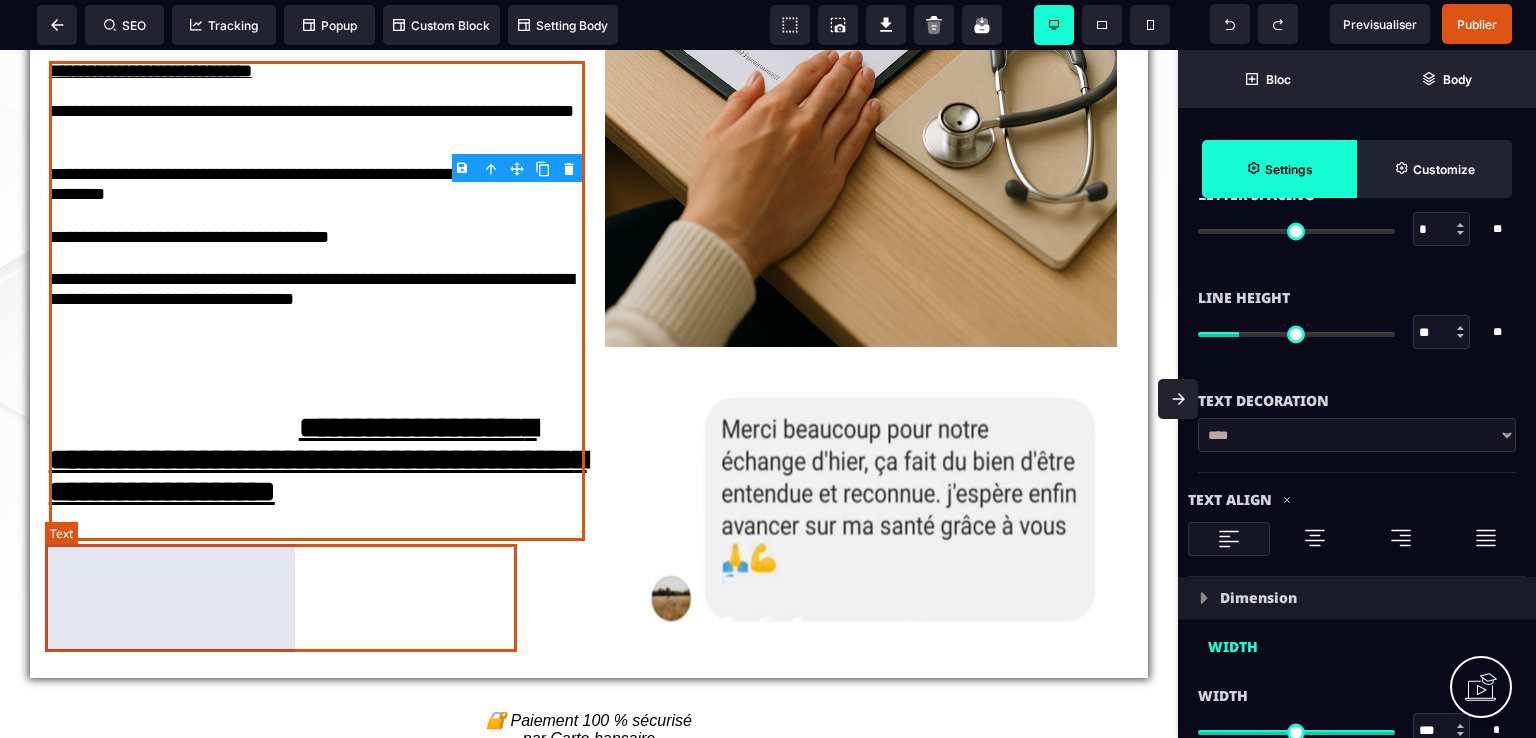 click on "**********" at bounding box center [318, 459] 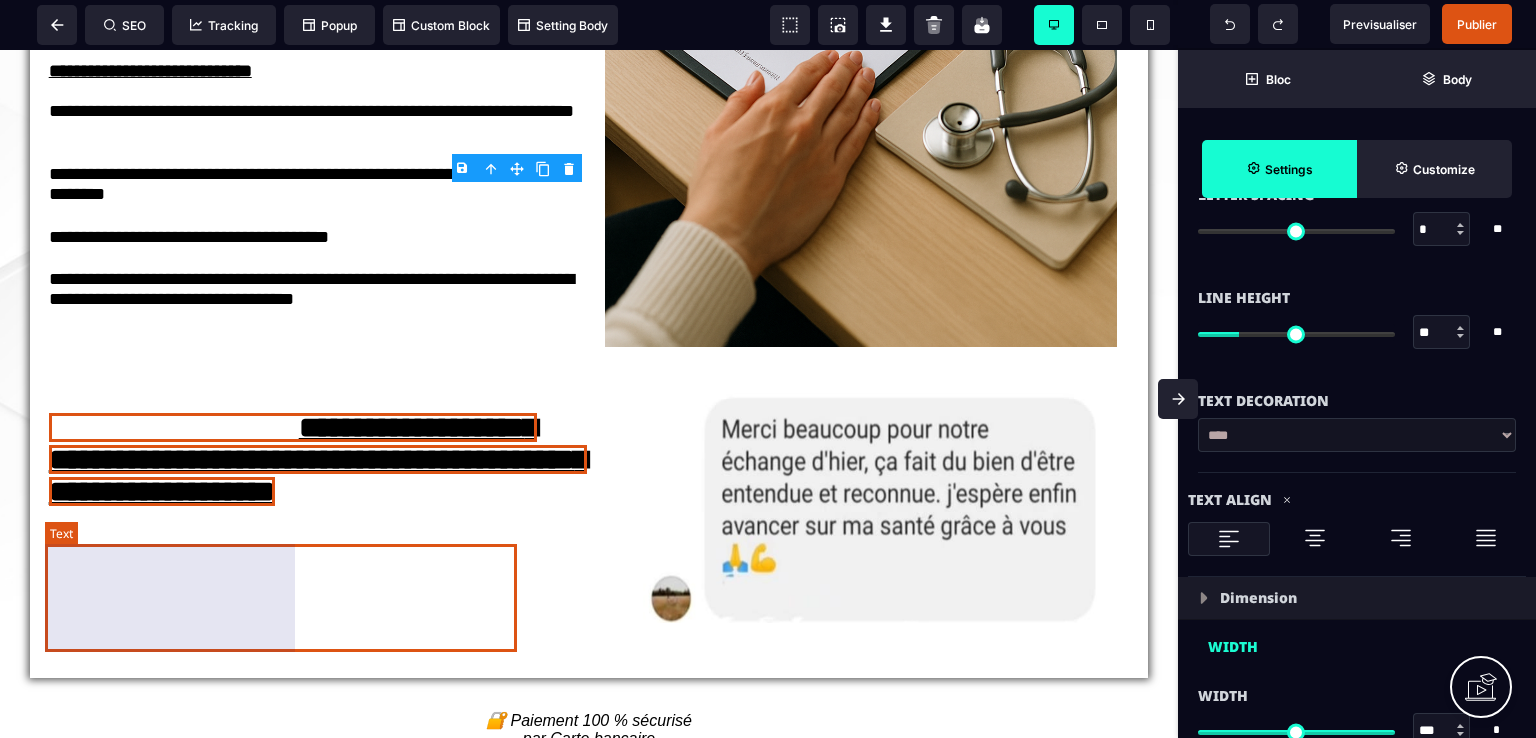scroll, scrollTop: 0, scrollLeft: 0, axis: both 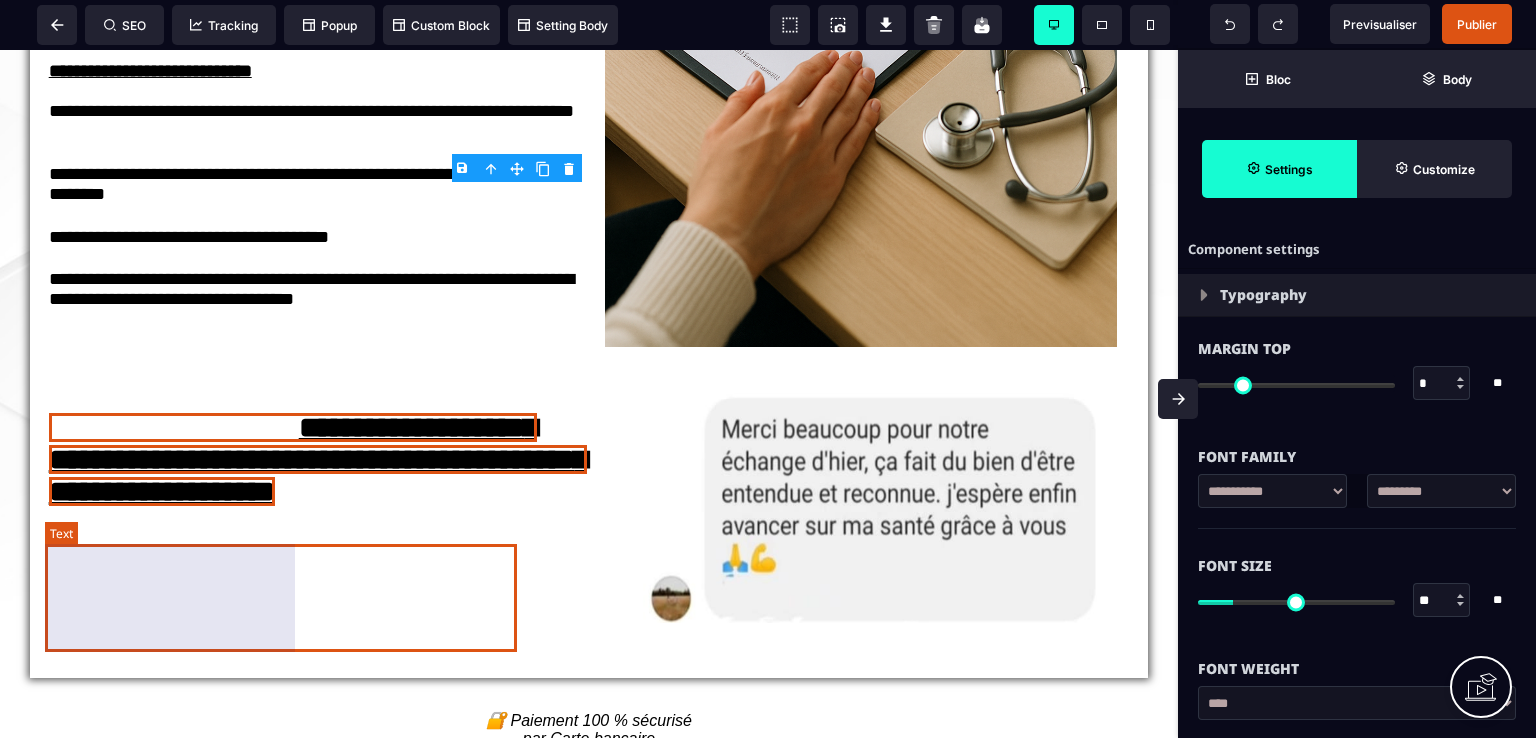 select on "***" 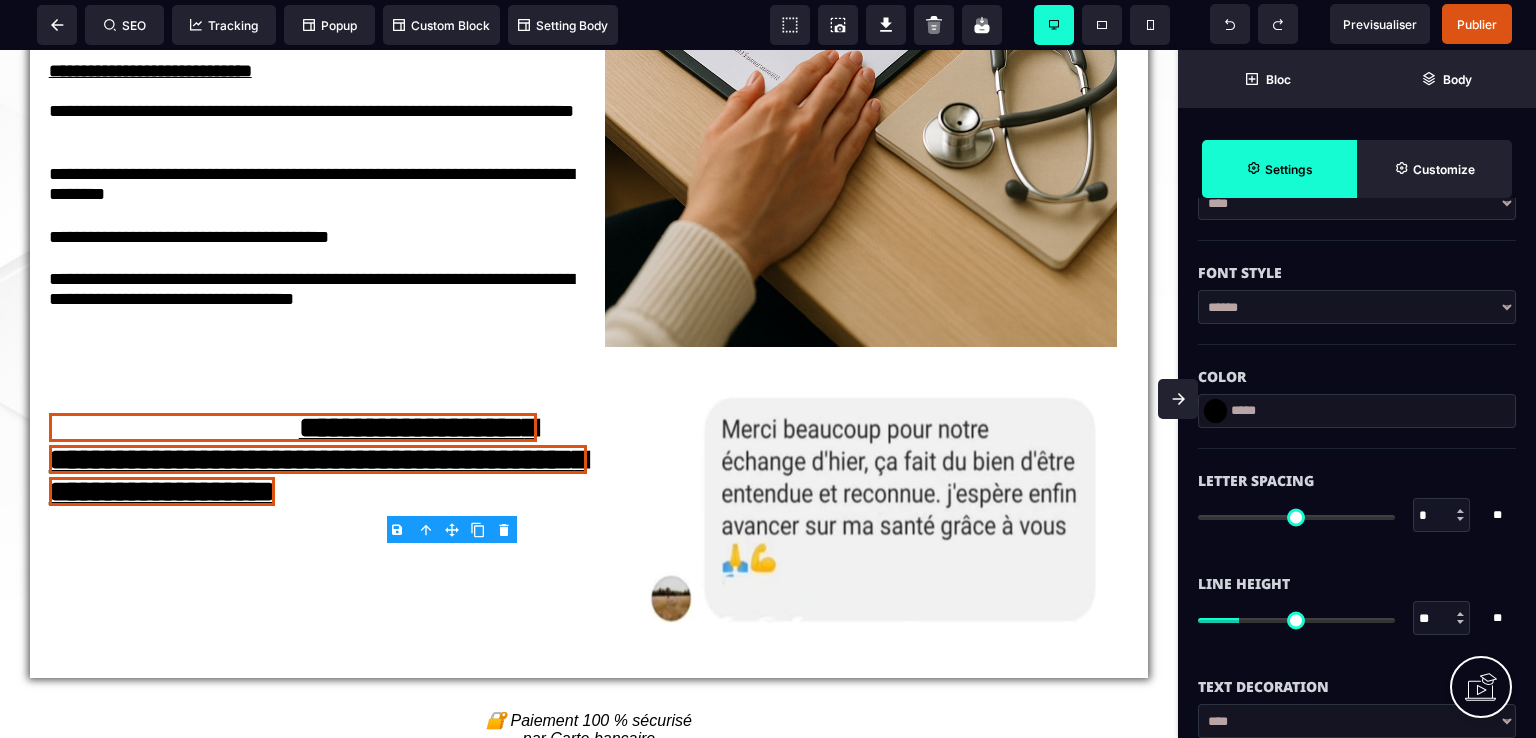 scroll, scrollTop: 600, scrollLeft: 0, axis: vertical 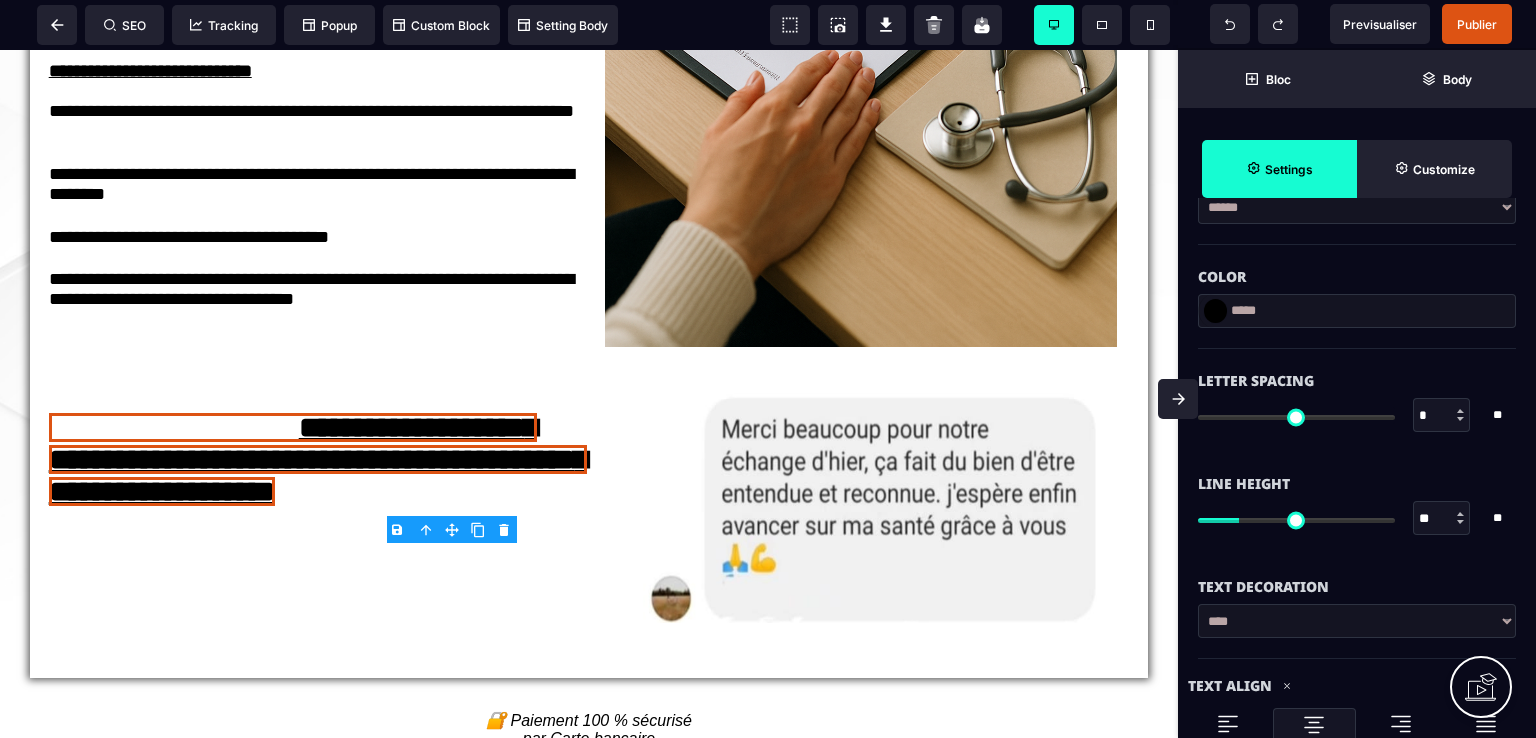 type on "*" 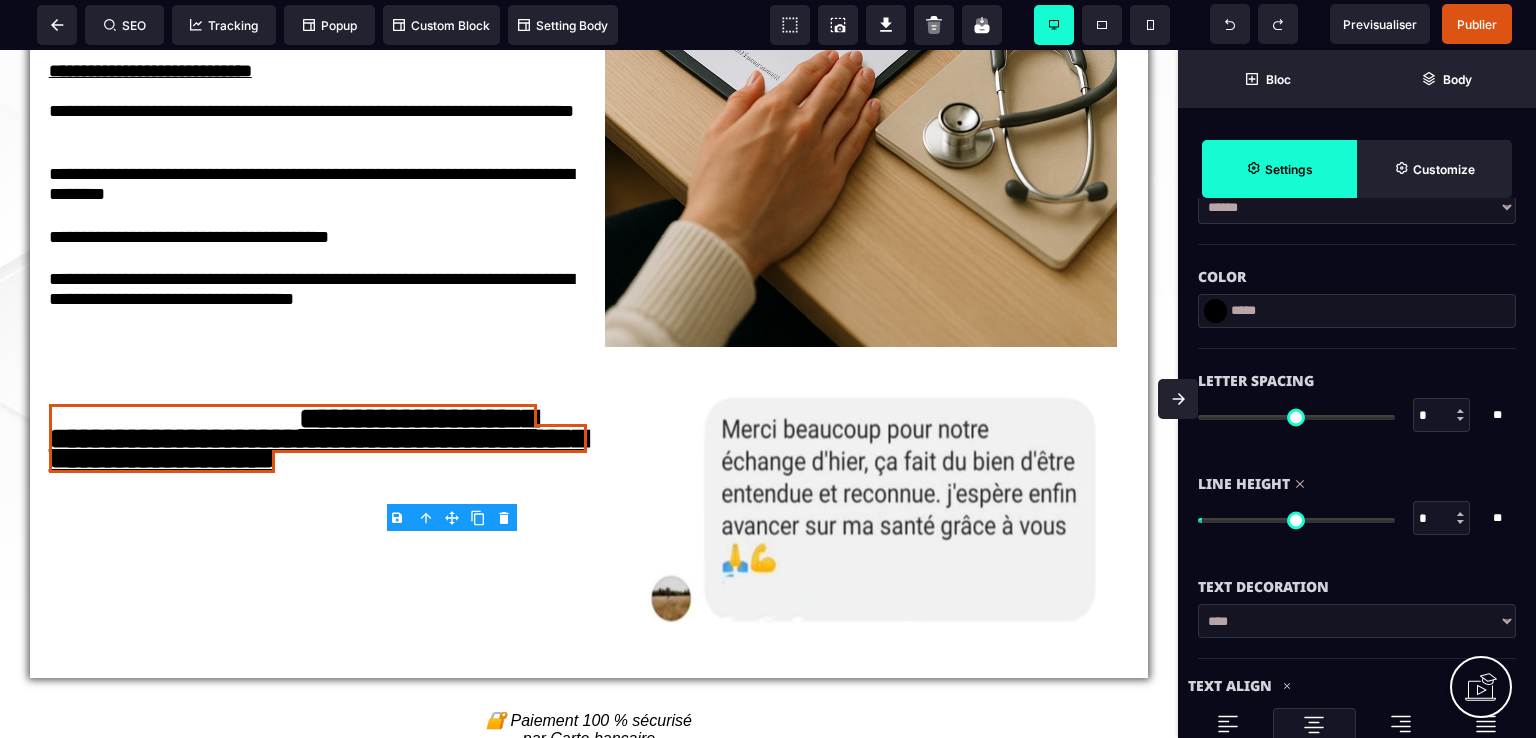 type on "*" 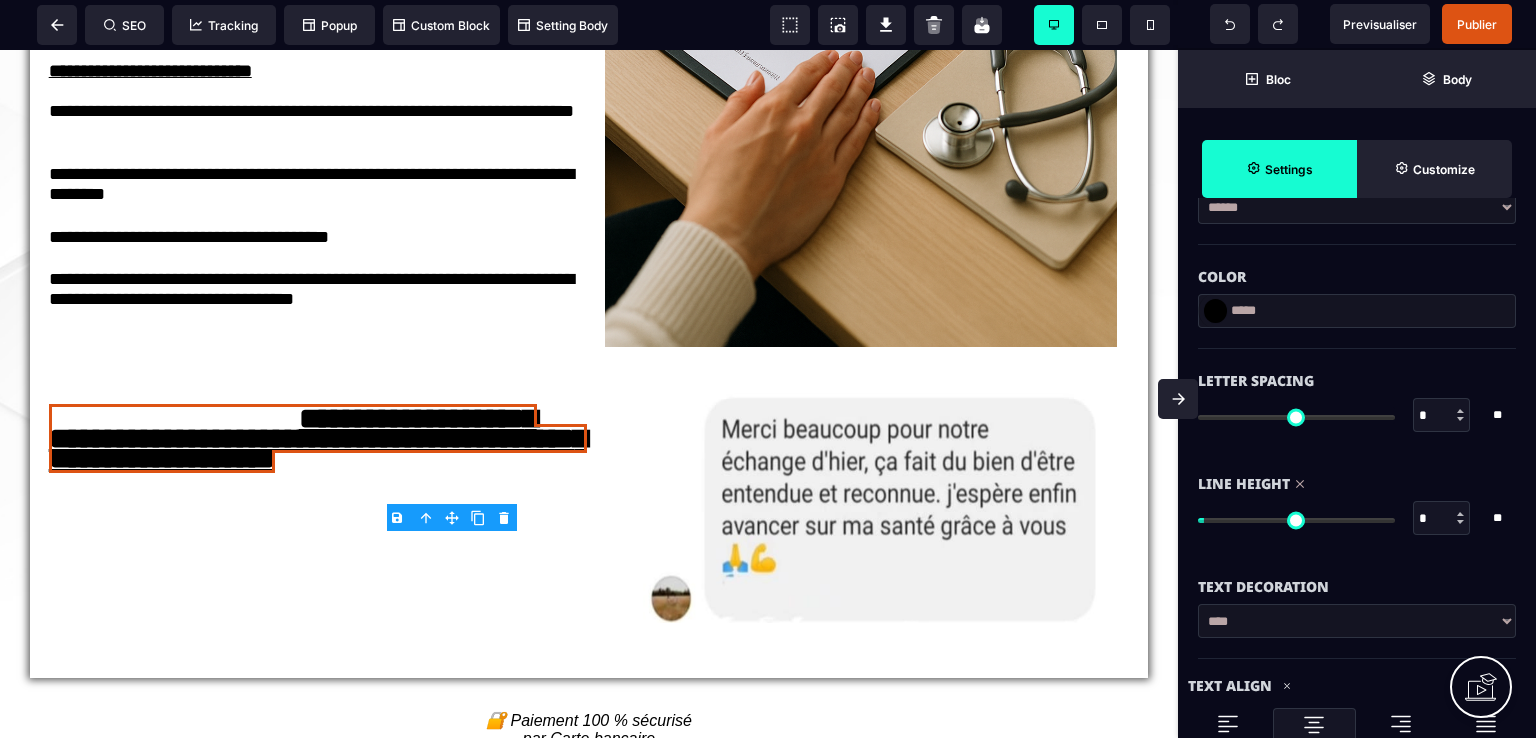 type on "*" 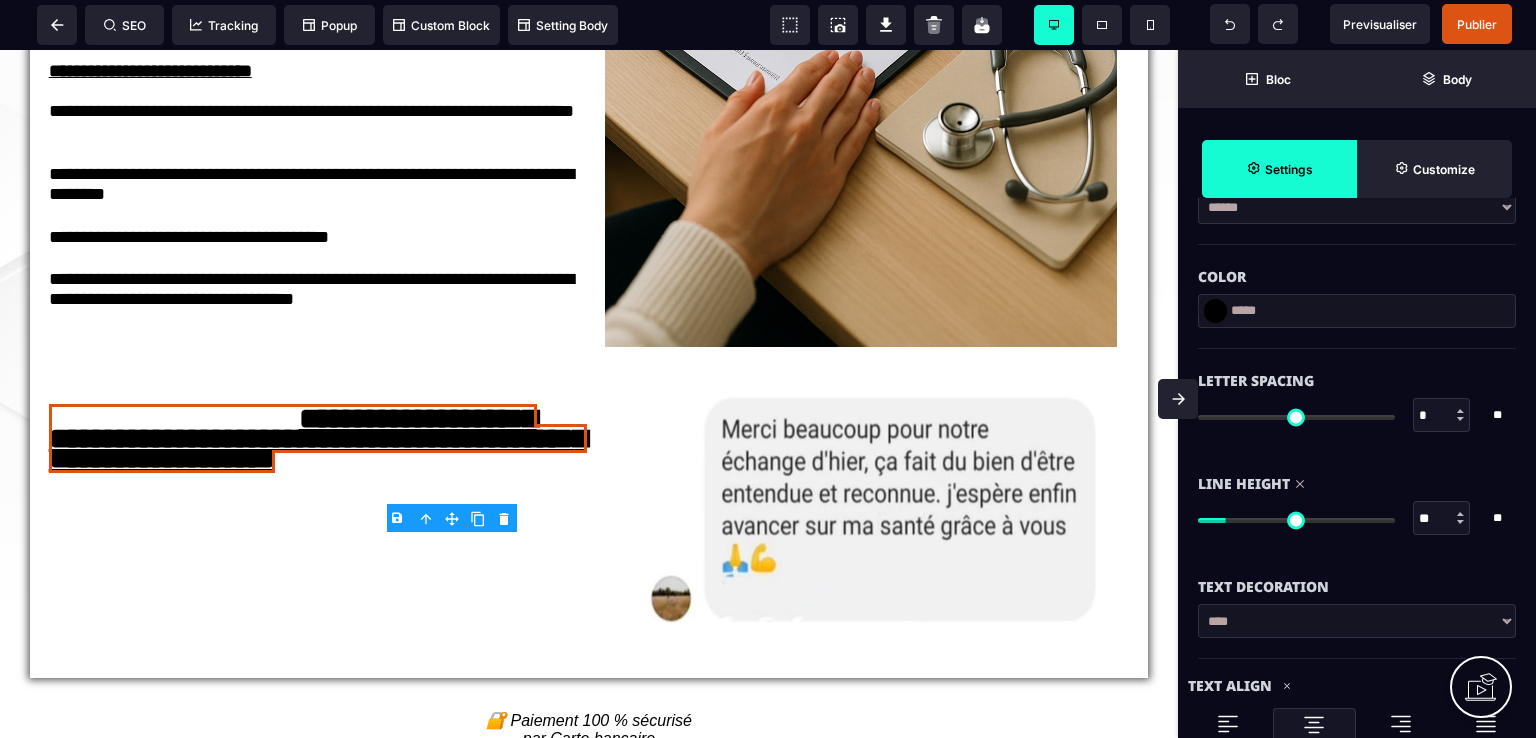 type on "**" 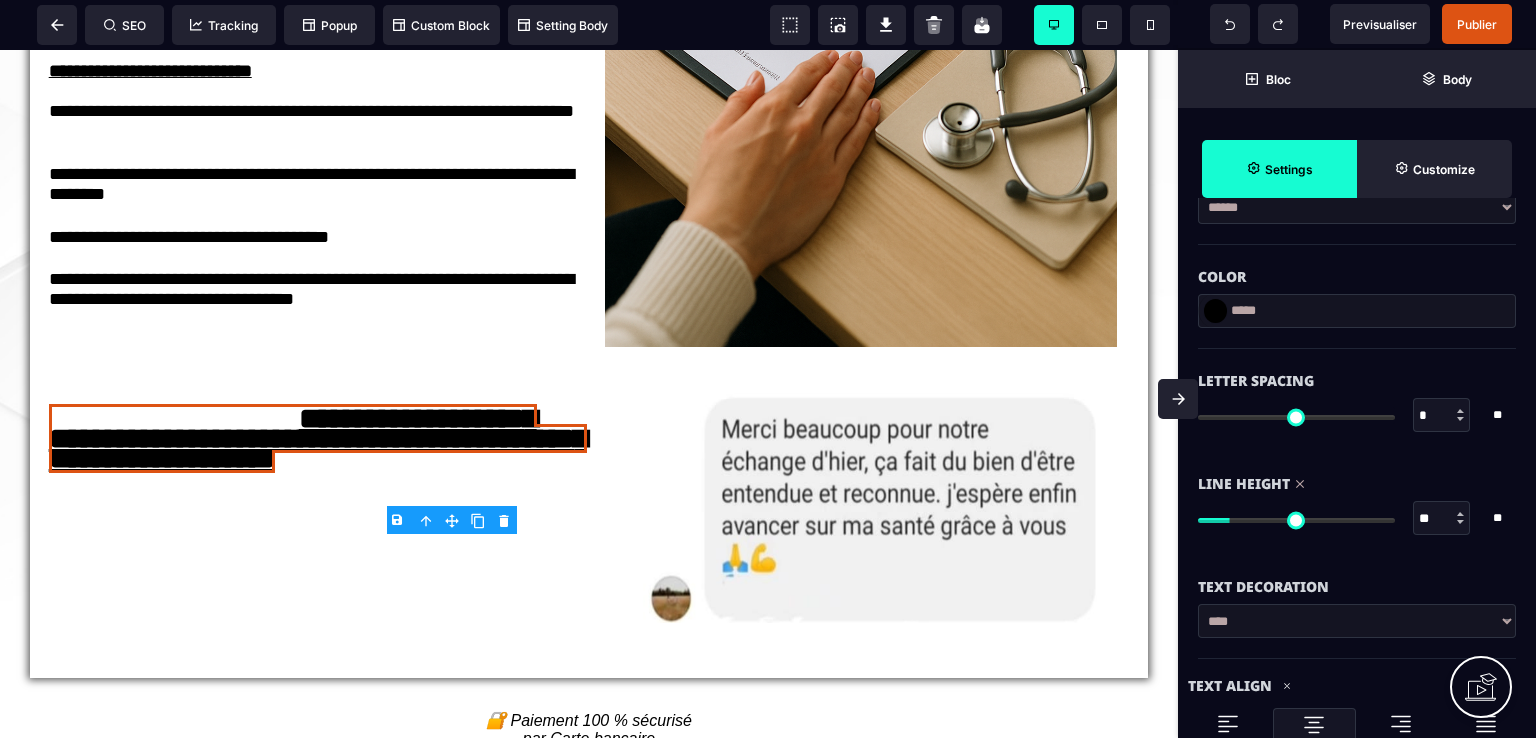 type on "**" 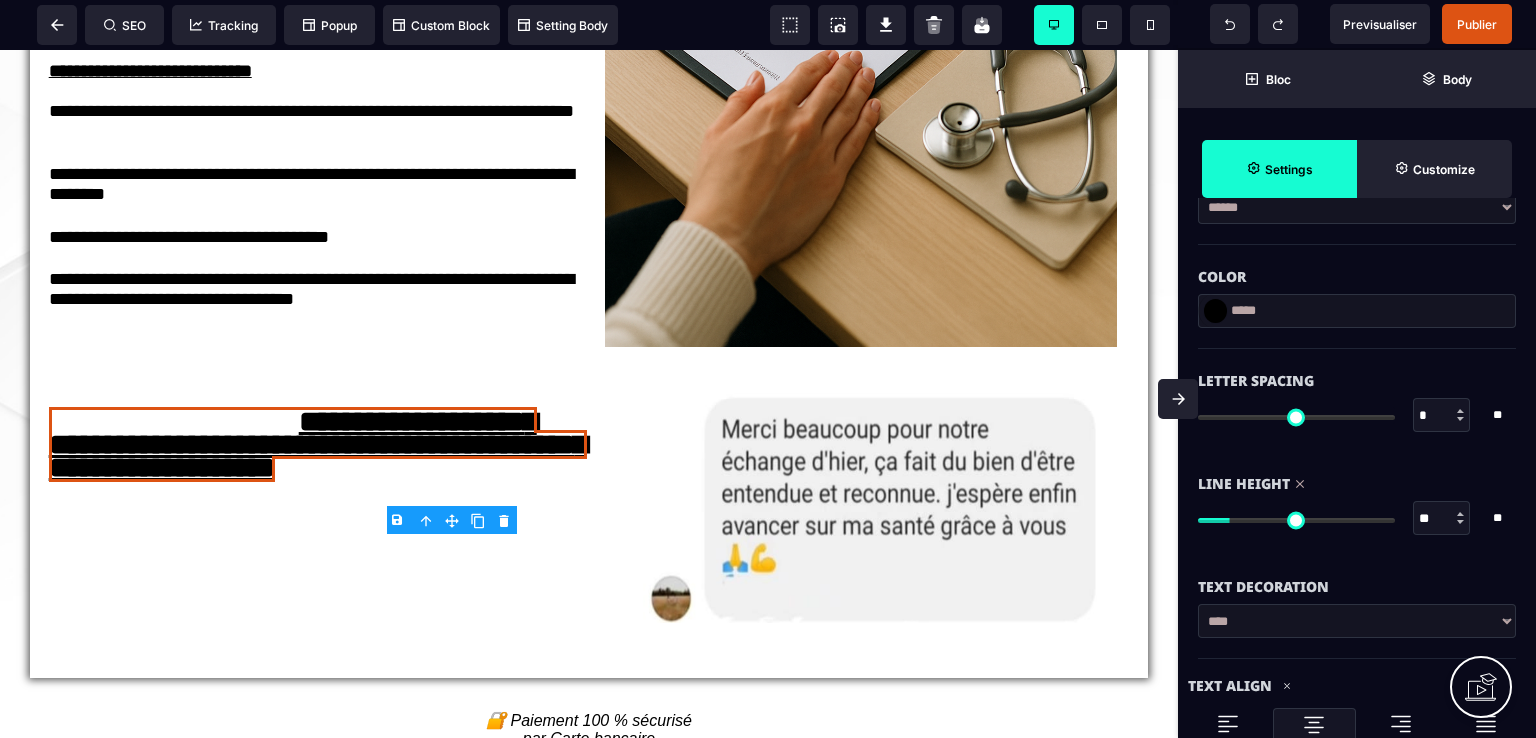 type on "**" 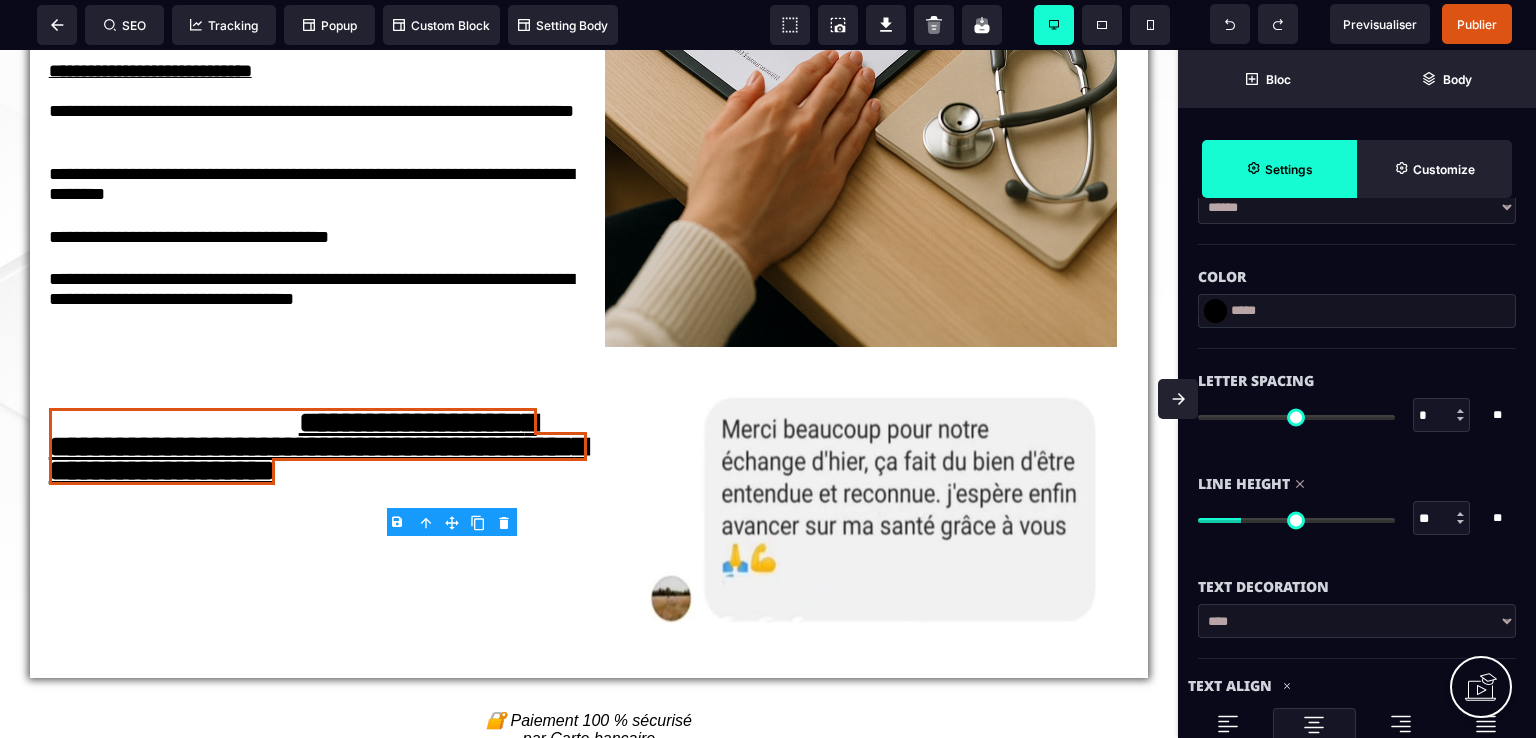 type on "**" 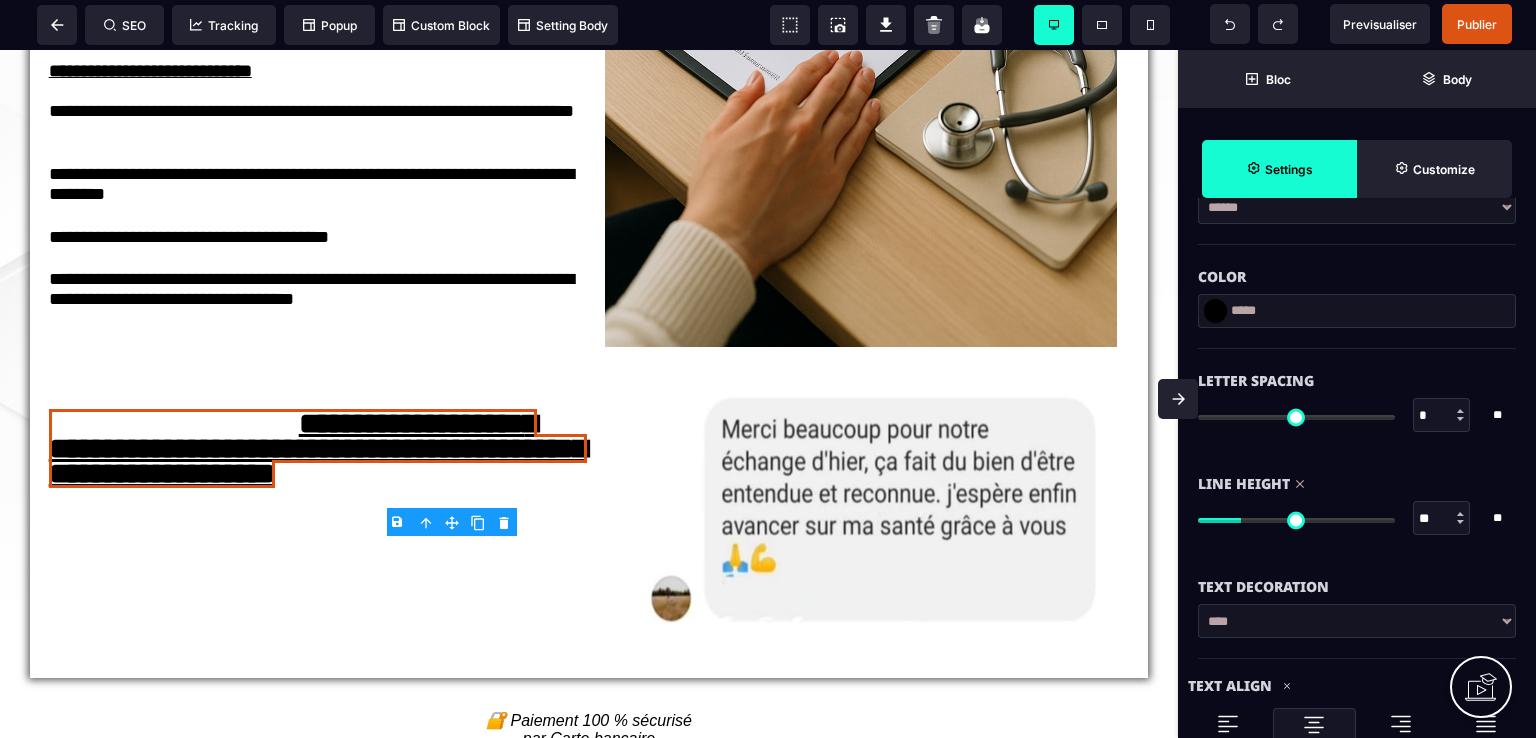 type on "**" 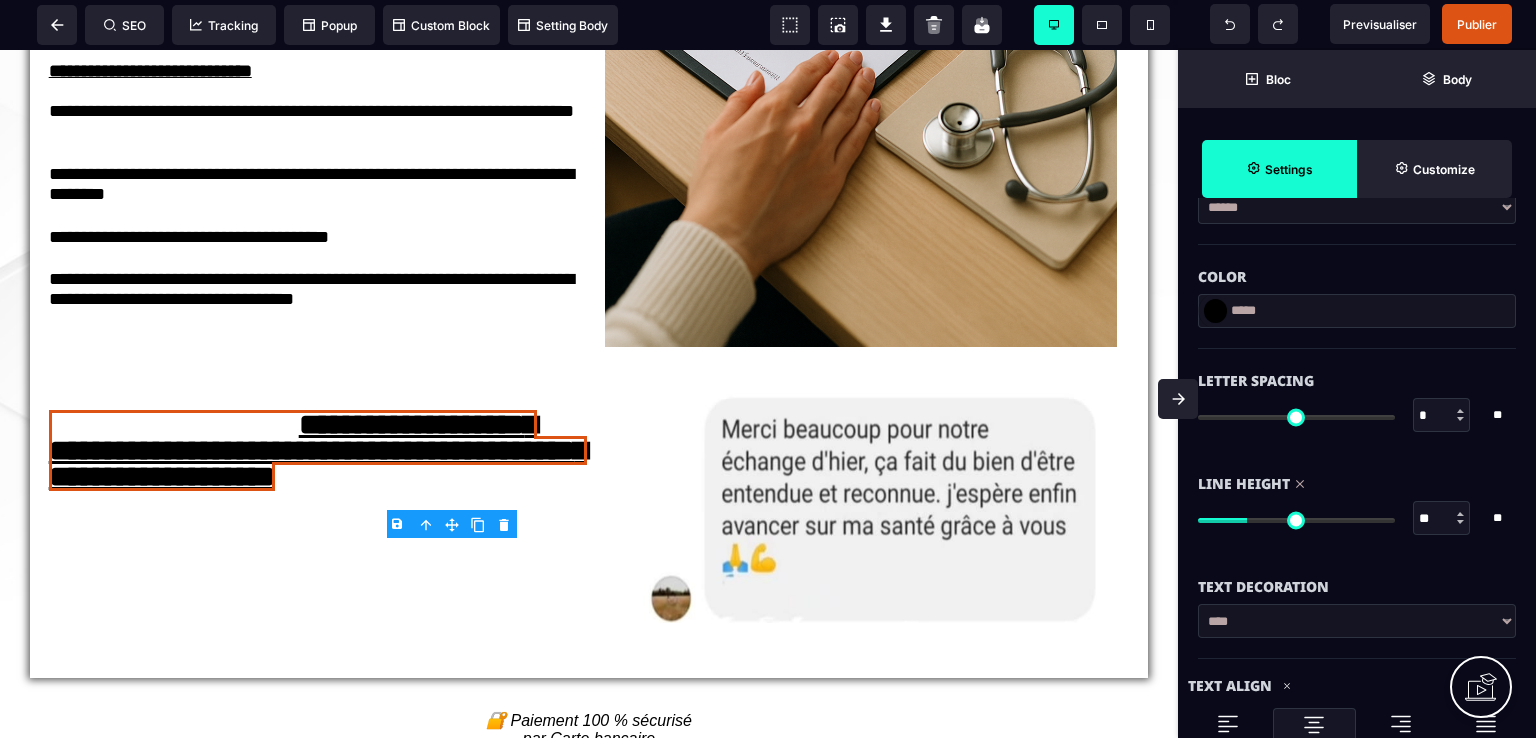 type on "**" 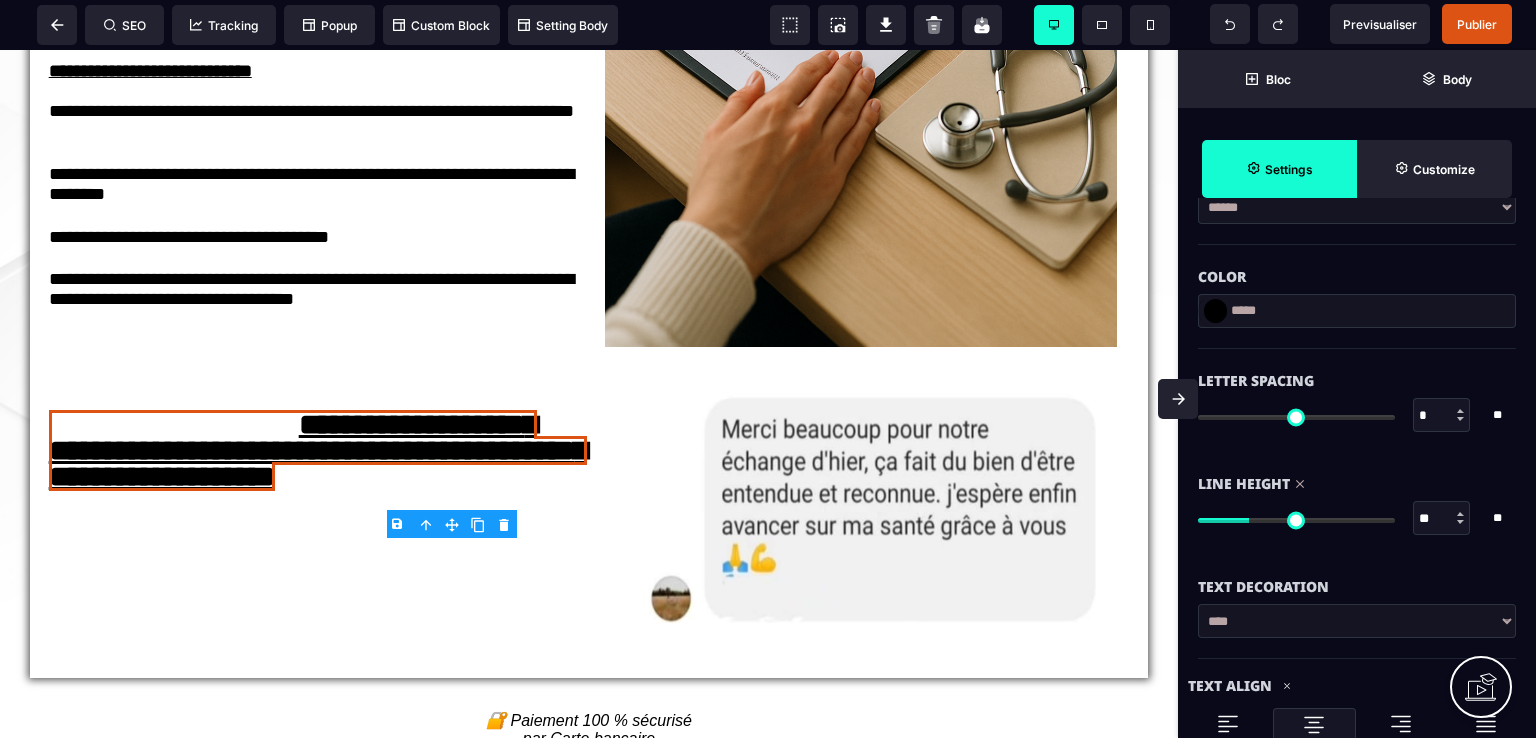 type on "**" 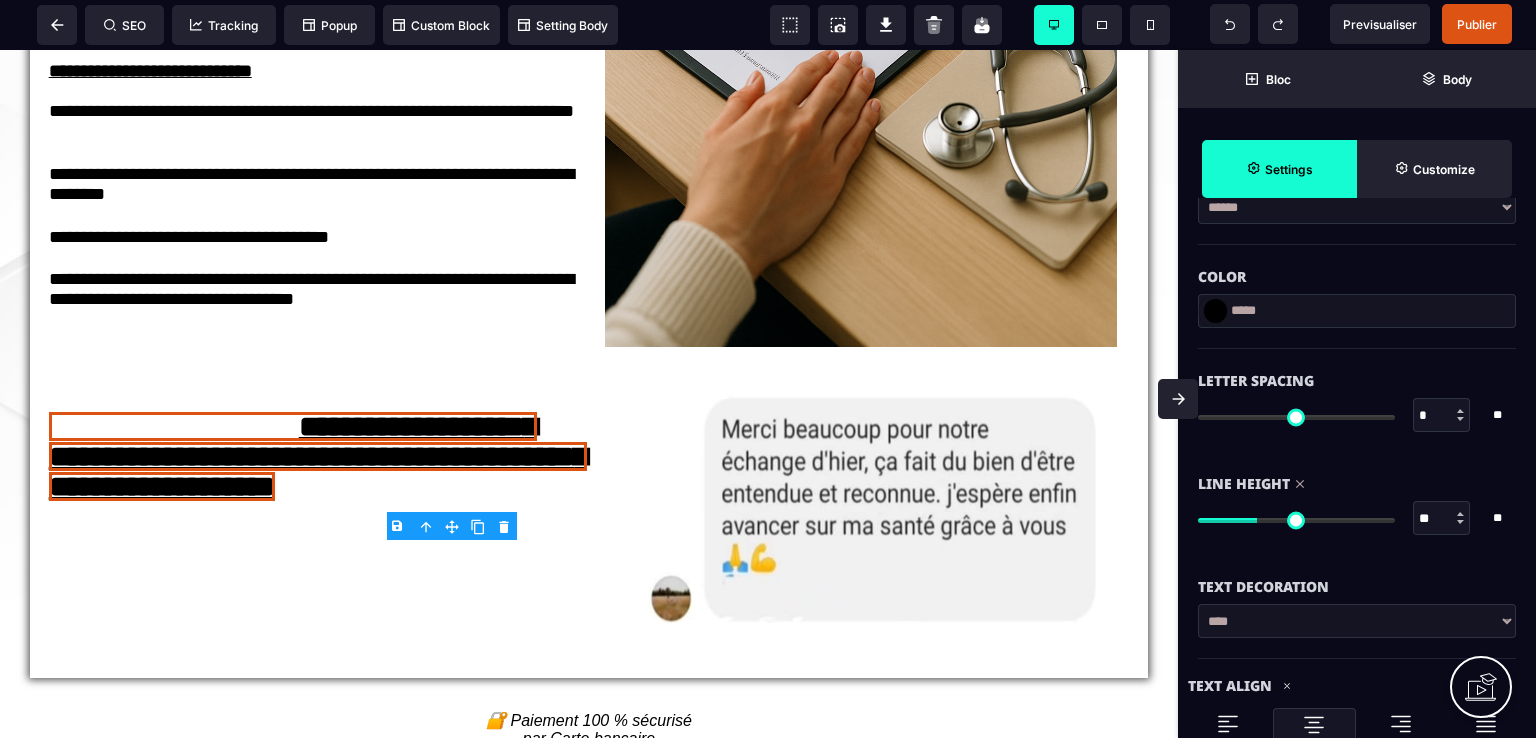 type on "**" 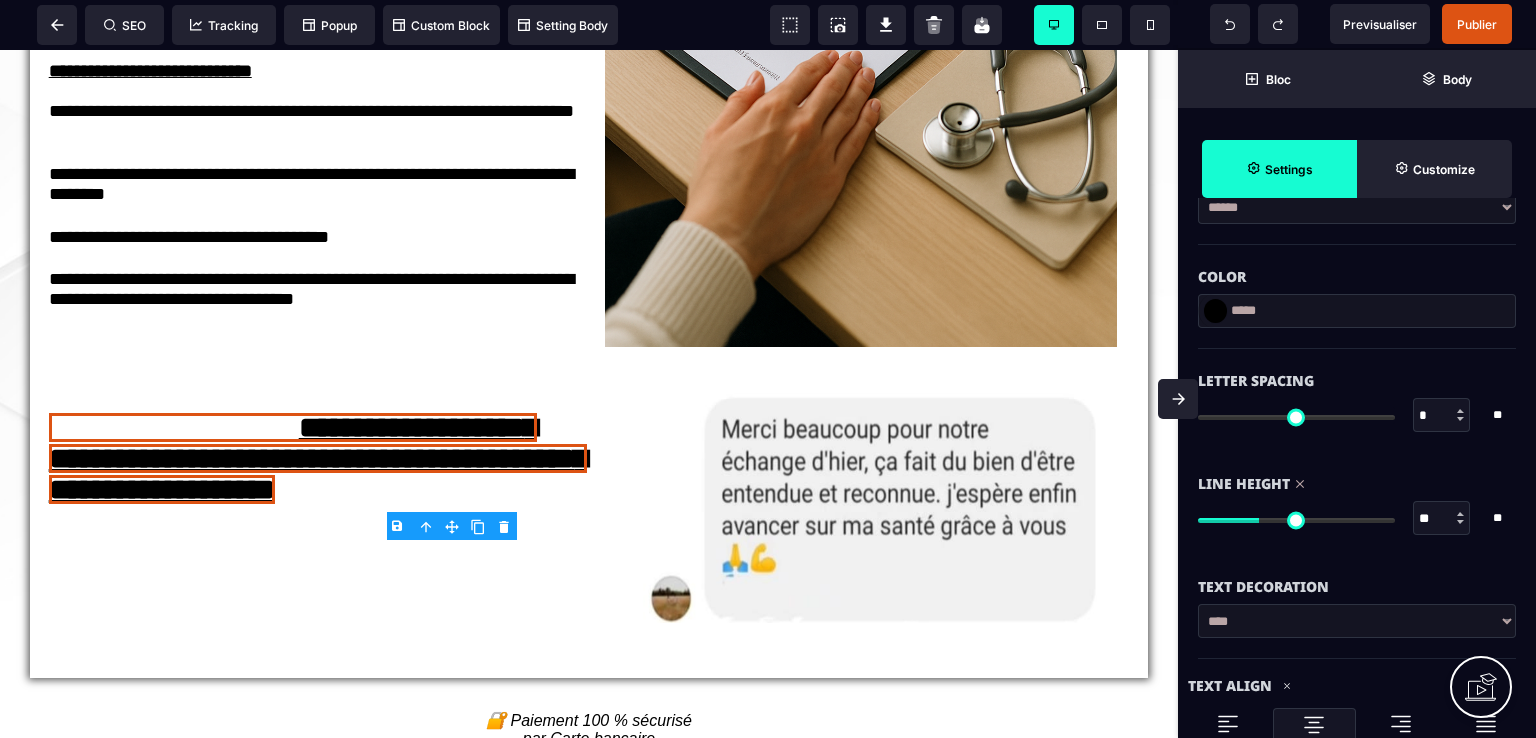 type on "**" 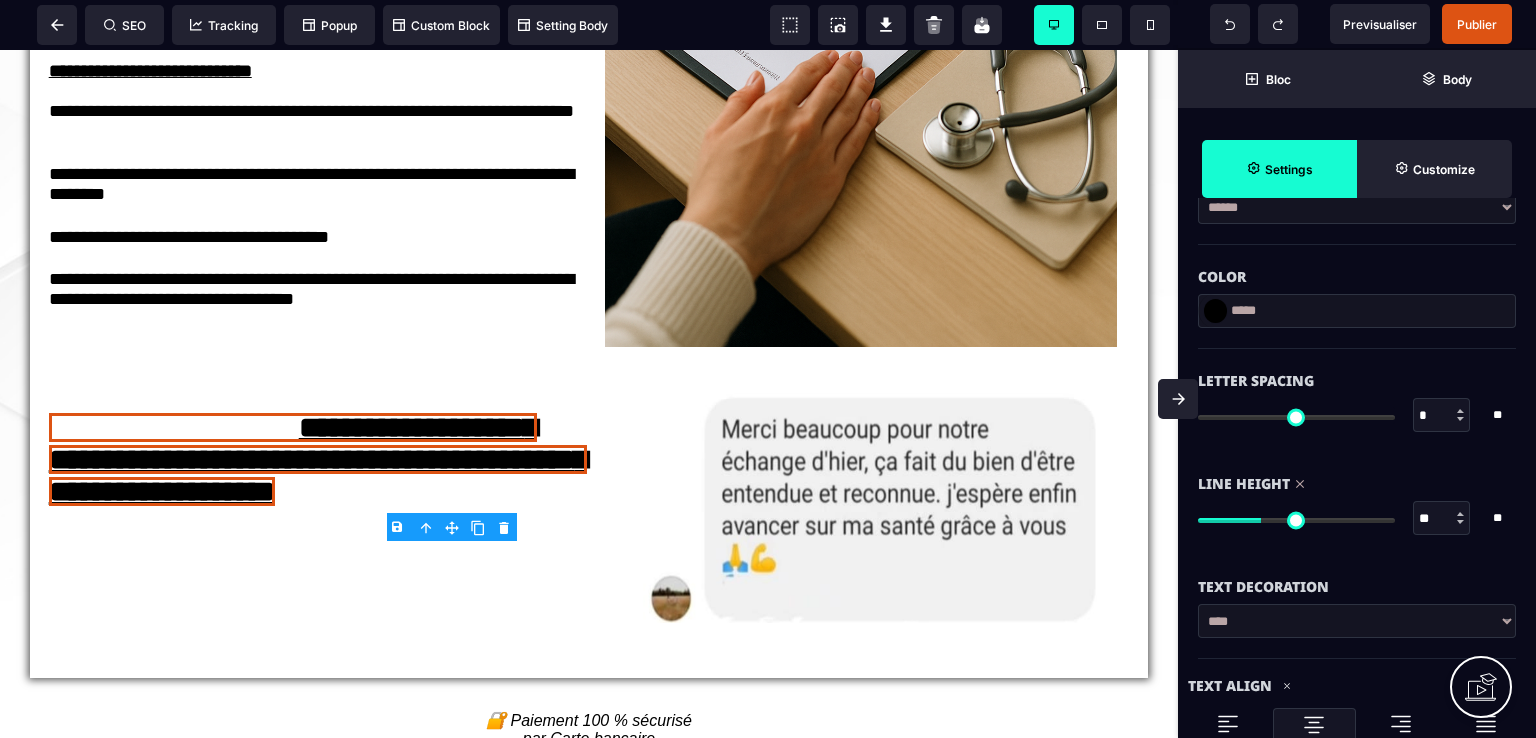 drag, startPoint x: 1241, startPoint y: 517, endPoint x: 1264, endPoint y: 522, distance: 23.537205 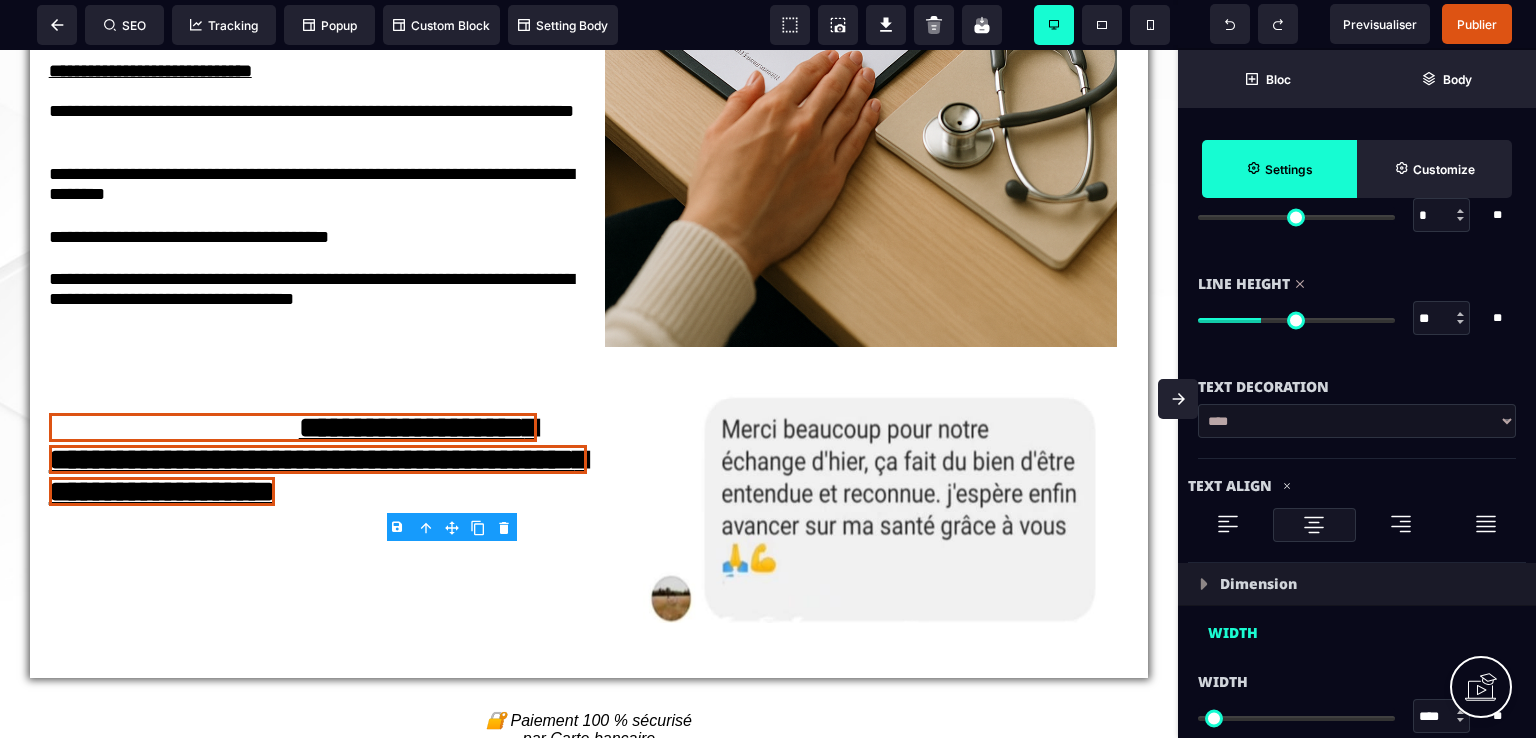 scroll, scrollTop: 900, scrollLeft: 0, axis: vertical 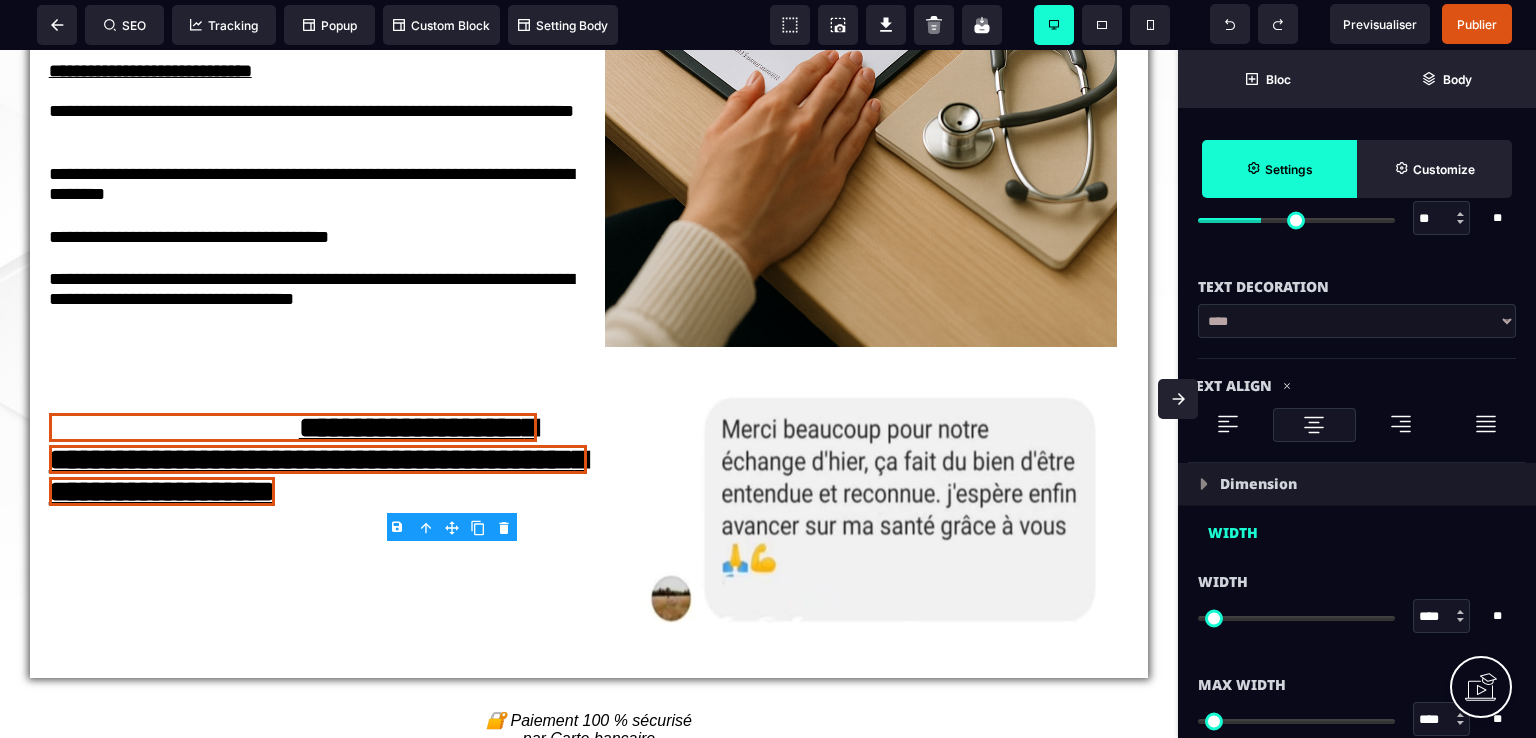 click at bounding box center (1228, 424) 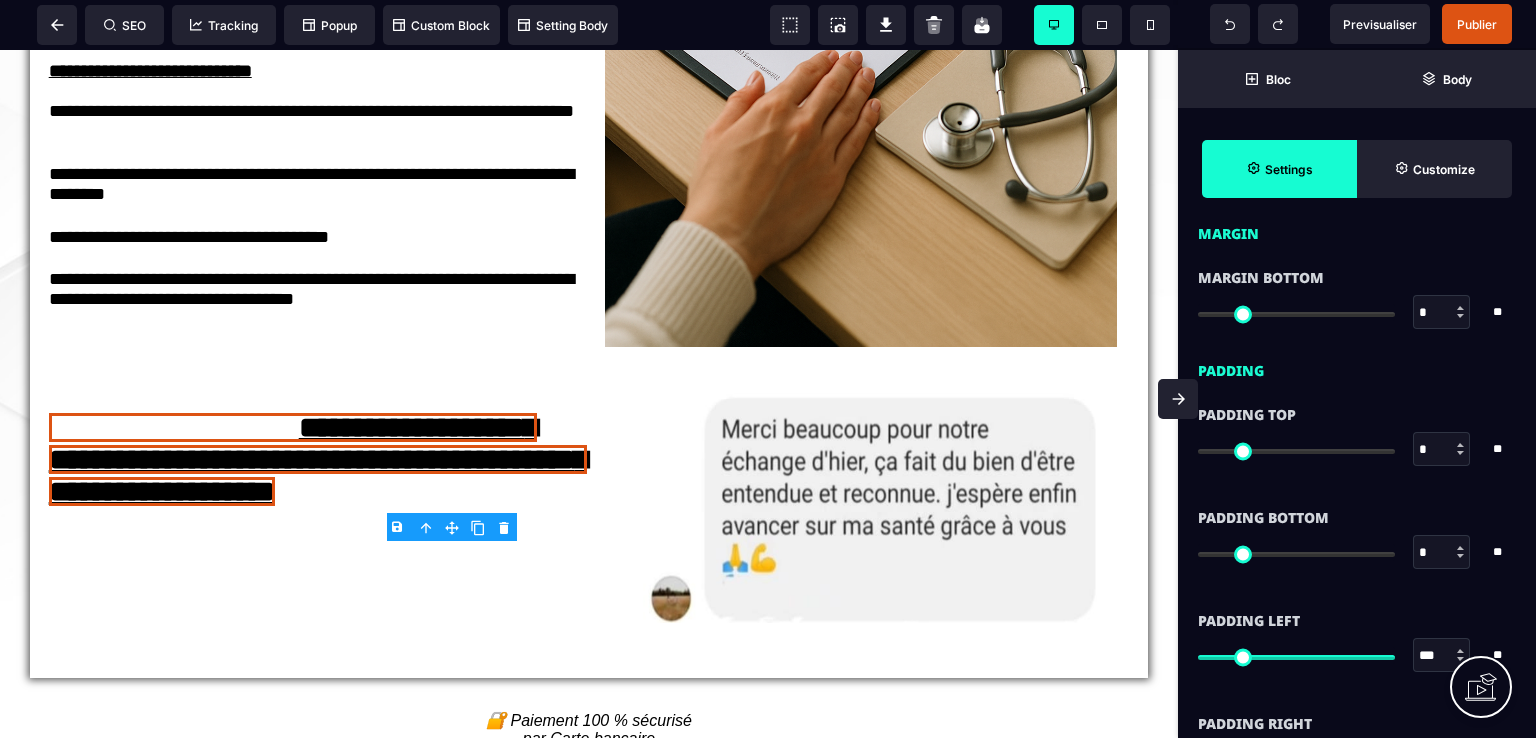 scroll, scrollTop: 1500, scrollLeft: 0, axis: vertical 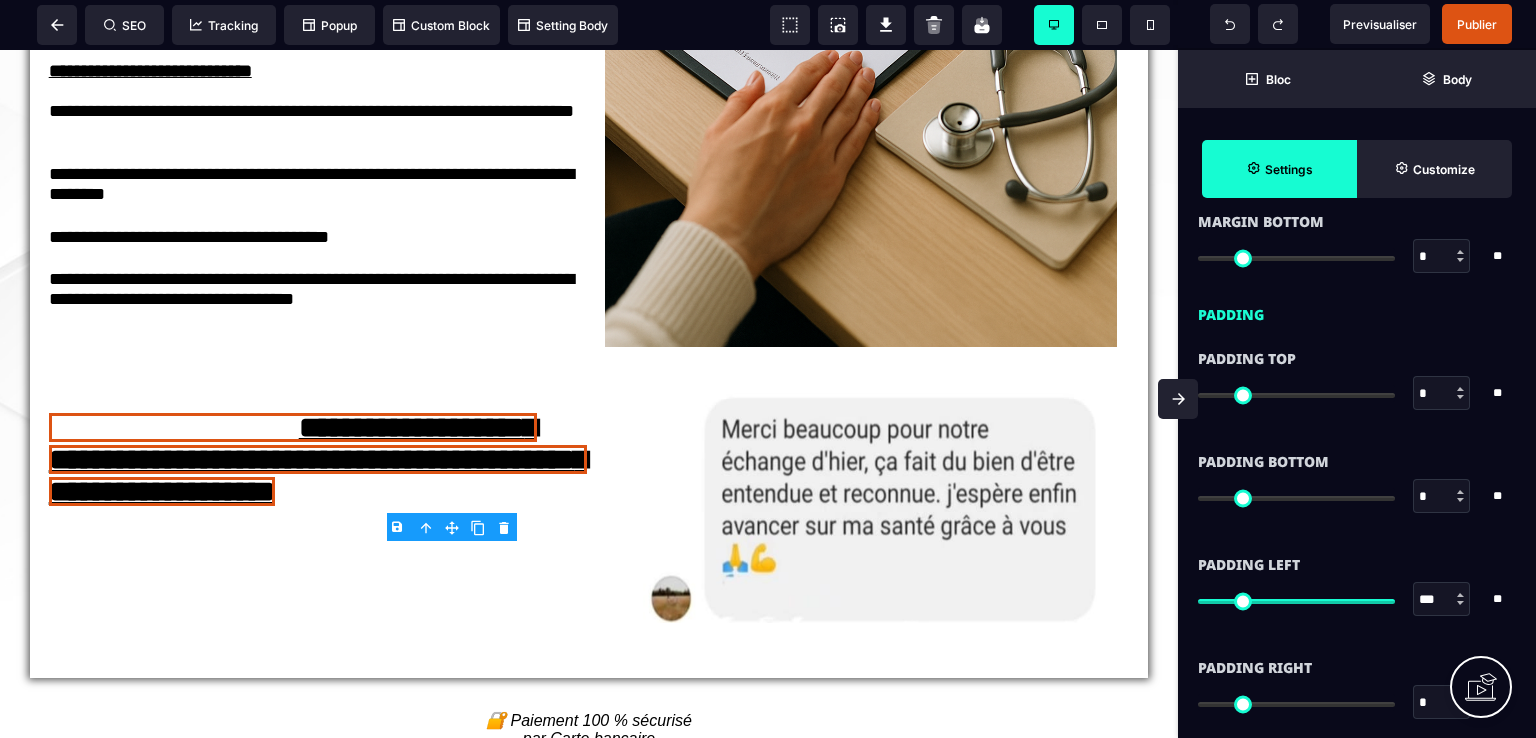 type on "***" 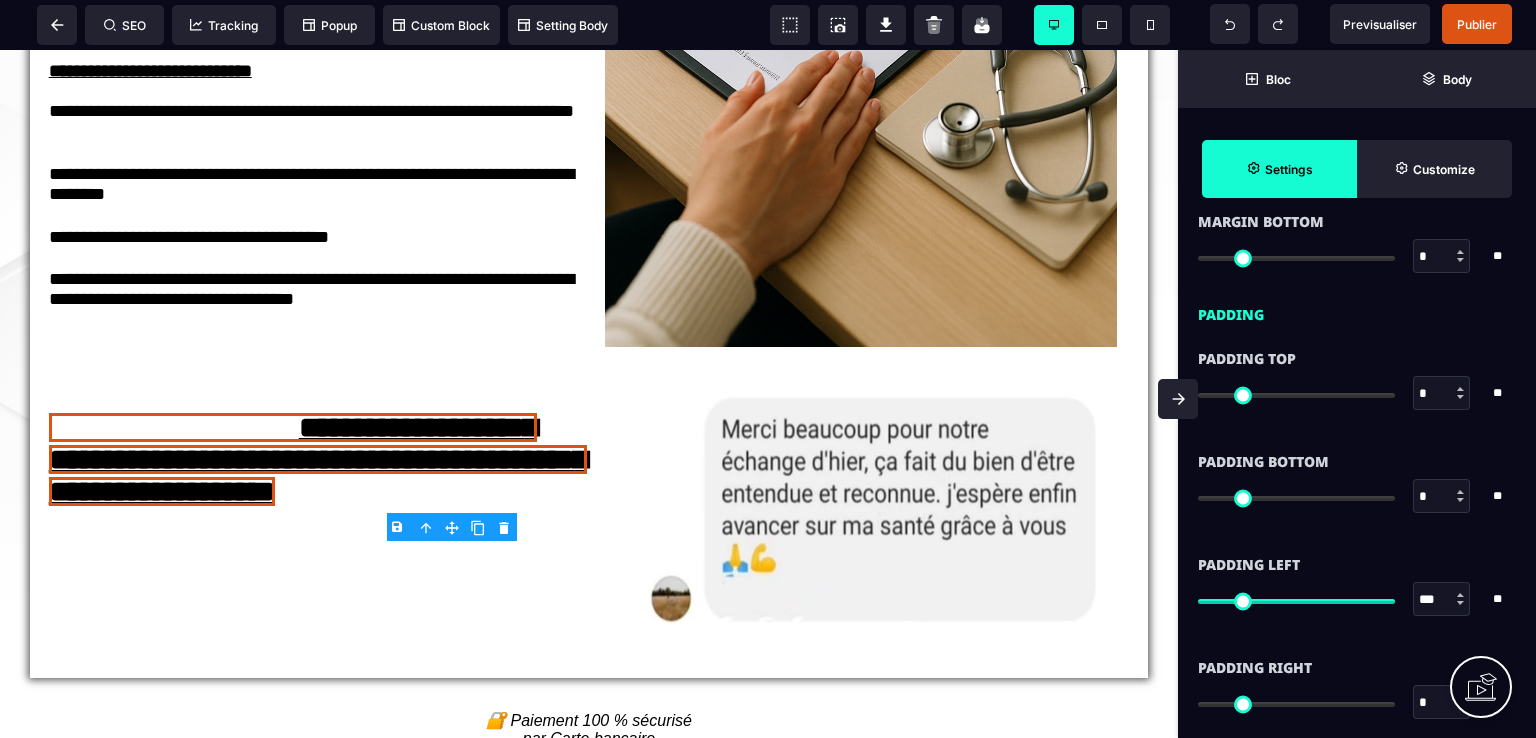 type on "**" 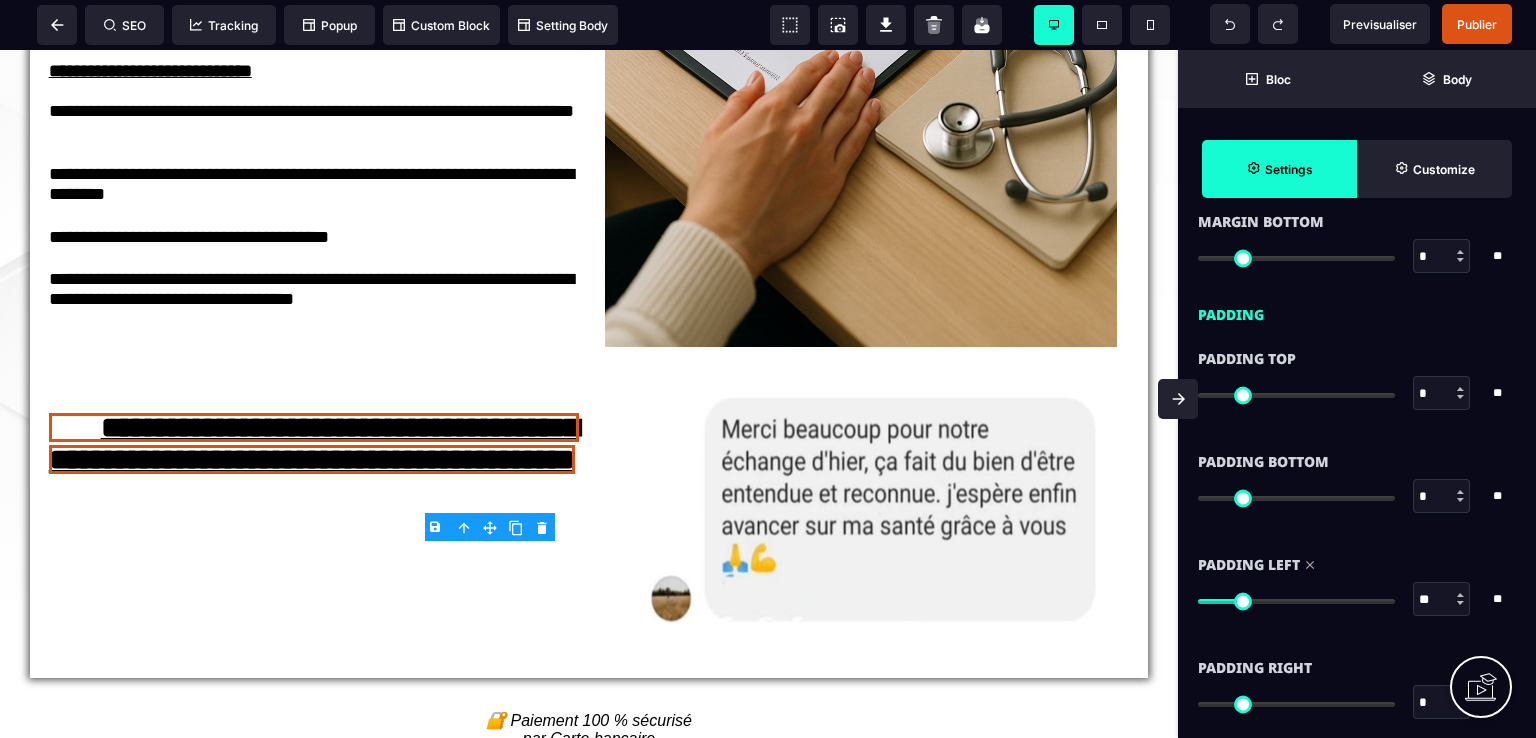type on "**" 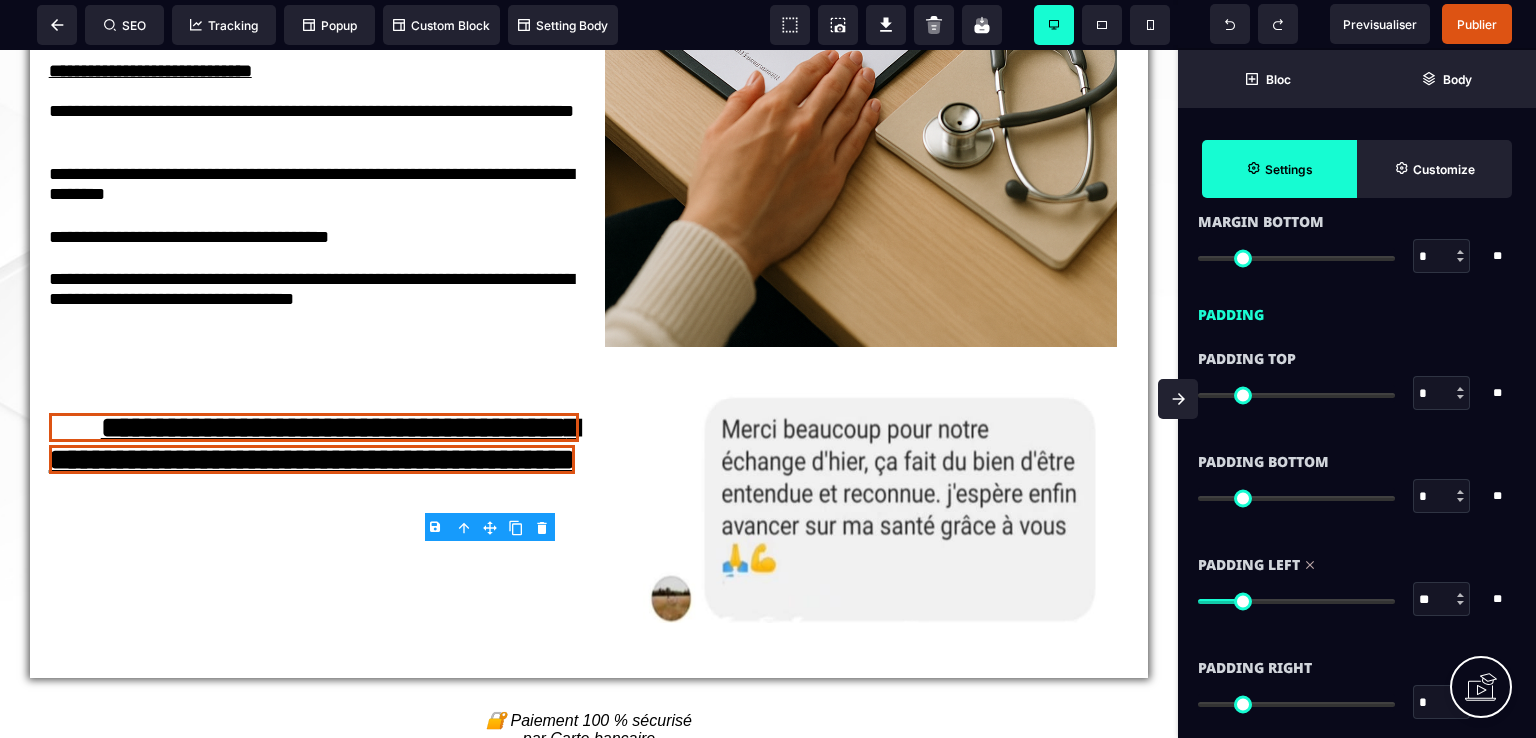type on "**" 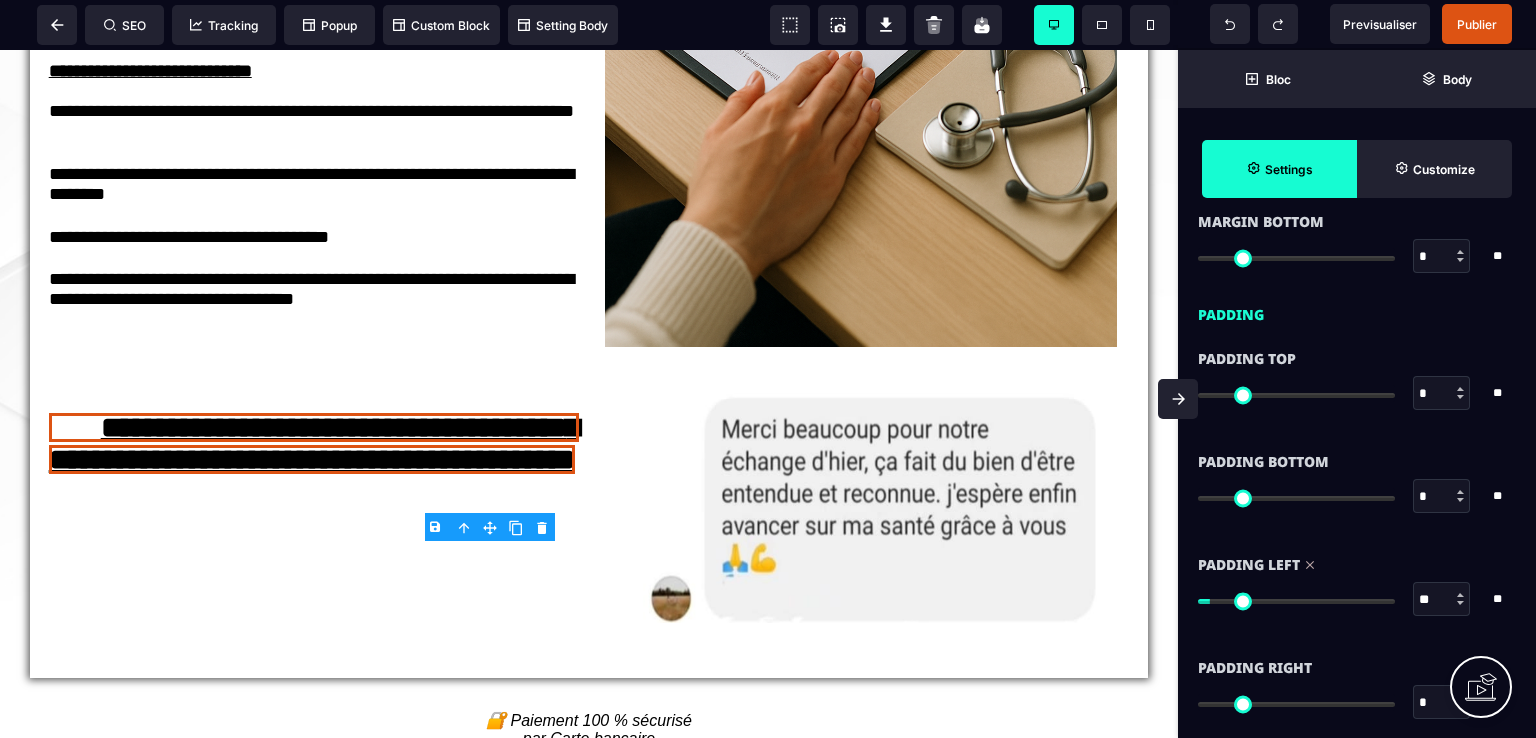 type on "**" 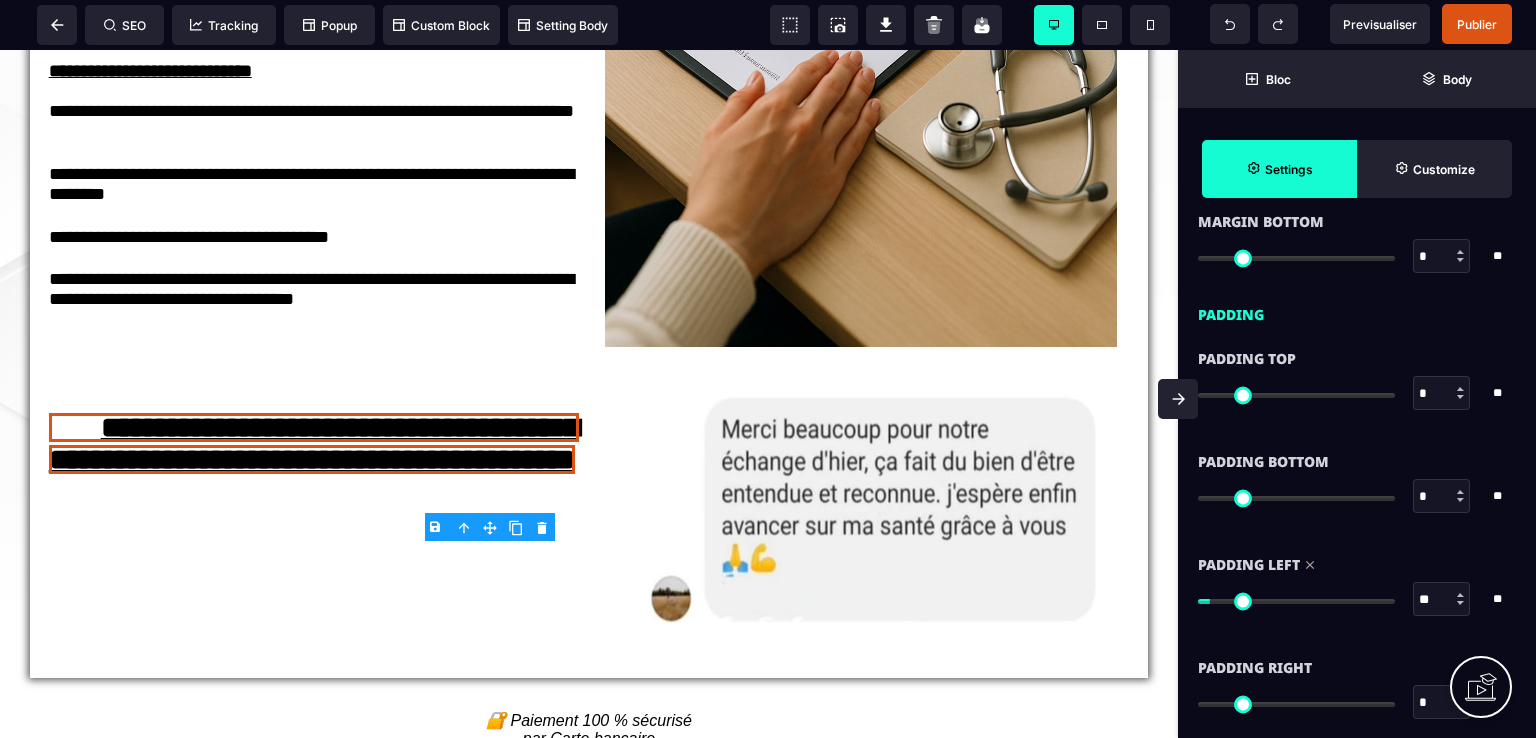 type on "*" 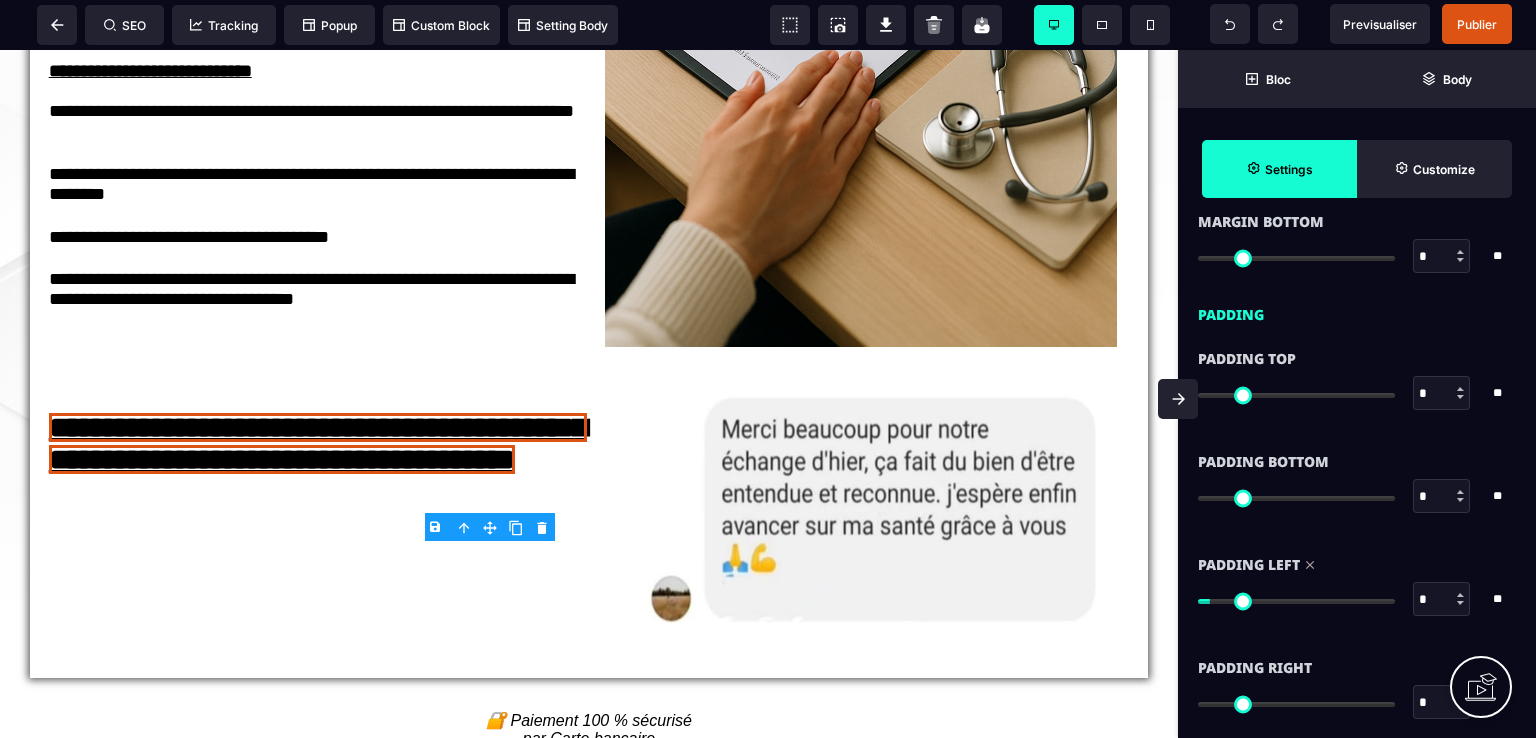 type on "*" 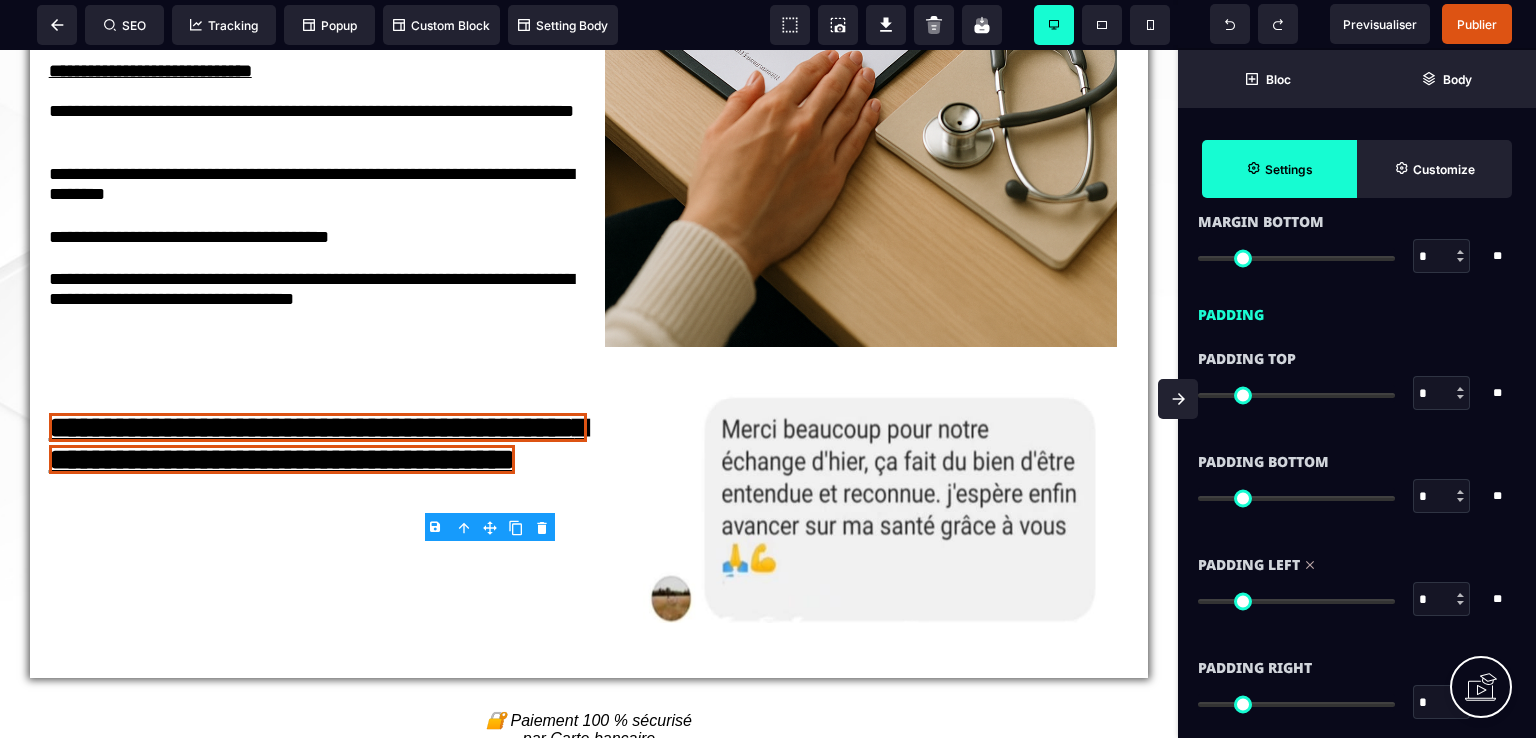 drag, startPoint x: 1386, startPoint y: 600, endPoint x: 1168, endPoint y: 597, distance: 218.02065 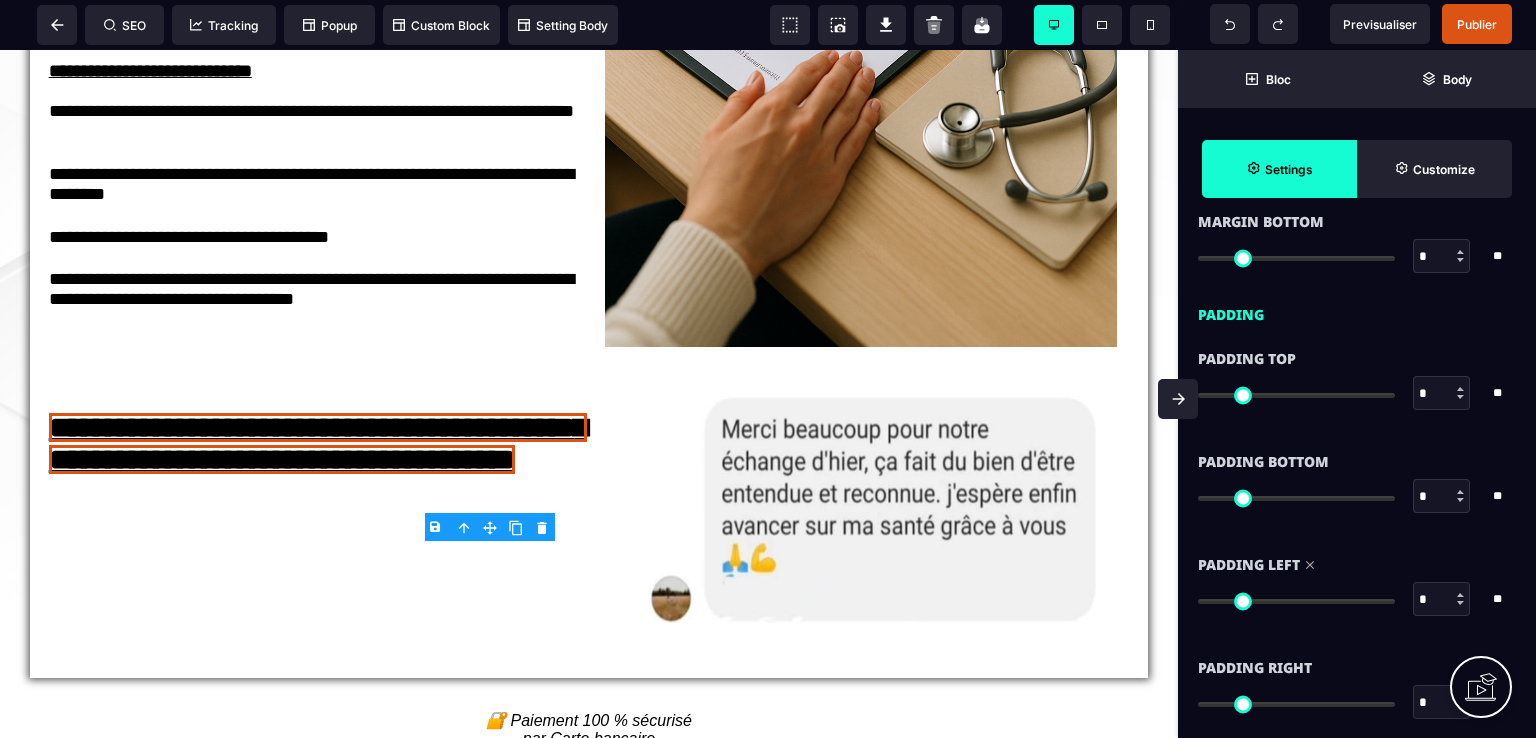 type on "*" 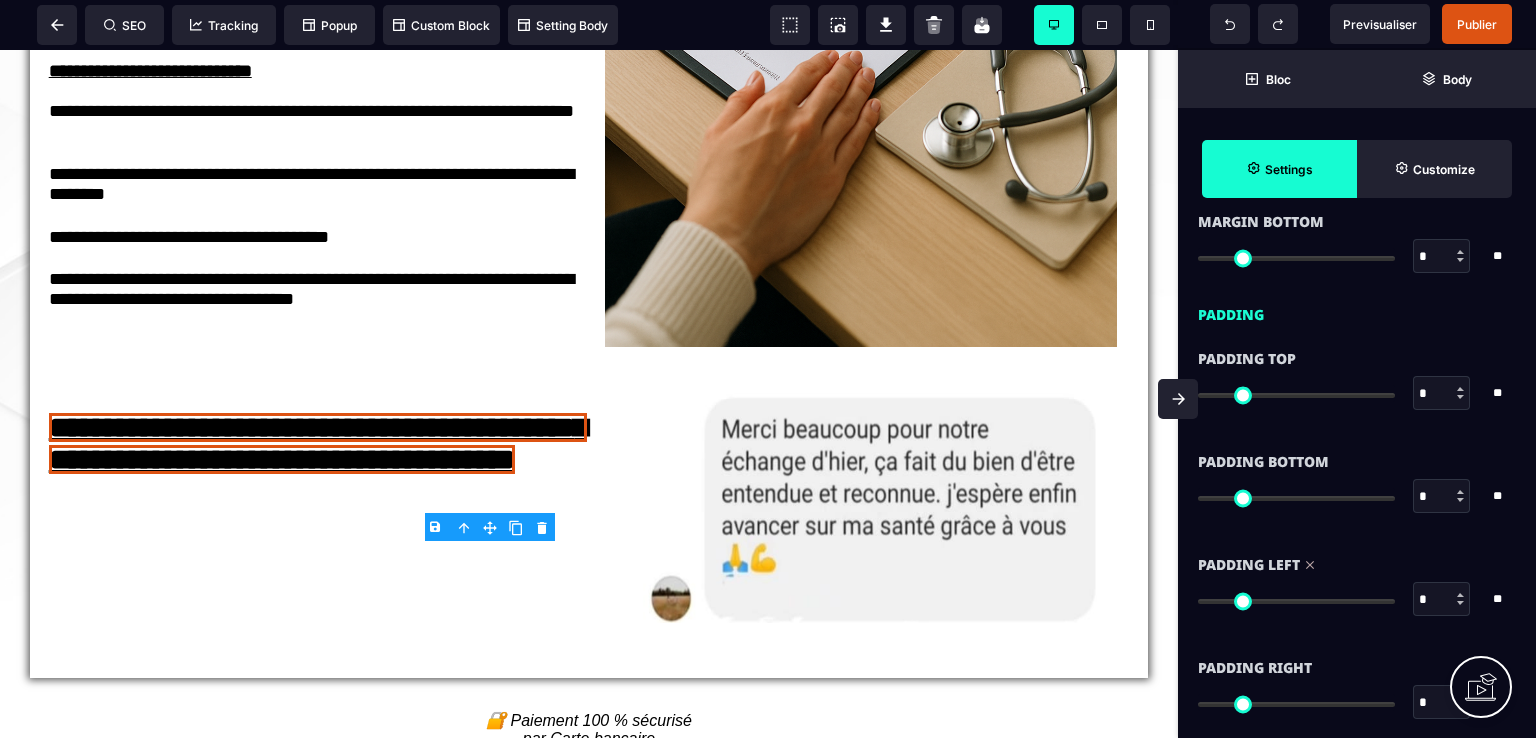 type on "**" 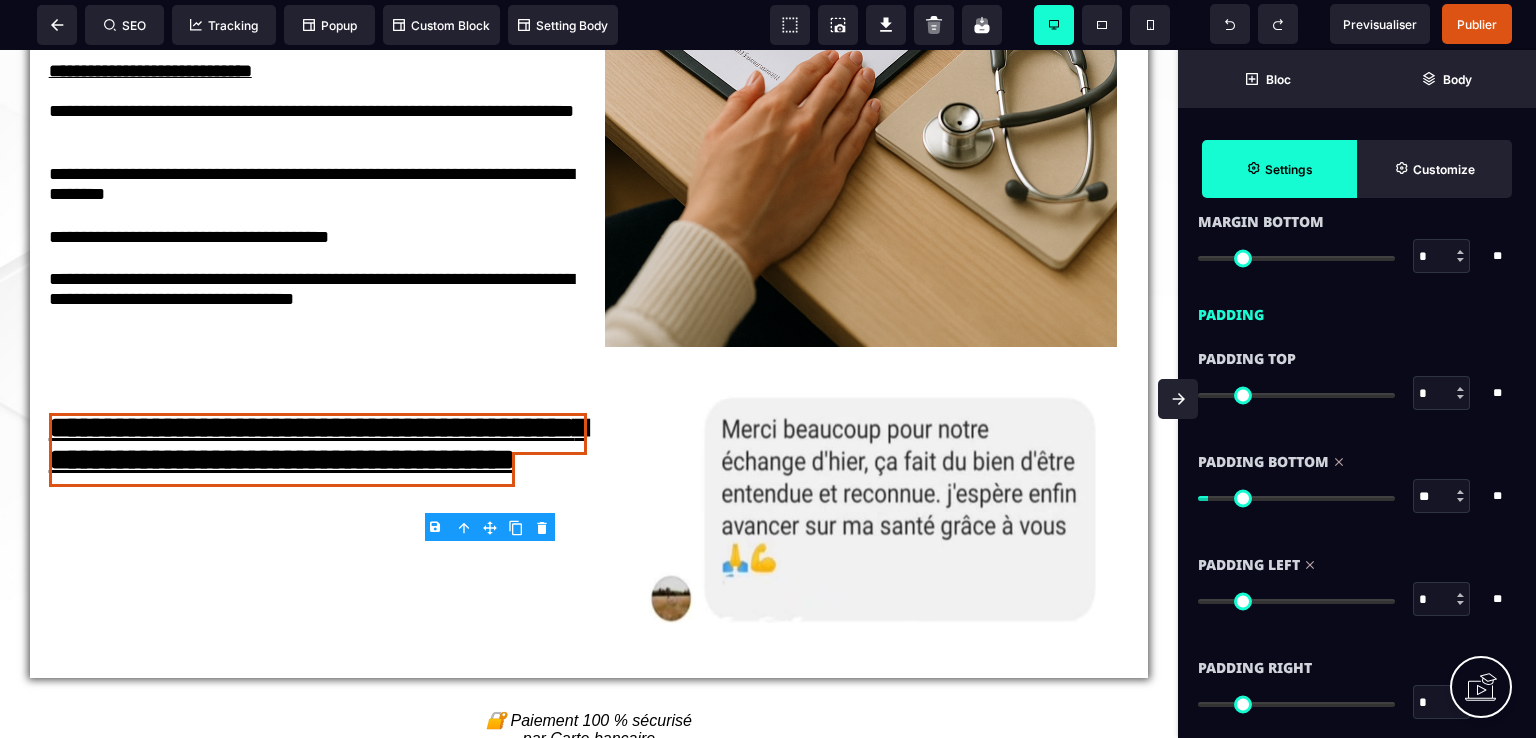 type on "**" 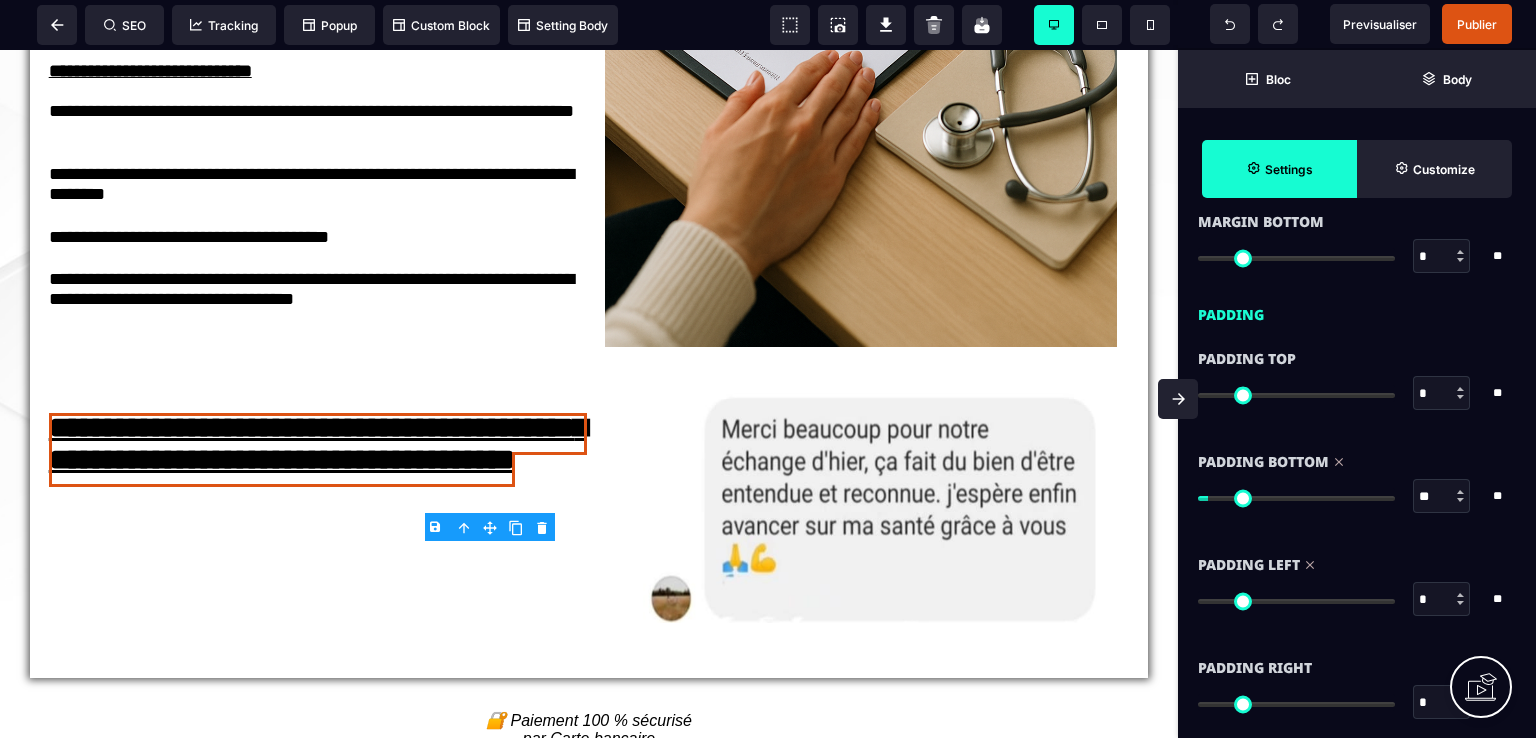 type on "**" 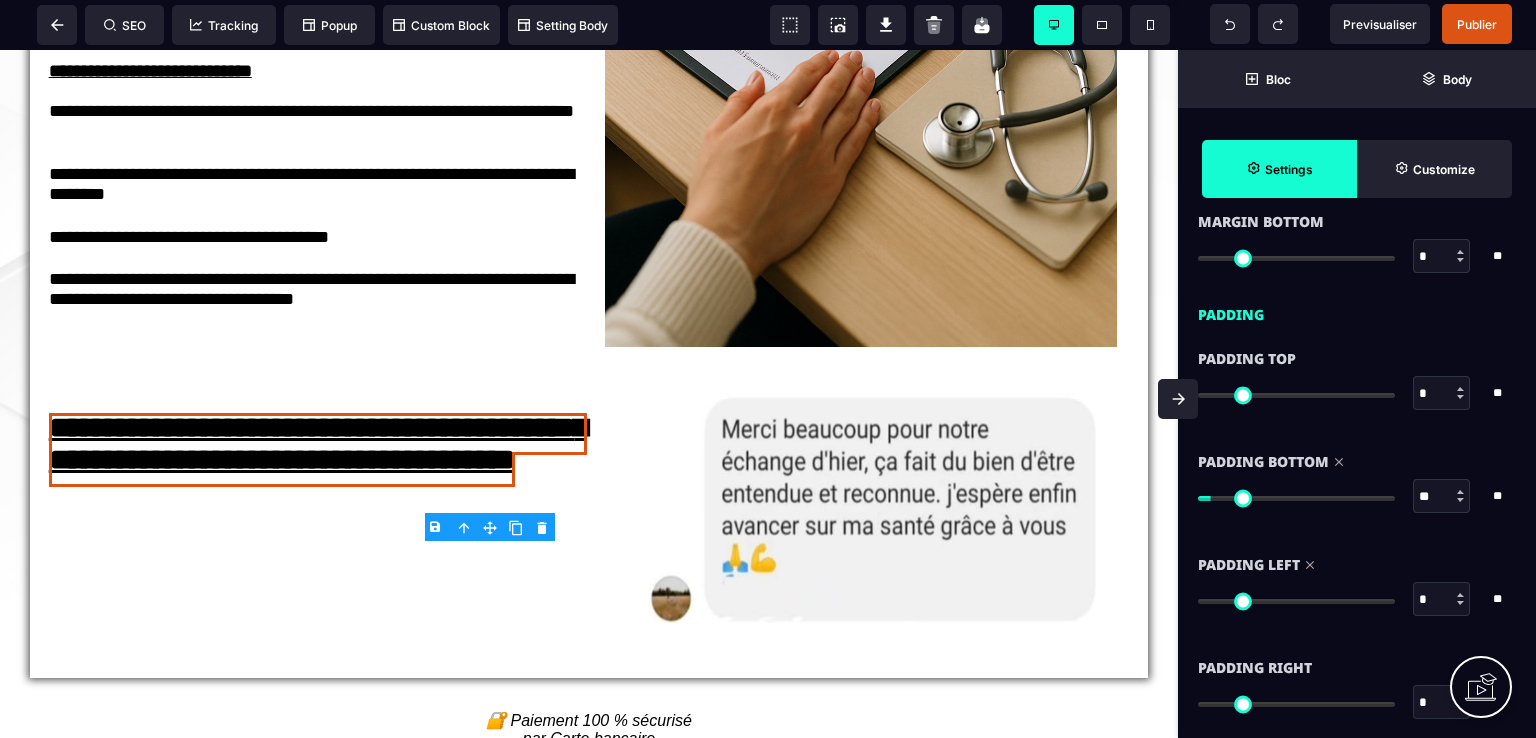 type on "**" 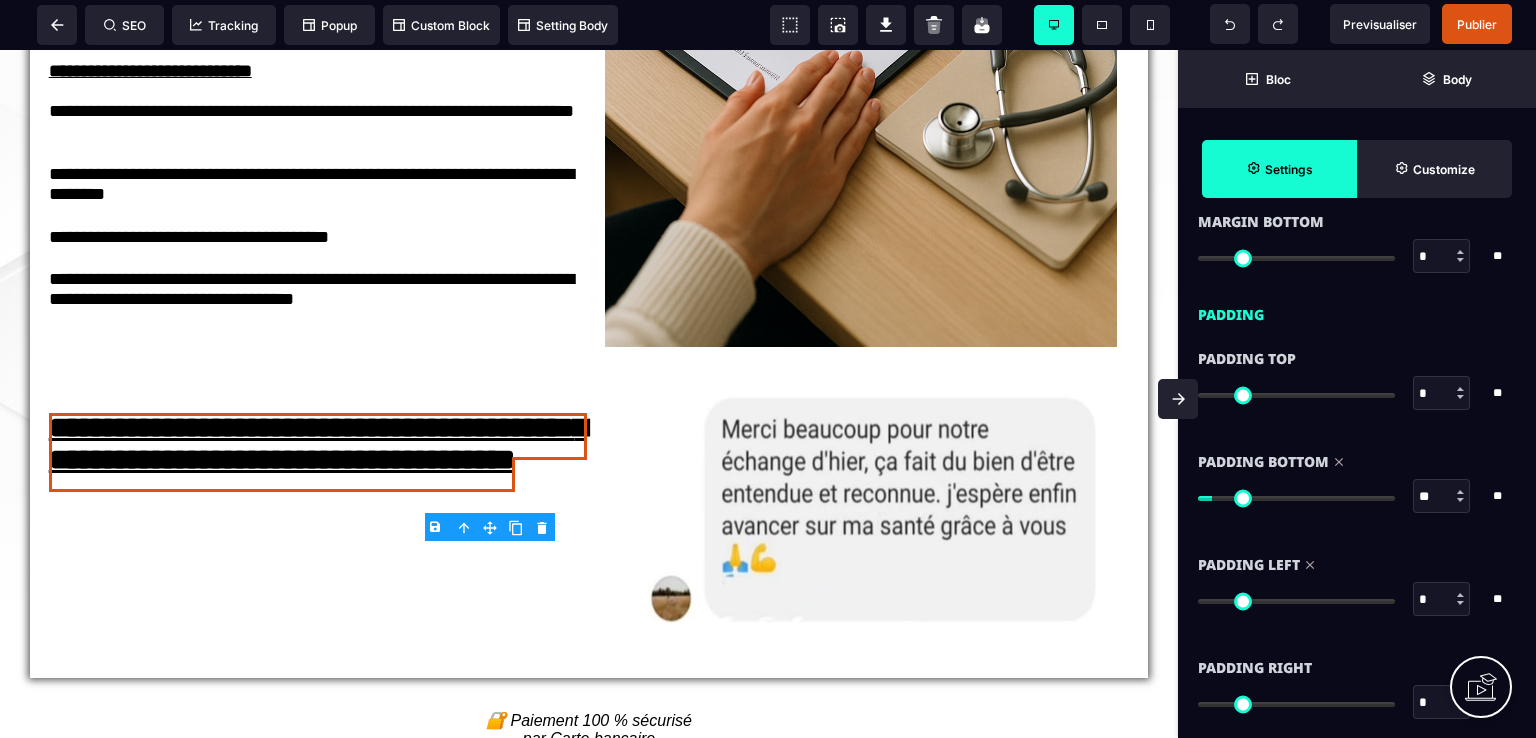 type on "*" 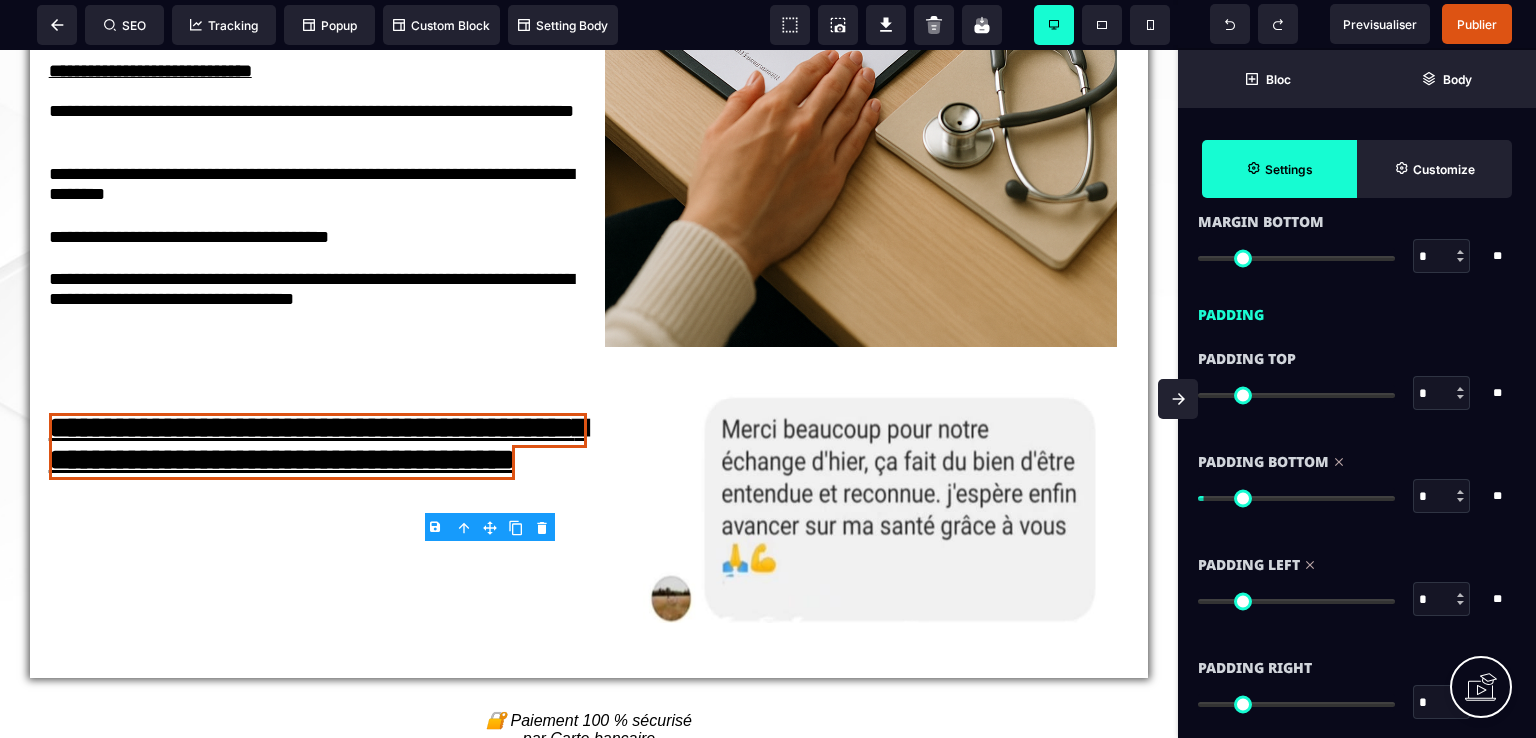type on "*" 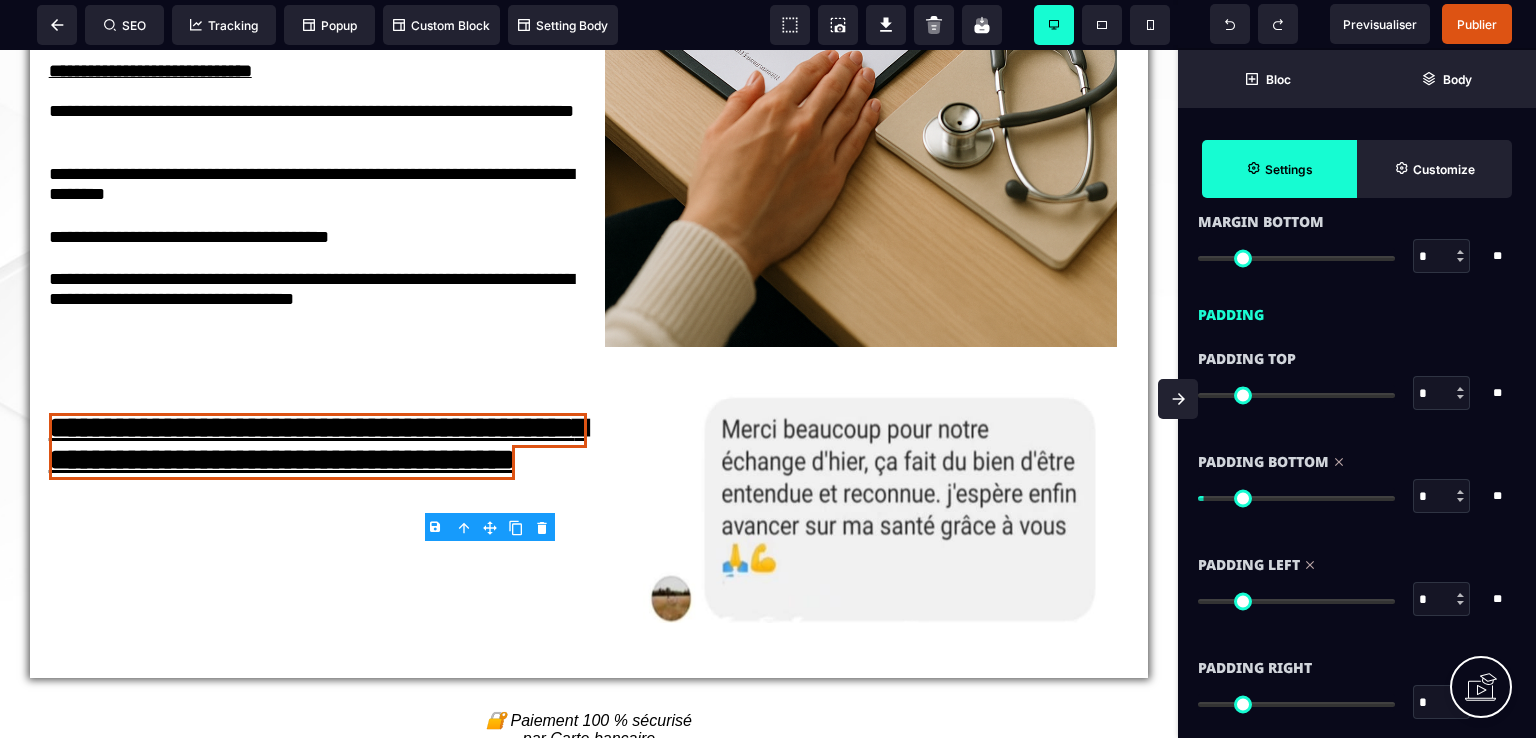 type on "*" 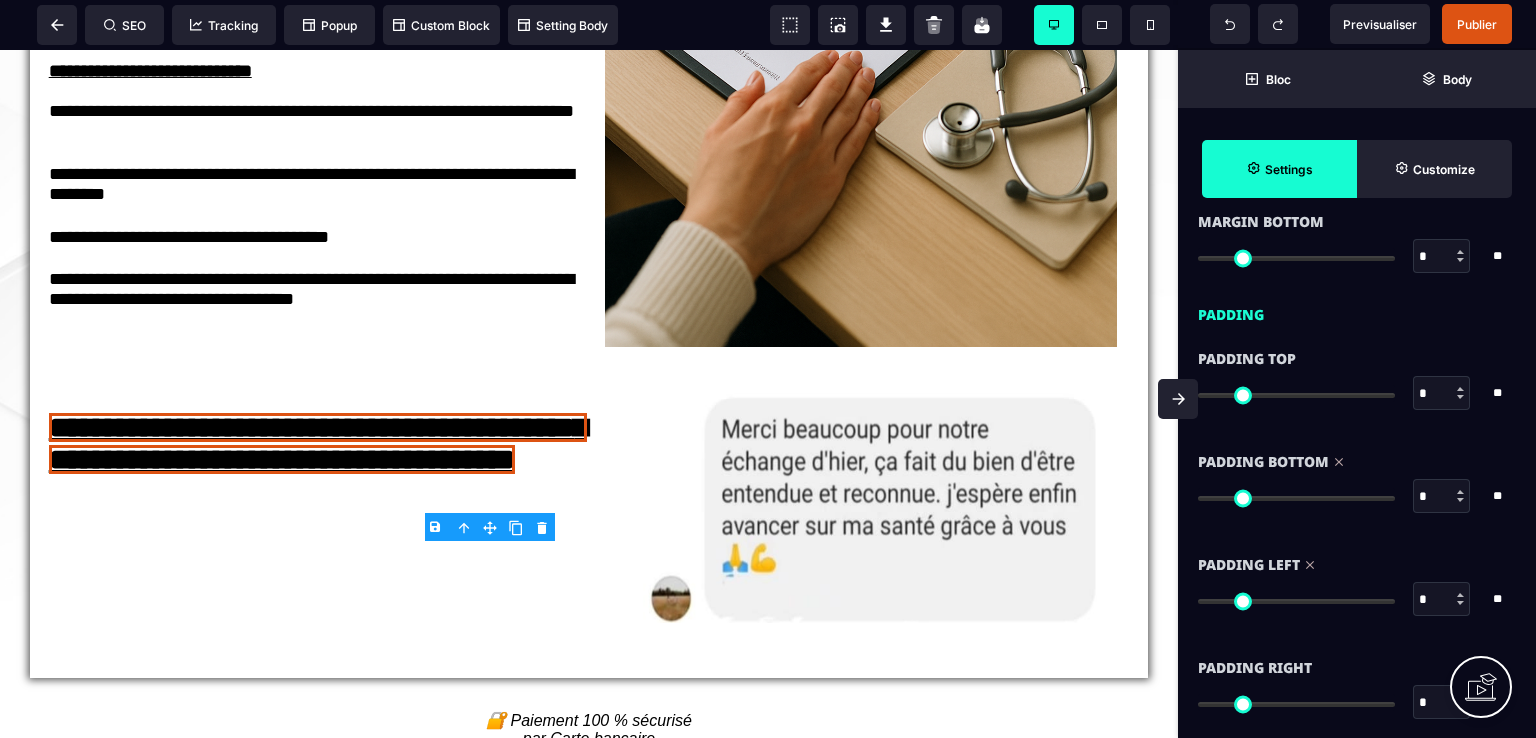 click at bounding box center (1296, 498) 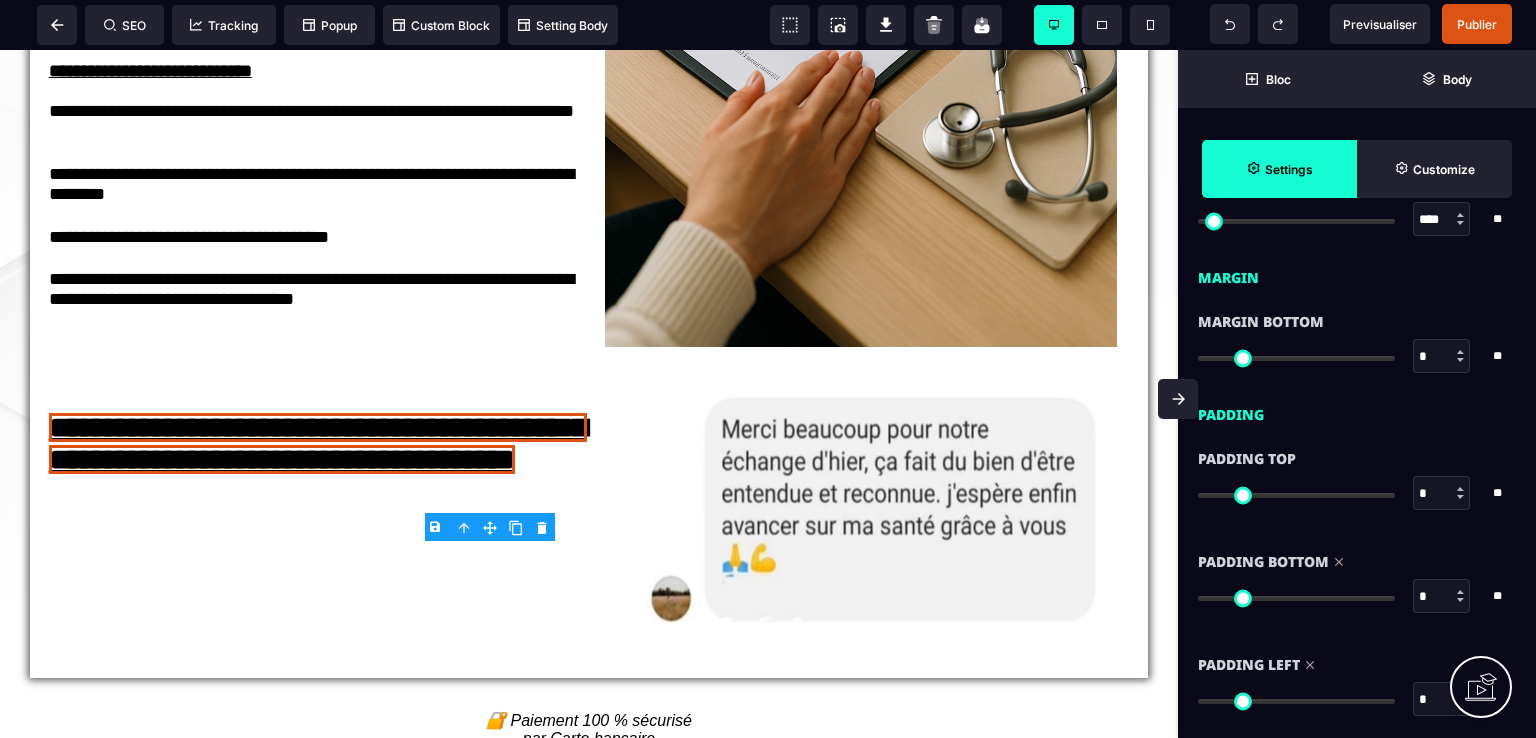 scroll, scrollTop: 1300, scrollLeft: 0, axis: vertical 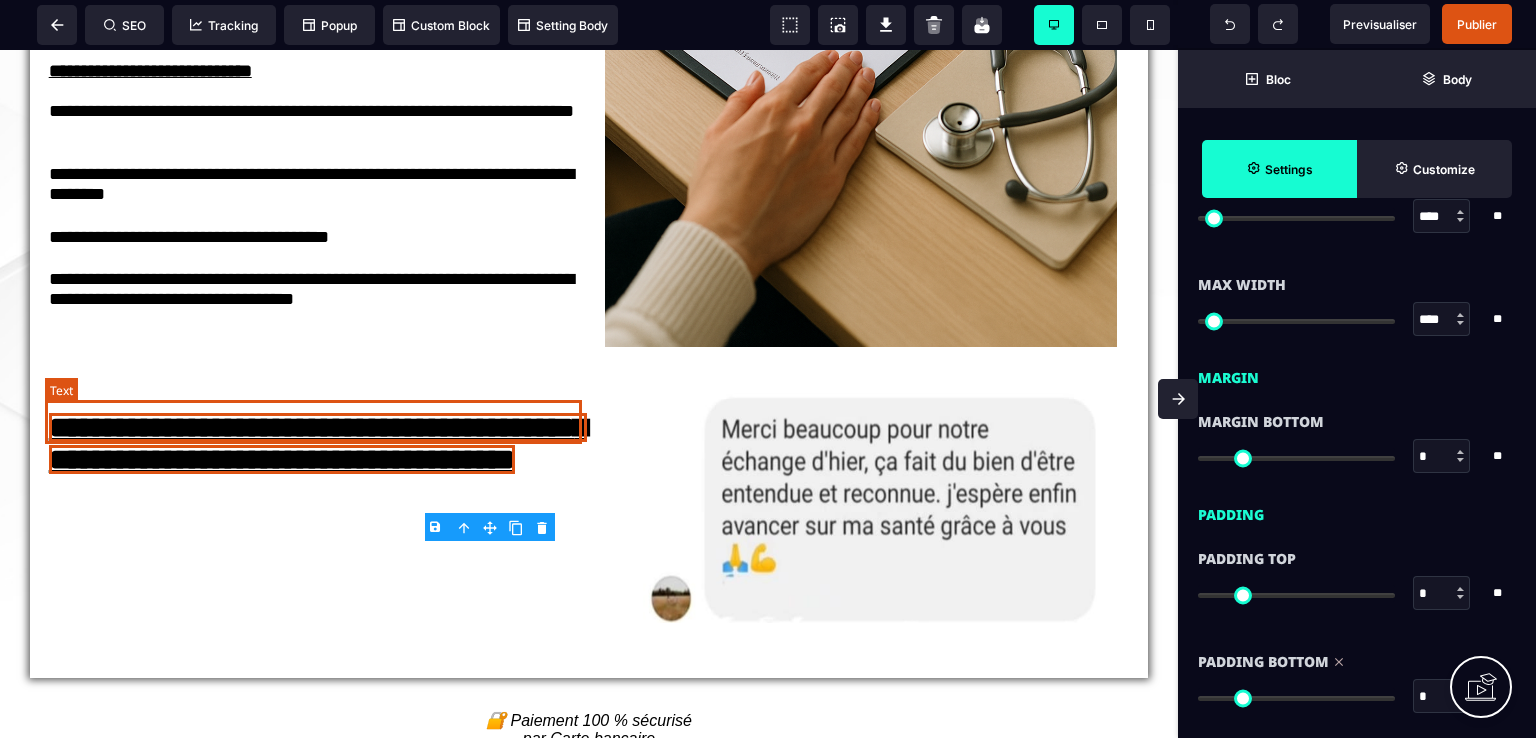 click on "**********" at bounding box center (317, 290) 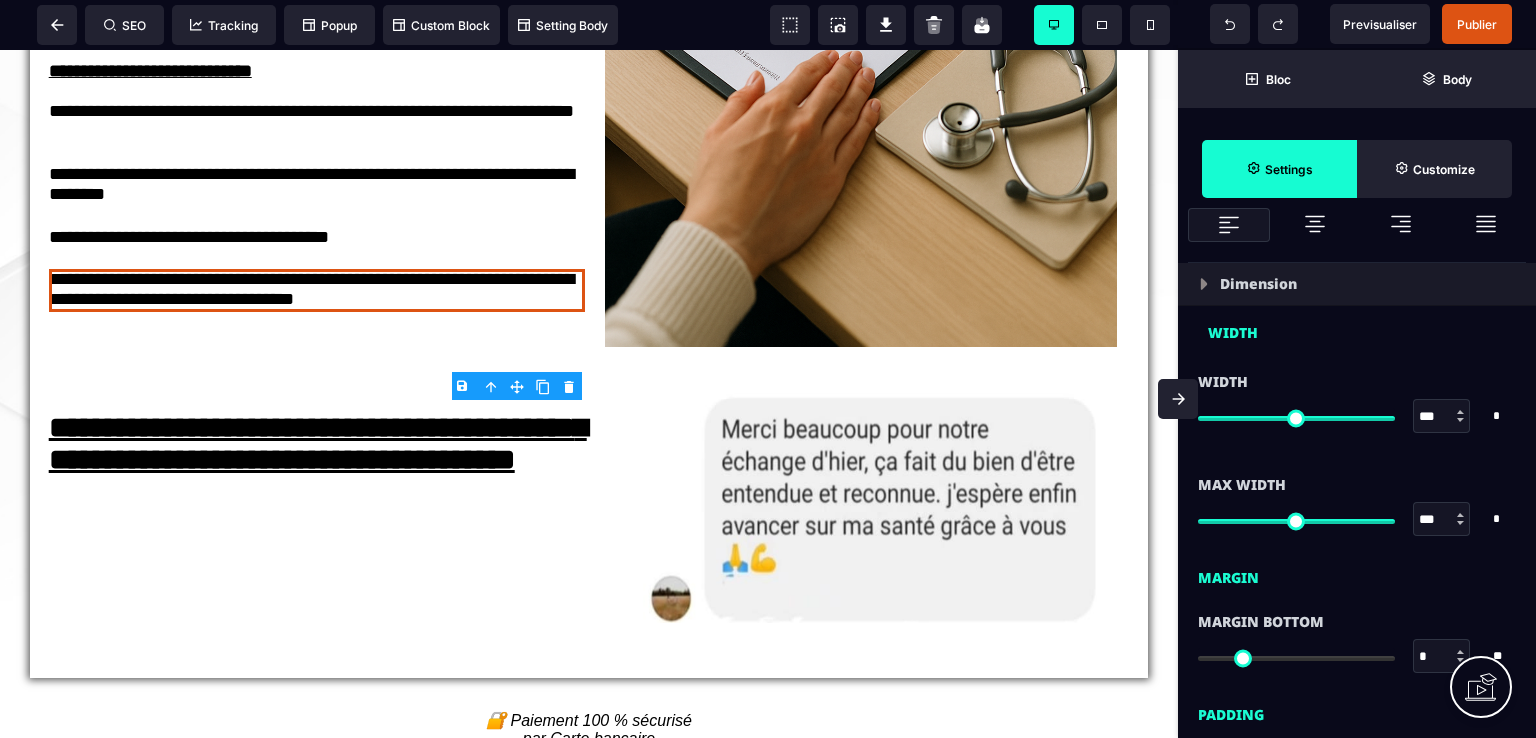 scroll, scrollTop: 1300, scrollLeft: 0, axis: vertical 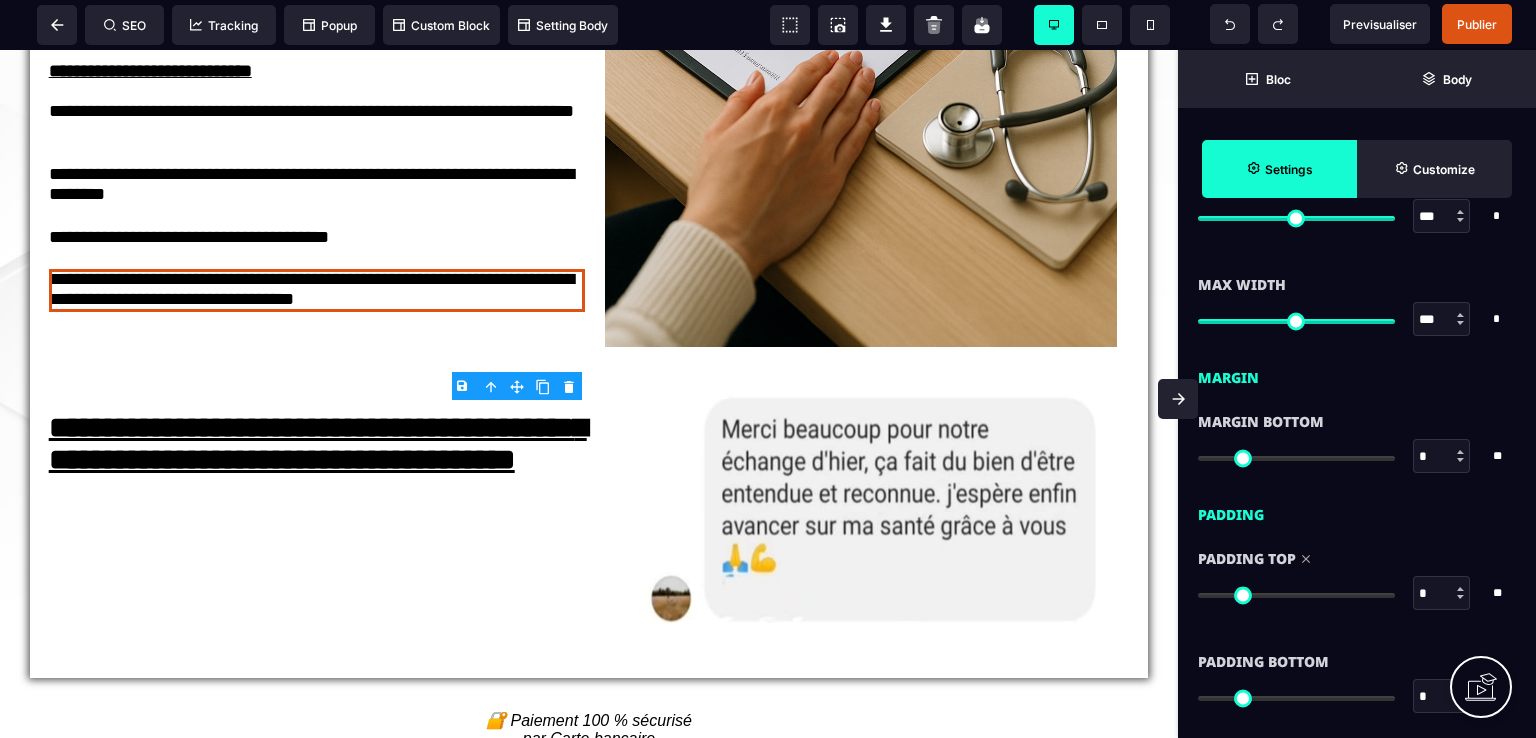 drag, startPoint x: 1211, startPoint y: 595, endPoint x: 1198, endPoint y: 594, distance: 13.038404 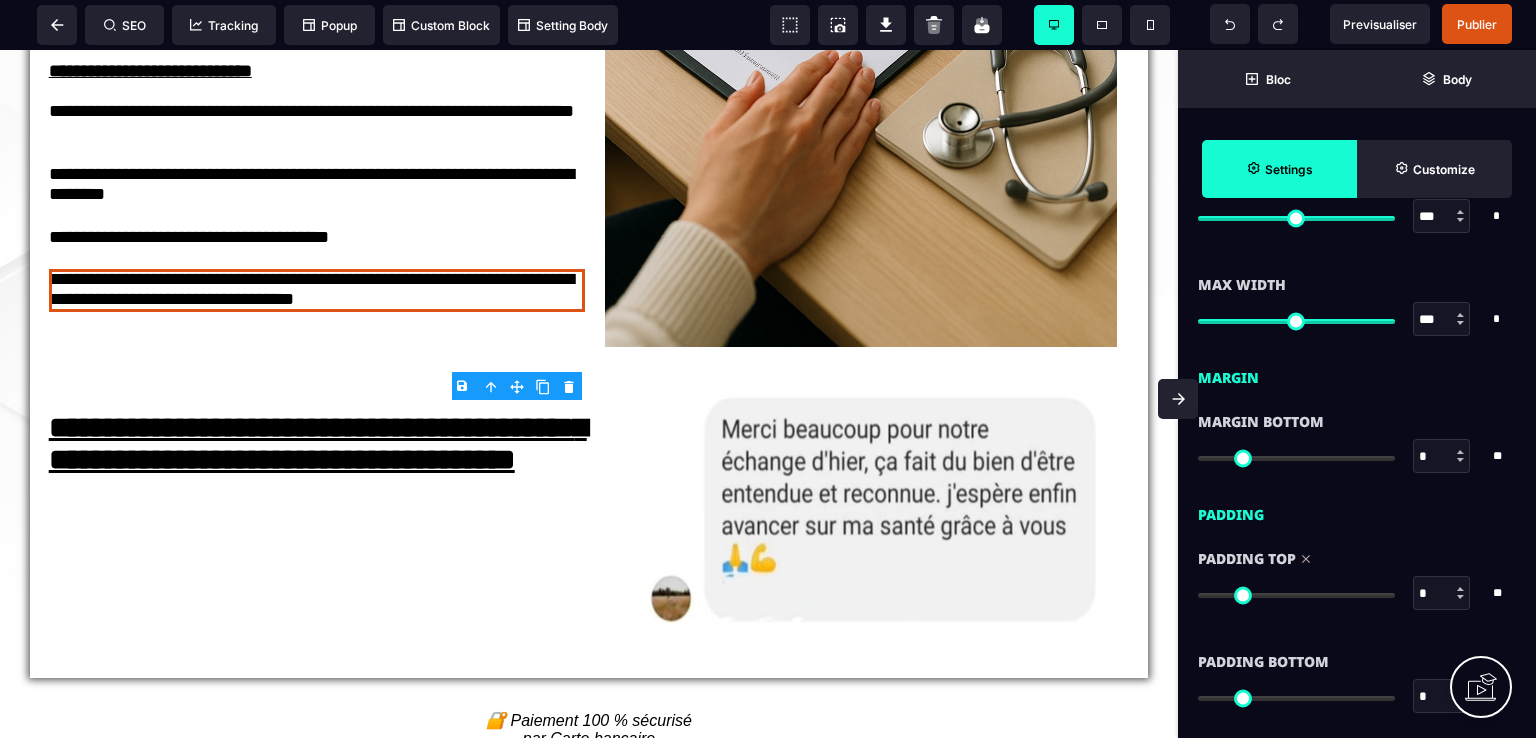 click at bounding box center [1296, 595] 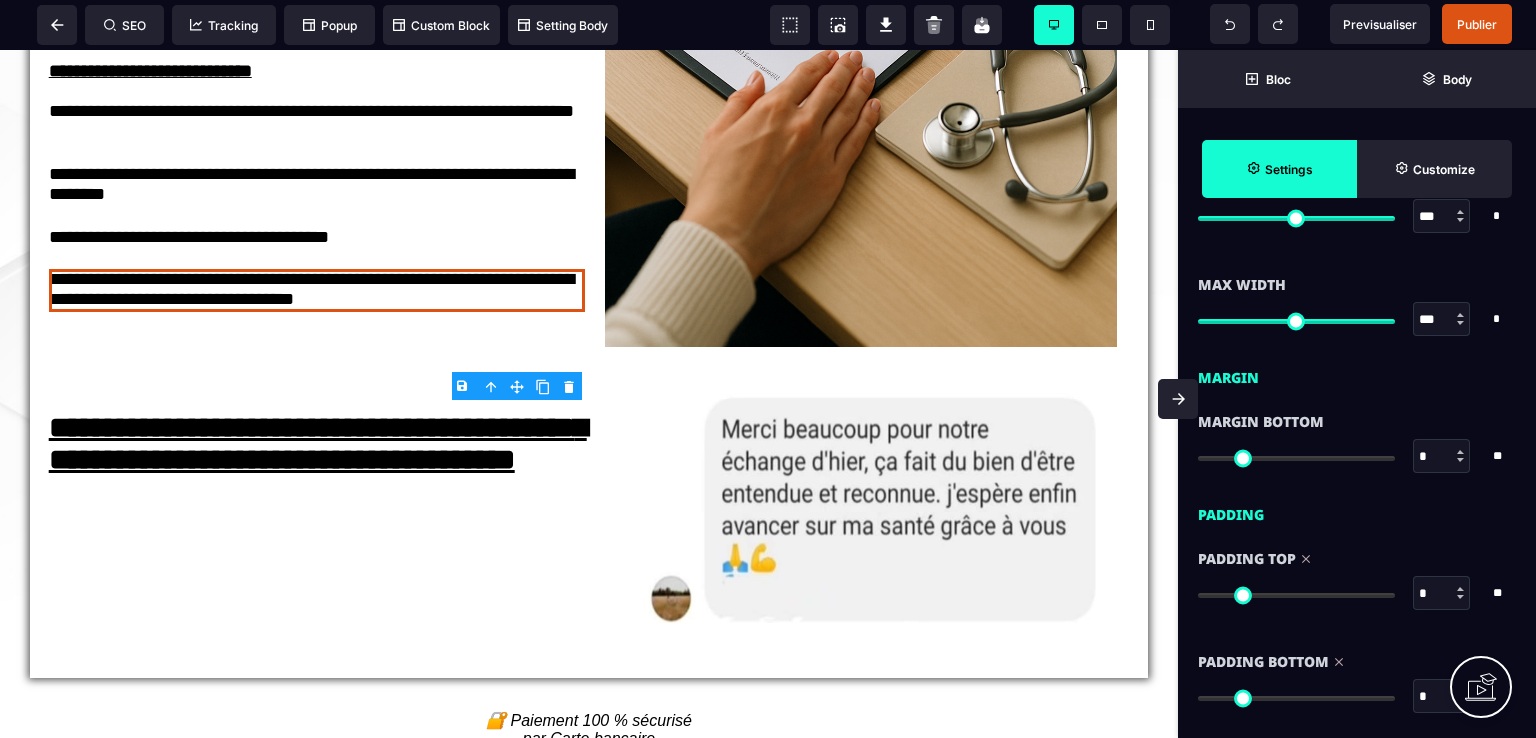 click at bounding box center (1296, 698) 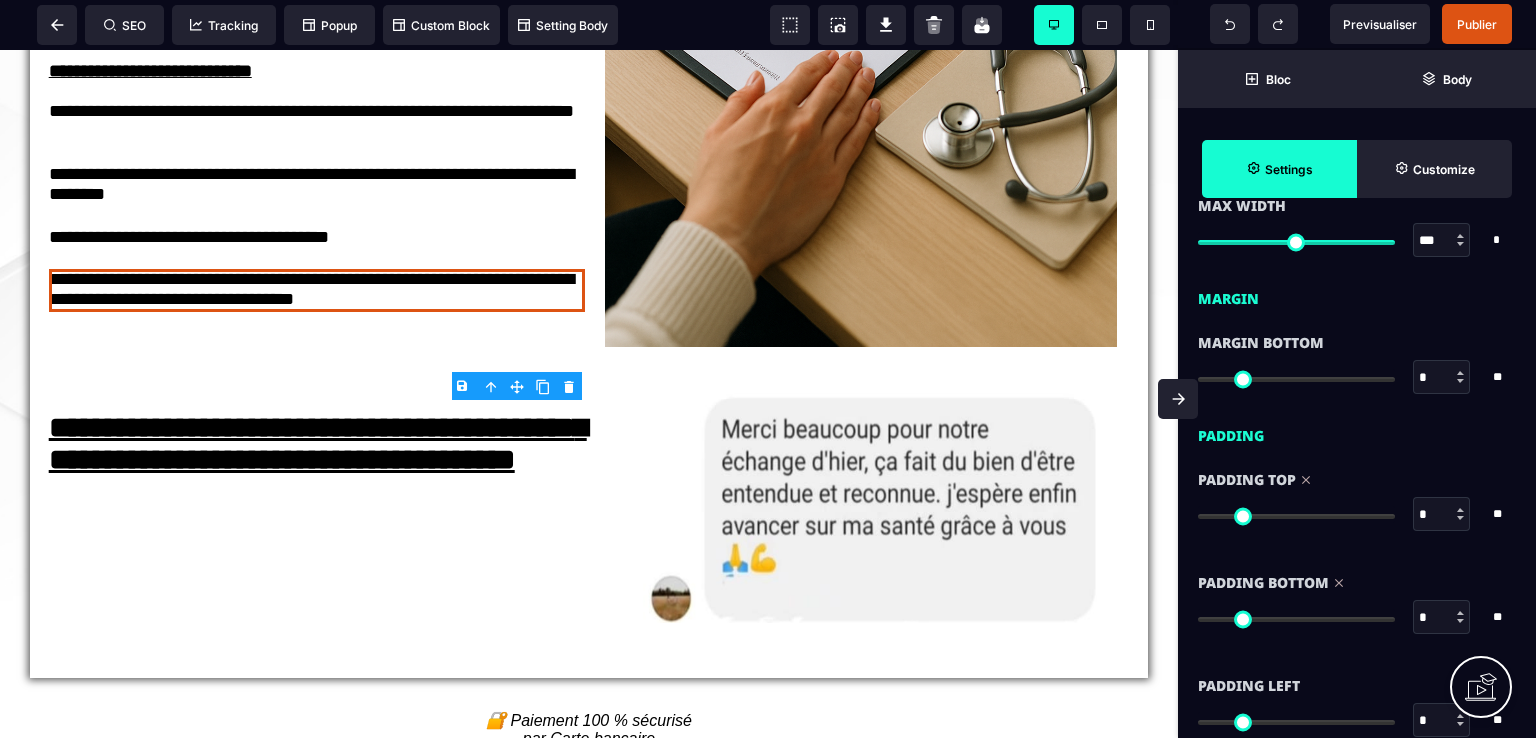 scroll, scrollTop: 1500, scrollLeft: 0, axis: vertical 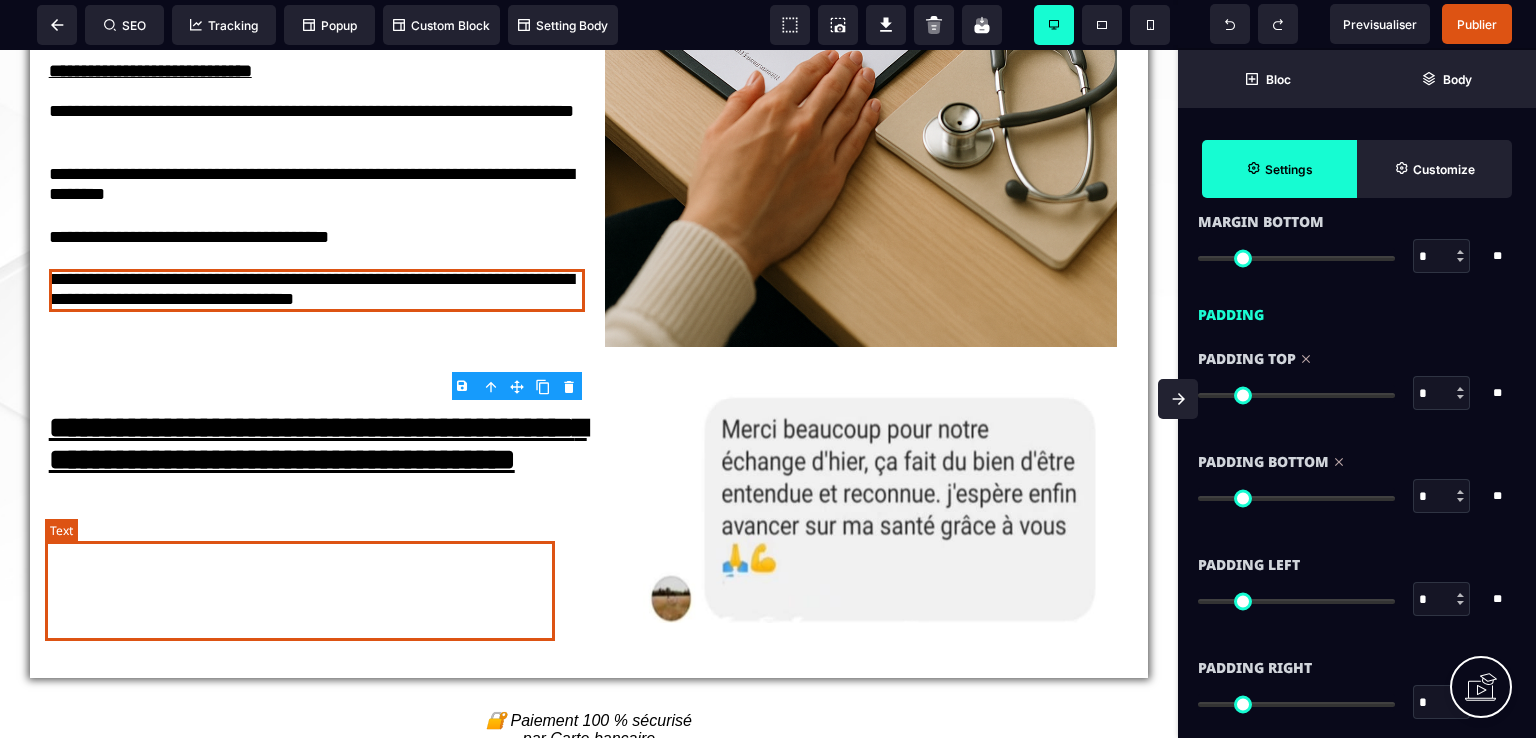 click on "**********" at bounding box center [318, 443] 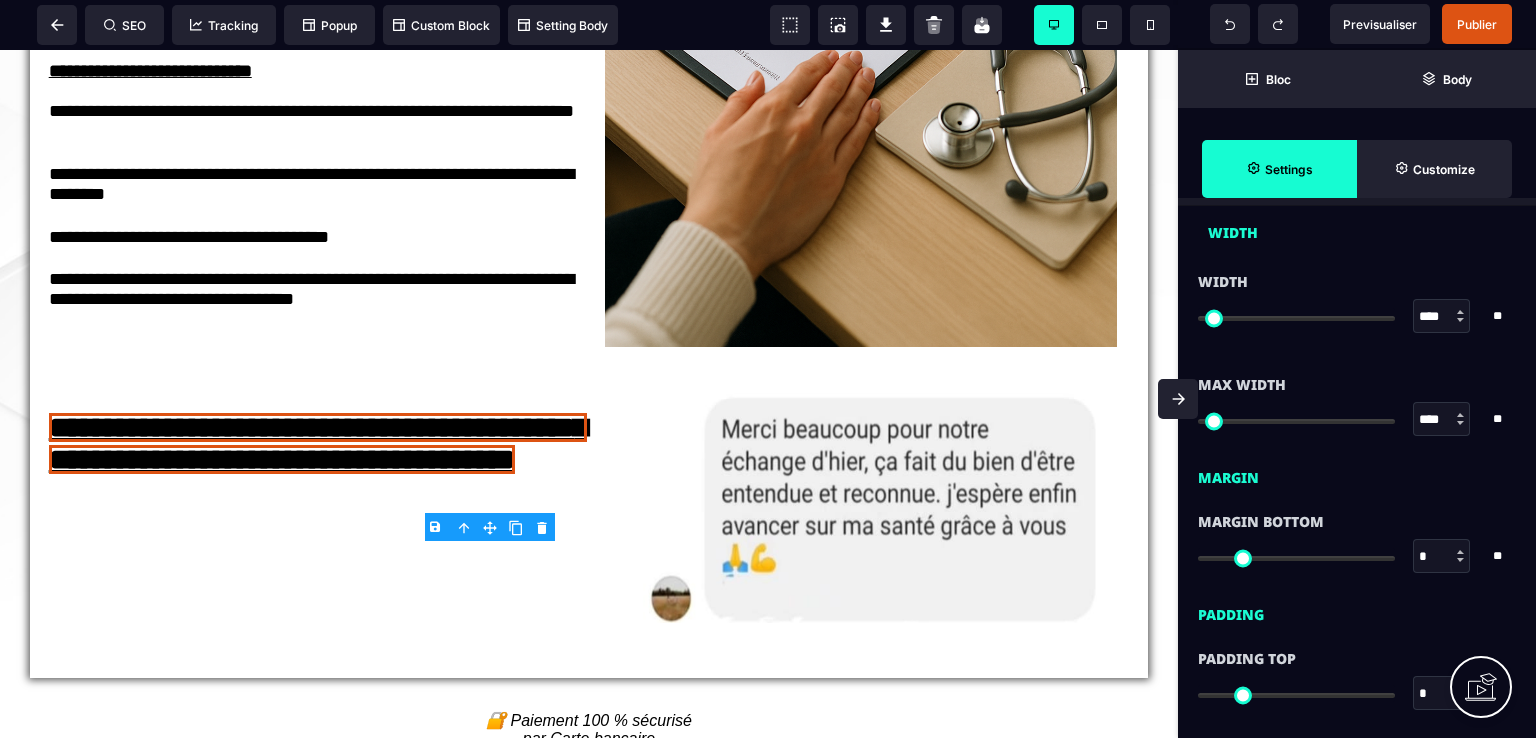 scroll, scrollTop: 1300, scrollLeft: 0, axis: vertical 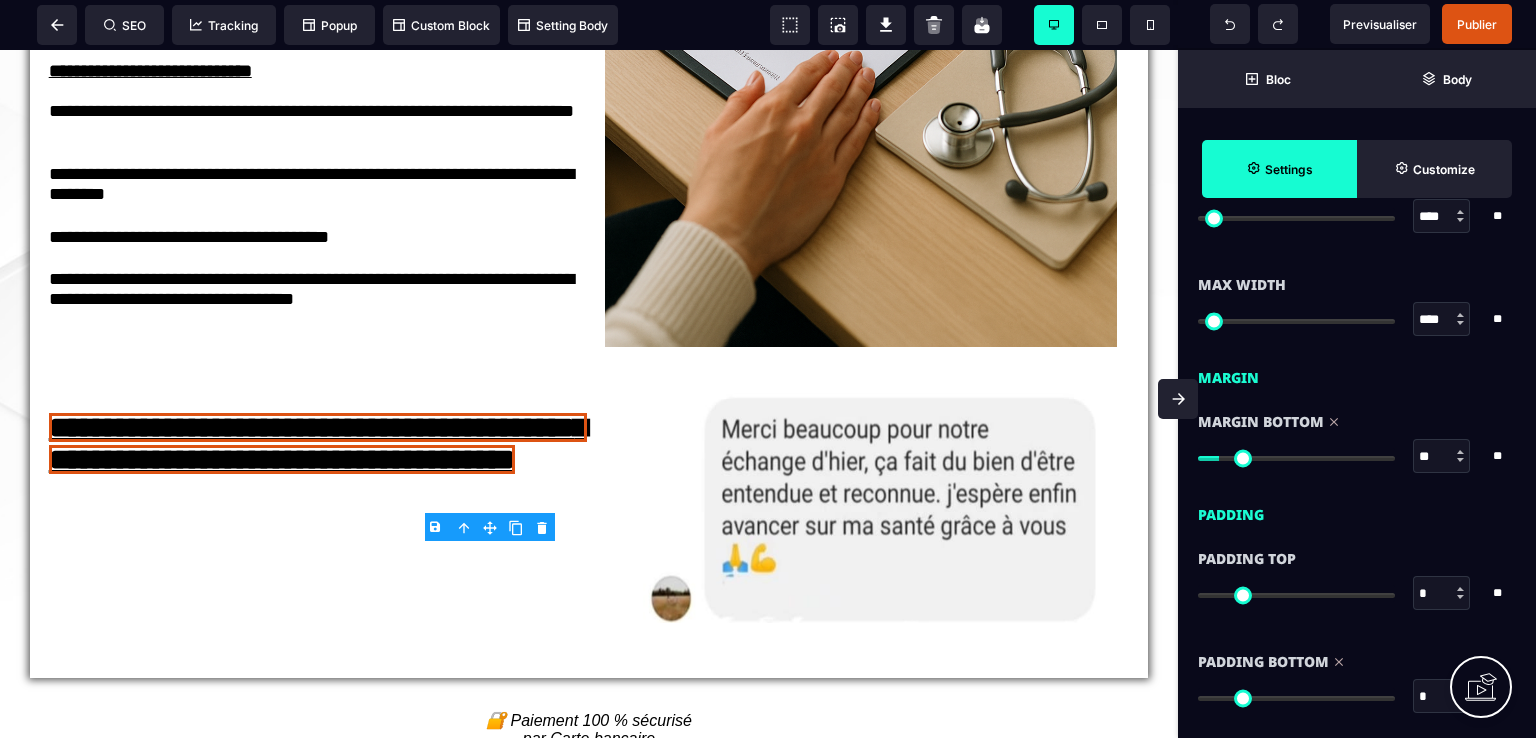 drag, startPoint x: 1212, startPoint y: 461, endPoint x: 1244, endPoint y: 459, distance: 32.06244 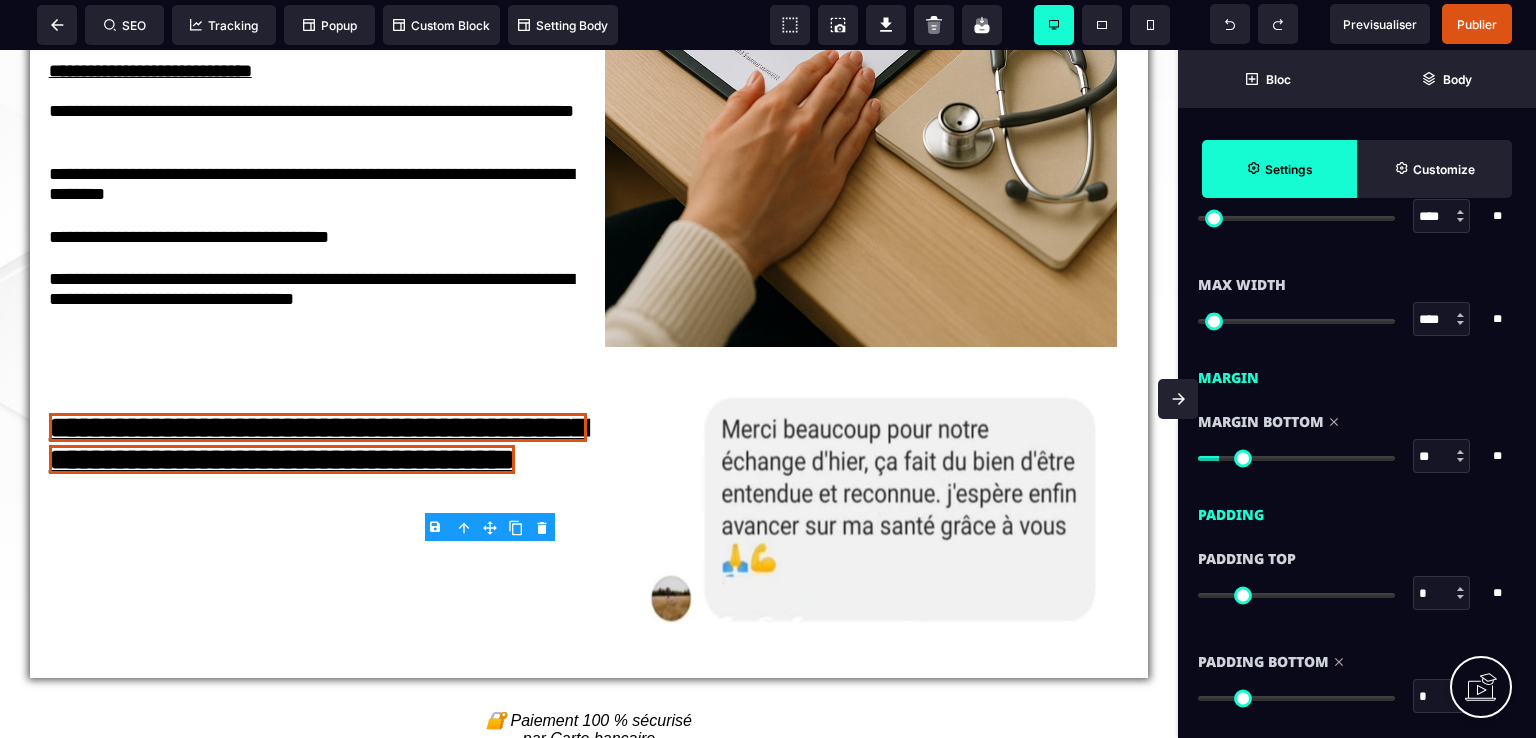 click at bounding box center [1296, 458] 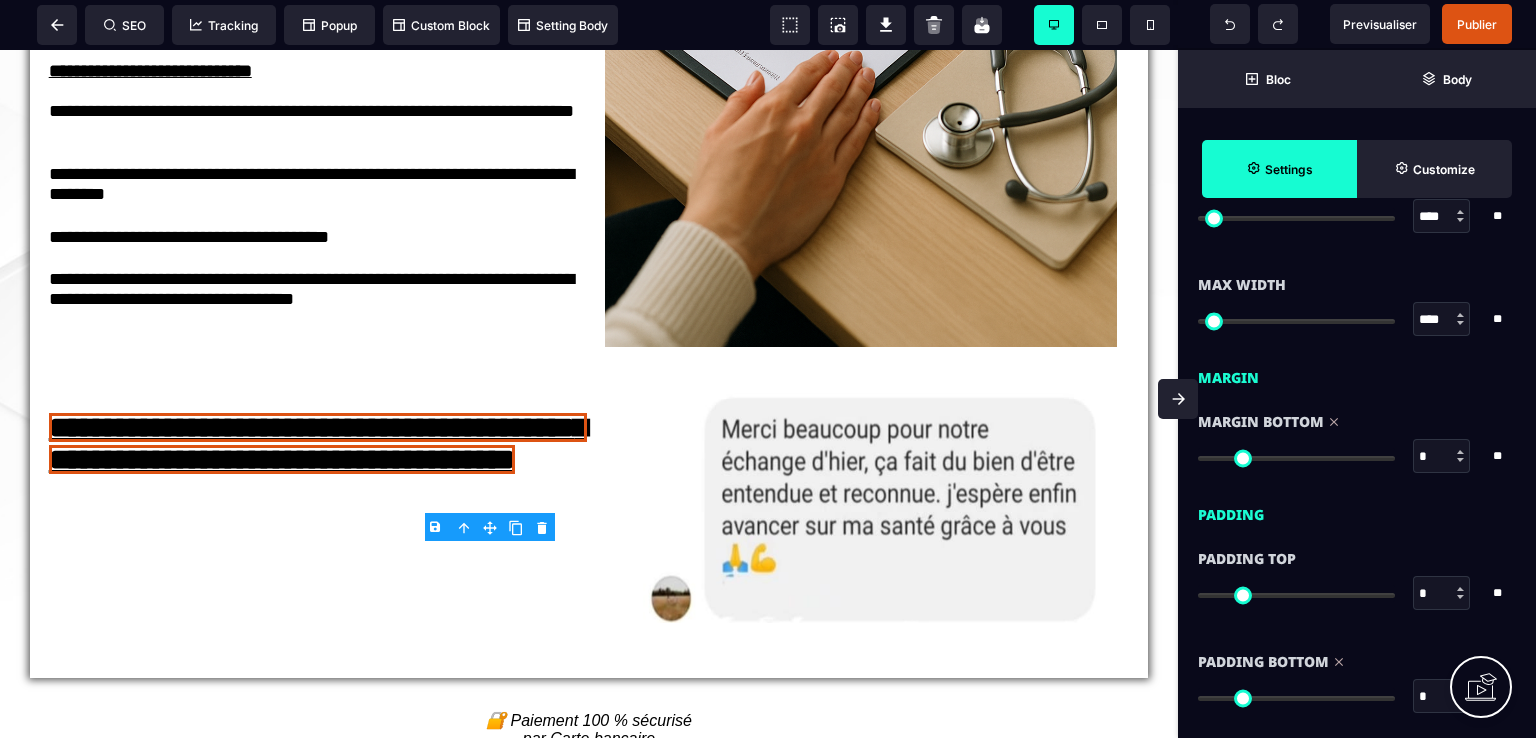 drag, startPoint x: 1244, startPoint y: 459, endPoint x: 1184, endPoint y: 458, distance: 60.00833 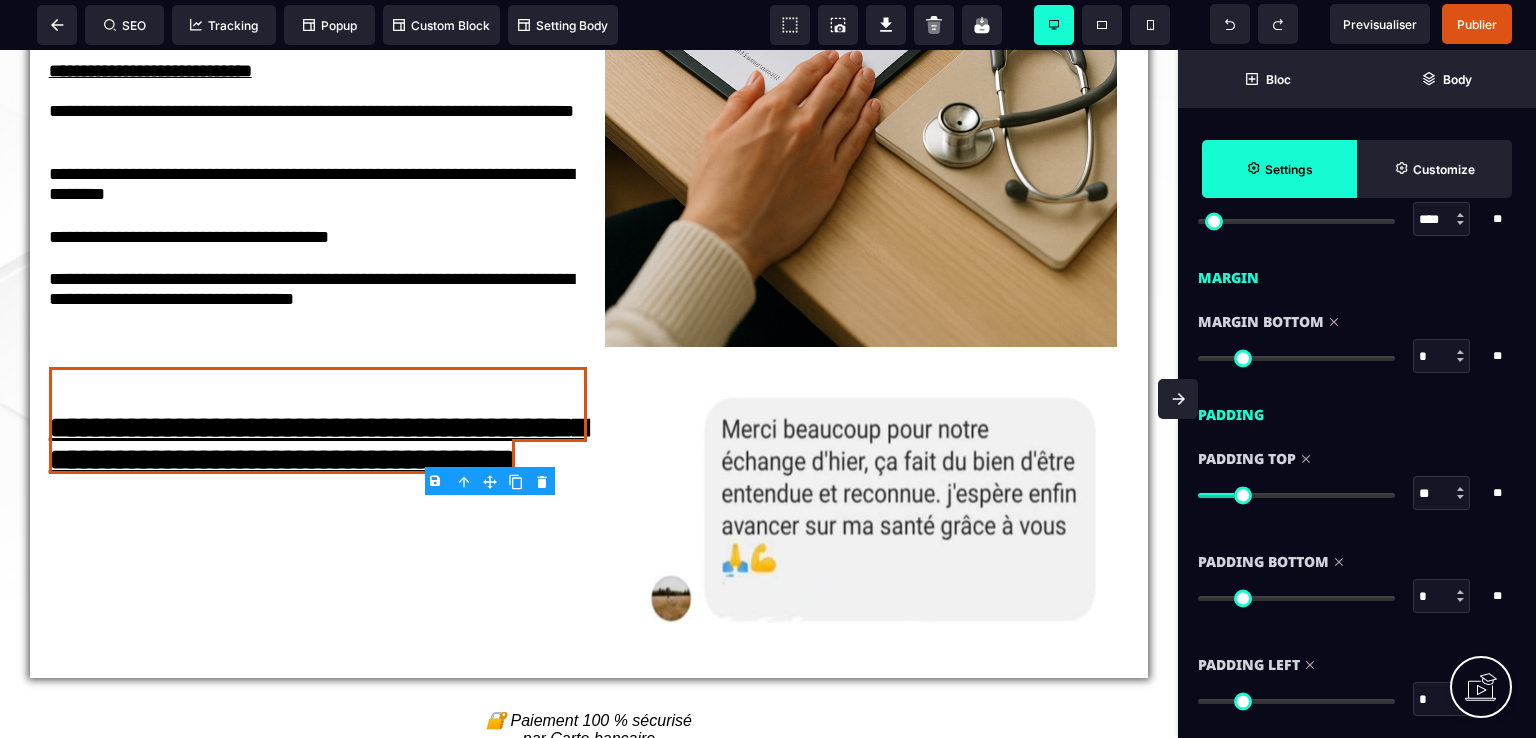 drag, startPoint x: 1216, startPoint y: 491, endPoint x: 1240, endPoint y: 491, distance: 24 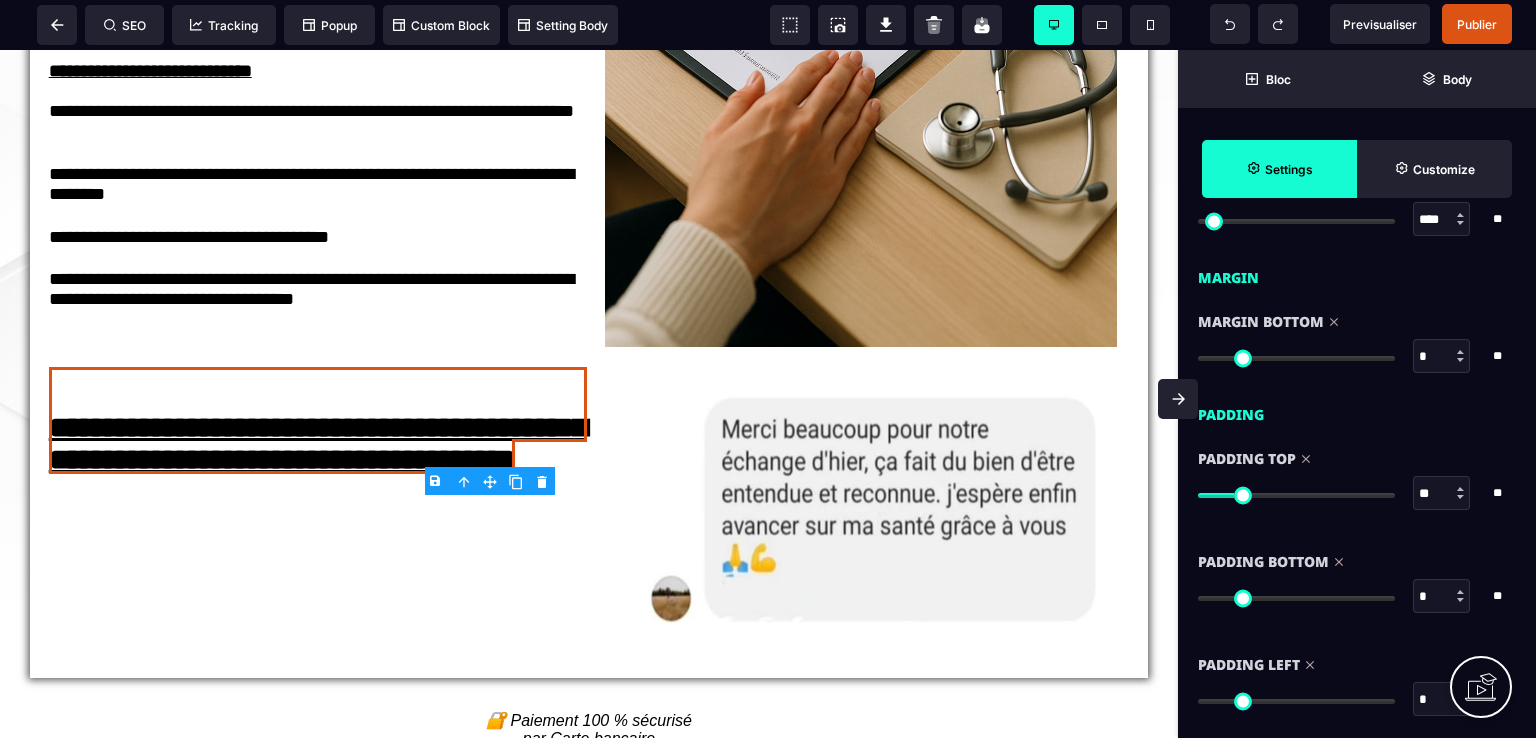 click at bounding box center [1296, 495] 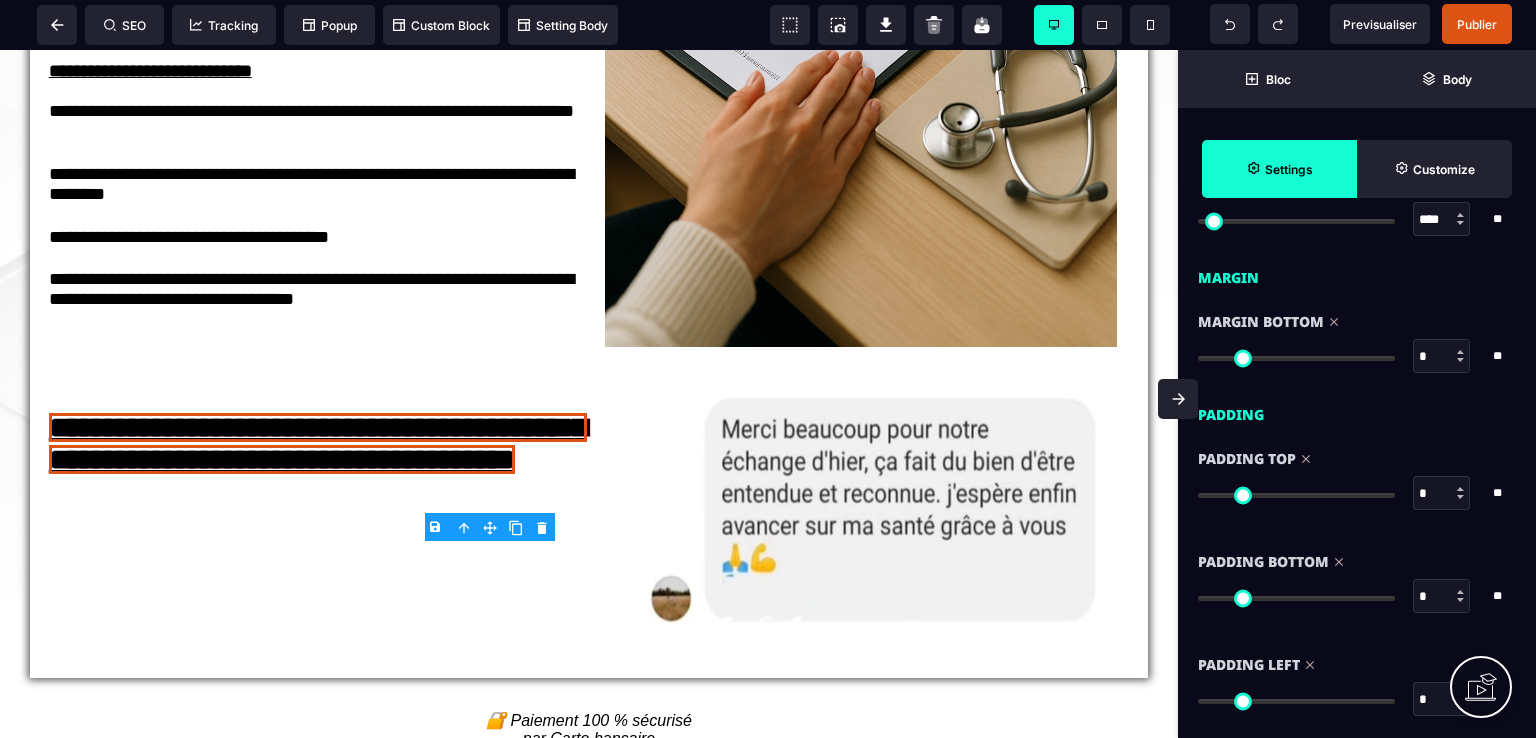 drag, startPoint x: 1240, startPoint y: 491, endPoint x: 1193, endPoint y: 493, distance: 47.042534 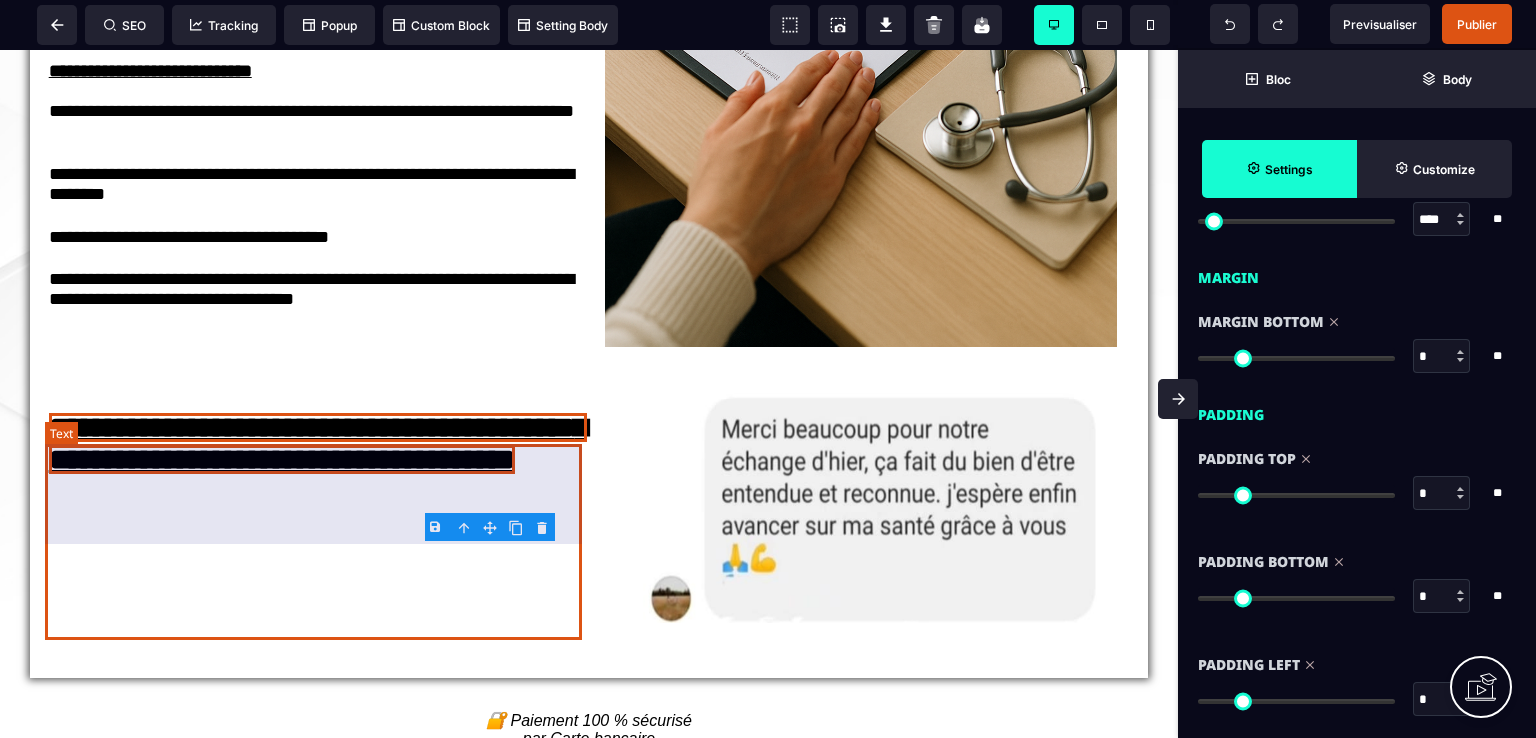 click on "**********" at bounding box center (317, 394) 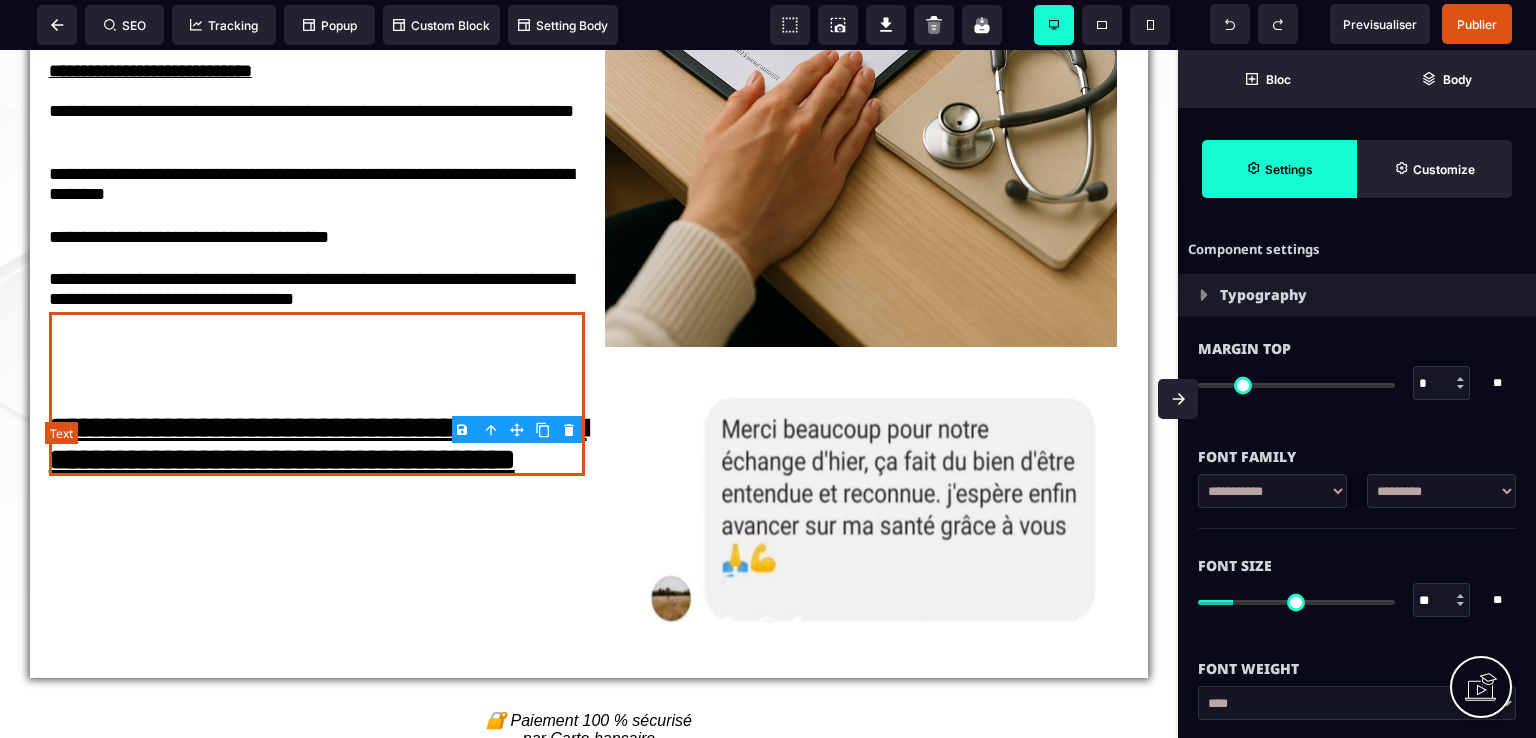 click on "**********" at bounding box center [317, 394] 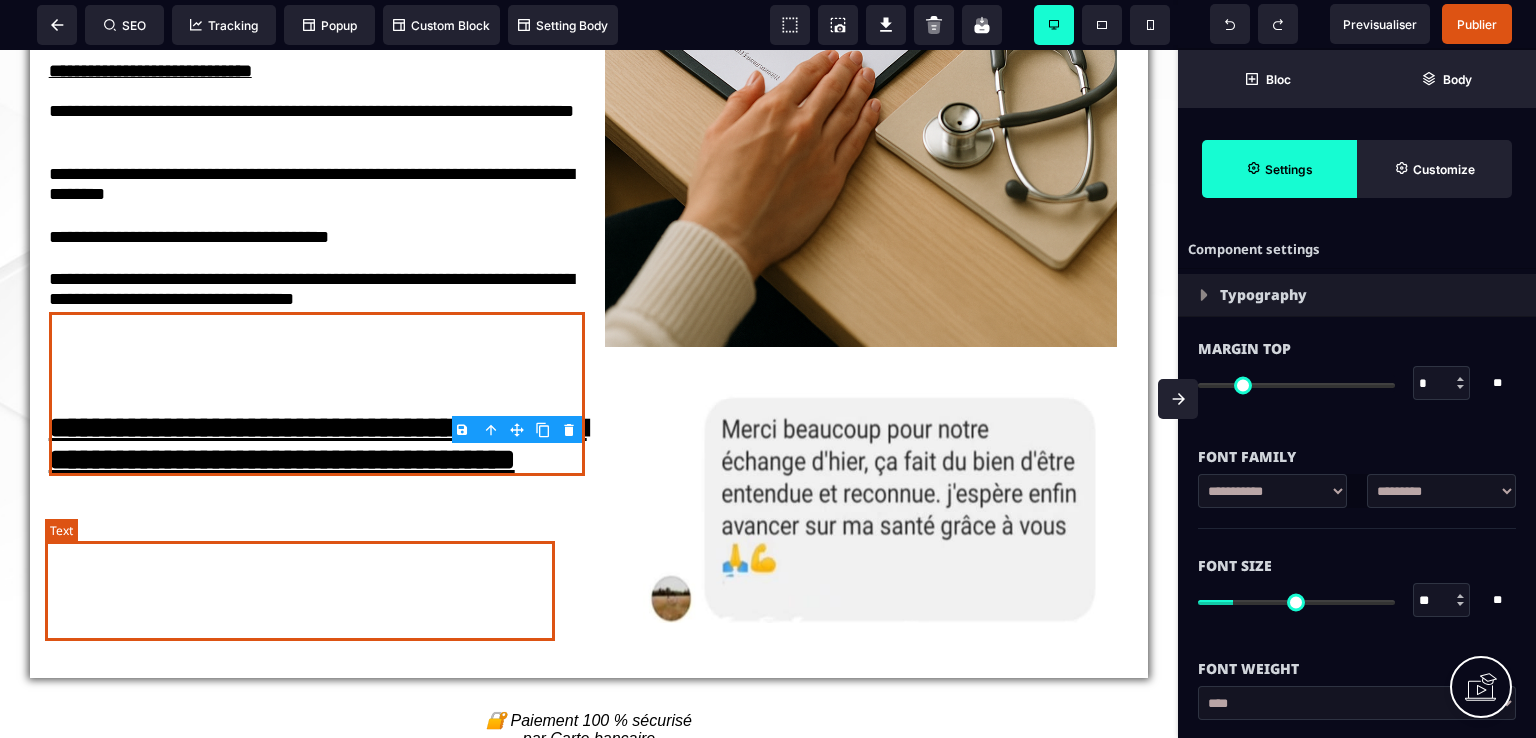 click on "**********" at bounding box center [318, 443] 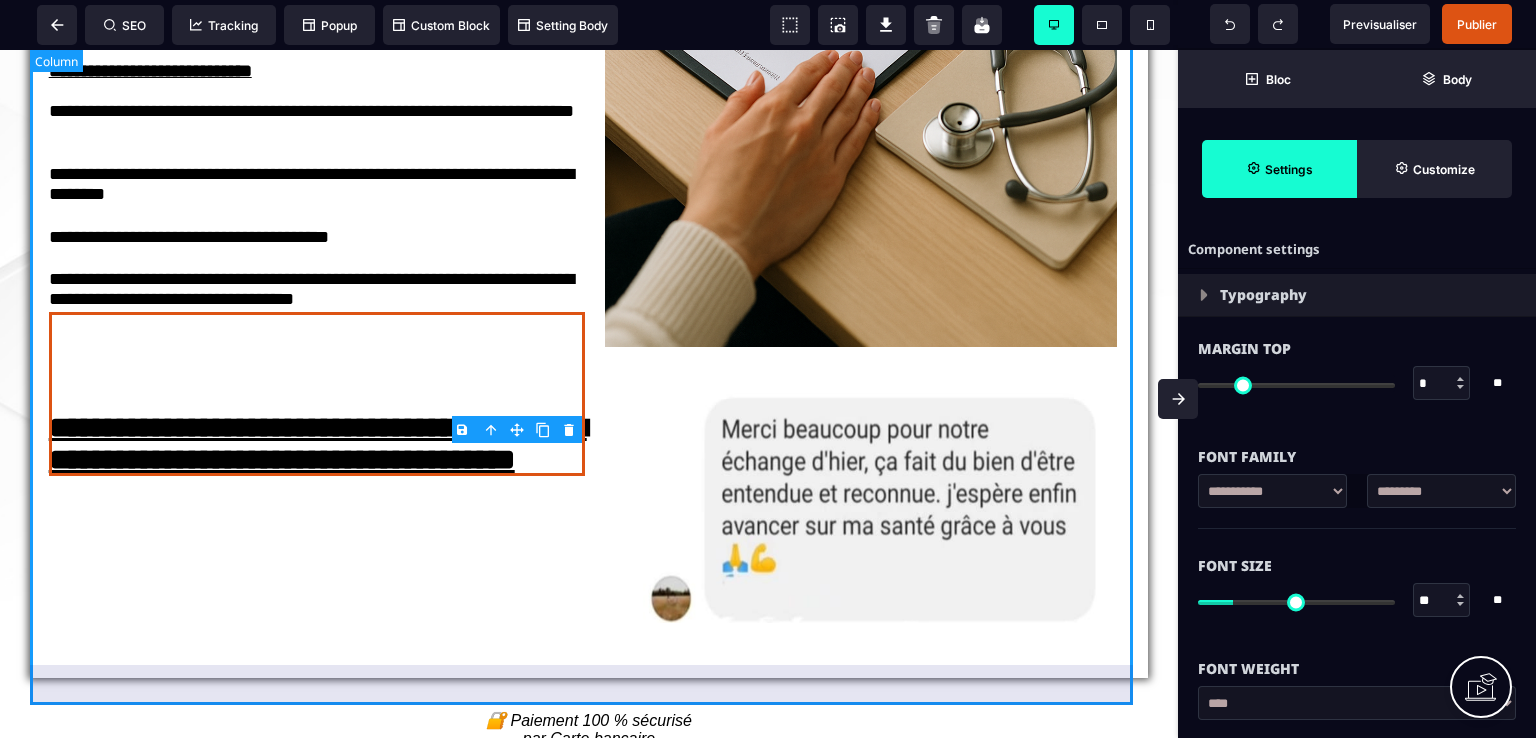click on "**********" at bounding box center [589, 65] 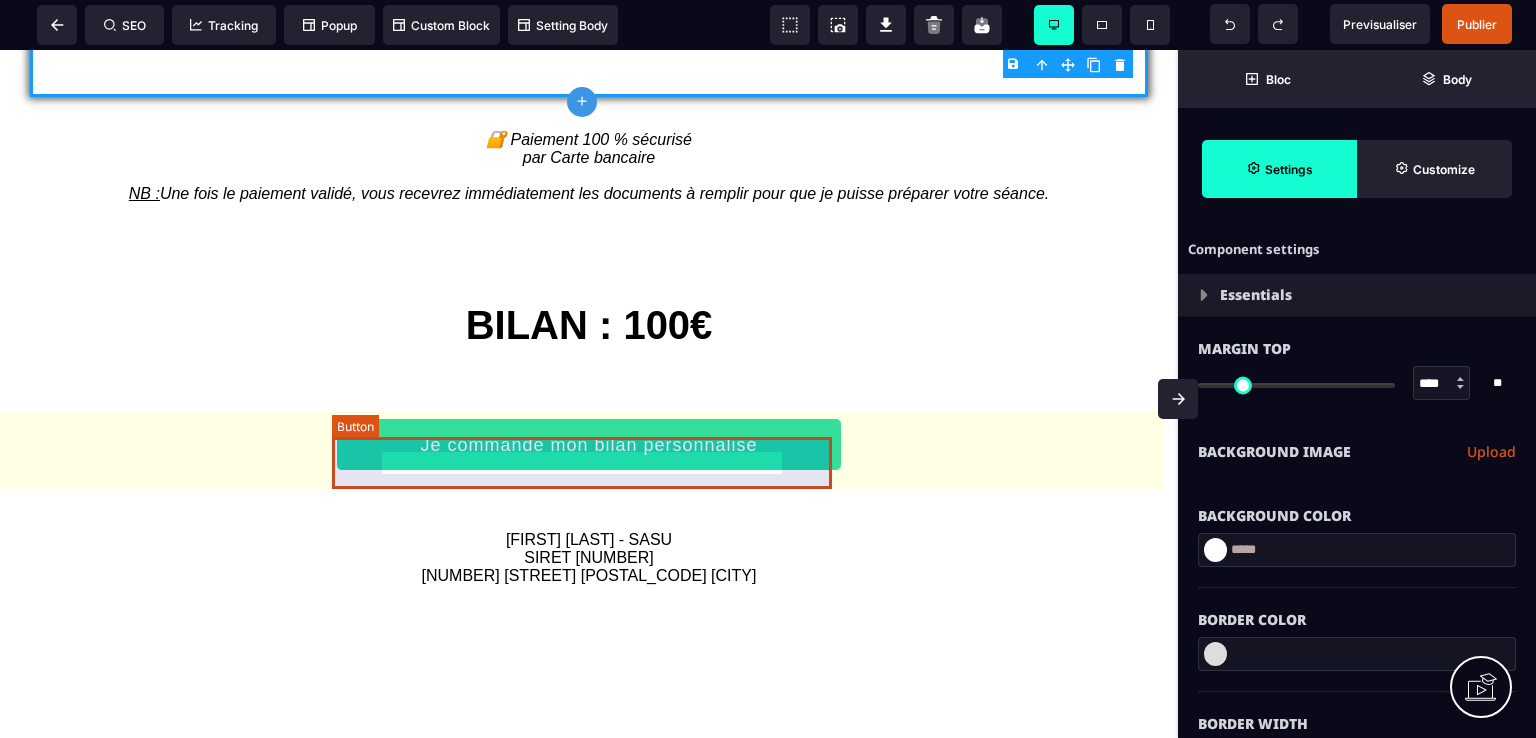 scroll, scrollTop: 2107, scrollLeft: 0, axis: vertical 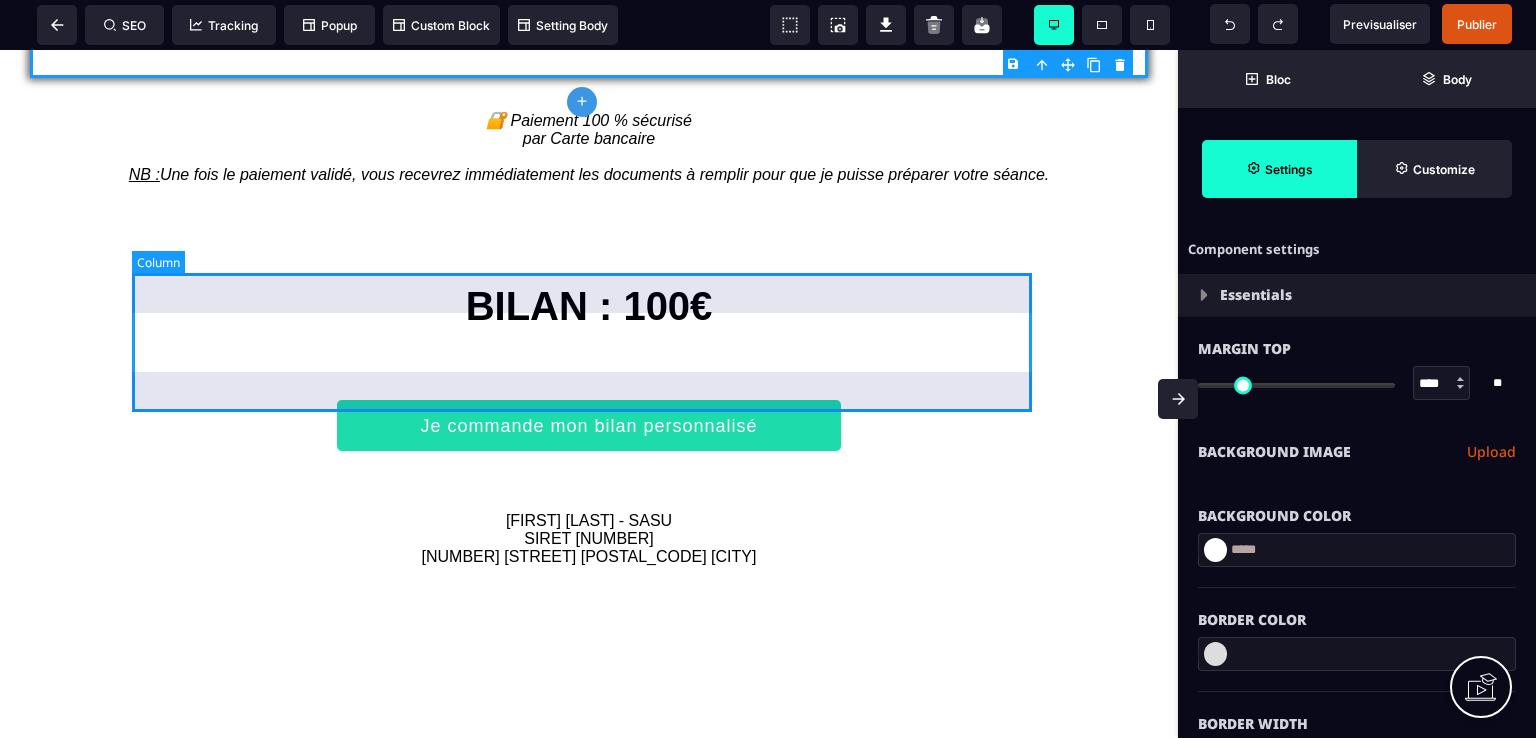 click on "BILAN : 100€" at bounding box center [589, 306] 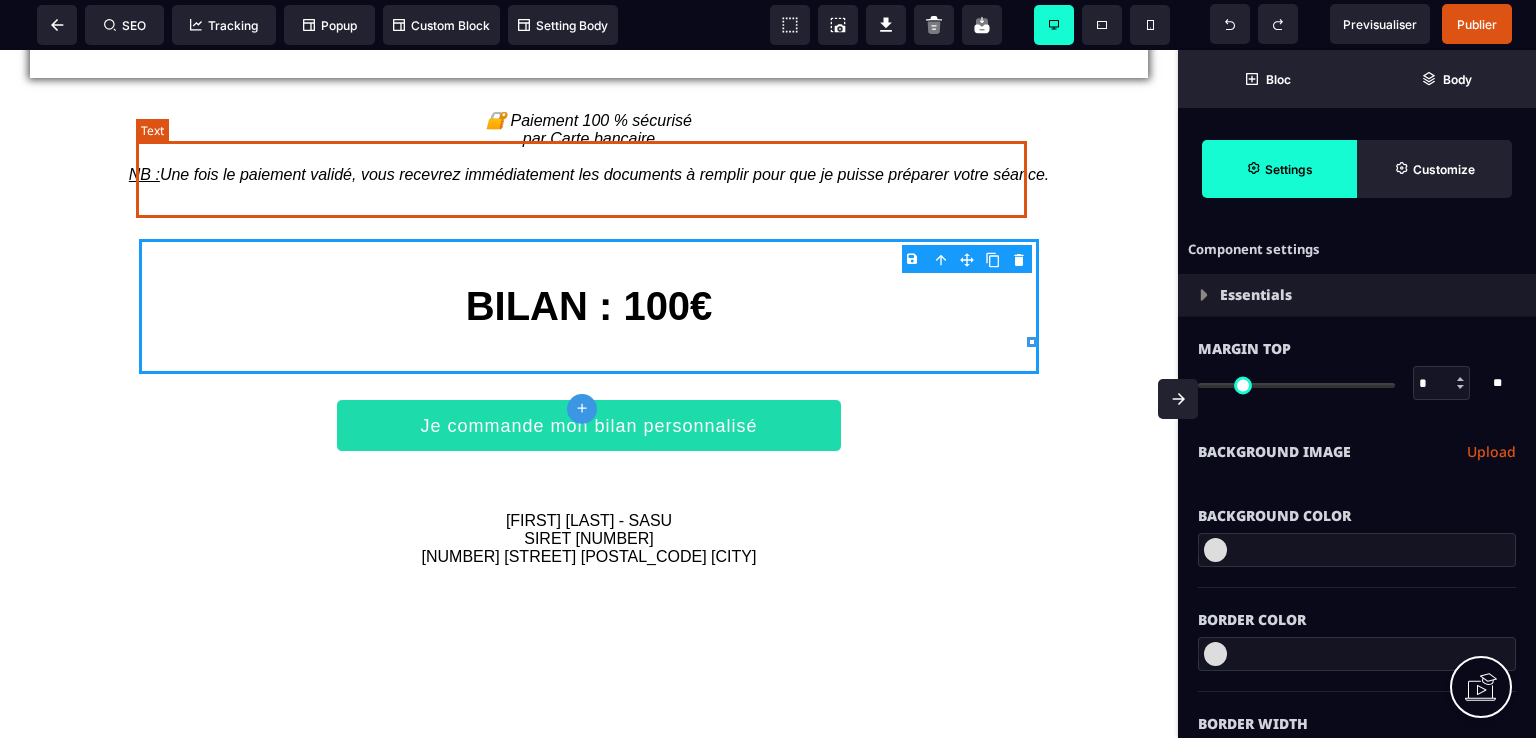 click on "🔐 Paiement 100 % sécurisé par Carte bancaire
NB :  Une fois le paiement validé, vous recevrez immédiatement les documents à remplir pour que je puisse préparer votre séance." at bounding box center [589, 147] 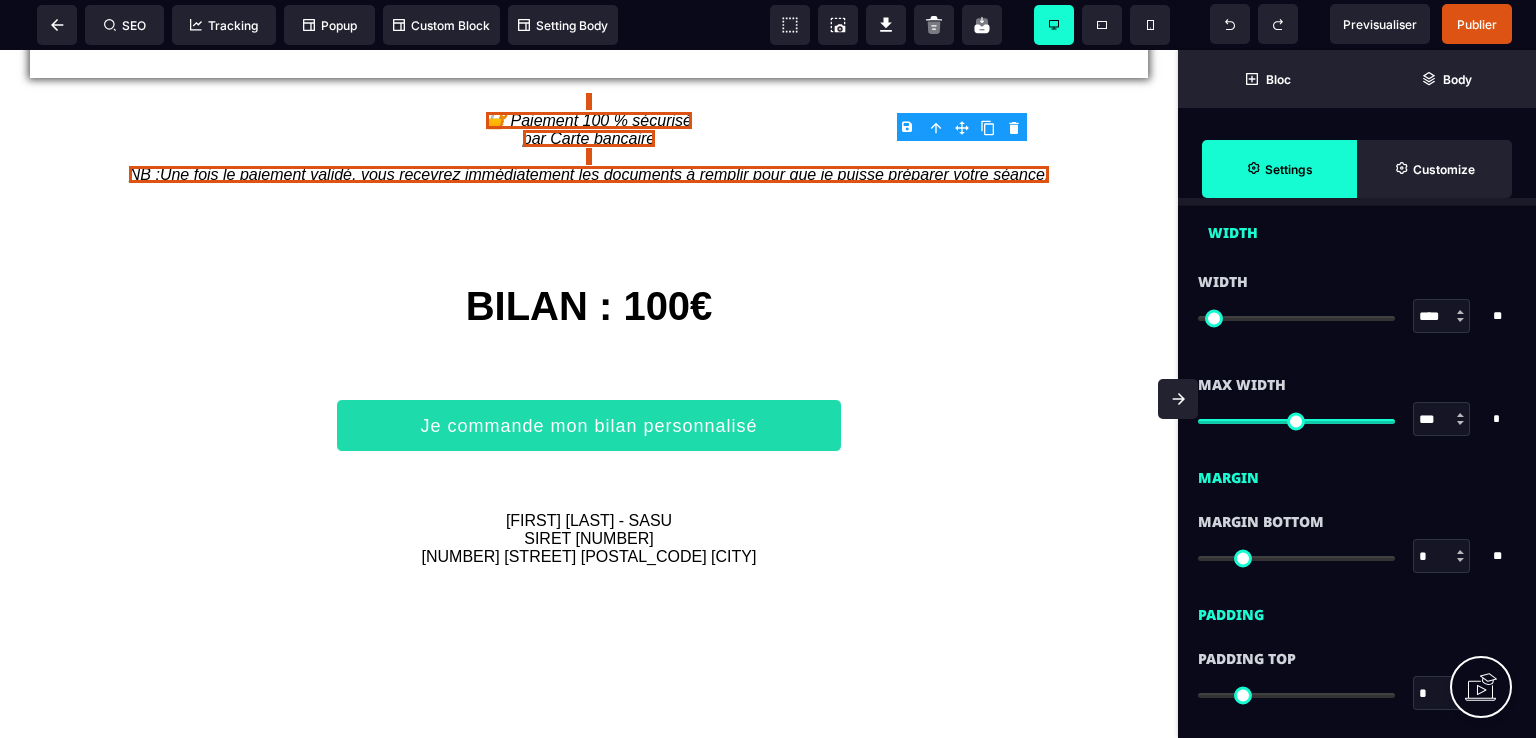 scroll, scrollTop: 1300, scrollLeft: 0, axis: vertical 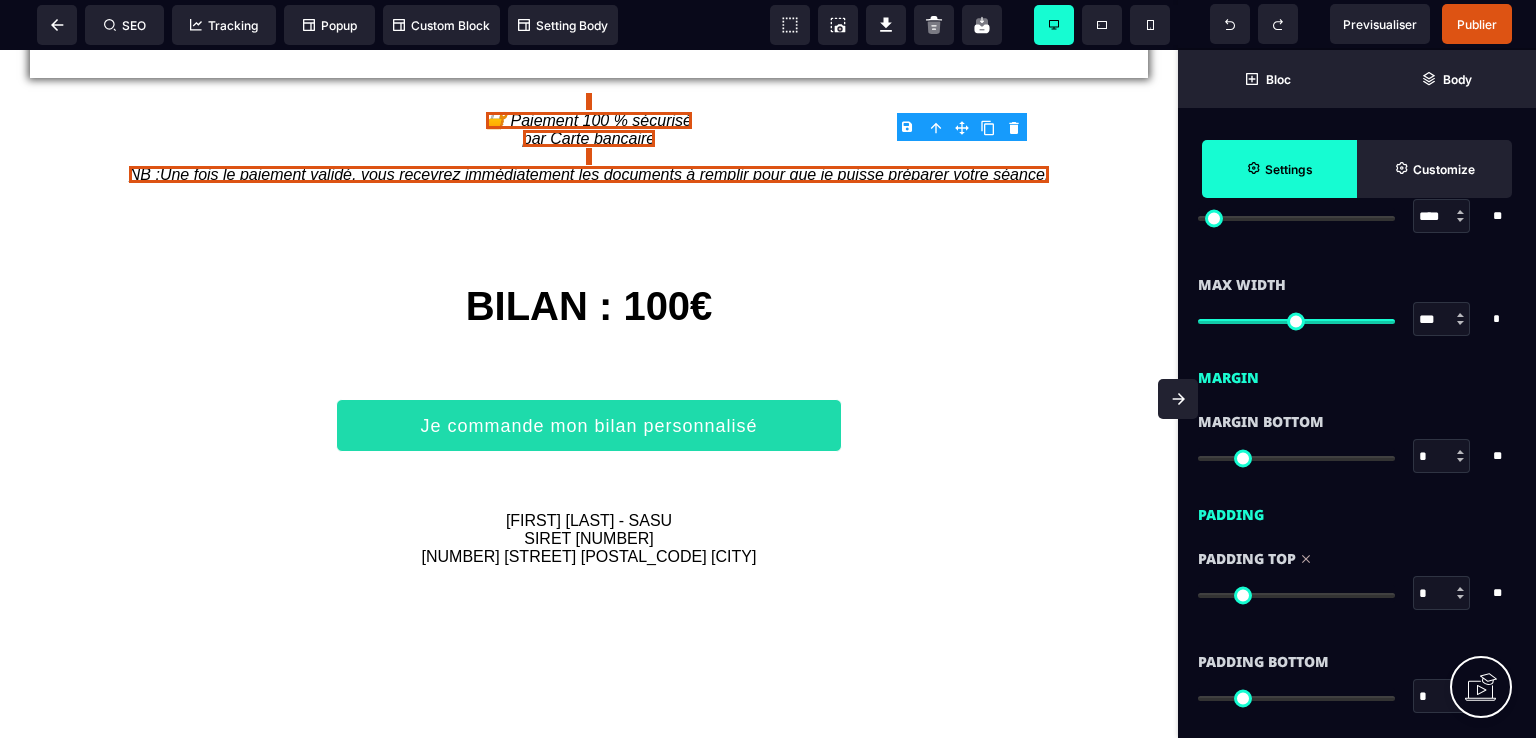 drag, startPoint x: 1208, startPoint y: 584, endPoint x: 1180, endPoint y: 573, distance: 30.083218 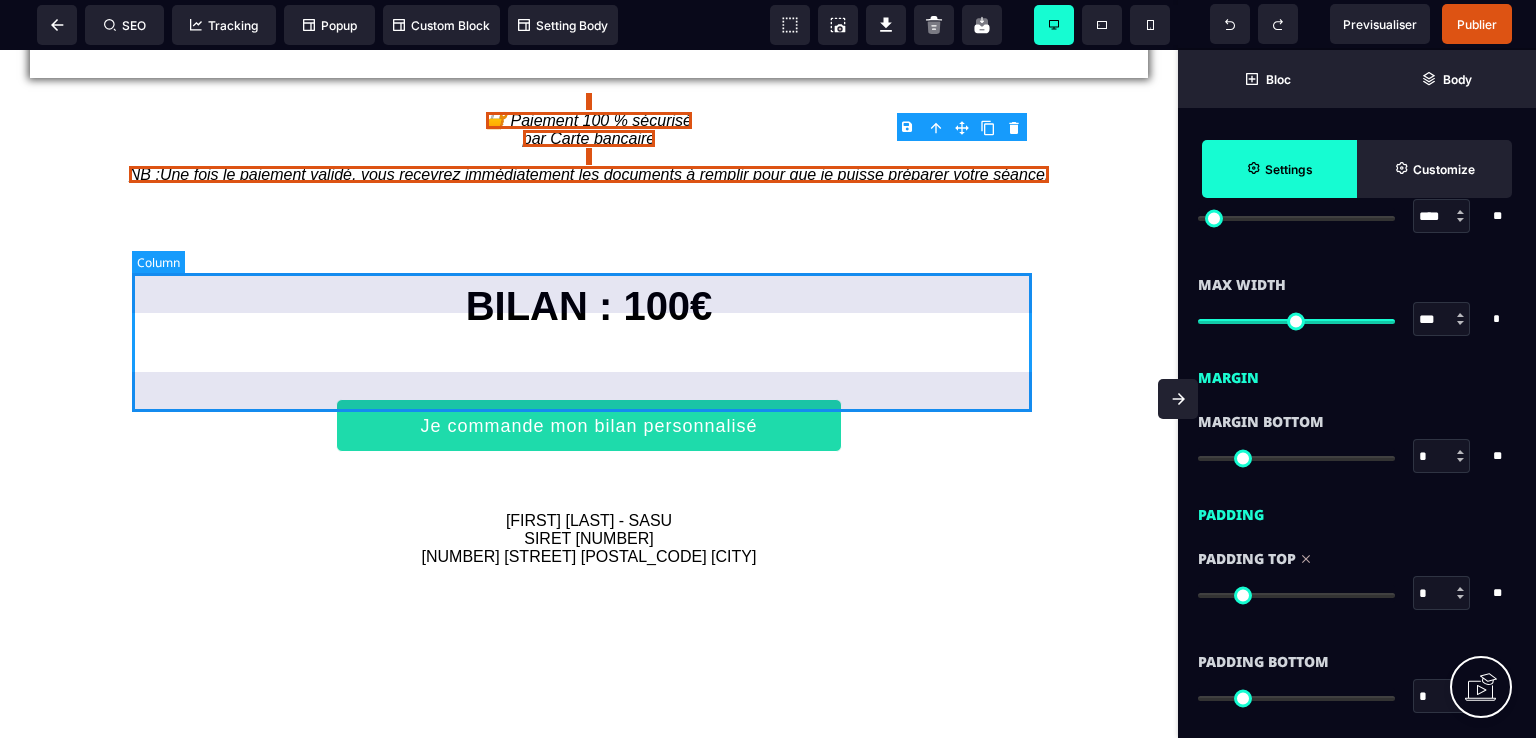 click on "BILAN : 100€" at bounding box center [589, 306] 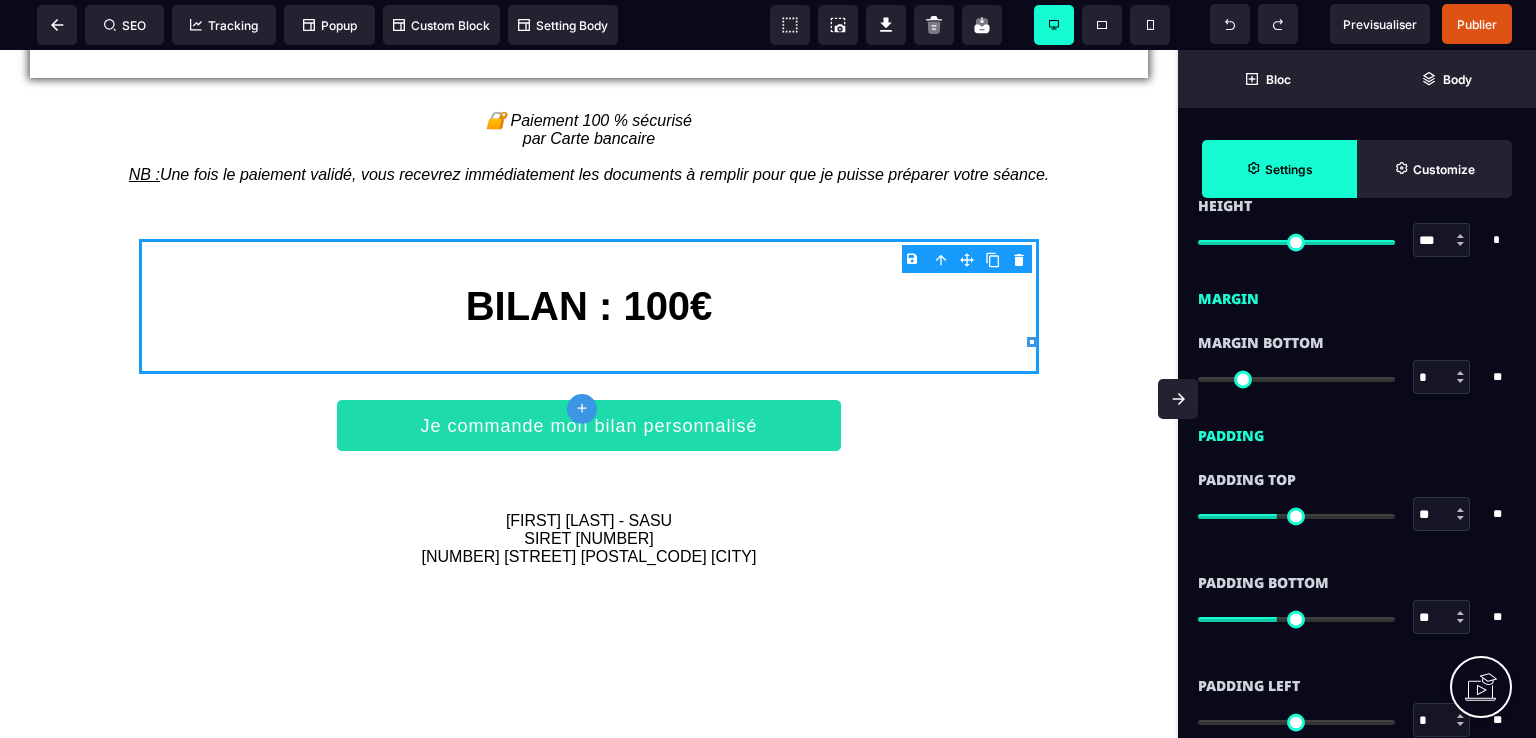 scroll, scrollTop: 1400, scrollLeft: 0, axis: vertical 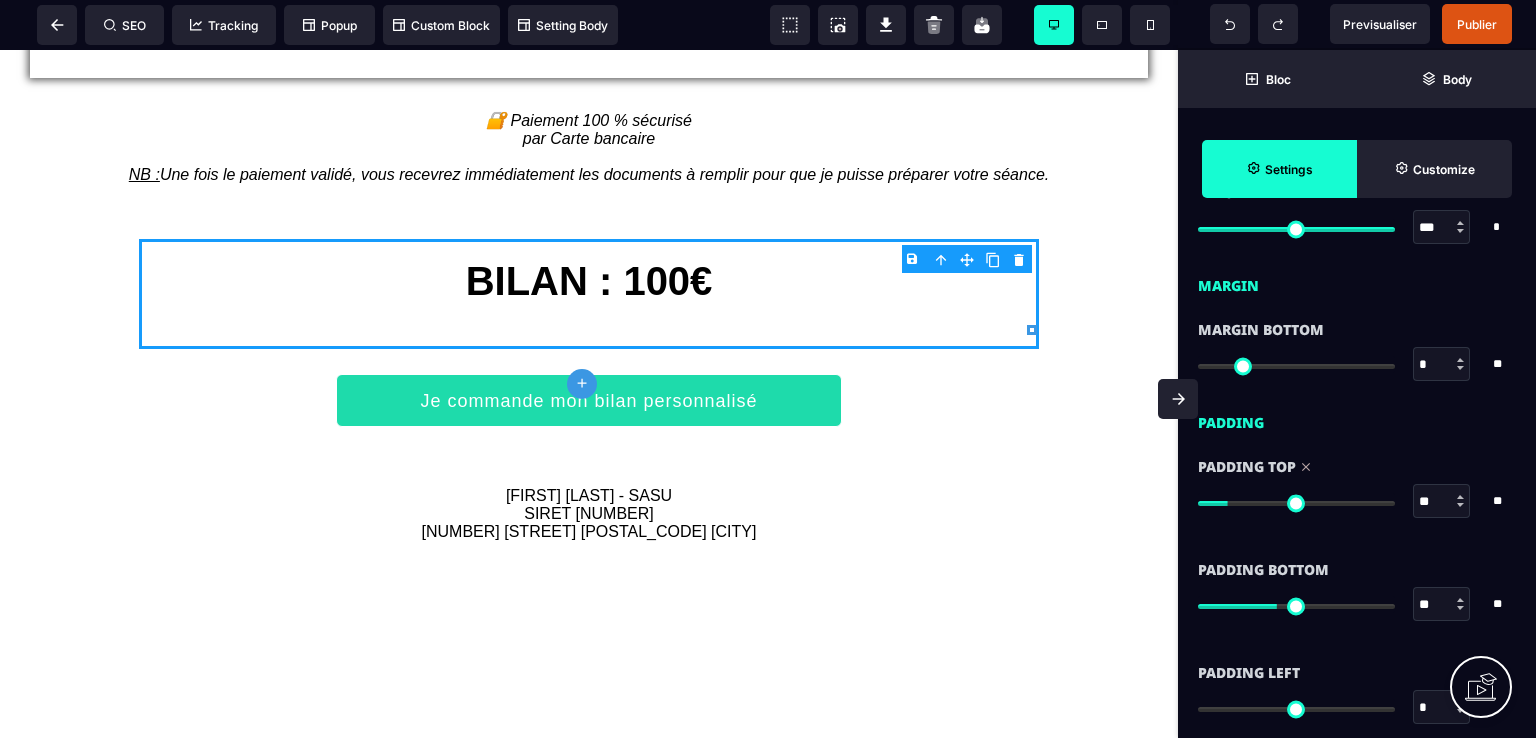 drag, startPoint x: 1274, startPoint y: 495, endPoint x: 1233, endPoint y: 497, distance: 41.04875 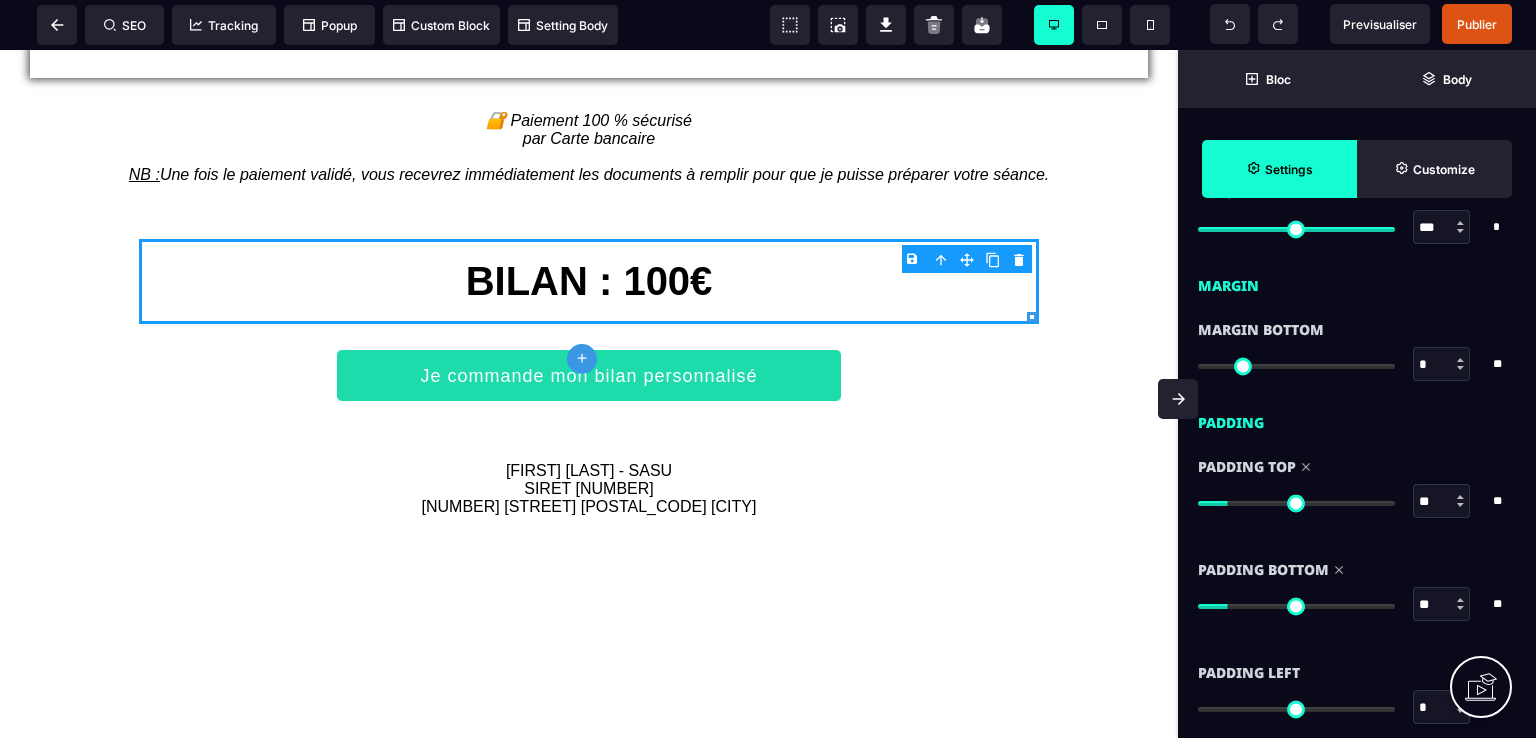 drag, startPoint x: 1279, startPoint y: 601, endPoint x: 1234, endPoint y: 593, distance: 45.705578 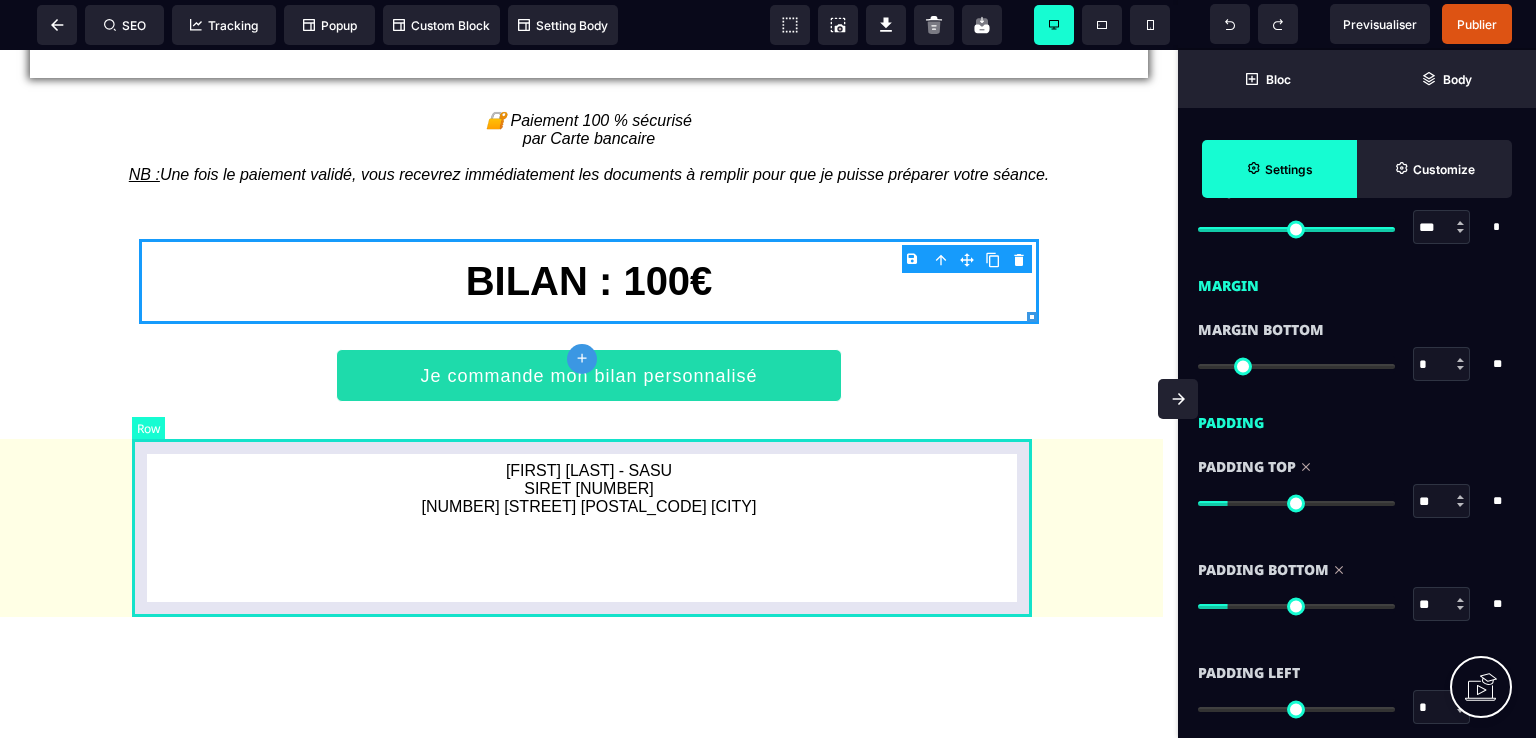 click on "[FIRST] [LAST] - SASU SIRET [NUMBER]
[NUMBER] [STREET] [POSTAL_CODE] [CITY]" at bounding box center (589, 489) 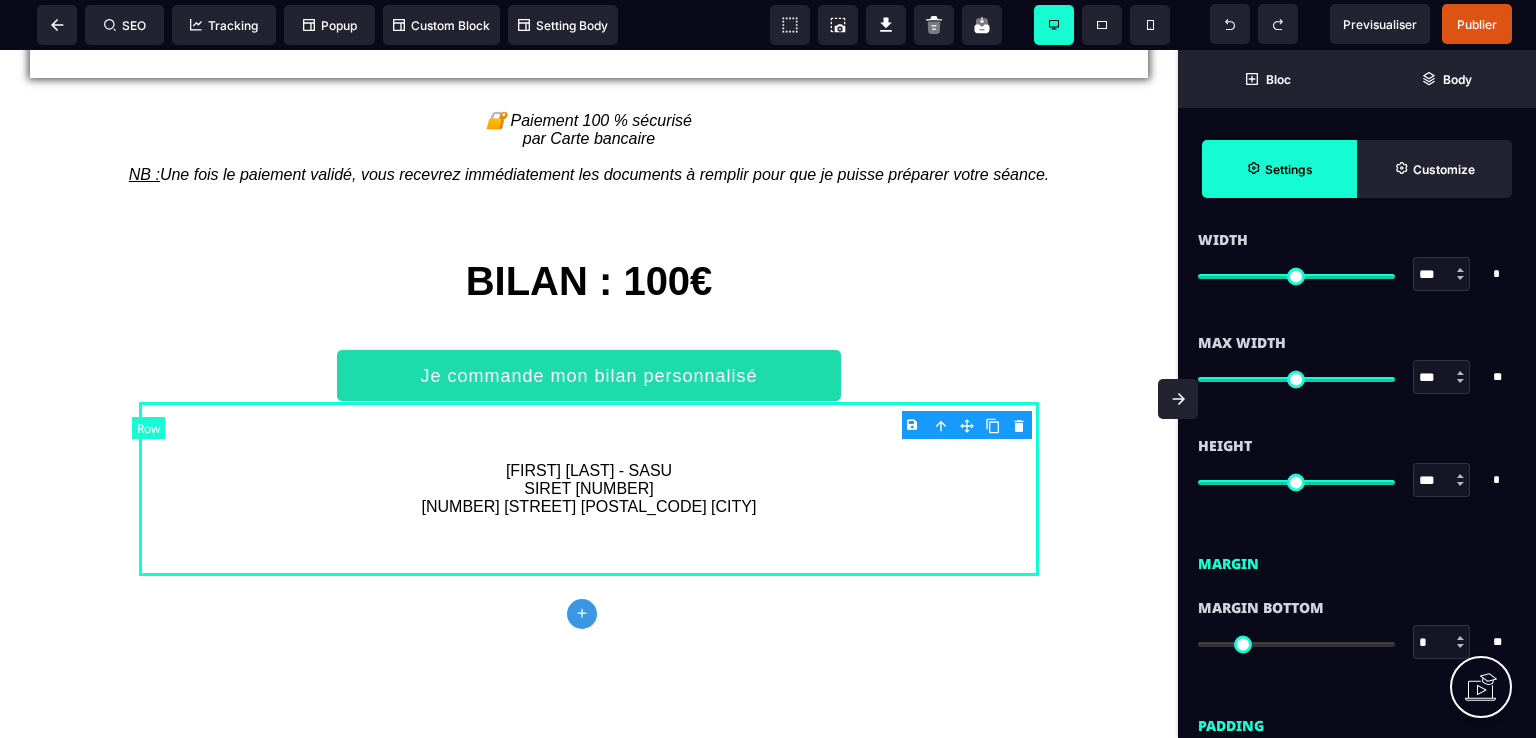 scroll, scrollTop: 0, scrollLeft: 0, axis: both 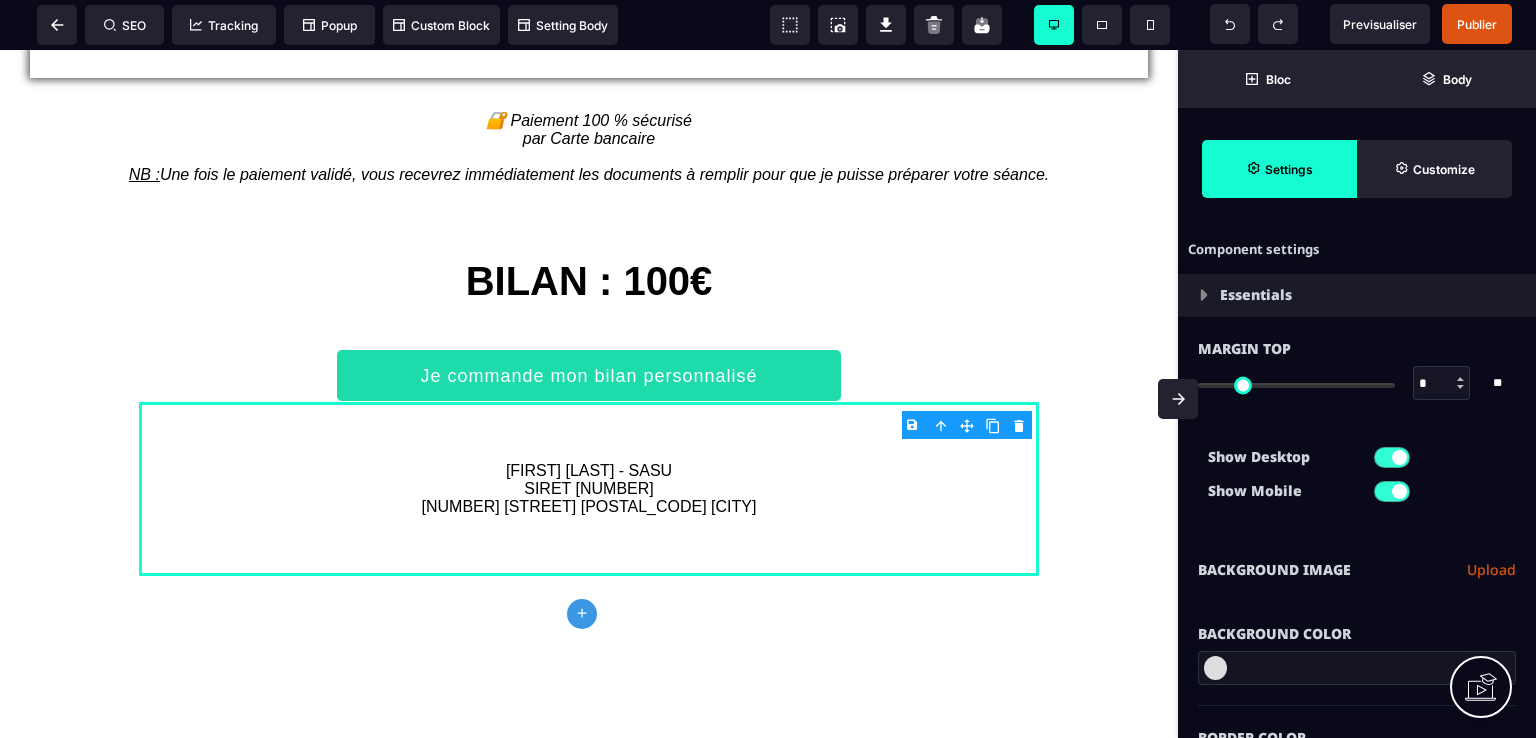 click on "BILAN : 100€" at bounding box center (589, 281) 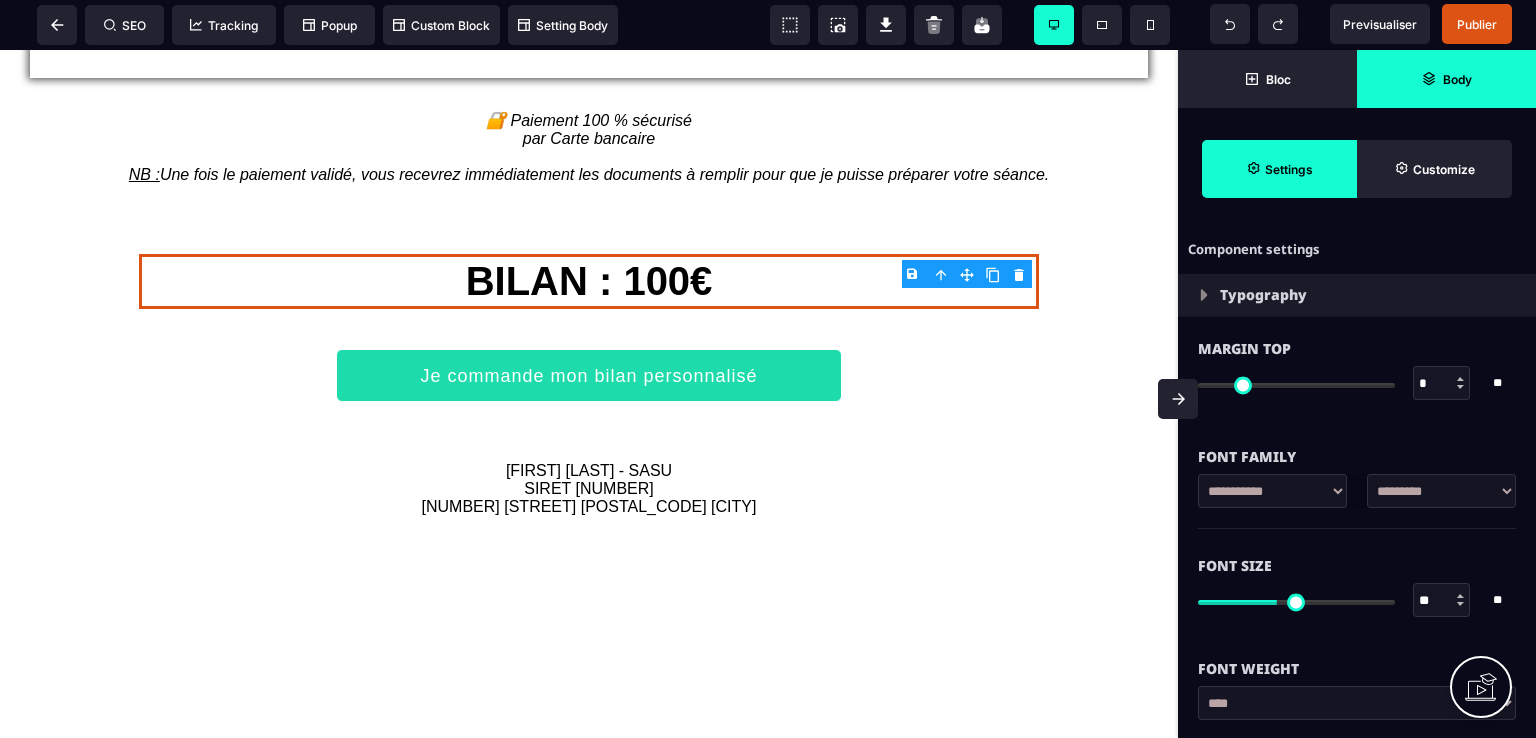 click 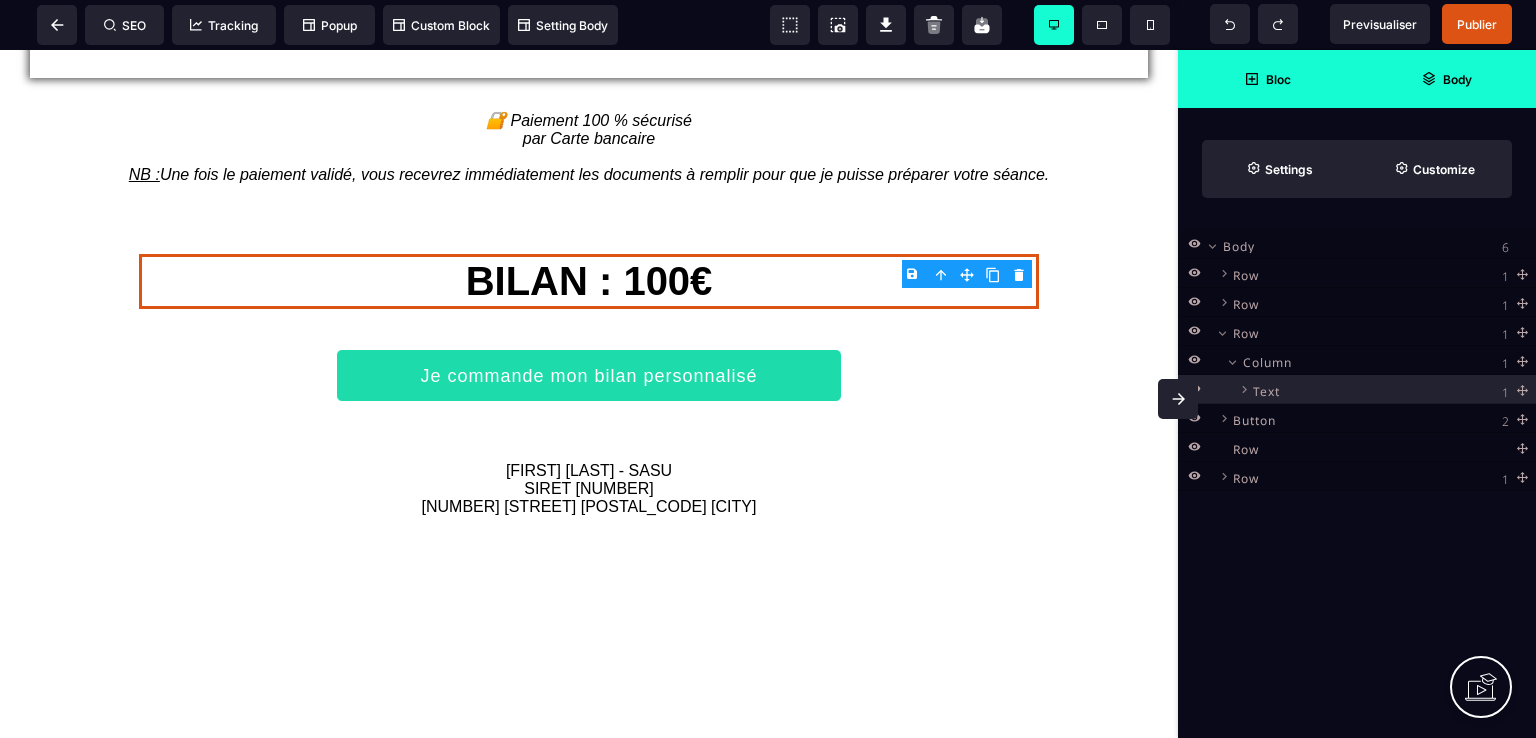 click on "Bloc" at bounding box center (1278, 79) 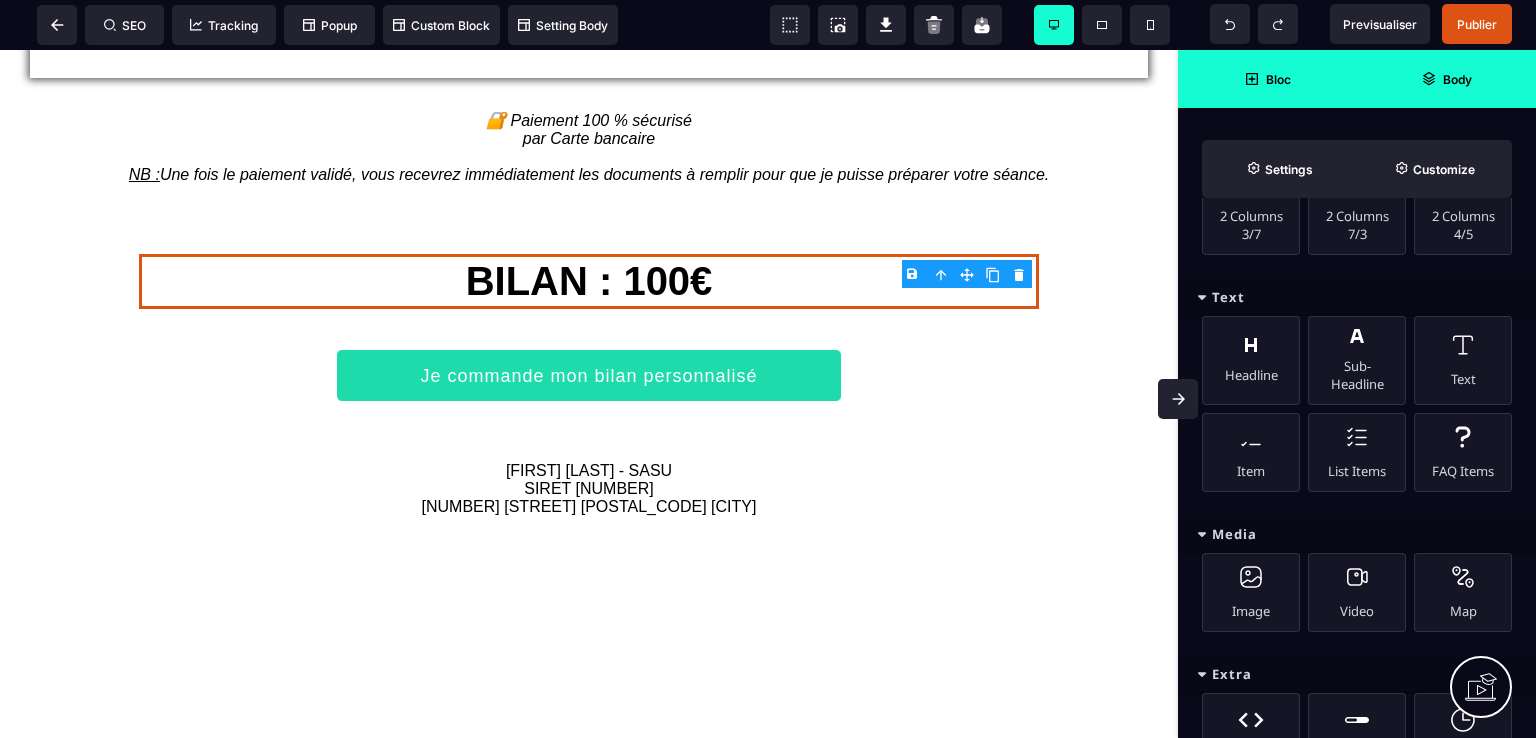 scroll, scrollTop: 600, scrollLeft: 0, axis: vertical 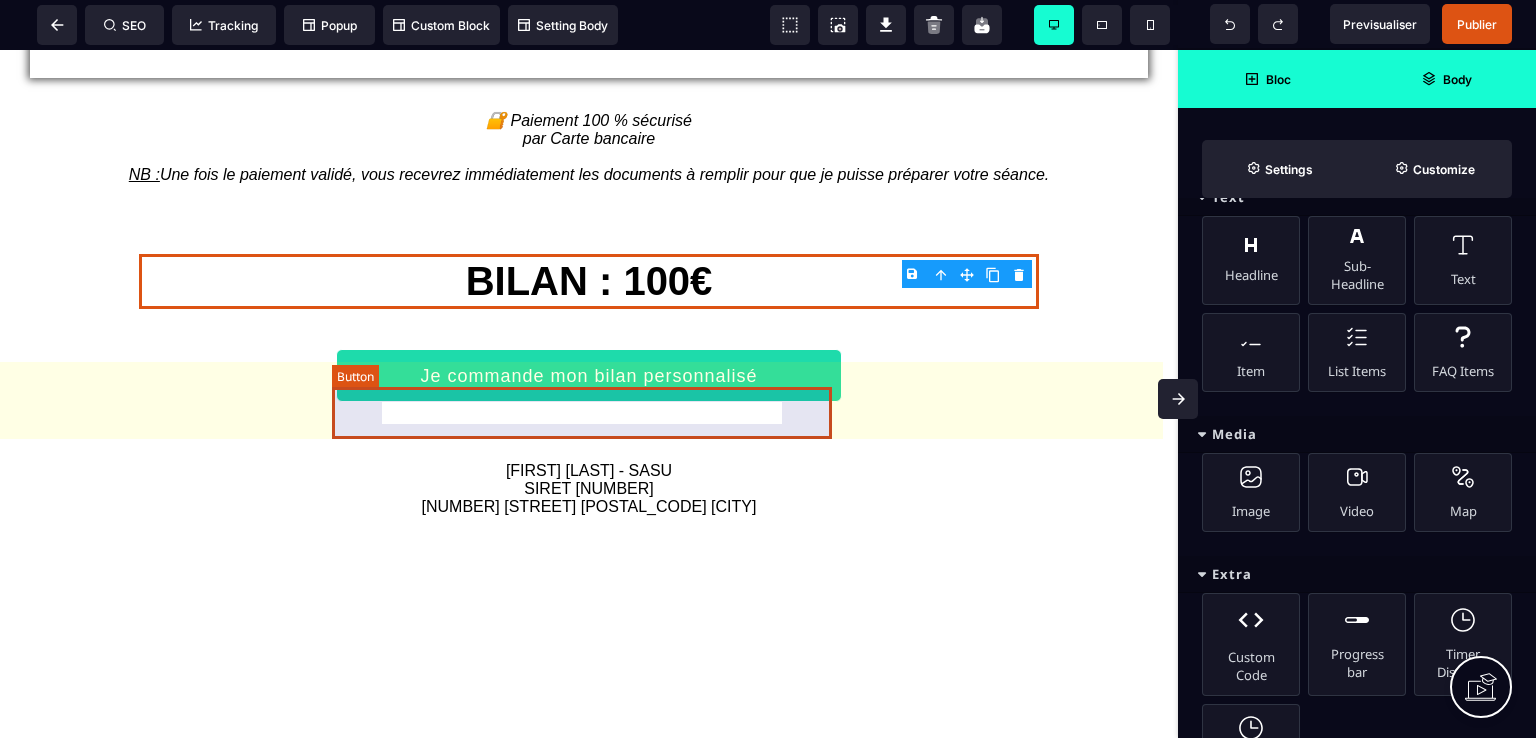 click on "Je commande mon bilan personnalisé" at bounding box center (589, 375) 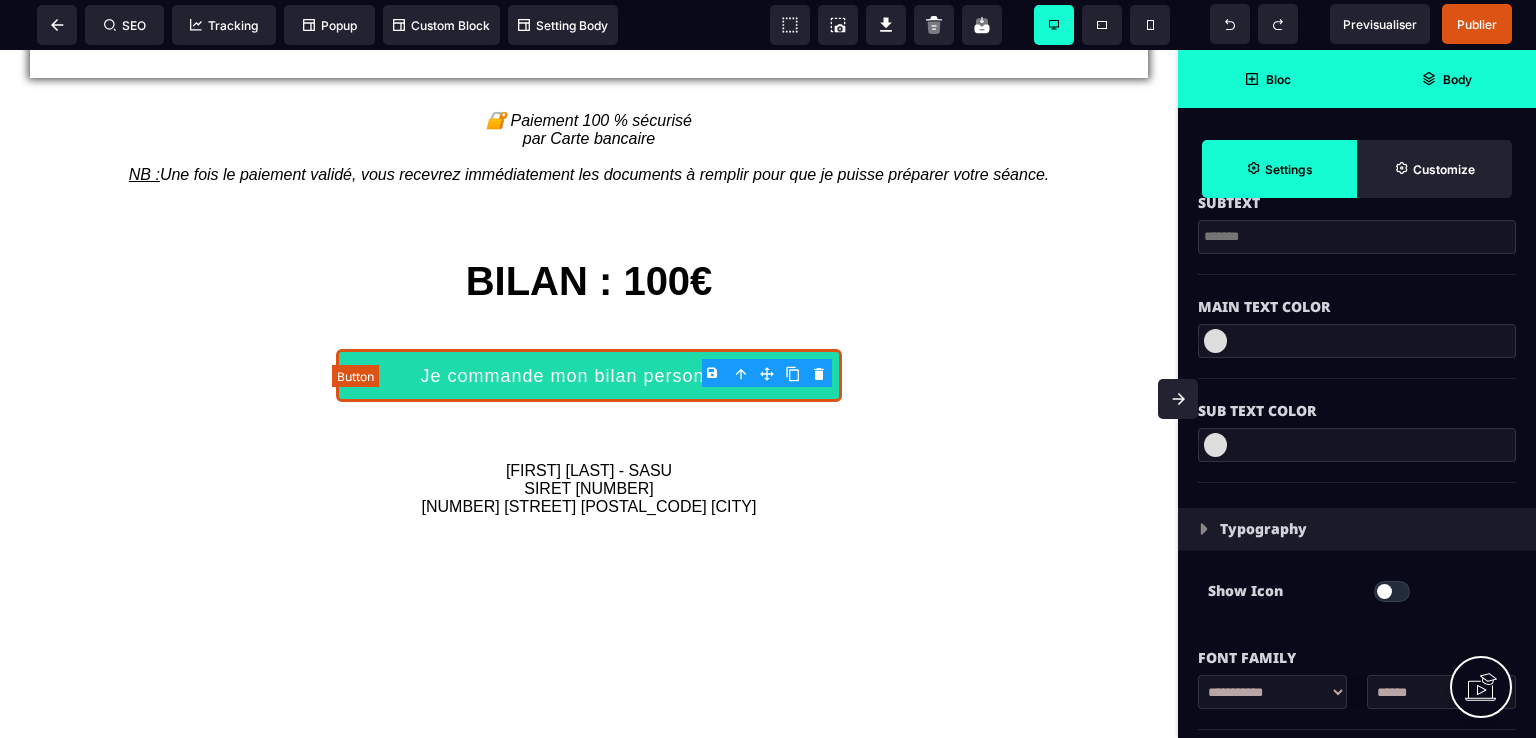scroll, scrollTop: 0, scrollLeft: 0, axis: both 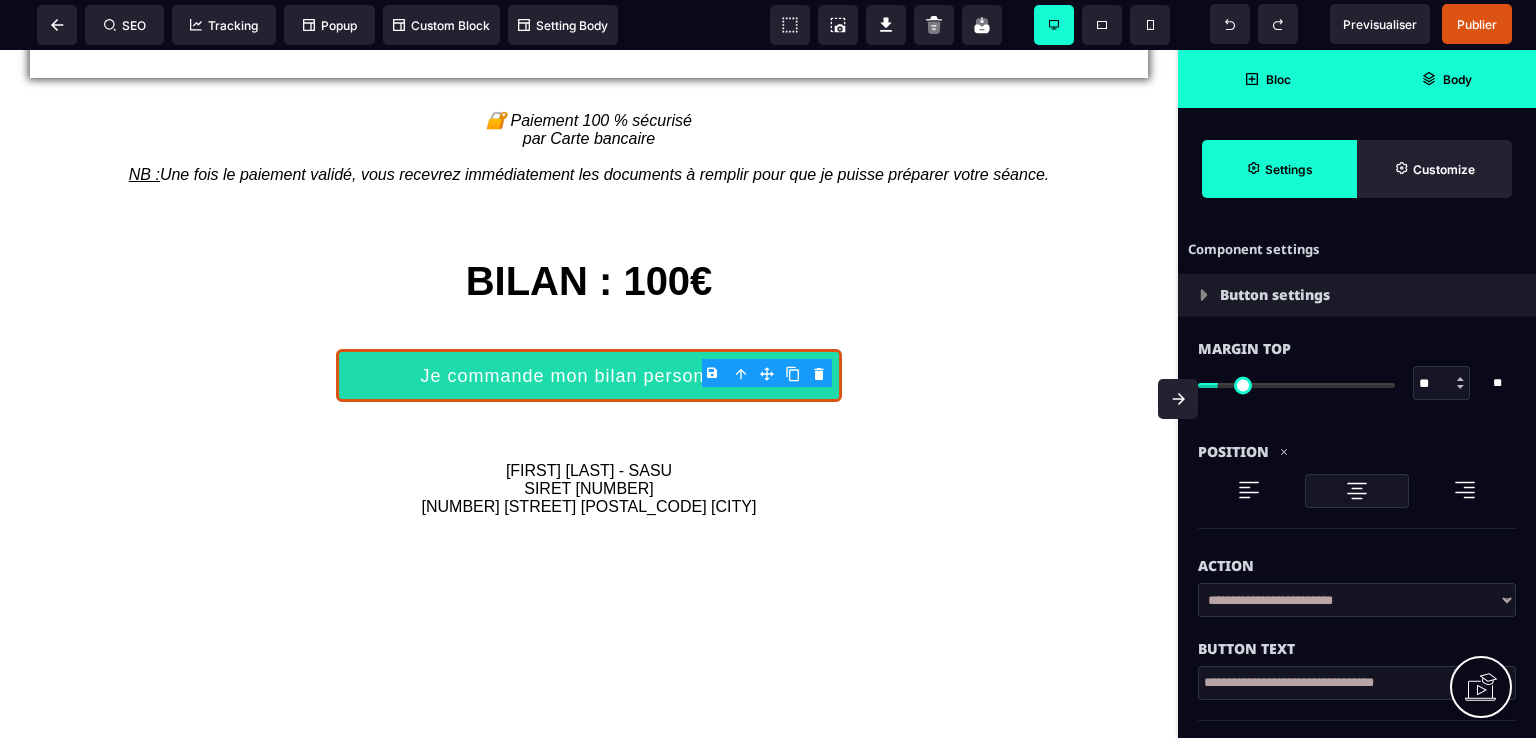 click 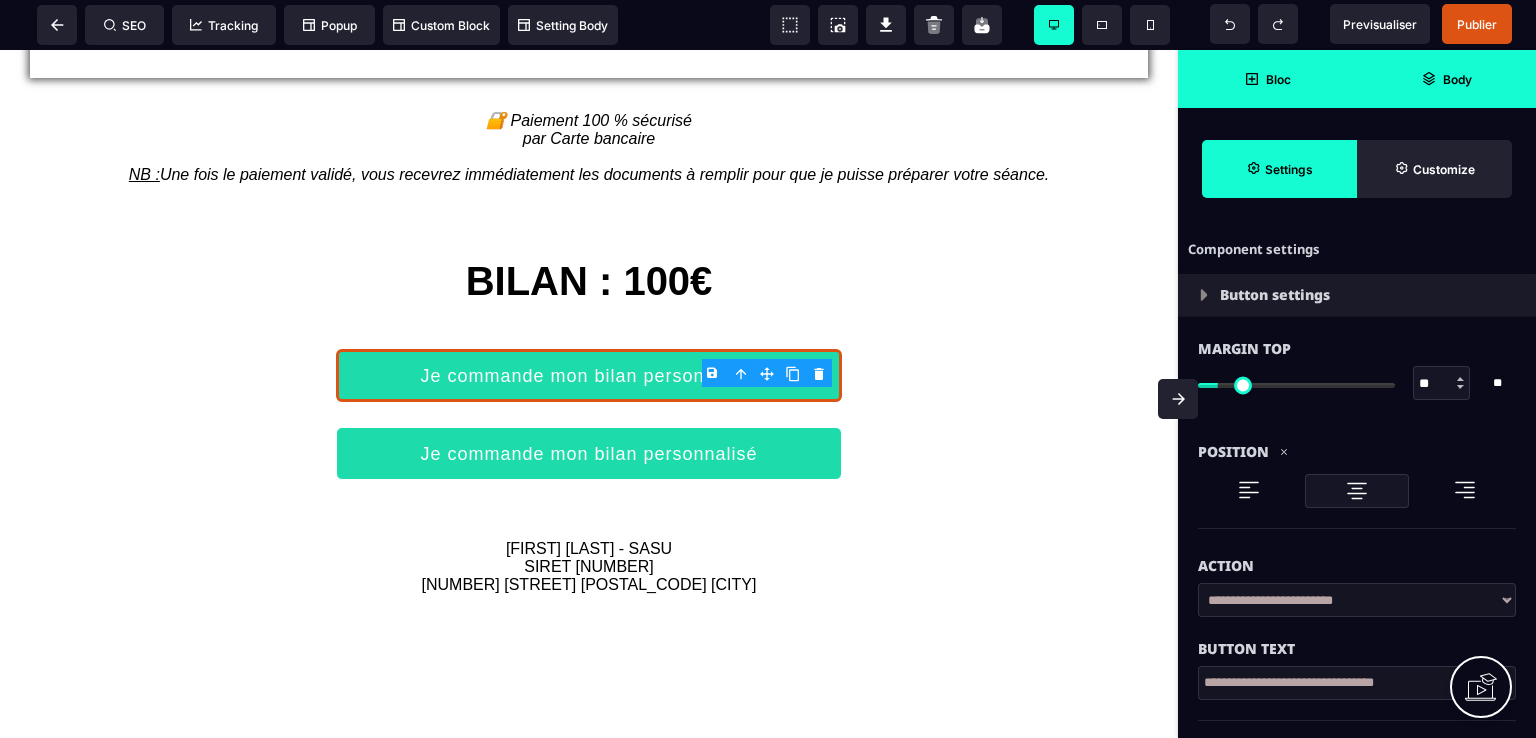click 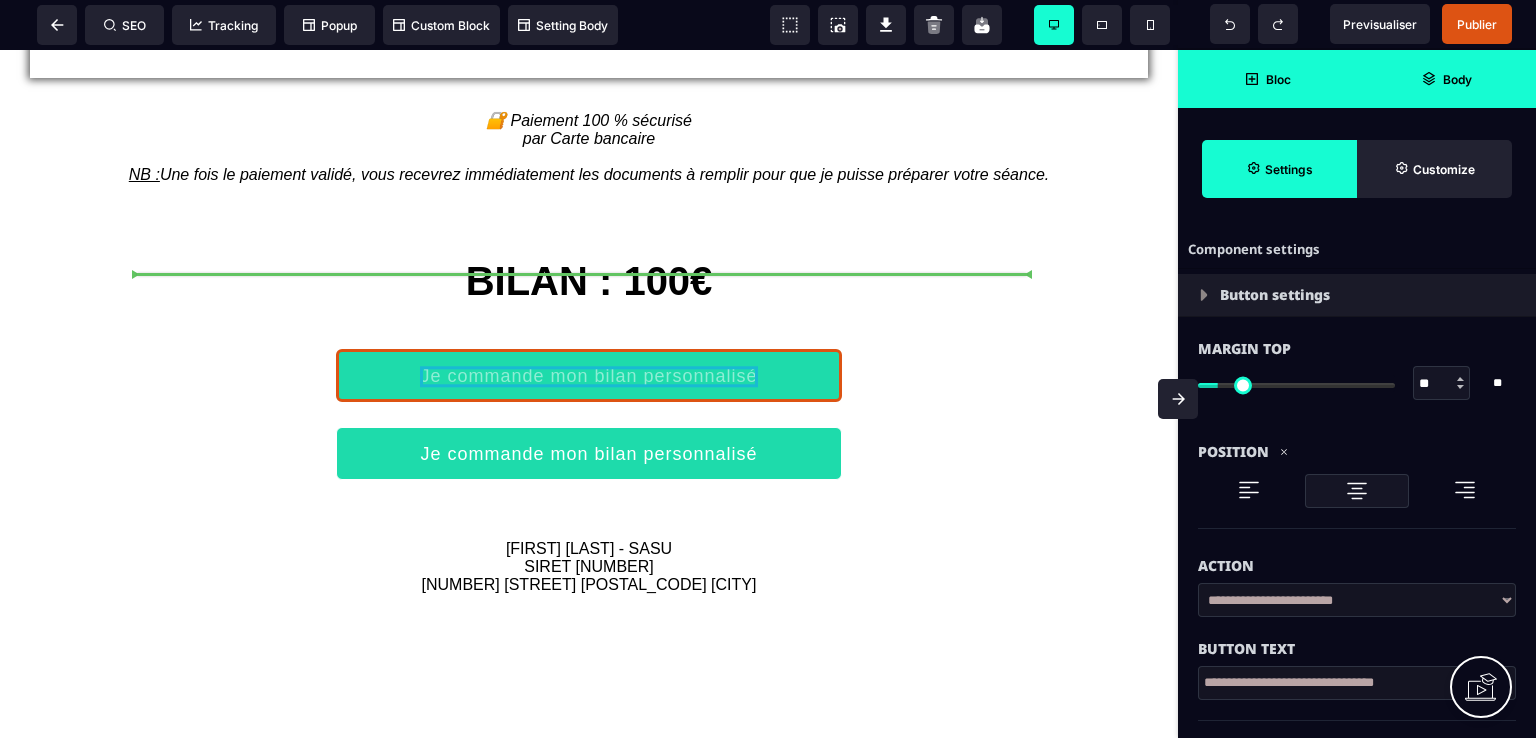 drag, startPoint x: 748, startPoint y: 407, endPoint x: 751, endPoint y: 266, distance: 141.0319 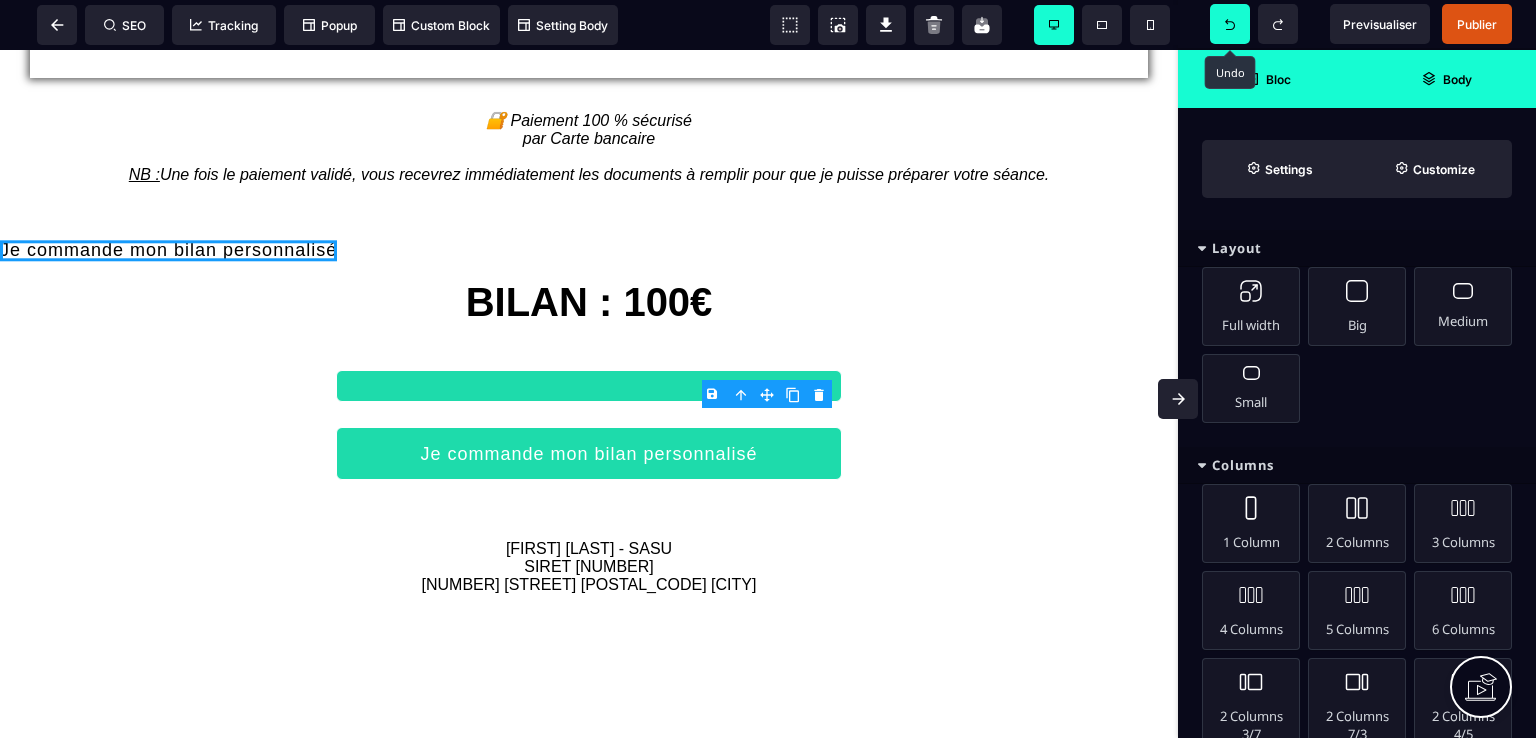 click at bounding box center [1230, 24] 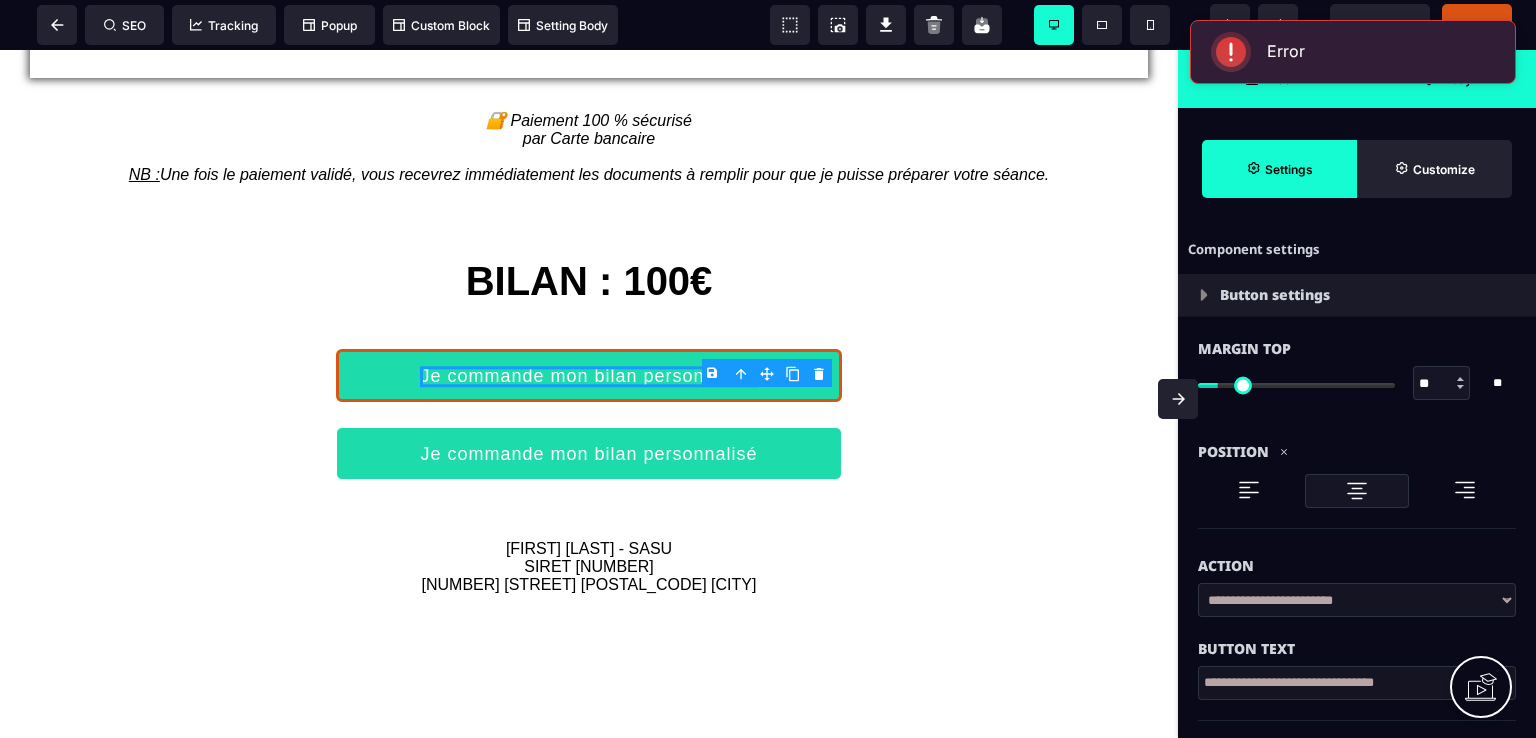 click on "**********" at bounding box center [589, -407] 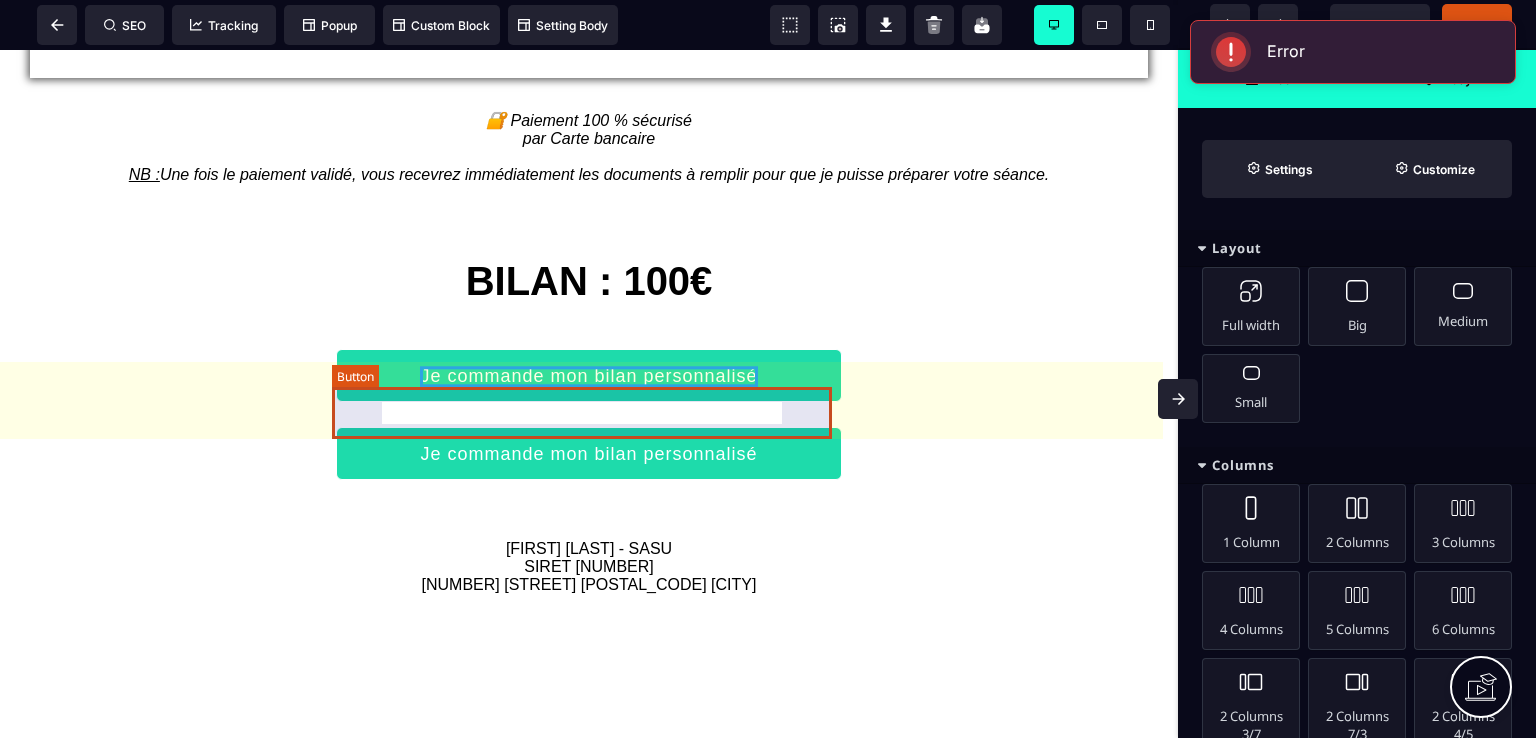 click on "Je commande mon bilan personnalisé" at bounding box center [589, 375] 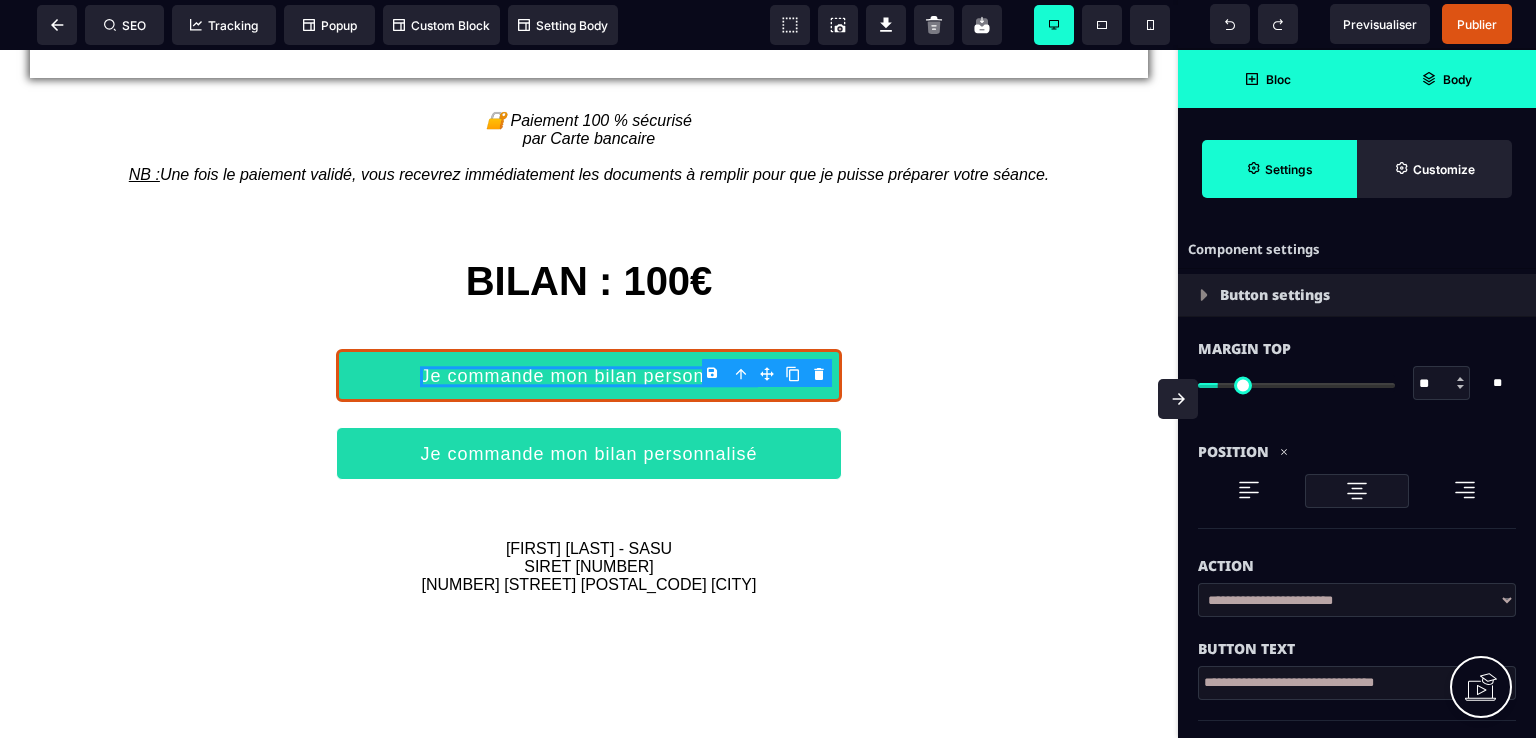 click on "**********" at bounding box center (589, -407) 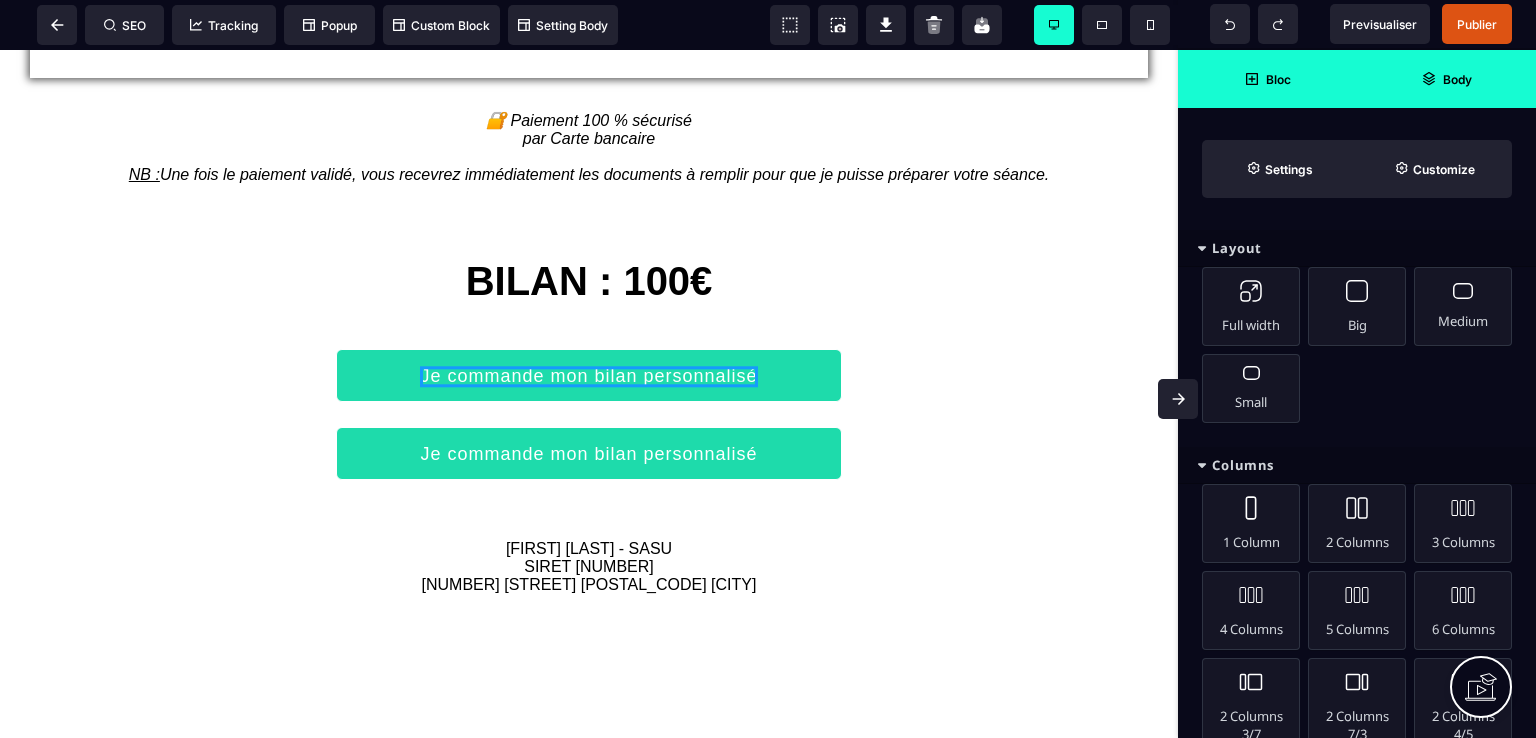click on "**********" at bounding box center [589, -407] 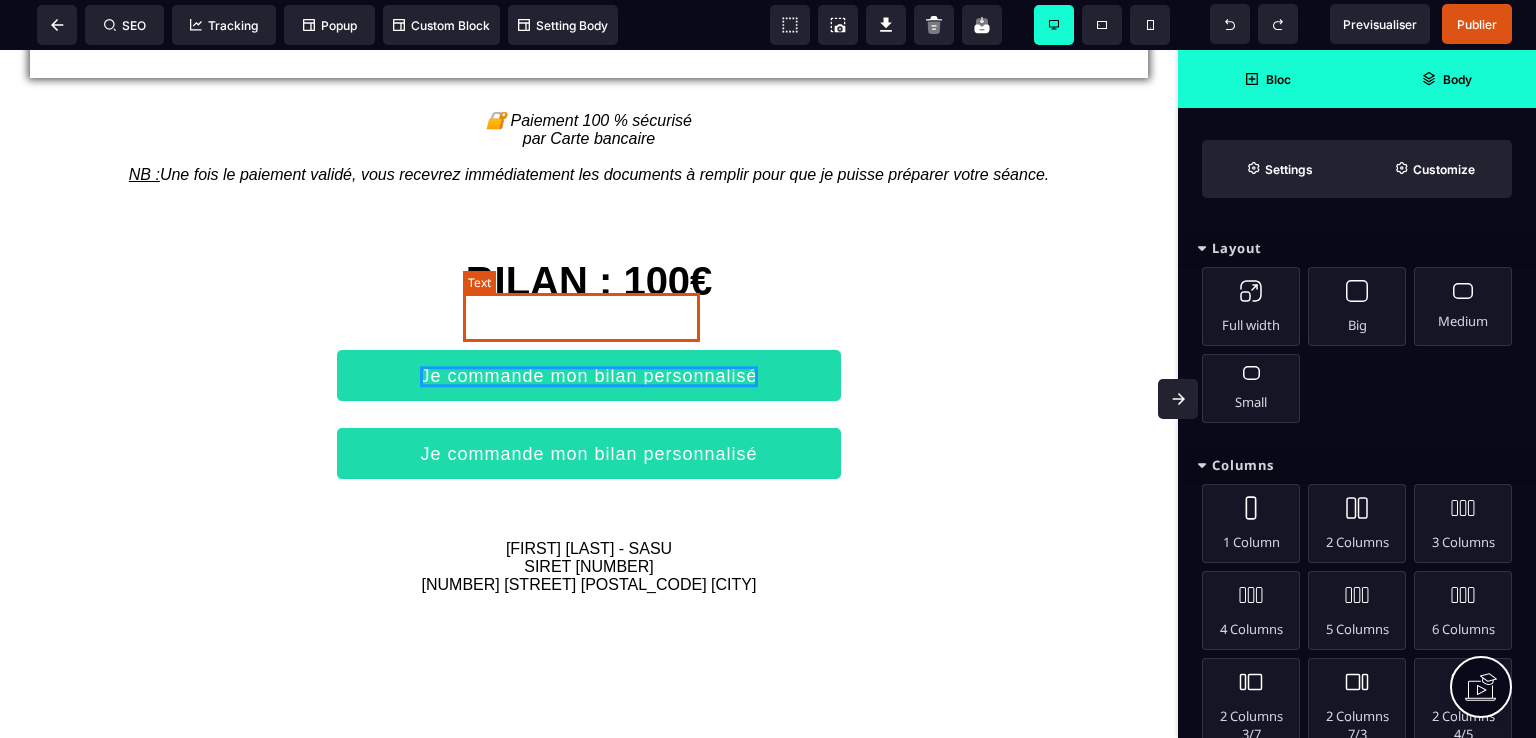 click on "BILAN : 100€" at bounding box center (589, 281) 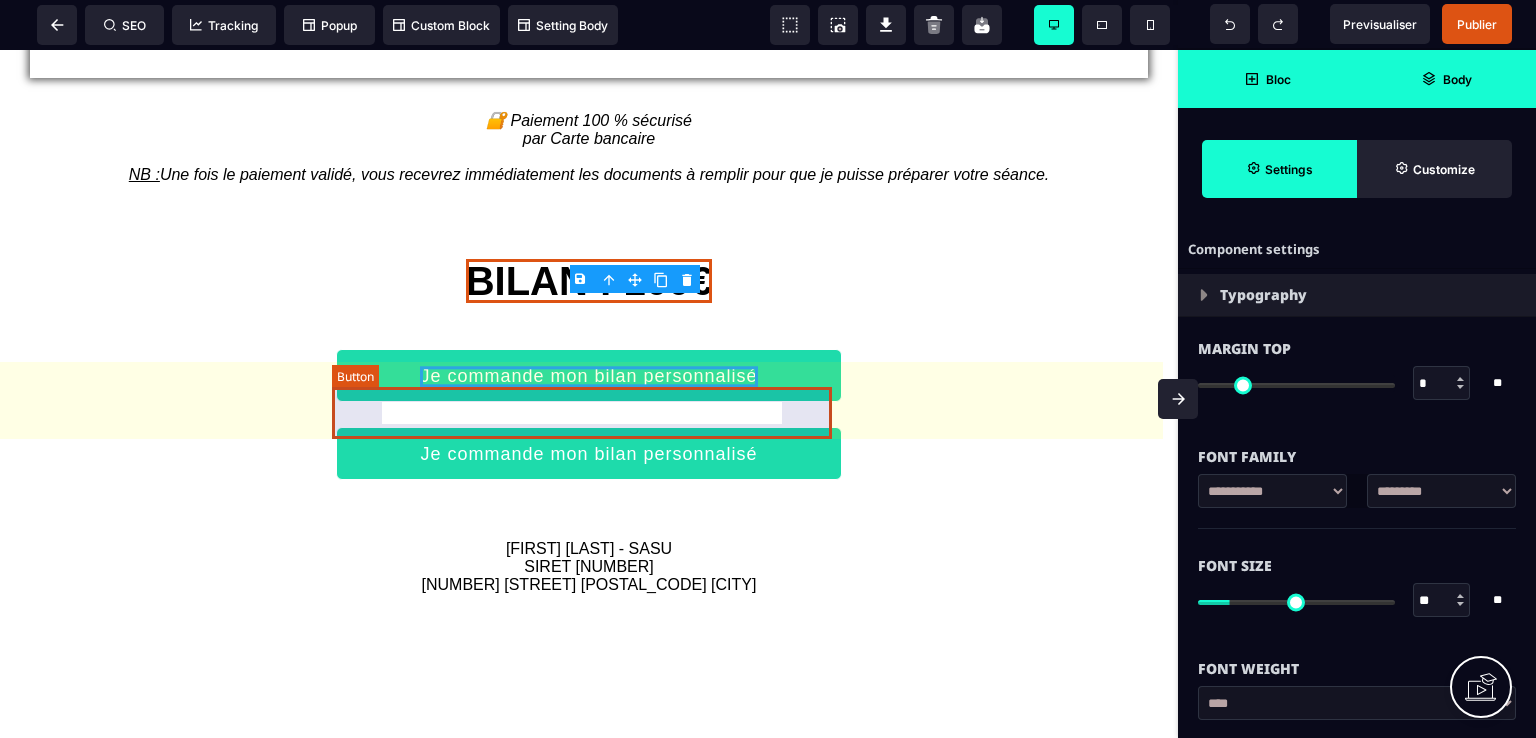 click on "Je commande mon bilan personnalisé" at bounding box center (589, 375) 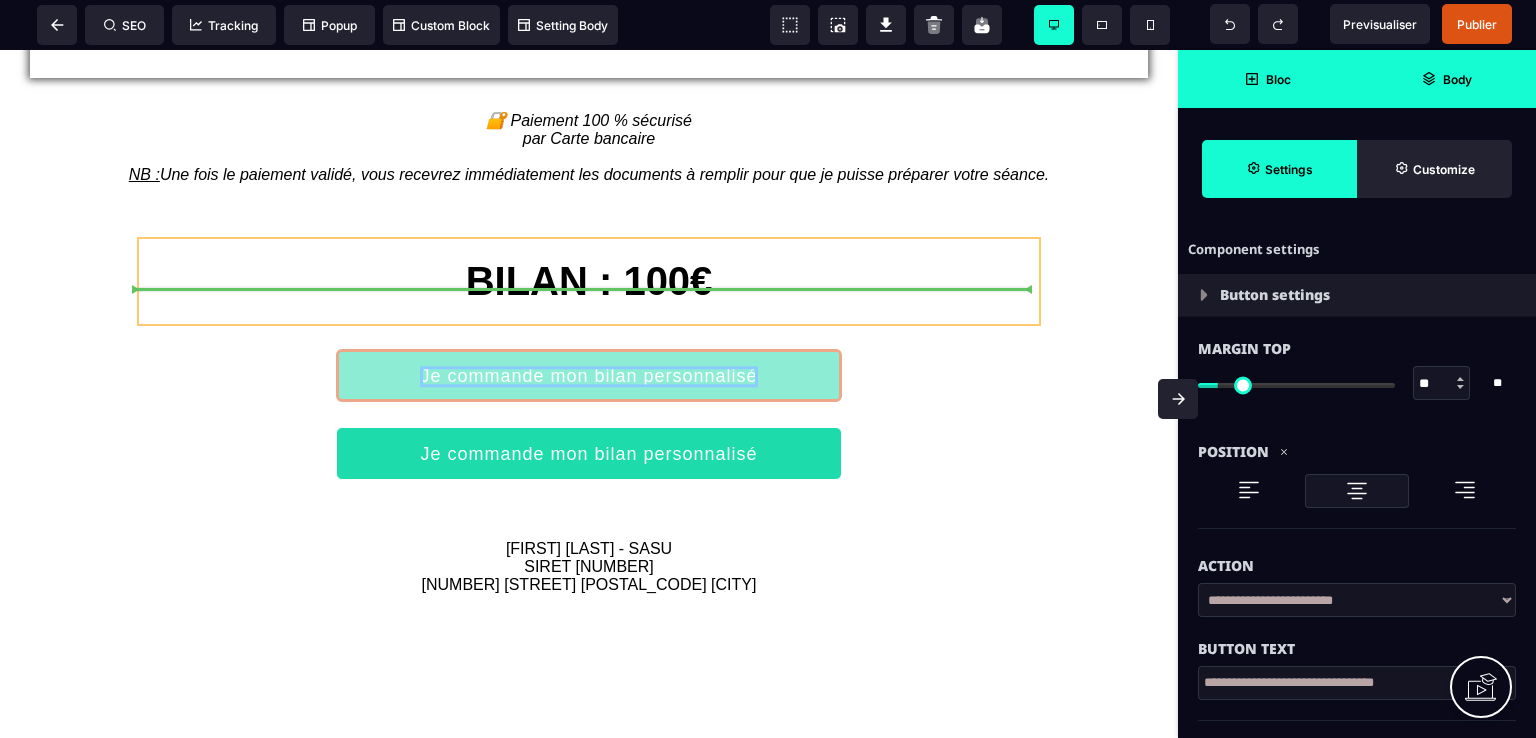 drag, startPoint x: 800, startPoint y: 416, endPoint x: 804, endPoint y: 275, distance: 141.05673 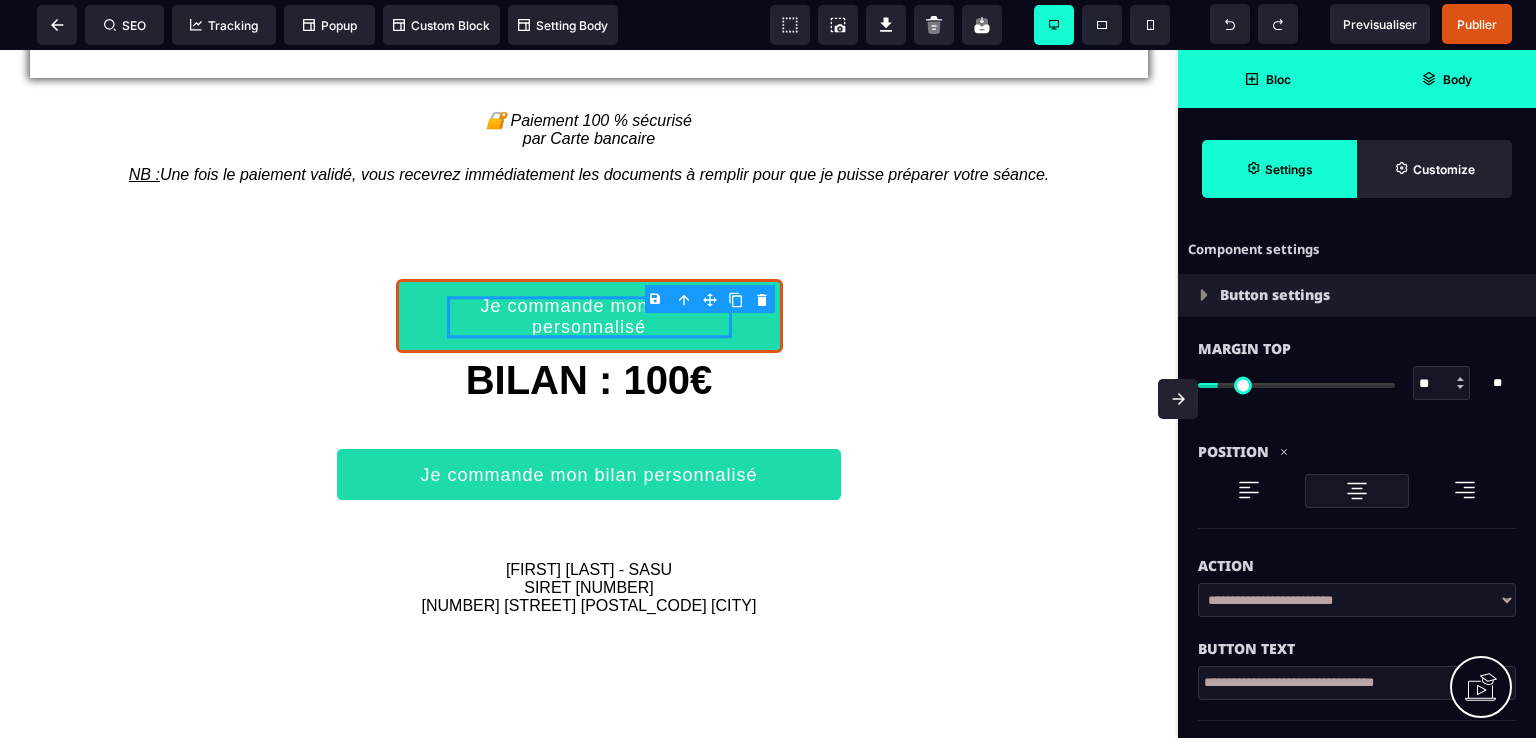 click on "Je commande mon bilan personnalisé BILAN : 100€" at bounding box center [589, 331] 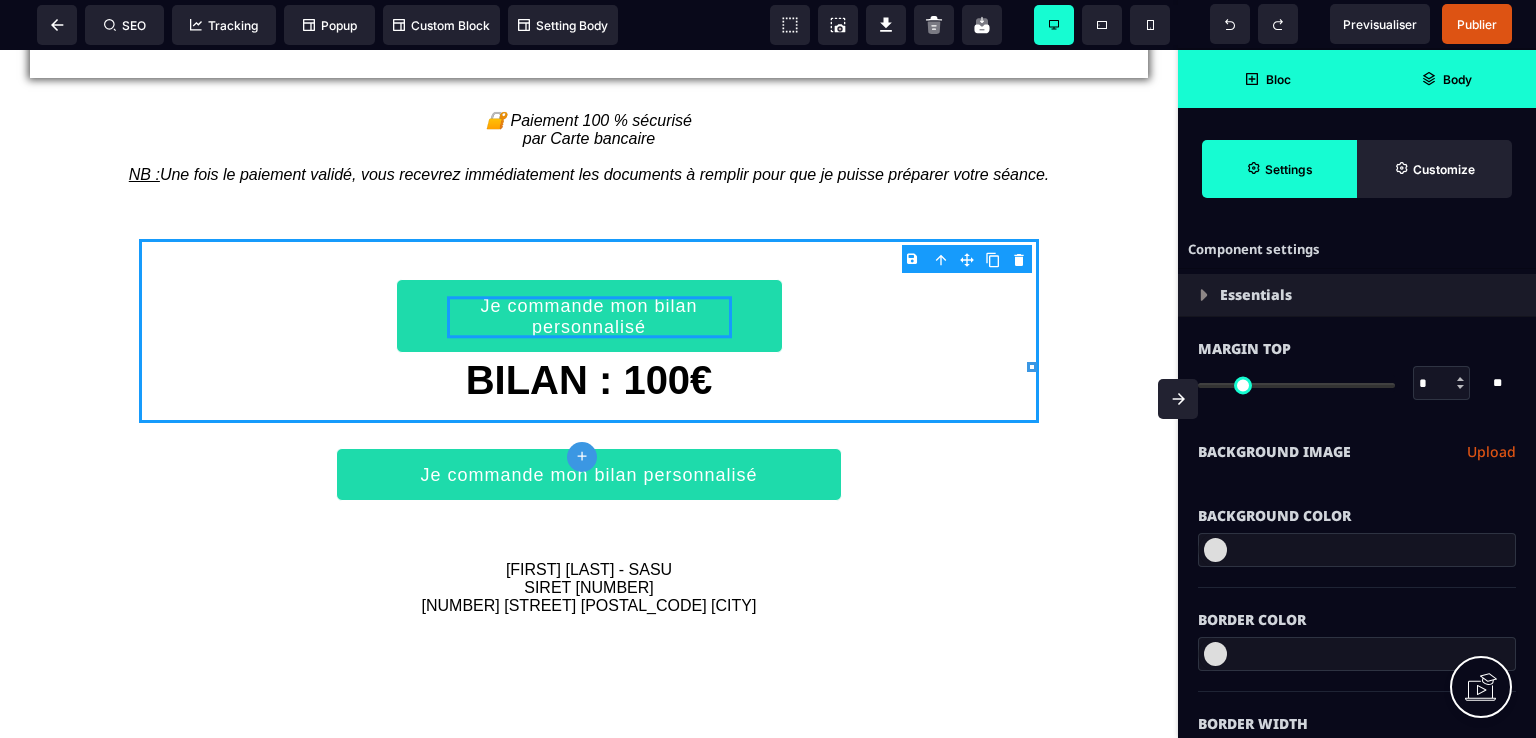 click on "**********" at bounding box center (589, -397) 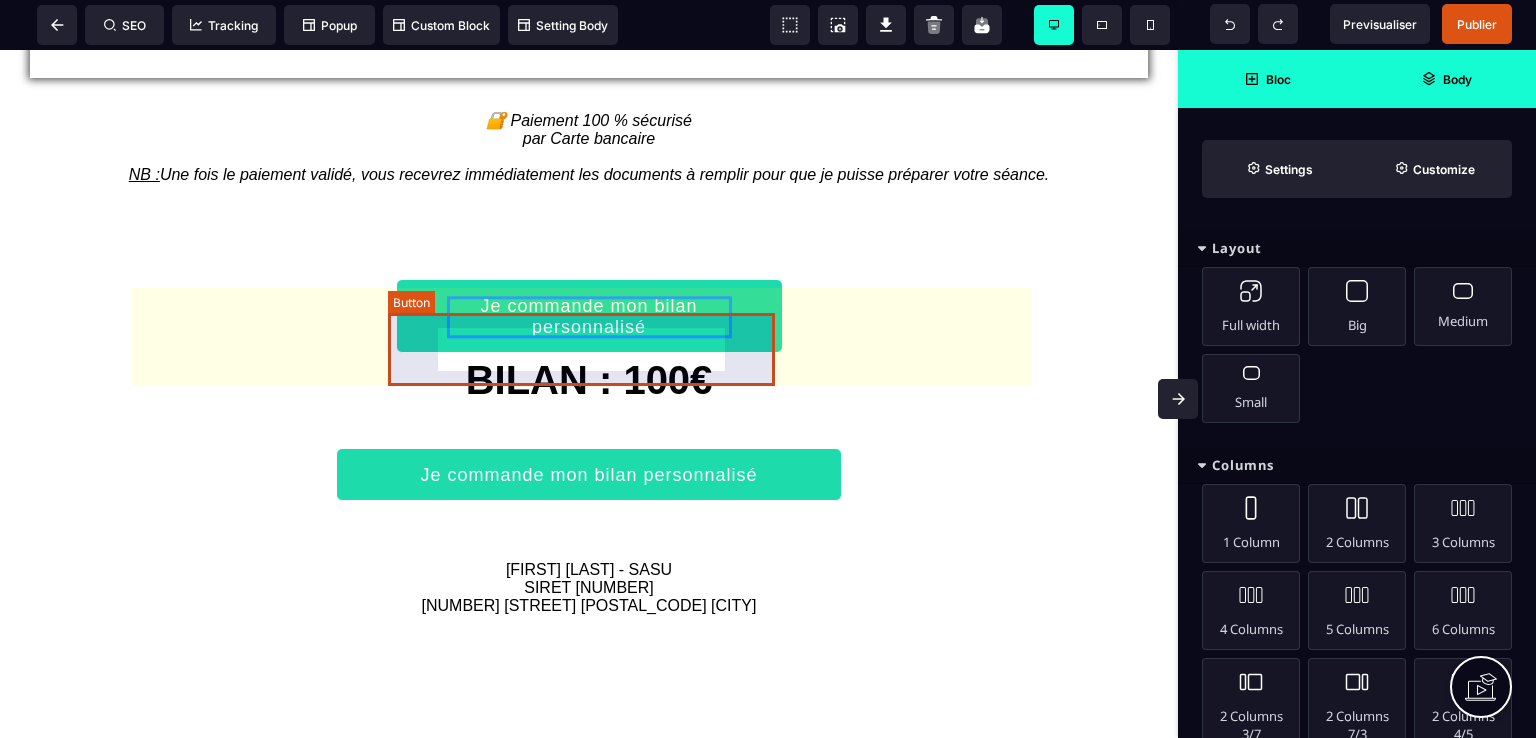 click on "Je commande mon bilan personnalisé" at bounding box center (589, 316) 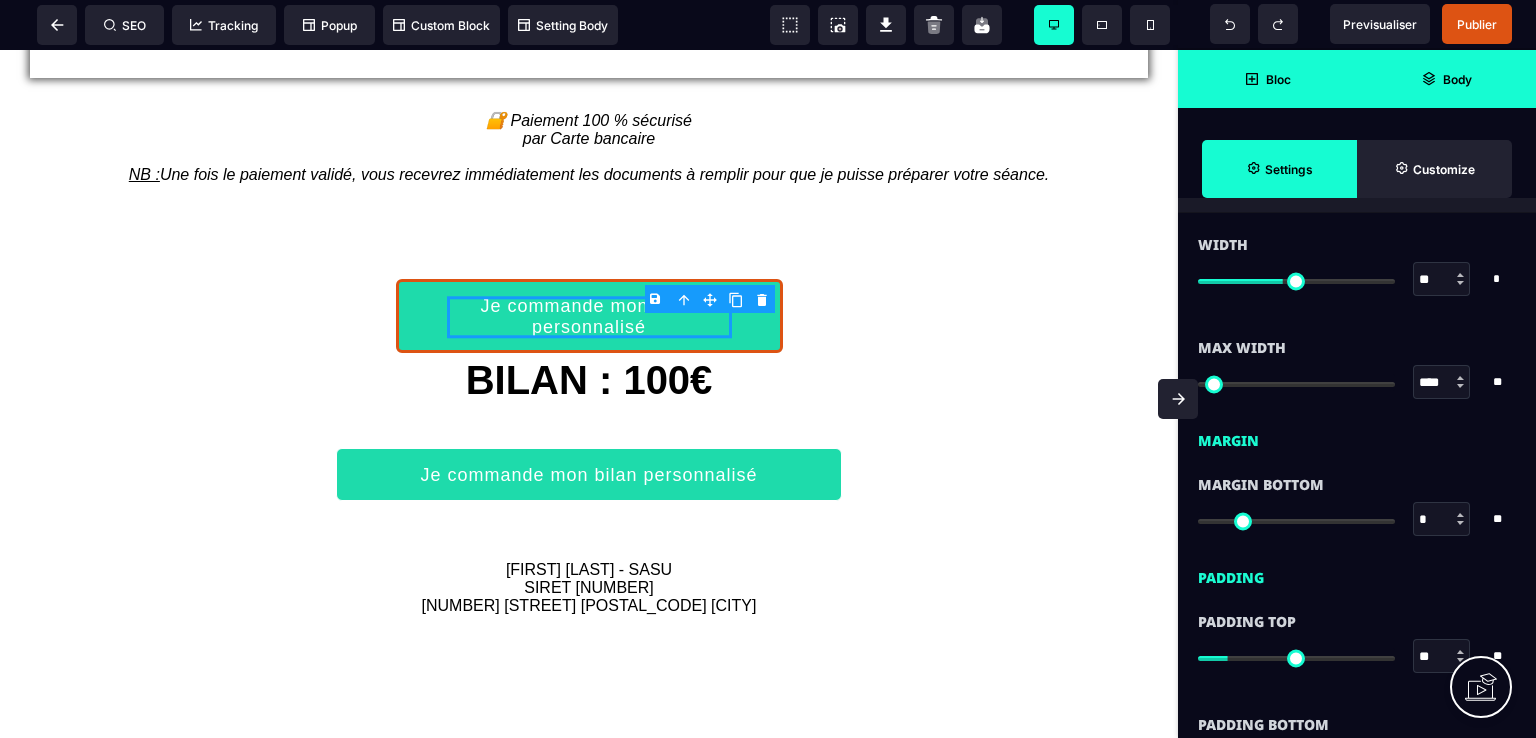 scroll, scrollTop: 1500, scrollLeft: 0, axis: vertical 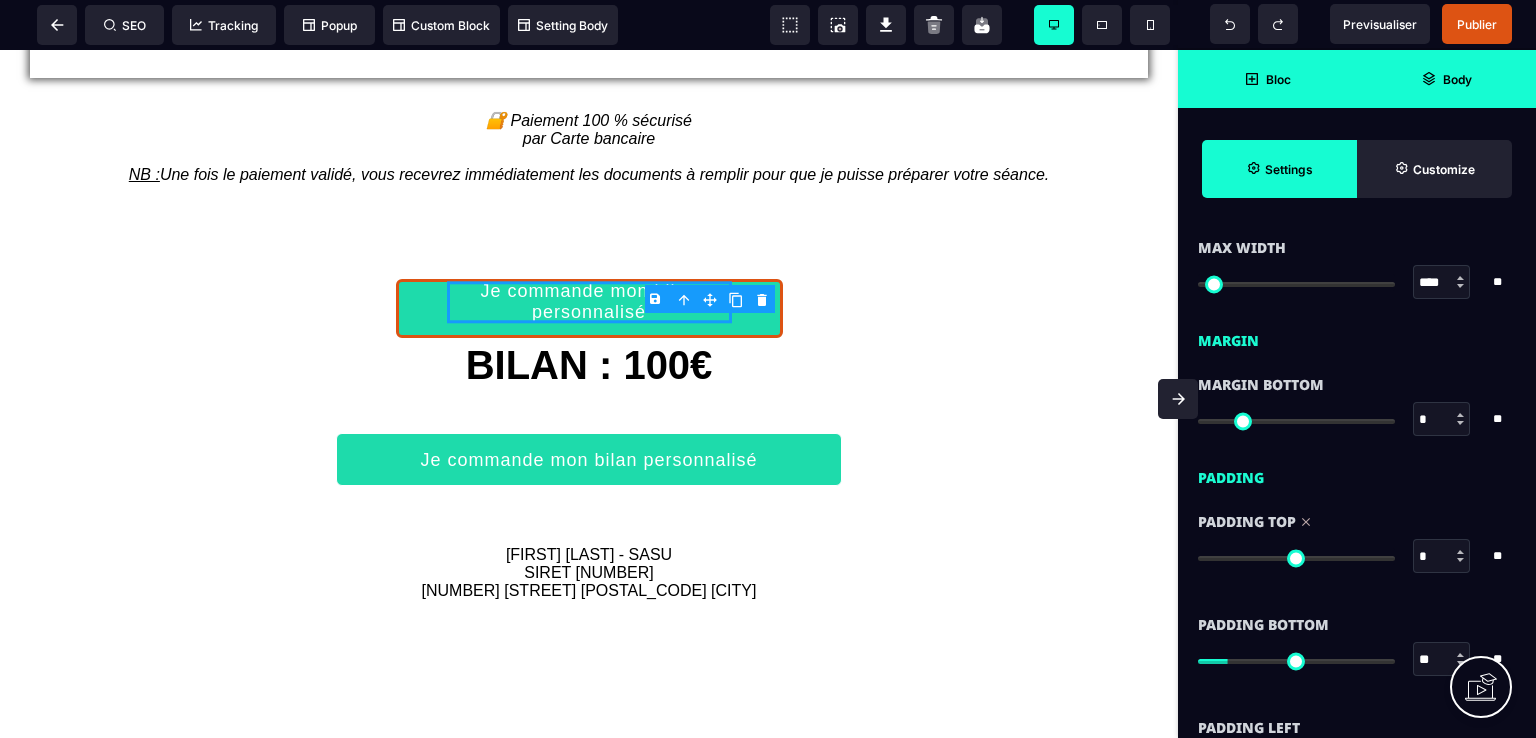 drag, startPoint x: 1236, startPoint y: 553, endPoint x: 1179, endPoint y: 544, distance: 57.706154 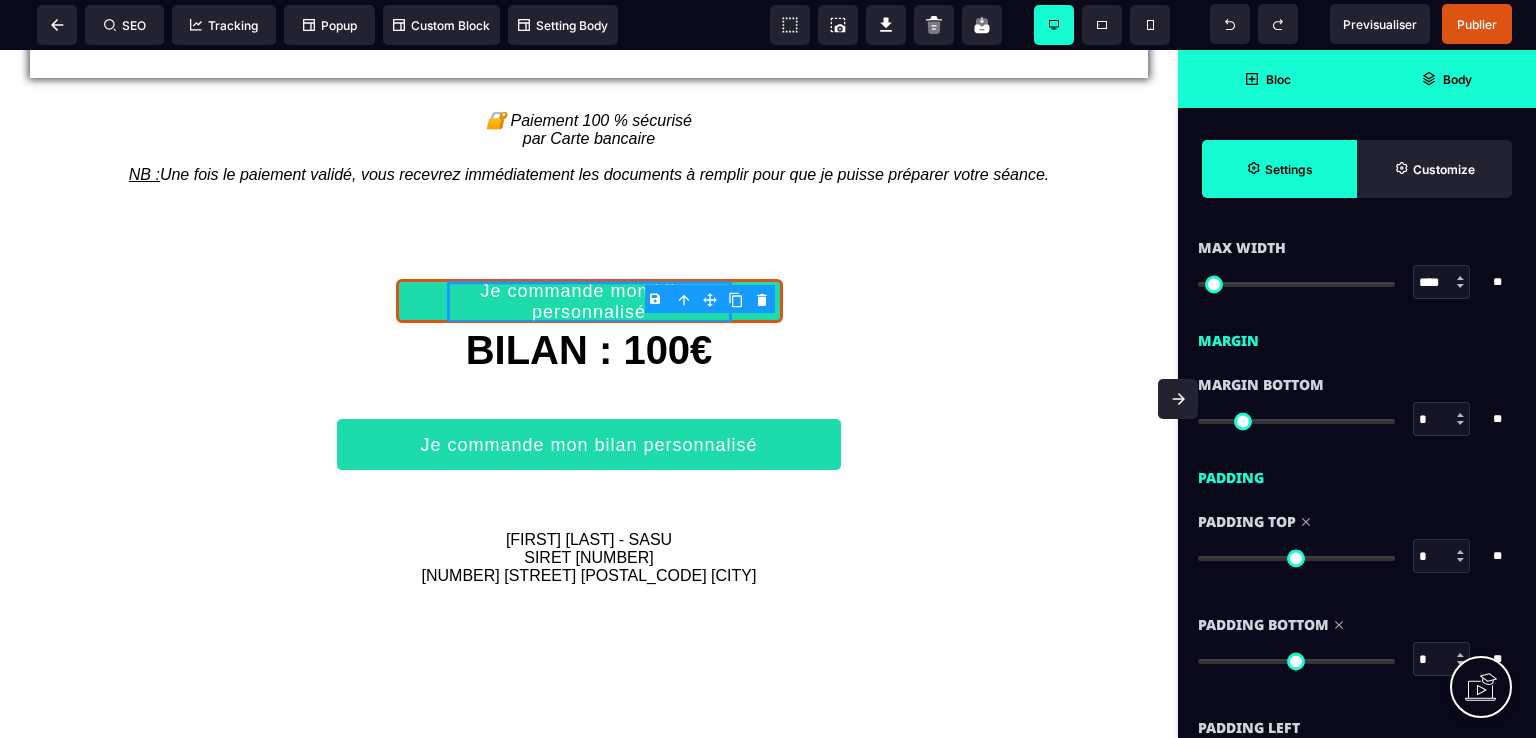 drag, startPoint x: 1236, startPoint y: 658, endPoint x: 1173, endPoint y: 603, distance: 83.630135 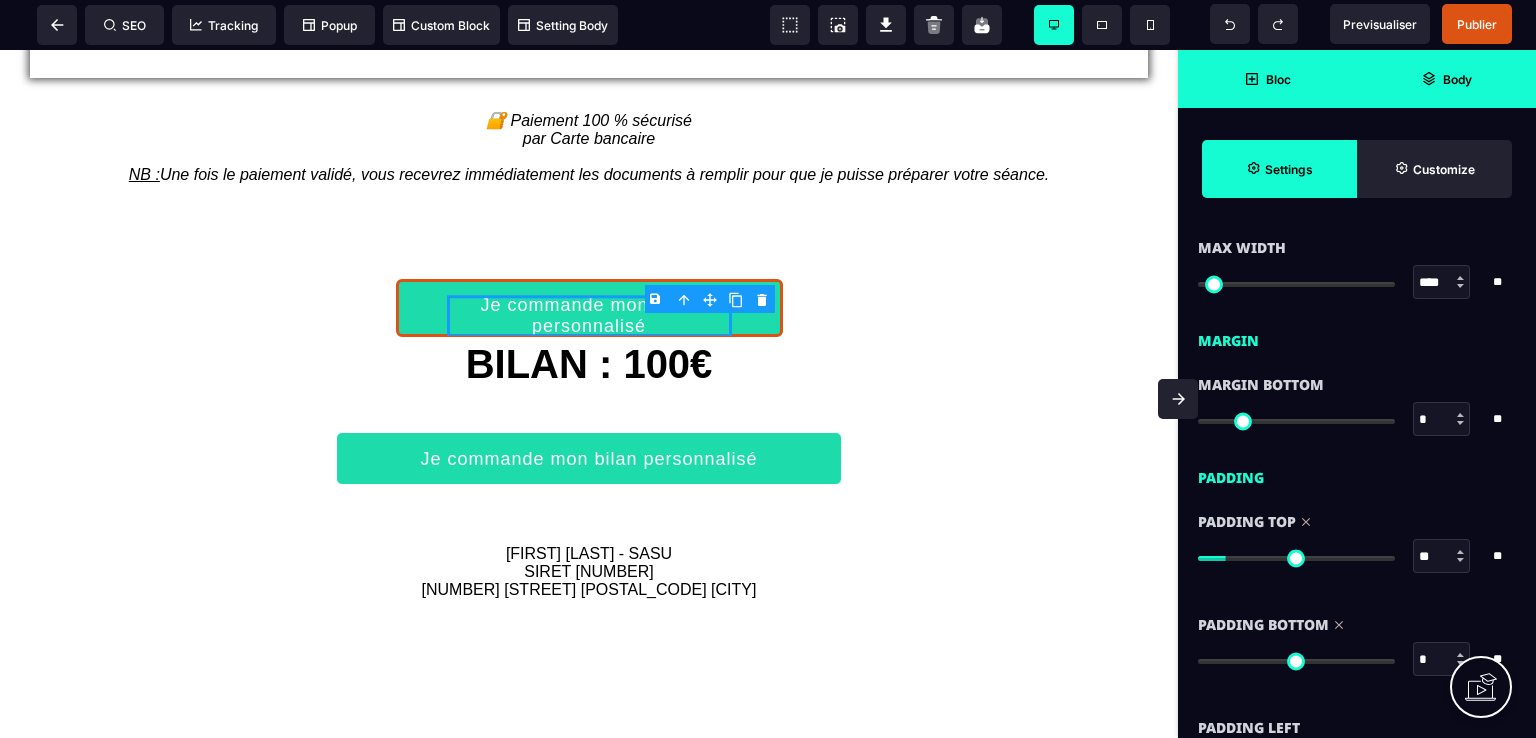 drag, startPoint x: 1202, startPoint y: 554, endPoint x: 1232, endPoint y: 547, distance: 30.805843 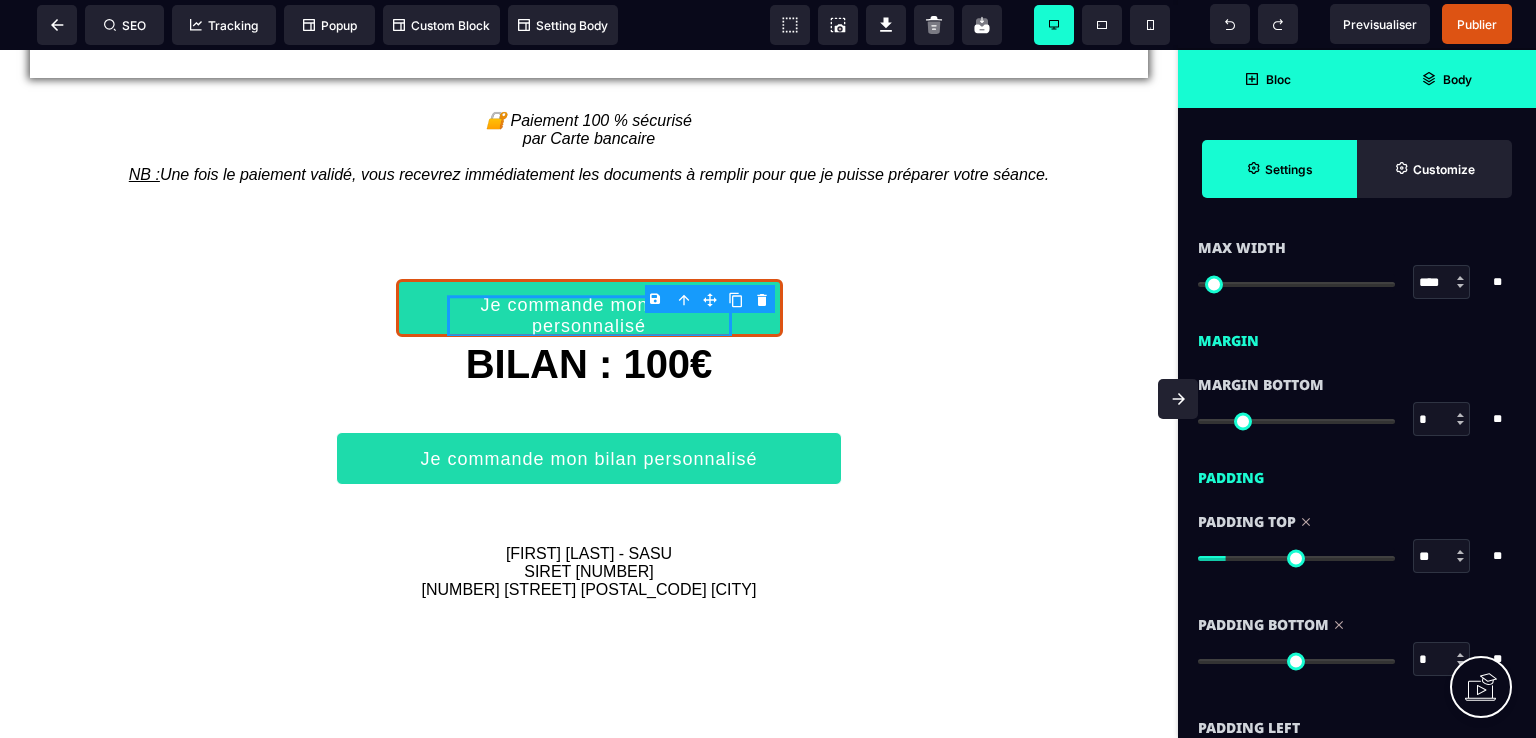 click at bounding box center (1460, 552) 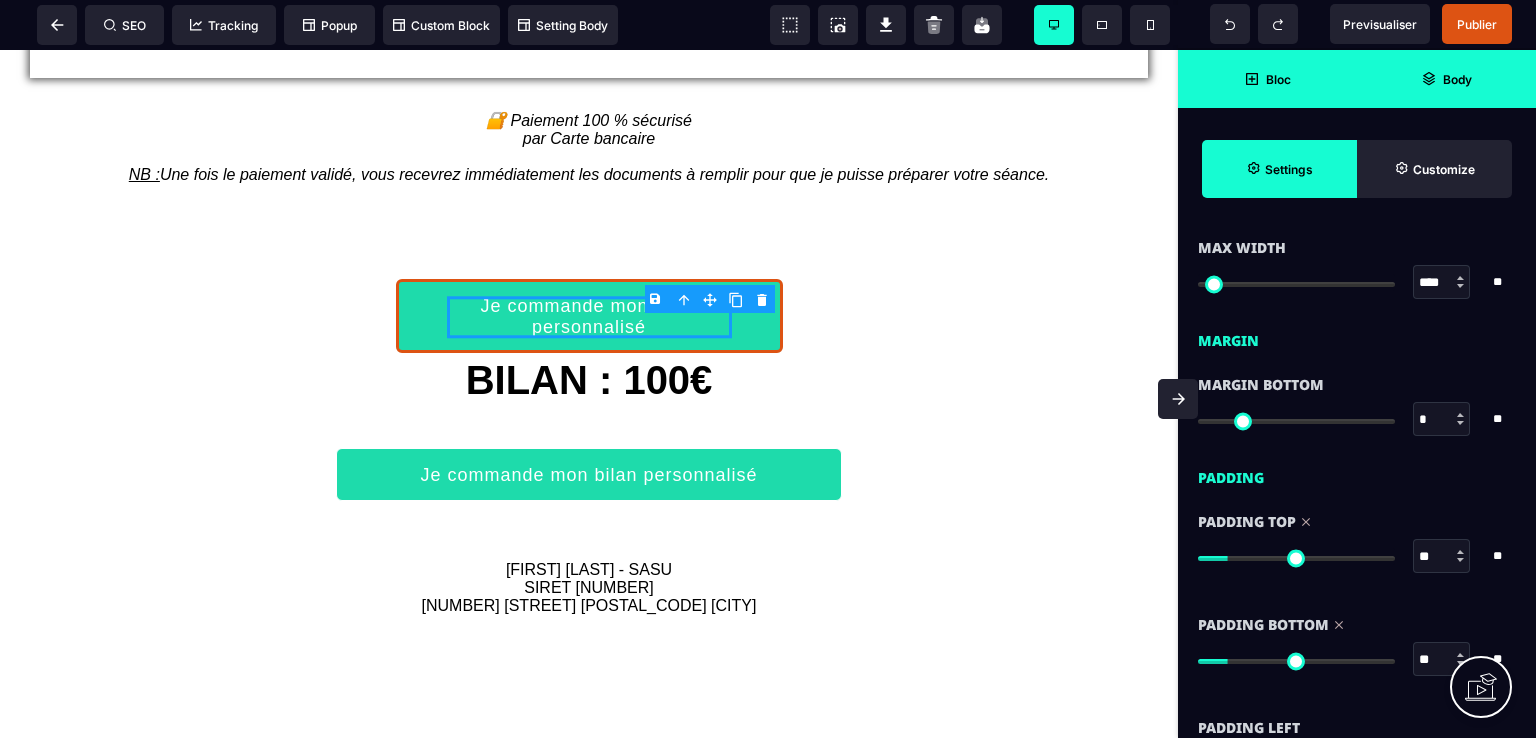 drag, startPoint x: 1212, startPoint y: 655, endPoint x: 1234, endPoint y: 653, distance: 22.090721 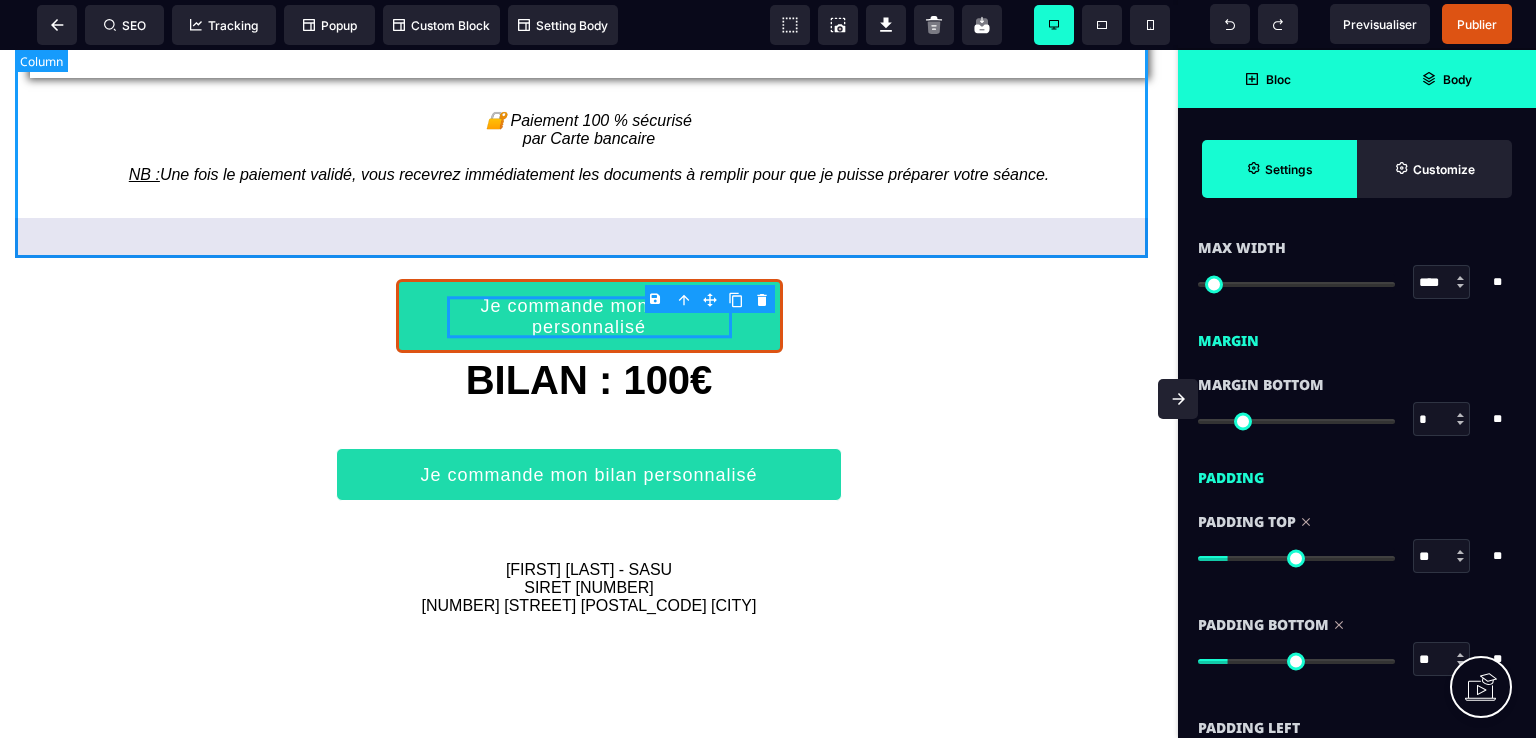 click on "**********" at bounding box center [589, -419] 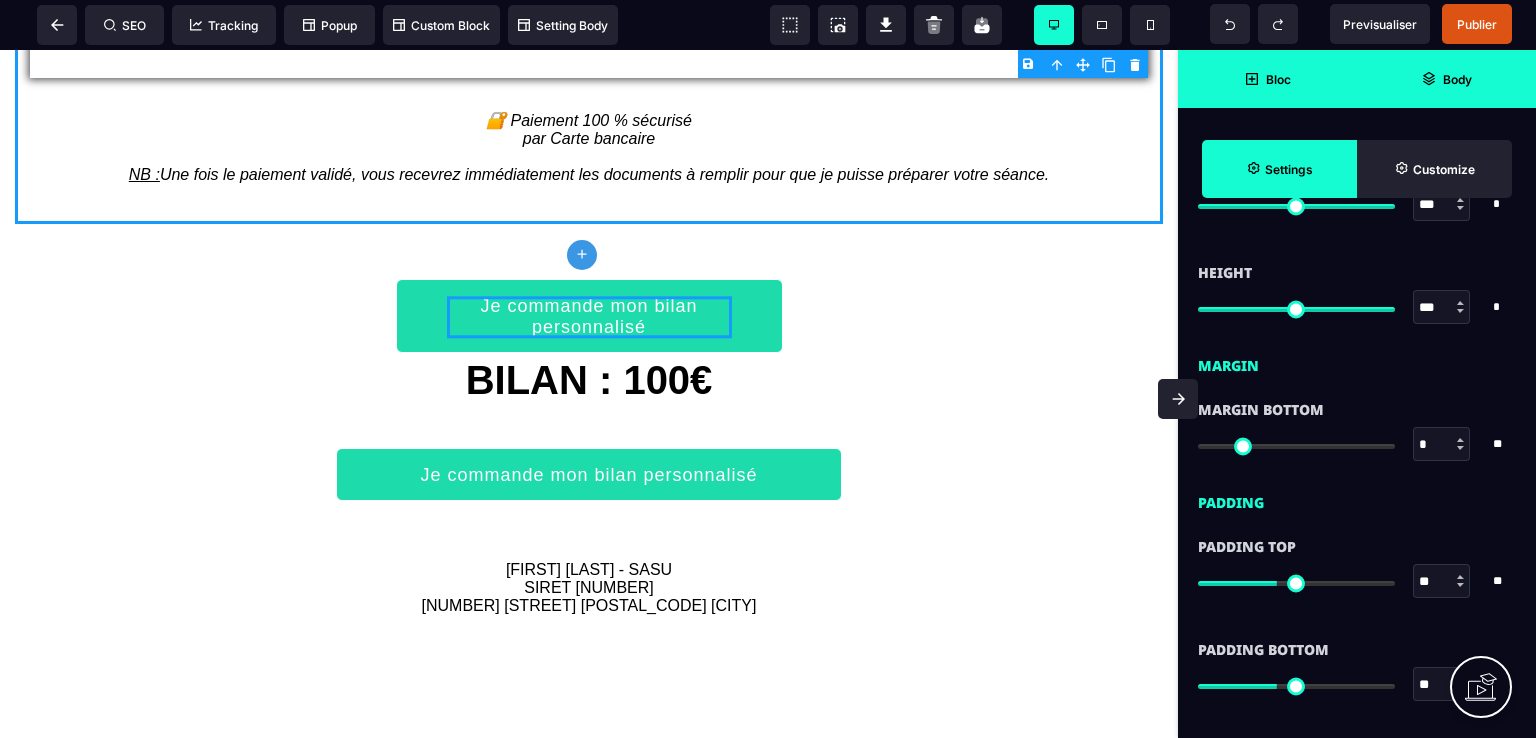 scroll, scrollTop: 1400, scrollLeft: 0, axis: vertical 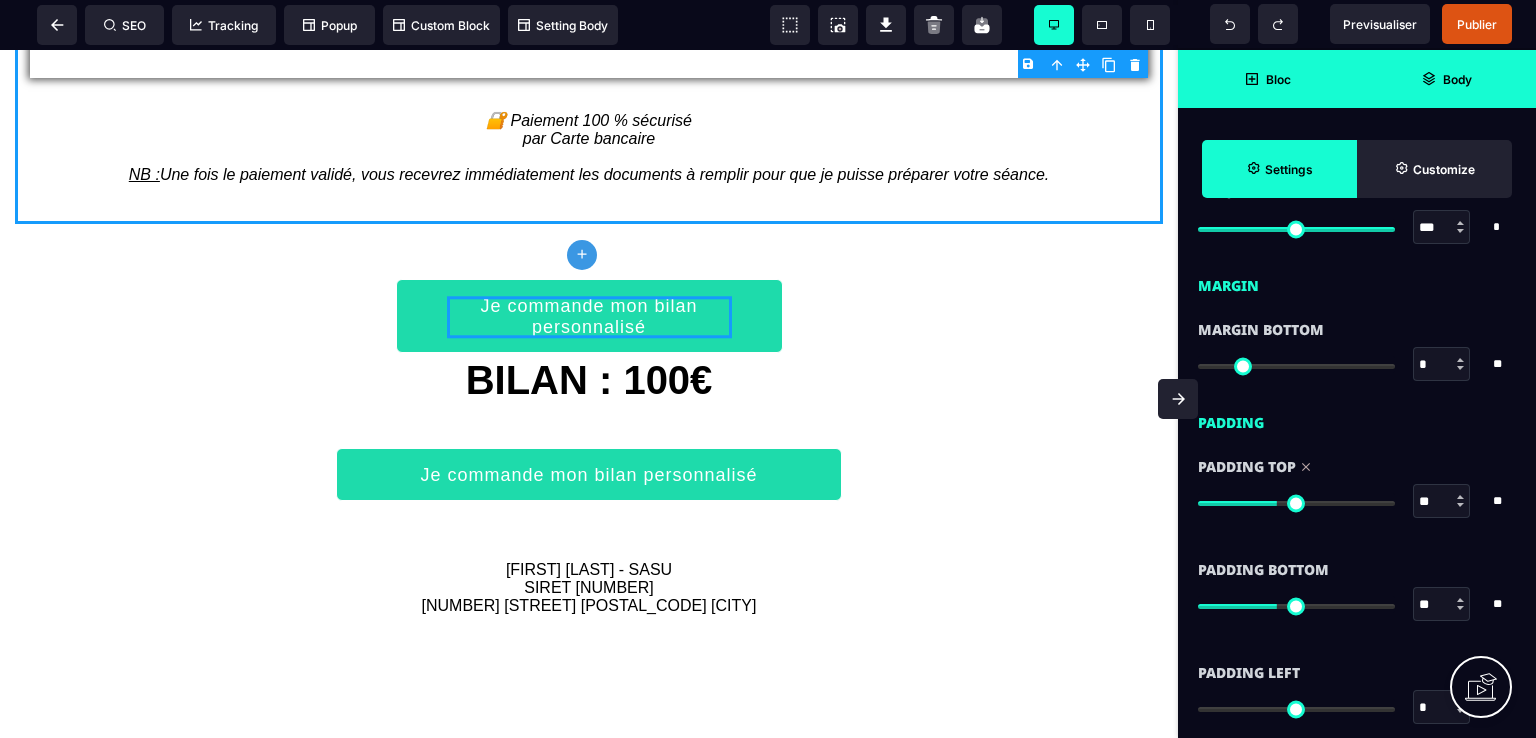 click at bounding box center (1296, 503) 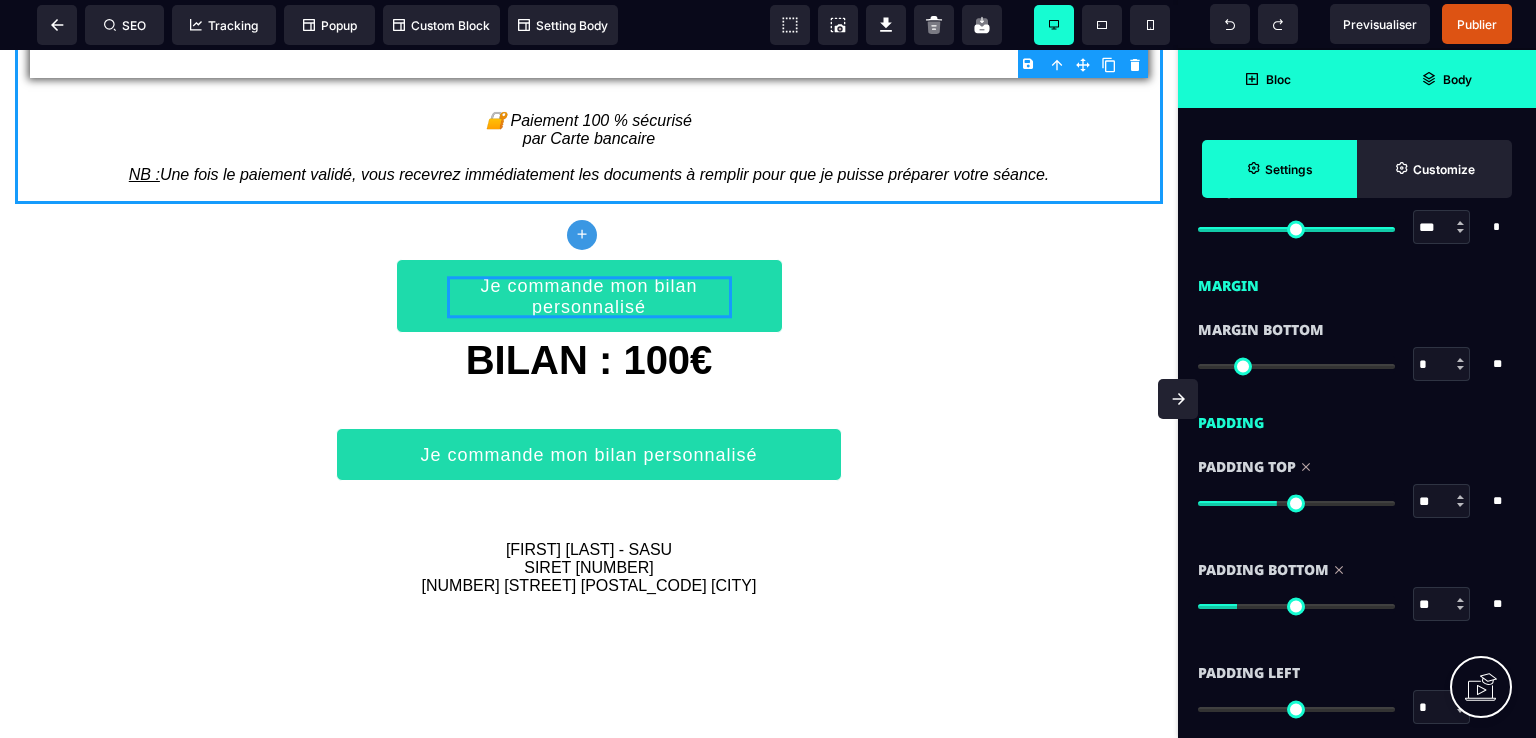 drag, startPoint x: 1275, startPoint y: 601, endPoint x: 1243, endPoint y: 592, distance: 33.24154 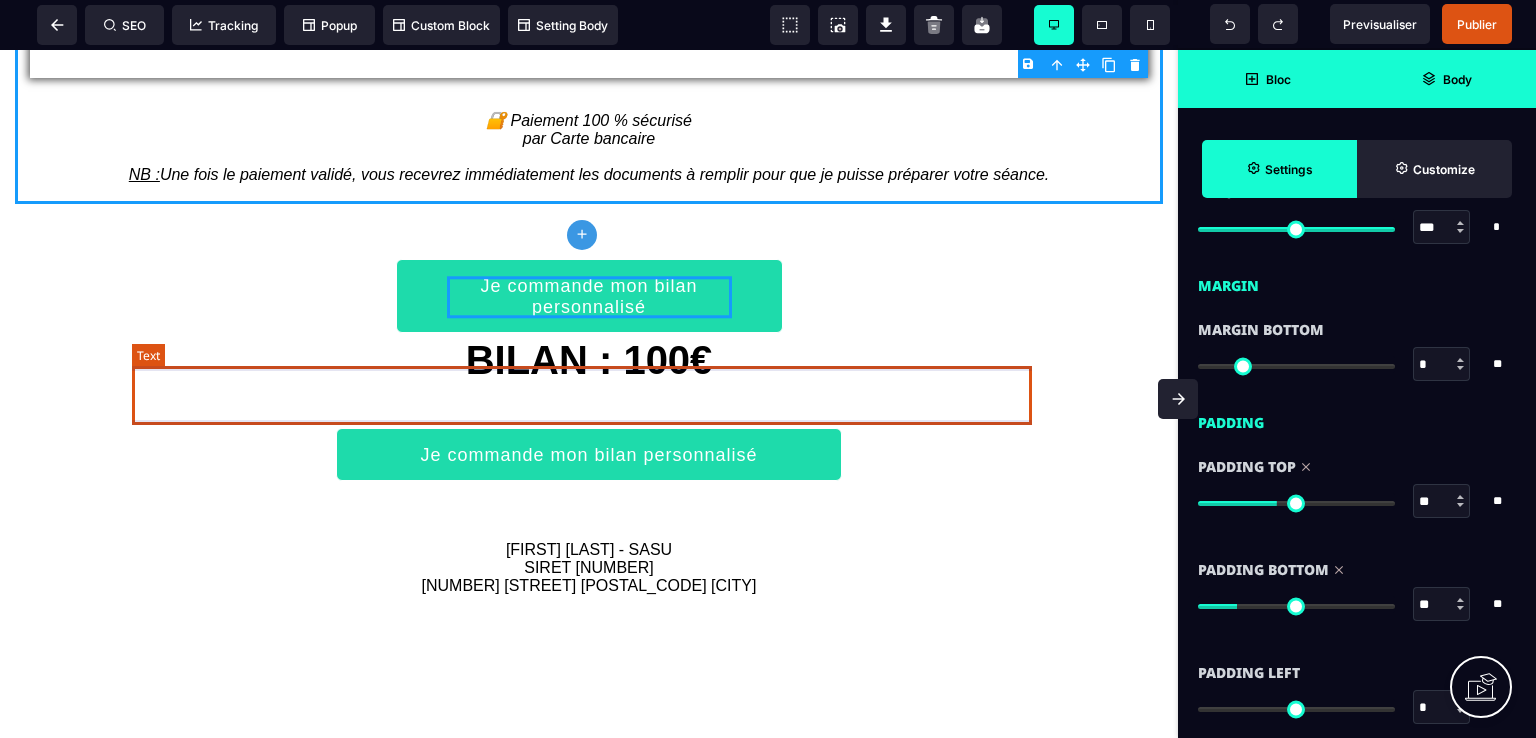 click on "BILAN : 100€" at bounding box center (589, 360) 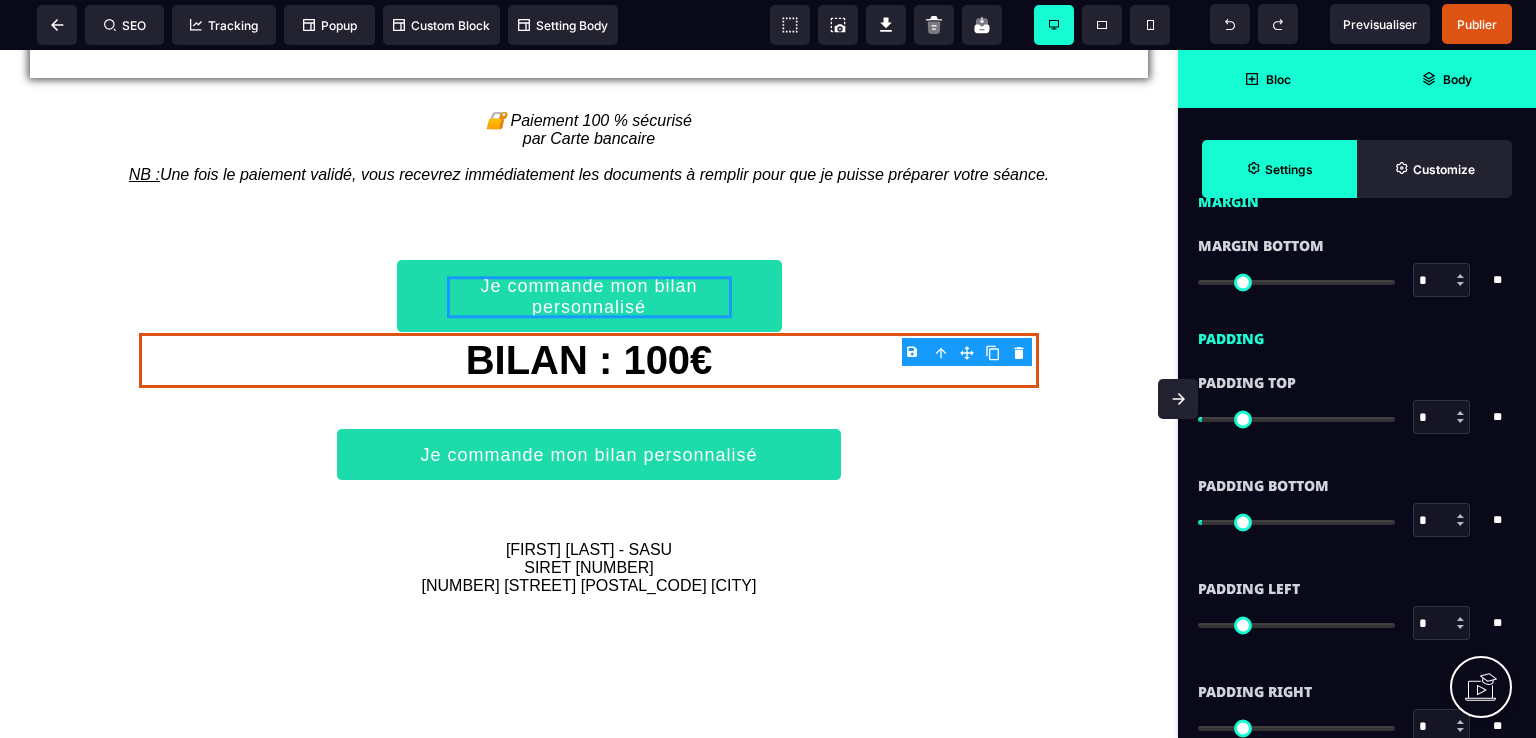 scroll, scrollTop: 1500, scrollLeft: 0, axis: vertical 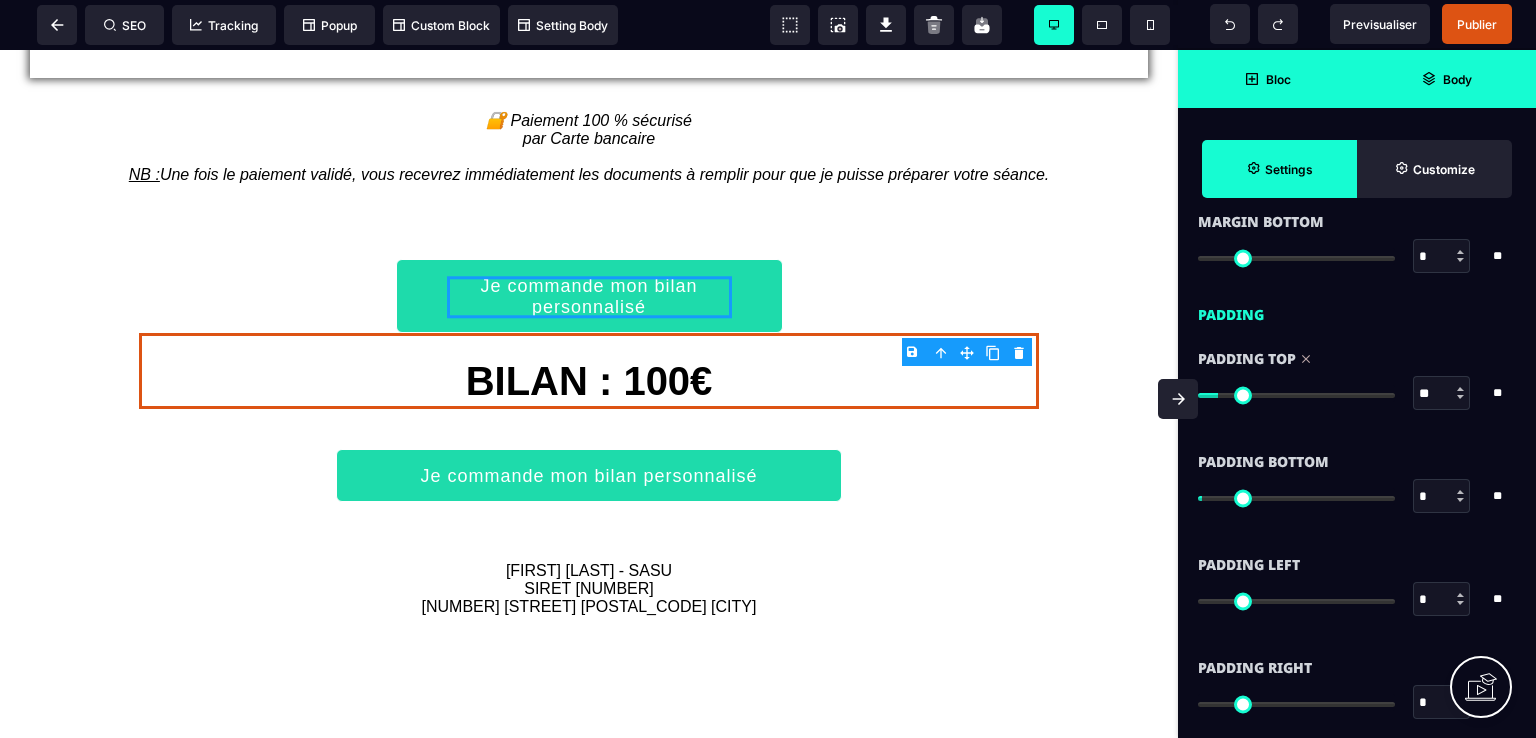 drag, startPoint x: 1212, startPoint y: 396, endPoint x: 1225, endPoint y: 393, distance: 13.341664 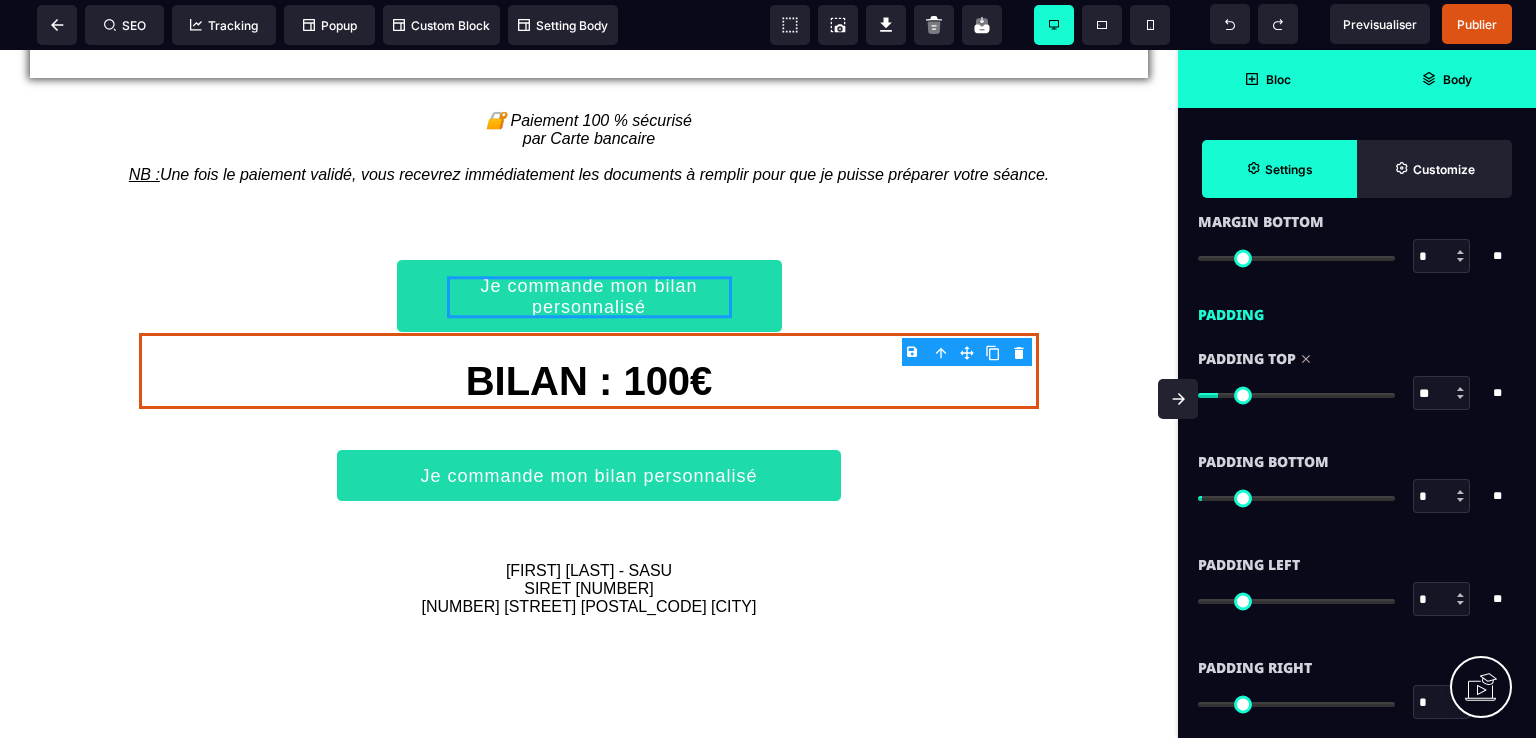 click at bounding box center [1296, 395] 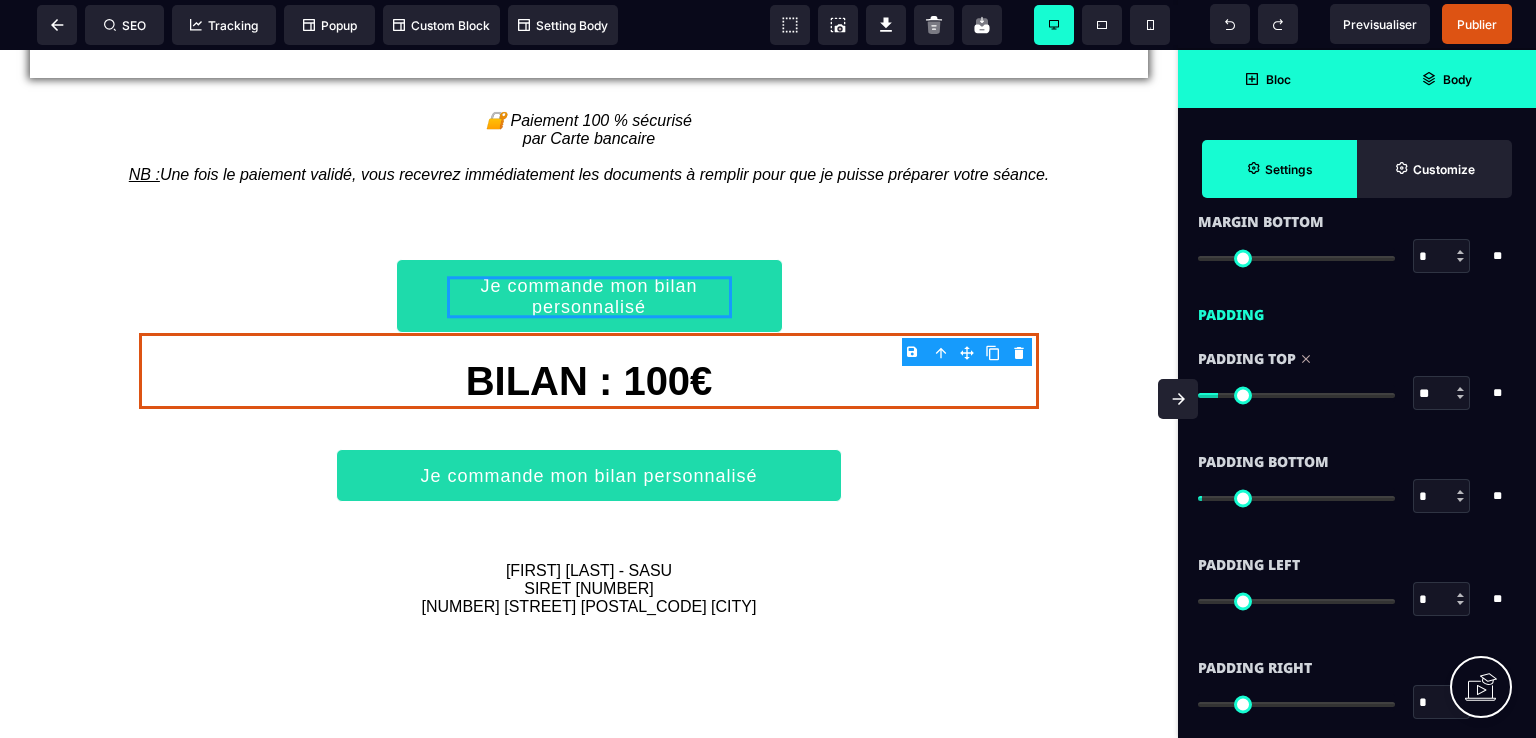 click at bounding box center (1460, 397) 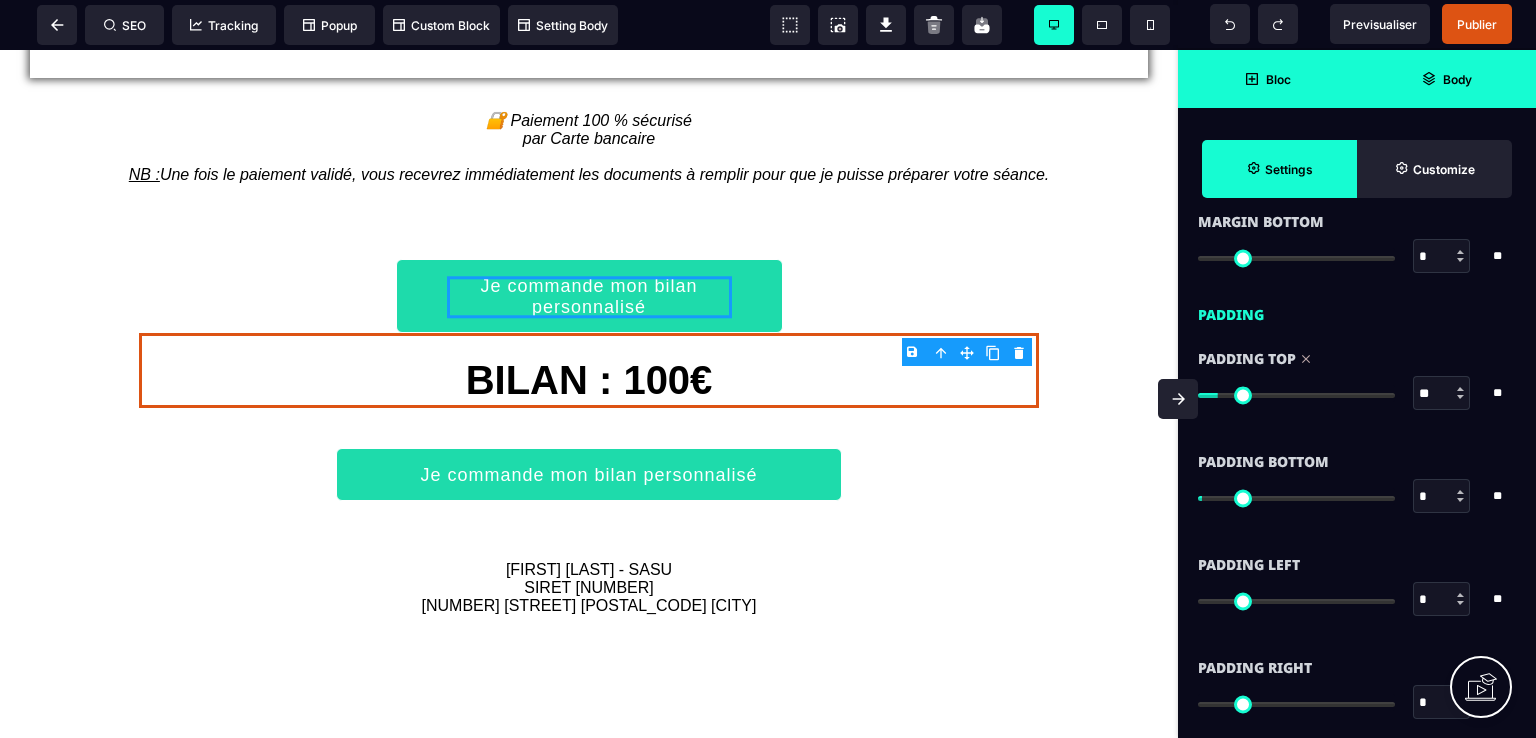 click on "**********" at bounding box center (589, -397) 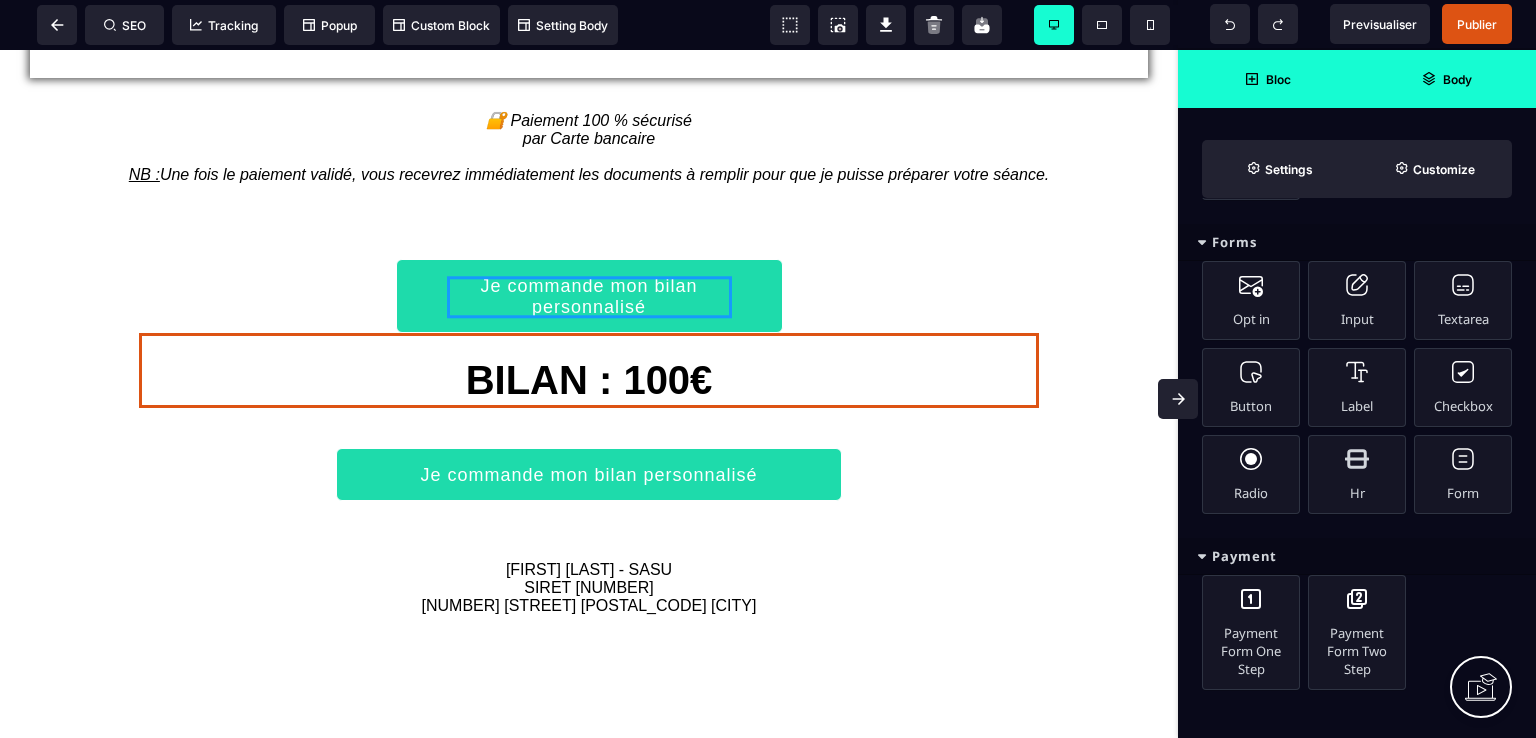 scroll, scrollTop: 1215, scrollLeft: 0, axis: vertical 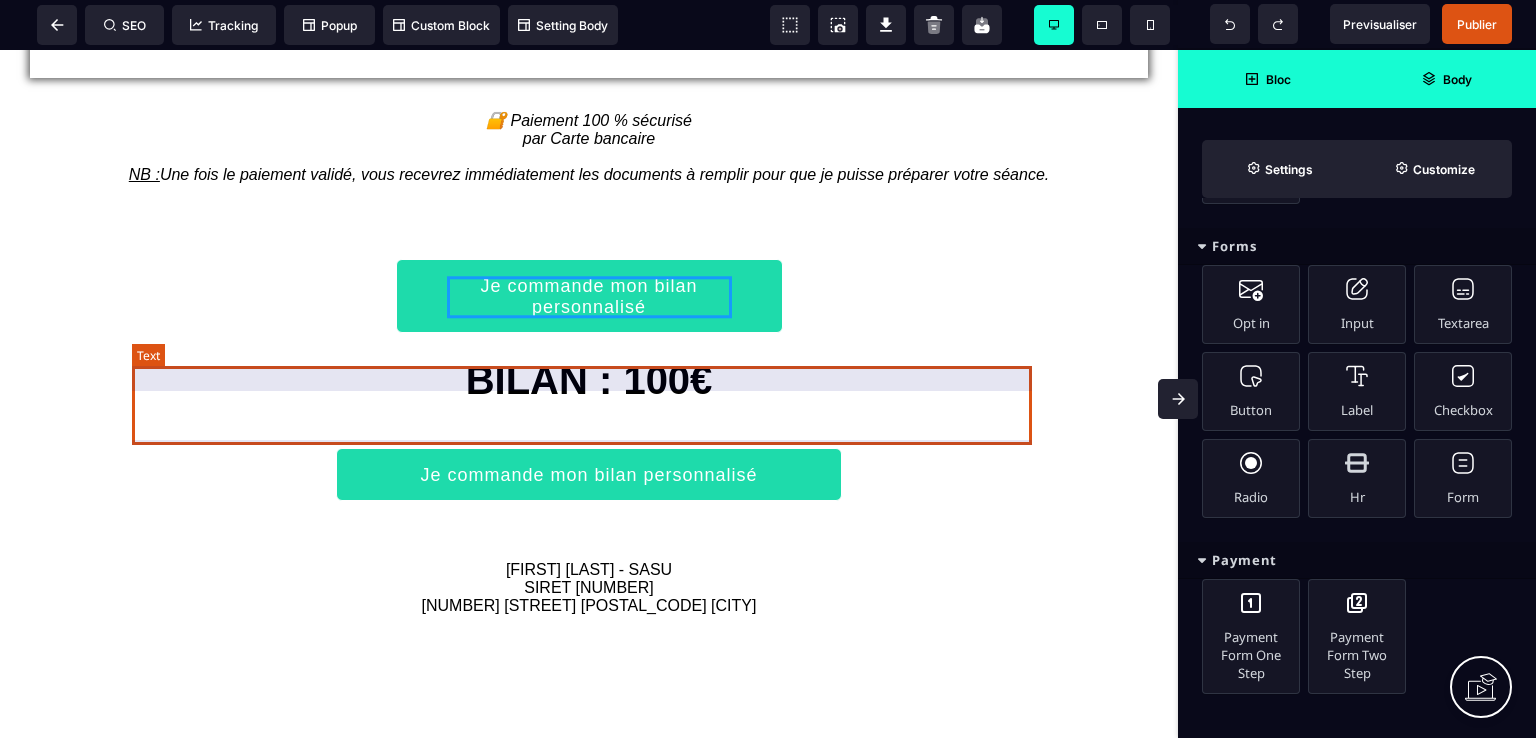 click on "BILAN : 100€" at bounding box center (589, 370) 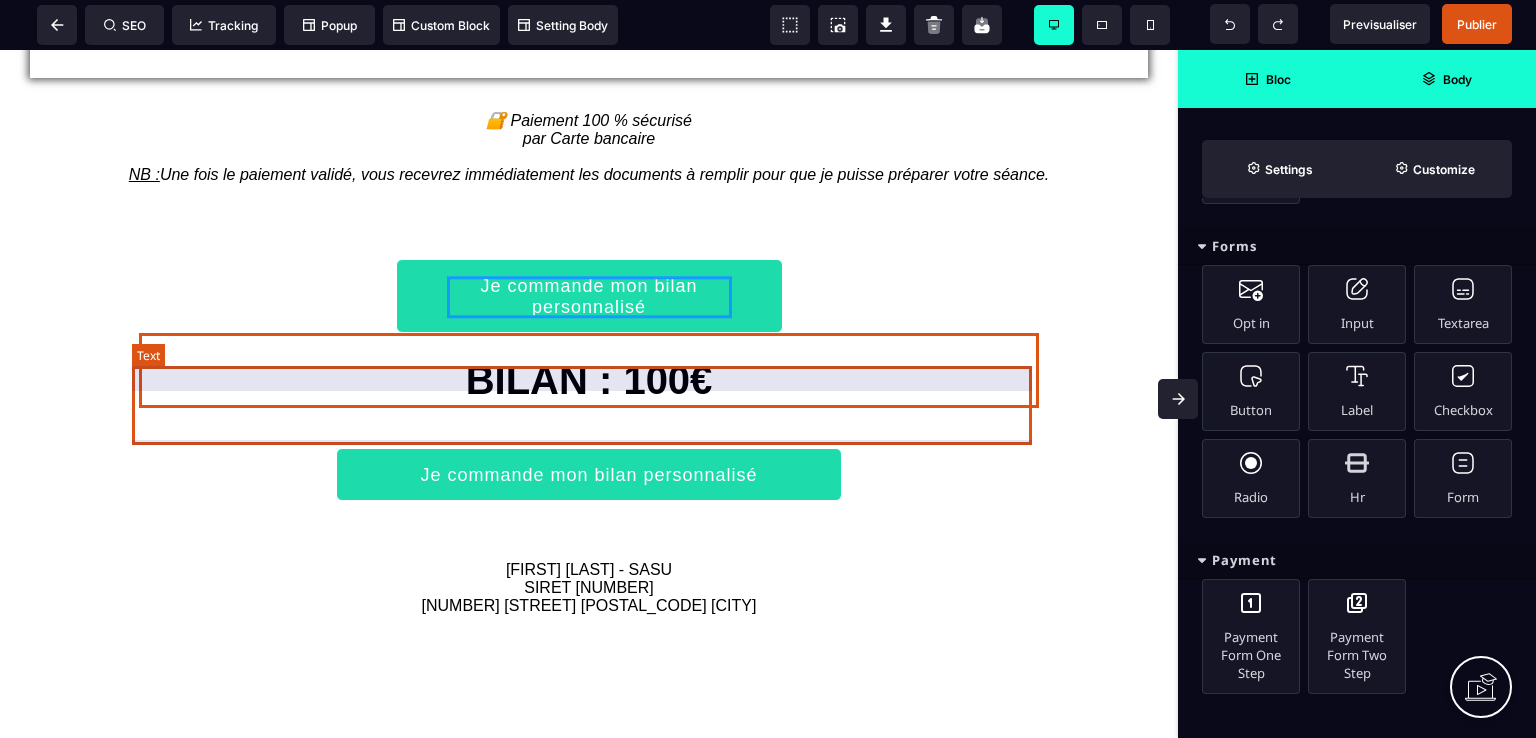 scroll, scrollTop: 0, scrollLeft: 0, axis: both 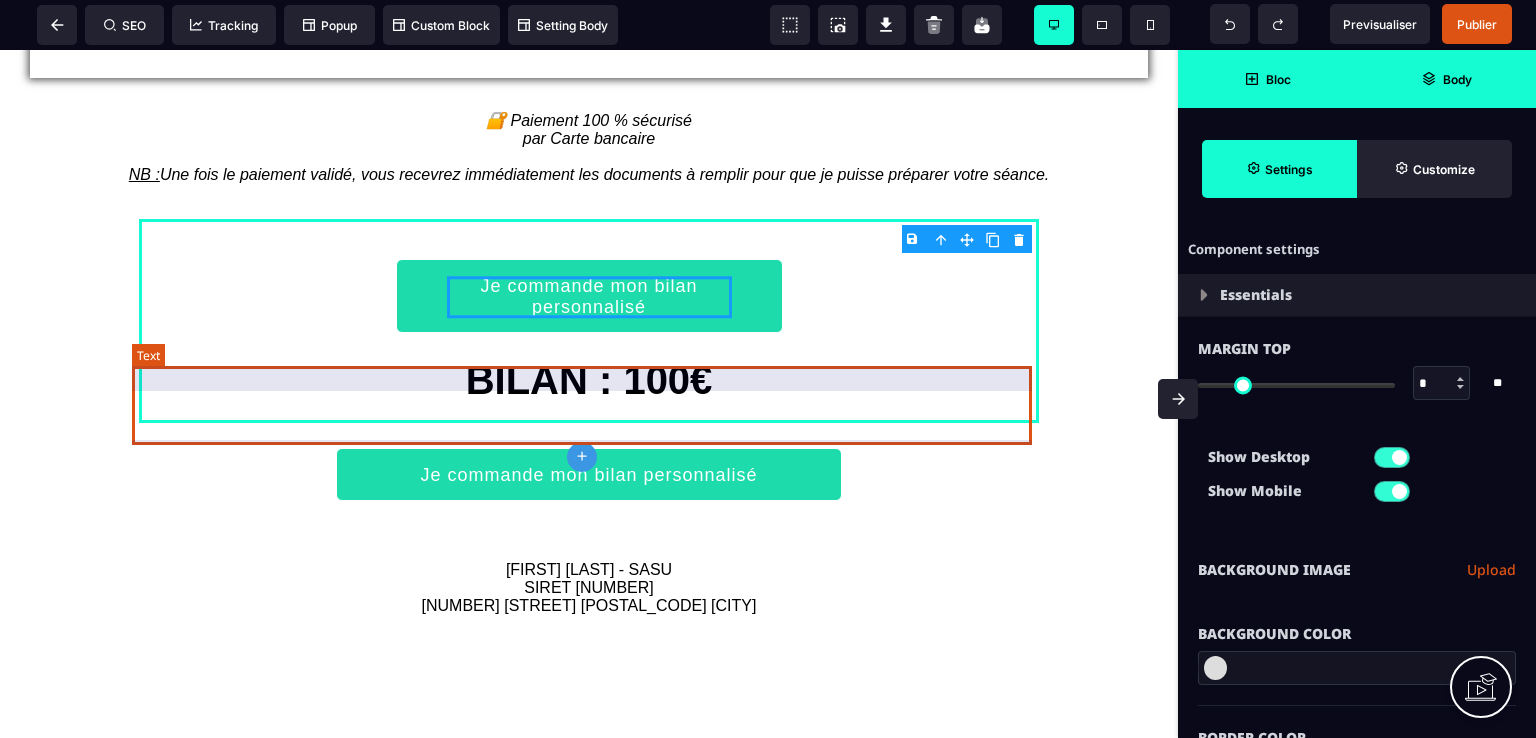 click on "BILAN : 100€" at bounding box center (589, 370) 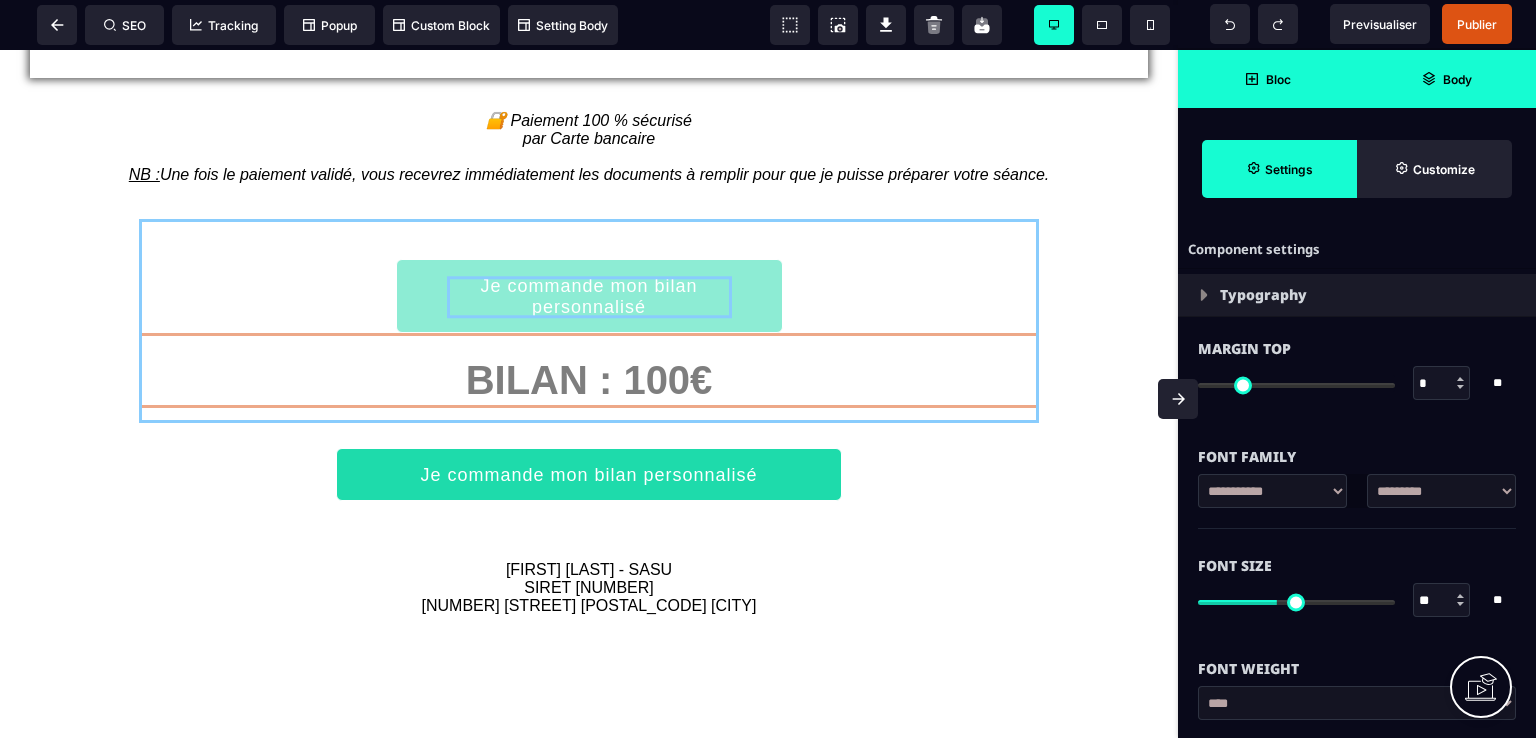 drag, startPoint x: 888, startPoint y: 425, endPoint x: 905, endPoint y: 281, distance: 145 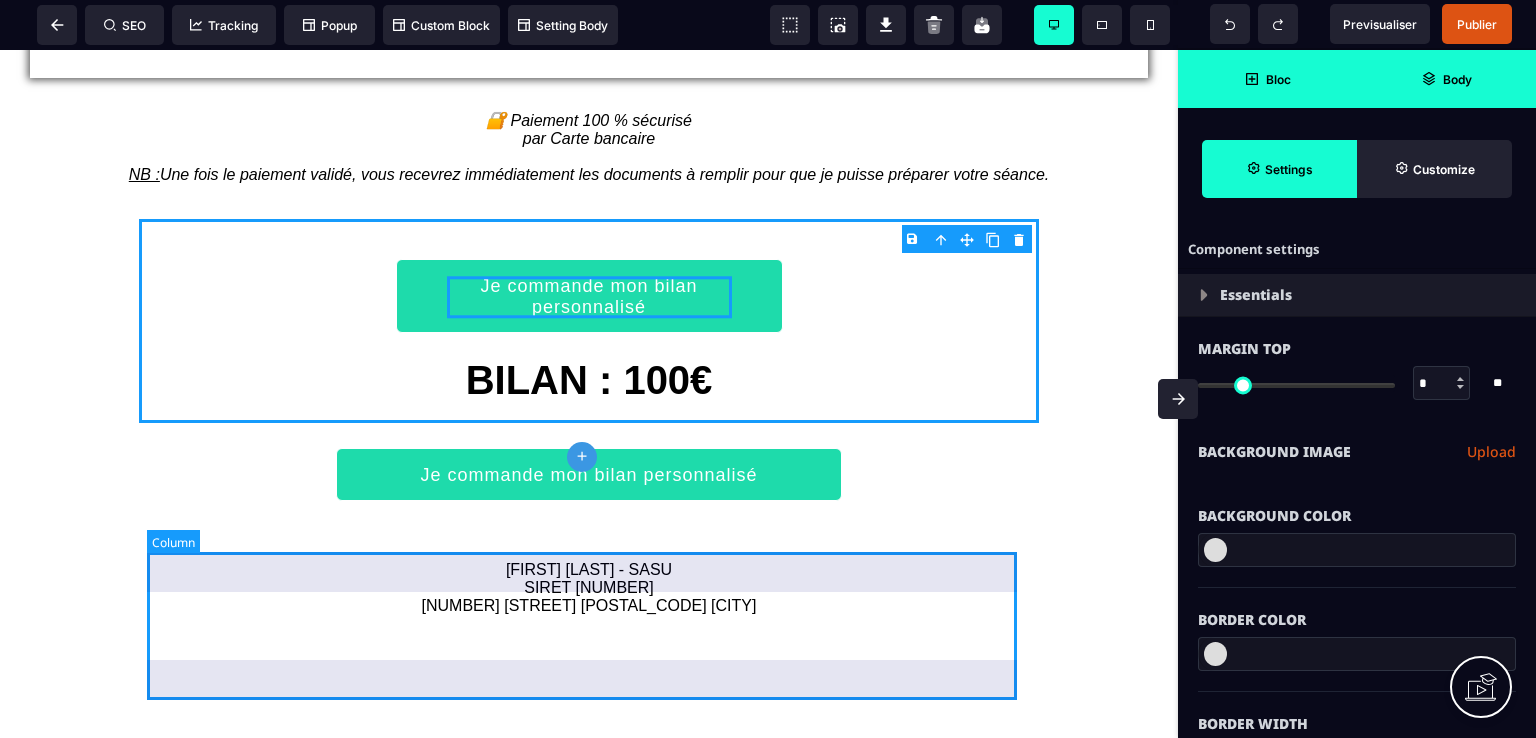 click on "[FIRST] [LAST] - SASU SIRET [NUMBER]
[NUMBER] [STREET] [POSTAL_CODE] [CITY]" at bounding box center [589, 588] 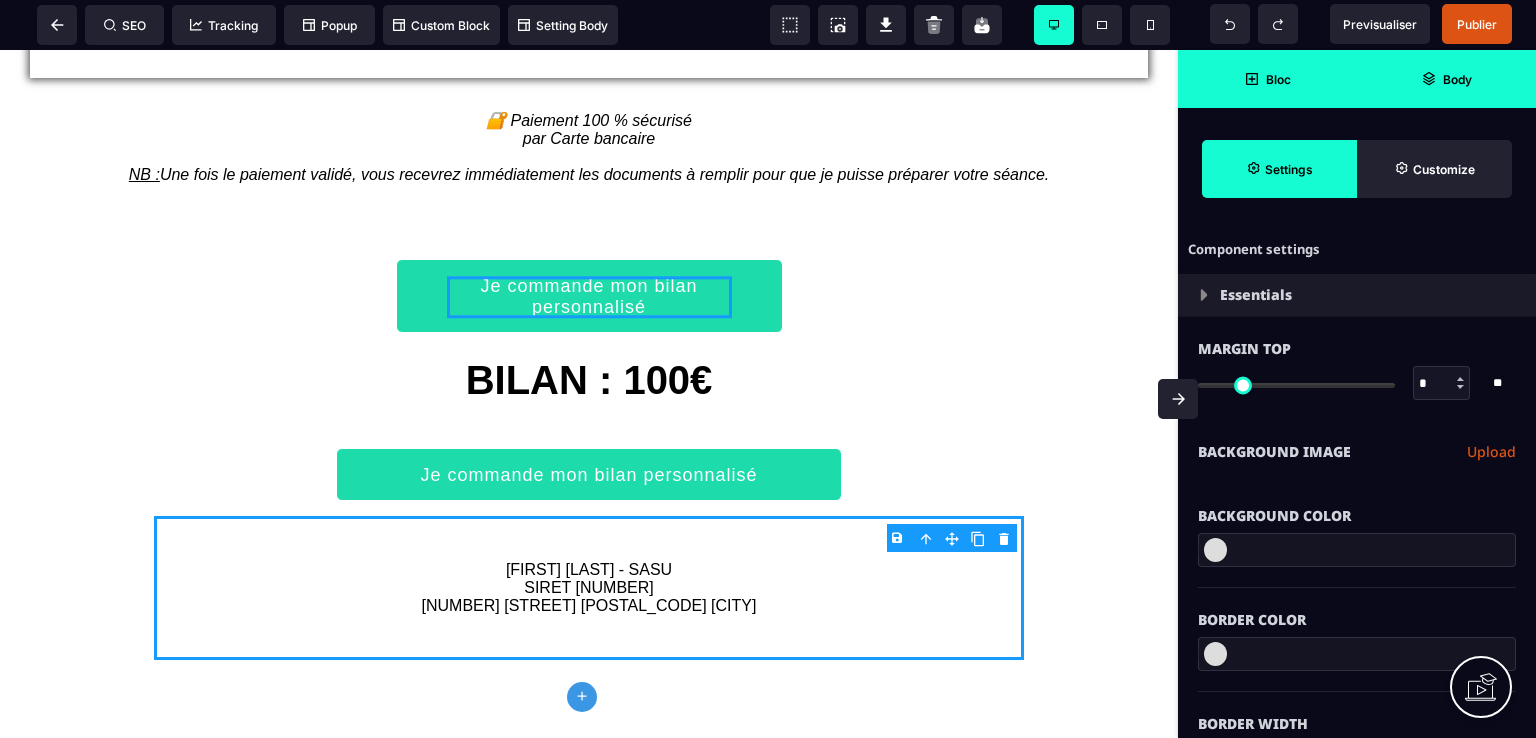 click on "**********" at bounding box center (589, -397) 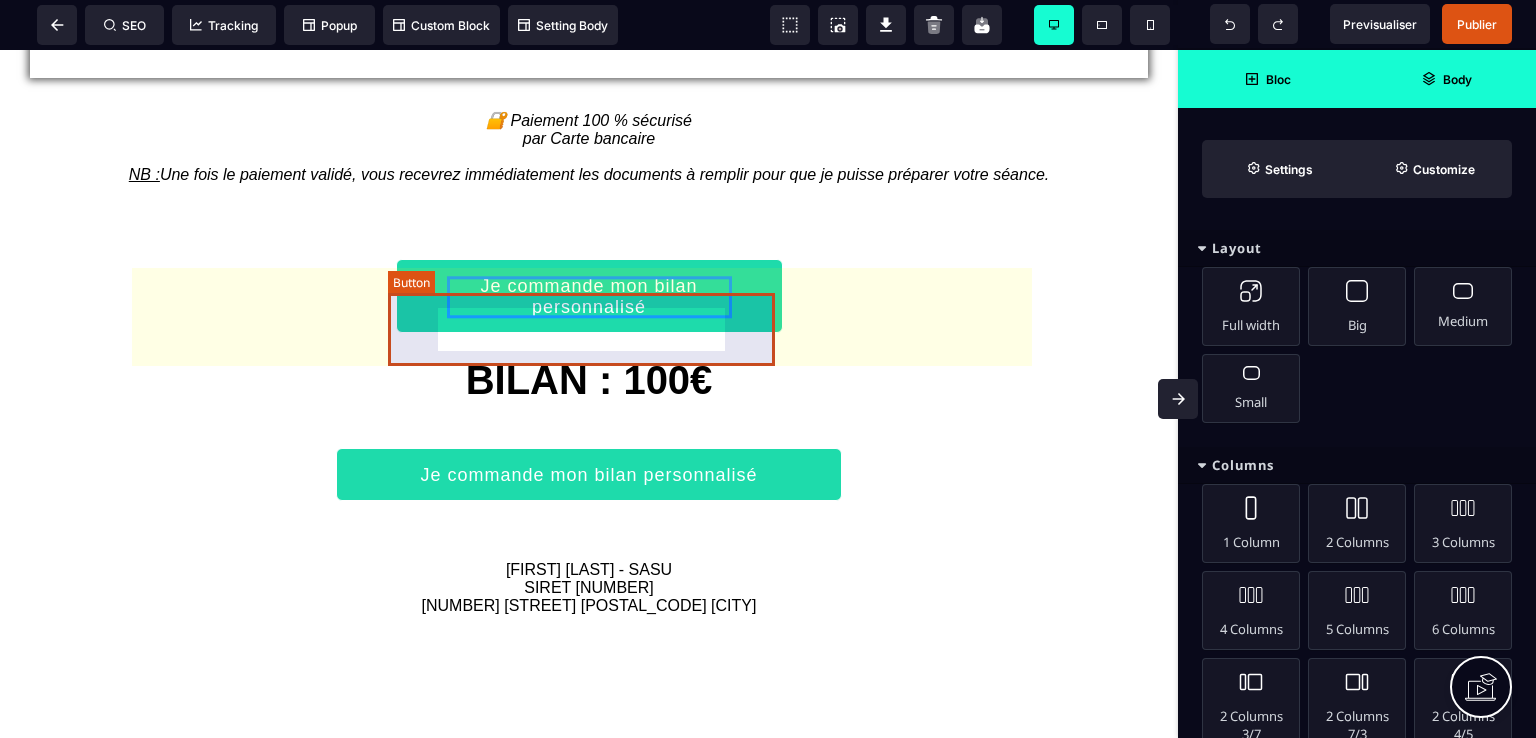 click on "Je commande mon bilan personnalisé" at bounding box center (589, 296) 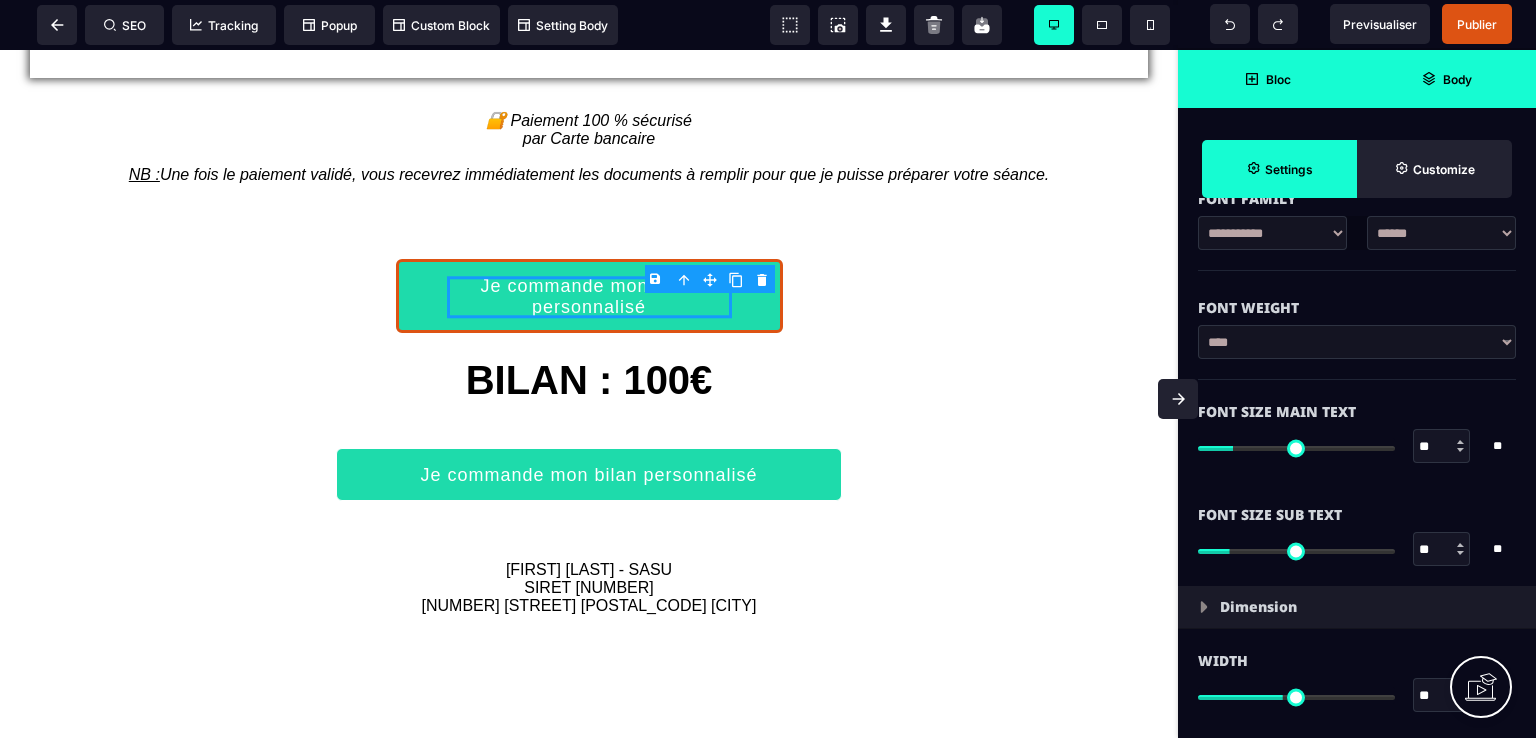 scroll, scrollTop: 1000, scrollLeft: 0, axis: vertical 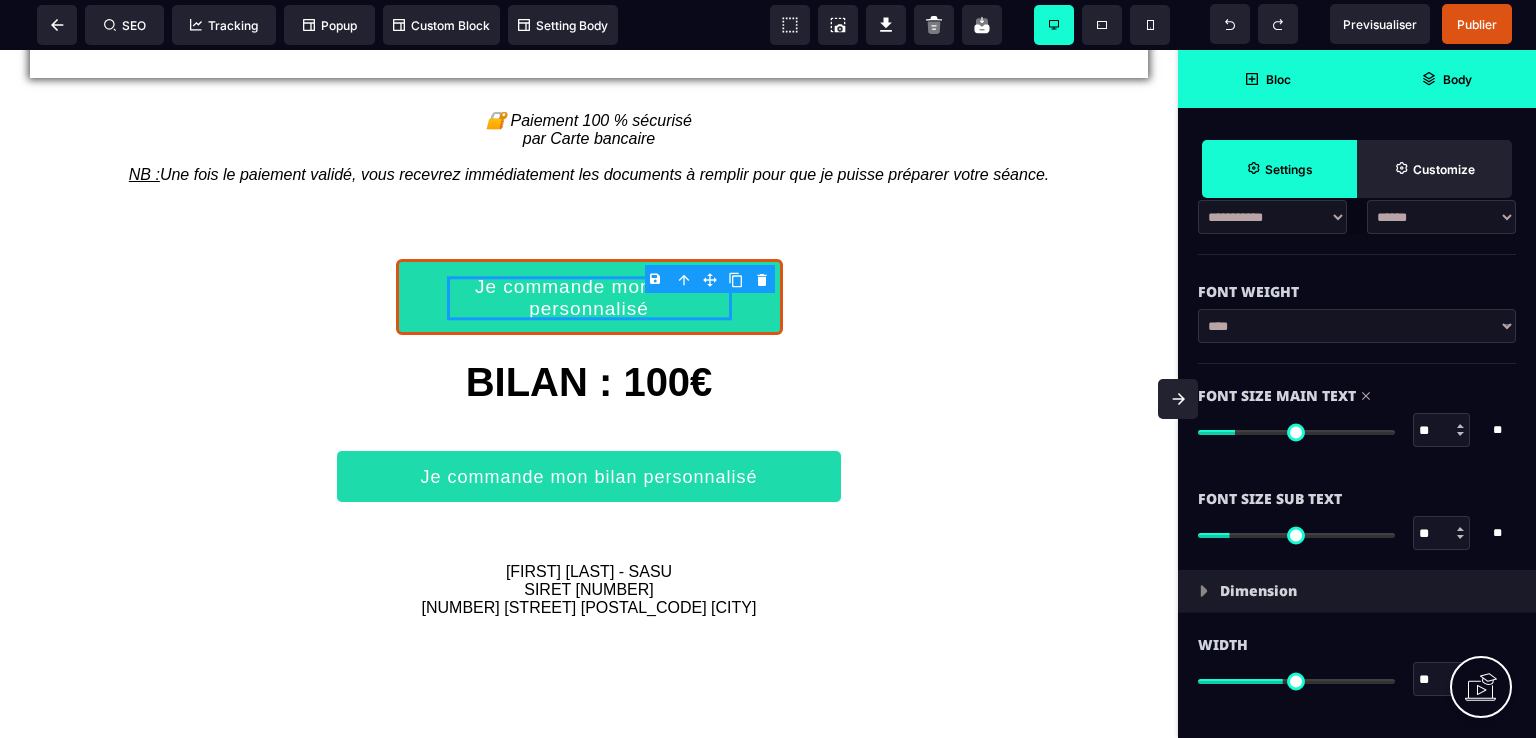click at bounding box center [1296, 432] 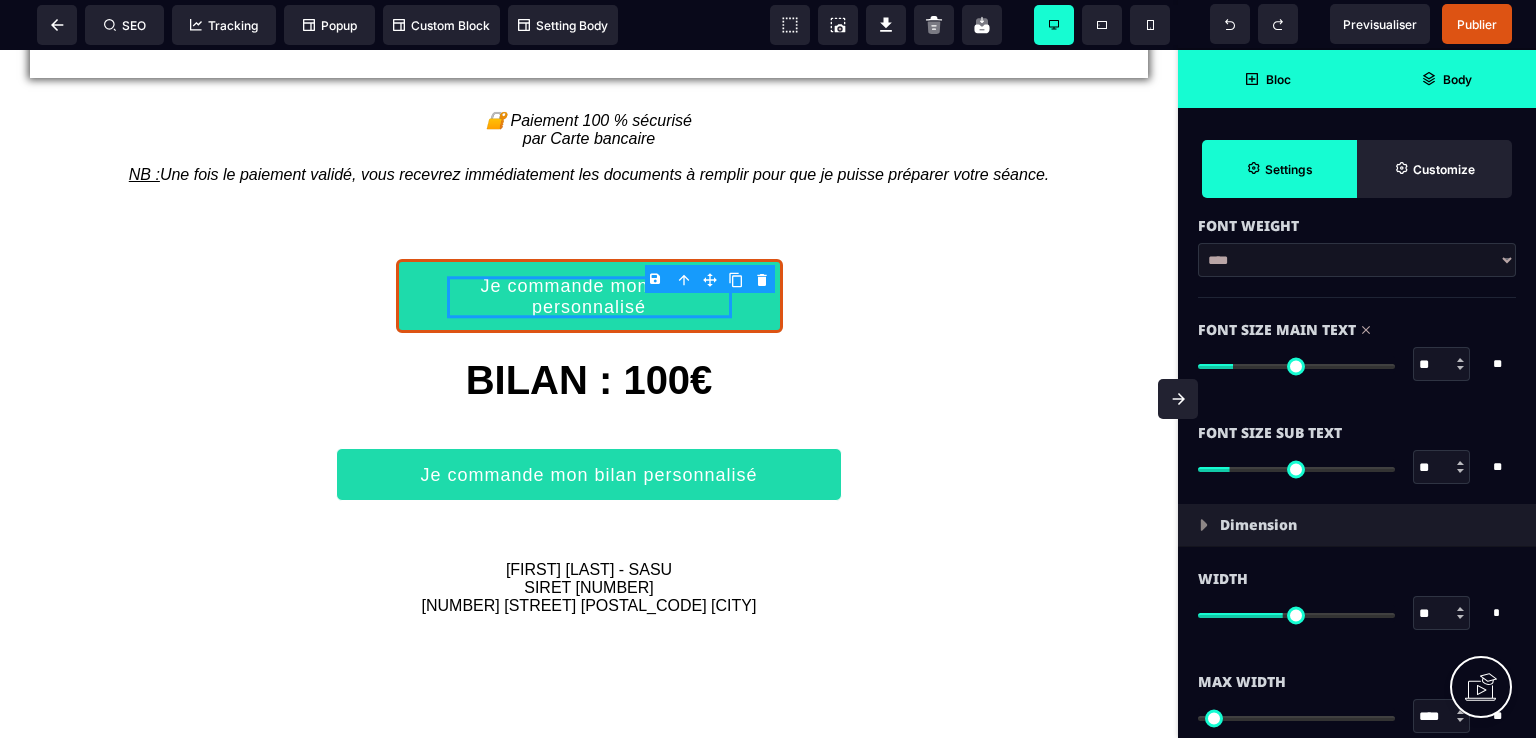 scroll, scrollTop: 1200, scrollLeft: 0, axis: vertical 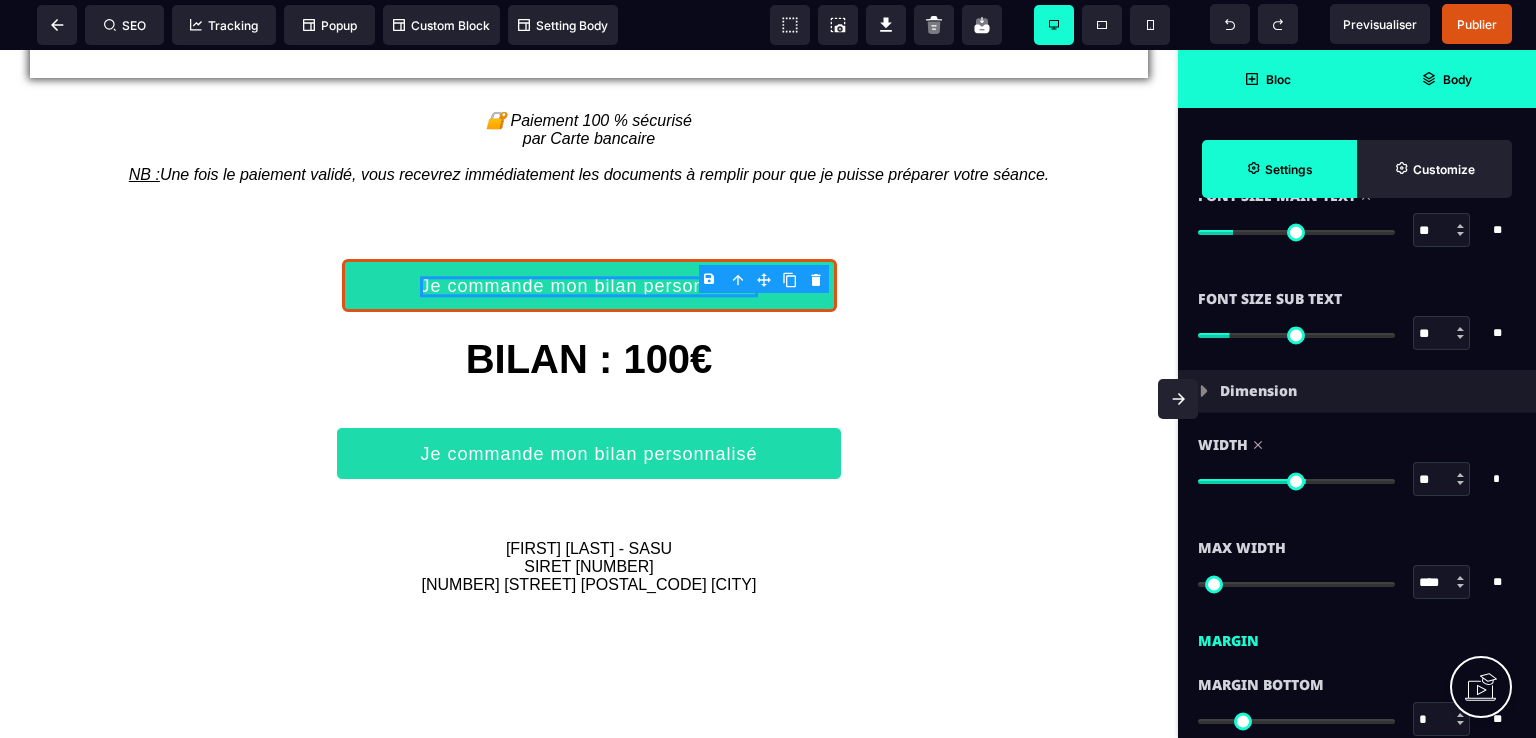 drag, startPoint x: 1282, startPoint y: 472, endPoint x: 1304, endPoint y: 465, distance: 23.086792 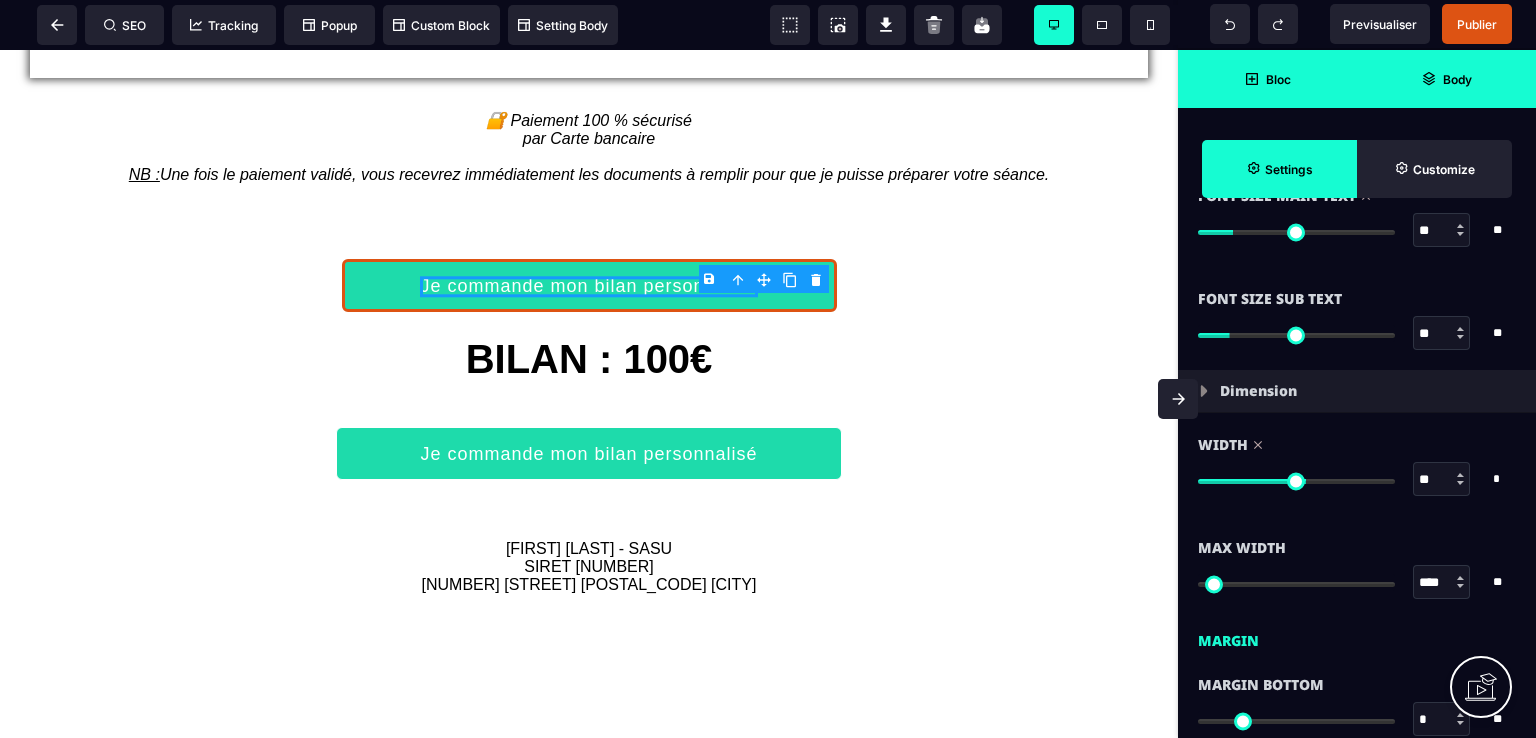 click on "**********" at bounding box center [589, -407] 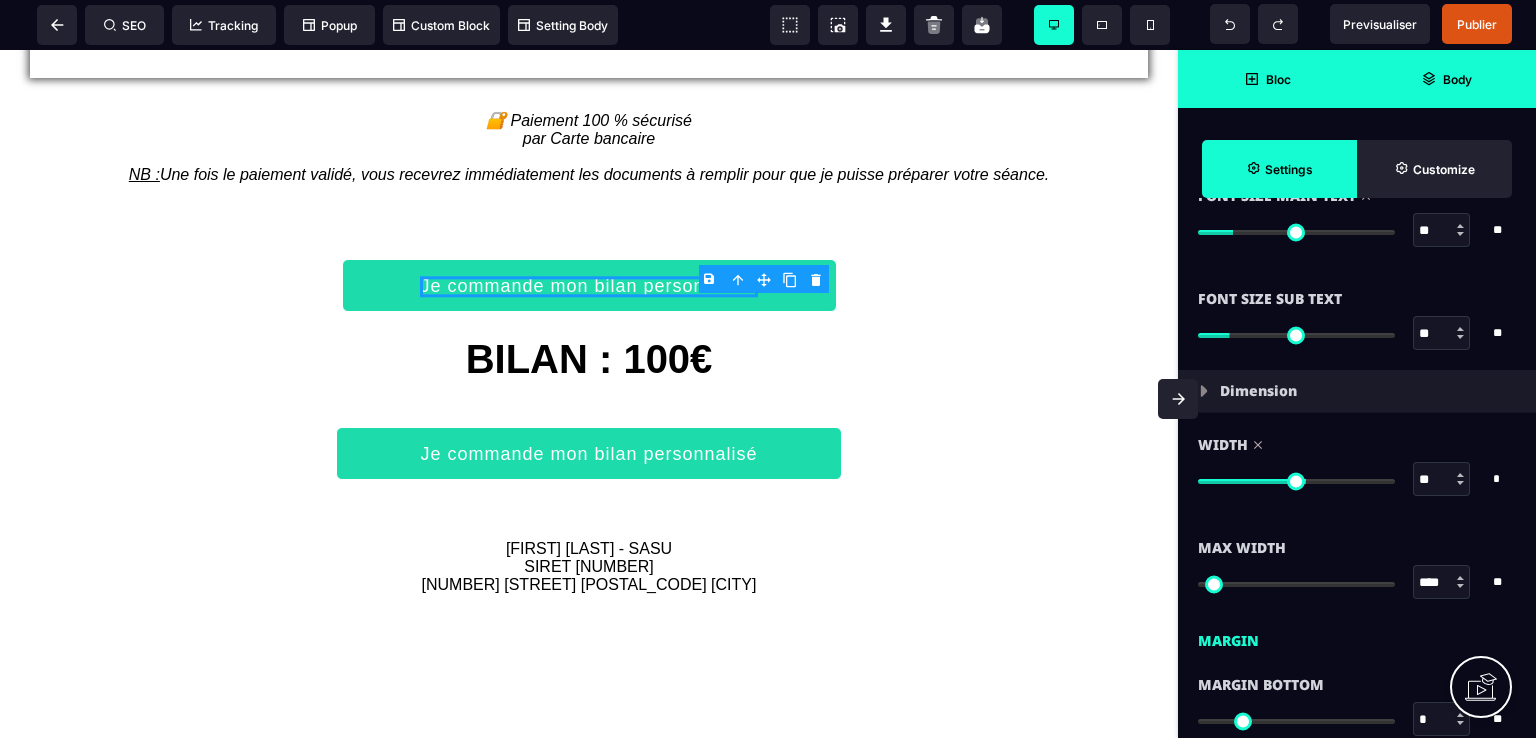 scroll, scrollTop: 1215, scrollLeft: 0, axis: vertical 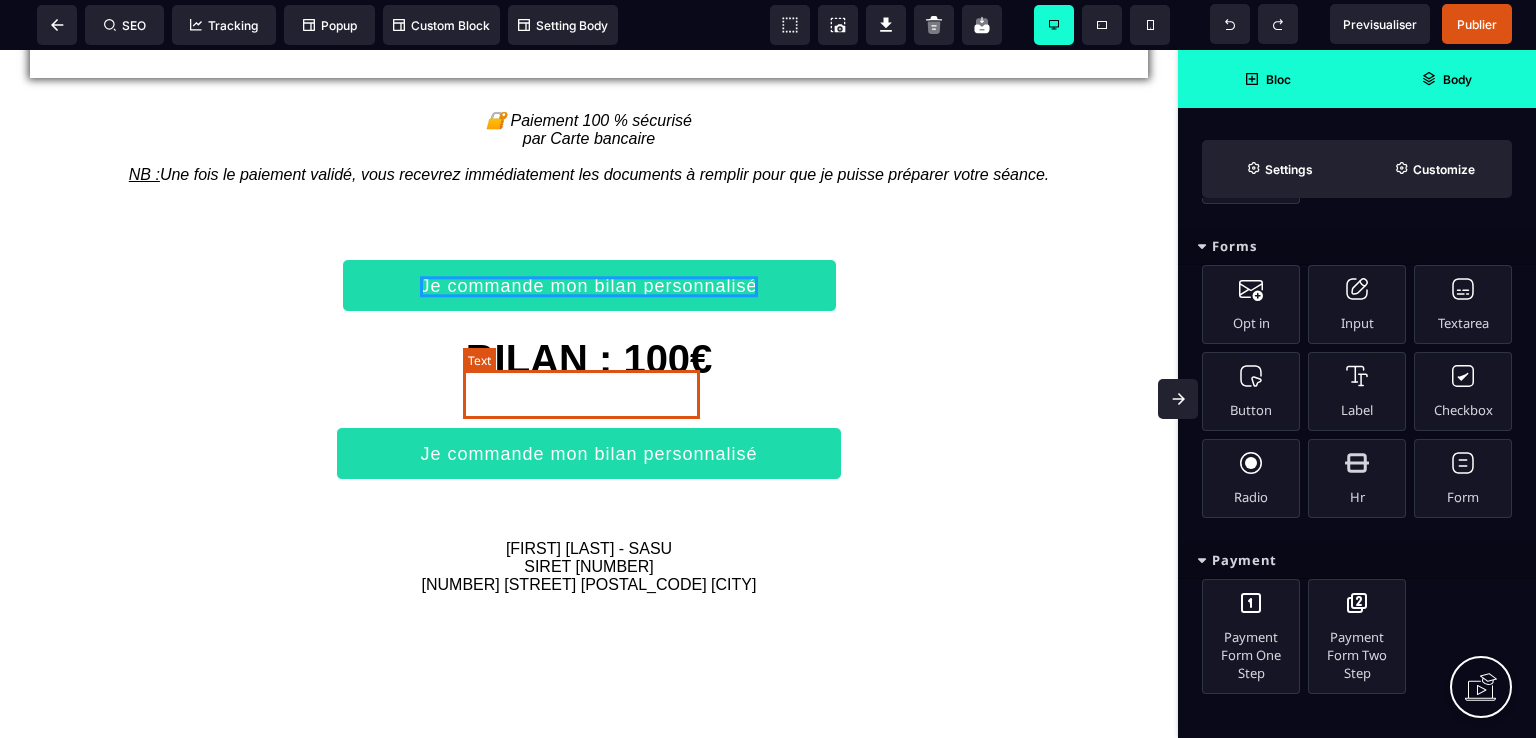 click on "BILAN : 100€" at bounding box center [589, 359] 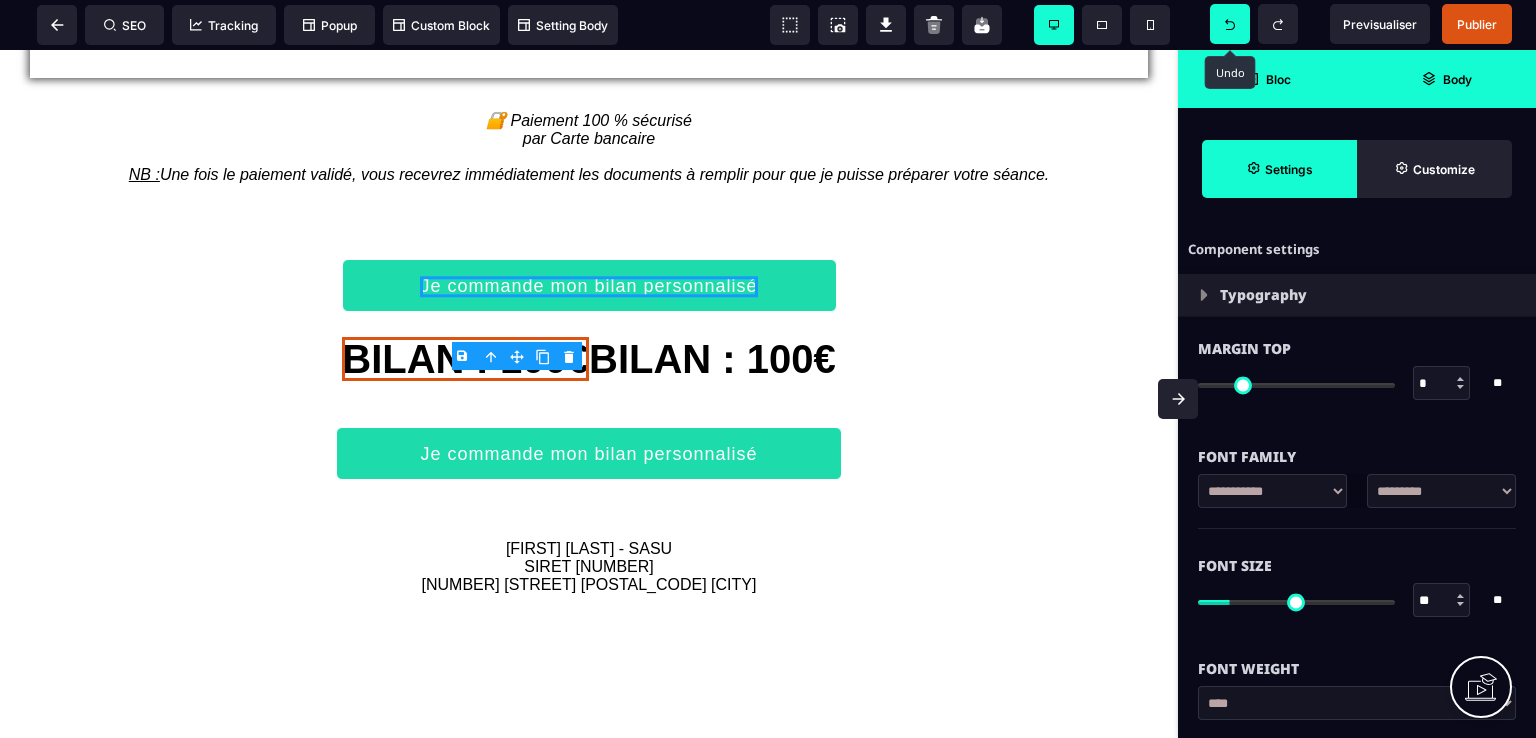 click 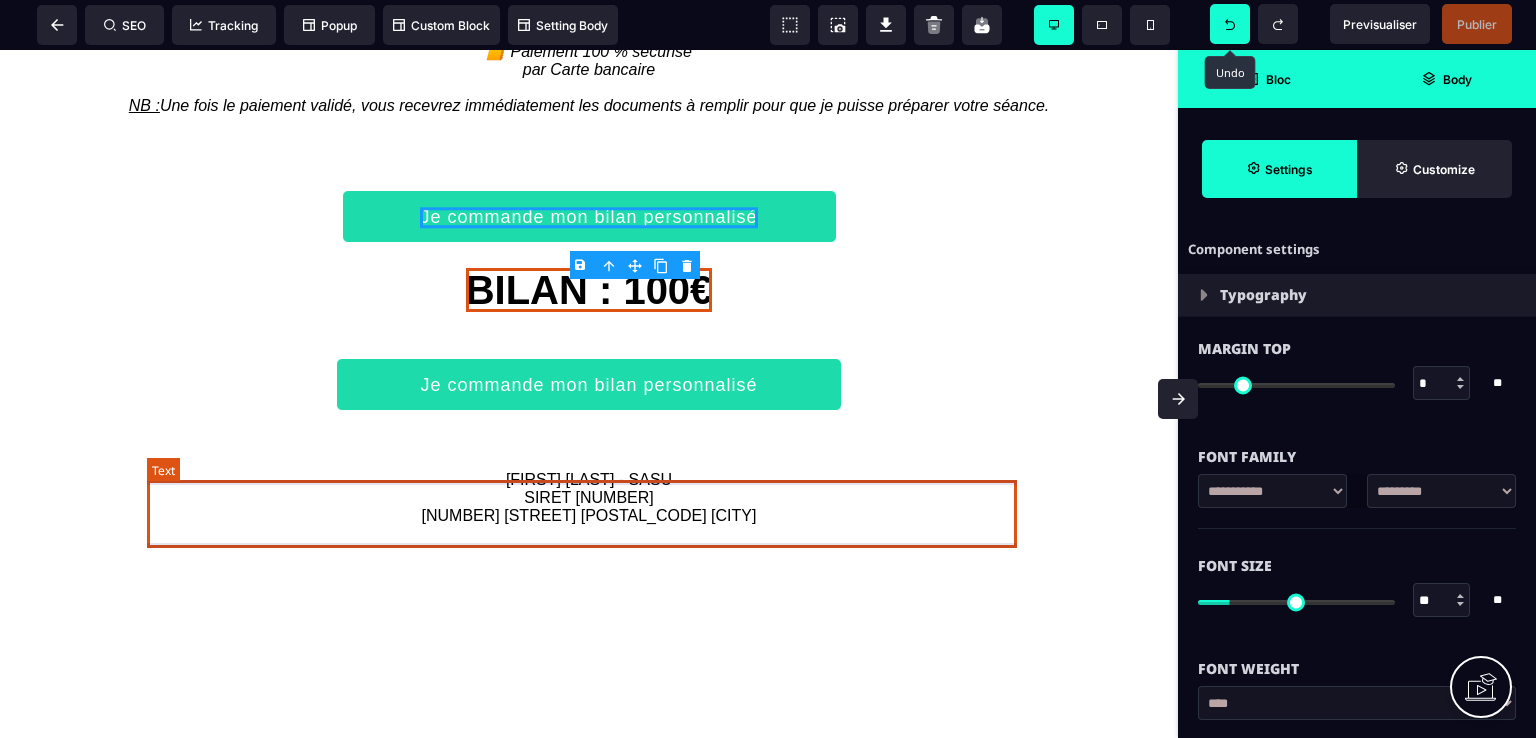 scroll, scrollTop: 2207, scrollLeft: 0, axis: vertical 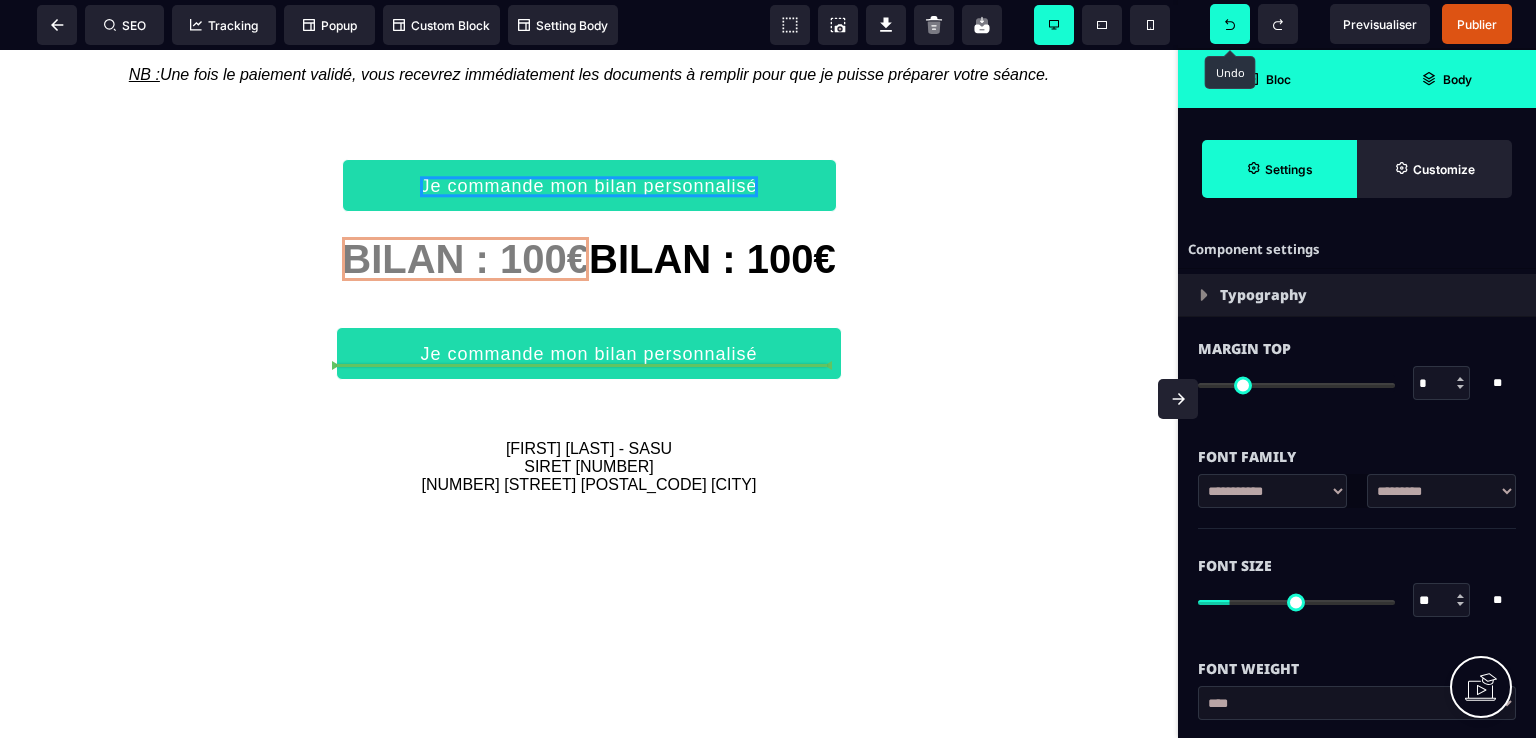 drag, startPoint x: 515, startPoint y: 296, endPoint x: 531, endPoint y: 353, distance: 59.20304 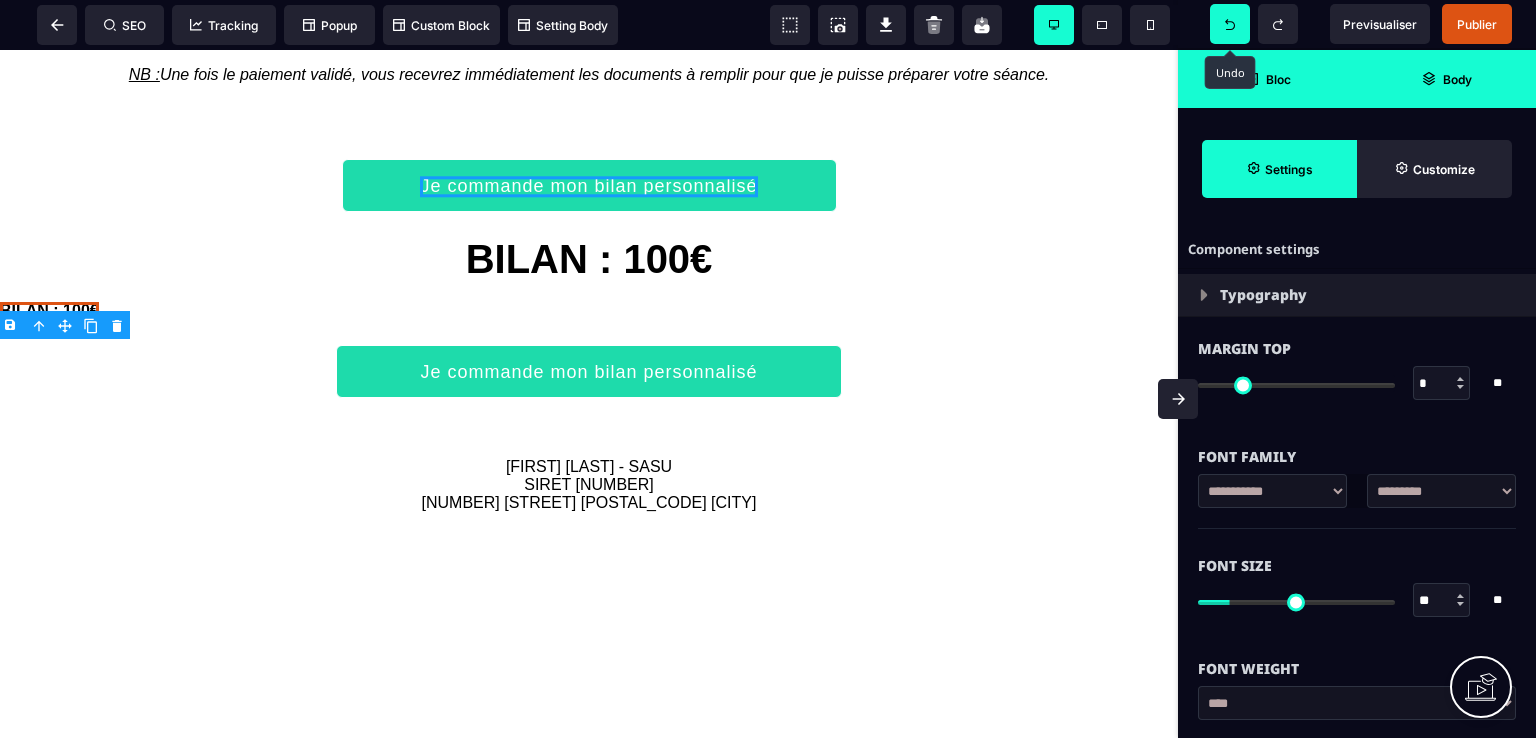 click on "B I U S
A *******
Text
SEO
Tracking
Popup" at bounding box center (768, 369) 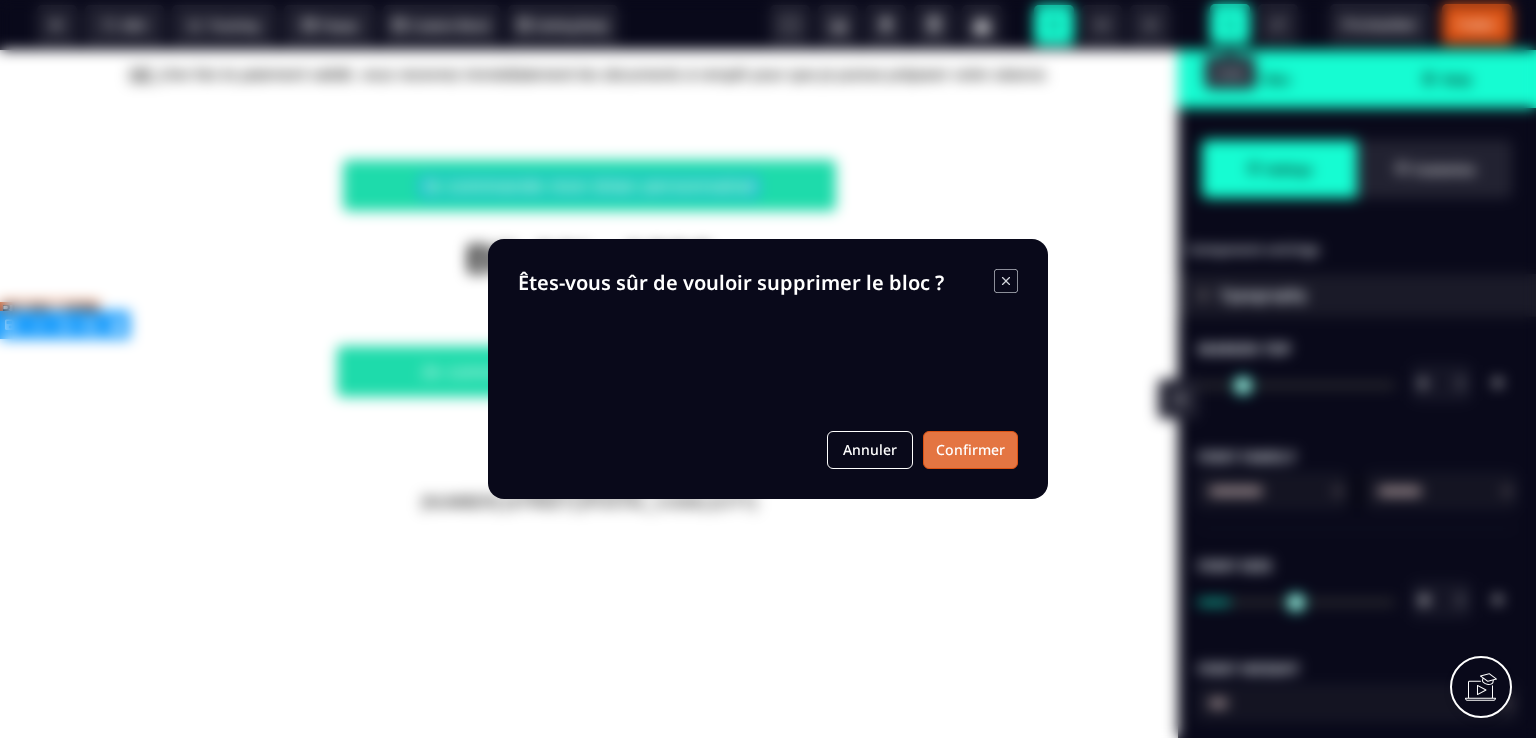click on "Confirmer" at bounding box center (970, 450) 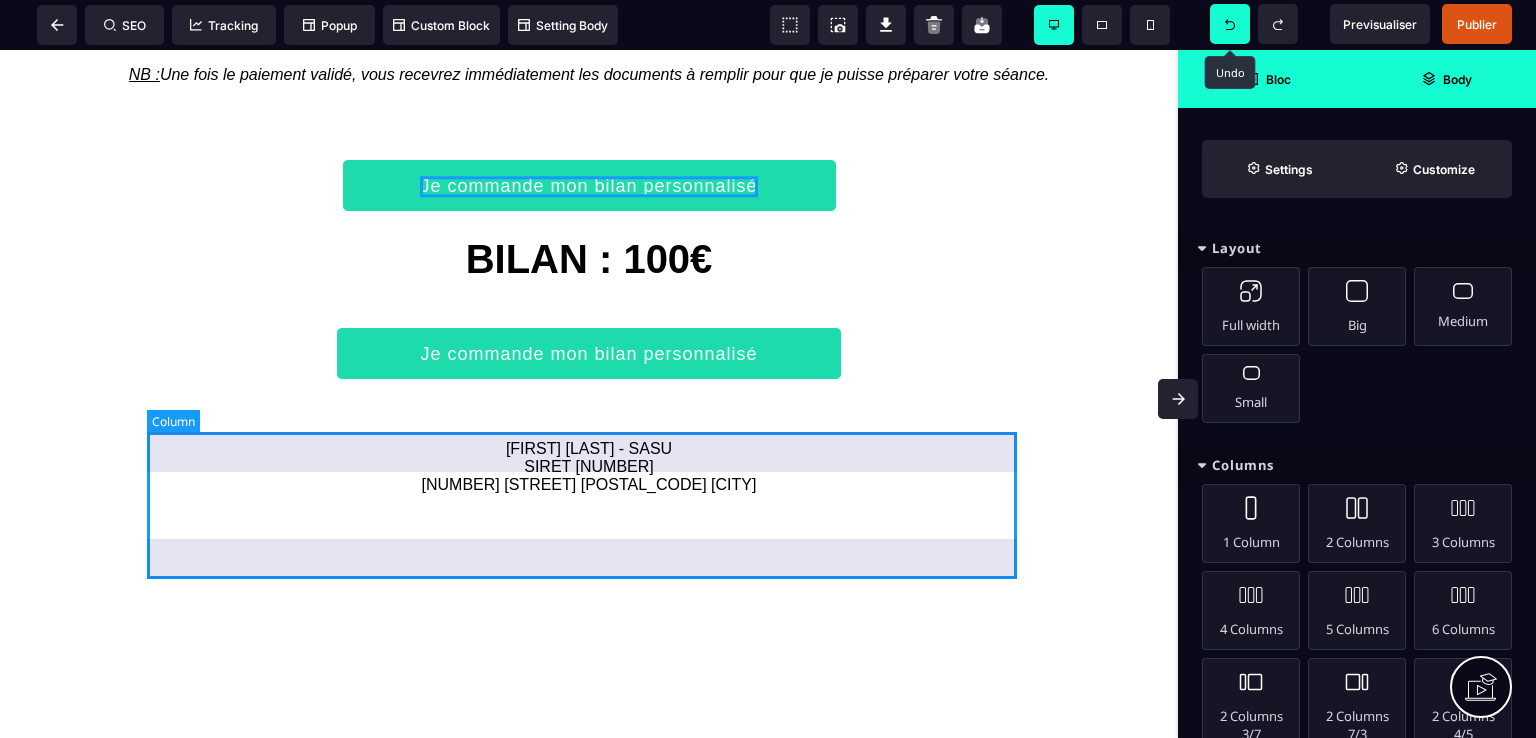click on "[FIRST] [LAST] - SASU SIRET [NUMBER]
[NUMBER] [STREET] [POSTAL_CODE] [CITY]" at bounding box center (589, 467) 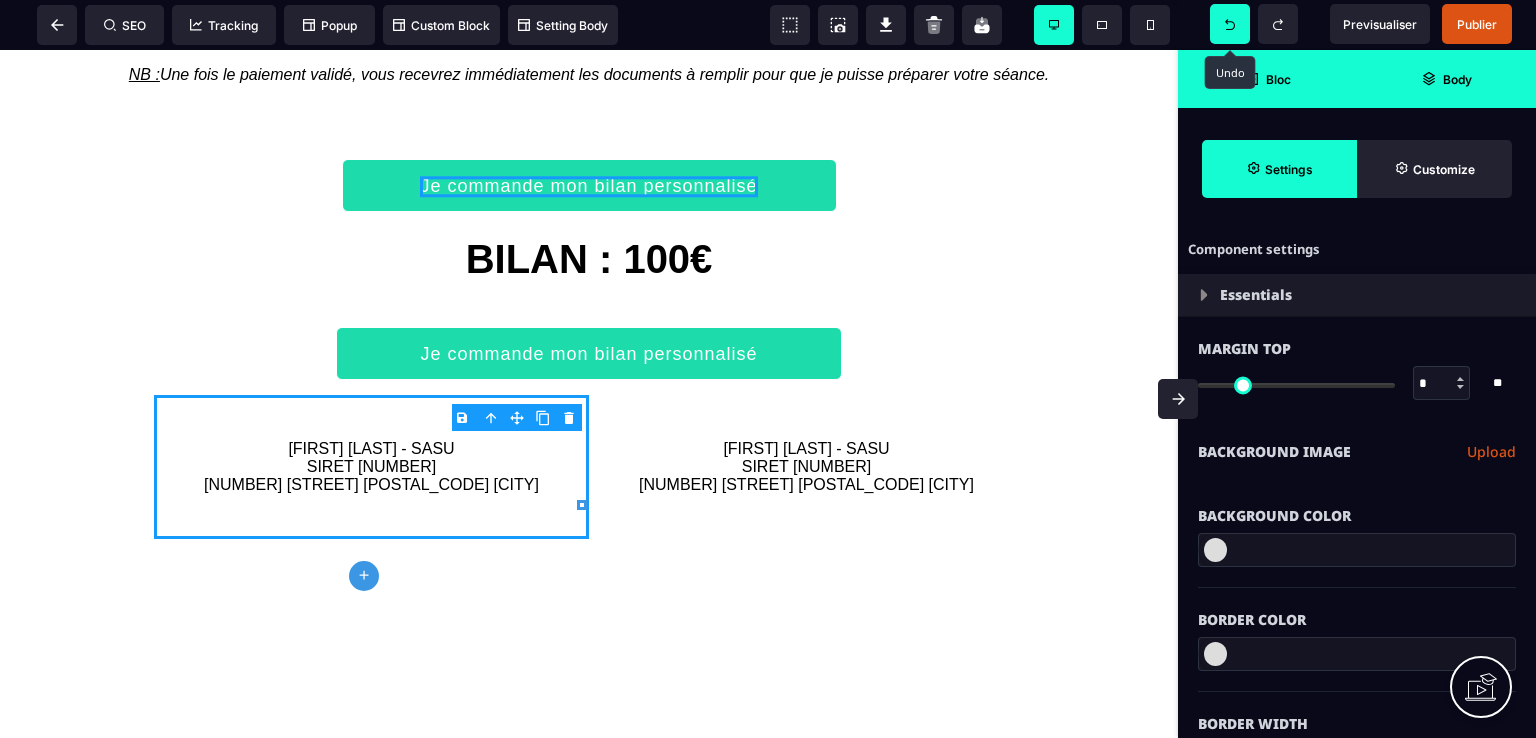 click 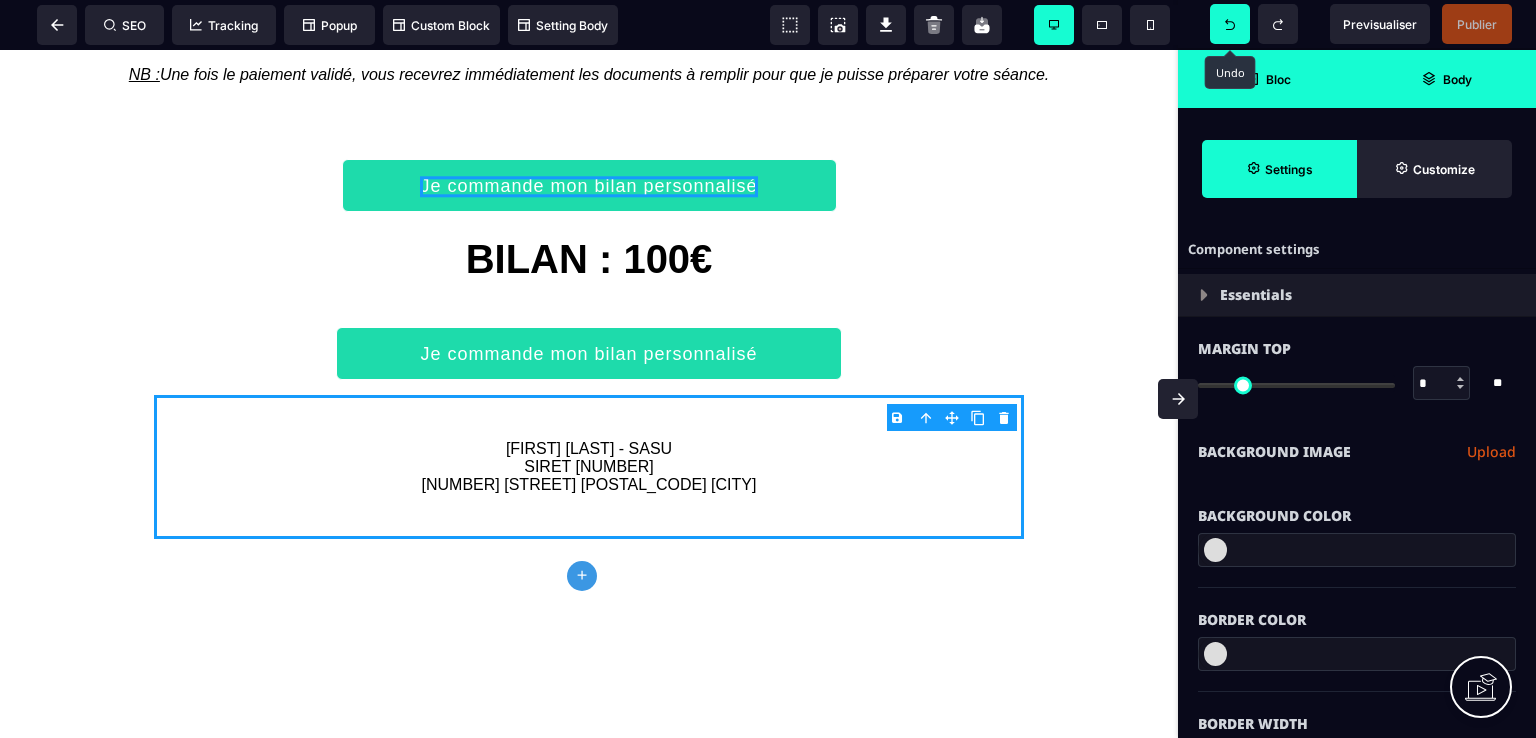 click on "Bloc" at bounding box center (1267, 79) 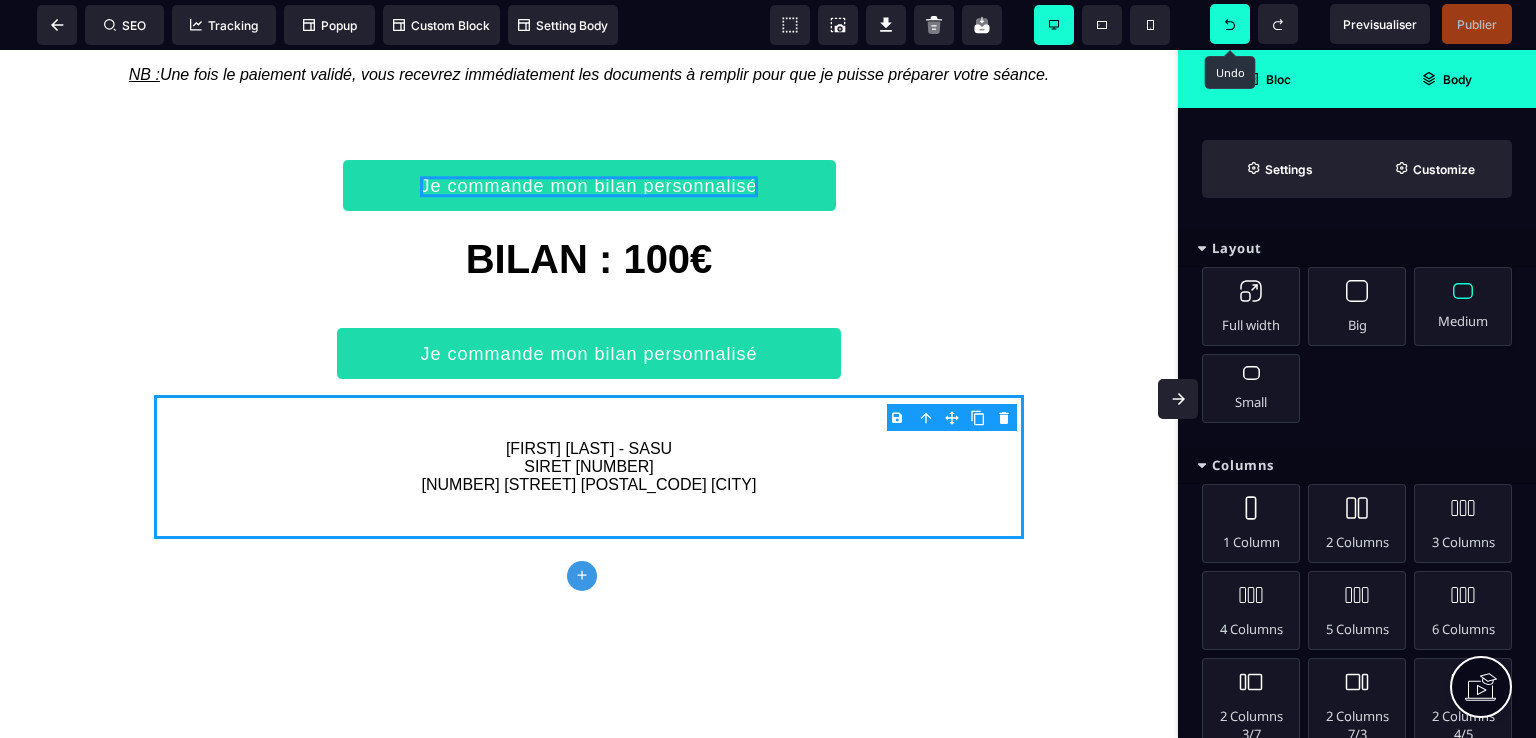 click on "Medium" at bounding box center [1463, 306] 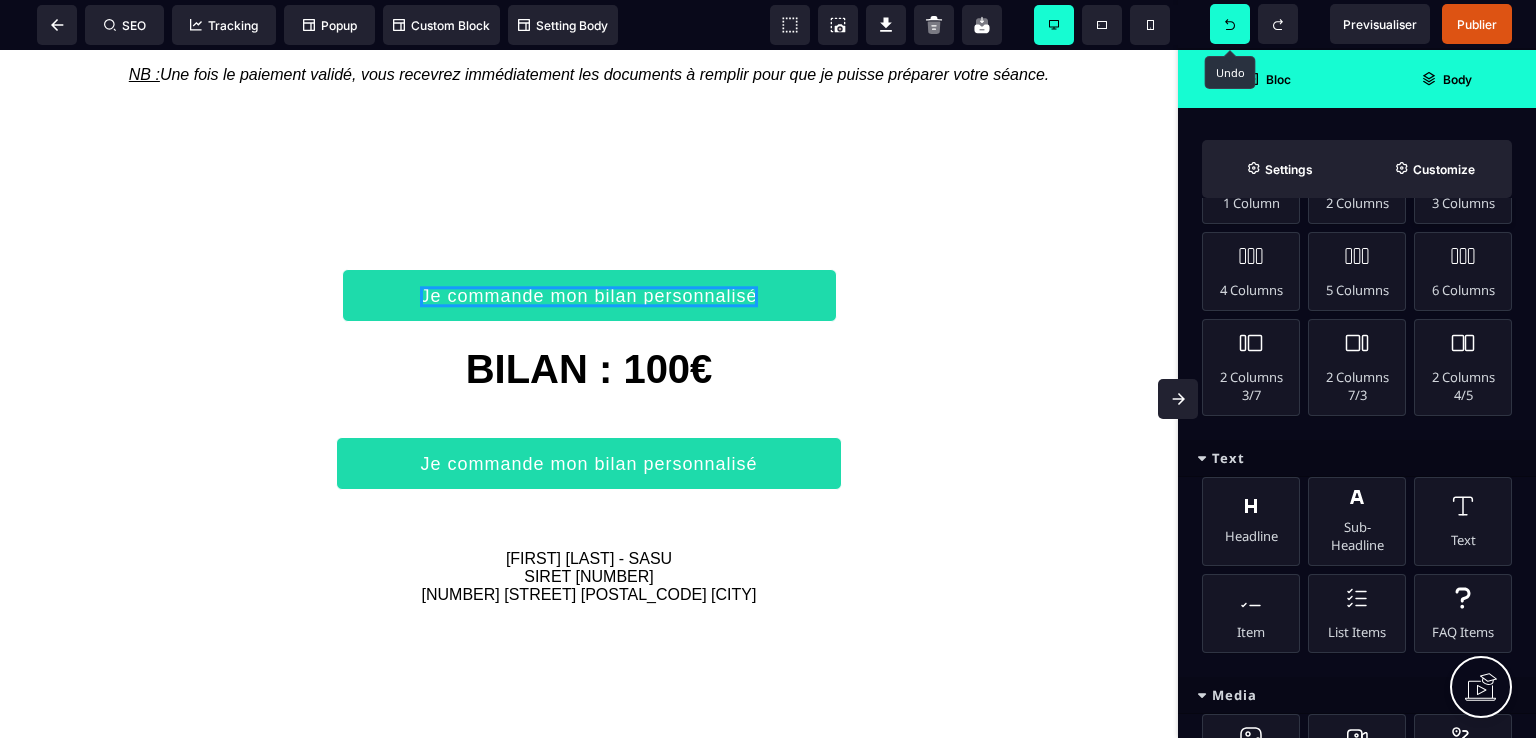 scroll, scrollTop: 400, scrollLeft: 0, axis: vertical 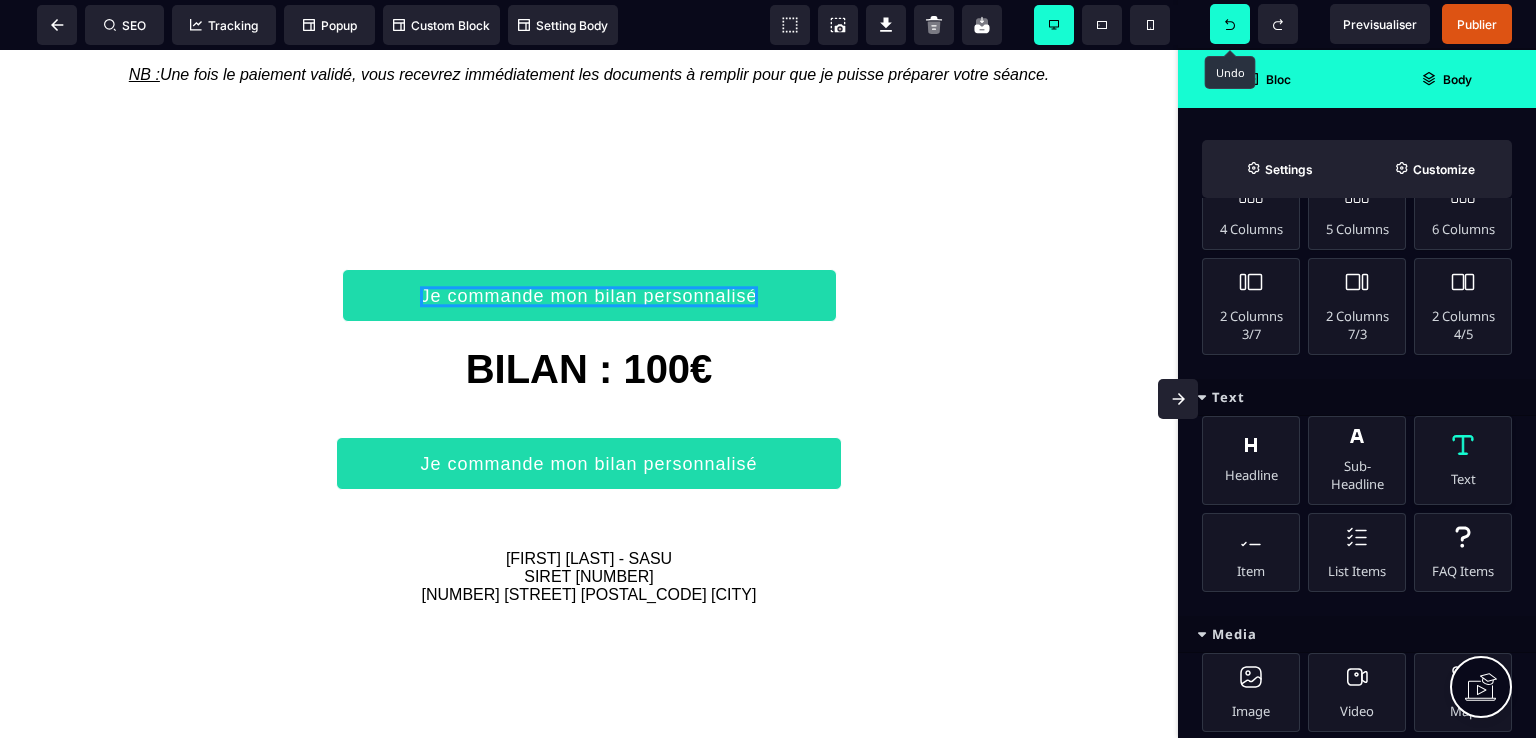 click on "Text" at bounding box center (1463, 460) 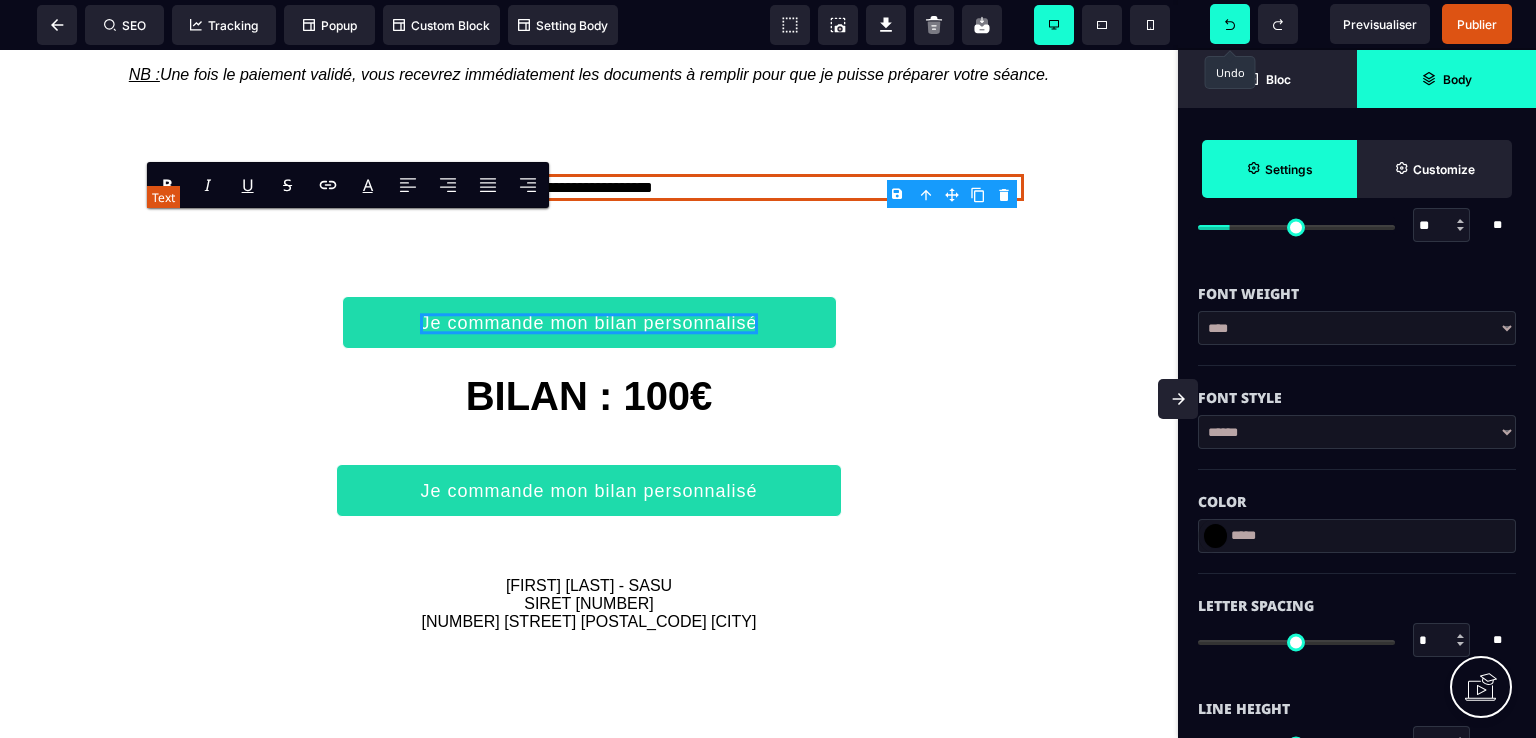 scroll, scrollTop: 0, scrollLeft: 0, axis: both 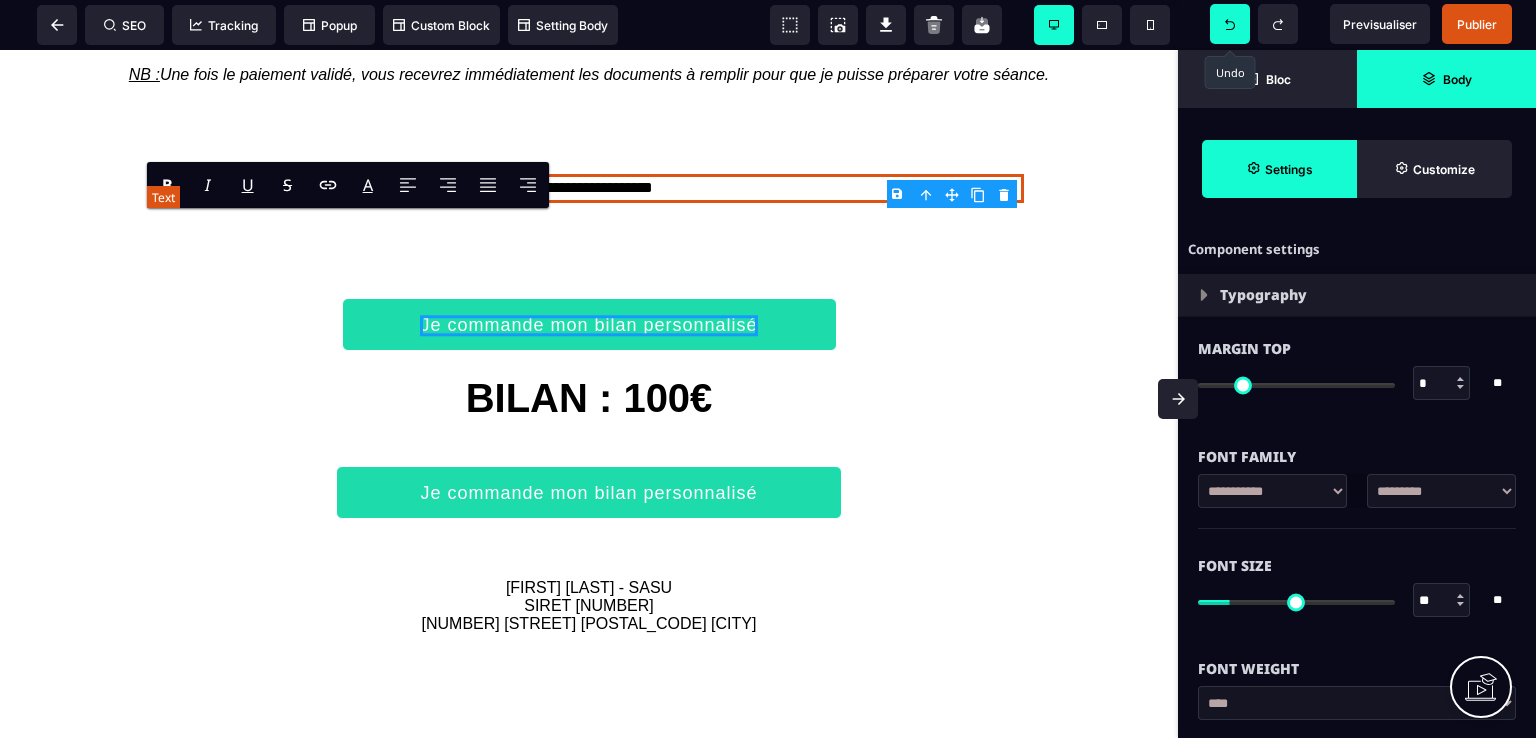 click on "**********" at bounding box center (589, 188) 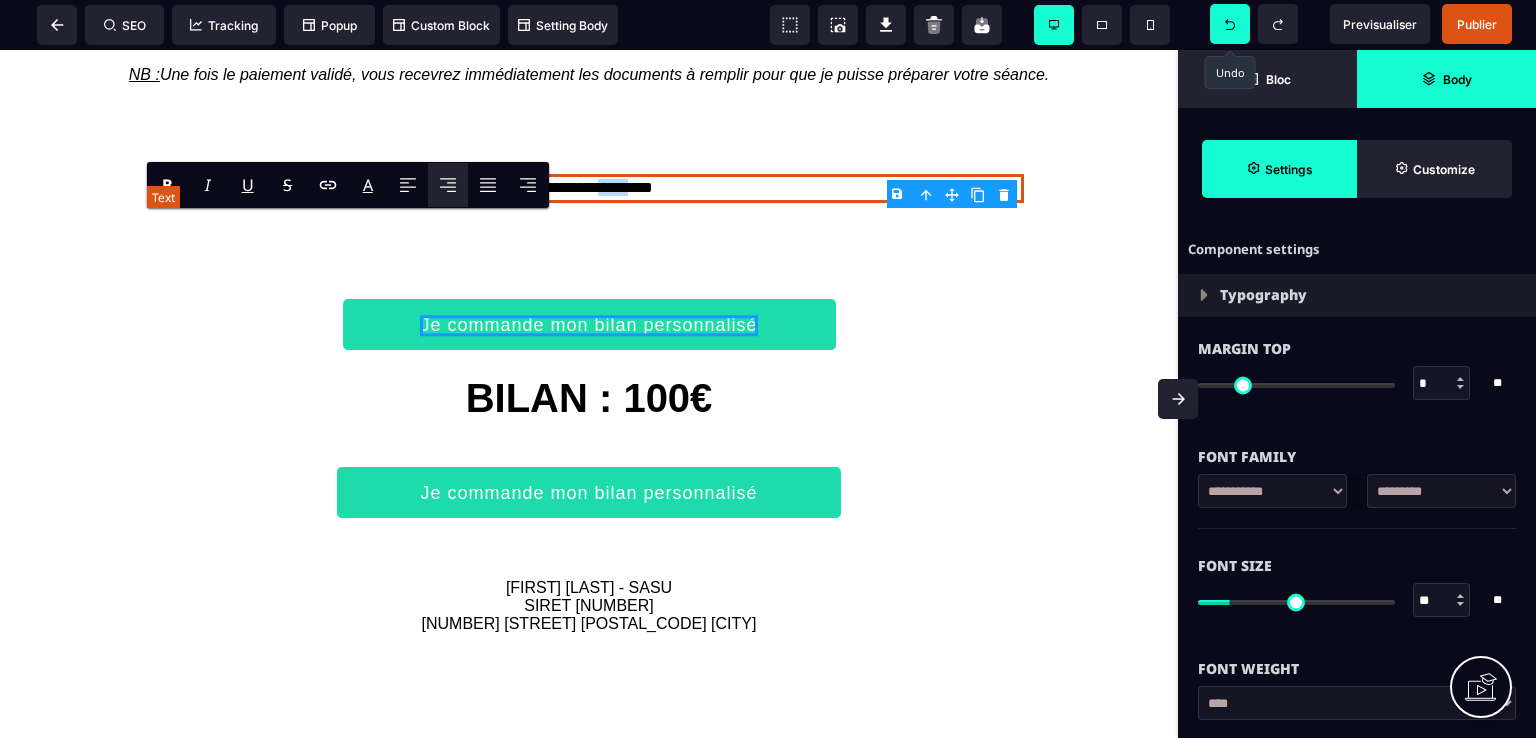 click on "**********" at bounding box center [589, 188] 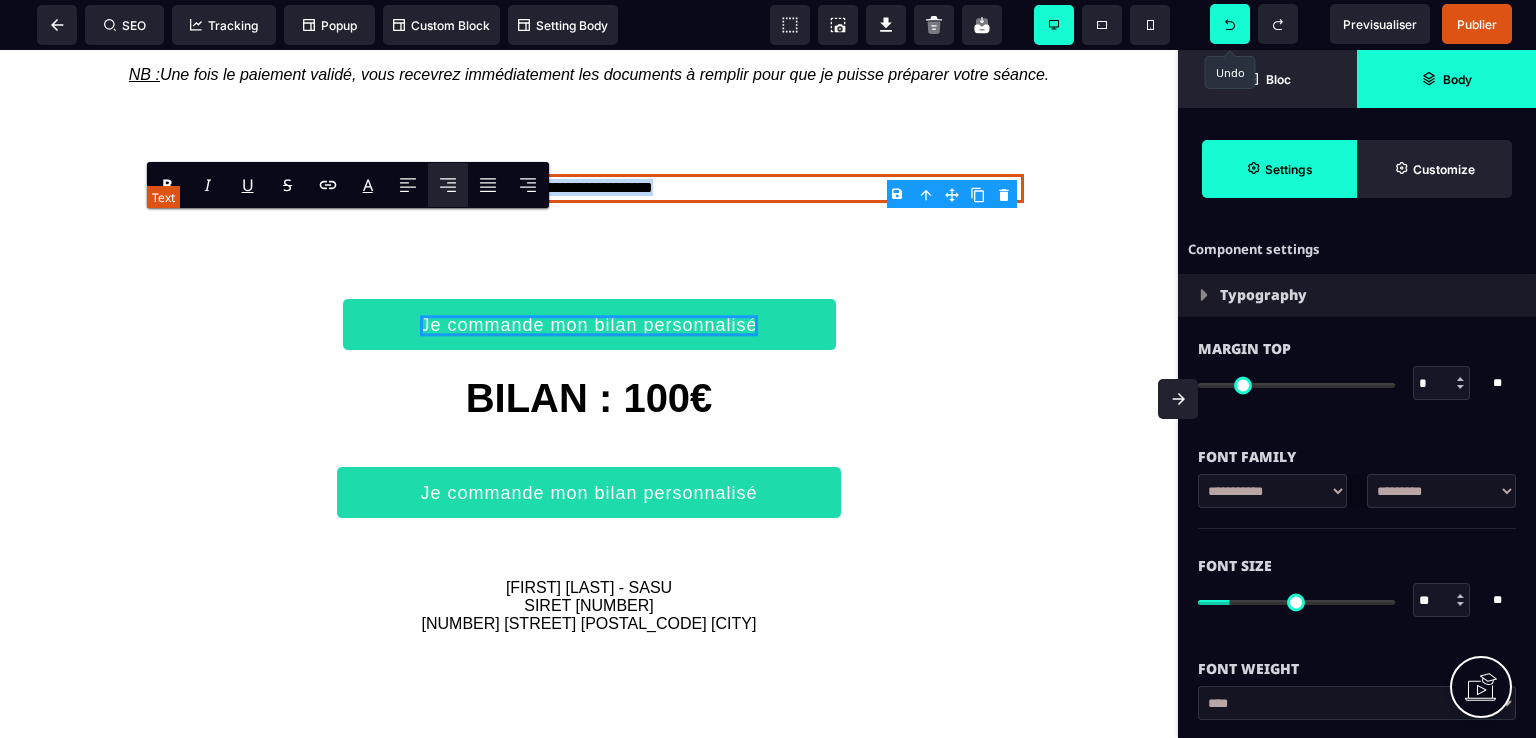 click on "**********" at bounding box center [589, 188] 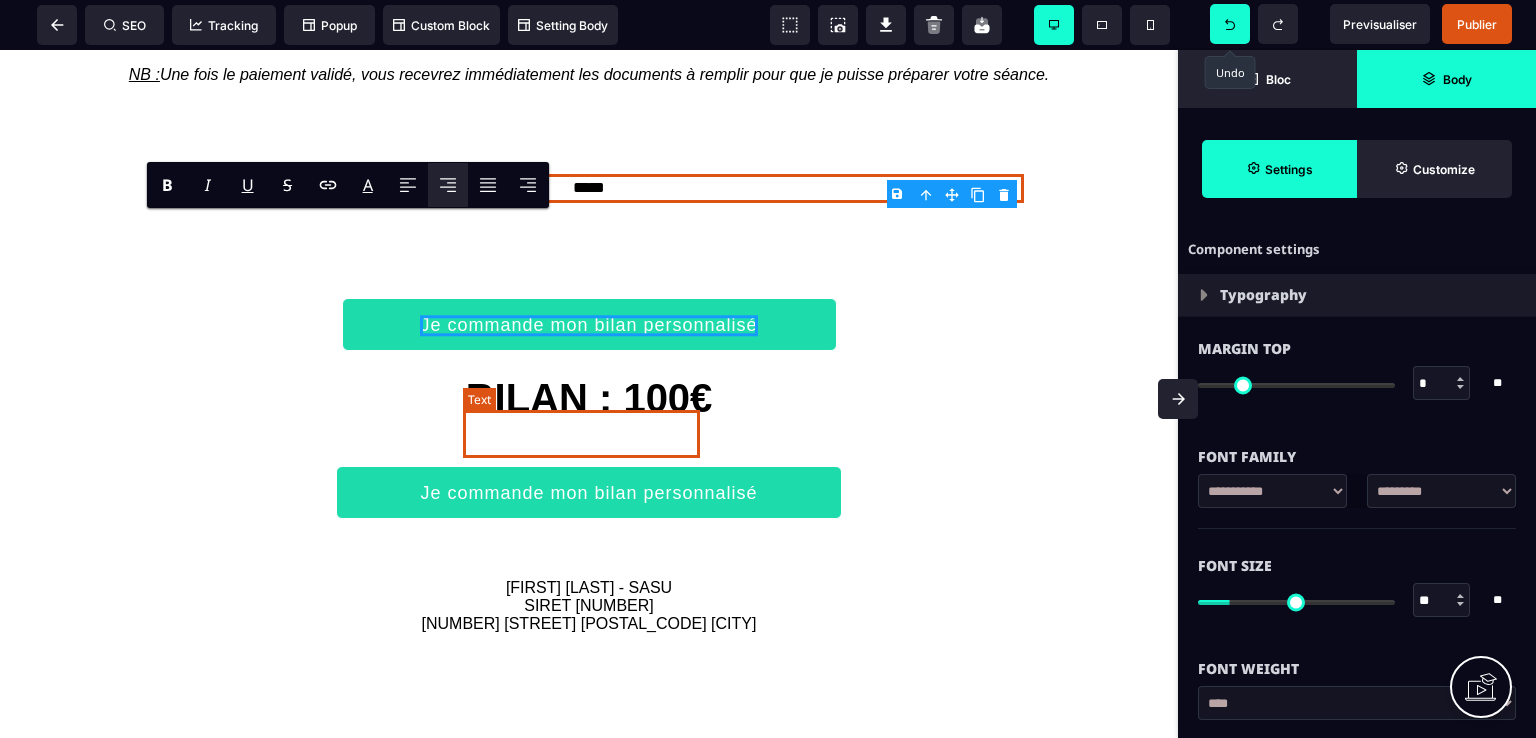 click on "BILAN : 100€" at bounding box center [589, 398] 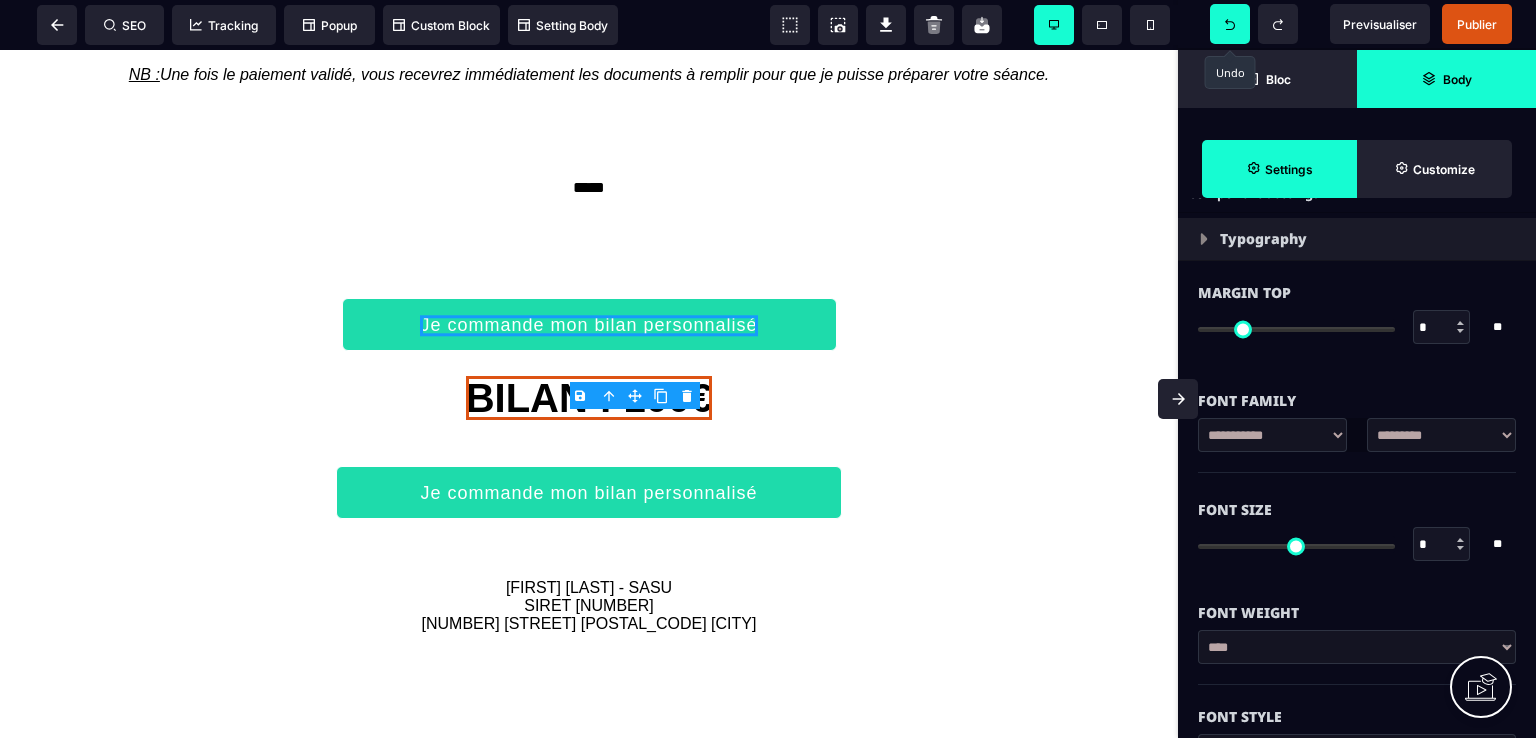 scroll, scrollTop: 100, scrollLeft: 0, axis: vertical 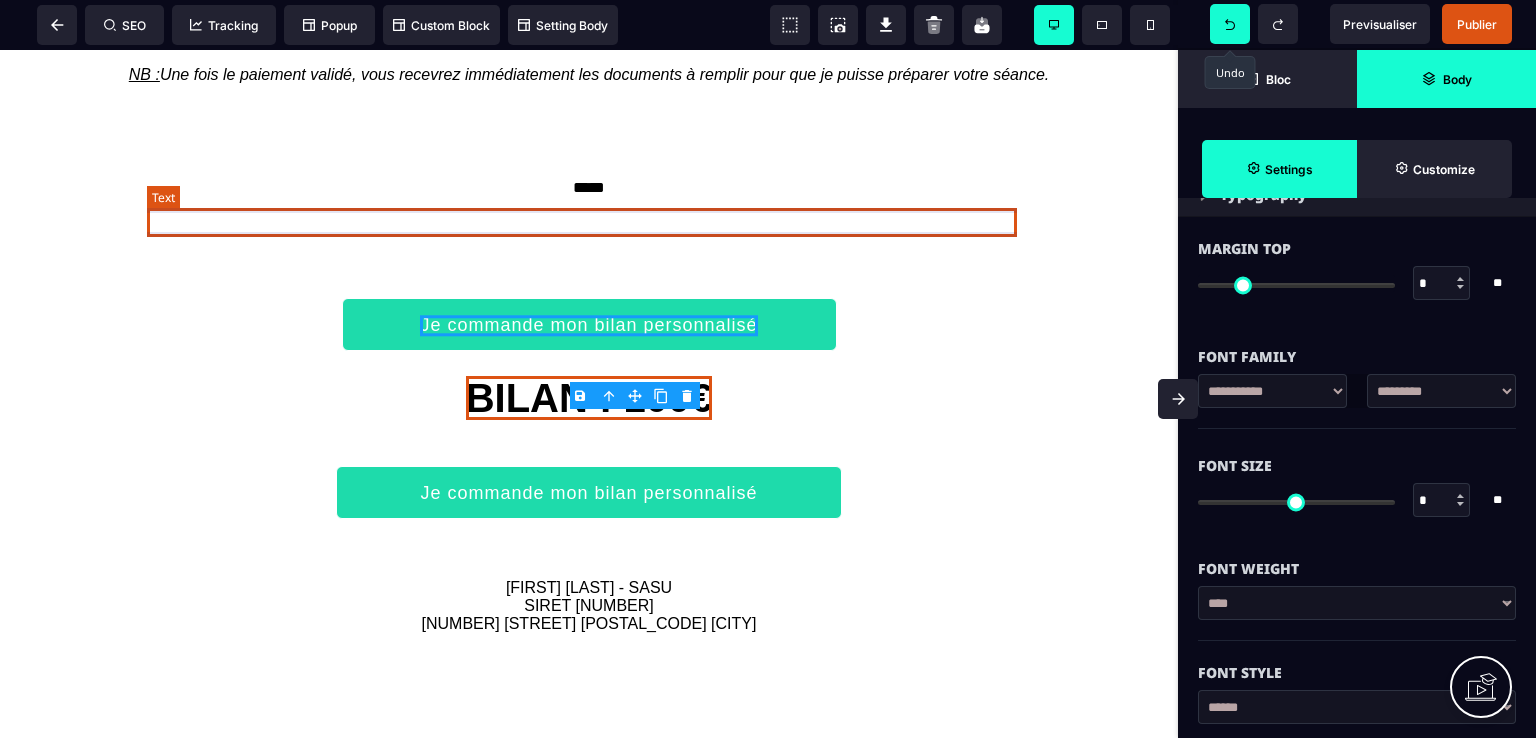 click on "*****" at bounding box center [589, 188] 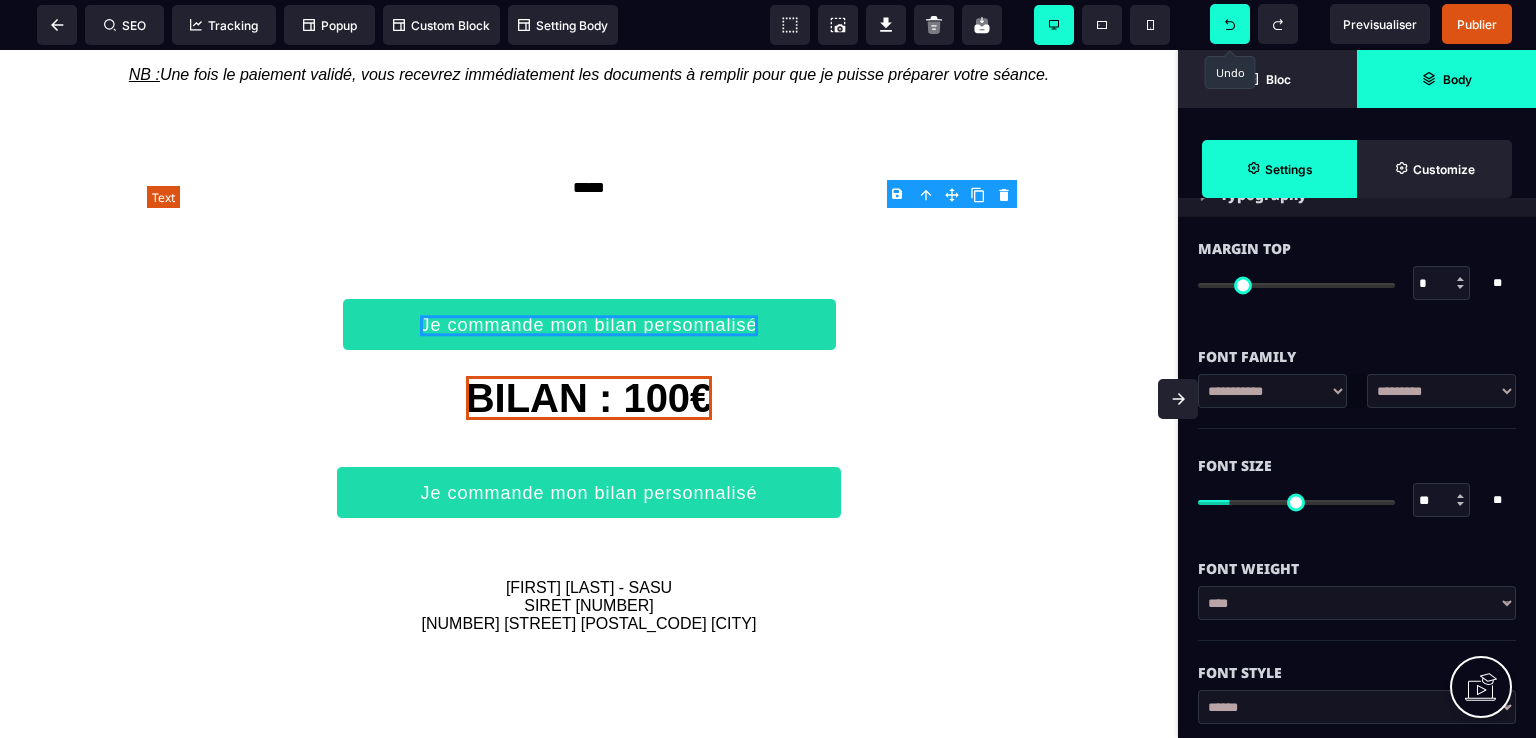 scroll, scrollTop: 0, scrollLeft: 0, axis: both 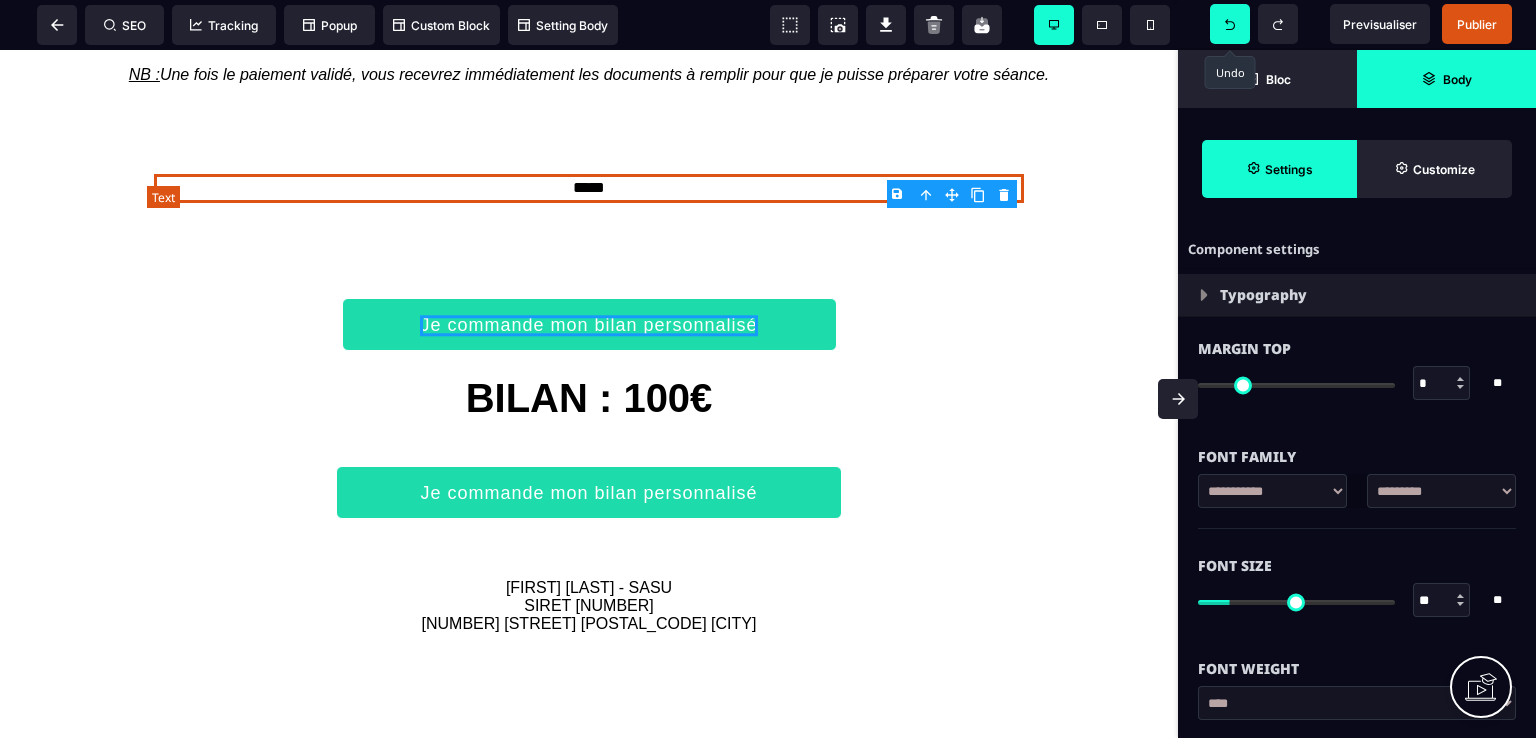 click on "*****" at bounding box center [589, 188] 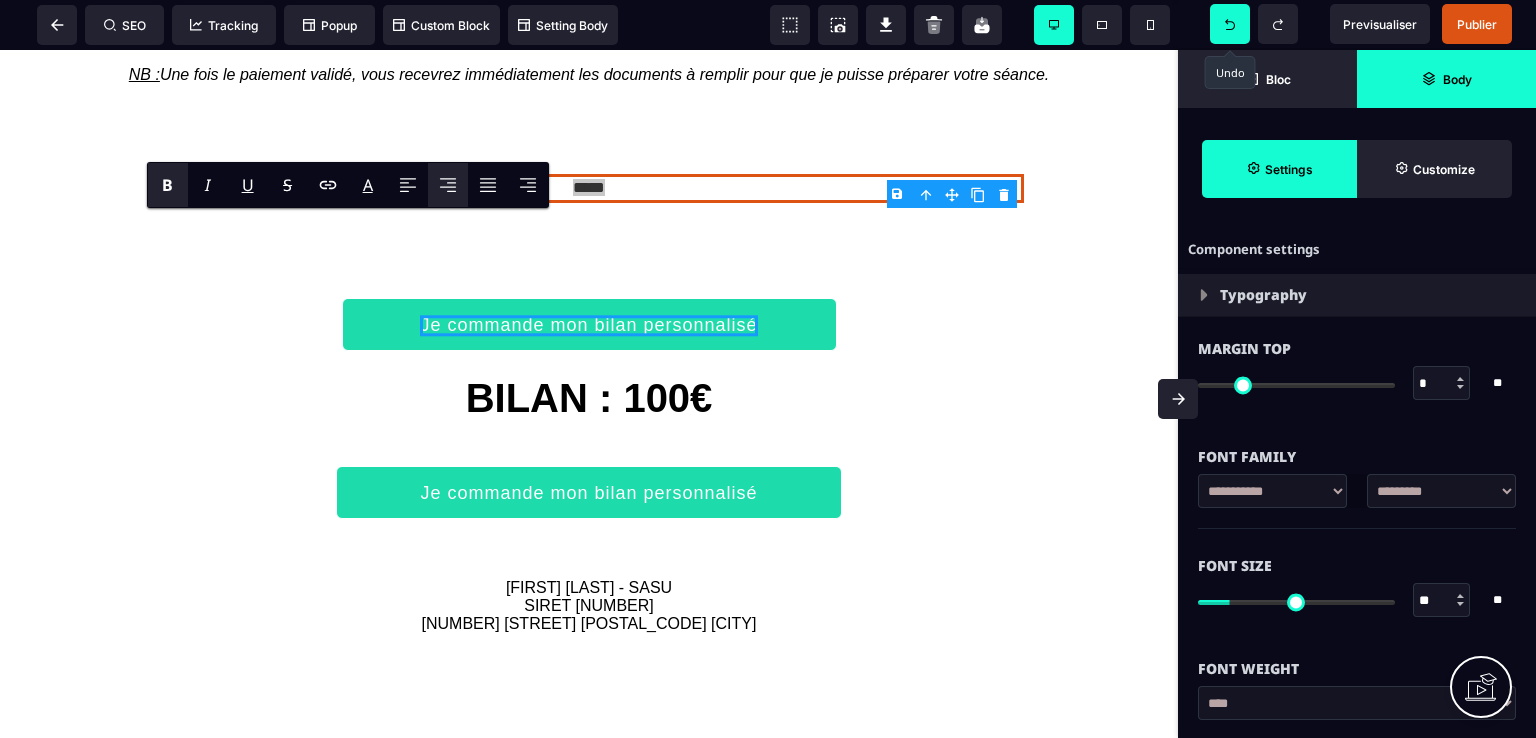 click on "B" at bounding box center (167, 185) 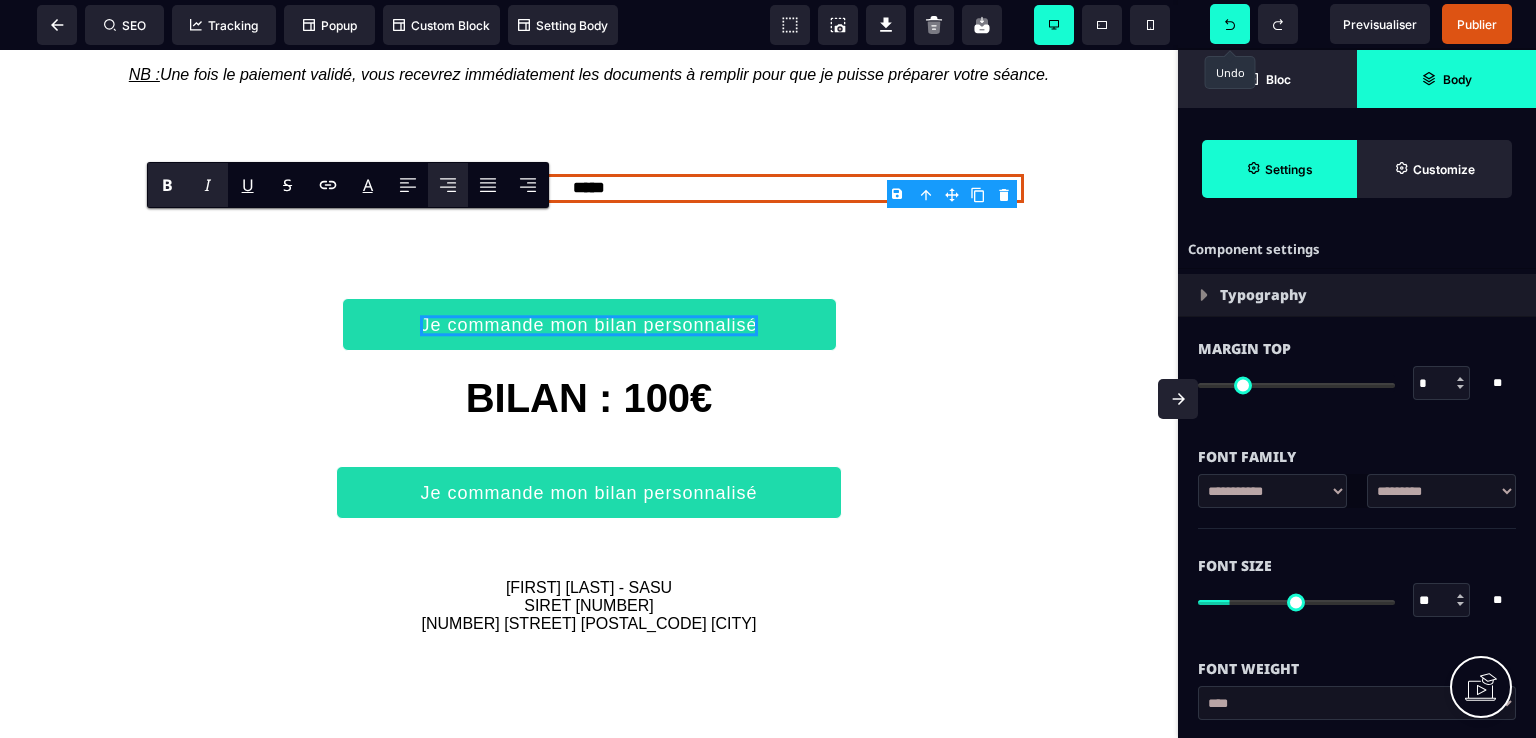 click on "I" at bounding box center [208, 185] 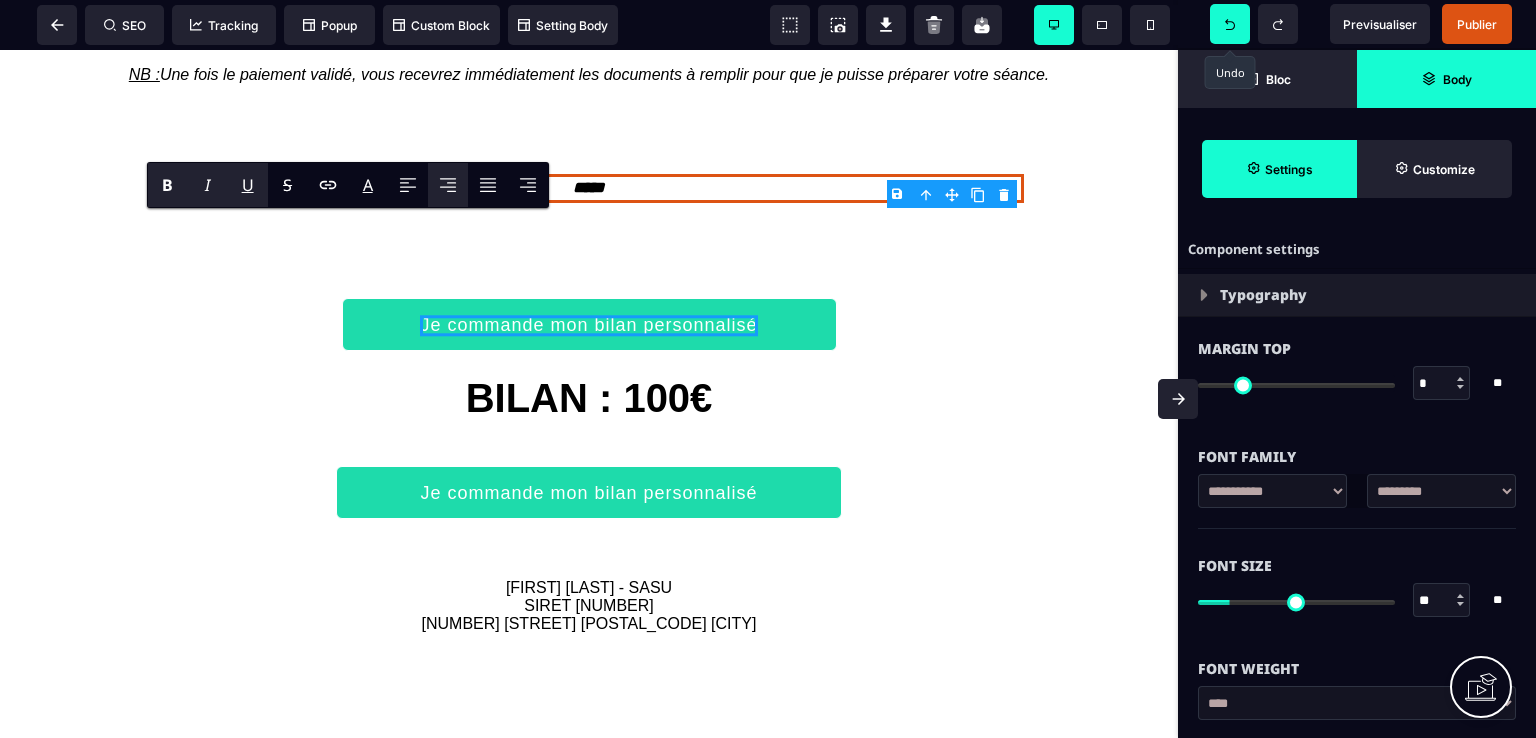click on "U" at bounding box center (248, 185) 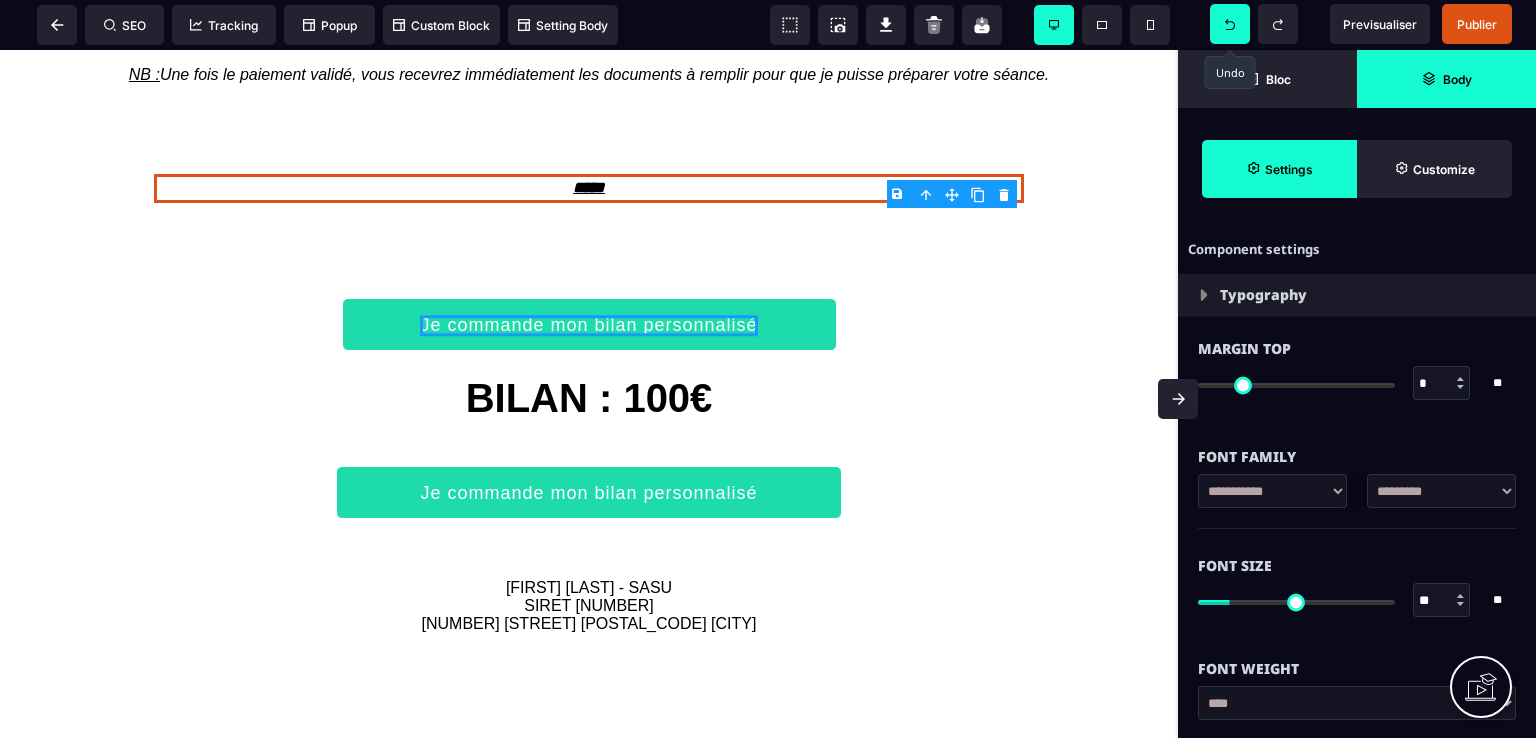 drag, startPoint x: 1419, startPoint y: 601, endPoint x: 1436, endPoint y: 601, distance: 17 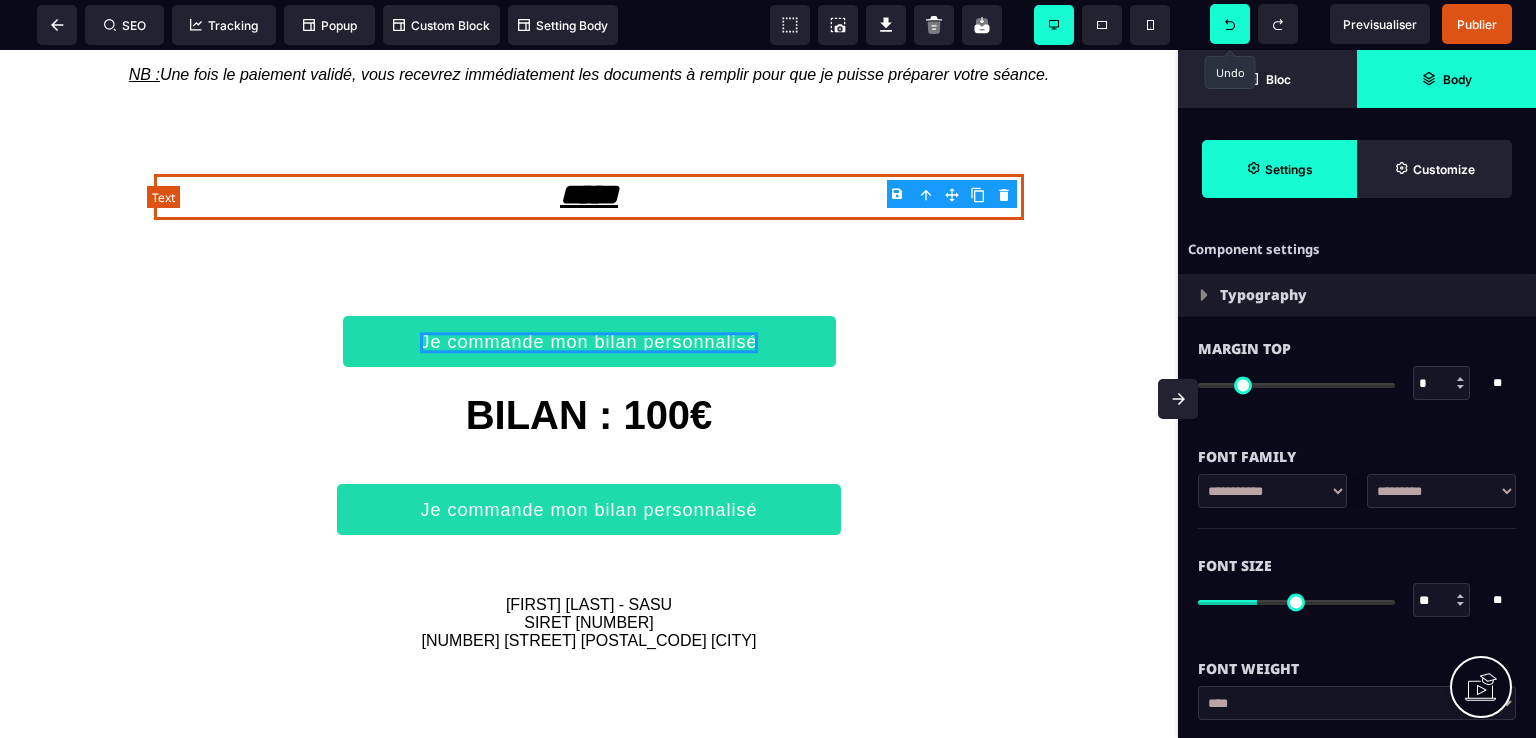 click on "*****" at bounding box center (589, 197) 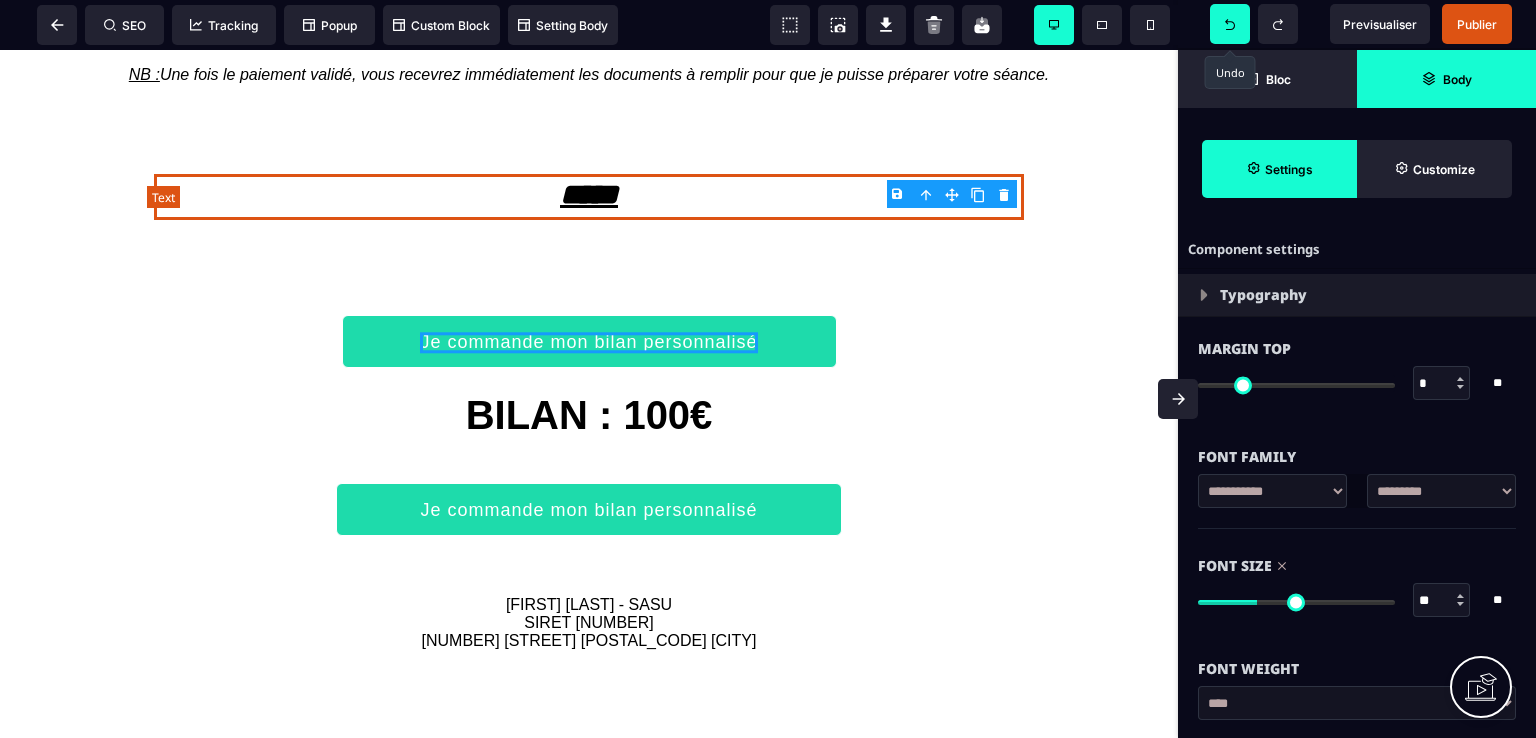 click on "*****" at bounding box center [589, 197] 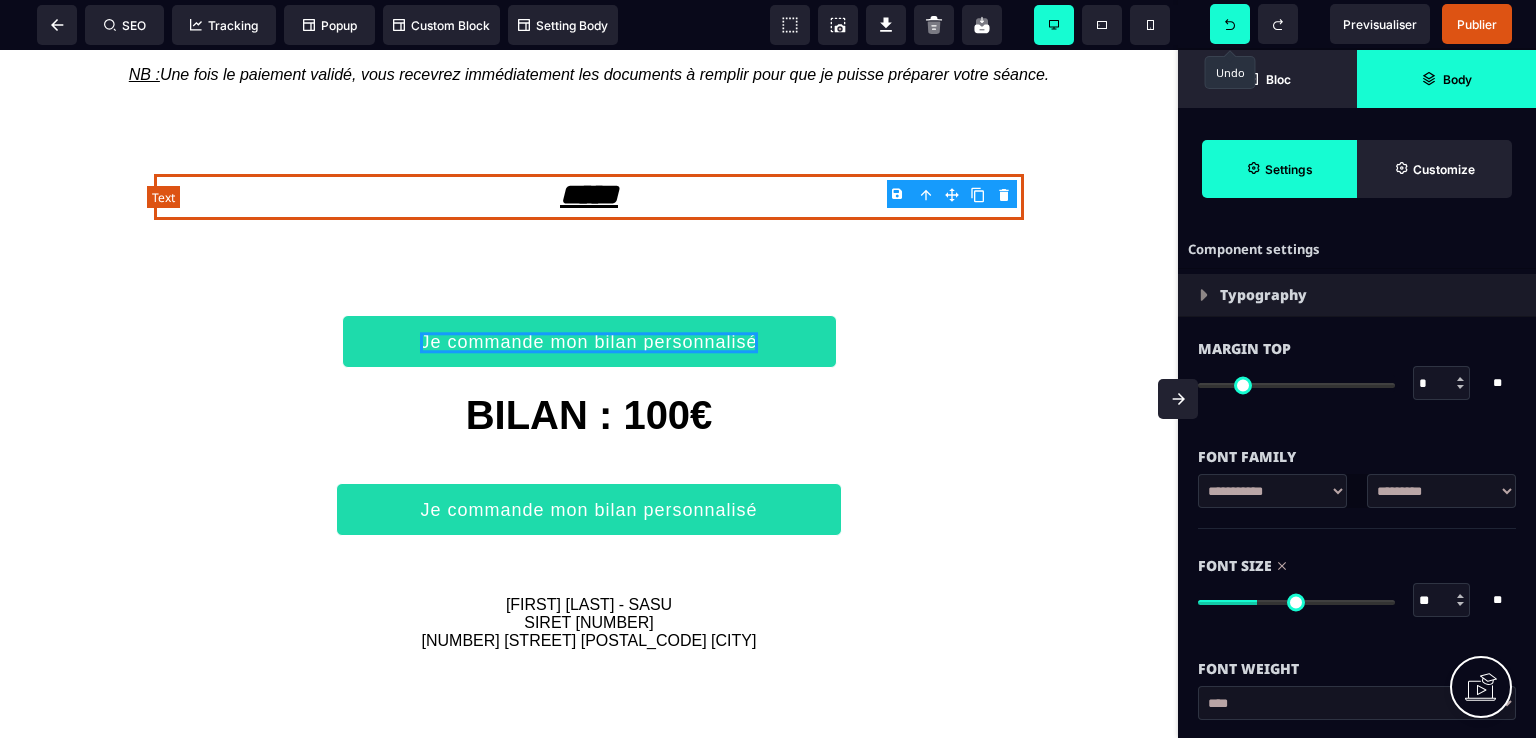click on "*****" at bounding box center (589, 197) 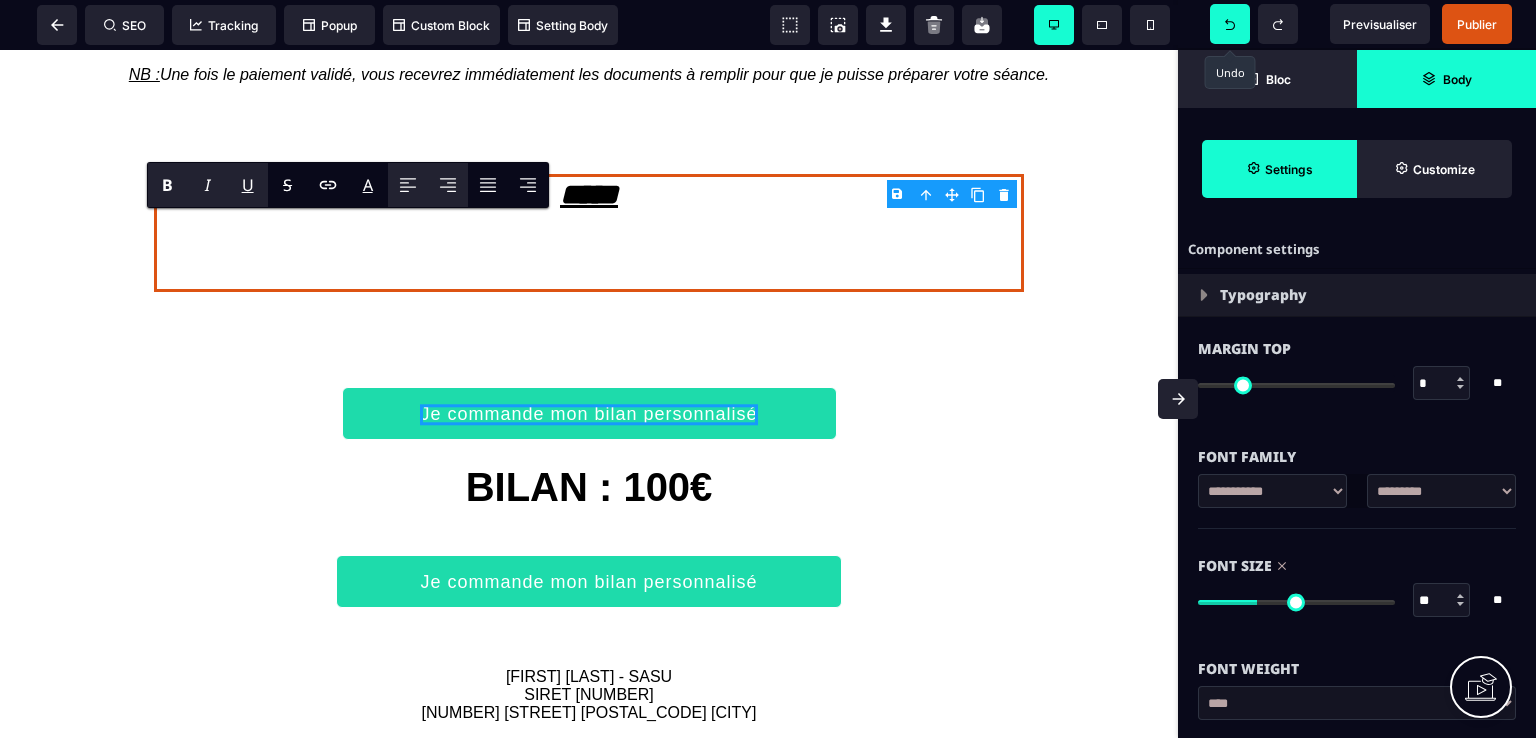 click 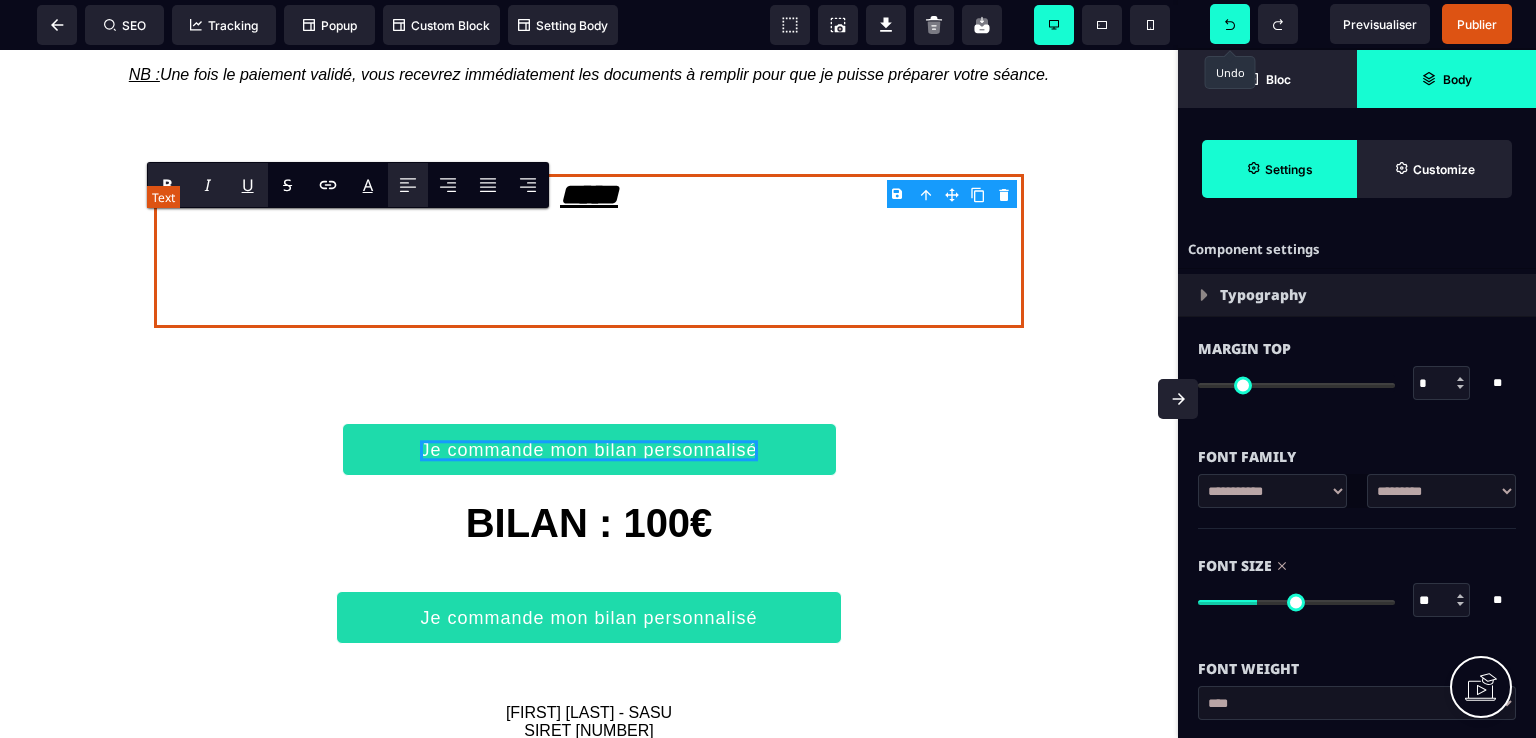 click on "*****" at bounding box center [589, 251] 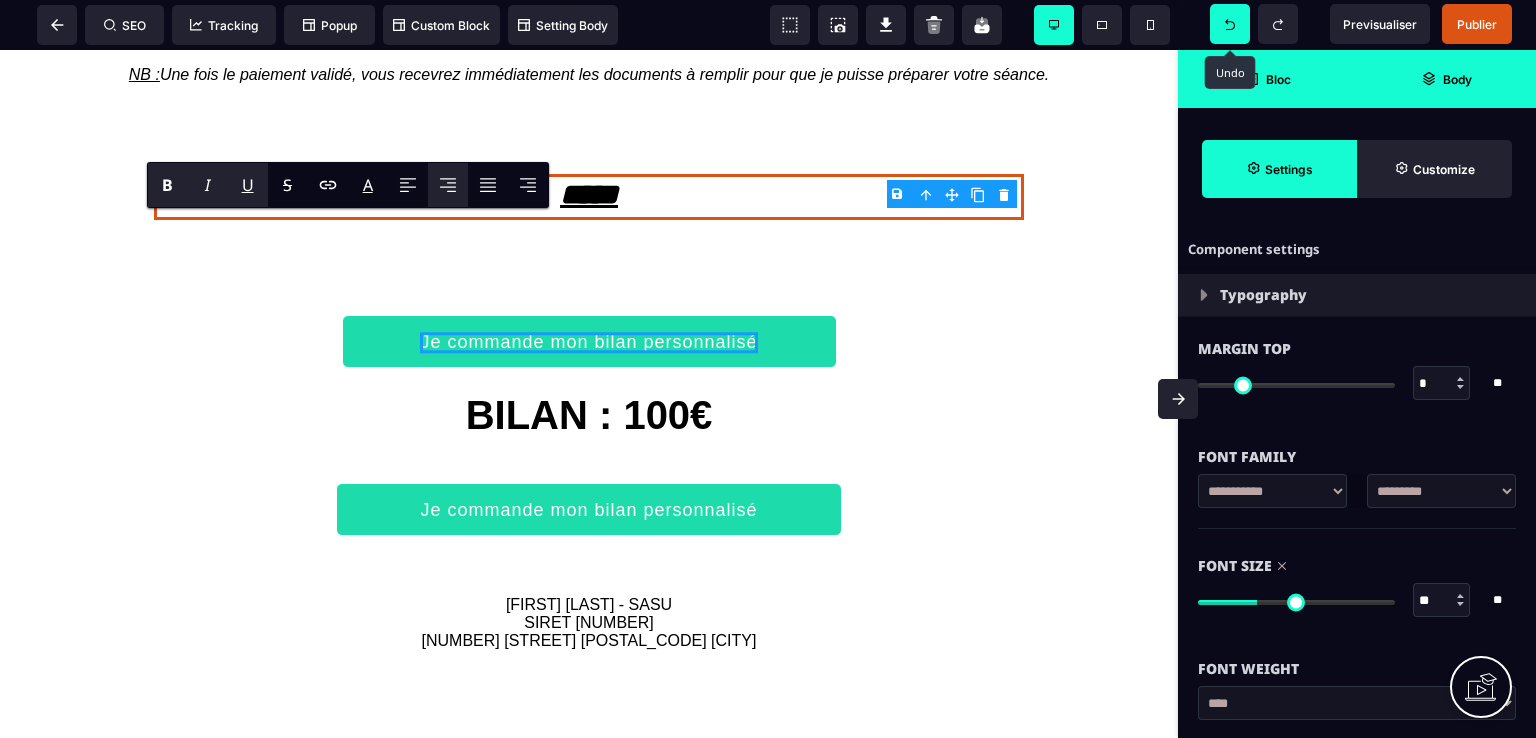 click on "Bloc" at bounding box center (1267, 79) 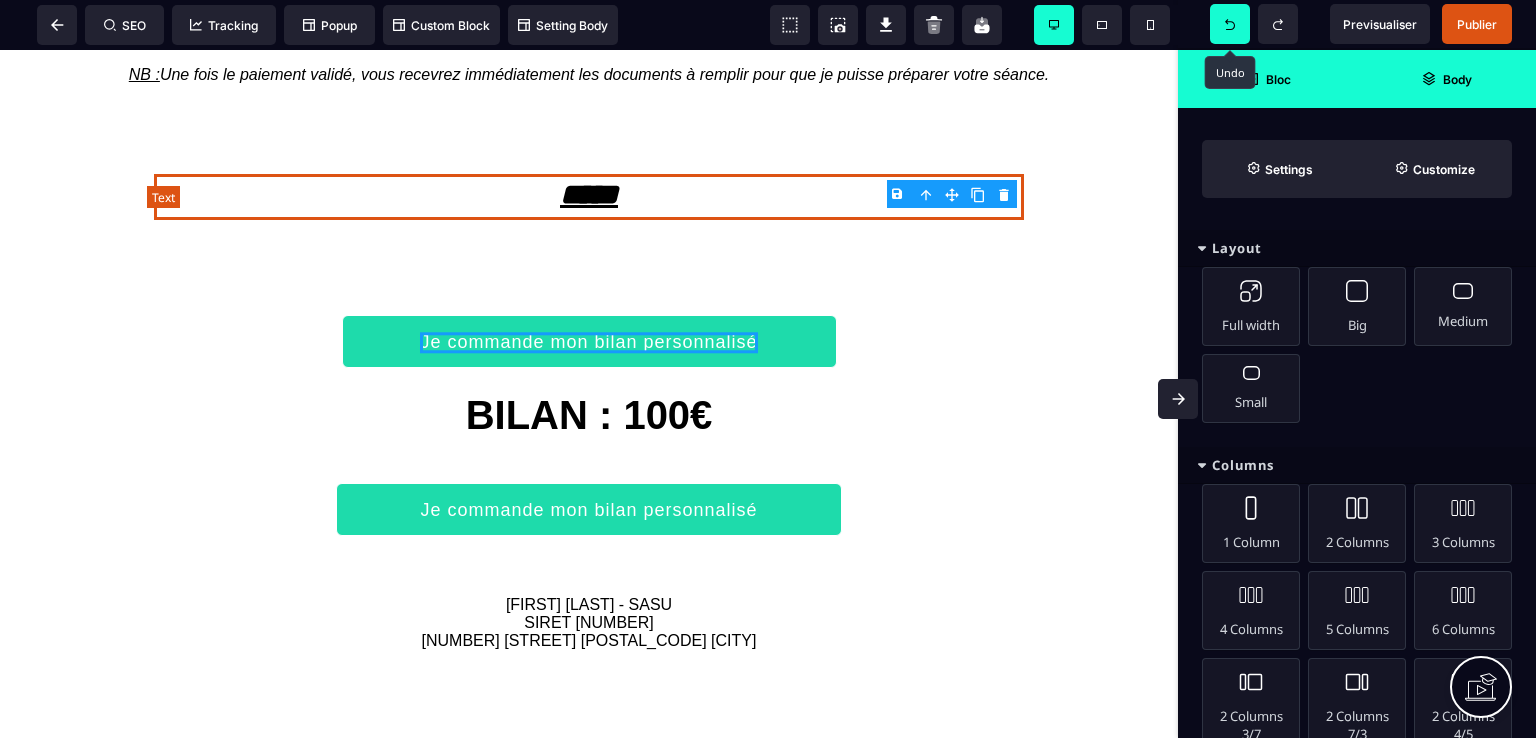 click on "*****" at bounding box center [589, 197] 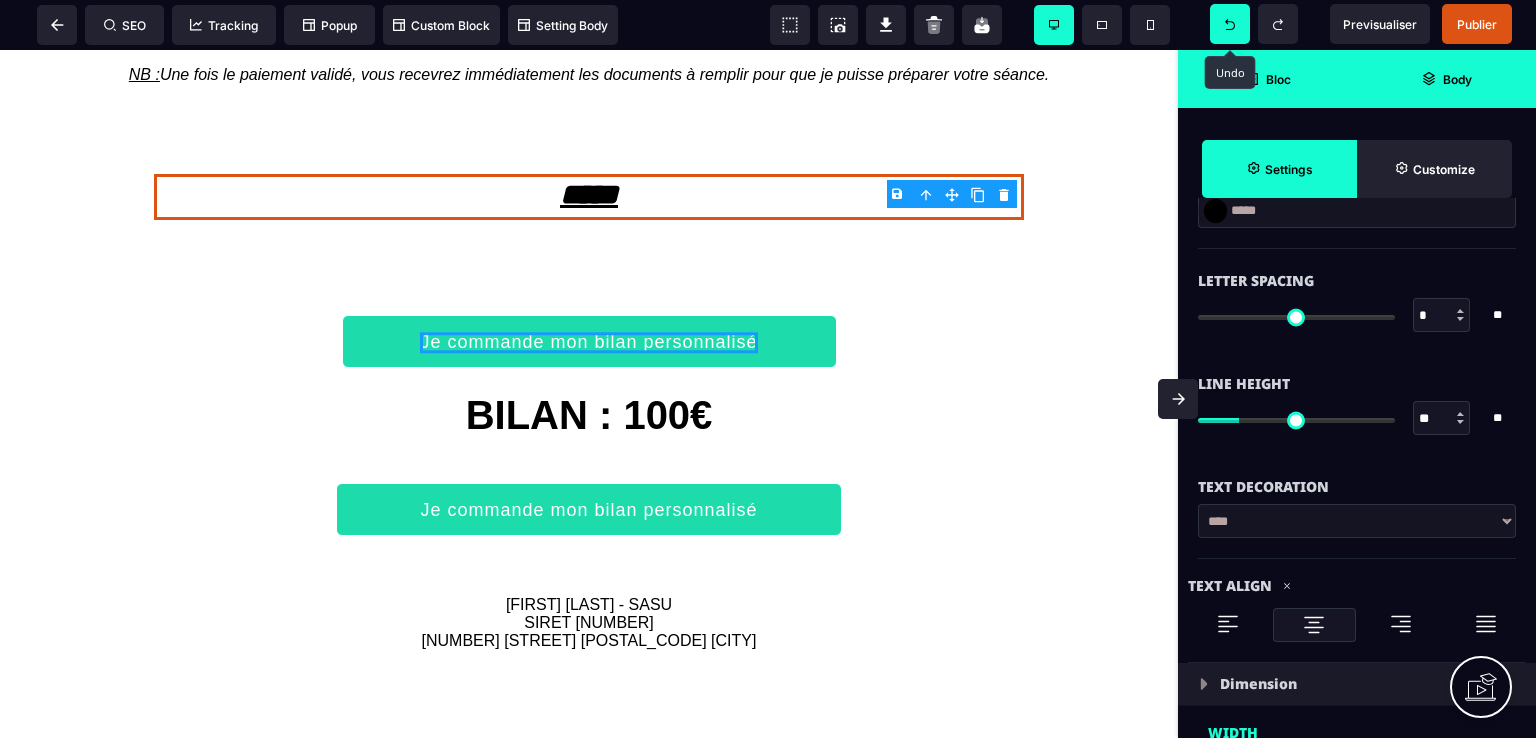 scroll, scrollTop: 800, scrollLeft: 0, axis: vertical 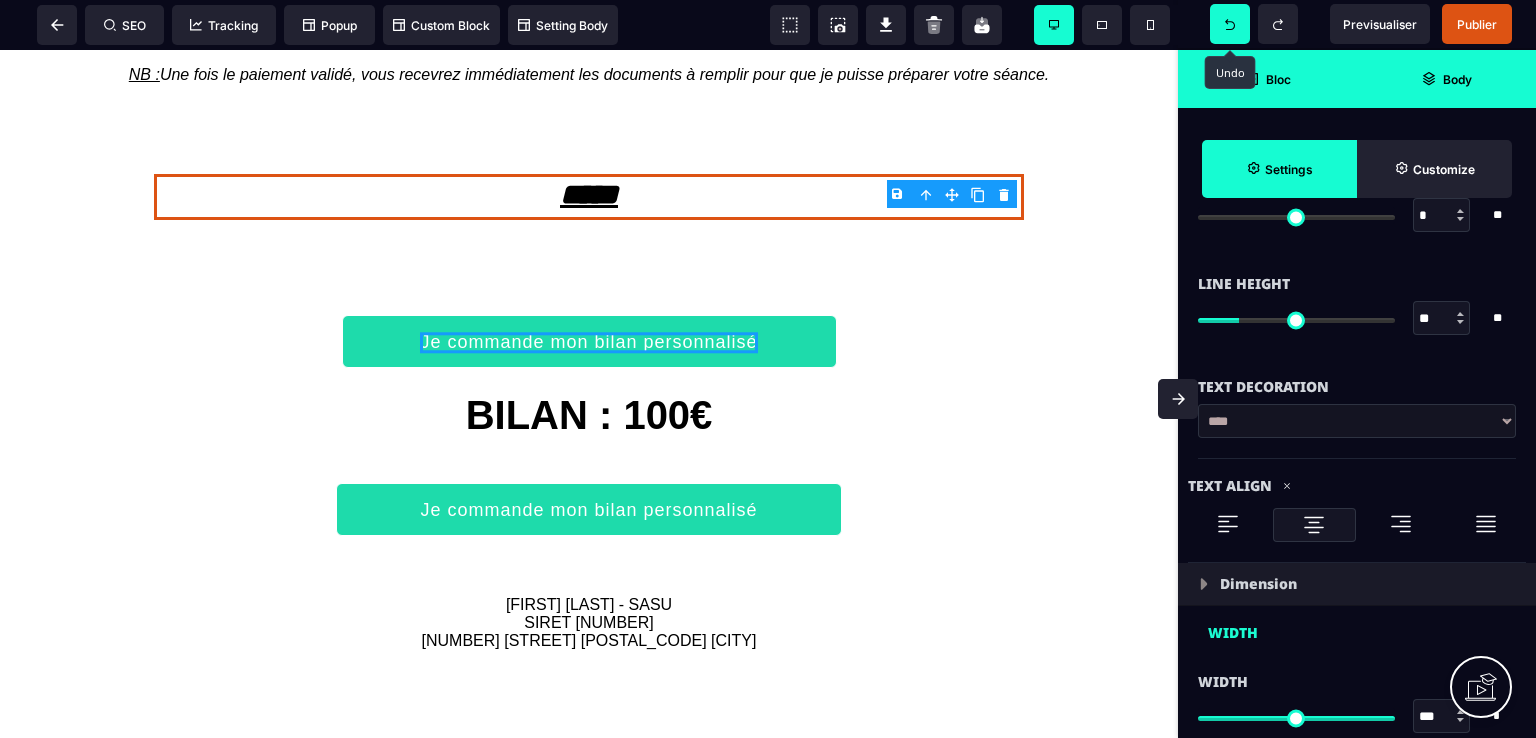 click on "Bloc" at bounding box center [1267, 79] 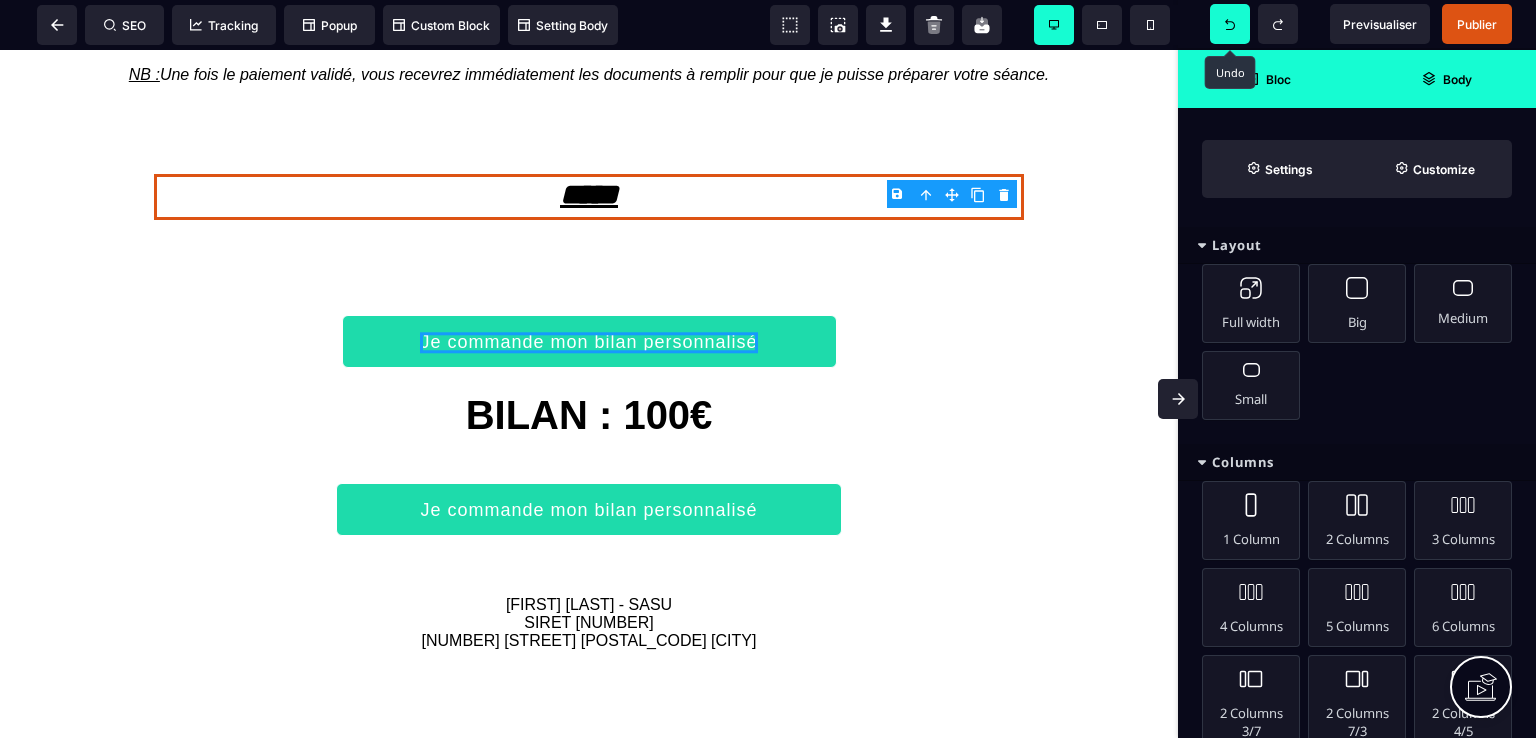 scroll, scrollTop: 0, scrollLeft: 0, axis: both 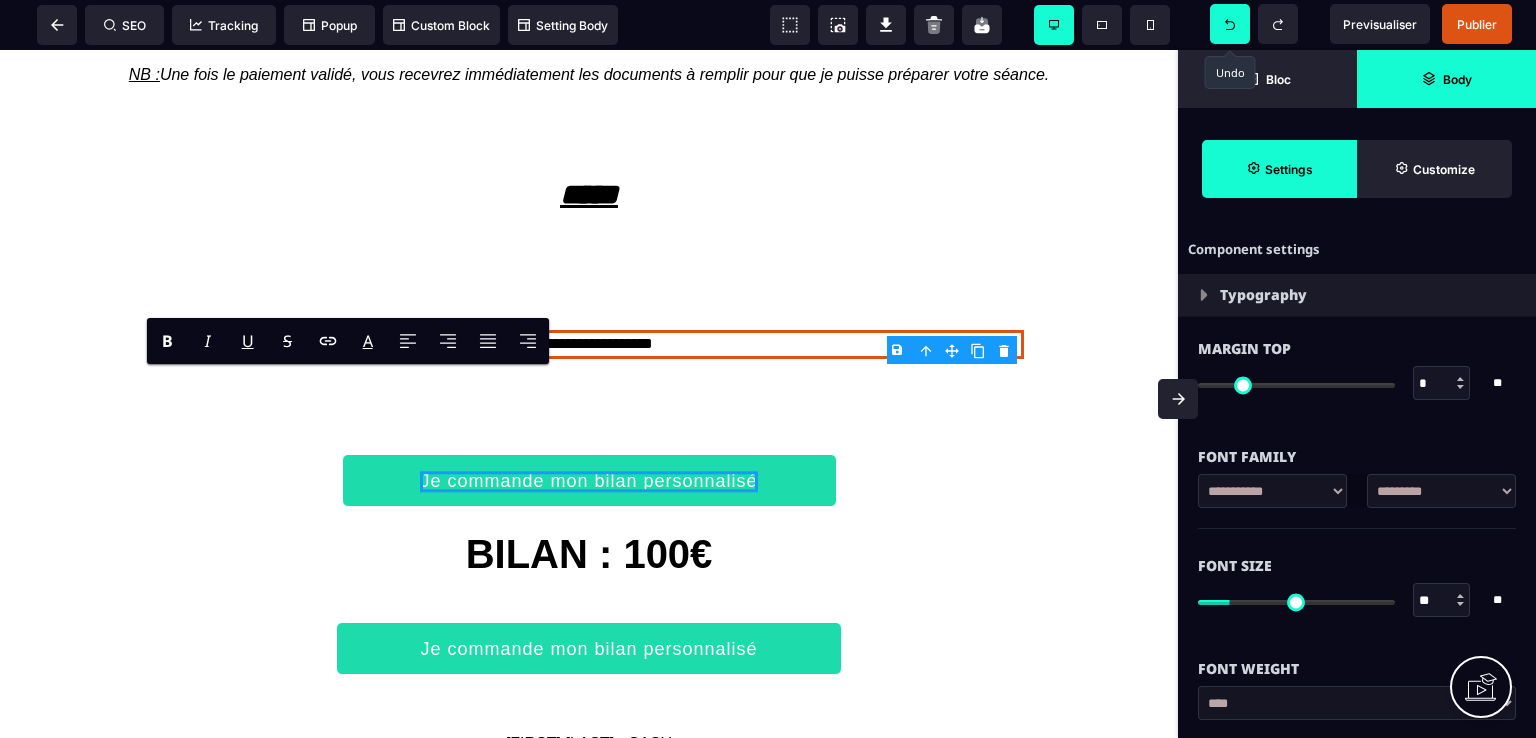 click 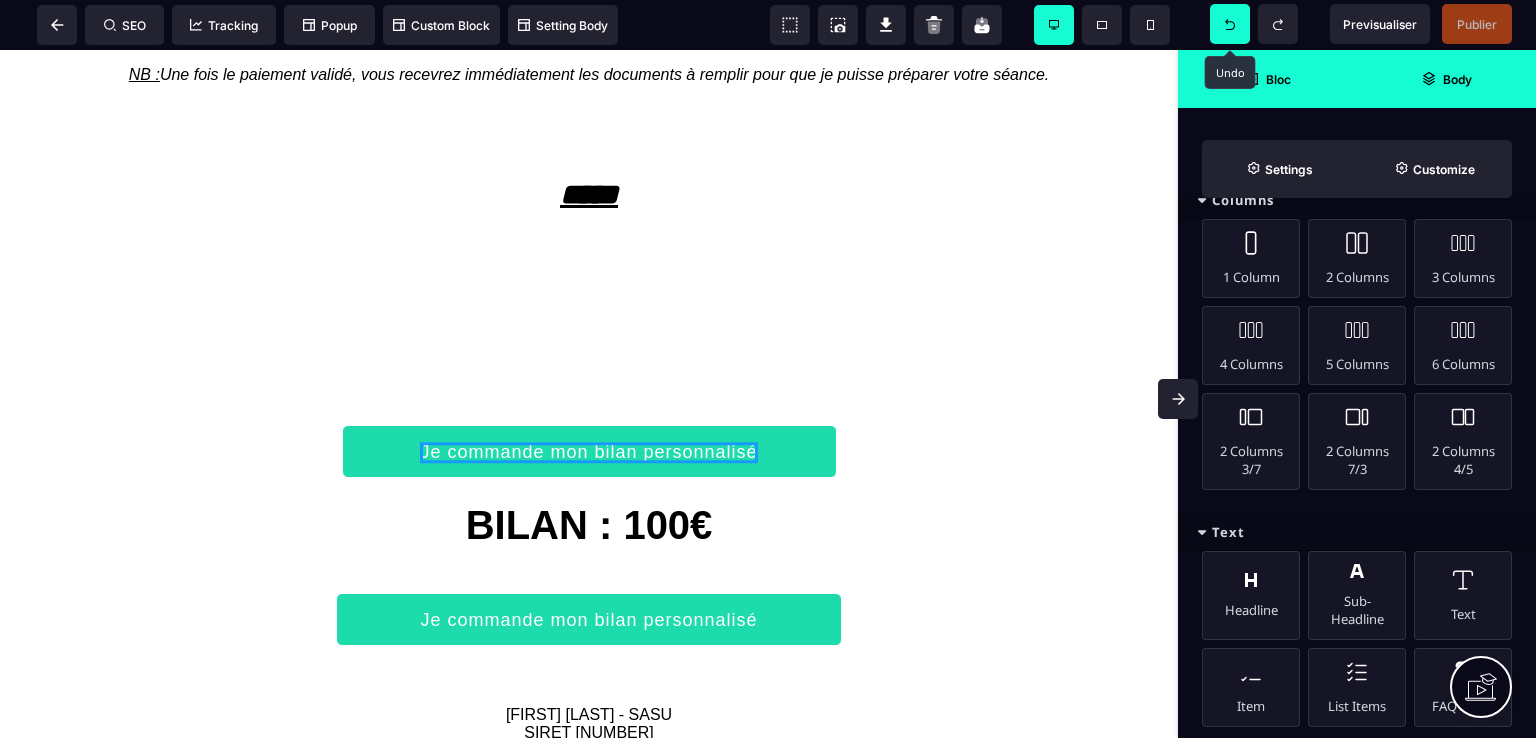scroll, scrollTop: 300, scrollLeft: 0, axis: vertical 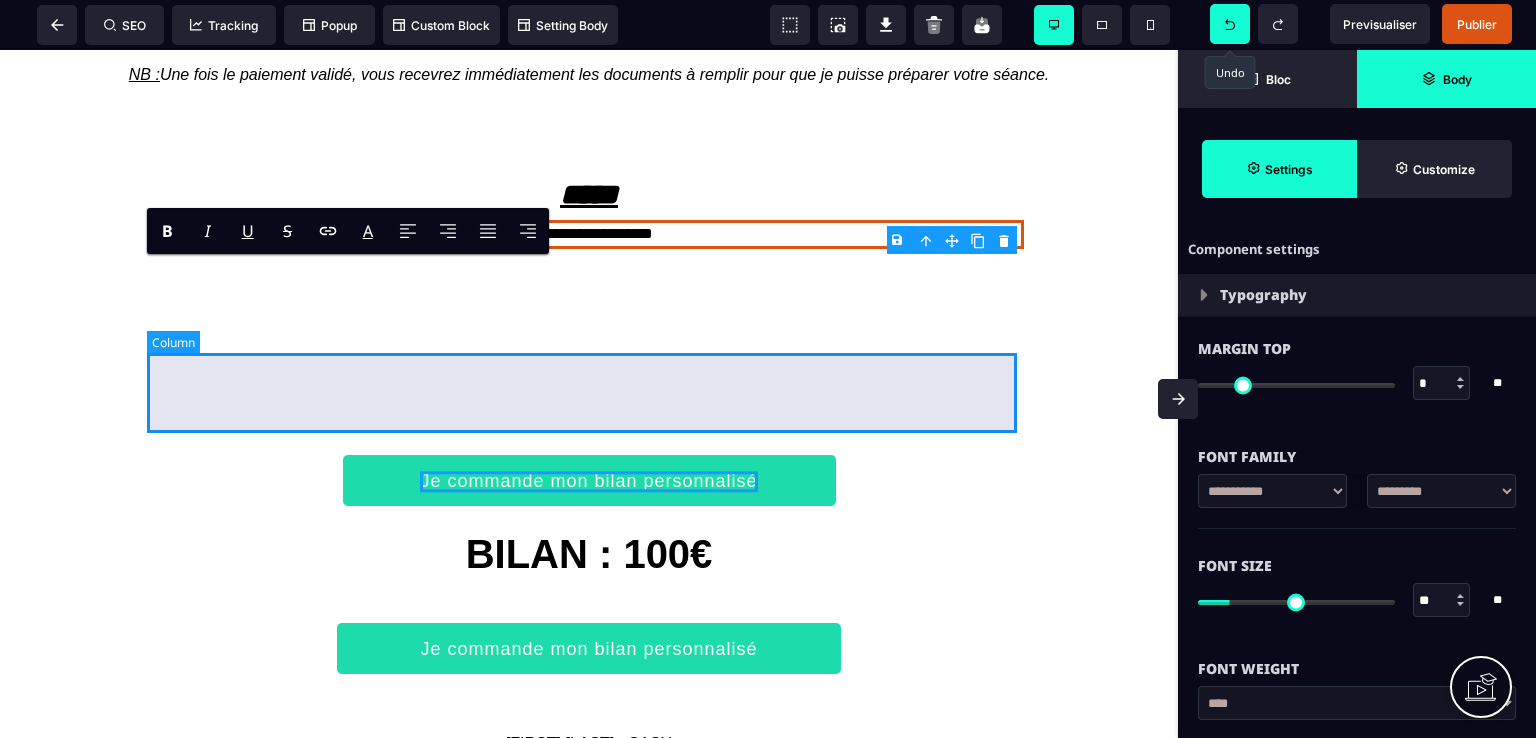 click at bounding box center [589, 359] 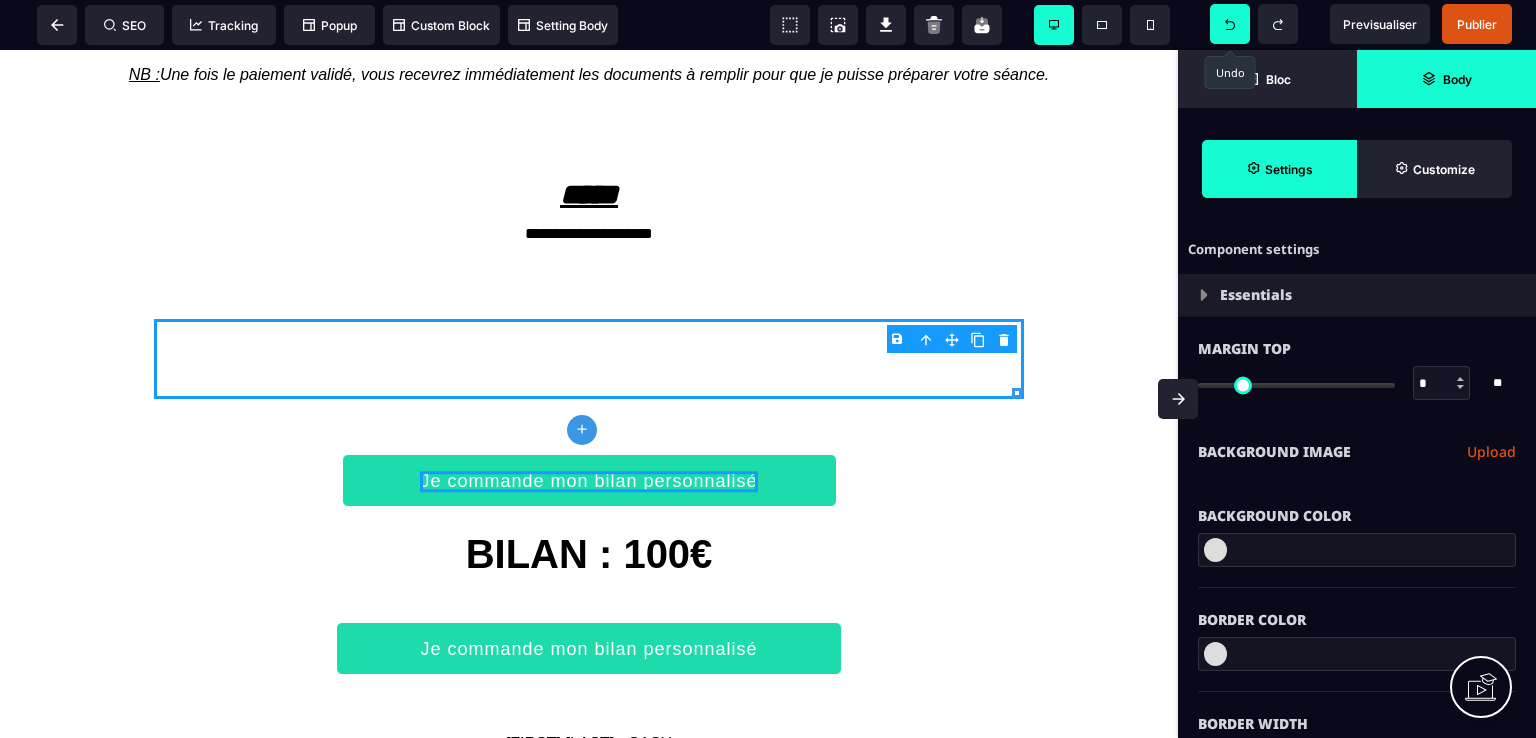 click on "B I U S
A *******
plus
Row
SEO
Big" at bounding box center (768, 369) 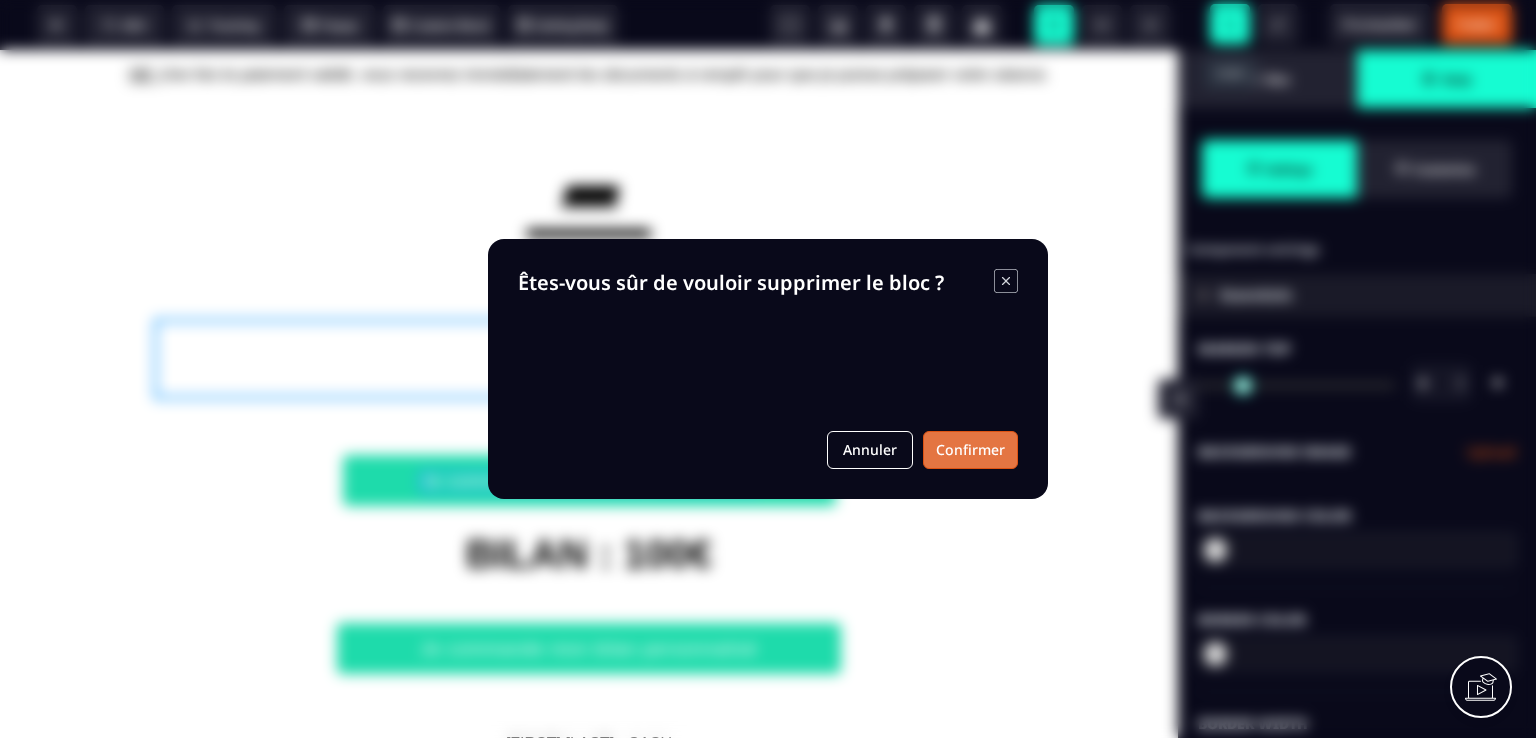 click on "Confirmer" at bounding box center (970, 450) 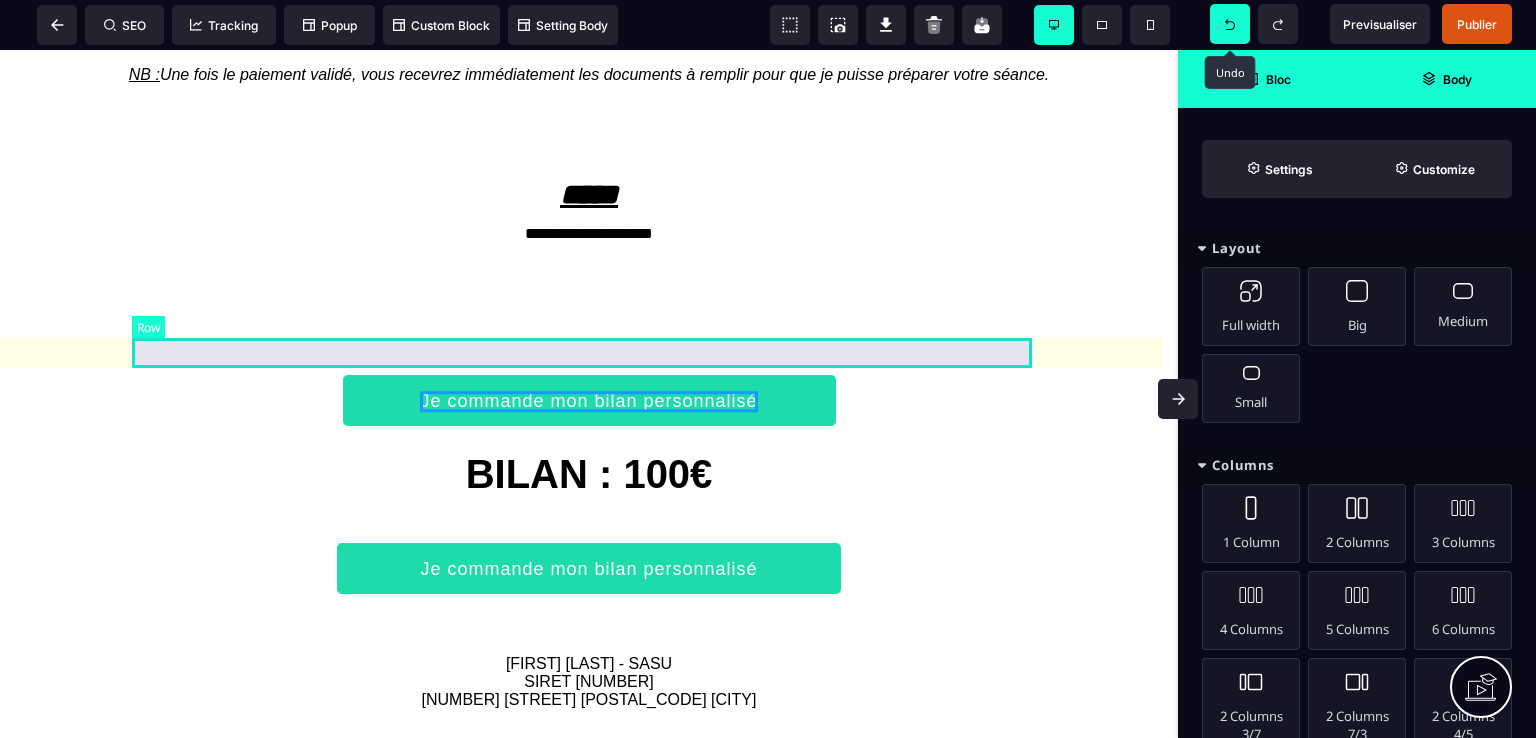 click at bounding box center (589, 319) 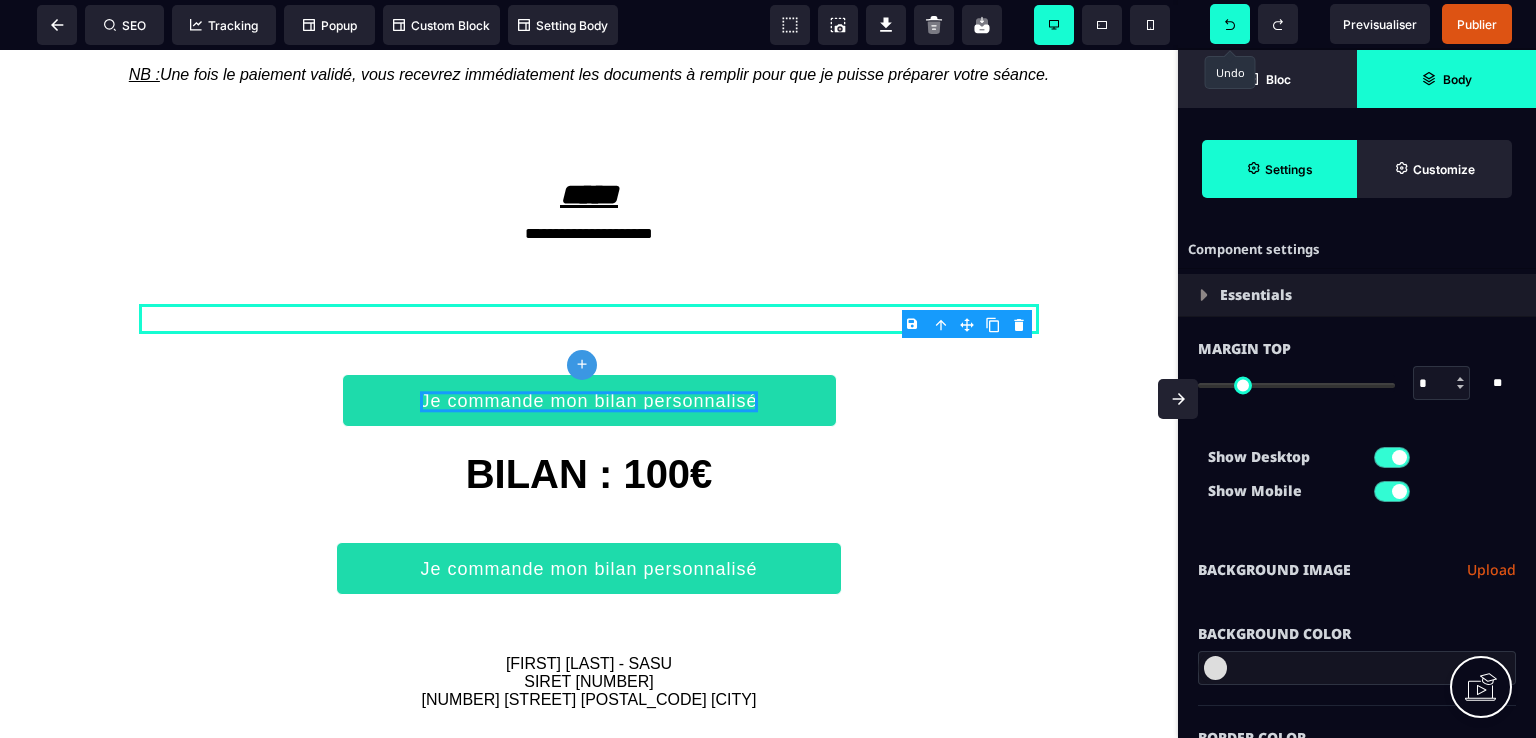 click on "B I U S
A *******
plus
Row
SEO
Big" at bounding box center [768, 369] 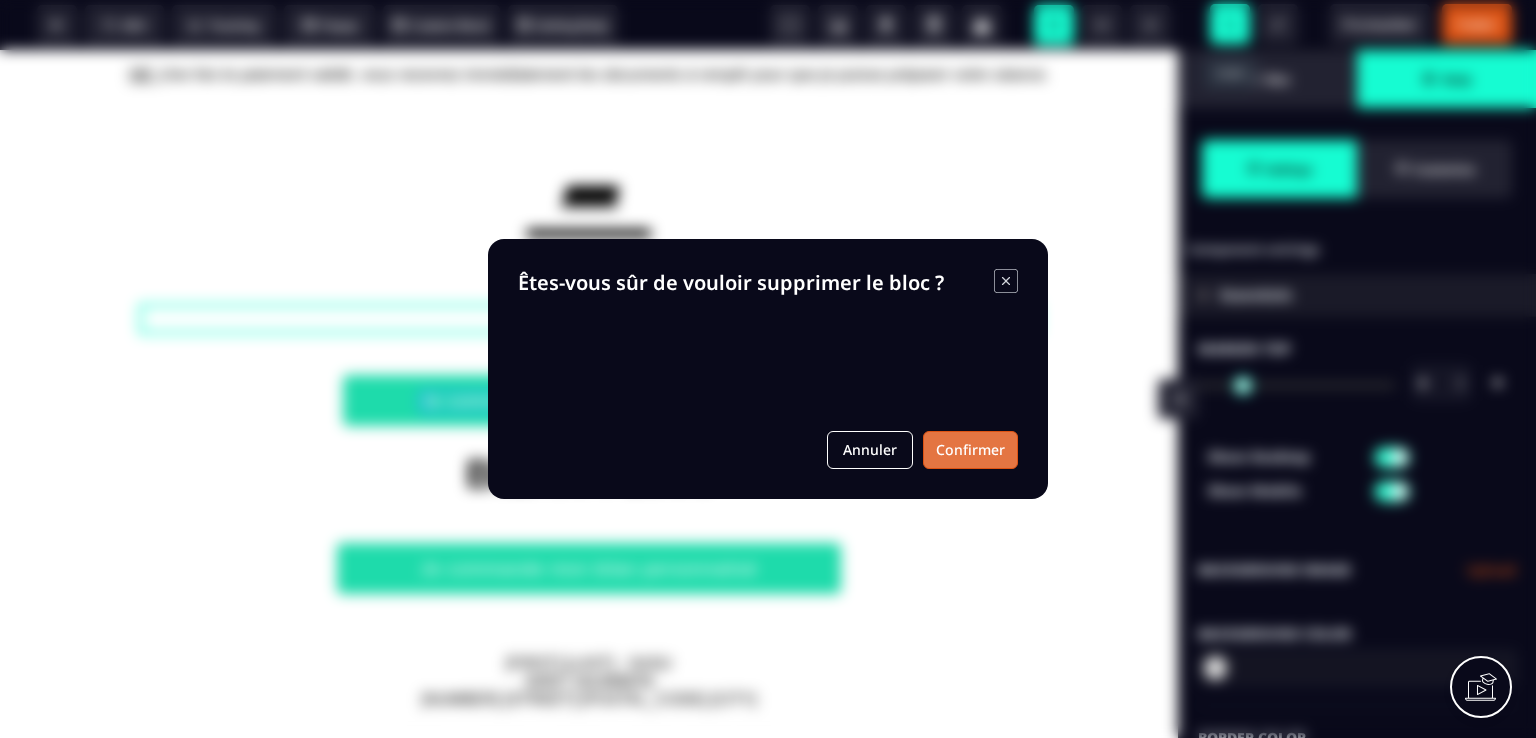 click on "Confirmer" at bounding box center [970, 450] 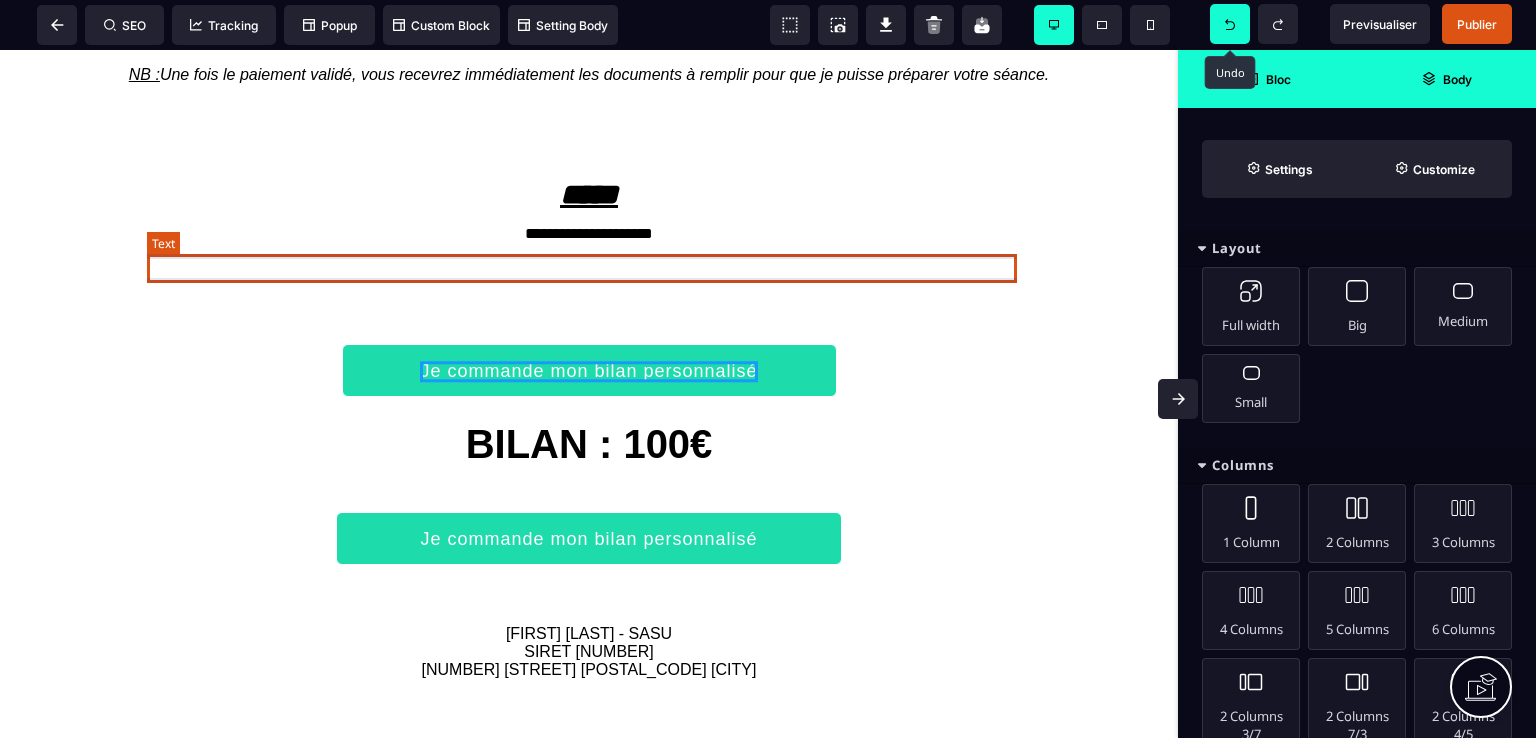 click on "**********" at bounding box center [589, 234] 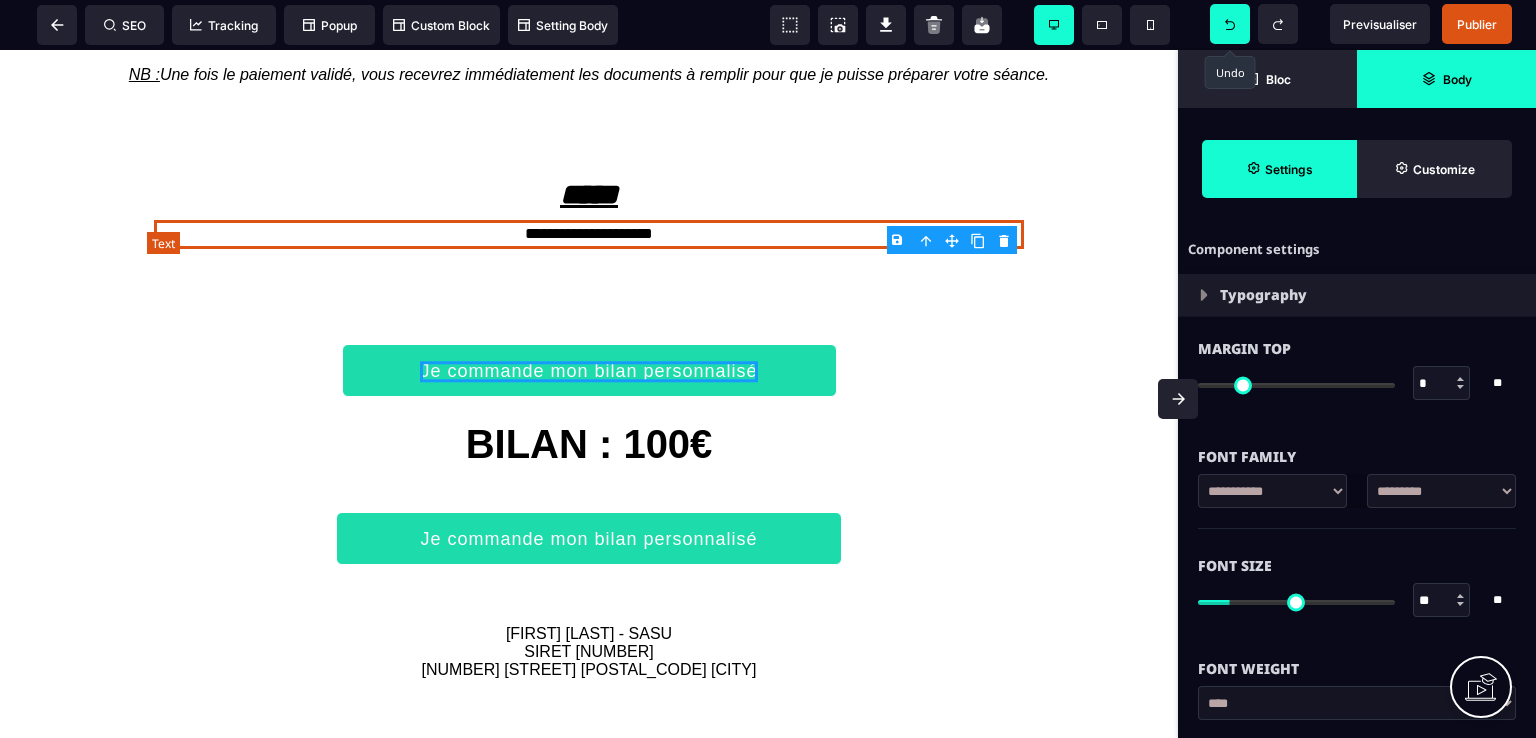 click on "**********" at bounding box center [589, 234] 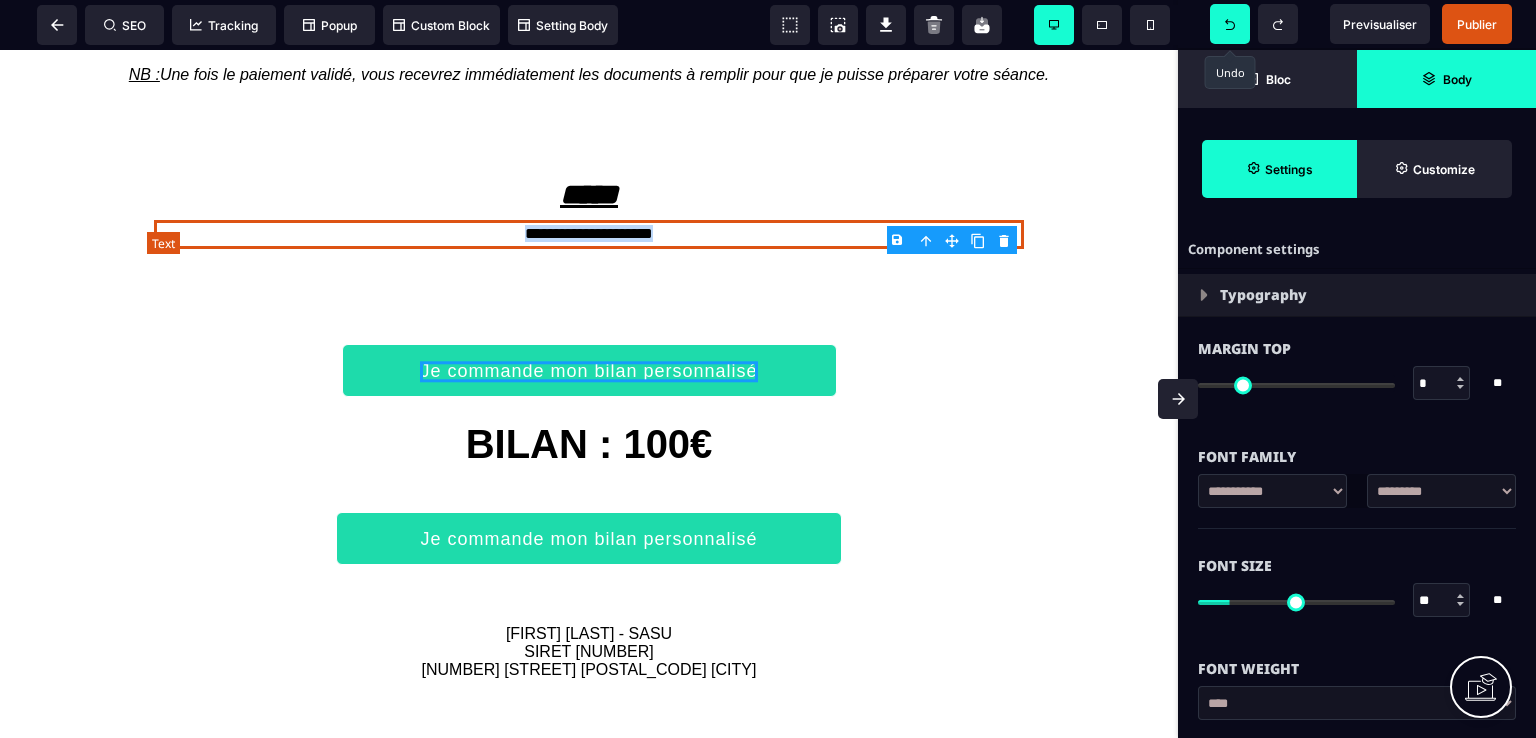 click on "**********" at bounding box center [589, 234] 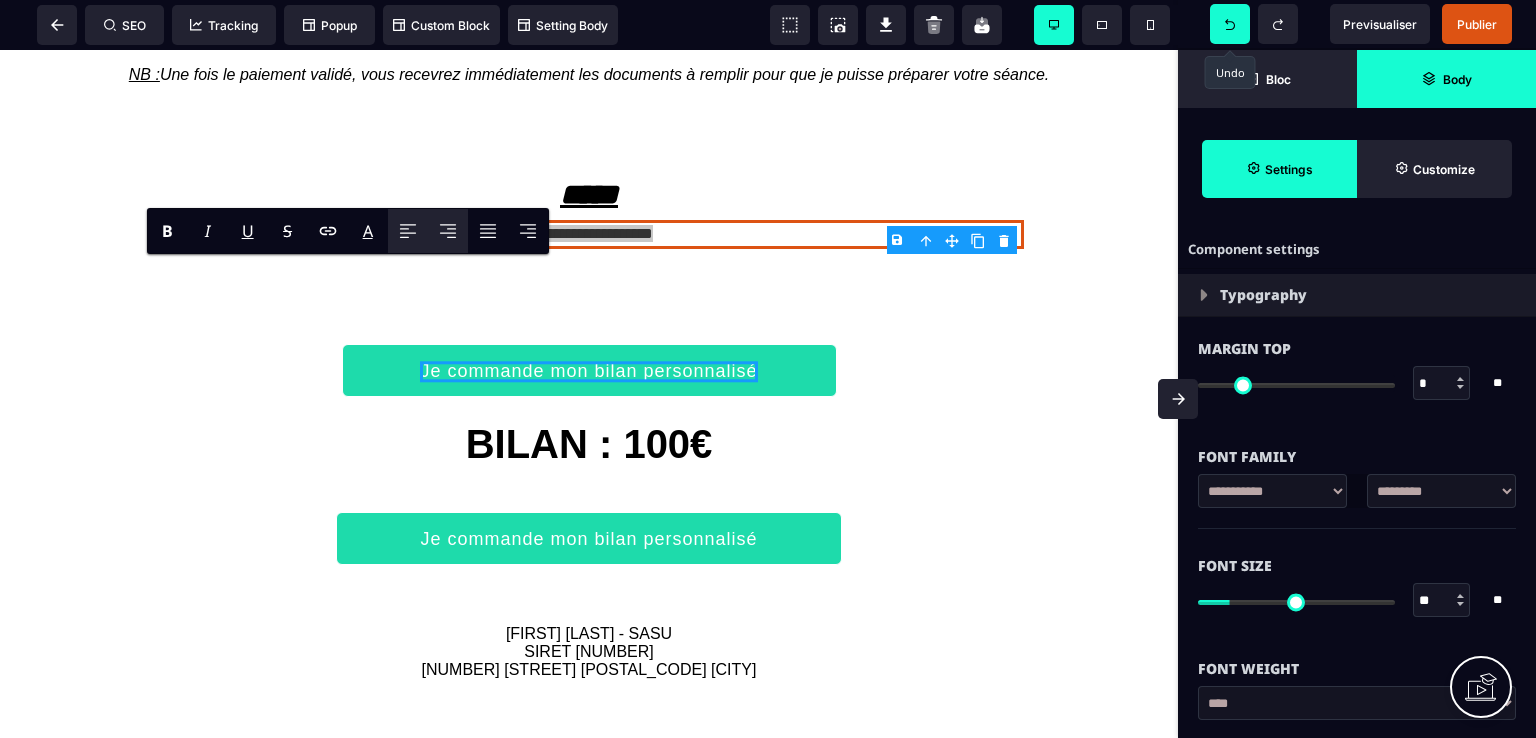 click 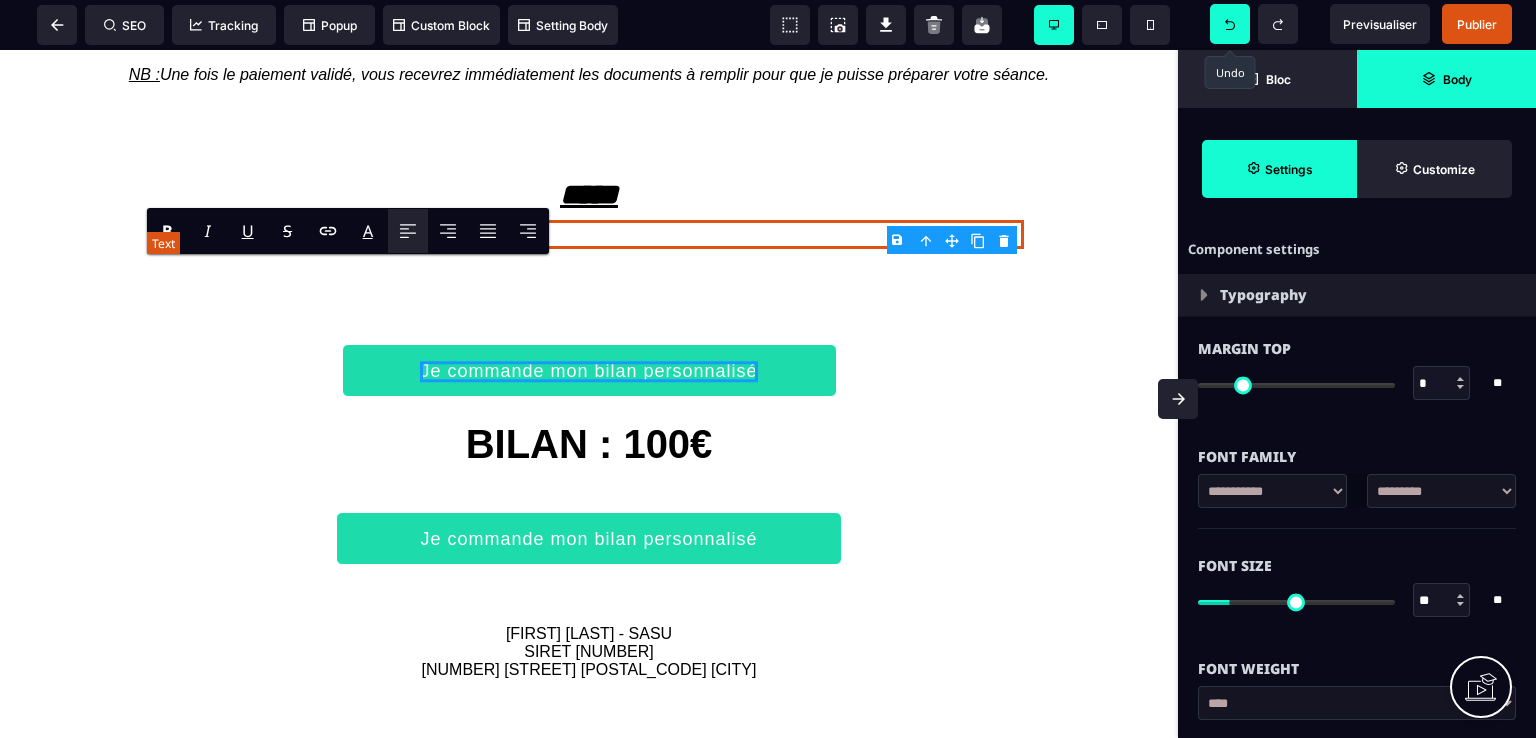 click on "**********" at bounding box center [589, 234] 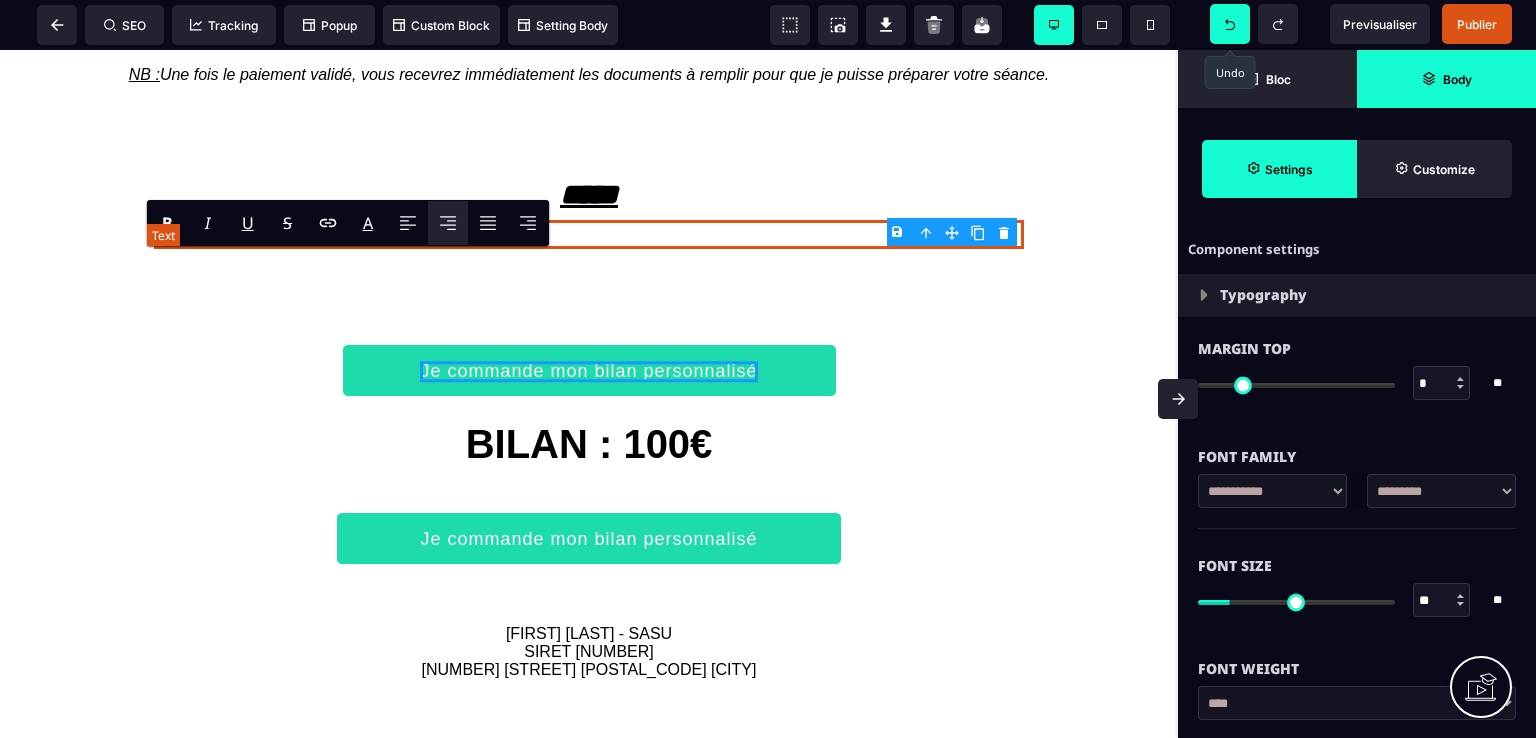 scroll, scrollTop: 2215, scrollLeft: 0, axis: vertical 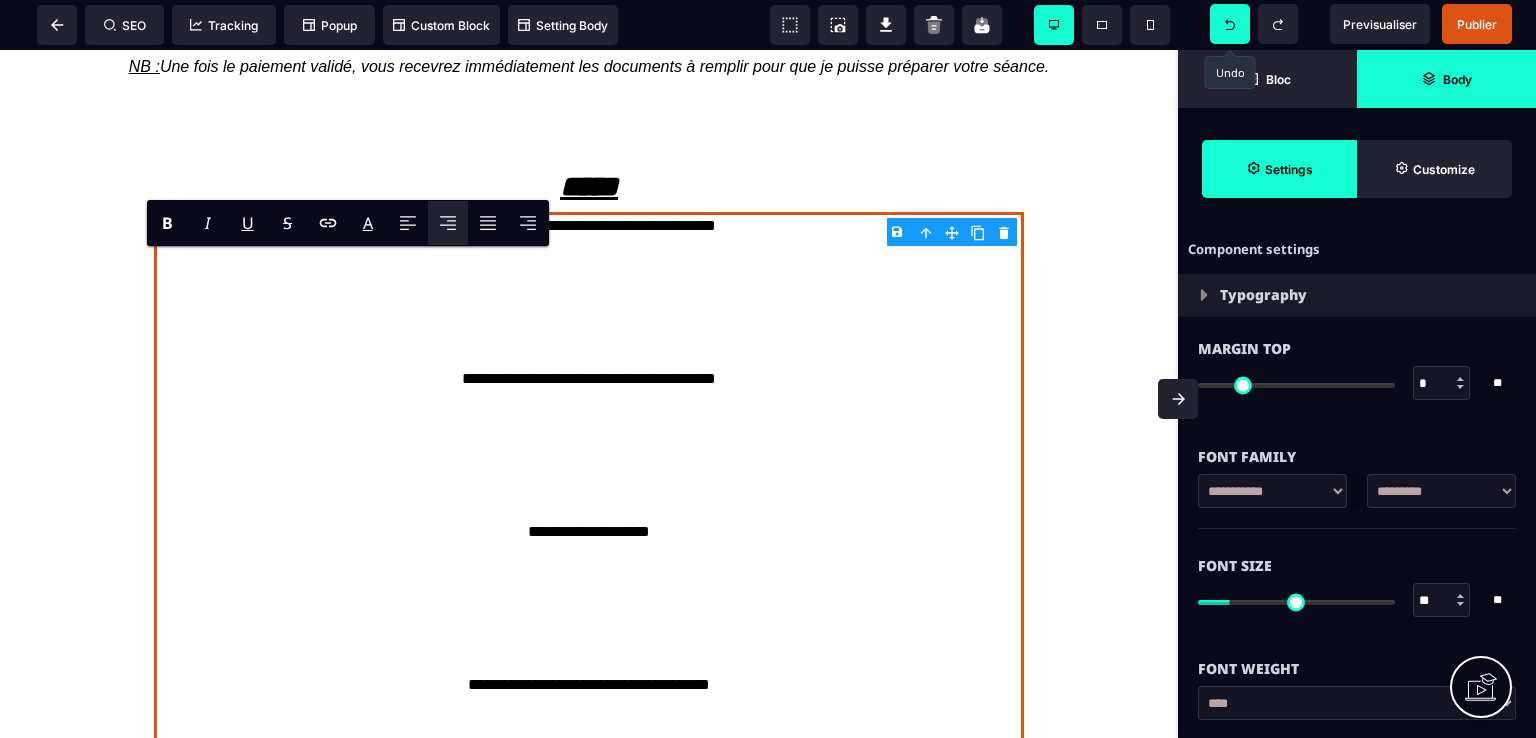 click at bounding box center (1230, 24) 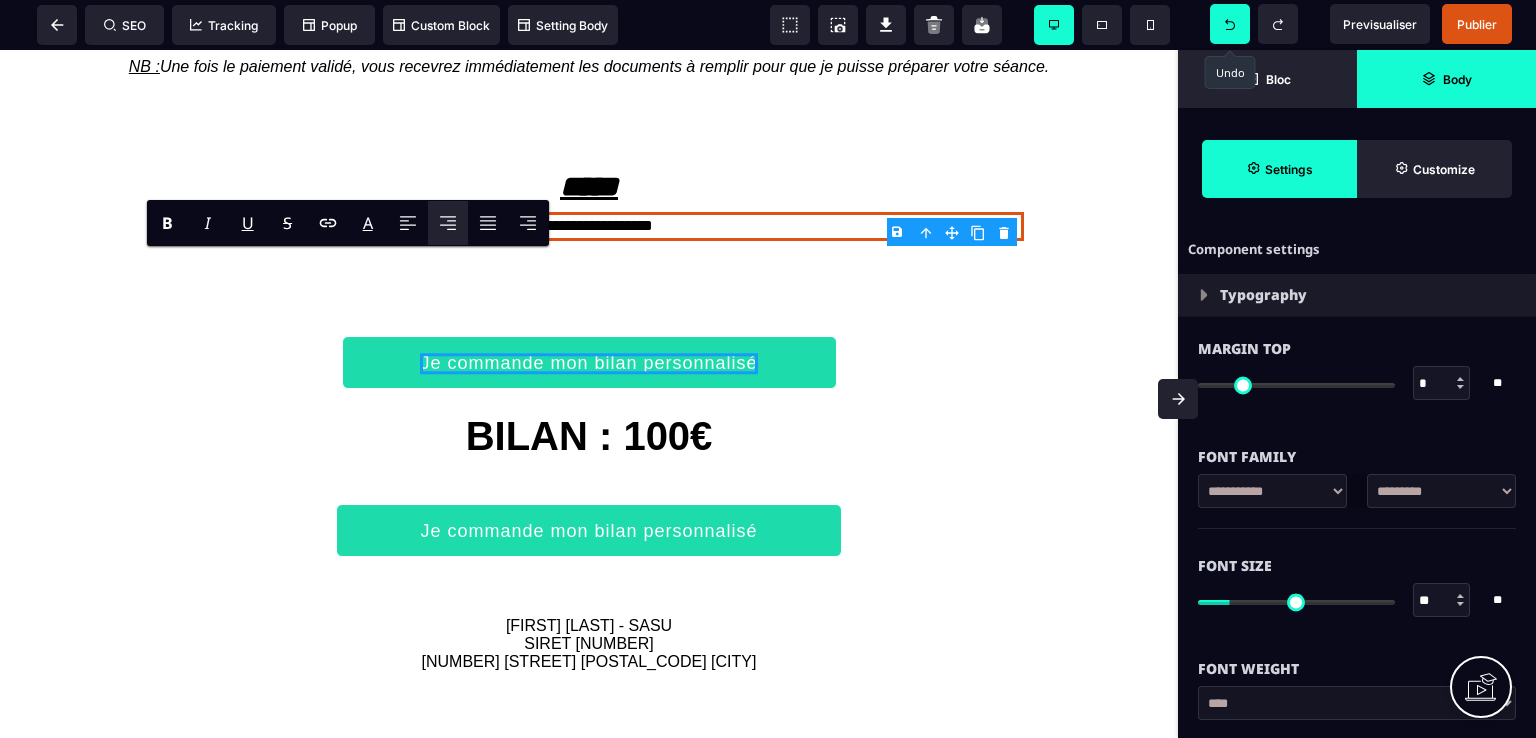 scroll, scrollTop: 0, scrollLeft: 0, axis: both 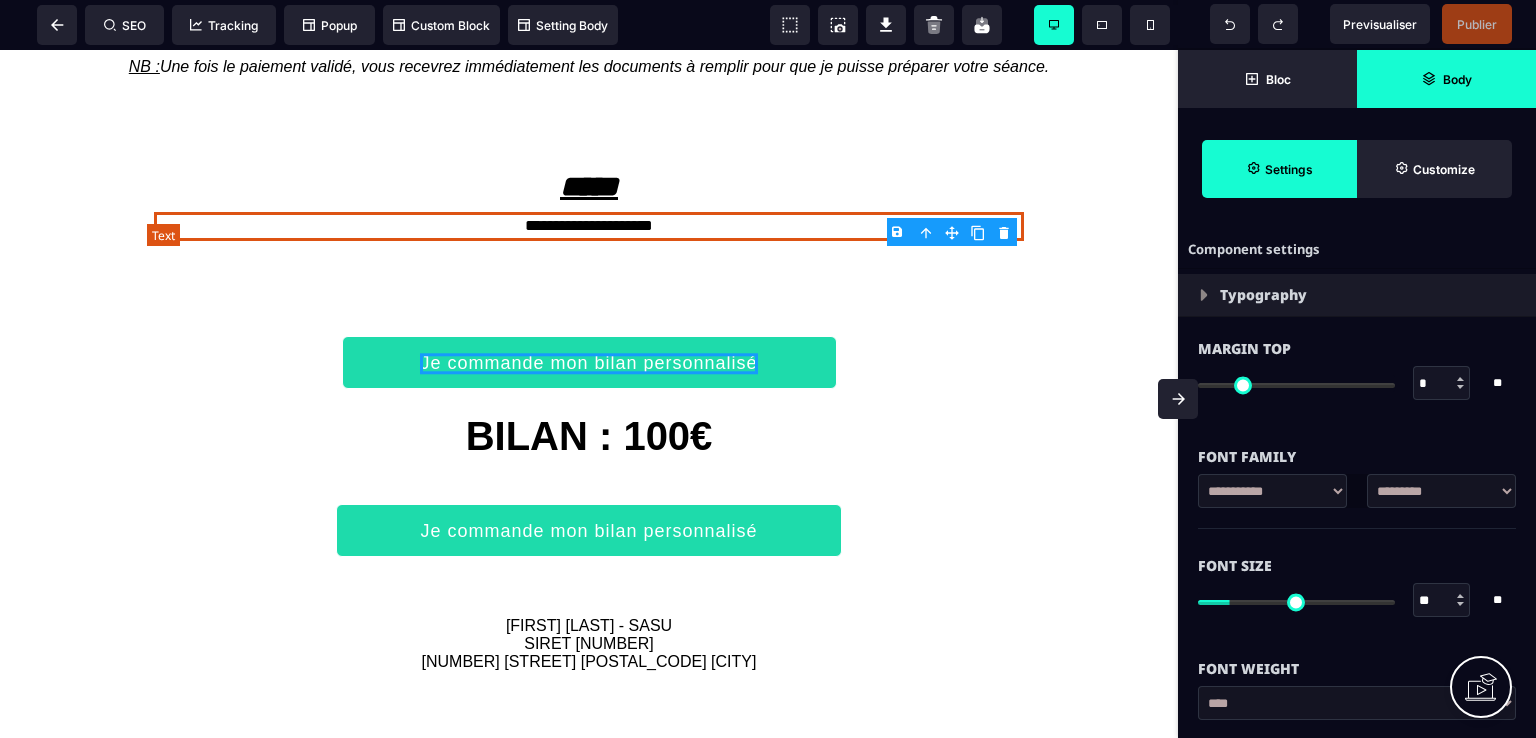click on "**********" at bounding box center (589, 226) 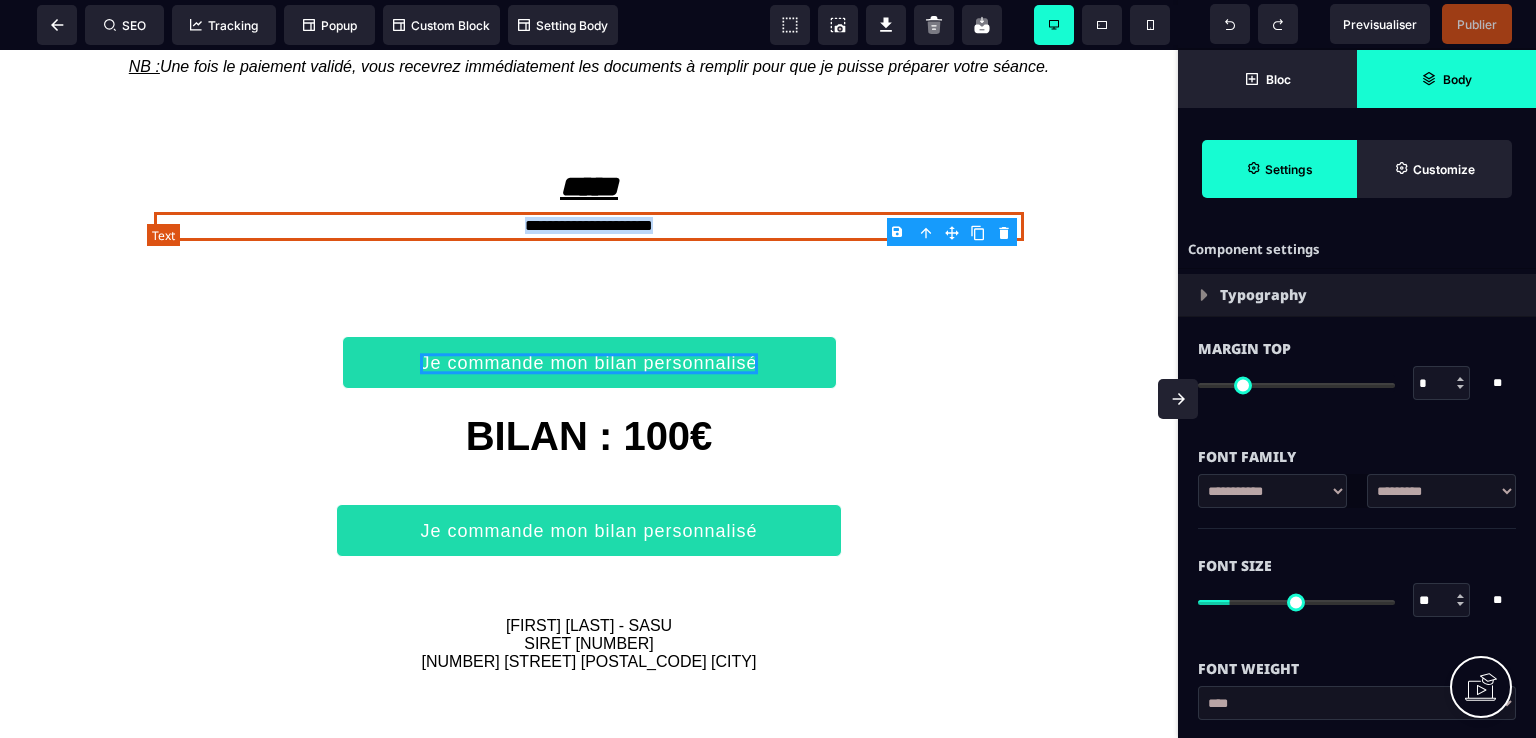 click on "**********" at bounding box center [589, 226] 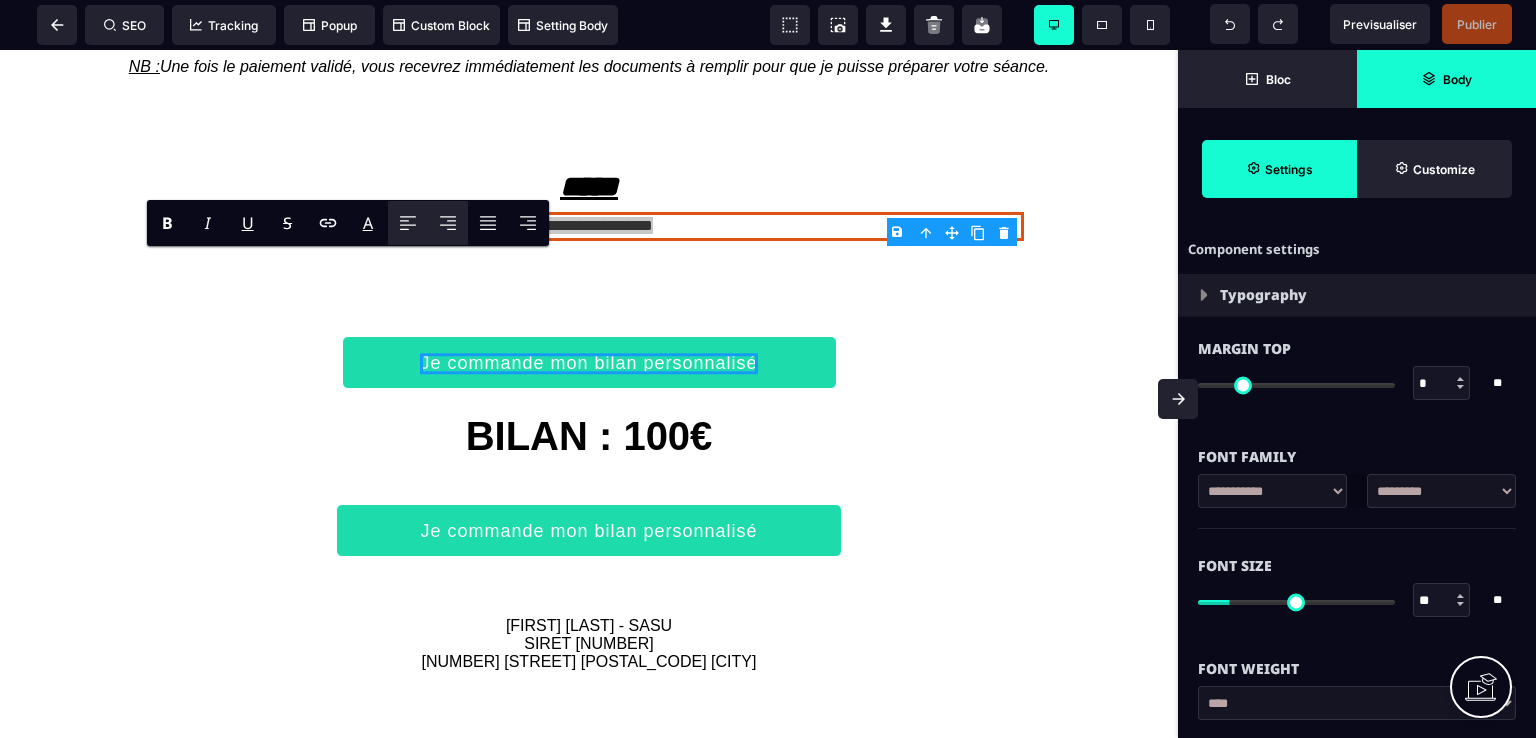 click 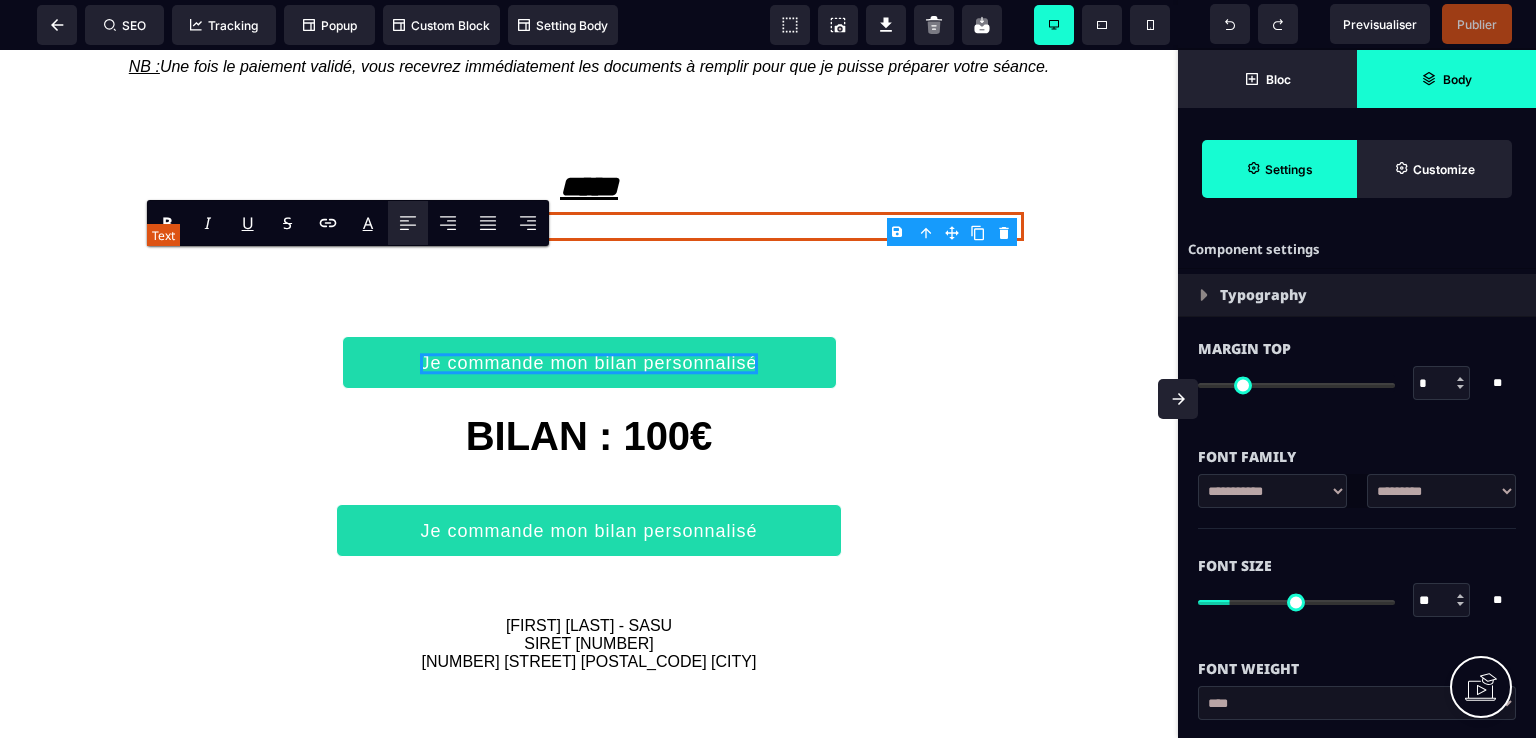 click on "**********" at bounding box center (589, 226) 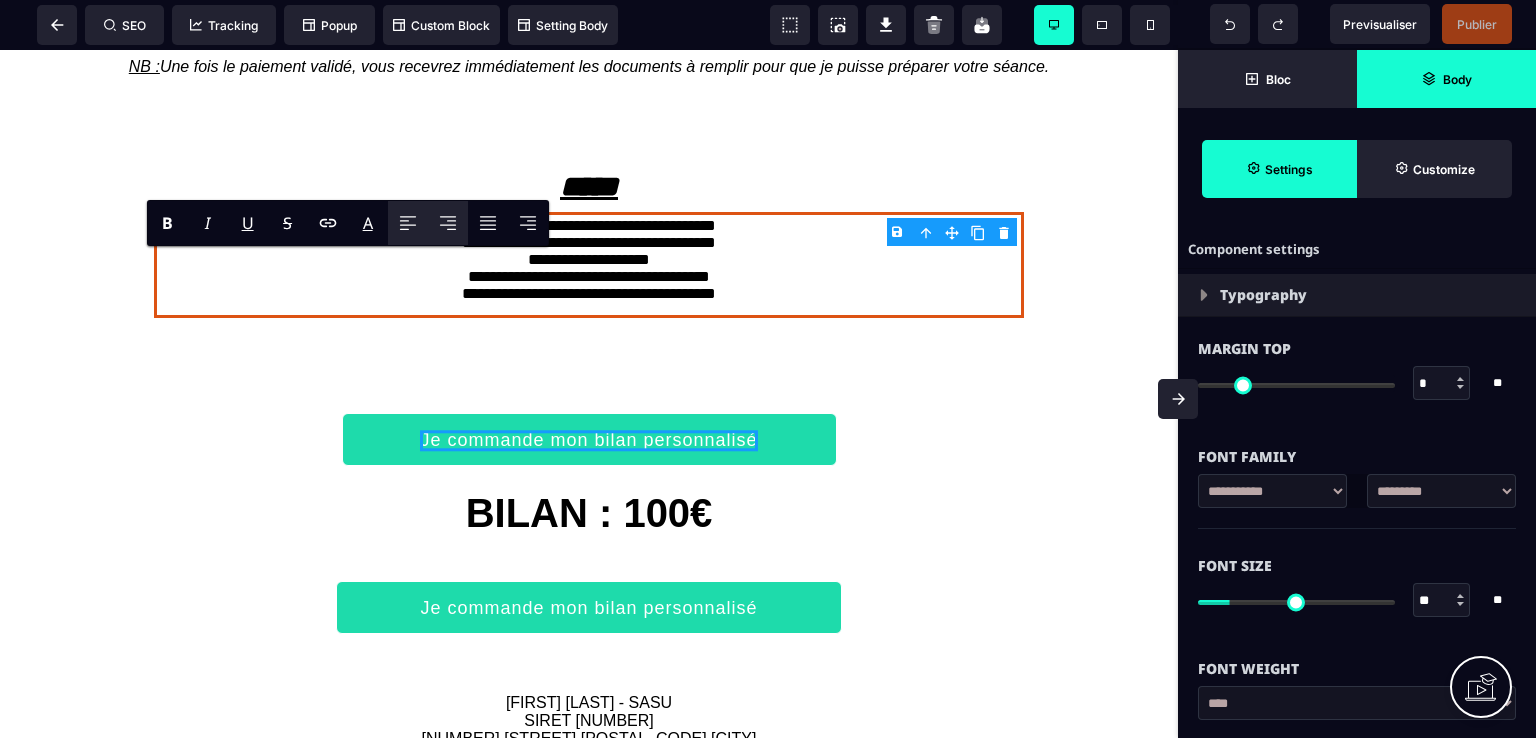 click 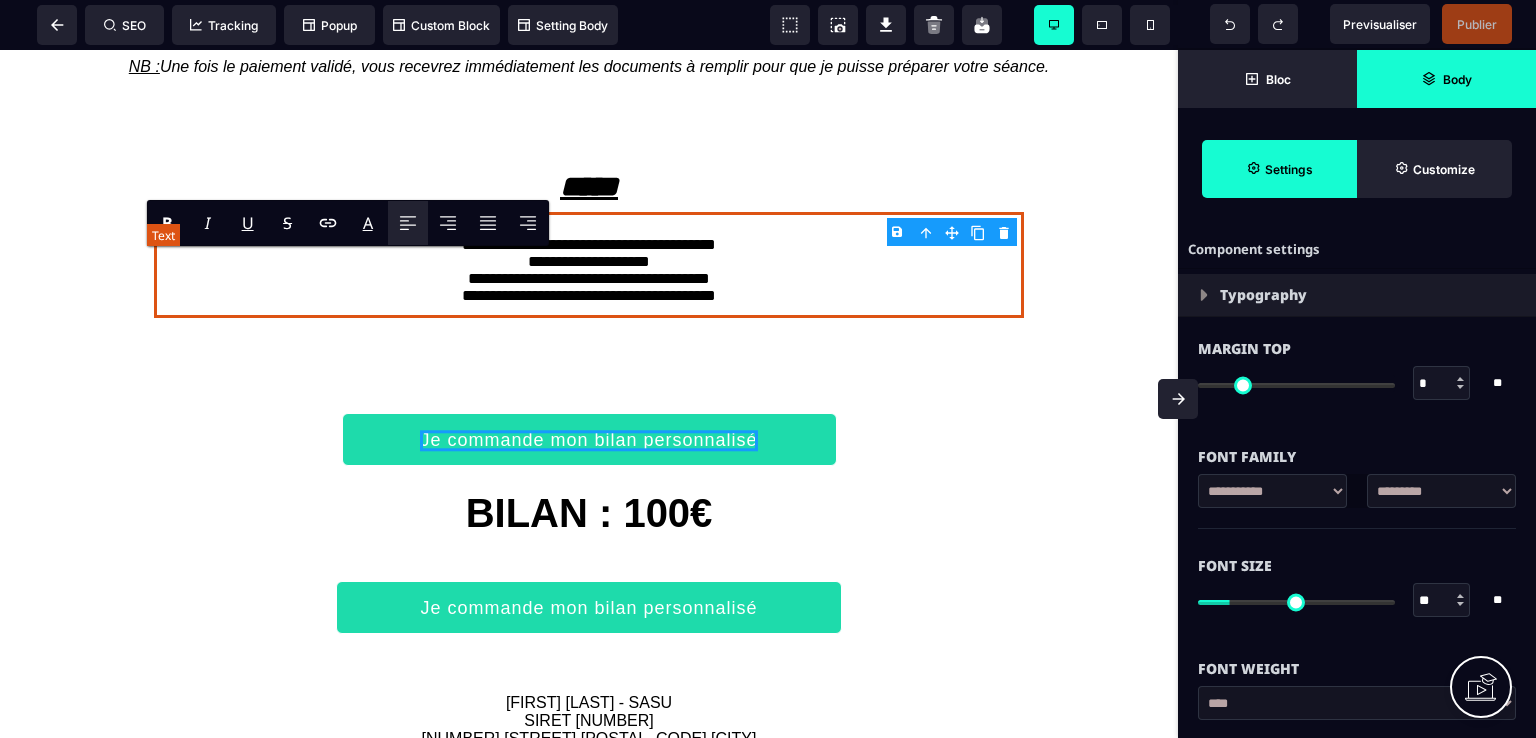 click on "**********" at bounding box center [589, 265] 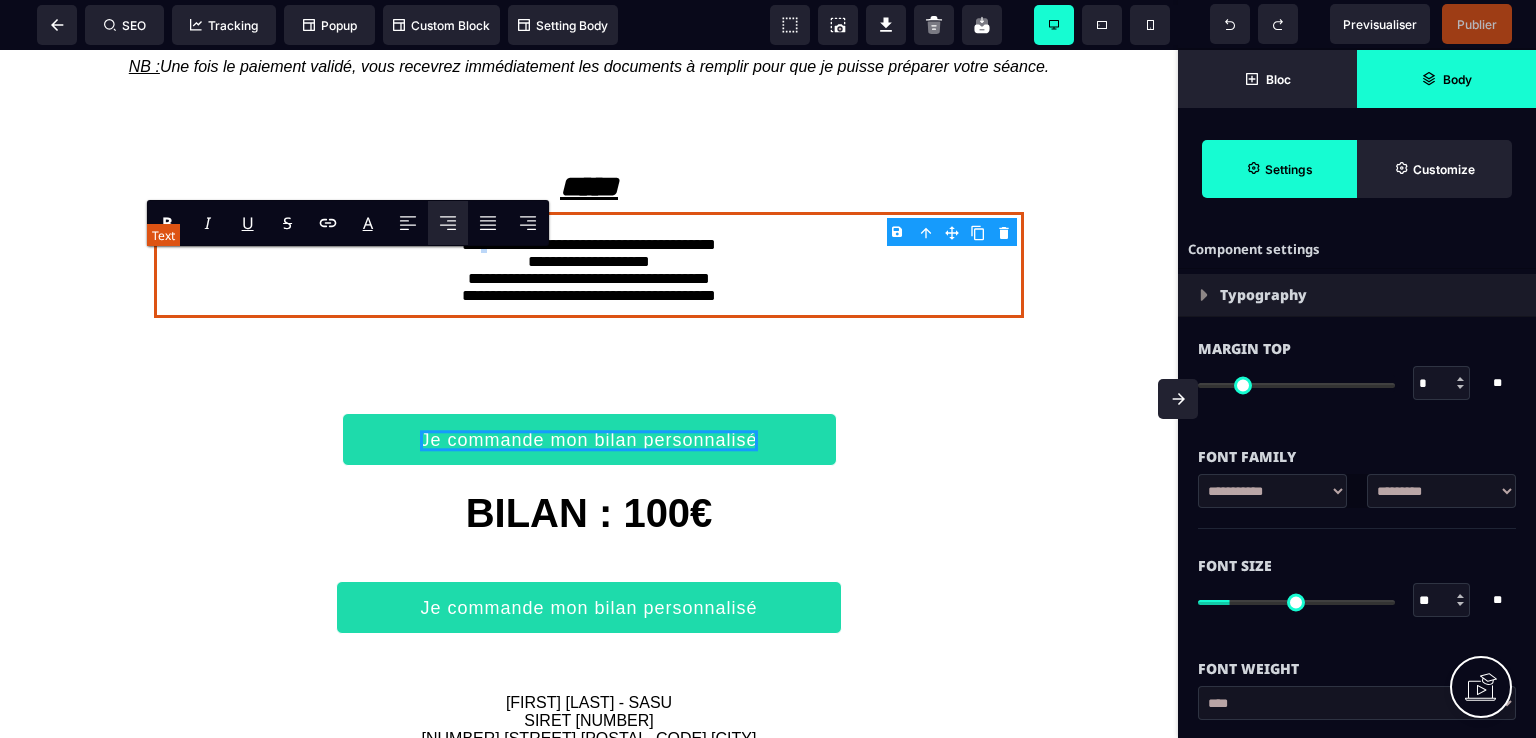 click on "**********" at bounding box center [589, 265] 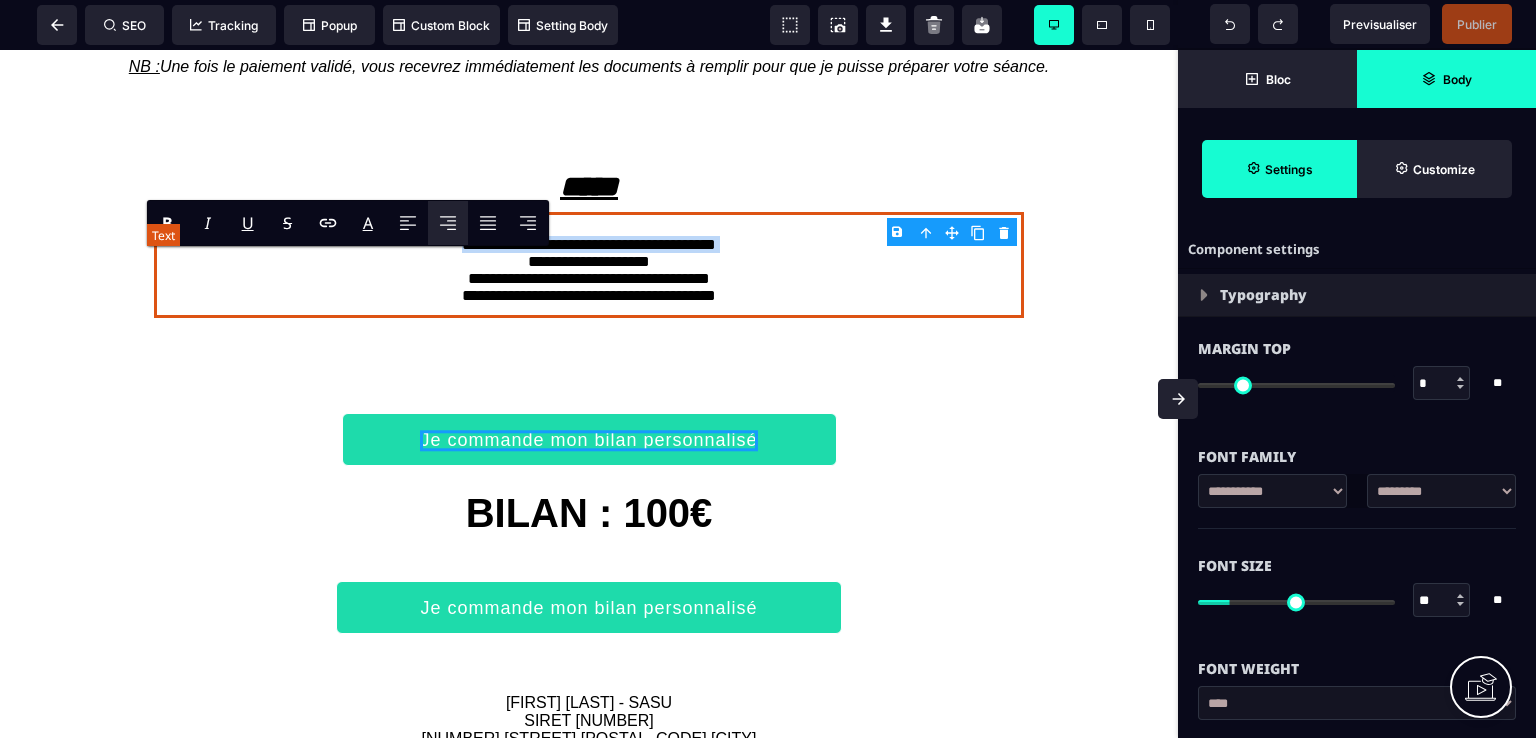 click on "**********" at bounding box center [589, 265] 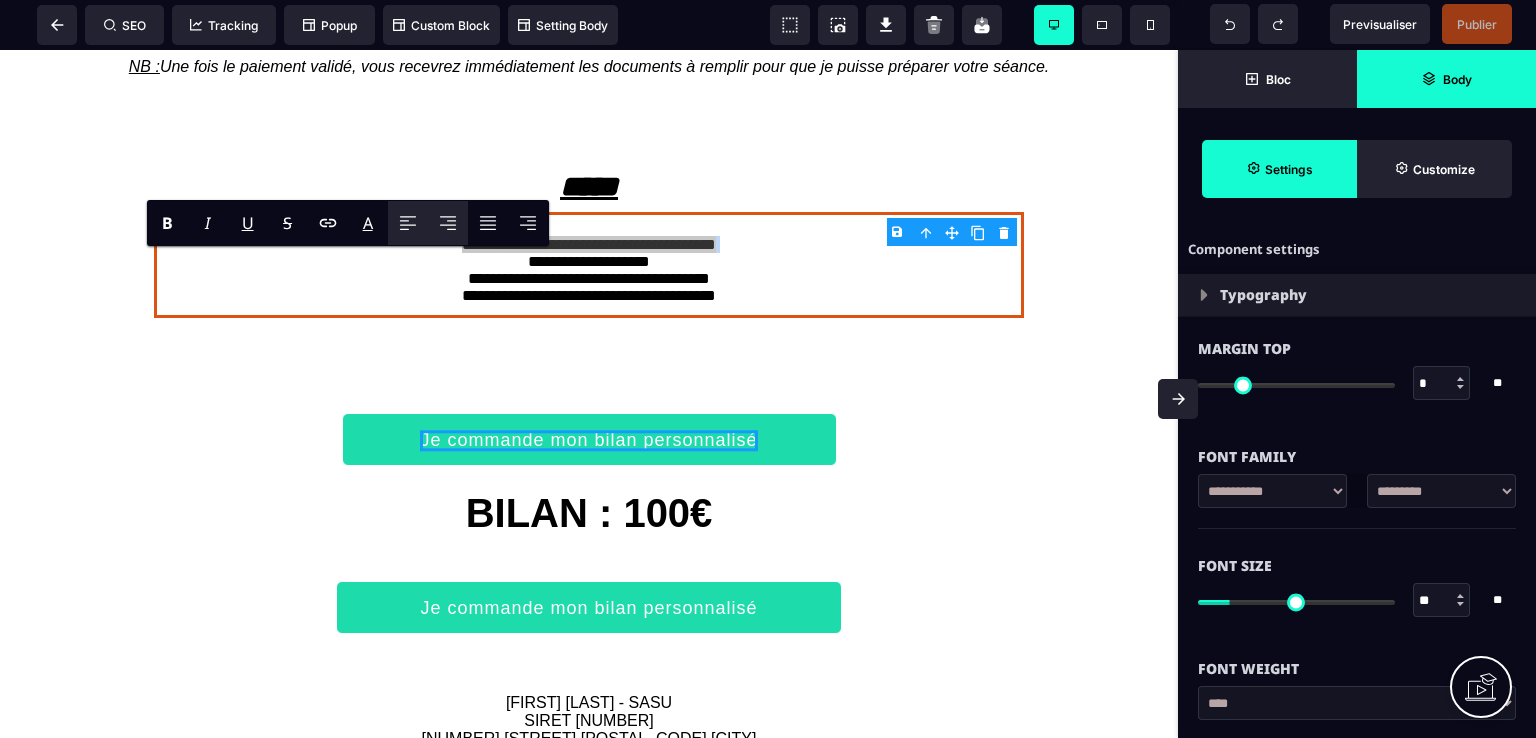 click at bounding box center (408, 223) 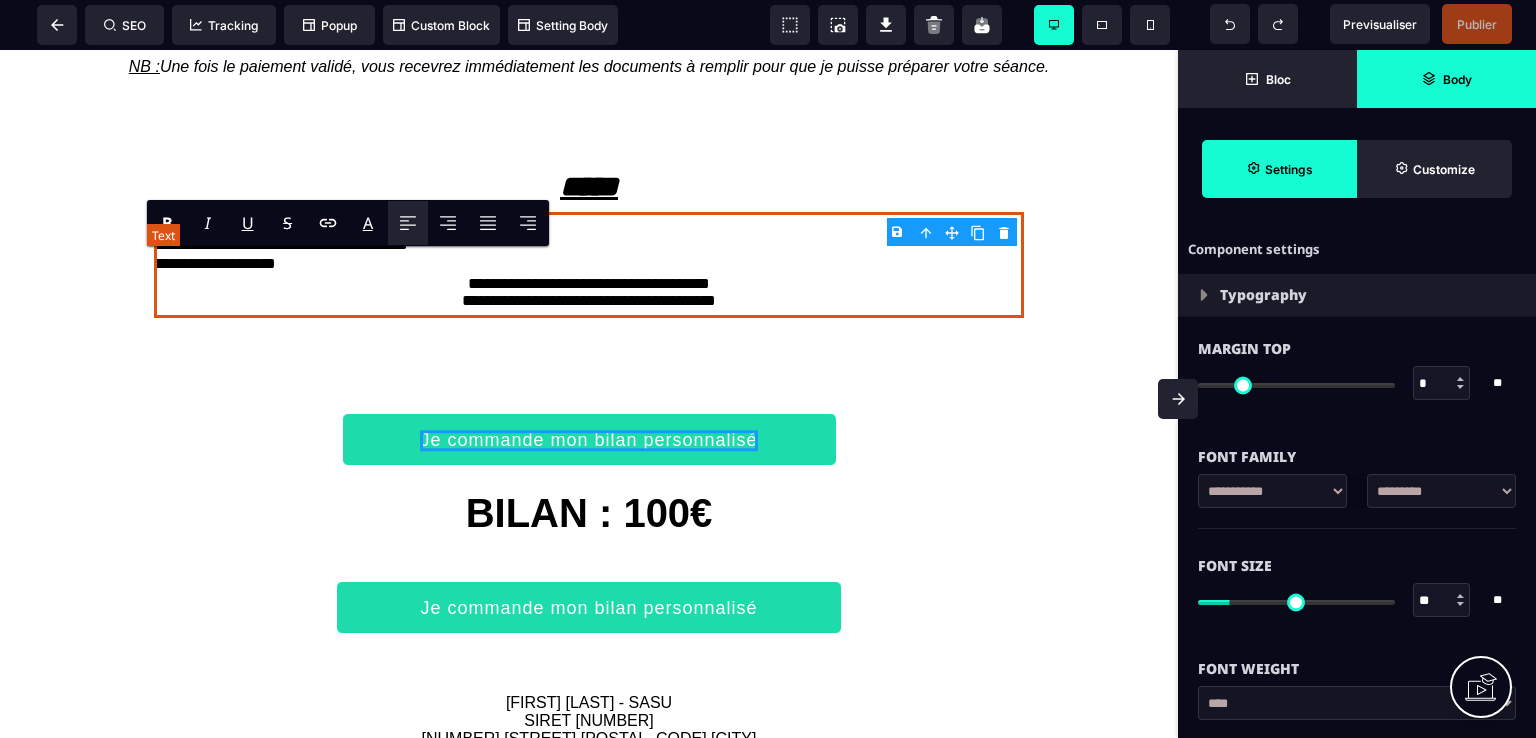 click on "**********" at bounding box center (589, 265) 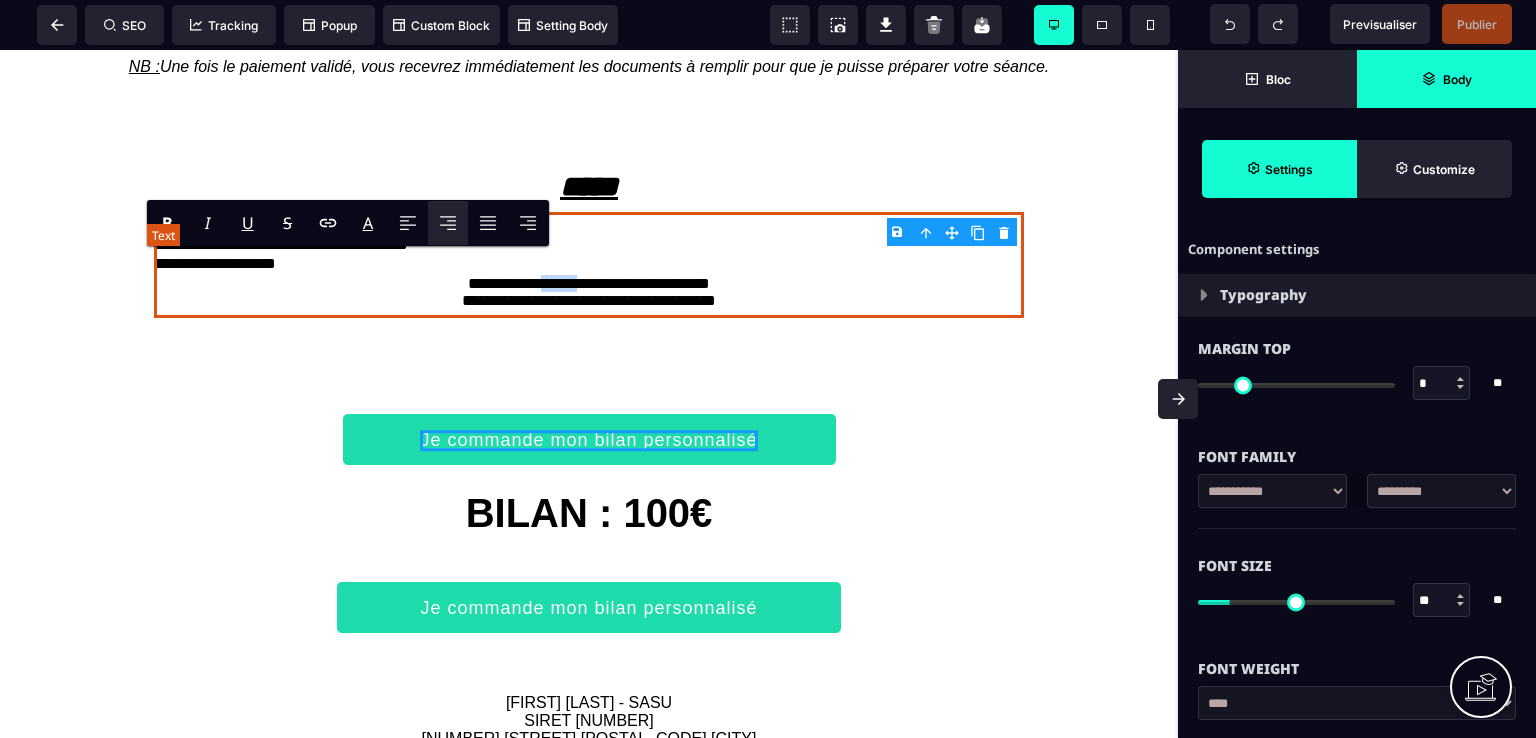 click on "**********" at bounding box center (589, 265) 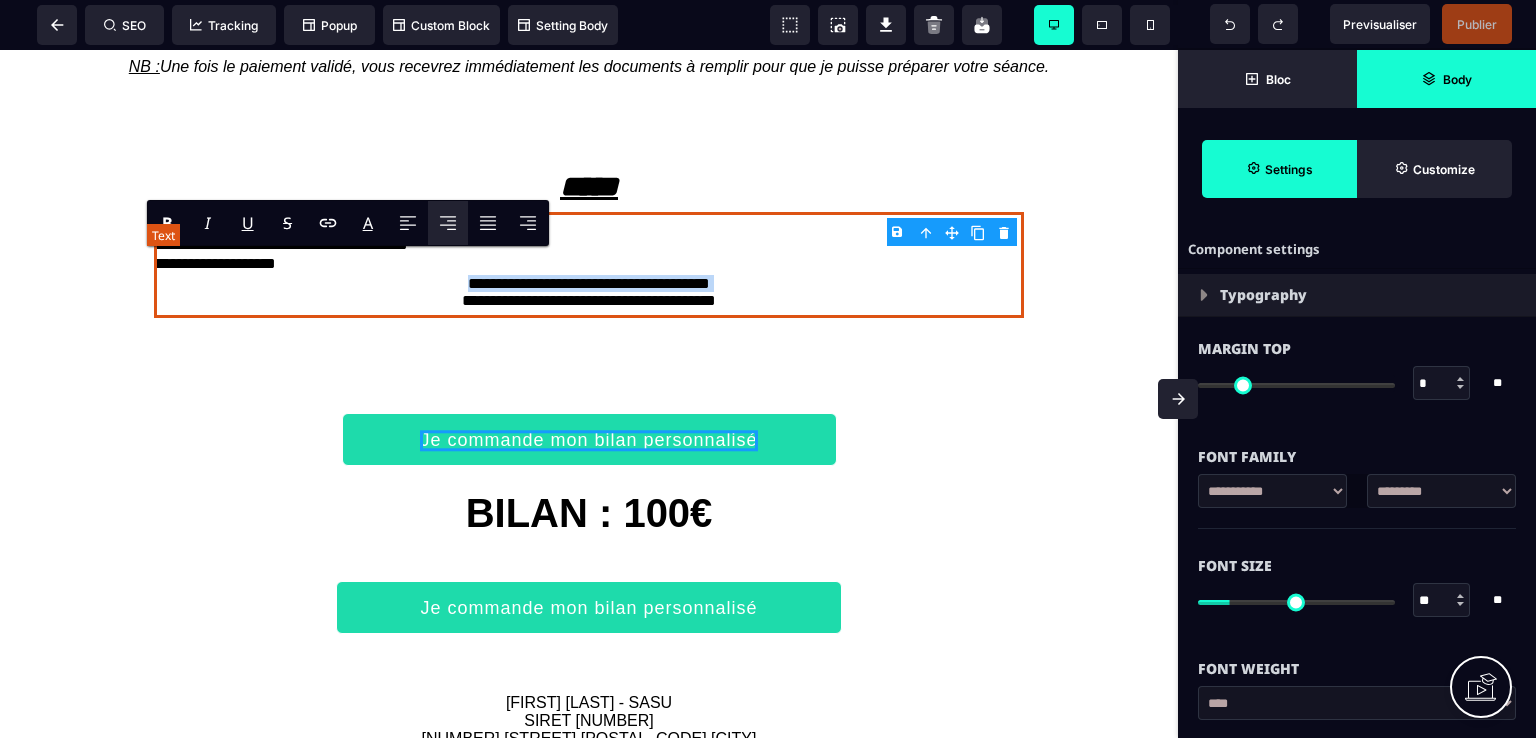 click on "**********" at bounding box center [589, 265] 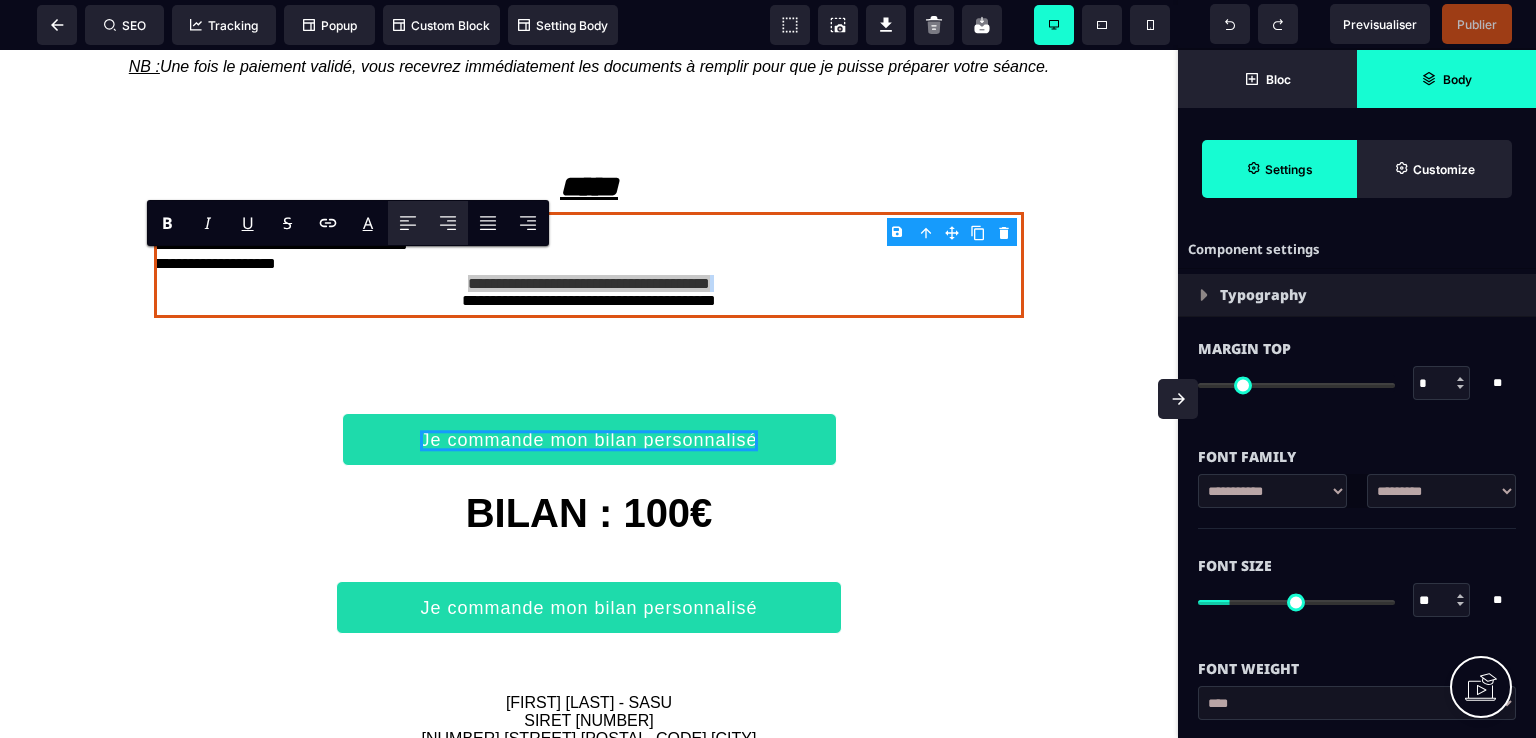 click 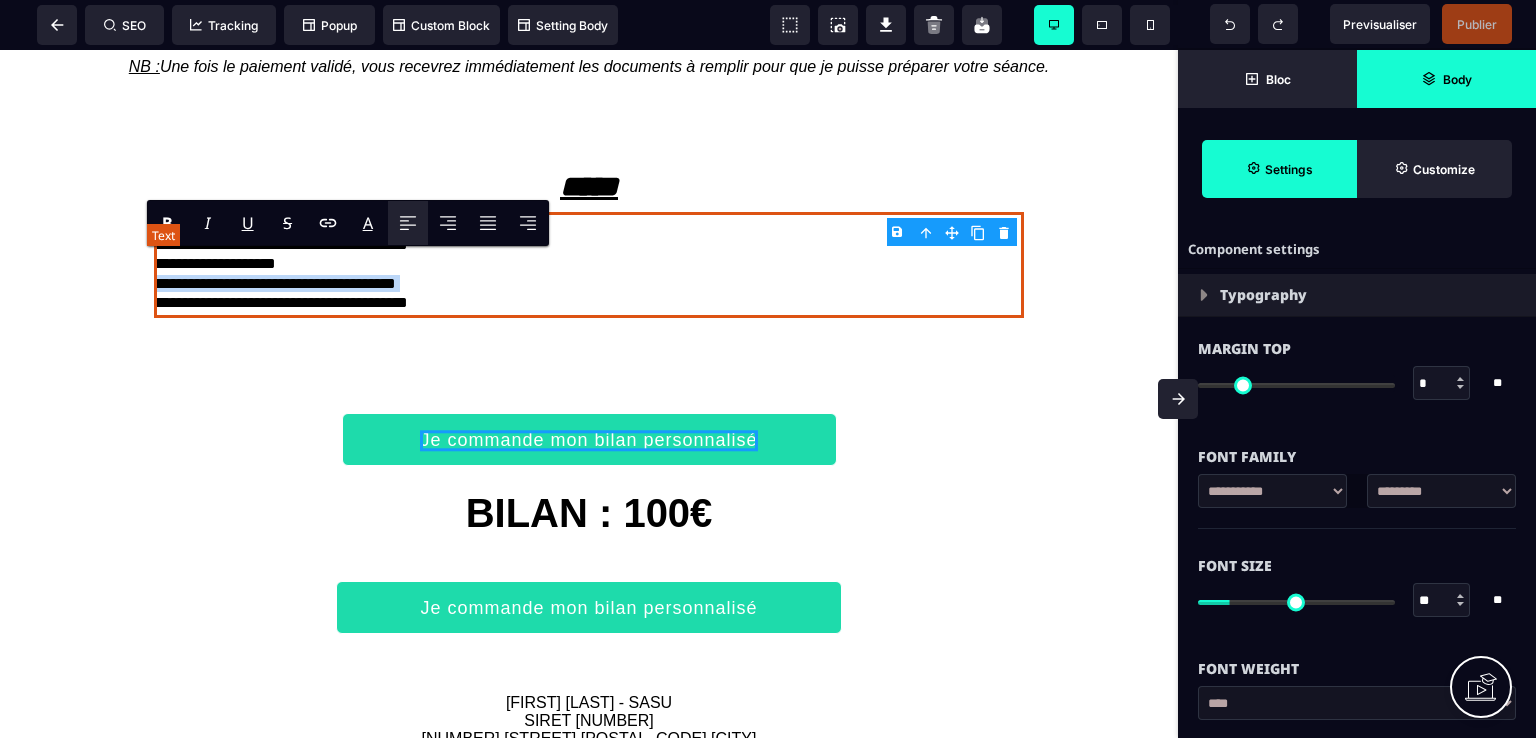 click on "**********" at bounding box center [589, 284] 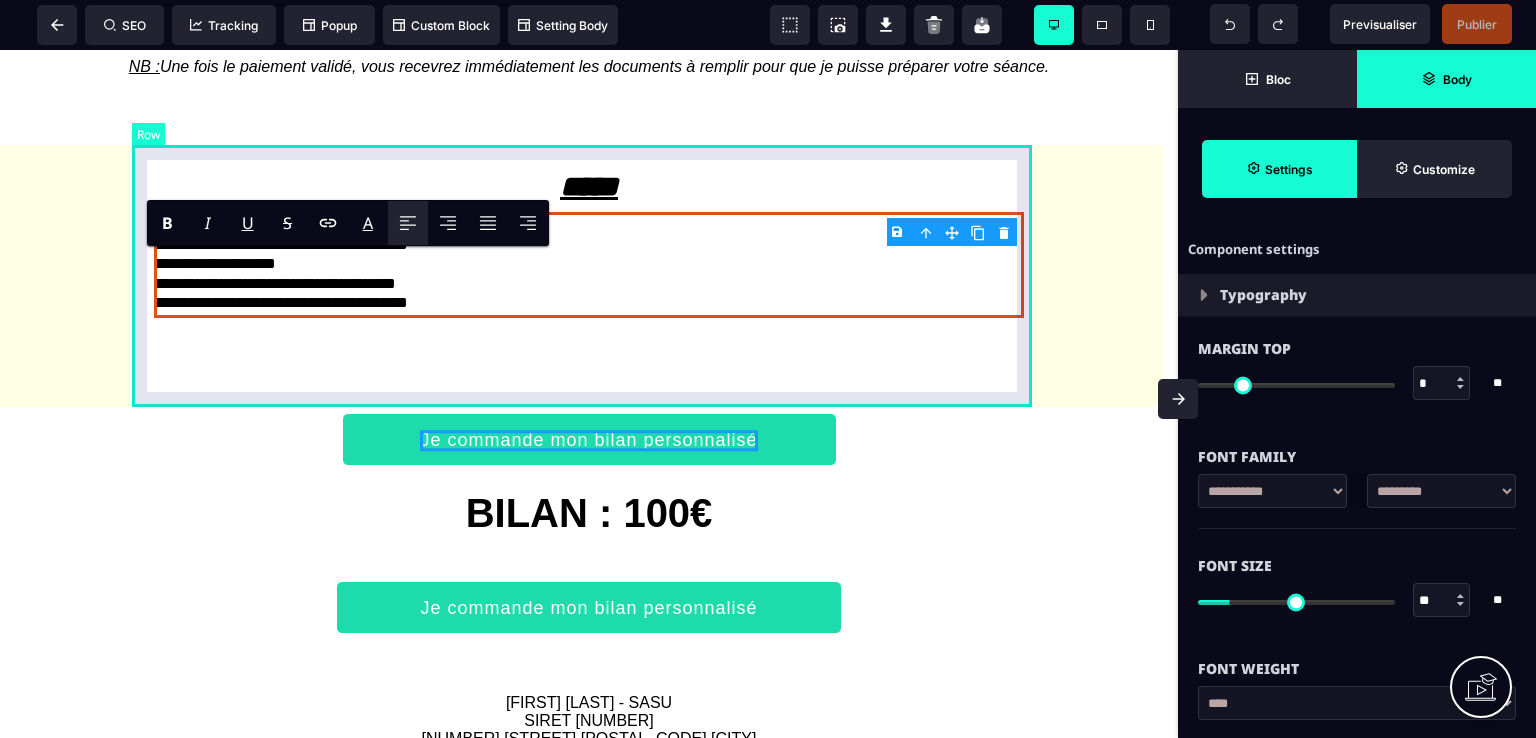 click on "**********" at bounding box center [589, 242] 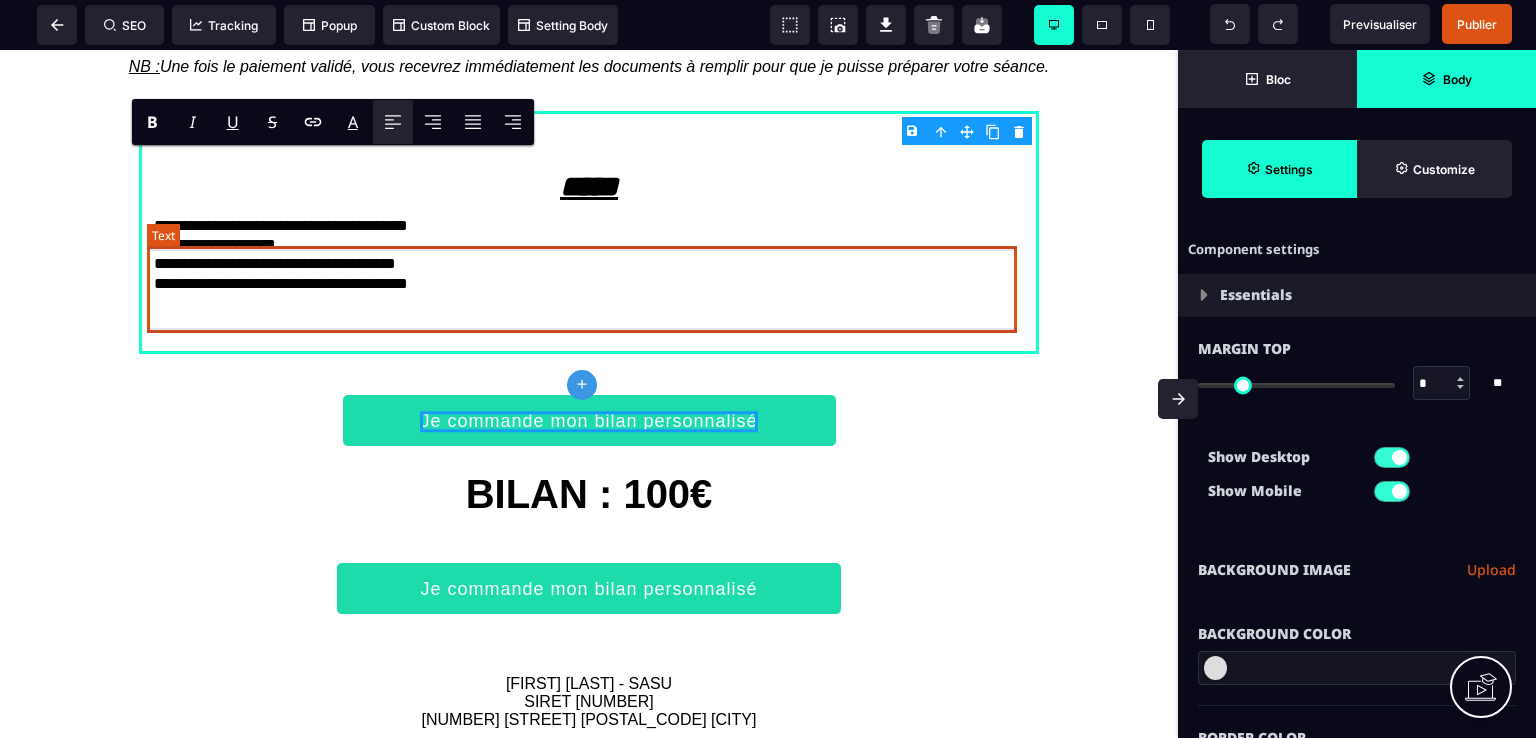 click on "**********" at bounding box center (589, 226) 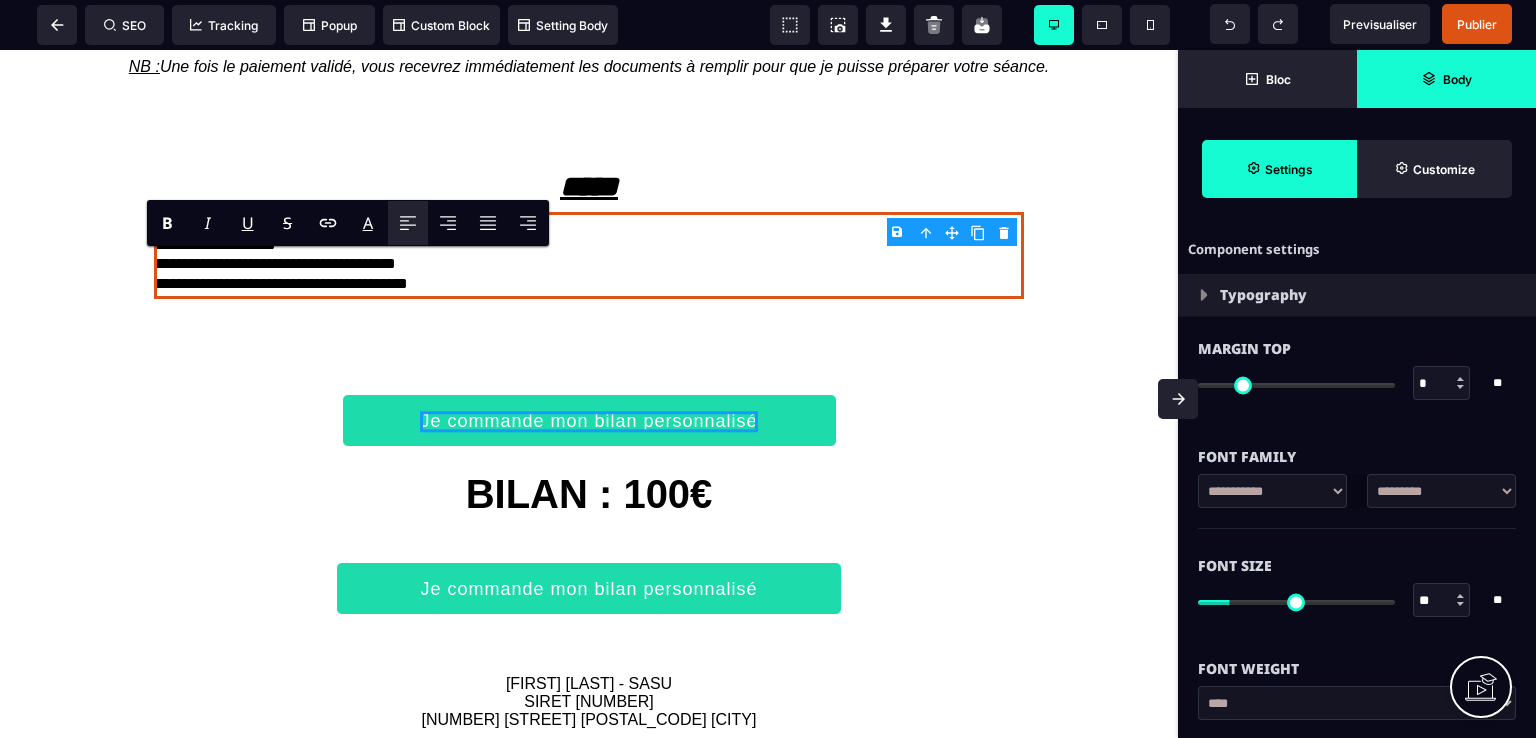 click on "**********" at bounding box center (589, 255) 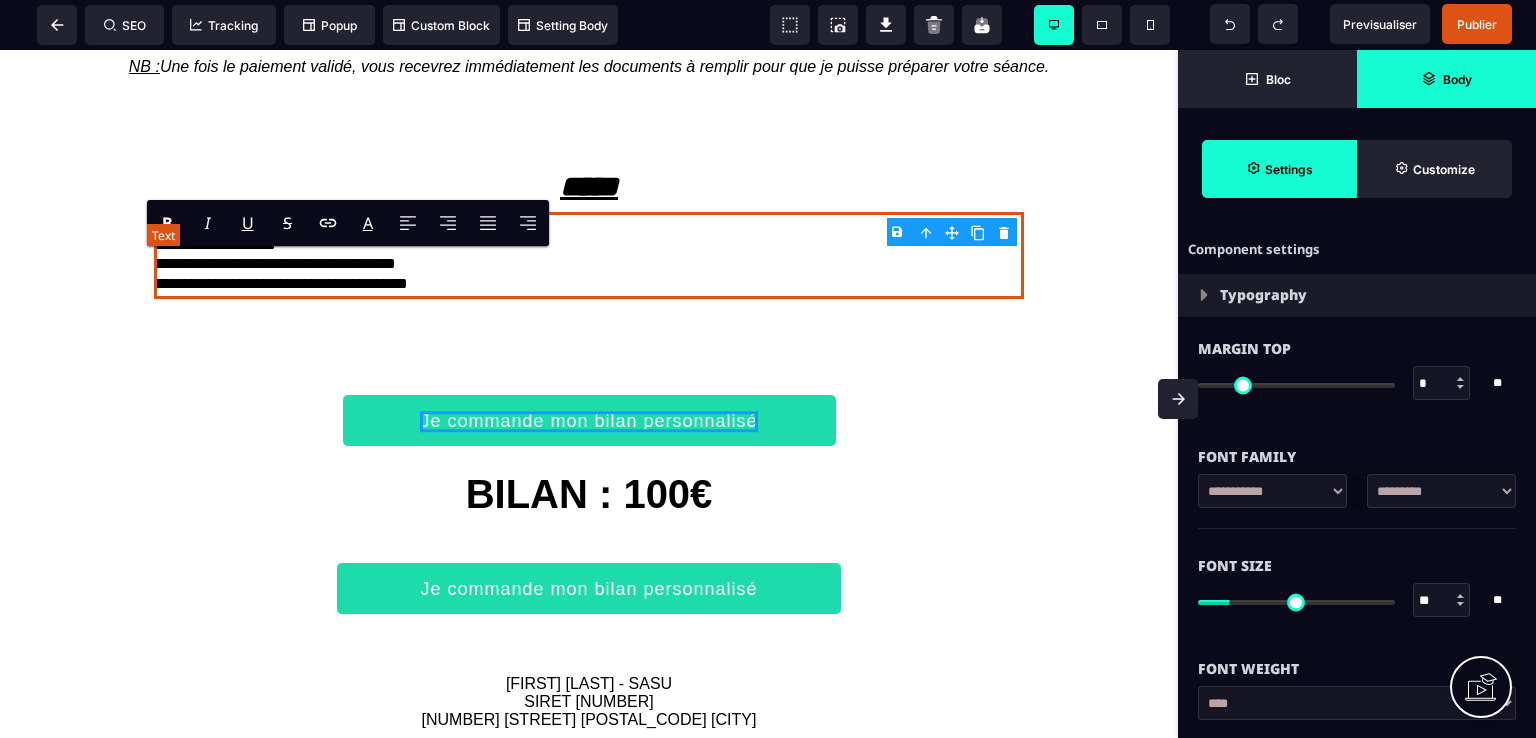 click on "**********" at bounding box center (589, 226) 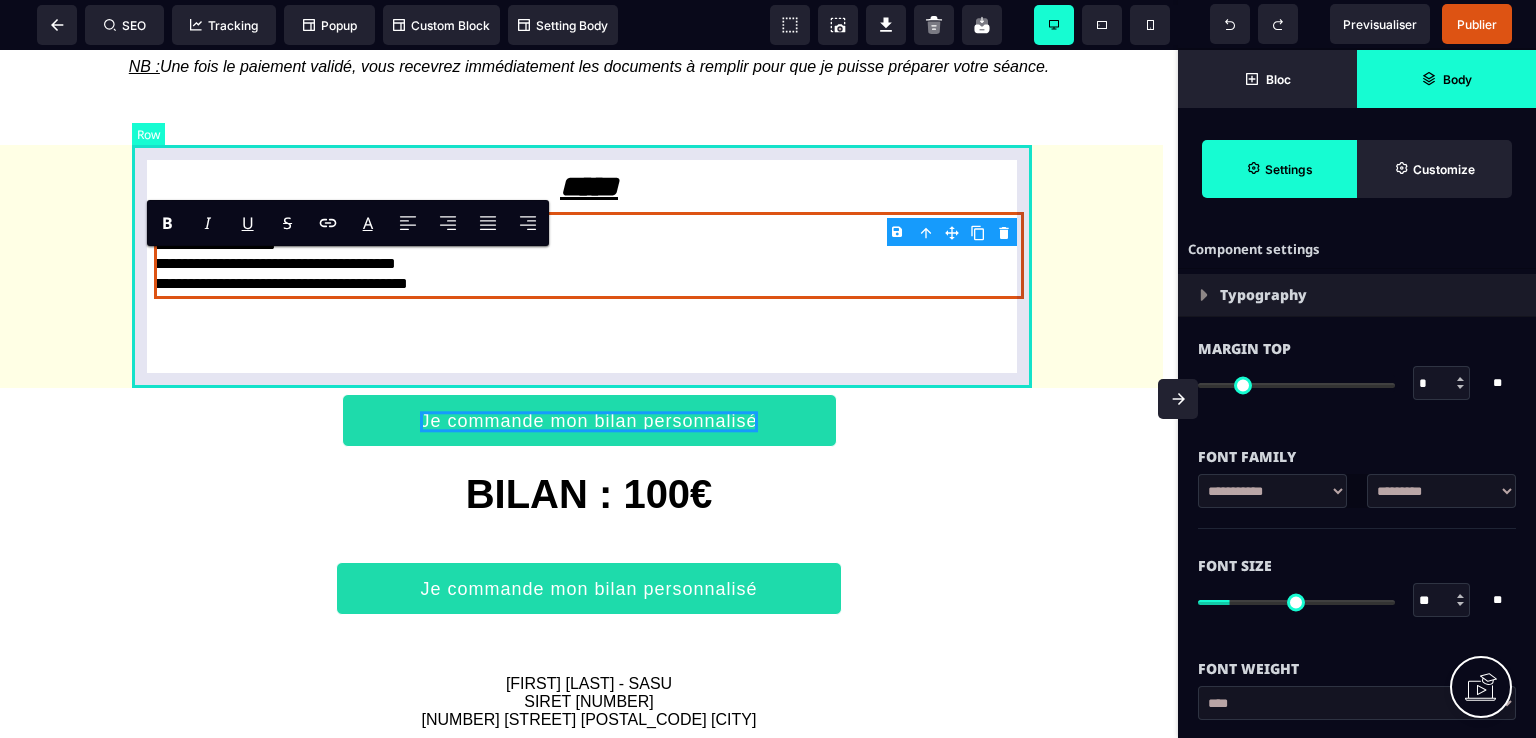 click on "Je commande mon bilan personnalisé BILAN : 100€" at bounding box center [589, 445] 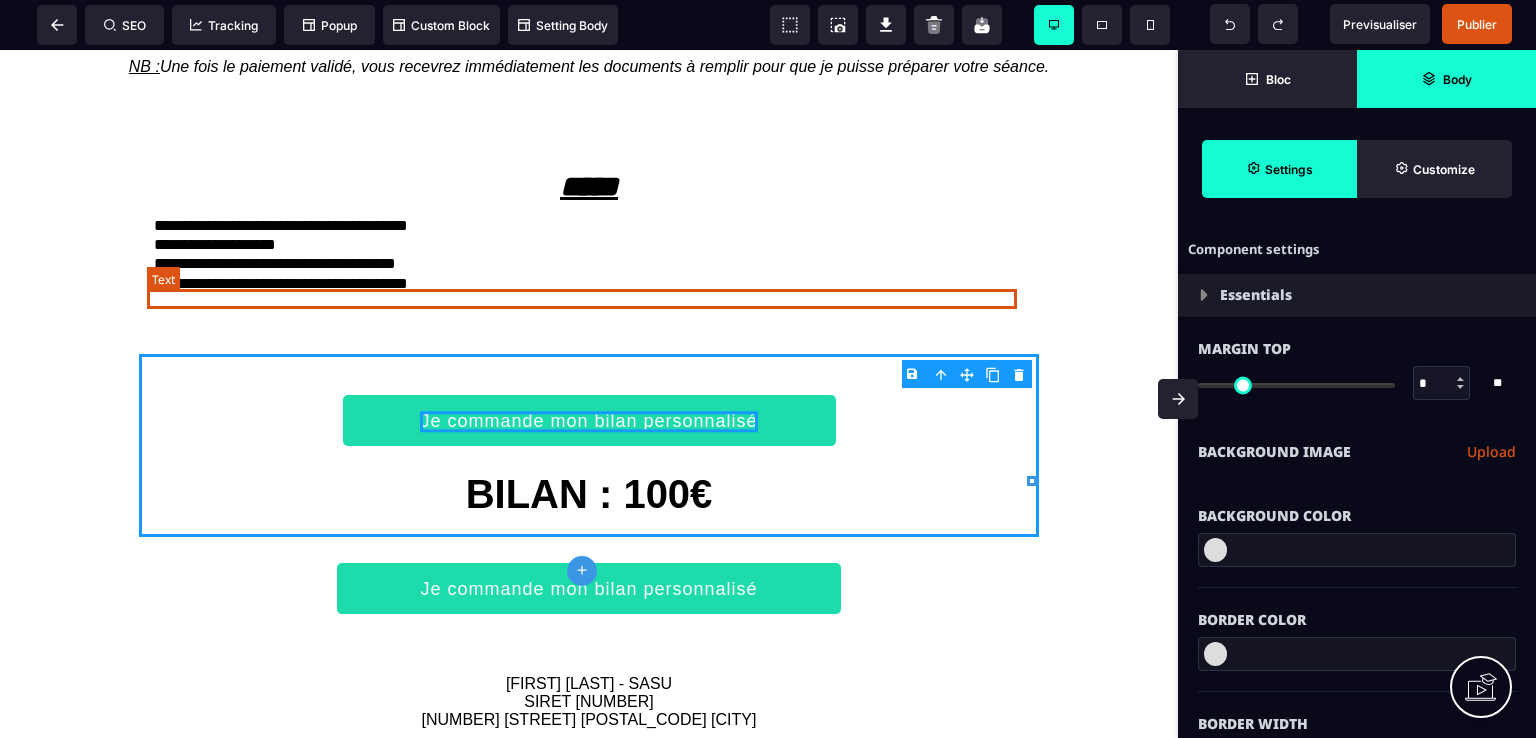 click on "**********" at bounding box center (589, 264) 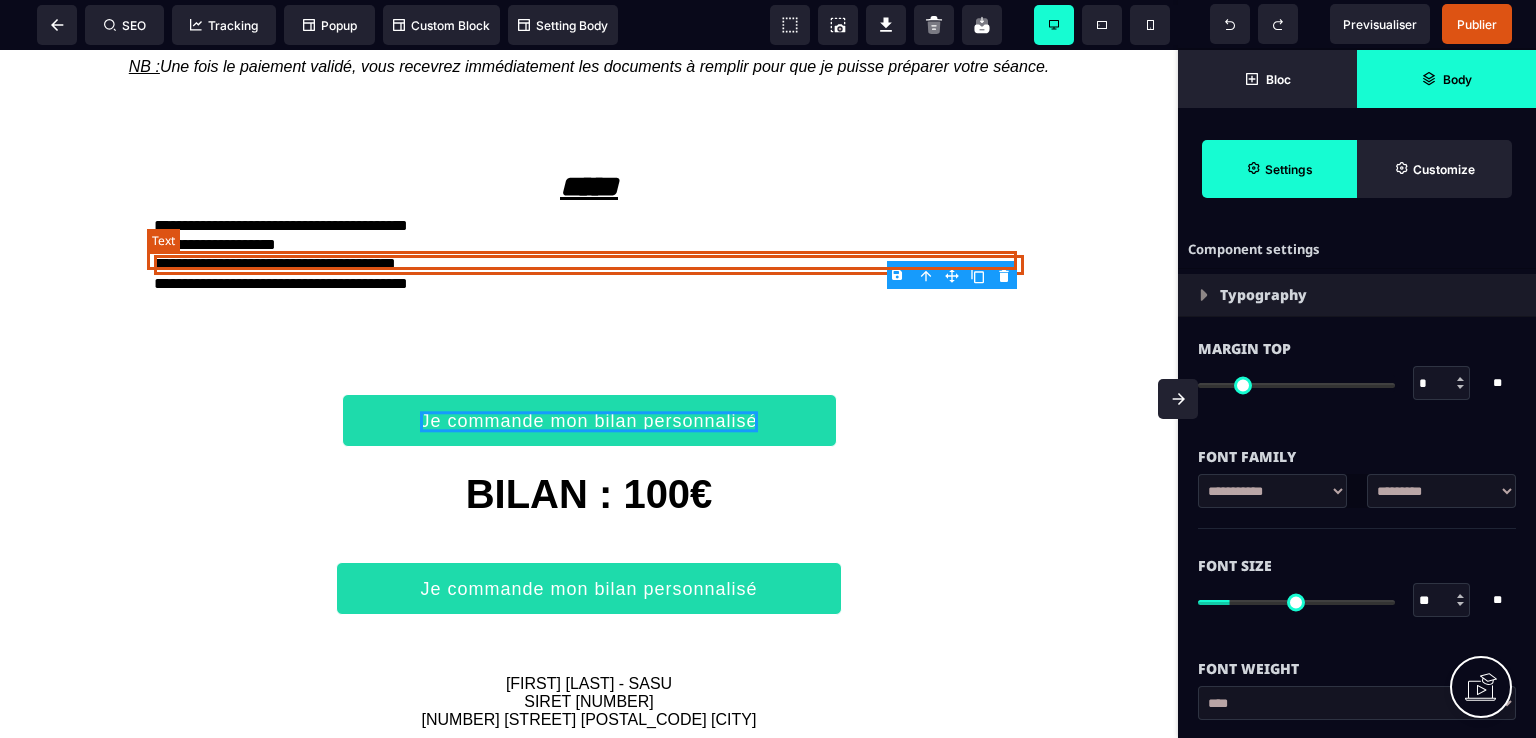 click on "**********" at bounding box center [589, 226] 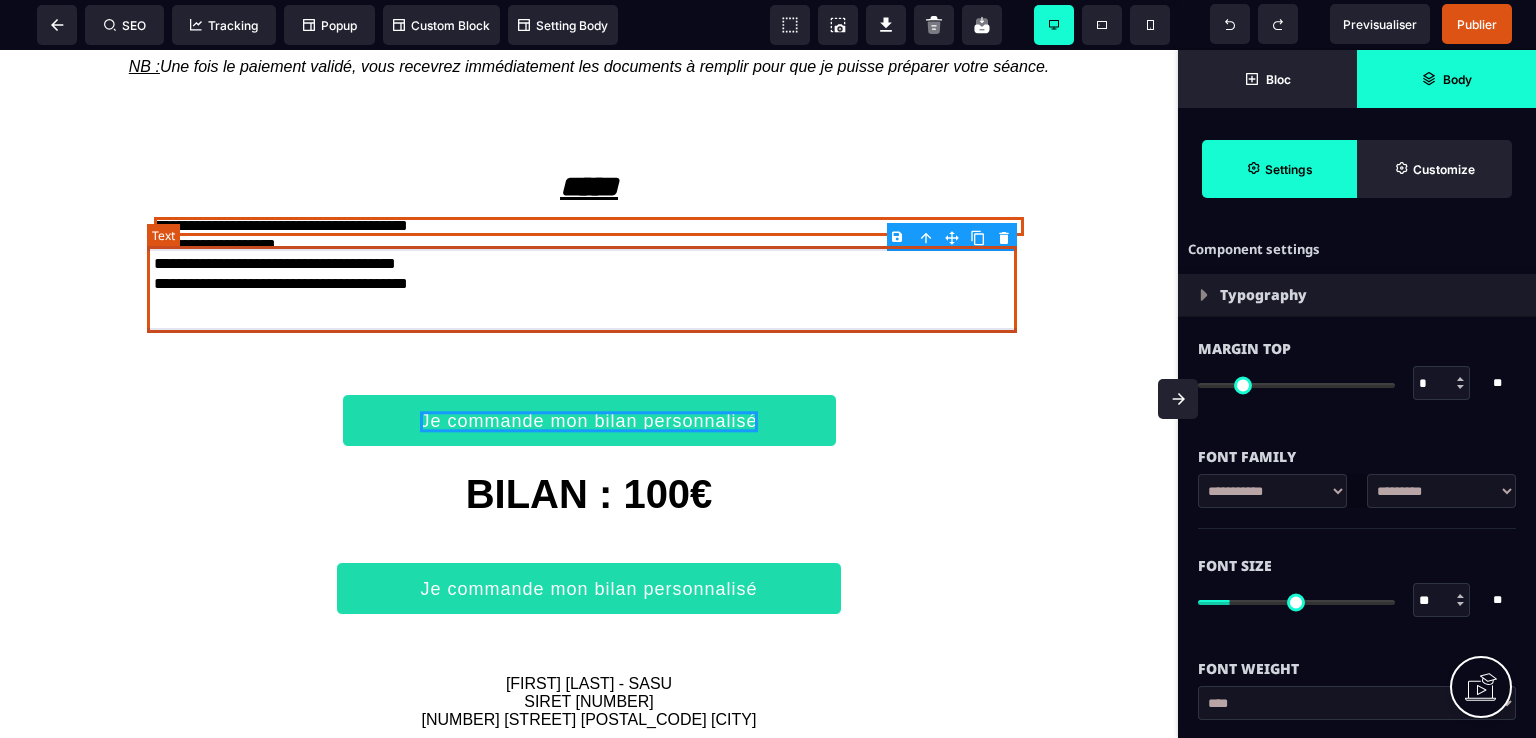 click on "**********" at bounding box center [589, 255] 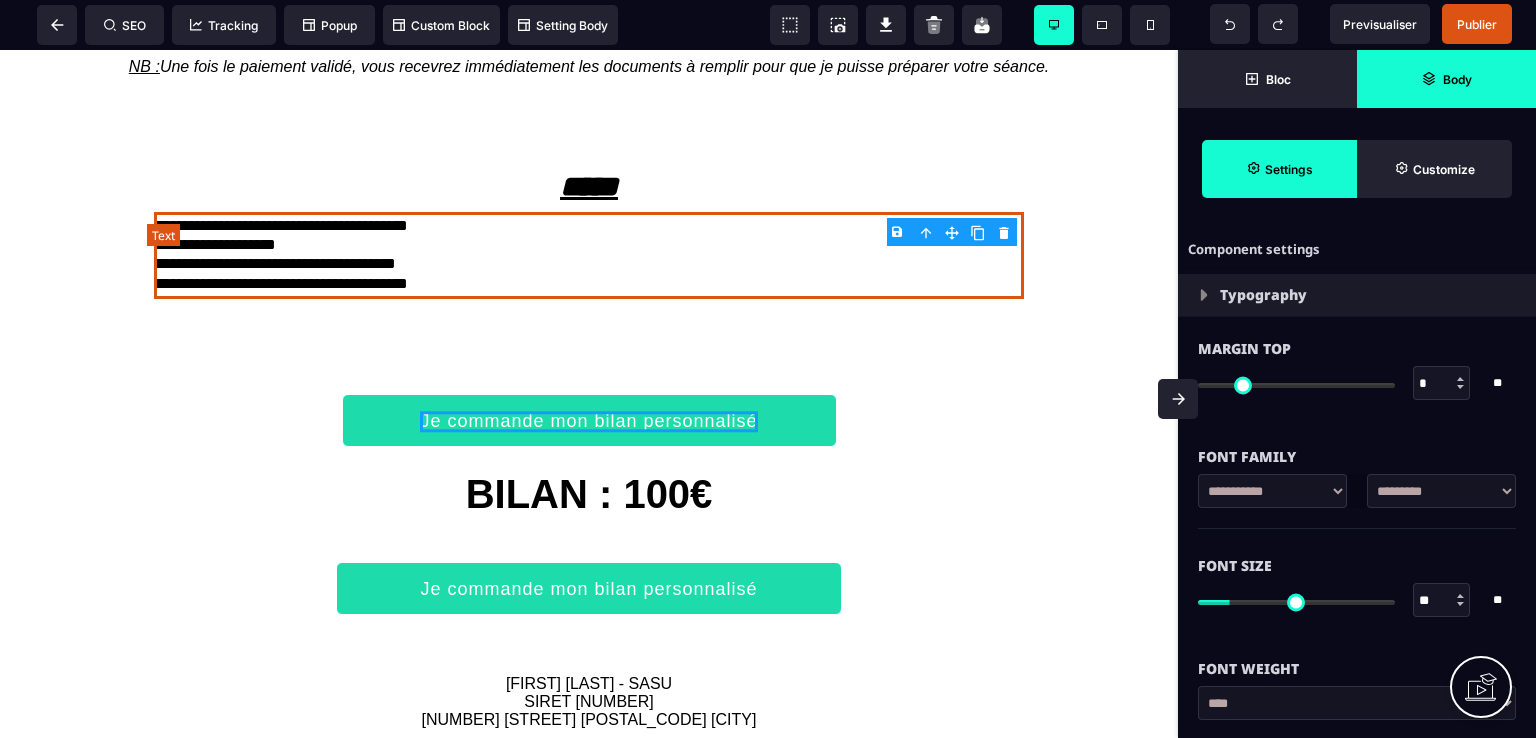 click on "**********" at bounding box center (589, 255) 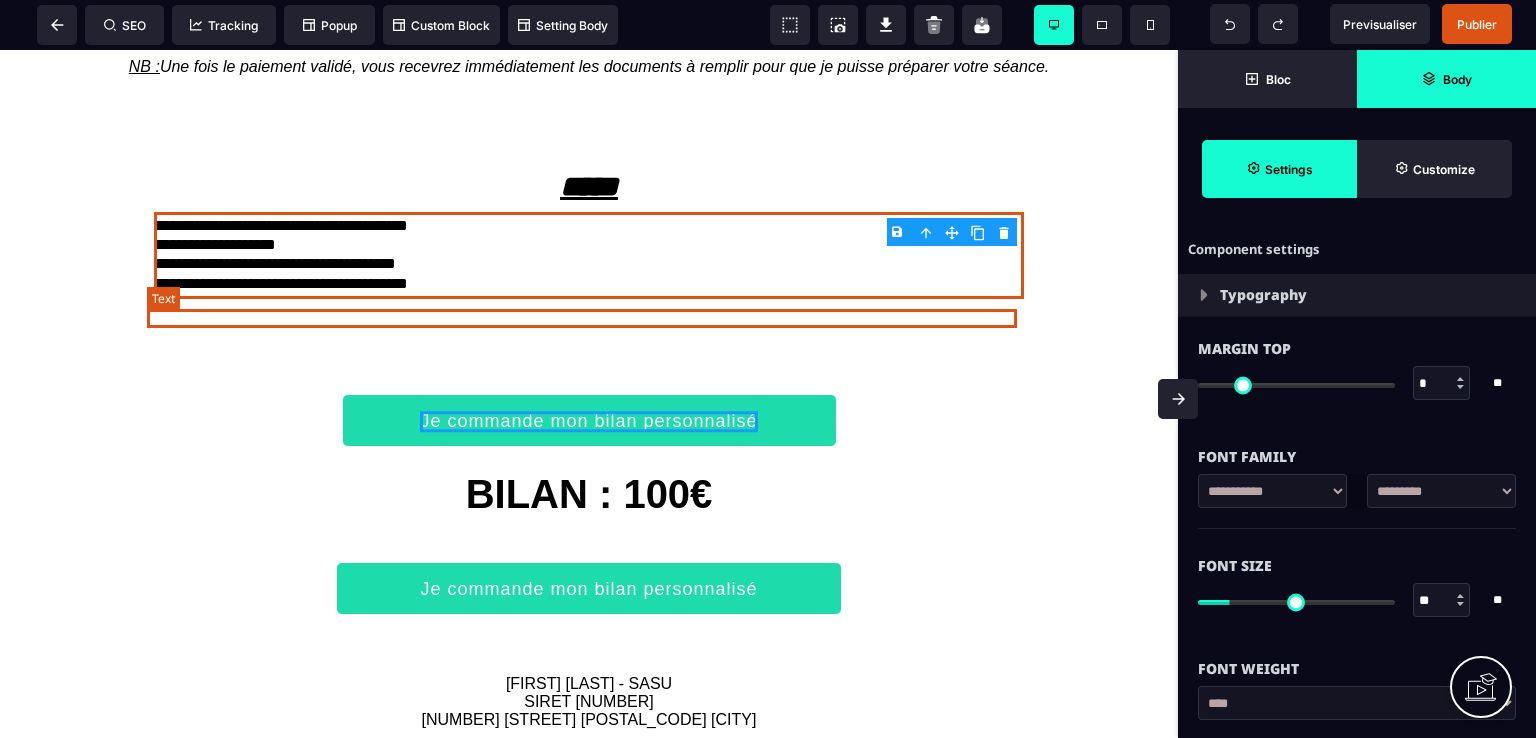 click on "**********" at bounding box center (589, 284) 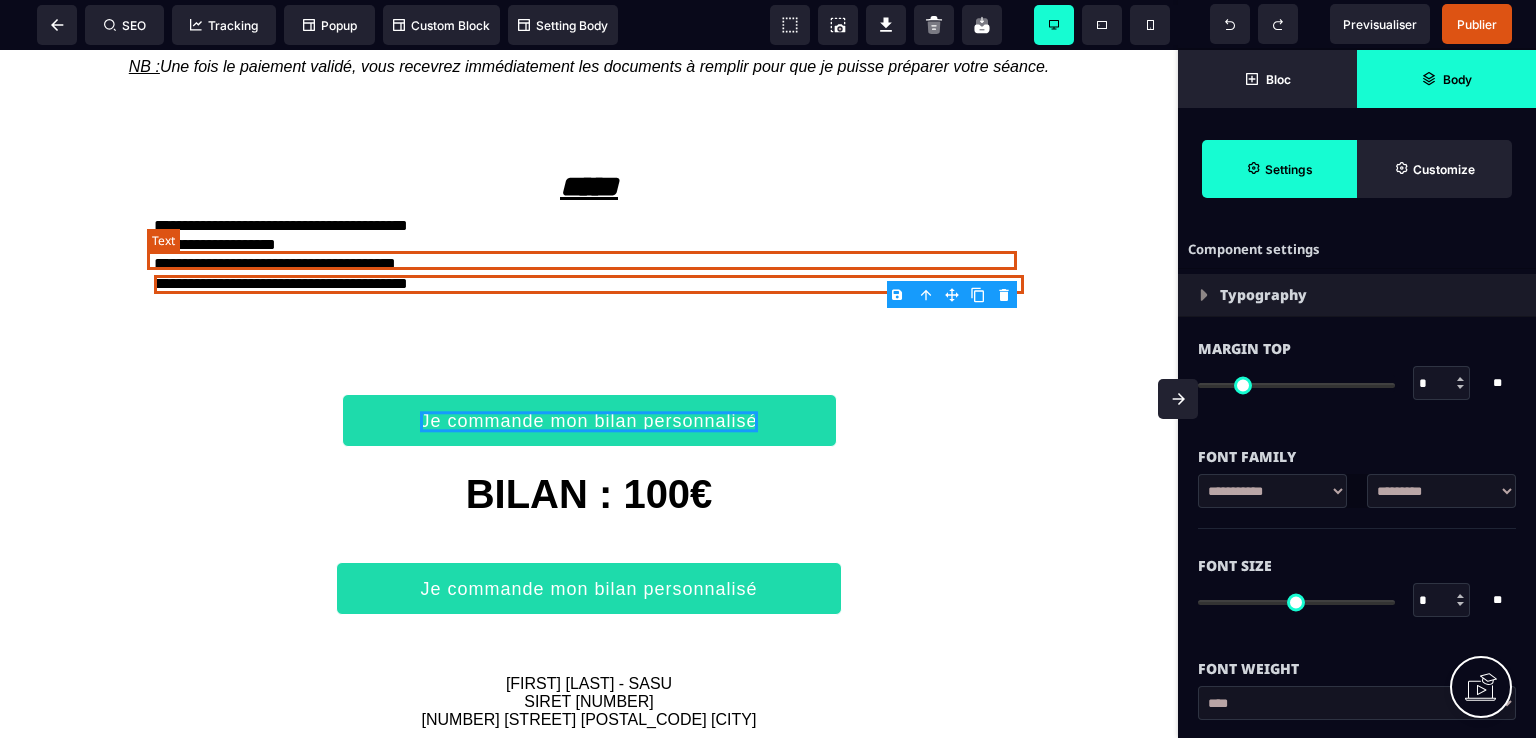click on "**********" at bounding box center [589, 226] 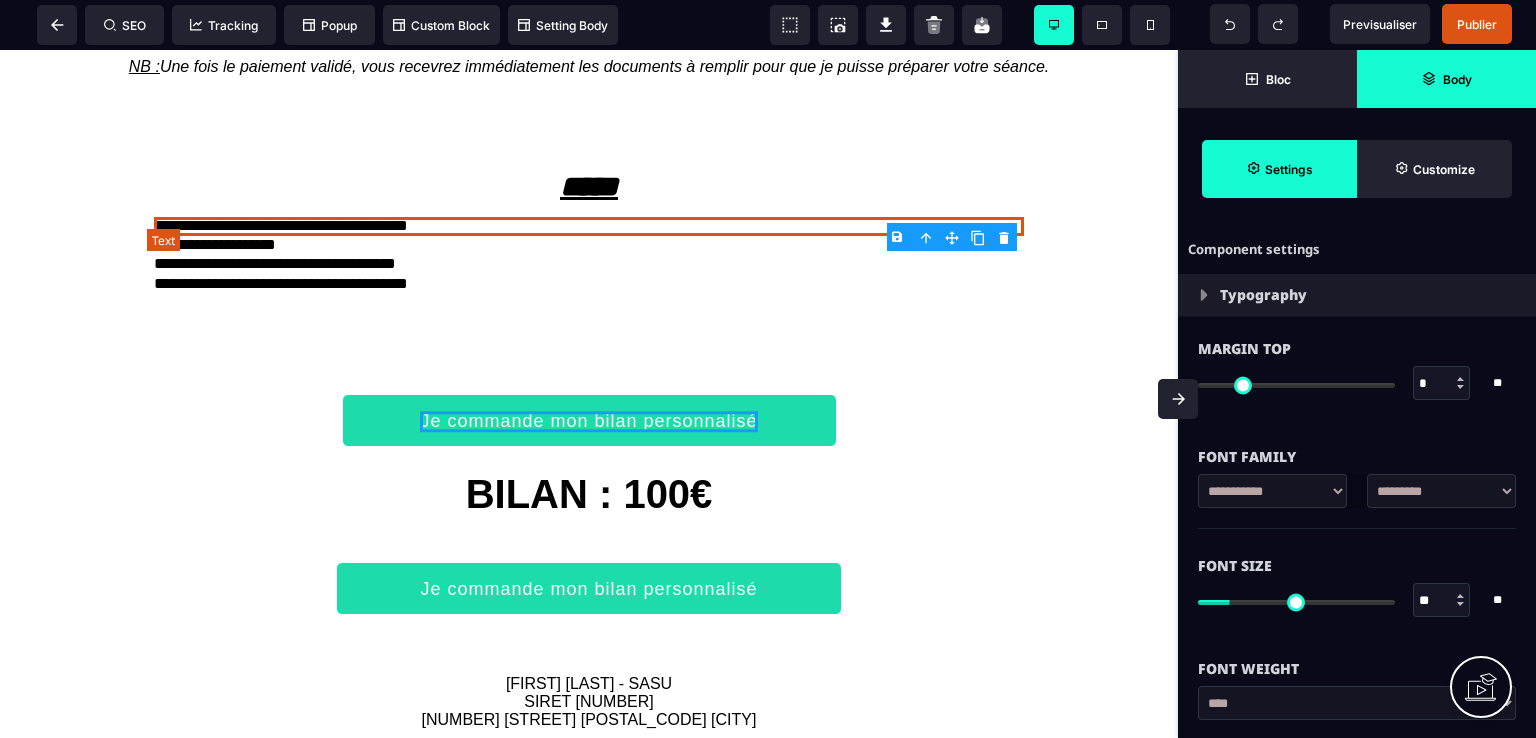 click on "**********" at bounding box center [589, 226] 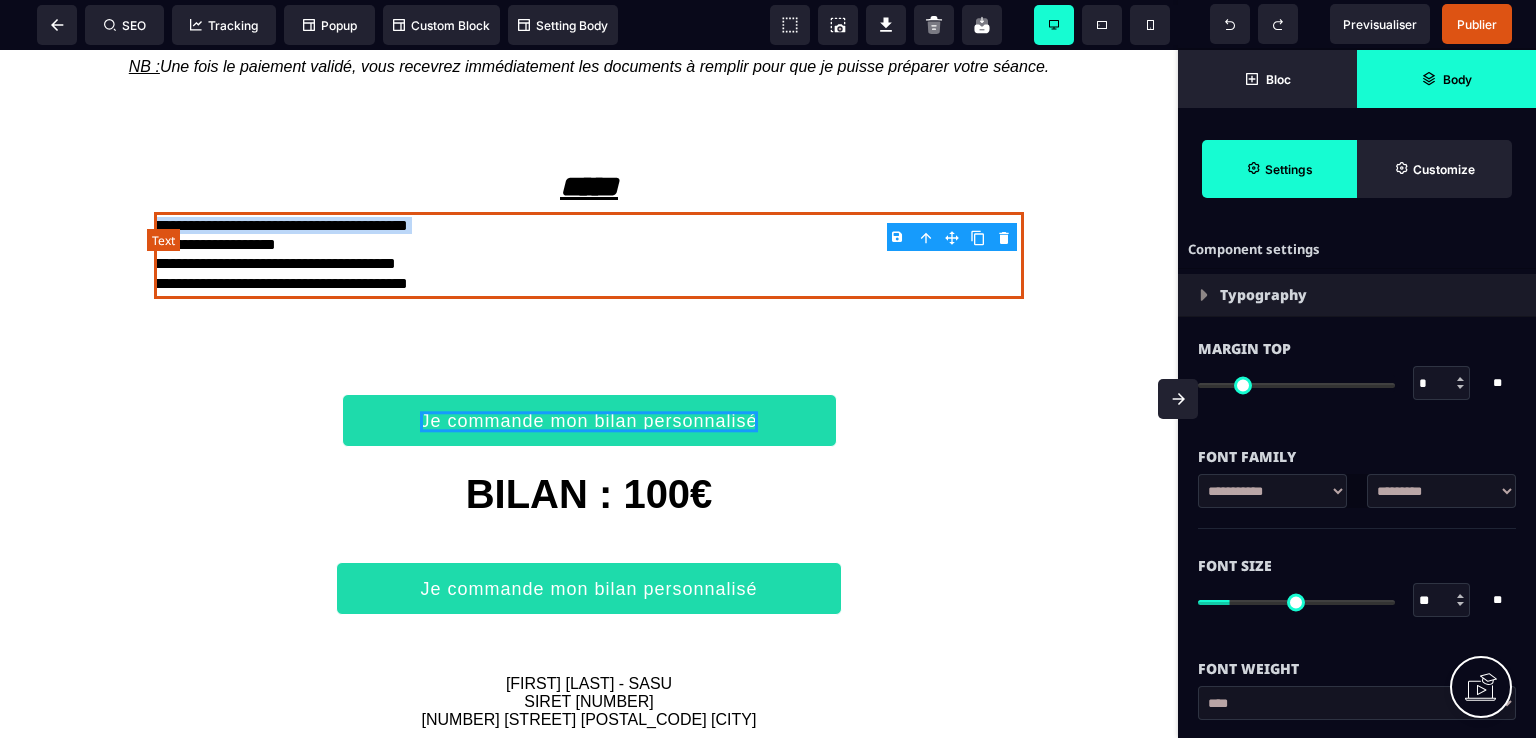 click on "**********" at bounding box center (589, 226) 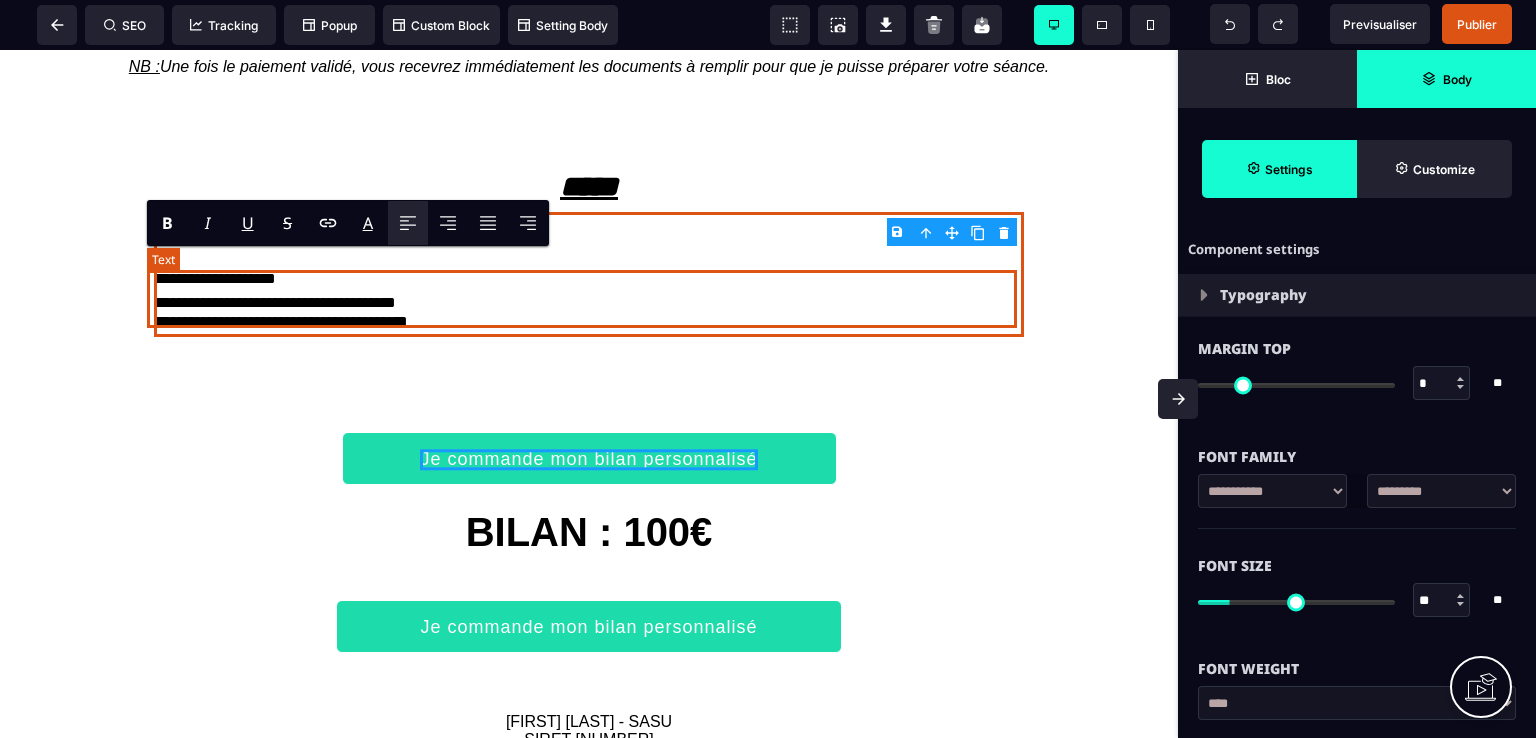 click on "**********" at bounding box center [589, 265] 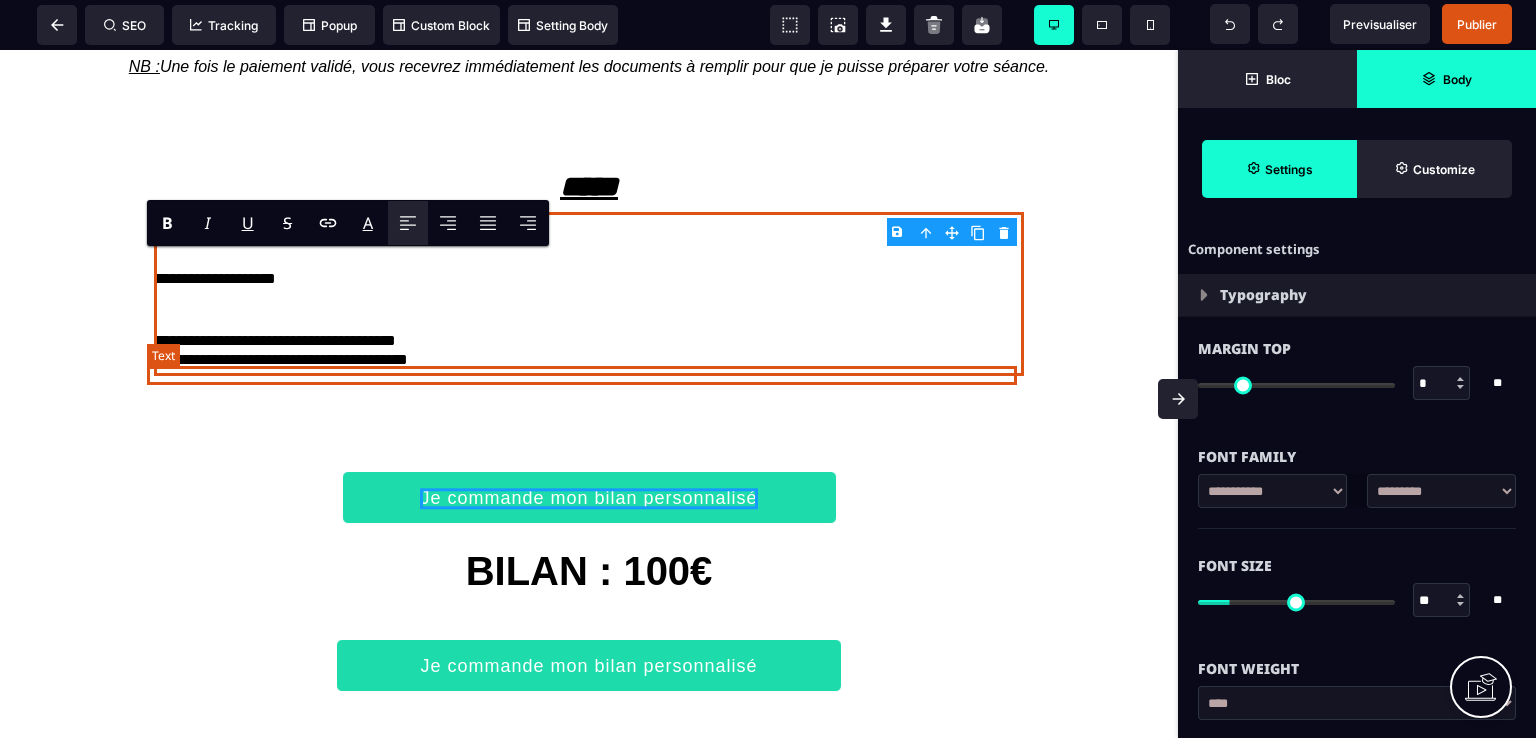 click on "**********" at bounding box center [589, 341] 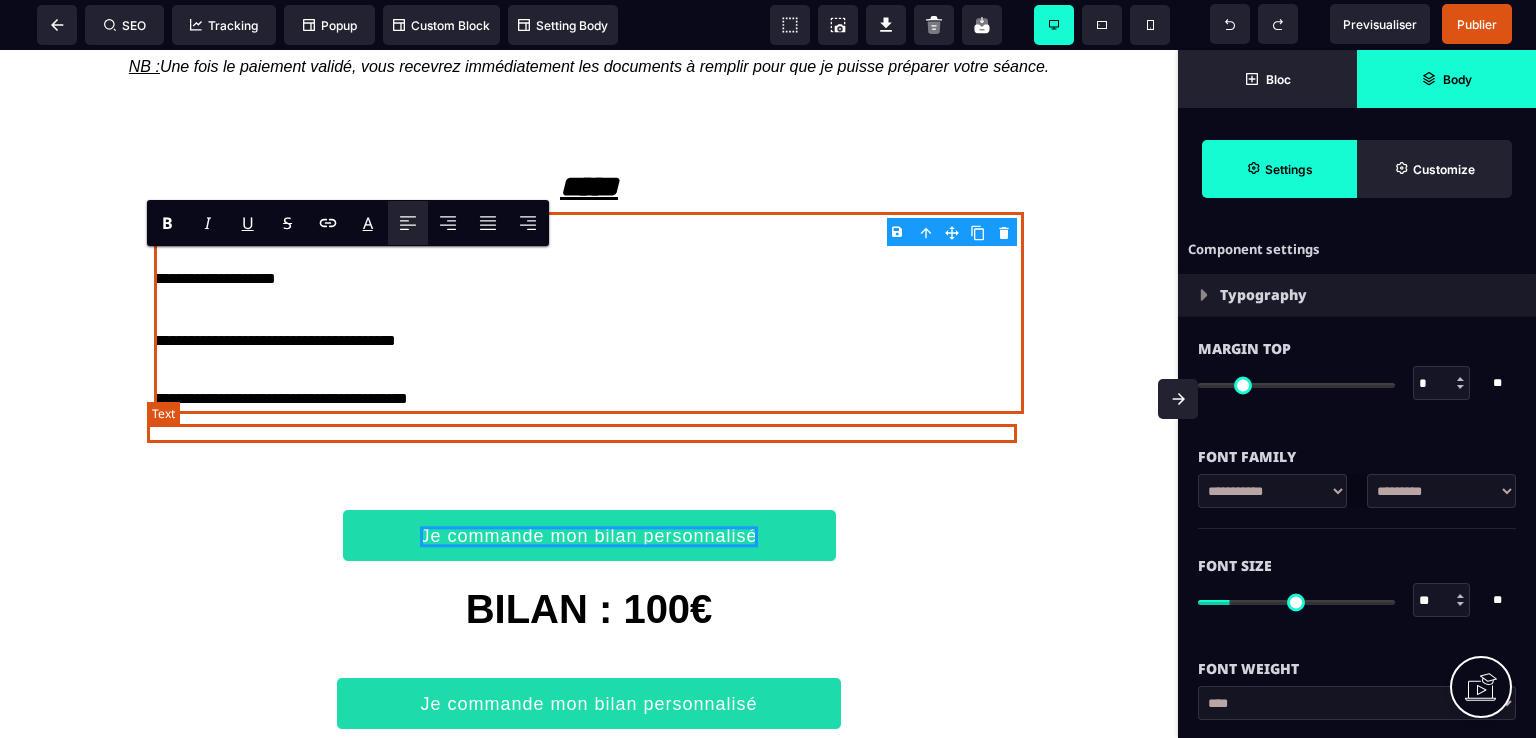 click on "**********" at bounding box center [589, 399] 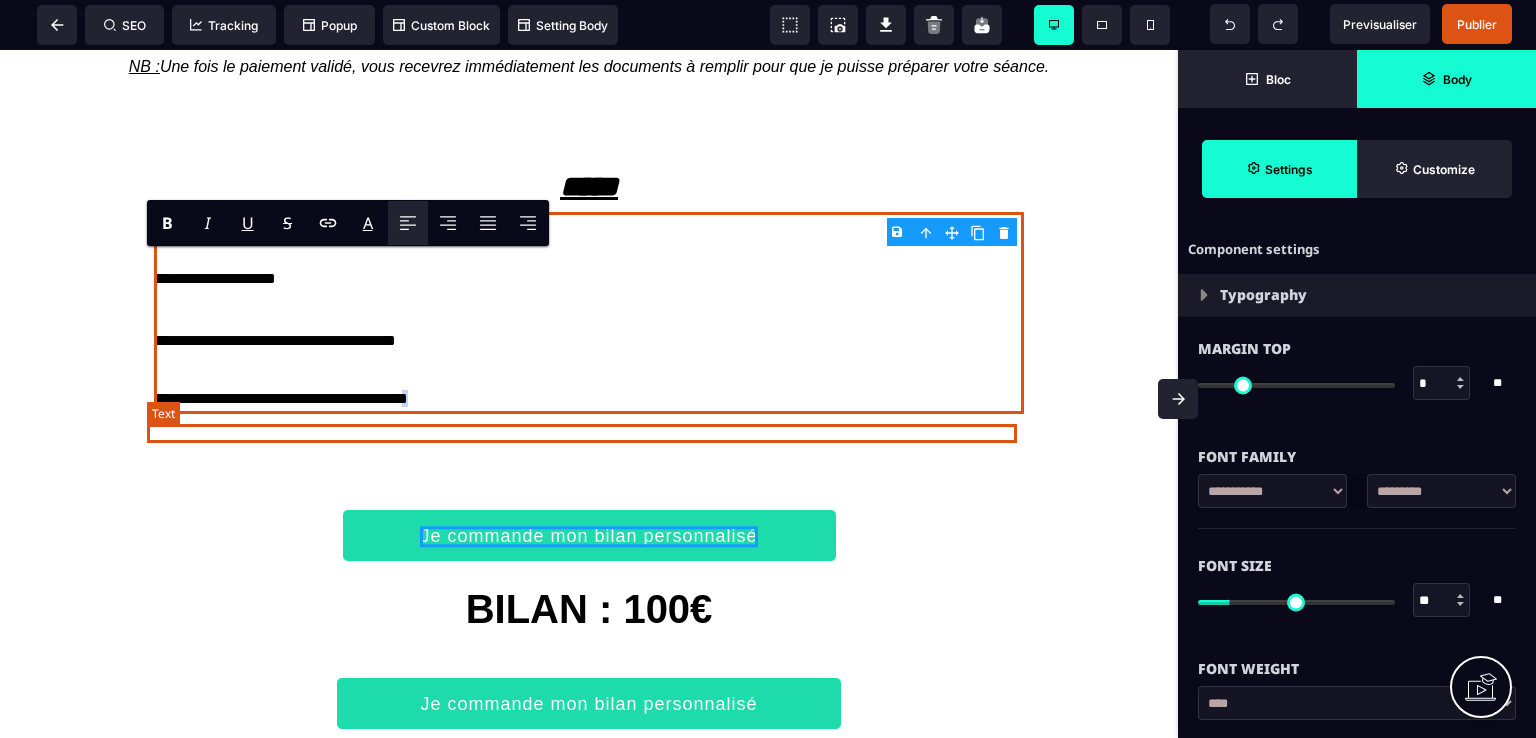click on "**********" at bounding box center [589, 399] 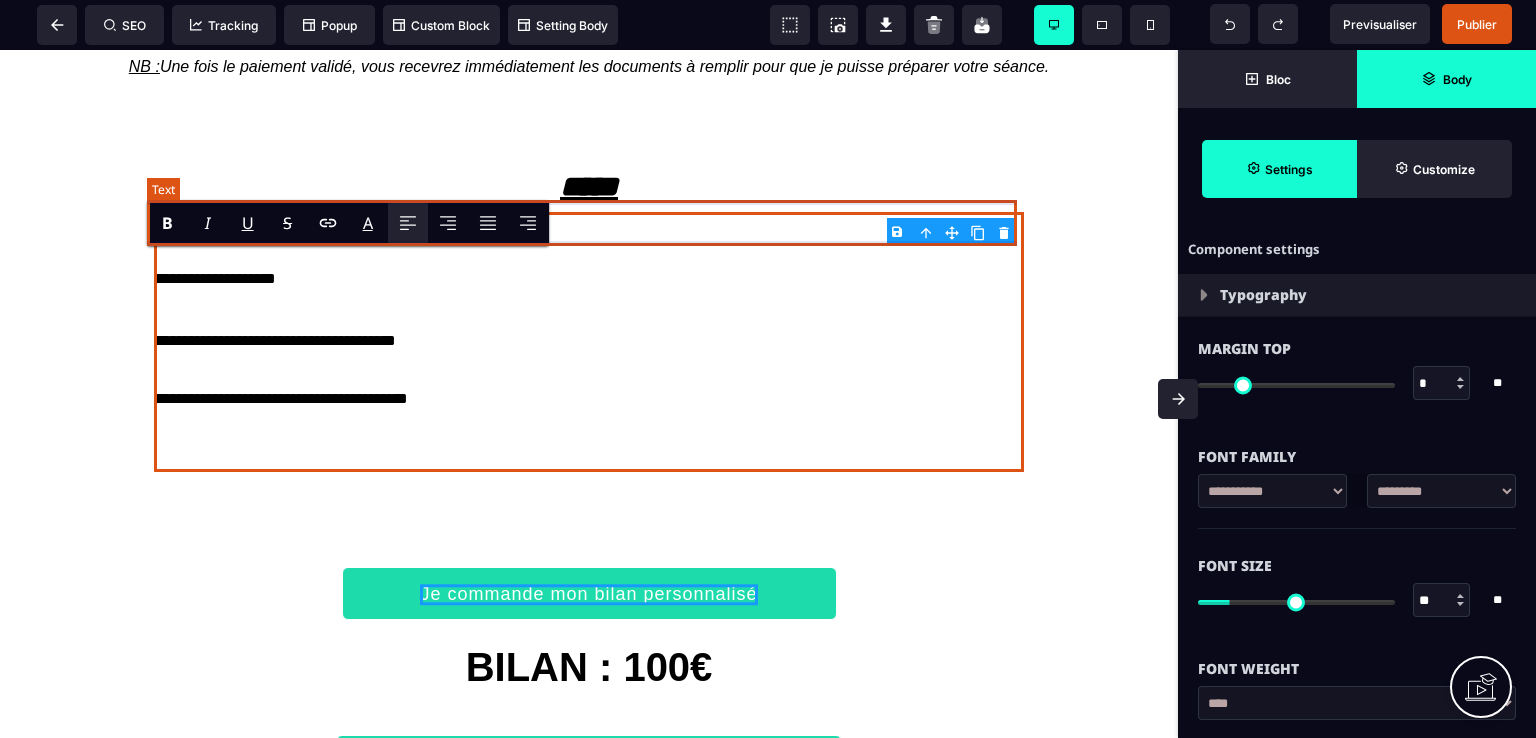 click on "*****" at bounding box center [589, 189] 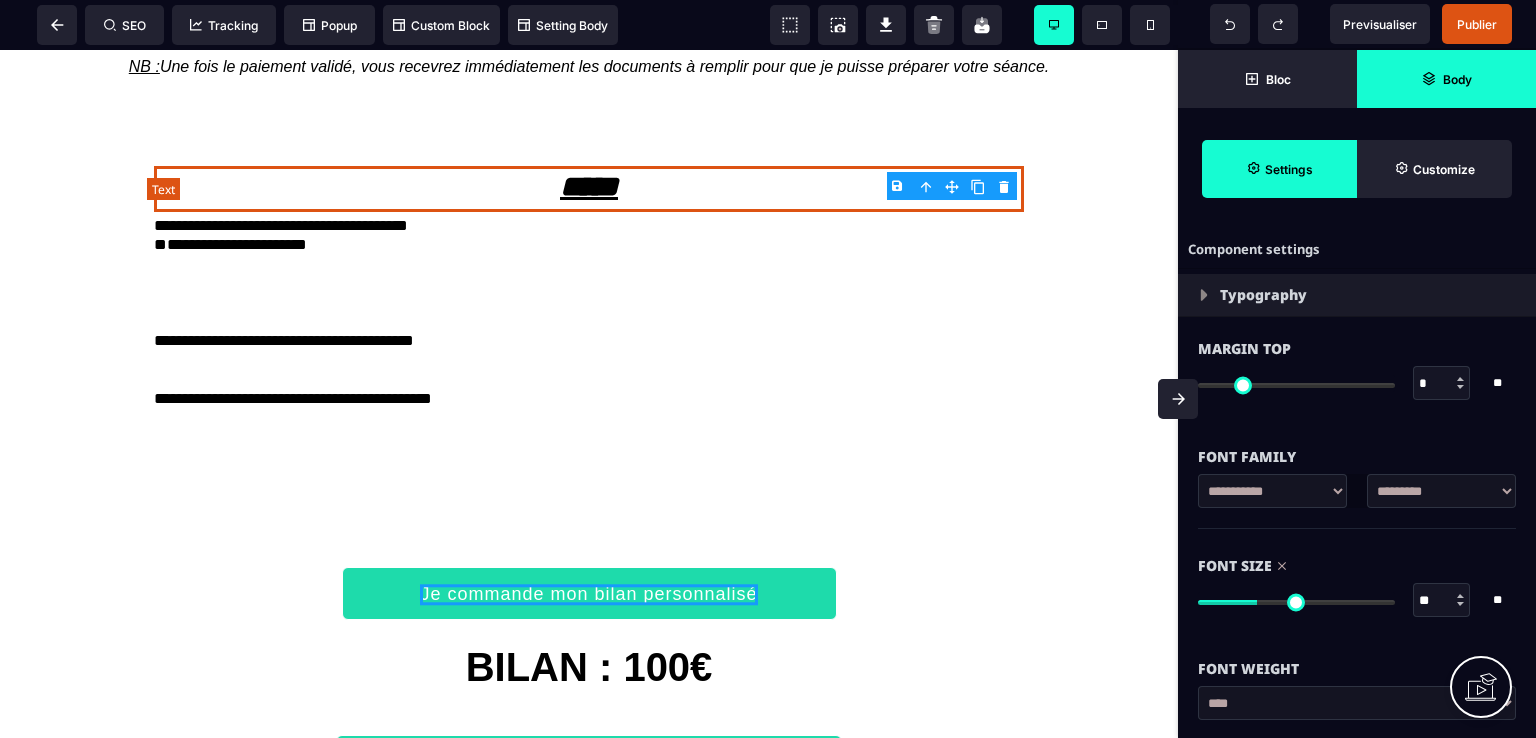 click on "*****" at bounding box center [589, 189] 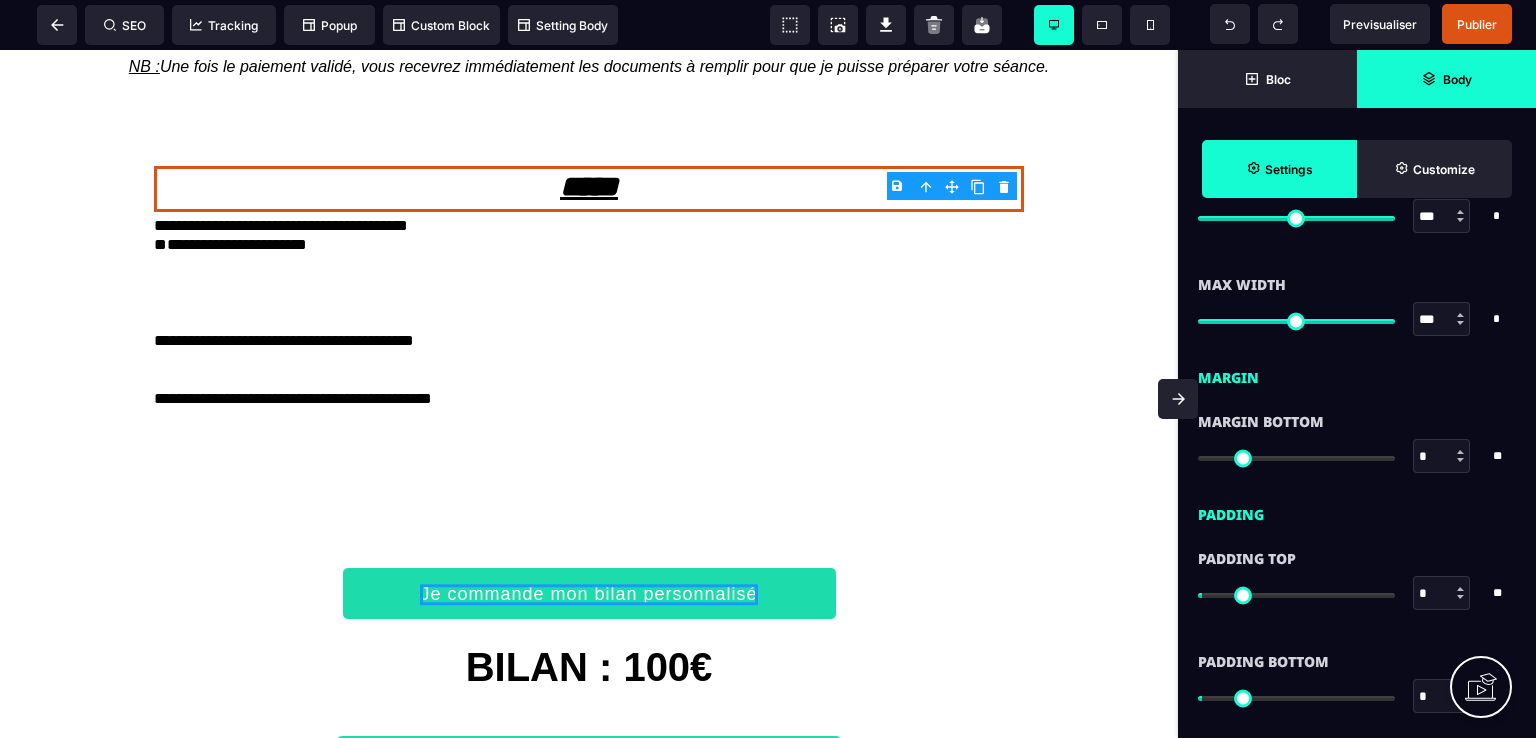 scroll, scrollTop: 1400, scrollLeft: 0, axis: vertical 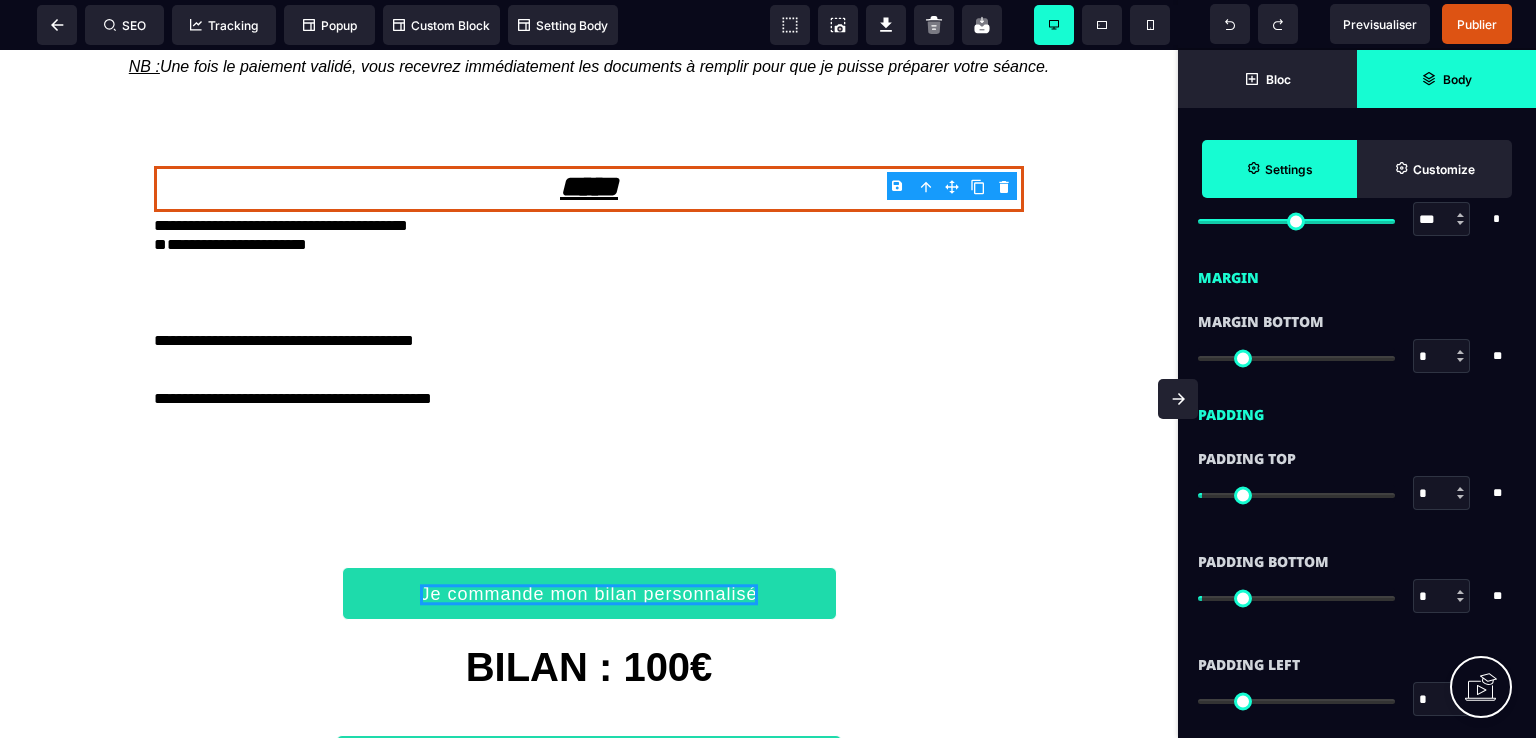 click at bounding box center (1460, 489) 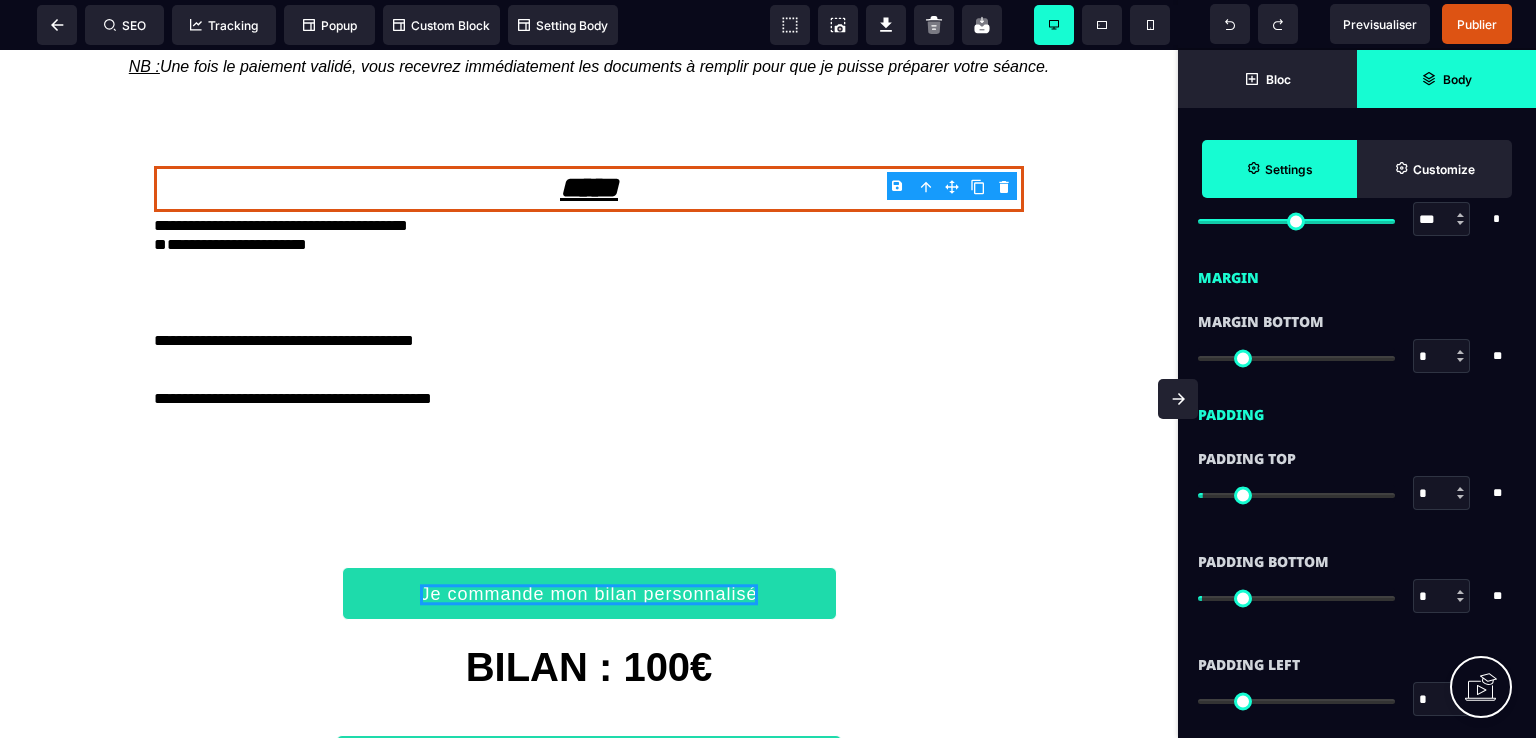 click at bounding box center [1460, 489] 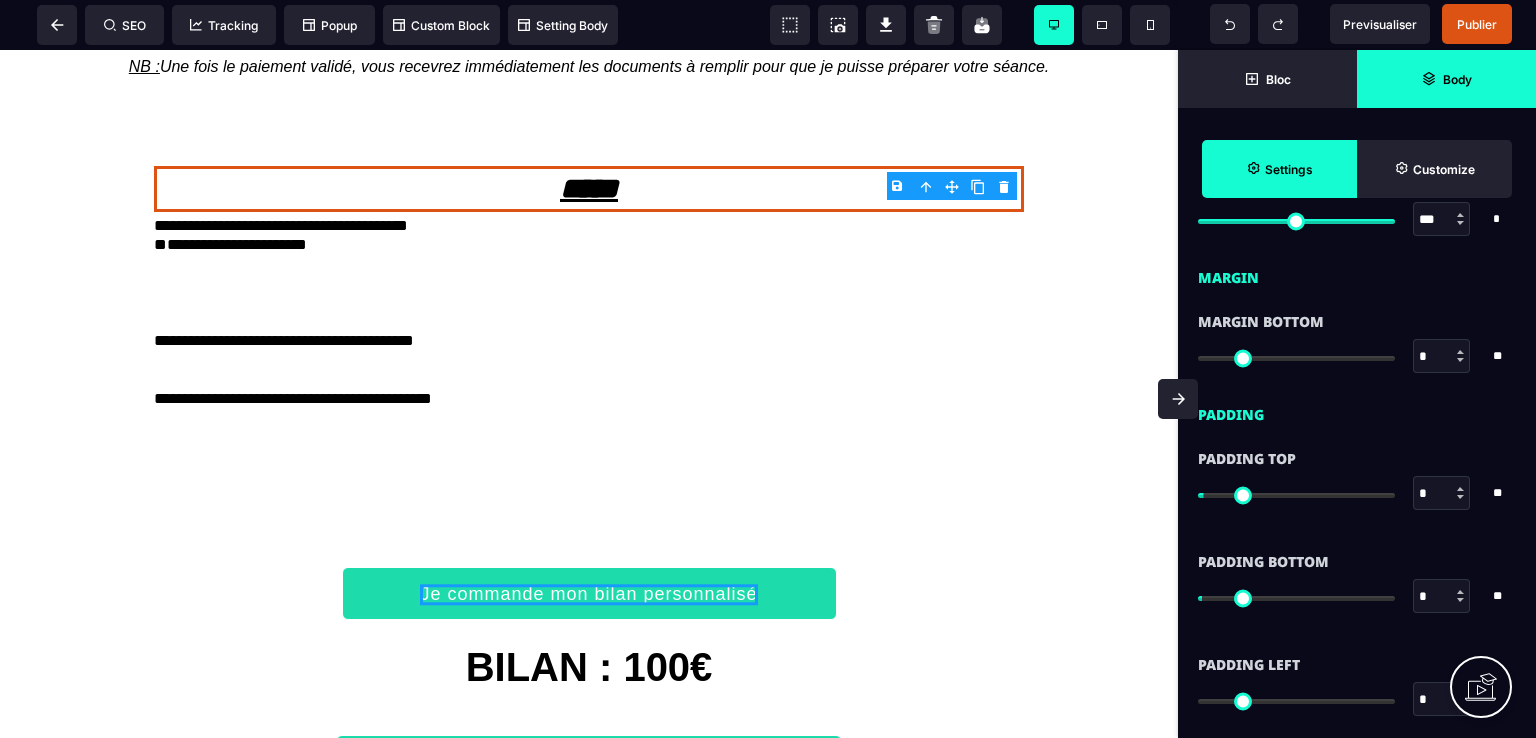 click at bounding box center (1460, 489) 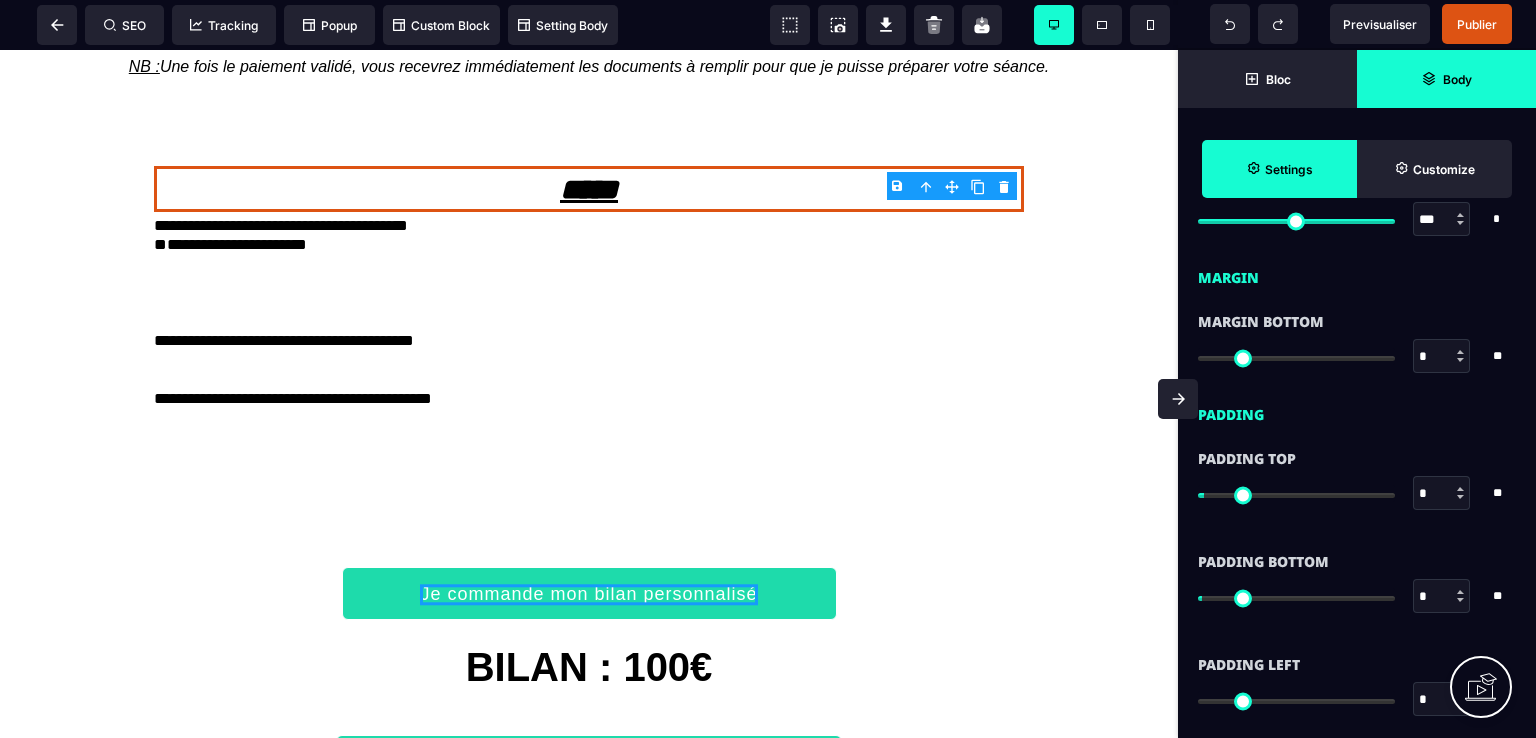 click at bounding box center [1460, 497] 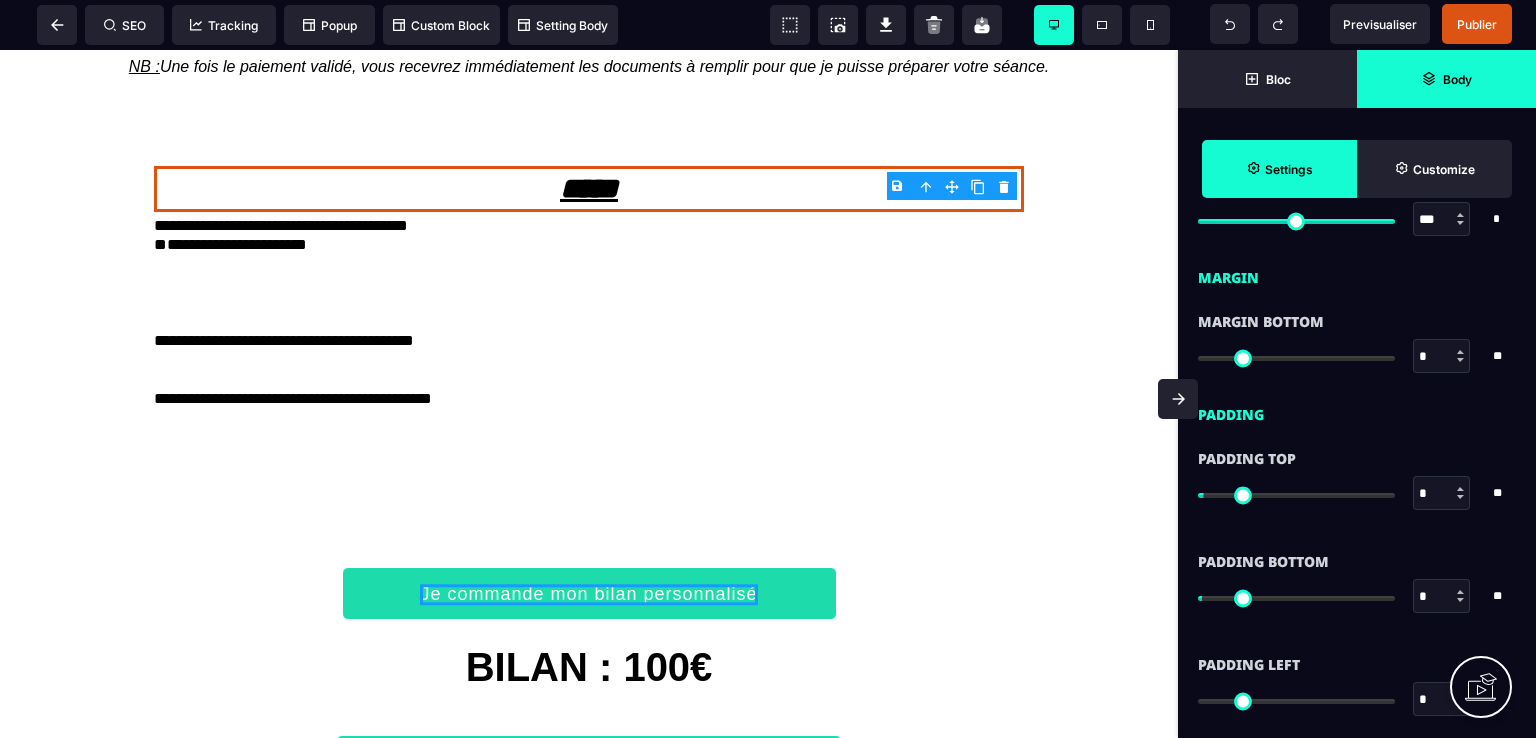 click at bounding box center (1460, 497) 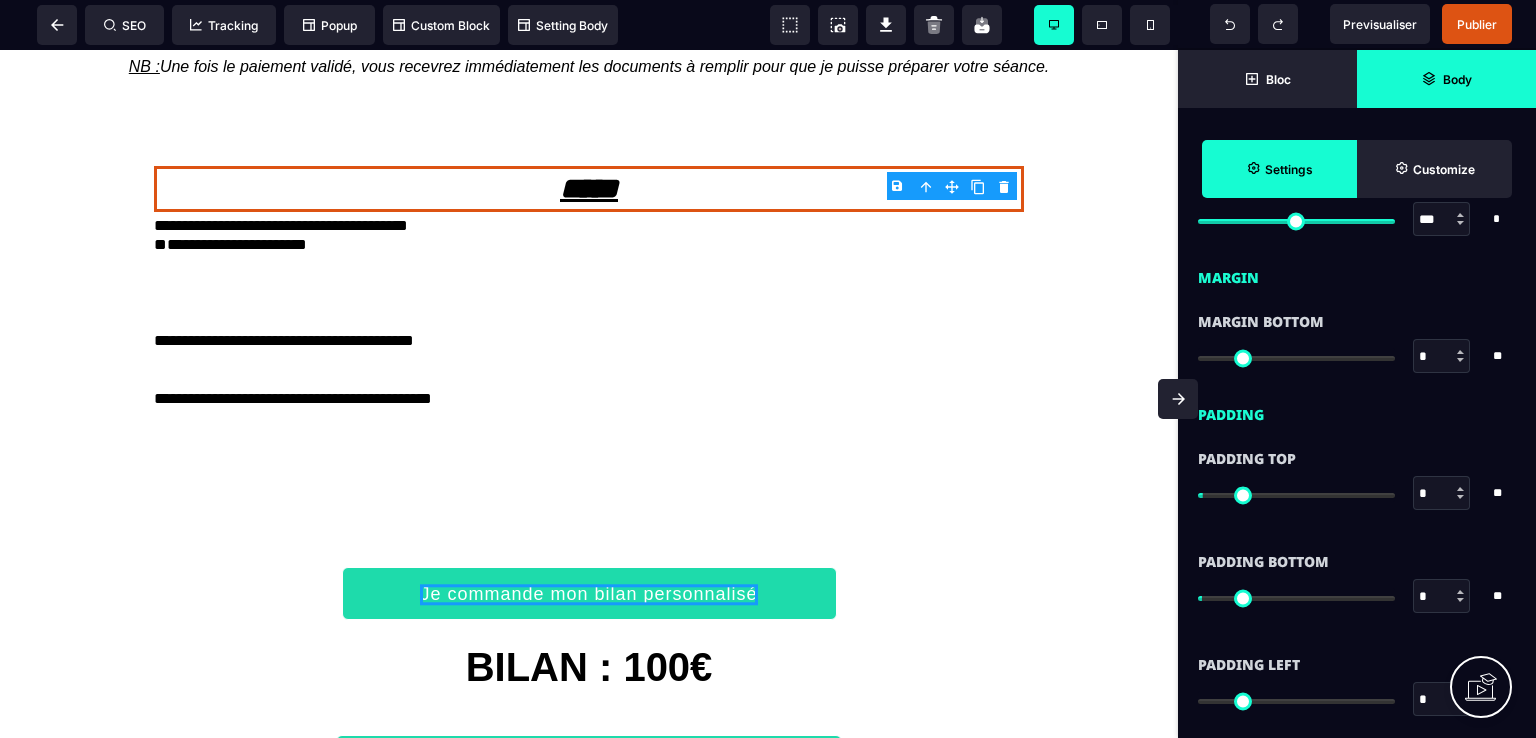 click at bounding box center [1460, 497] 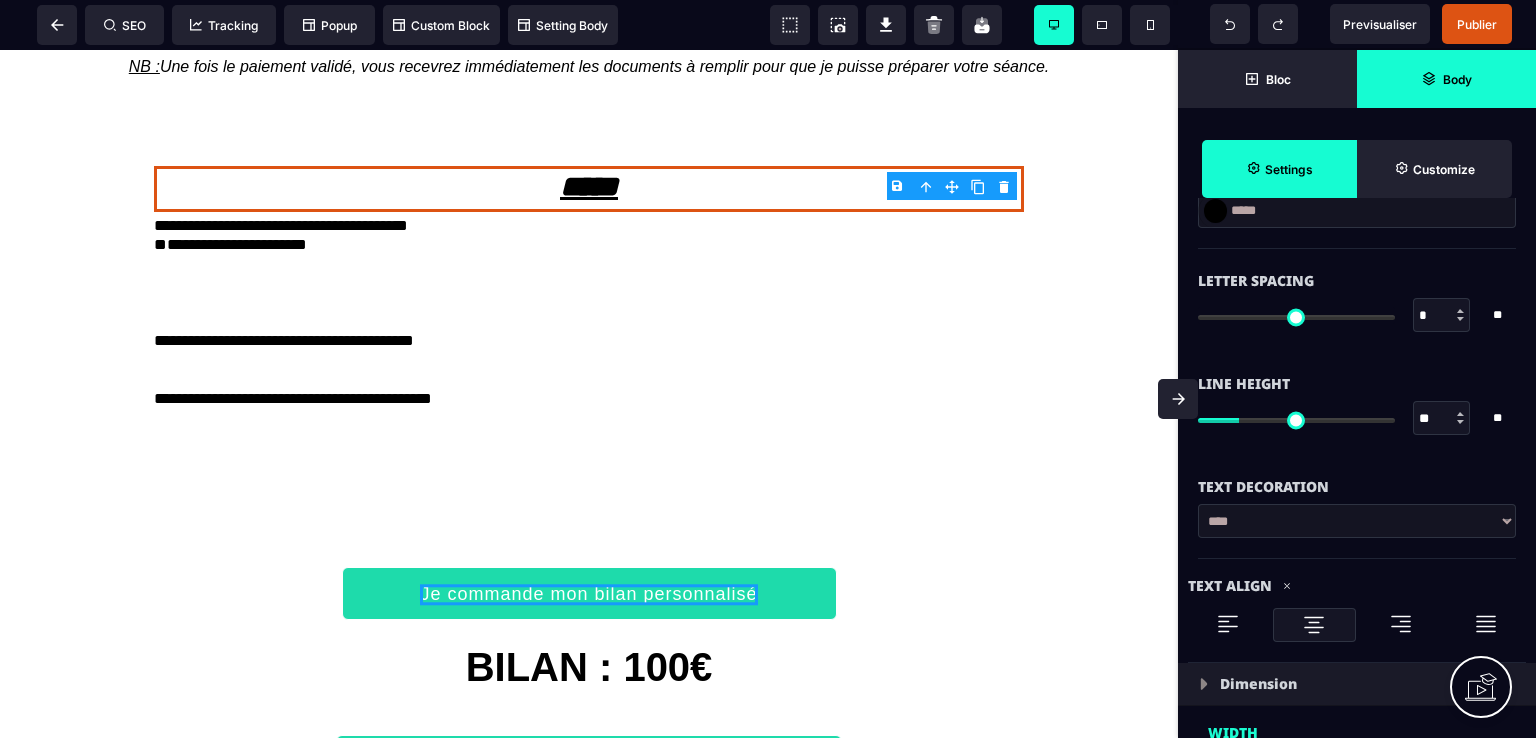 scroll, scrollTop: 600, scrollLeft: 0, axis: vertical 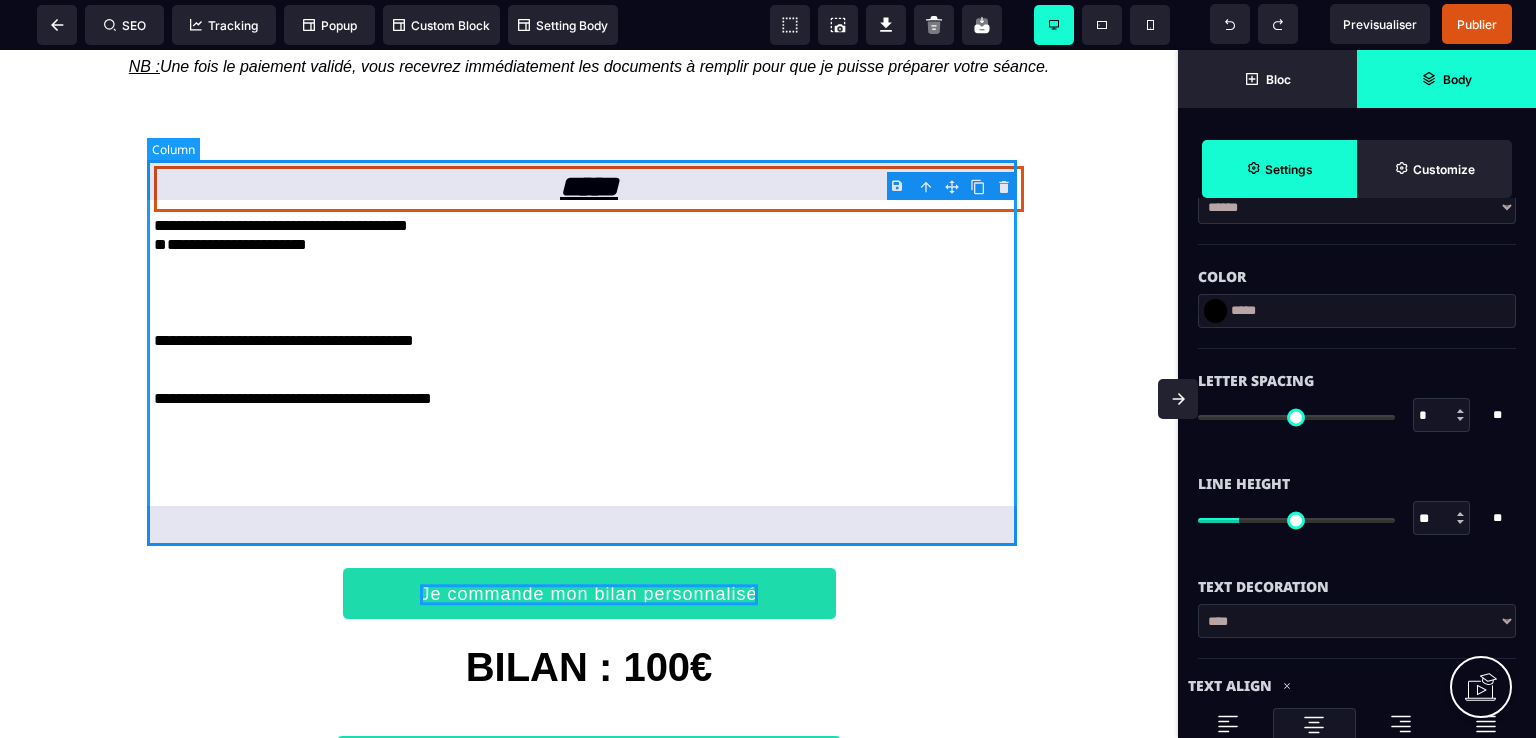 click on "**********" at bounding box center (589, 319) 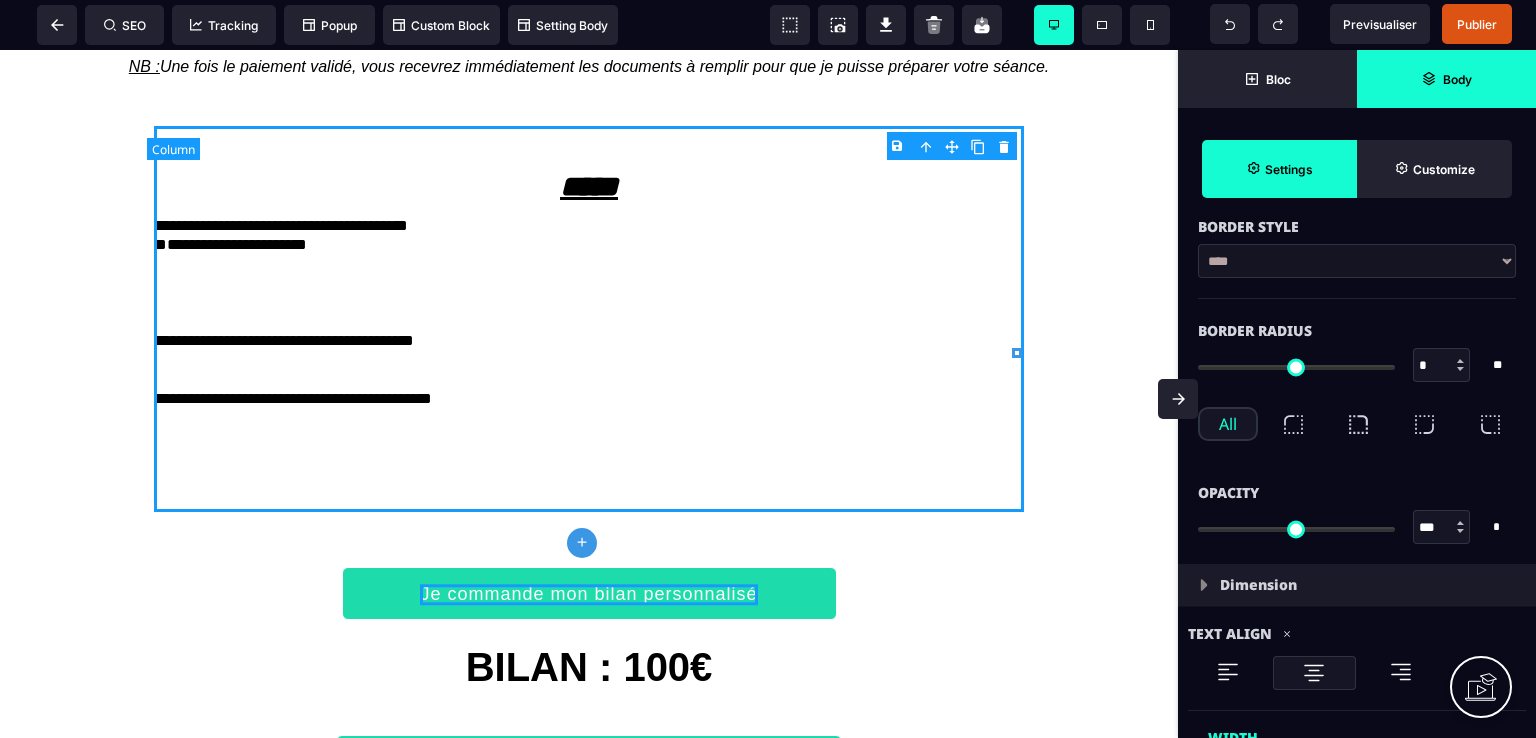 scroll, scrollTop: 0, scrollLeft: 0, axis: both 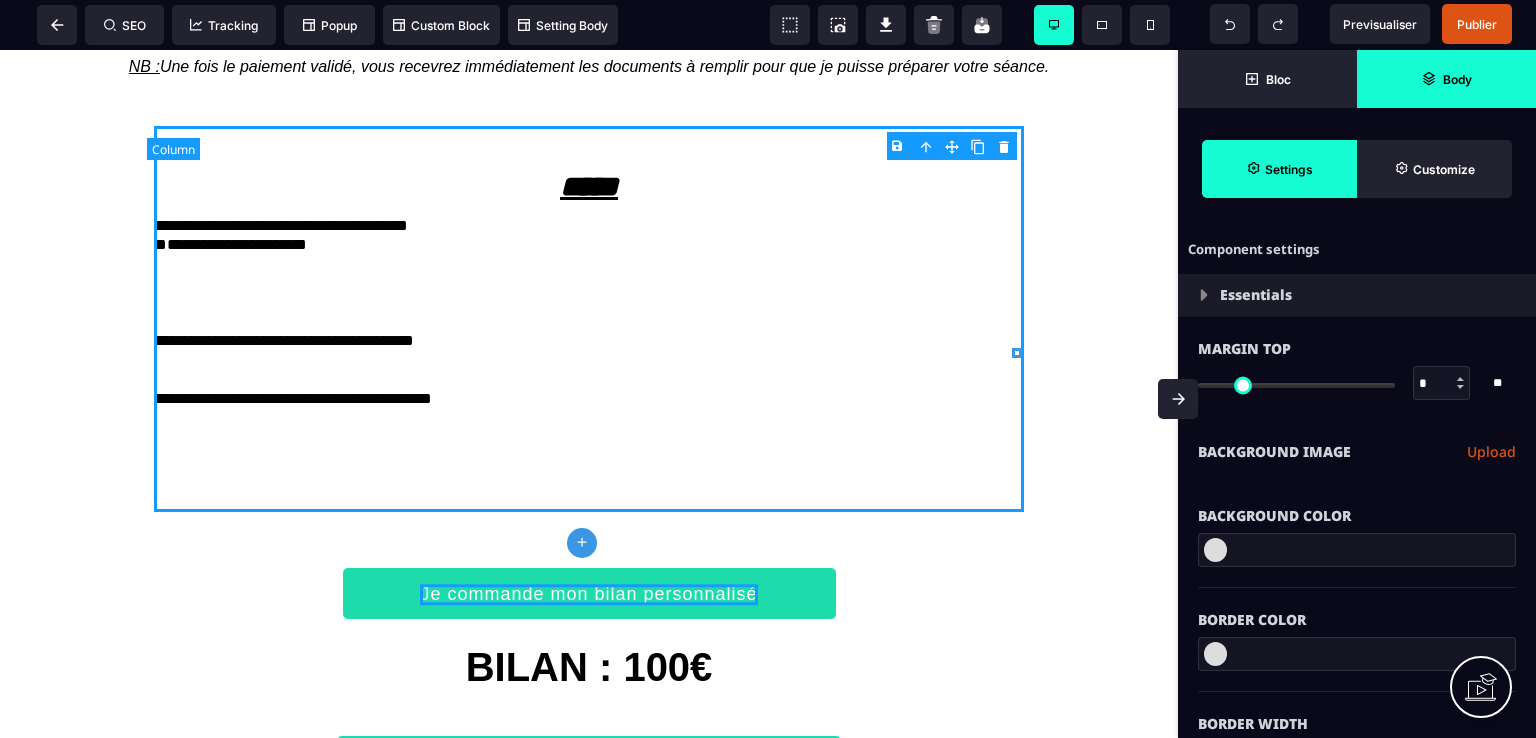 click on "**********" at bounding box center (589, 319) 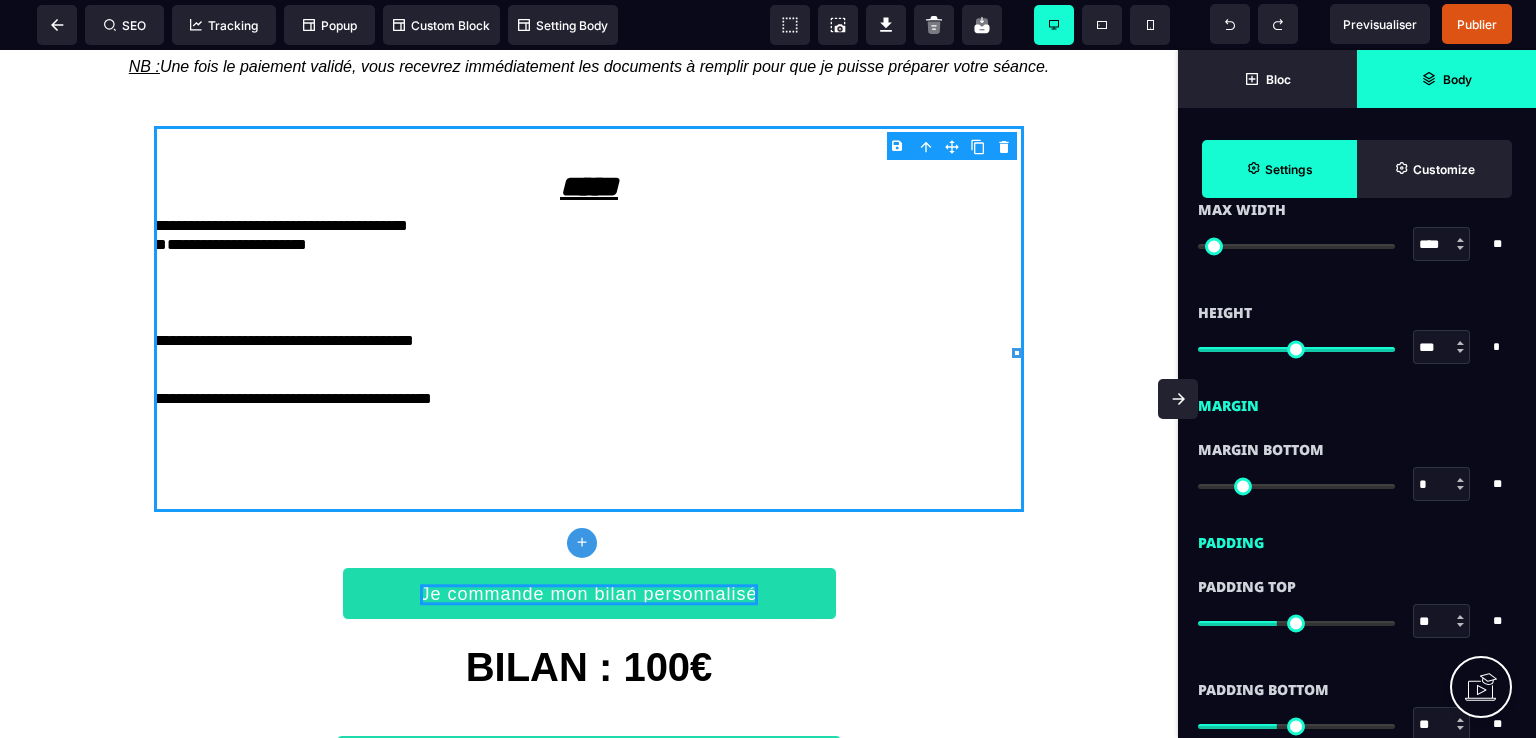 scroll, scrollTop: 1400, scrollLeft: 0, axis: vertical 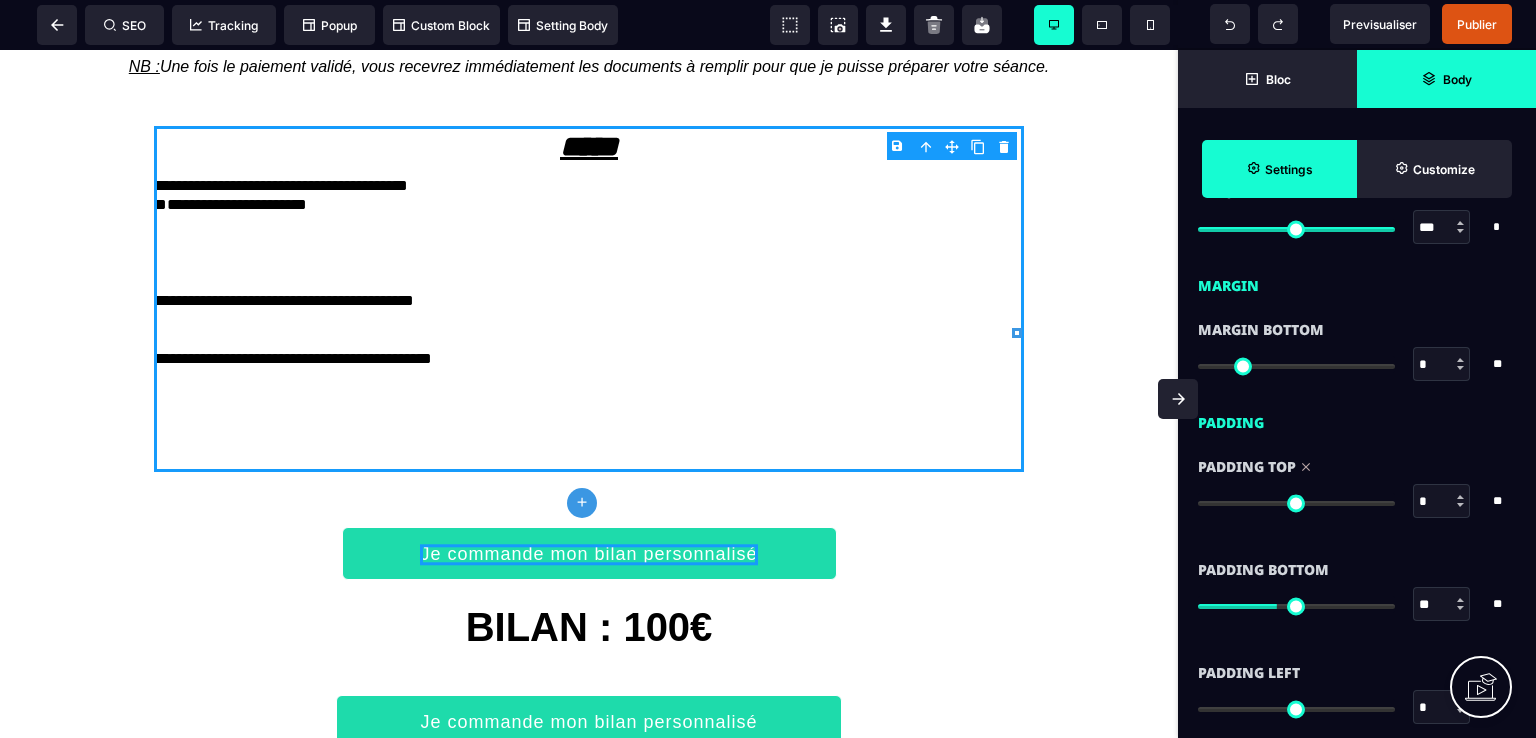 drag, startPoint x: 1277, startPoint y: 500, endPoint x: 1202, endPoint y: 490, distance: 75.66373 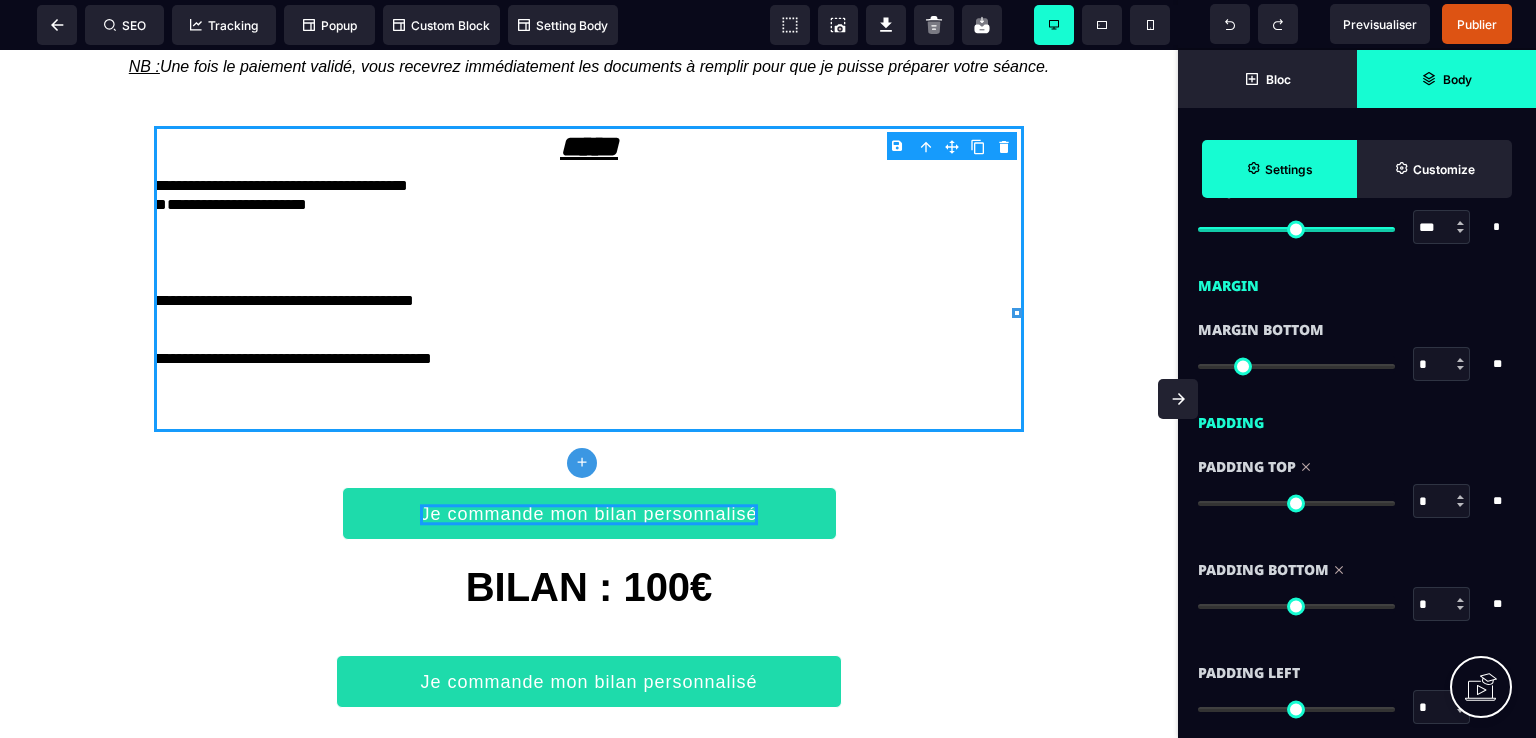 drag, startPoint x: 1280, startPoint y: 601, endPoint x: 1186, endPoint y: 587, distance: 95.036835 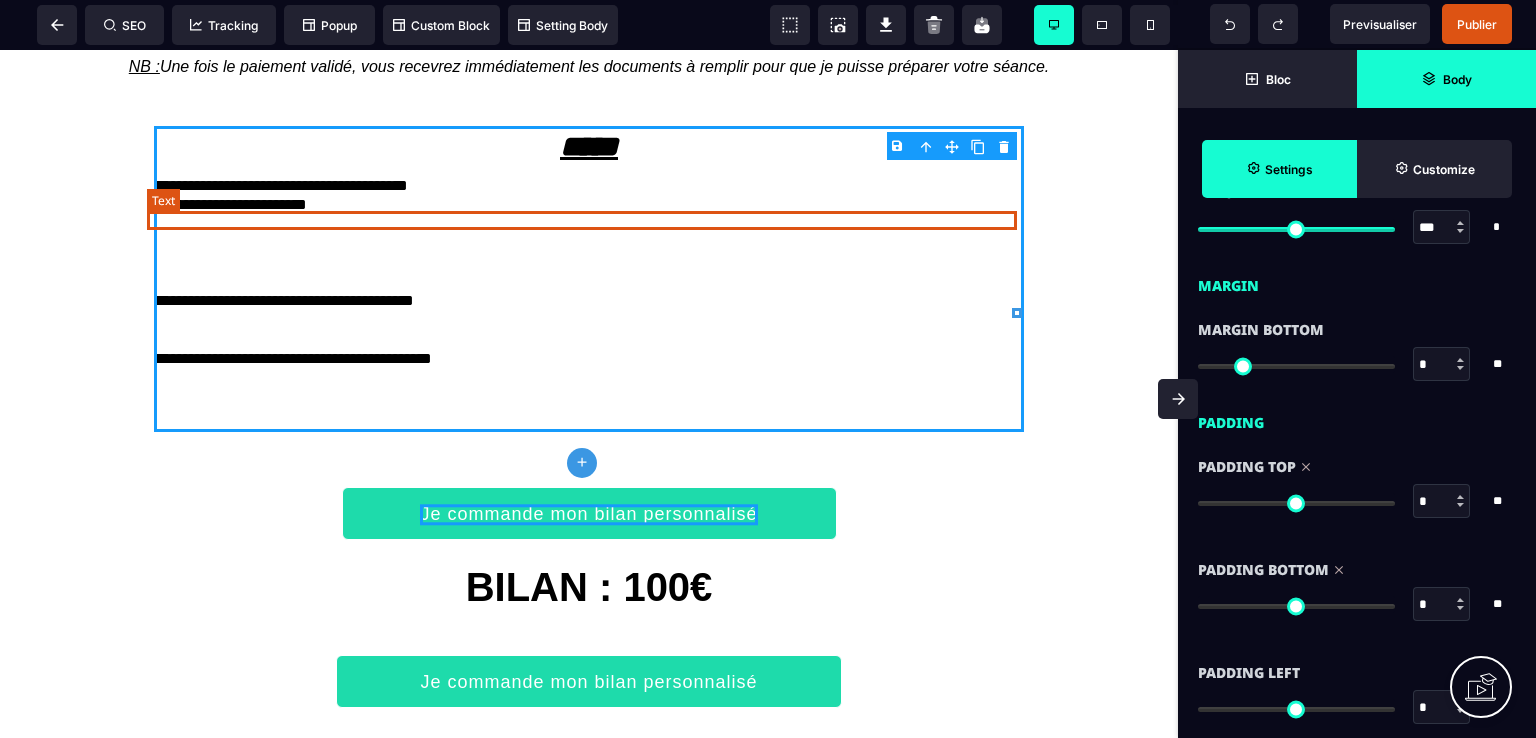 click on "**********" at bounding box center (589, 186) 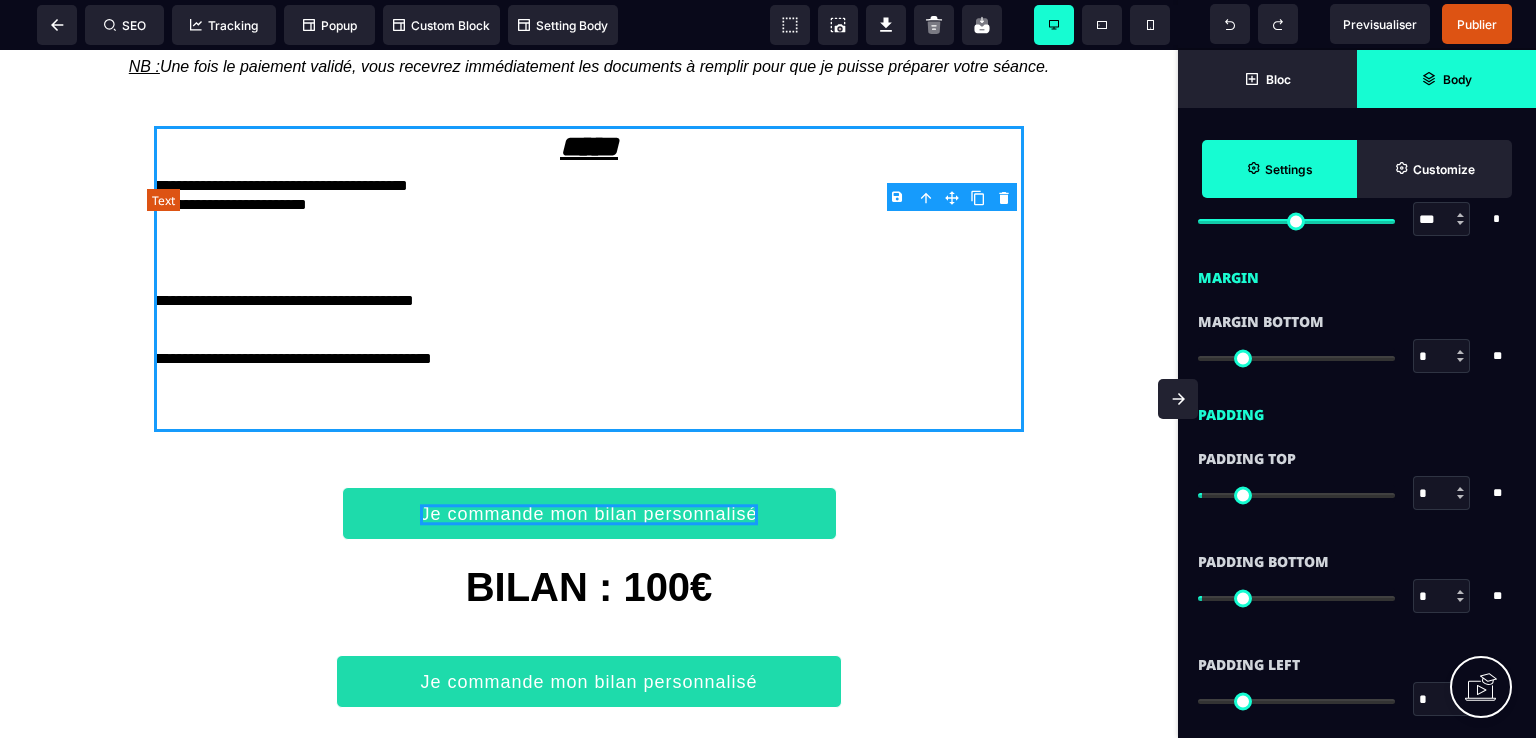 scroll, scrollTop: 0, scrollLeft: 0, axis: both 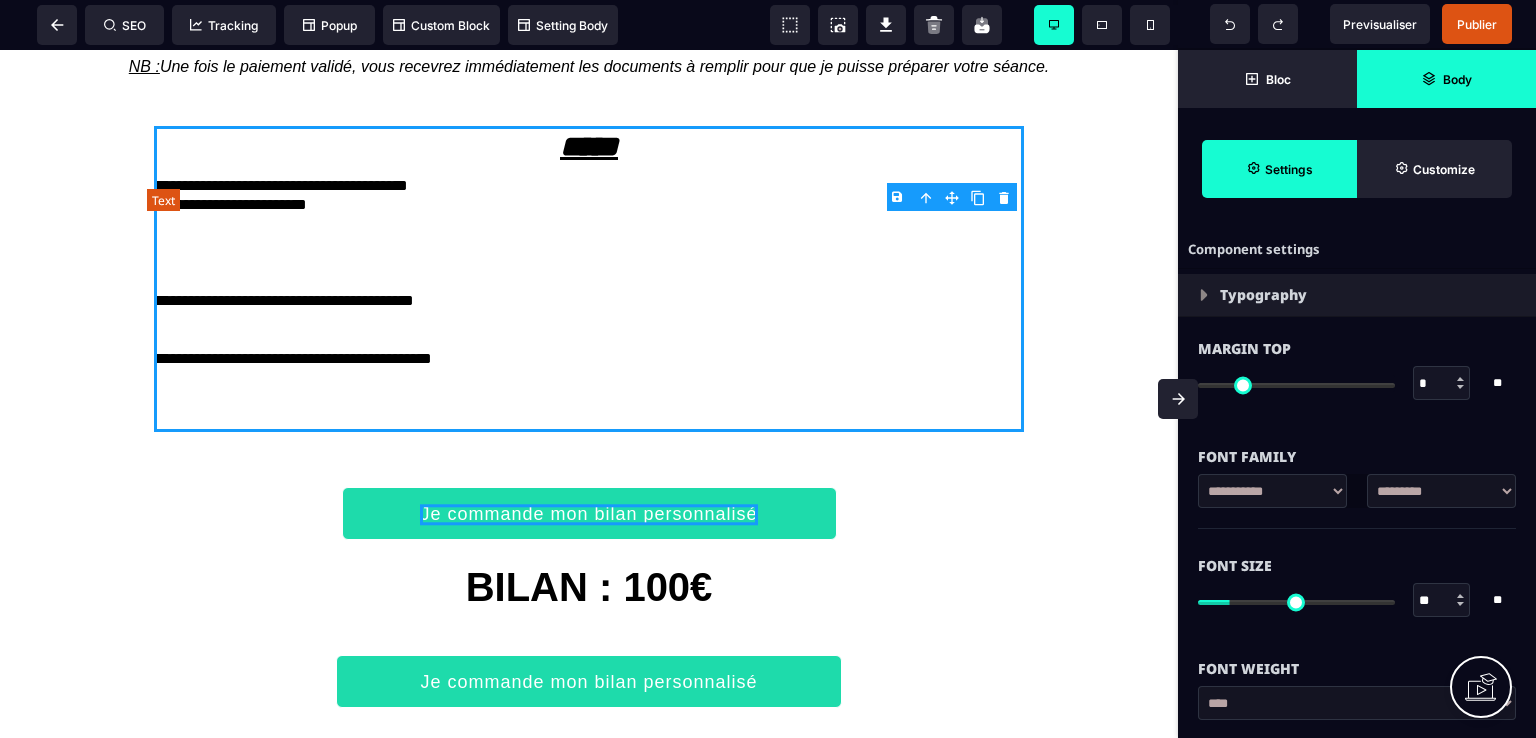 click on "**********" at bounding box center [589, 186] 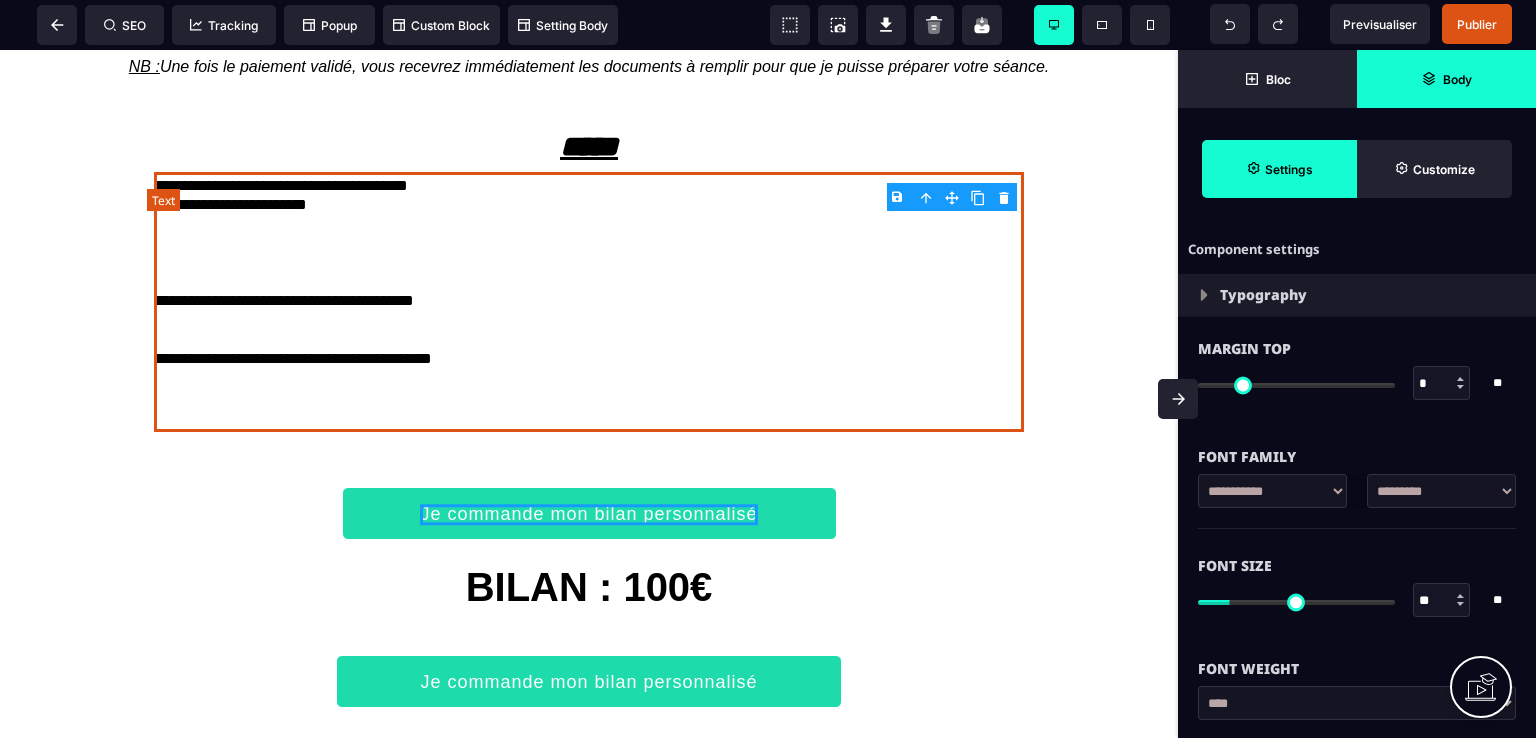 click on "**********" at bounding box center (589, 186) 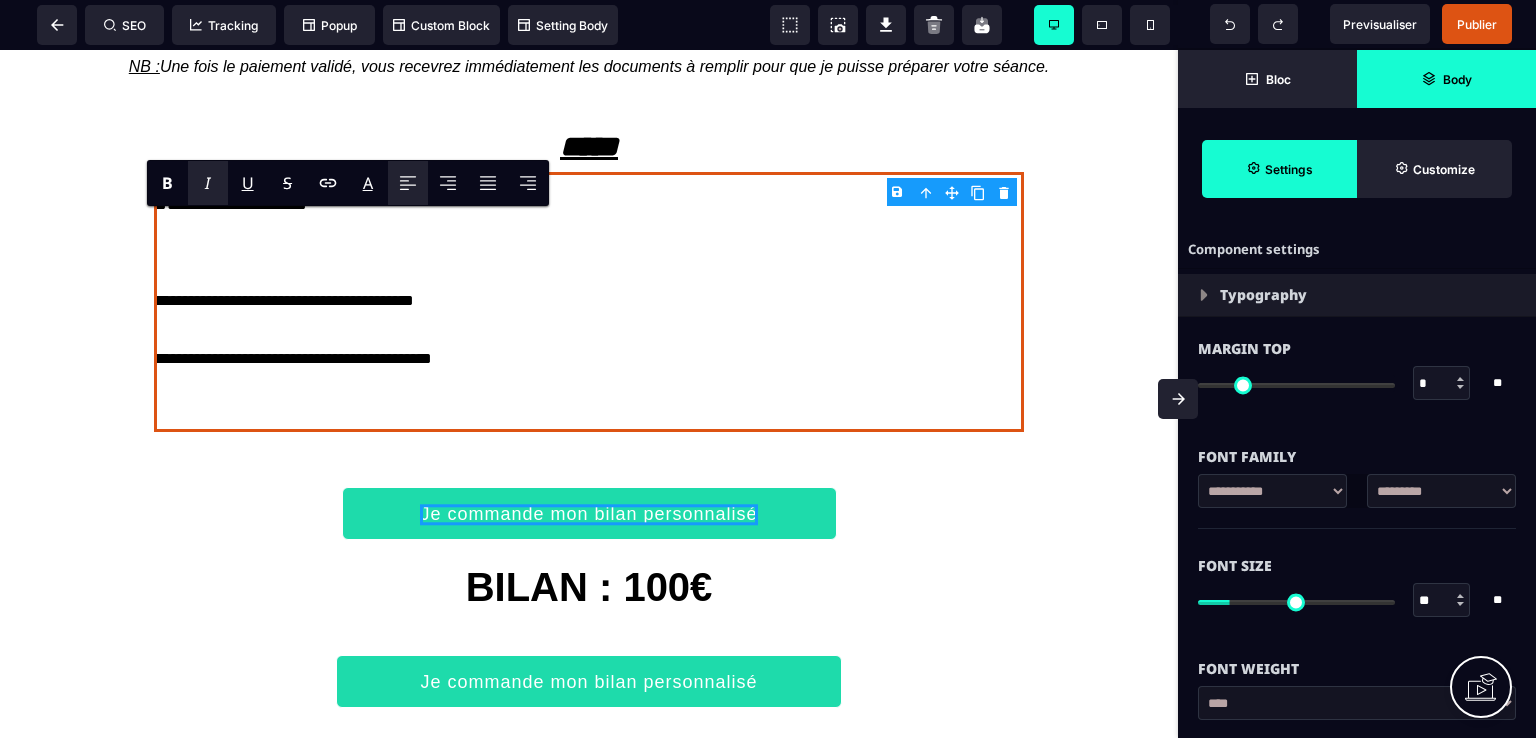 click on "I" at bounding box center [208, 183] 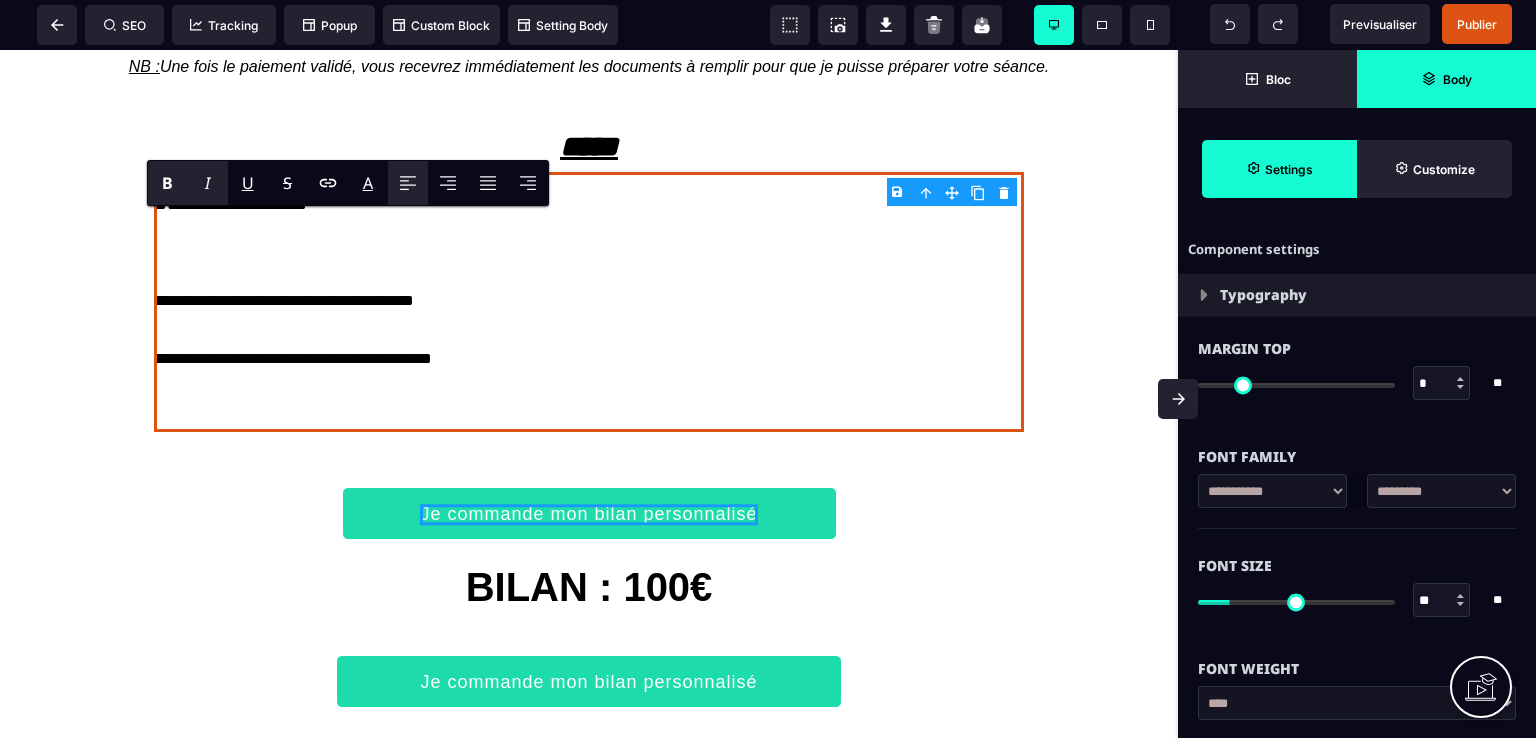 click on "B" at bounding box center (167, 183) 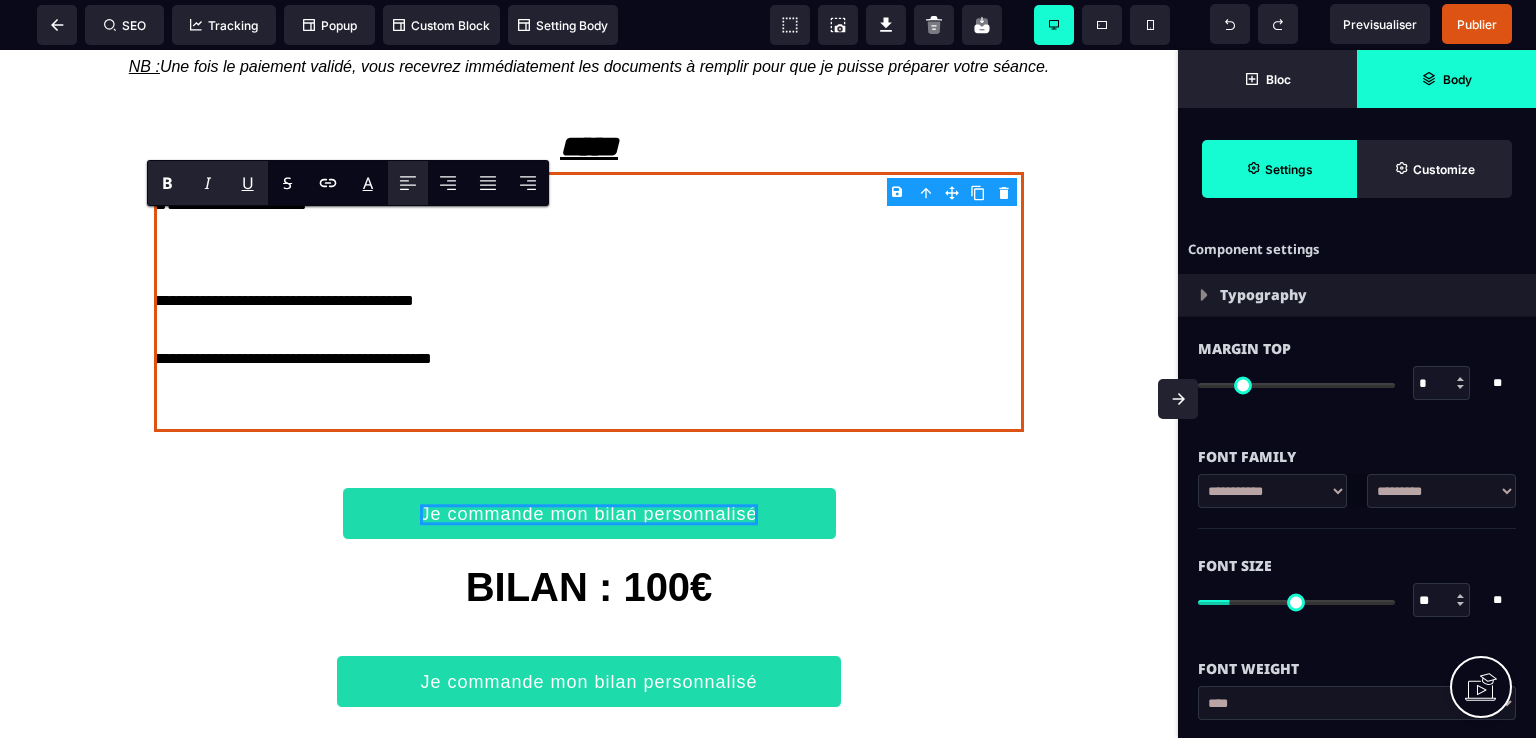 click on "U" at bounding box center [248, 183] 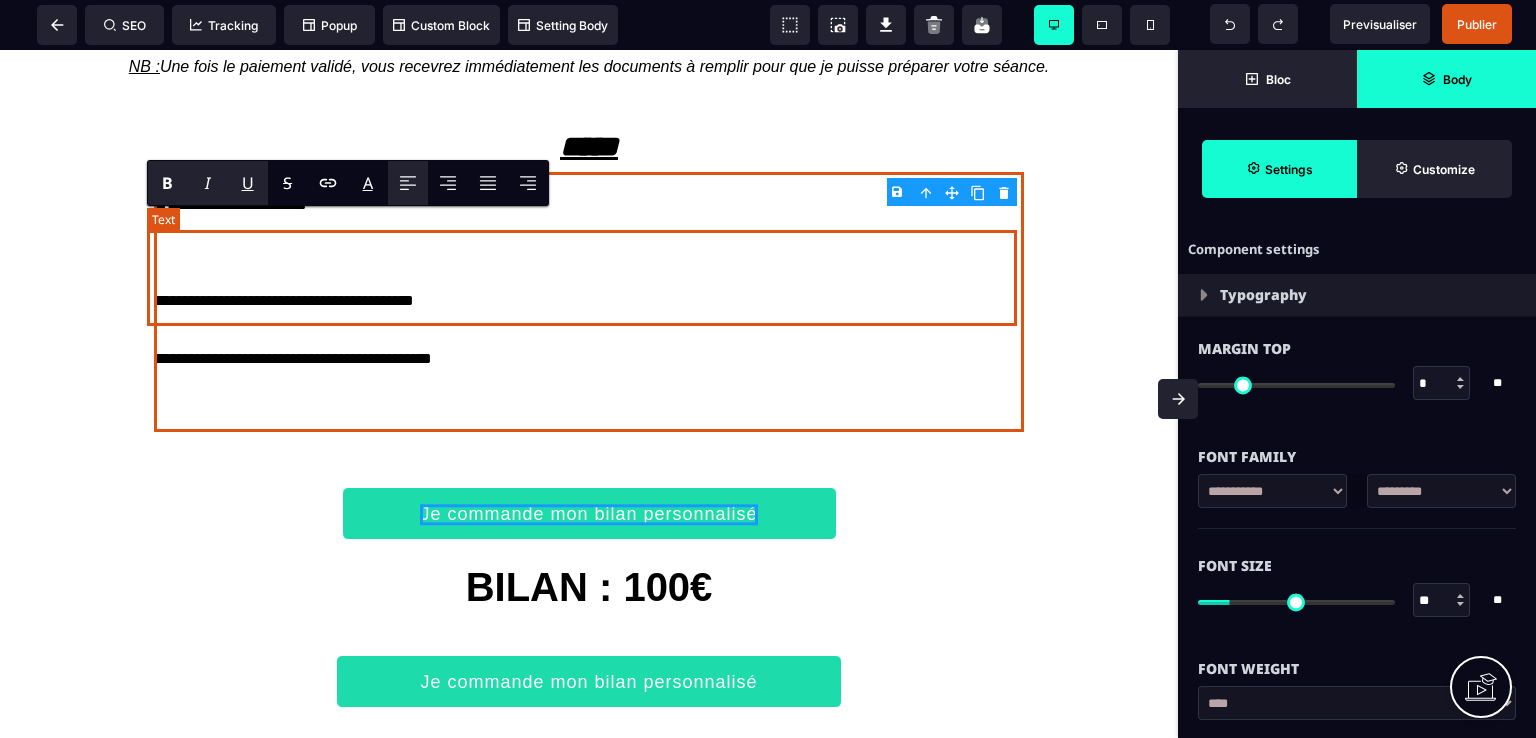 click on "**********" at bounding box center [589, 244] 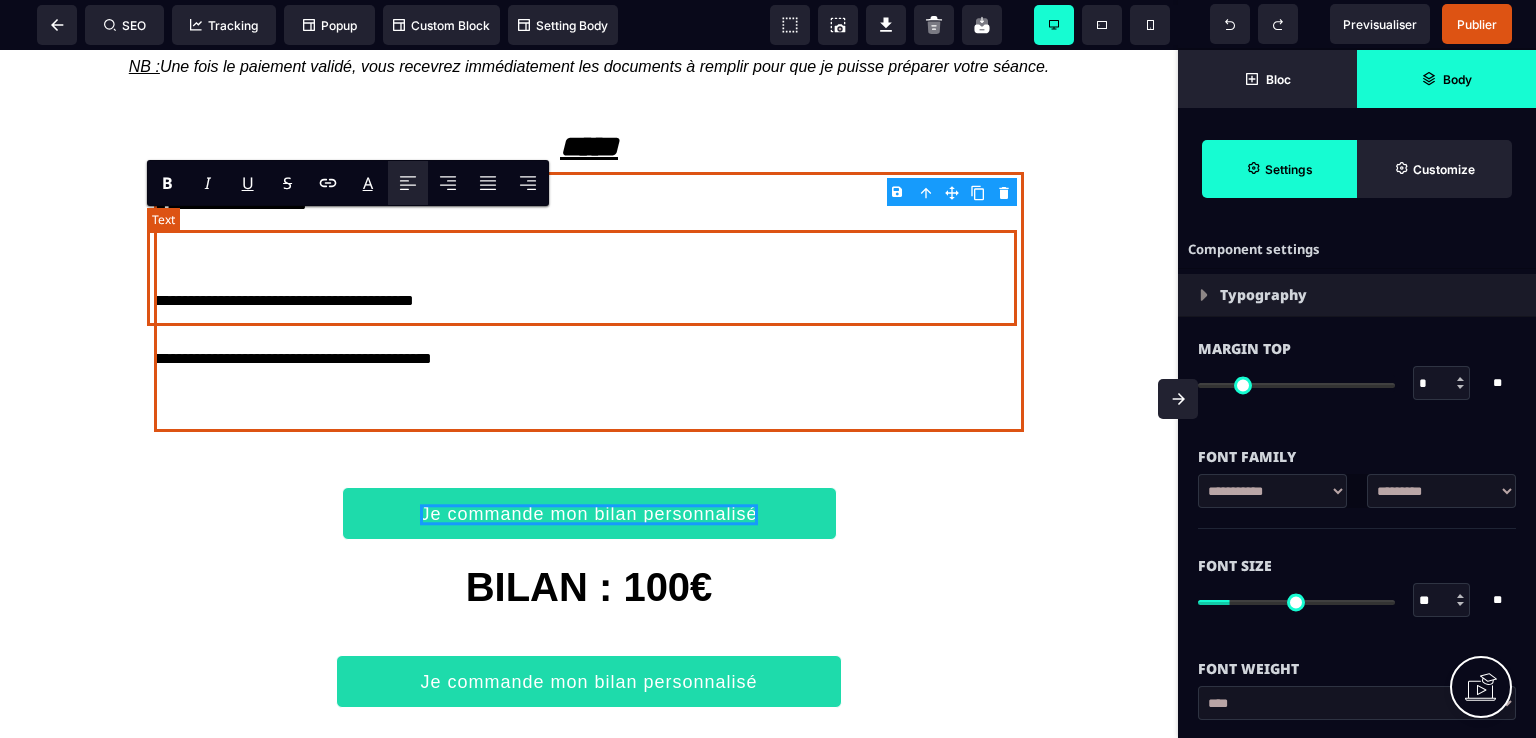 click on "**********" at bounding box center (589, 244) 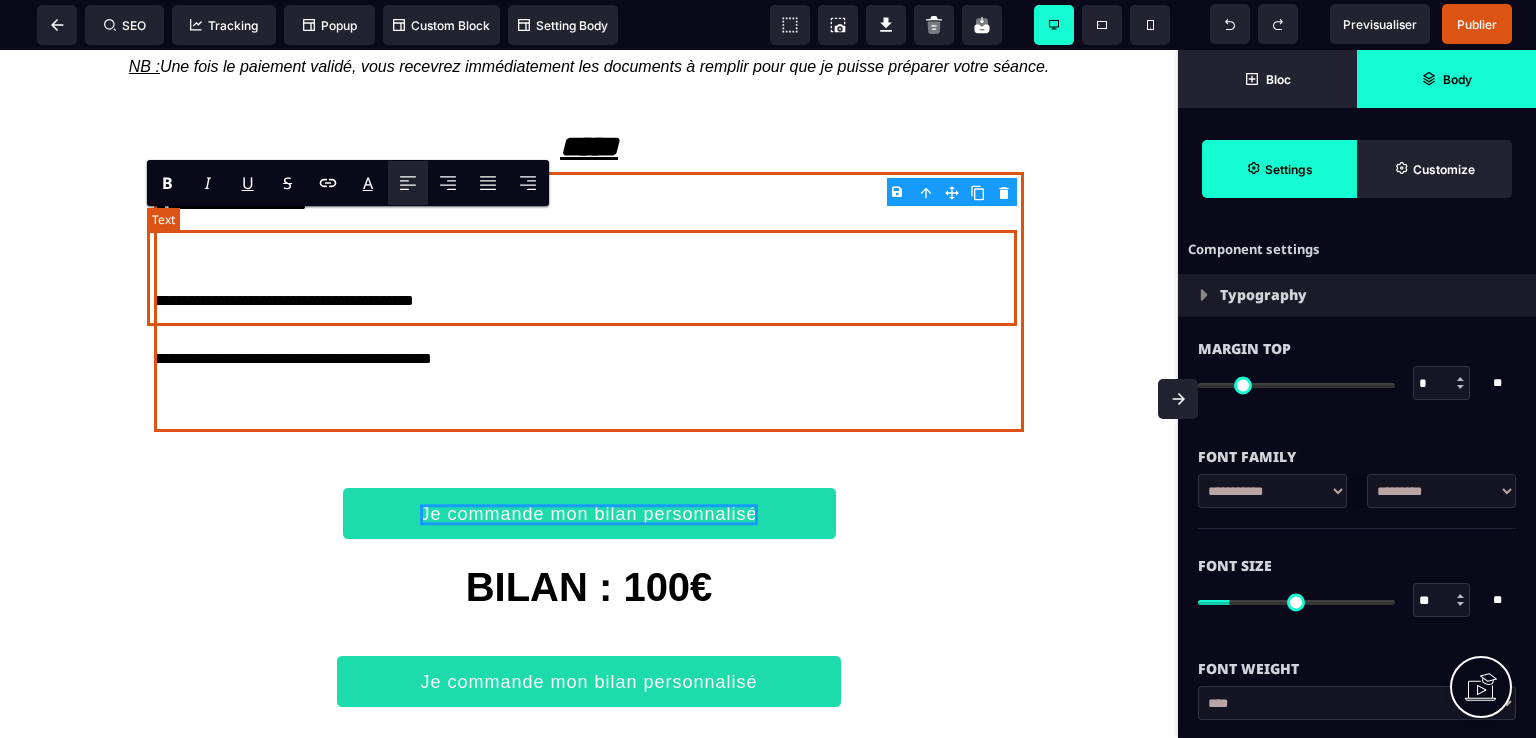 click on "**********" at bounding box center (589, 244) 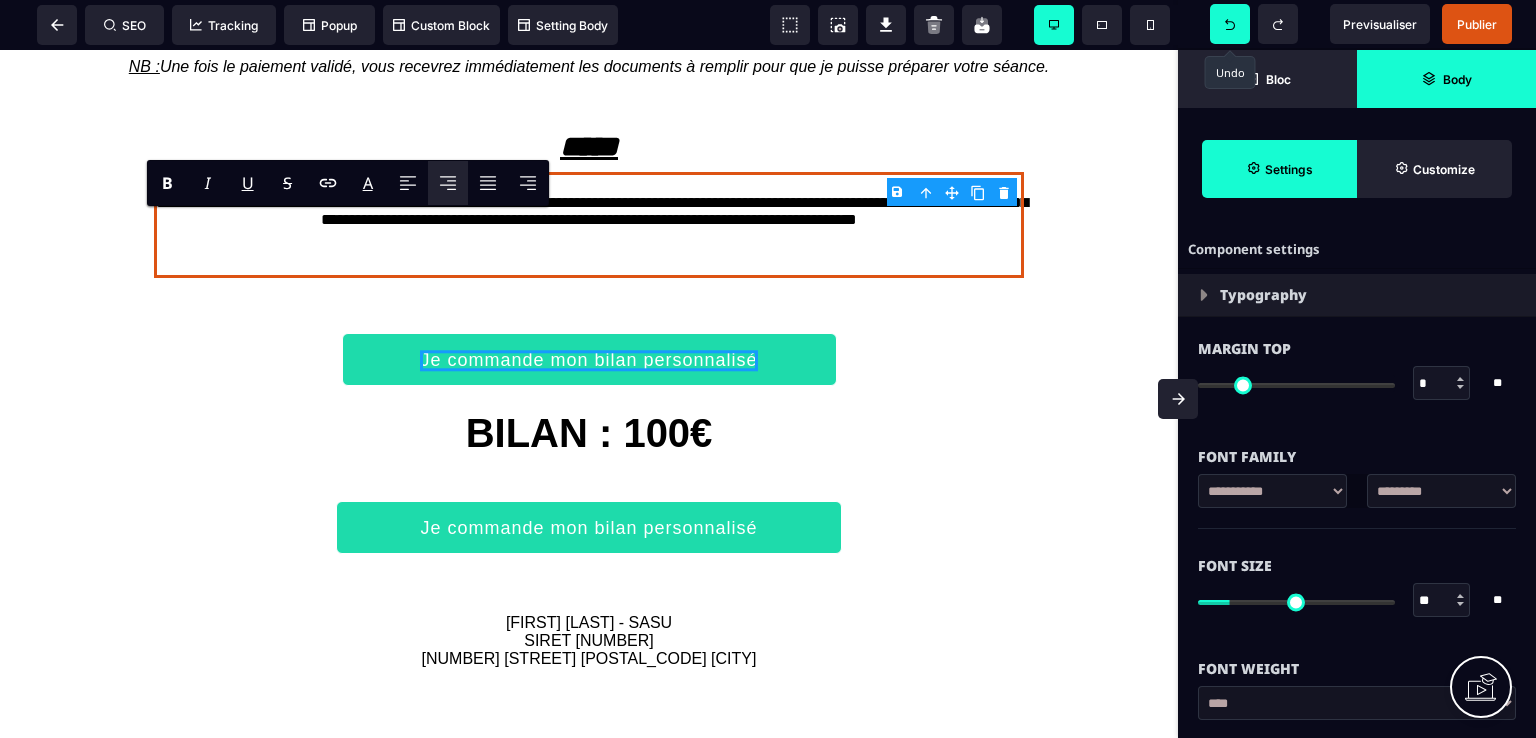 click 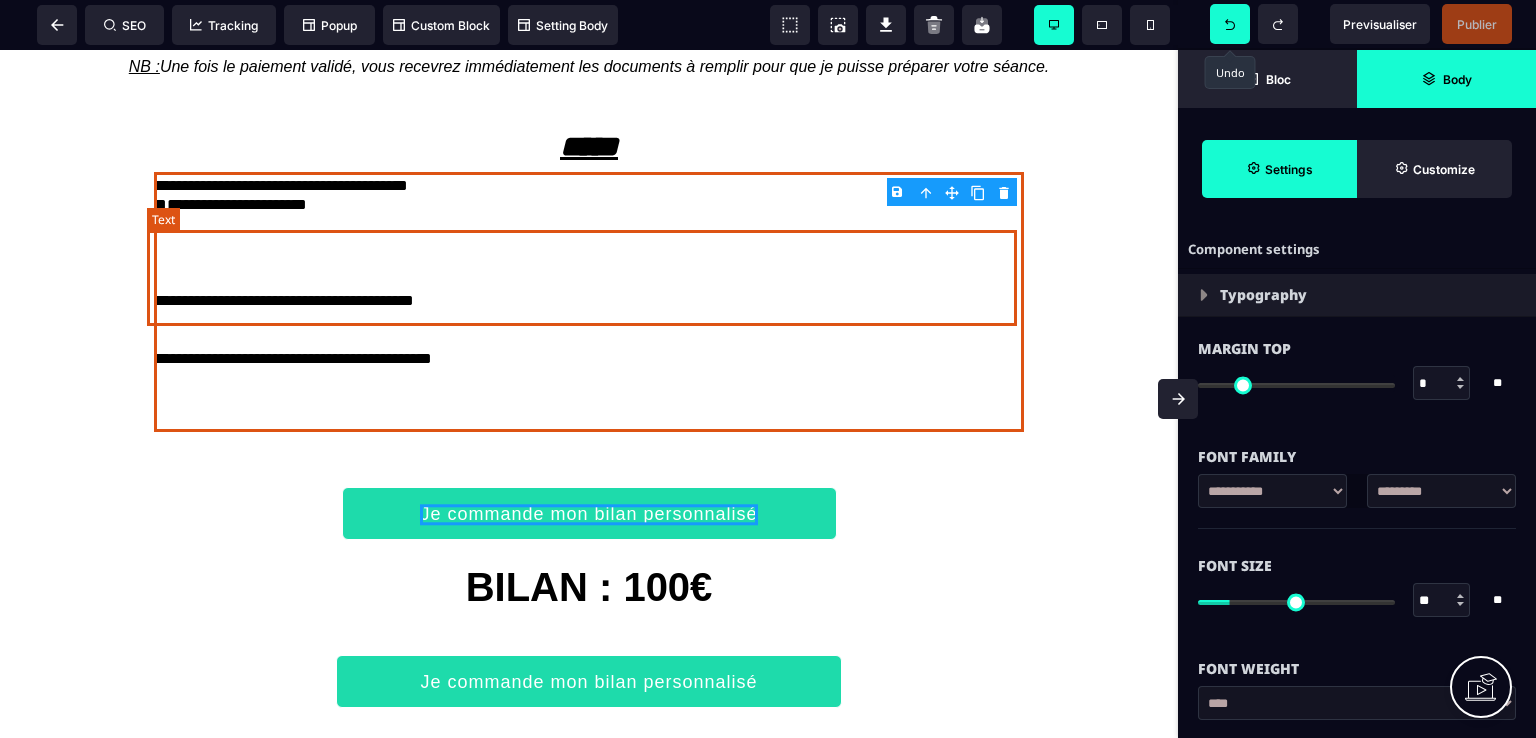 click on "**********" at bounding box center [589, 244] 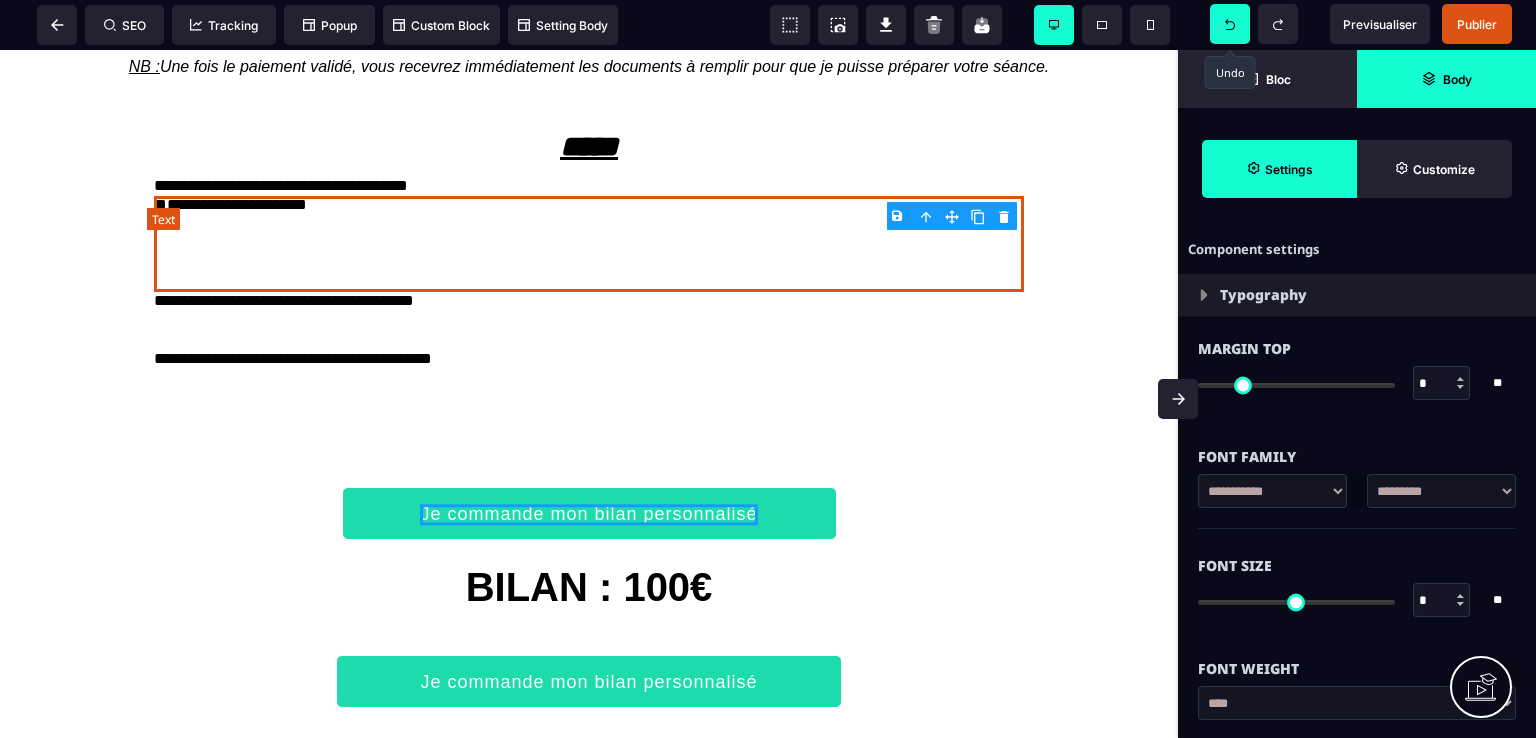 click on "**********" at bounding box center [589, 244] 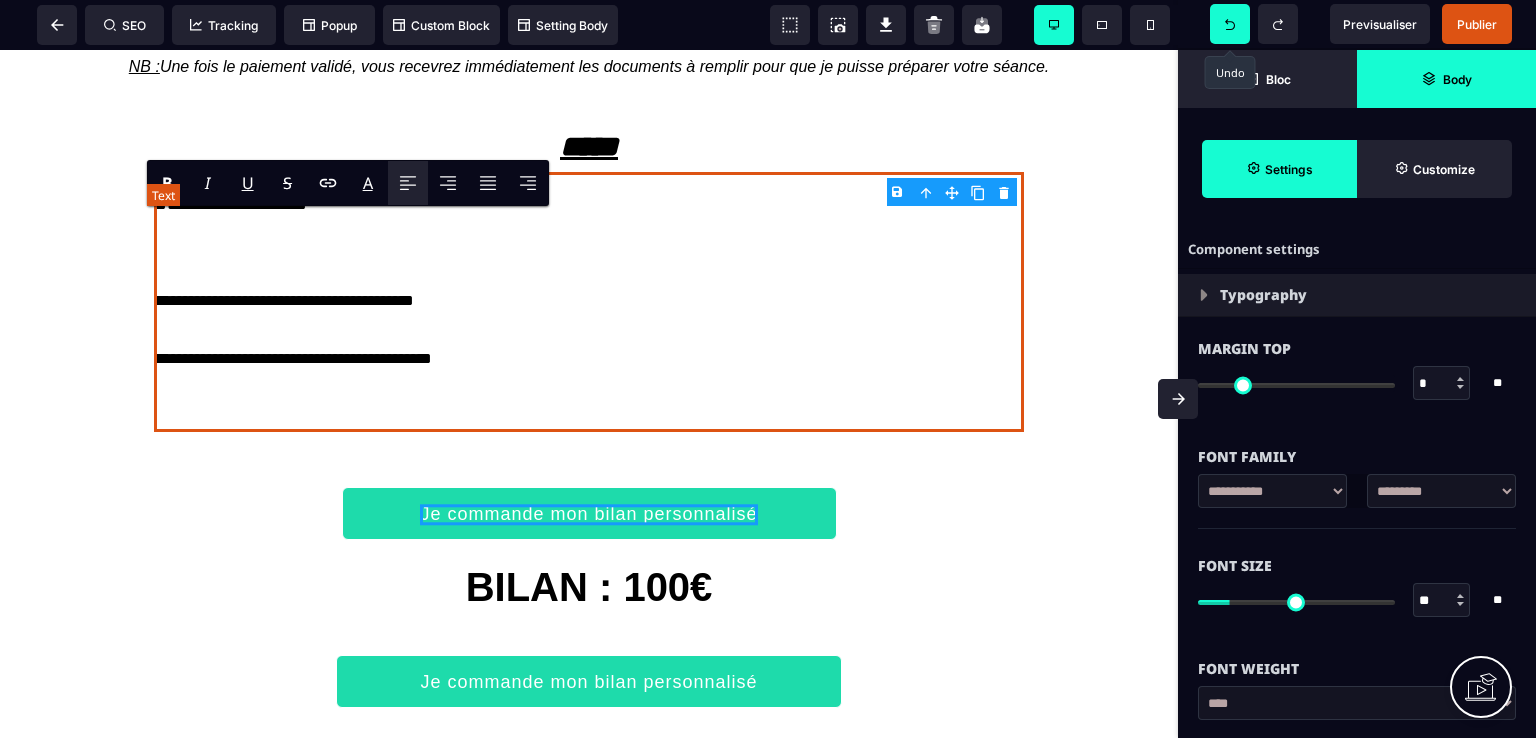 click on "**********" at bounding box center (589, 244) 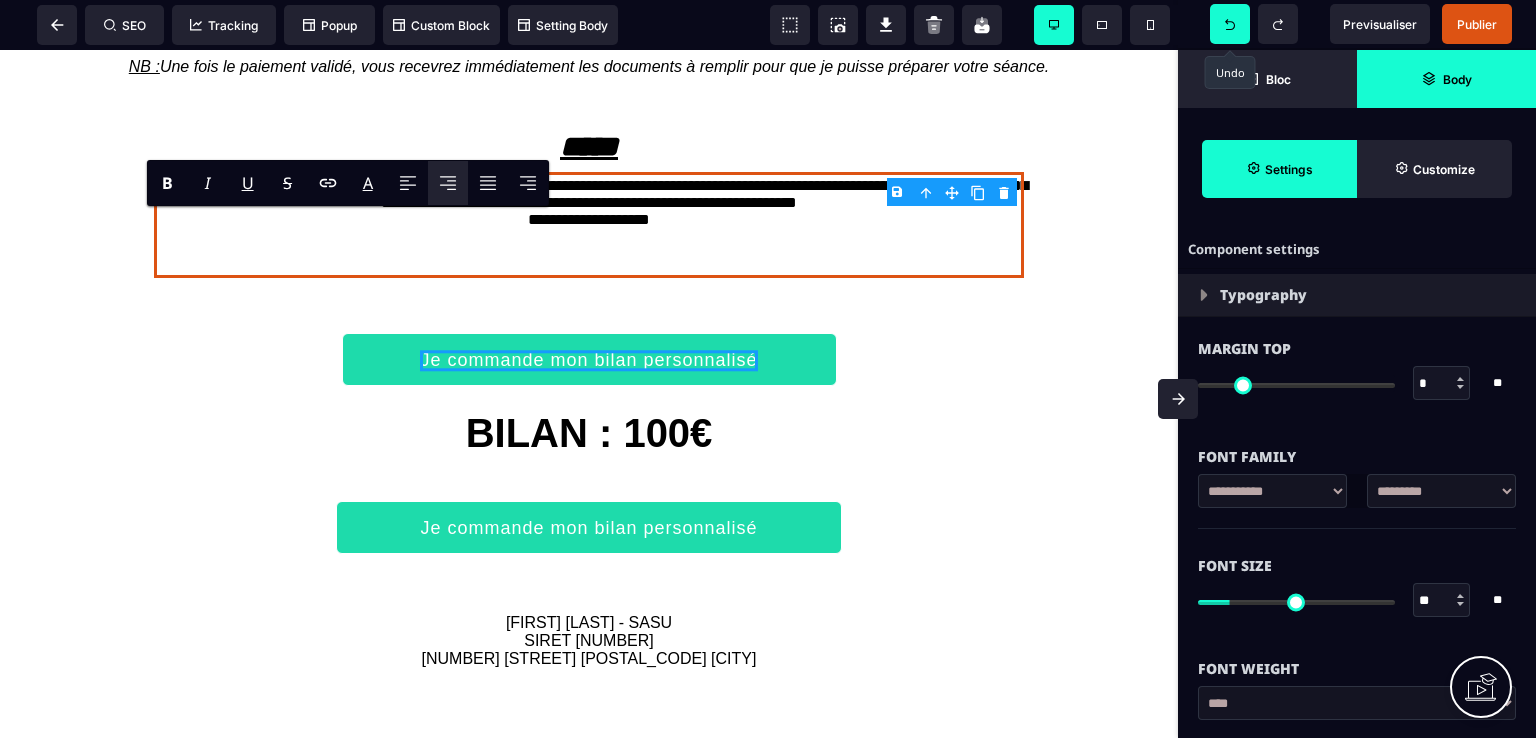 click at bounding box center [1230, 24] 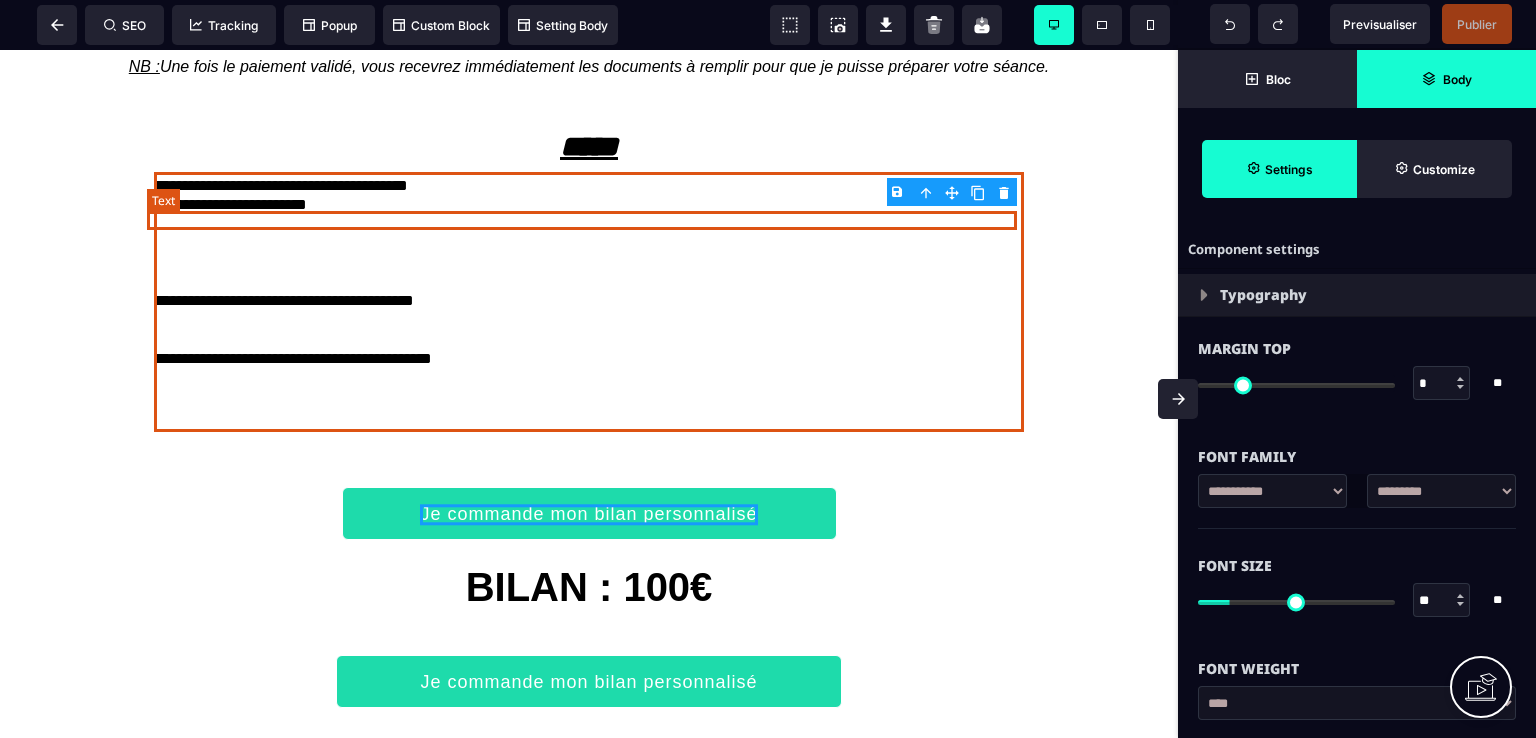 click on "**********" at bounding box center [589, 186] 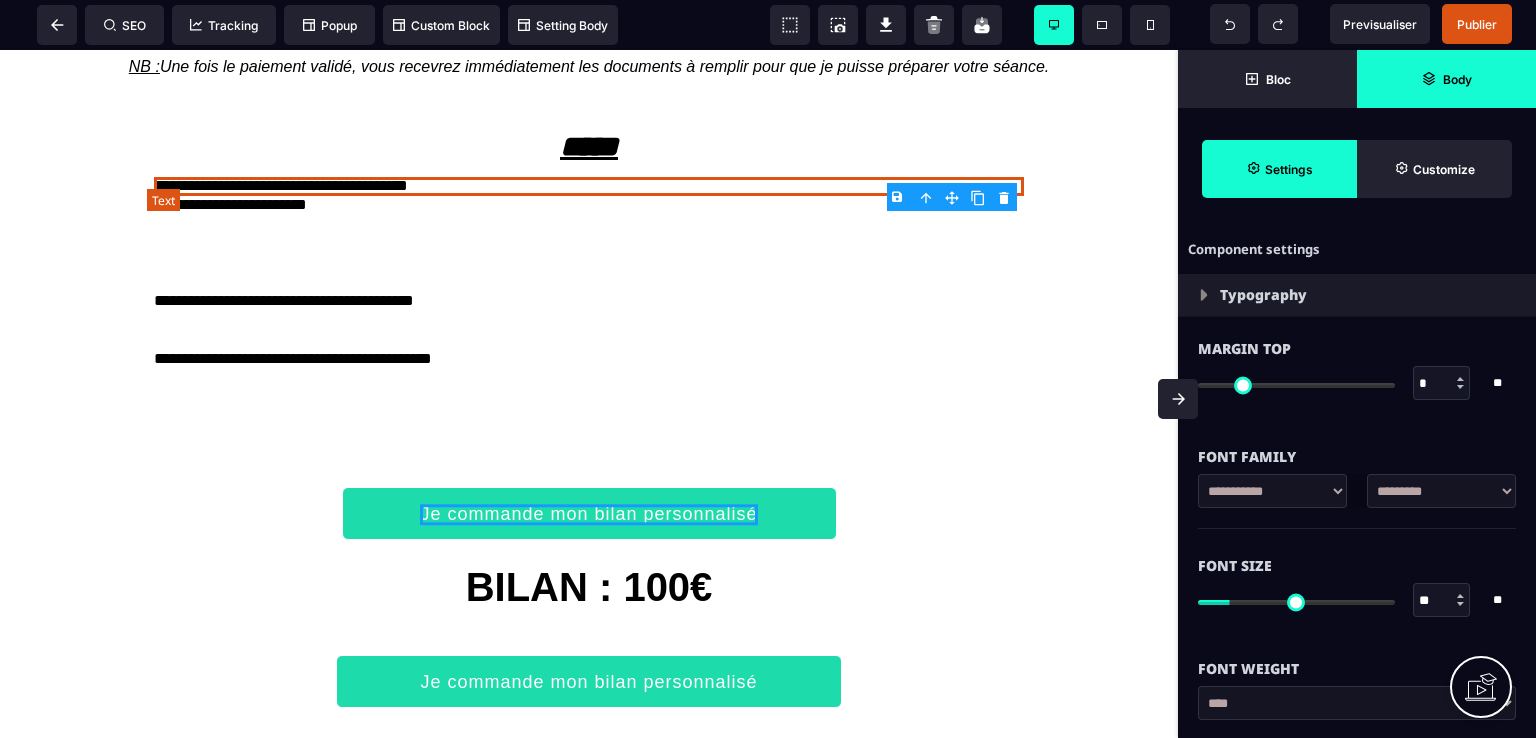click on "**********" at bounding box center (589, 186) 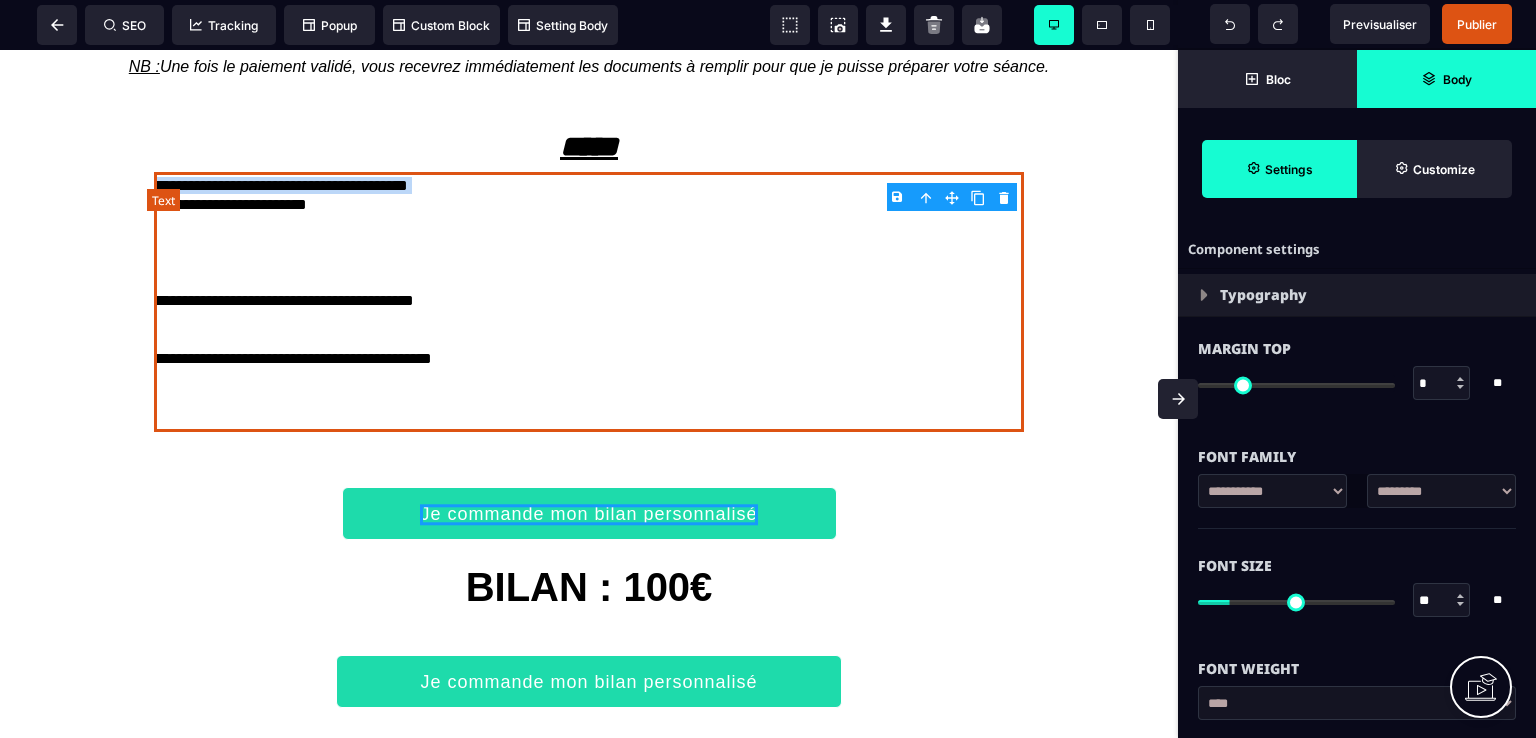 click on "**********" at bounding box center (589, 186) 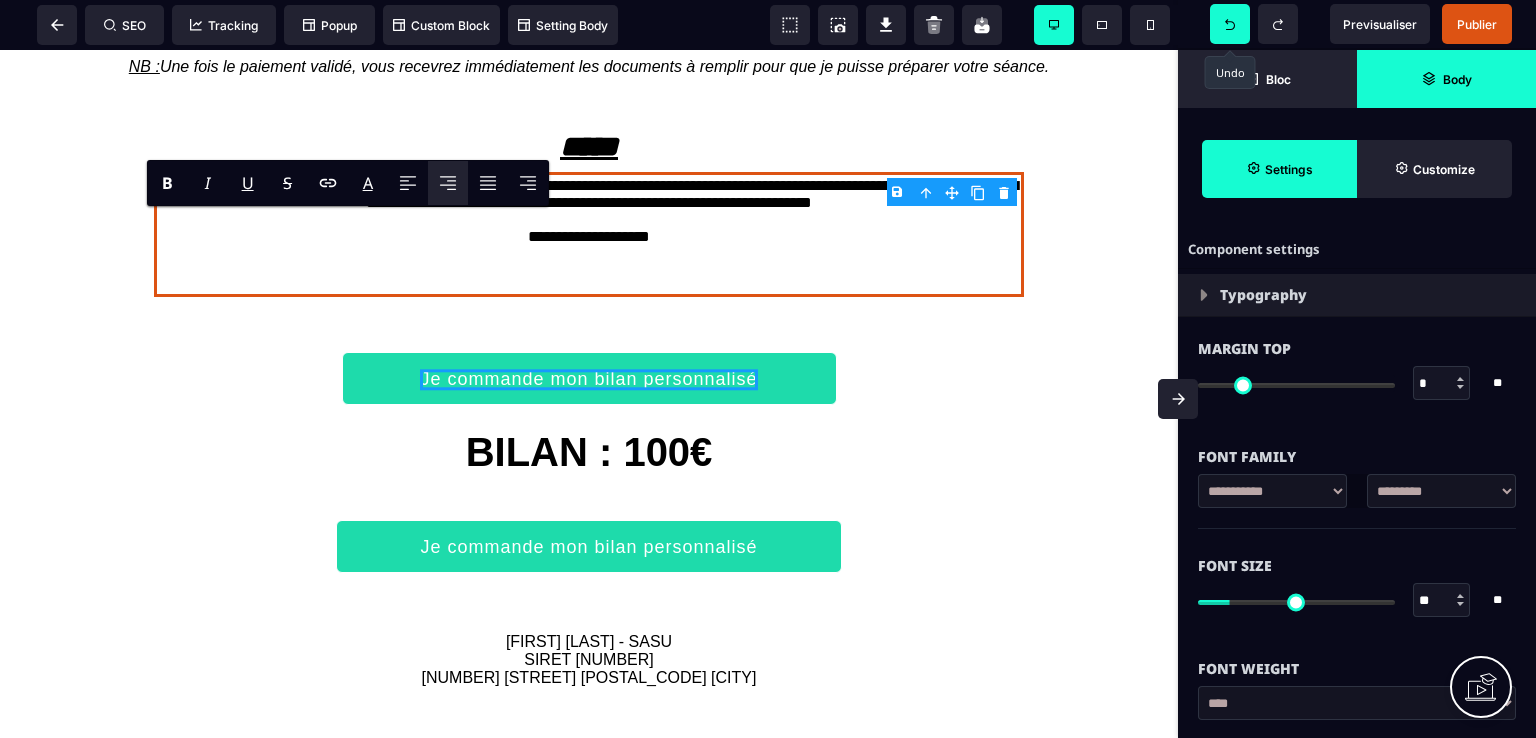 click 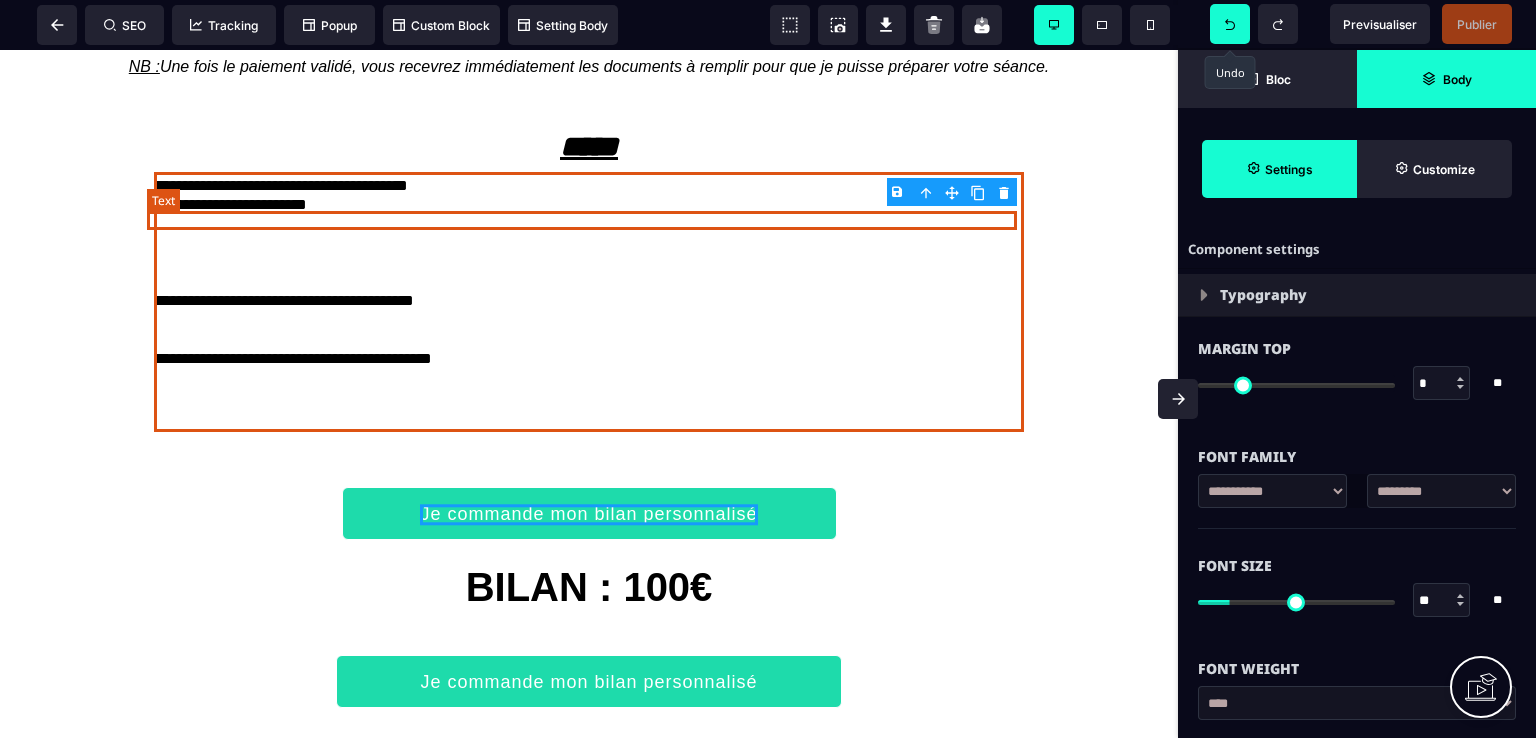 click on "**********" at bounding box center (589, 186) 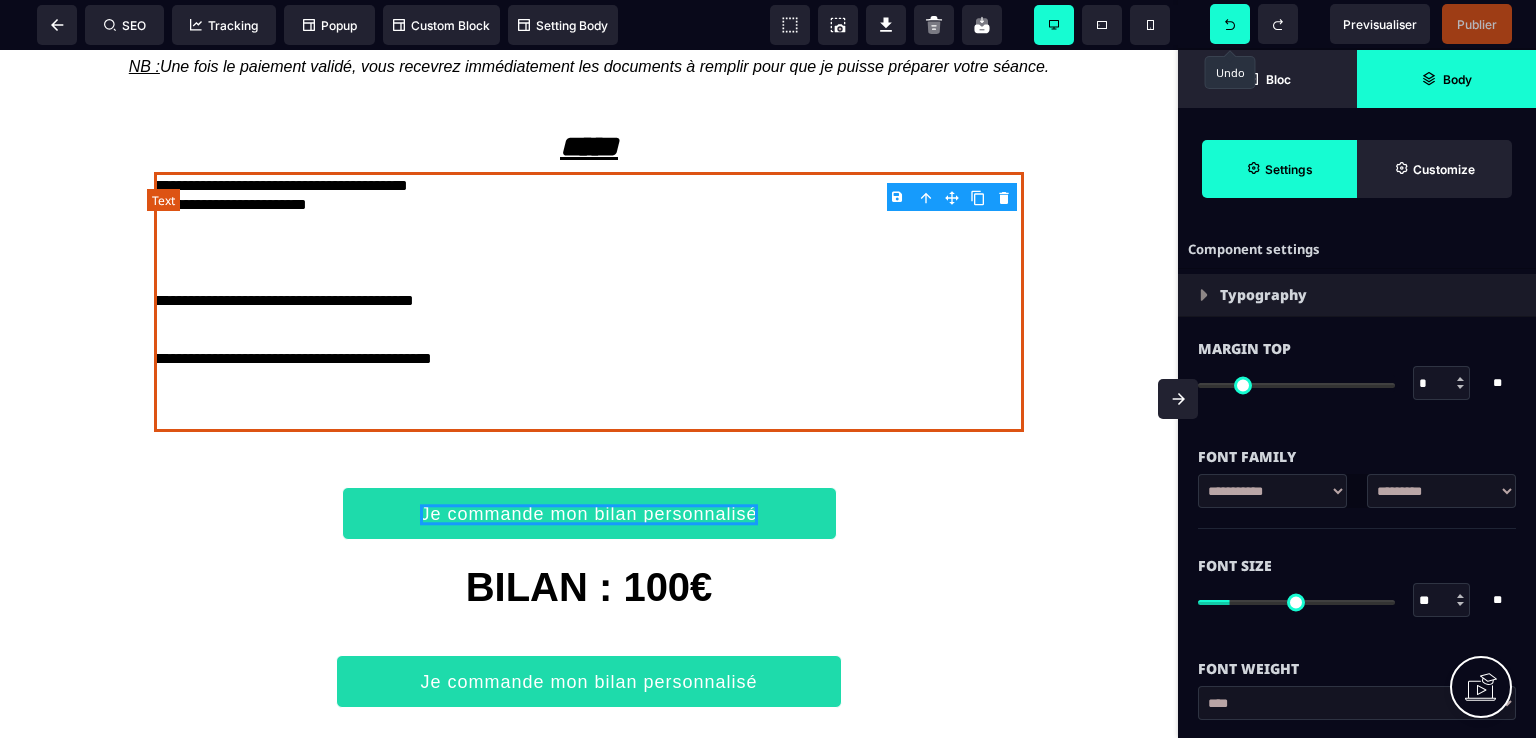 click on "**********" at bounding box center [589, 186] 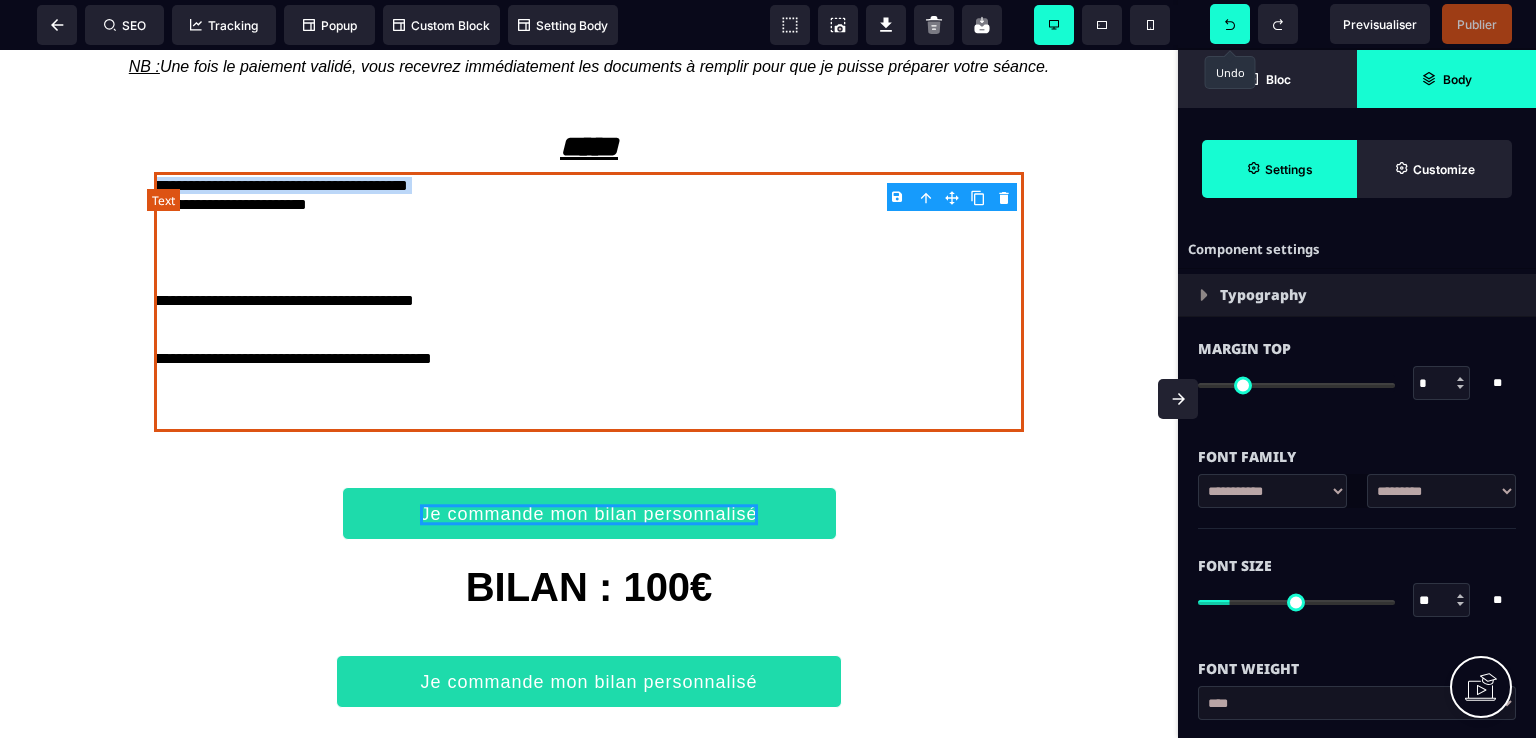 click on "**********" at bounding box center (589, 186) 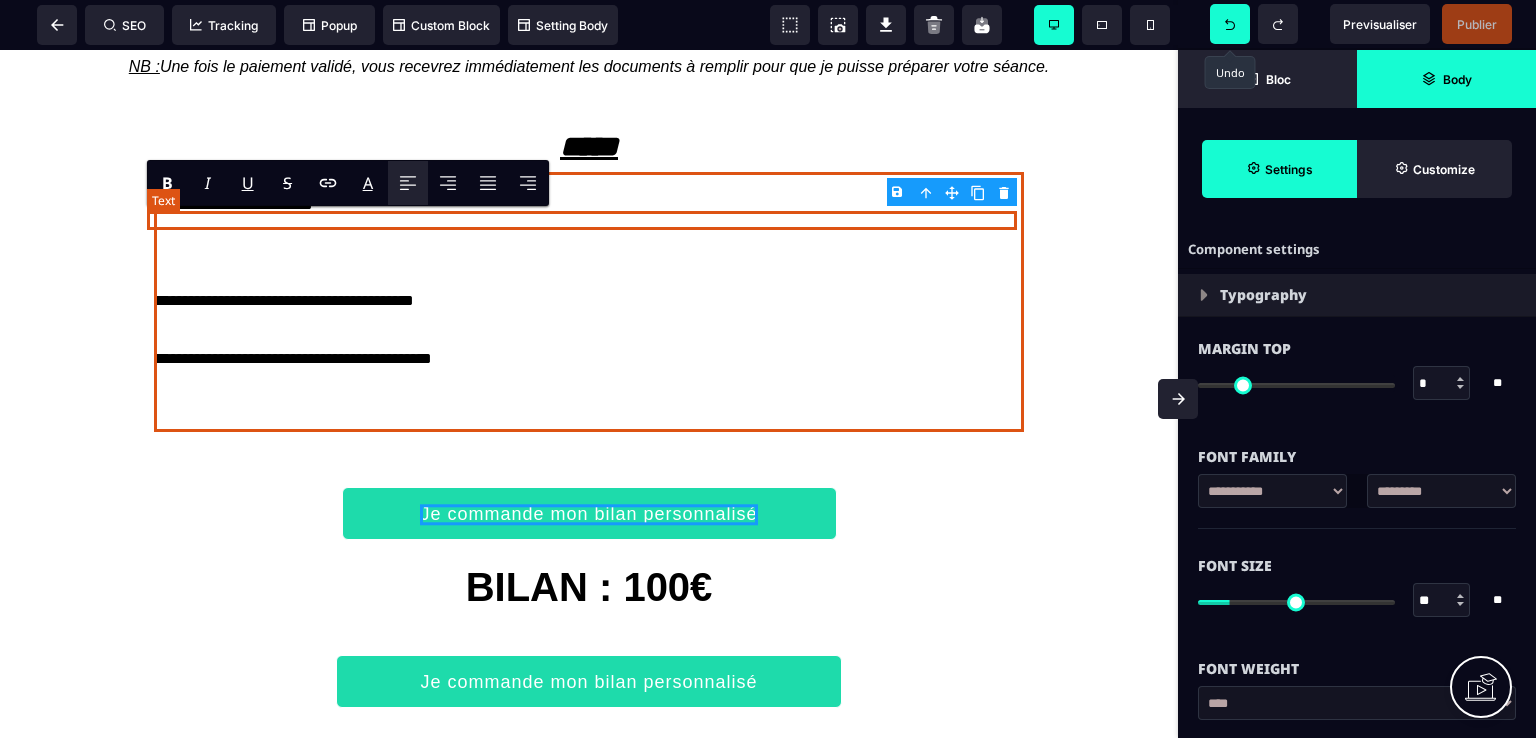 click on "**********" at bounding box center [589, 186] 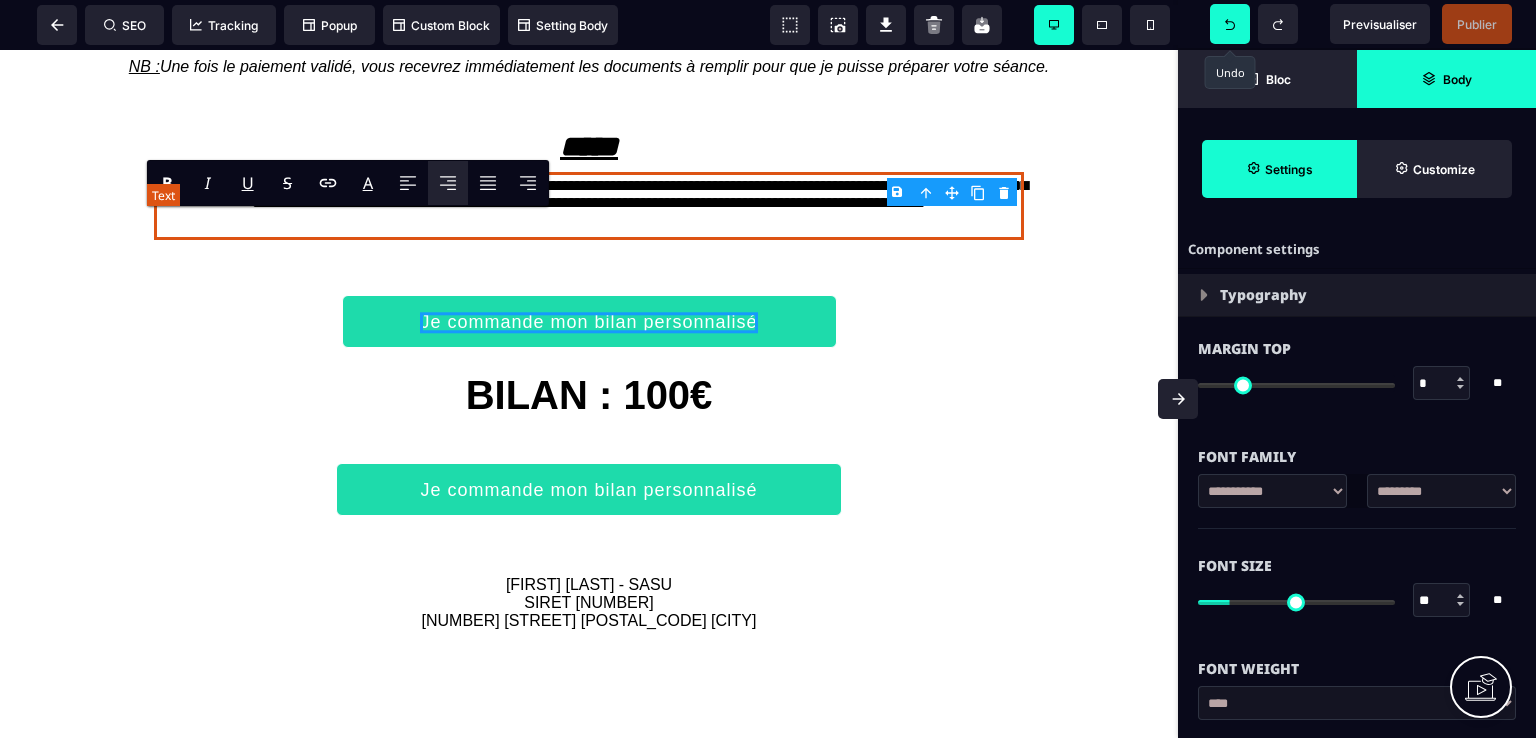 click on "**********" at bounding box center [589, 206] 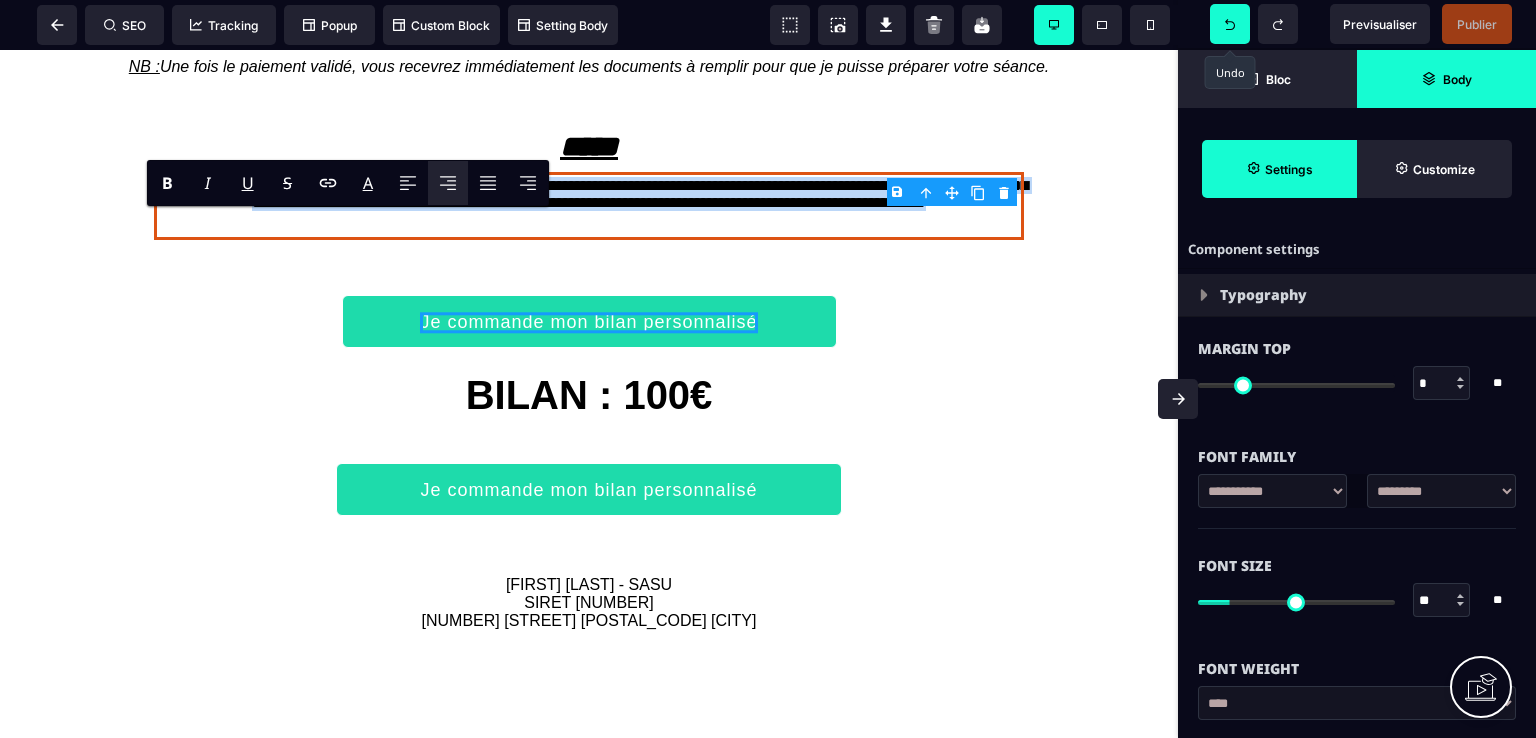 drag, startPoint x: 700, startPoint y: 258, endPoint x: 97, endPoint y: 181, distance: 607.89636 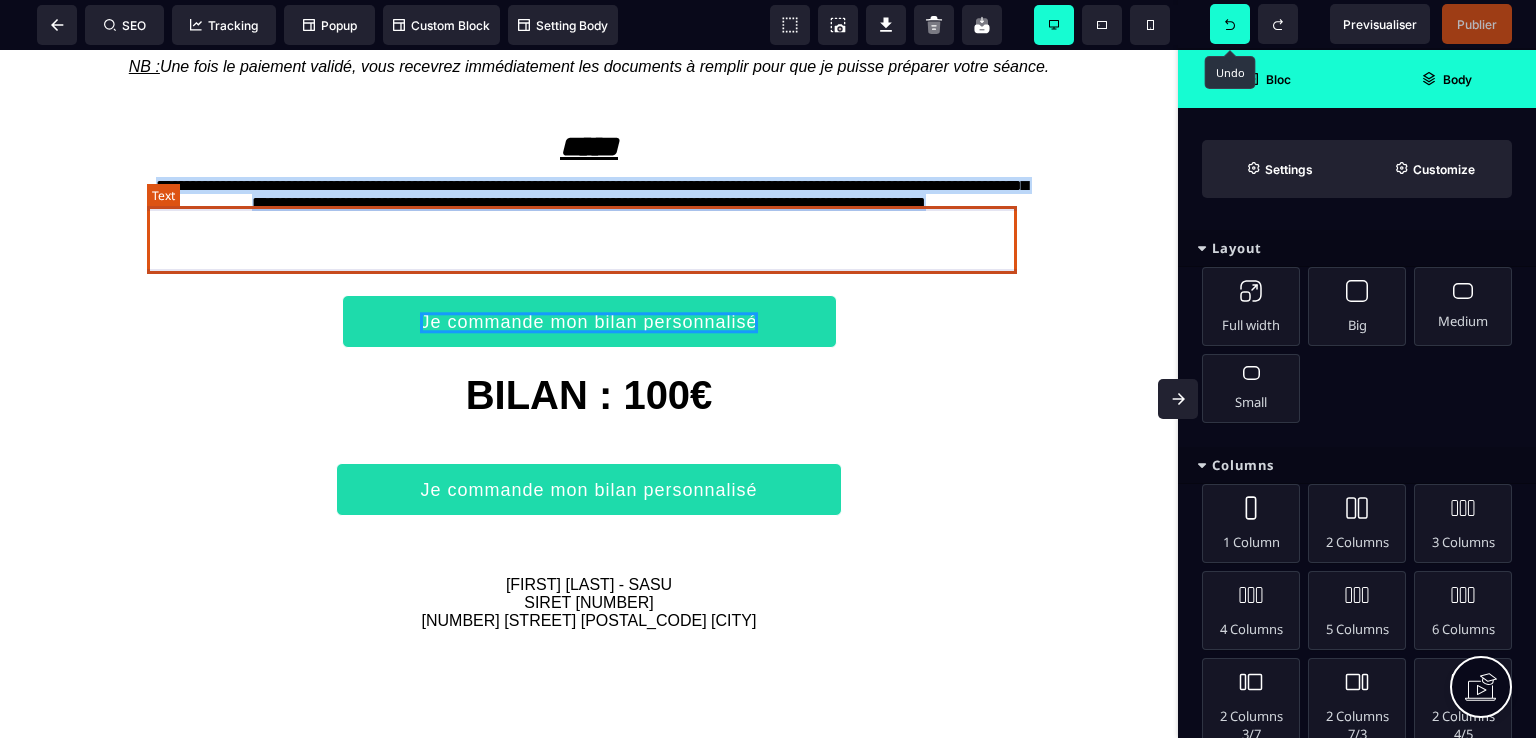 click on "**********" at bounding box center (589, 206) 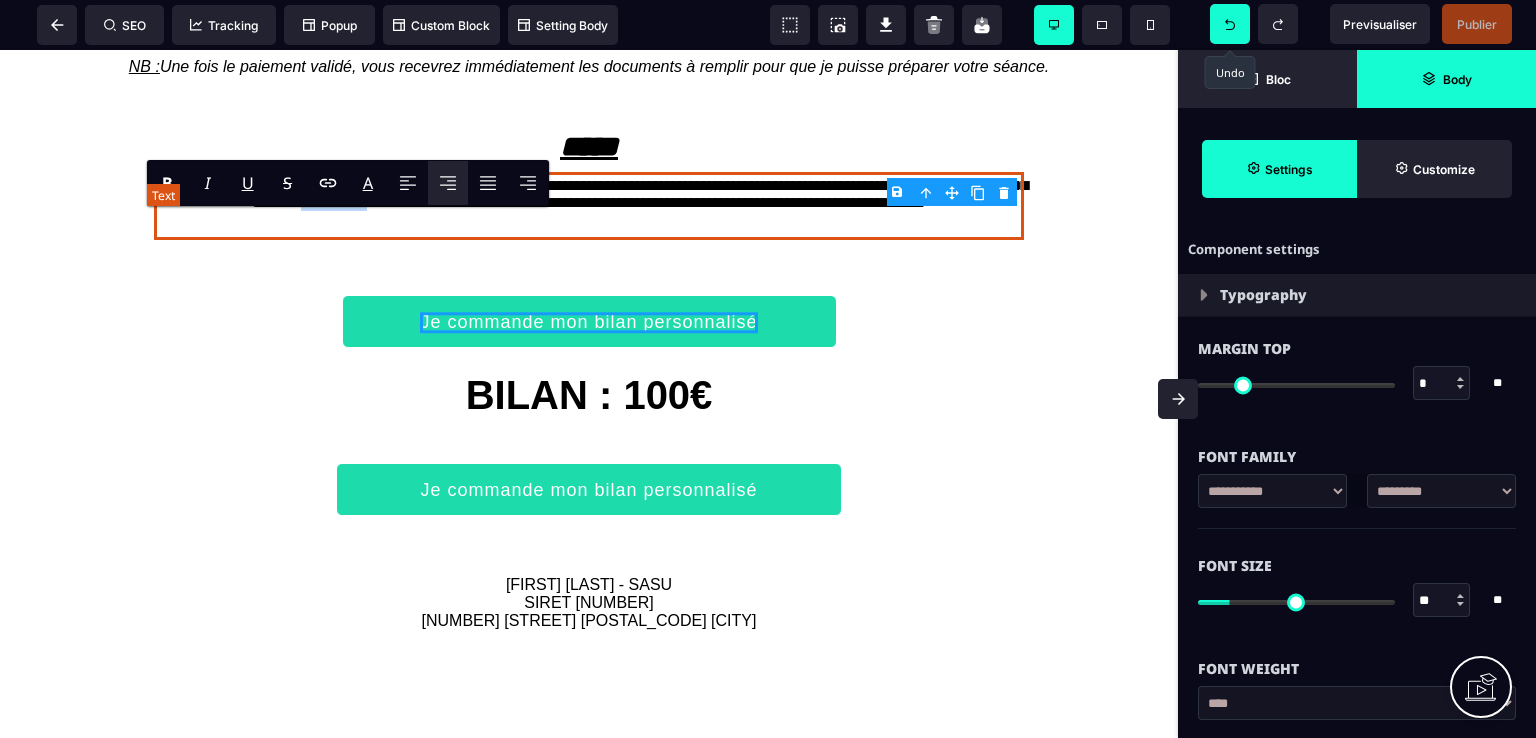 click on "**********" at bounding box center [589, 206] 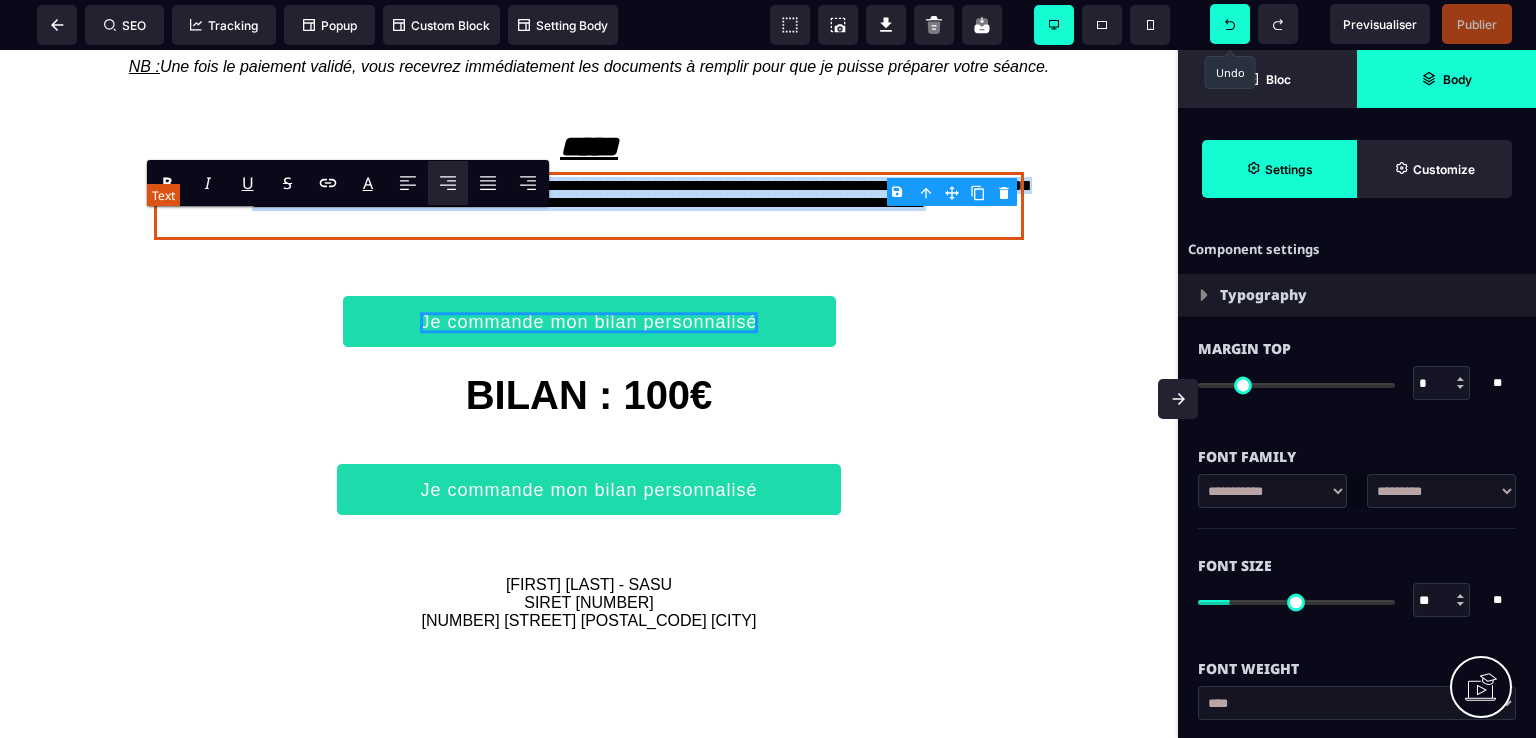 click on "**********" at bounding box center (589, 206) 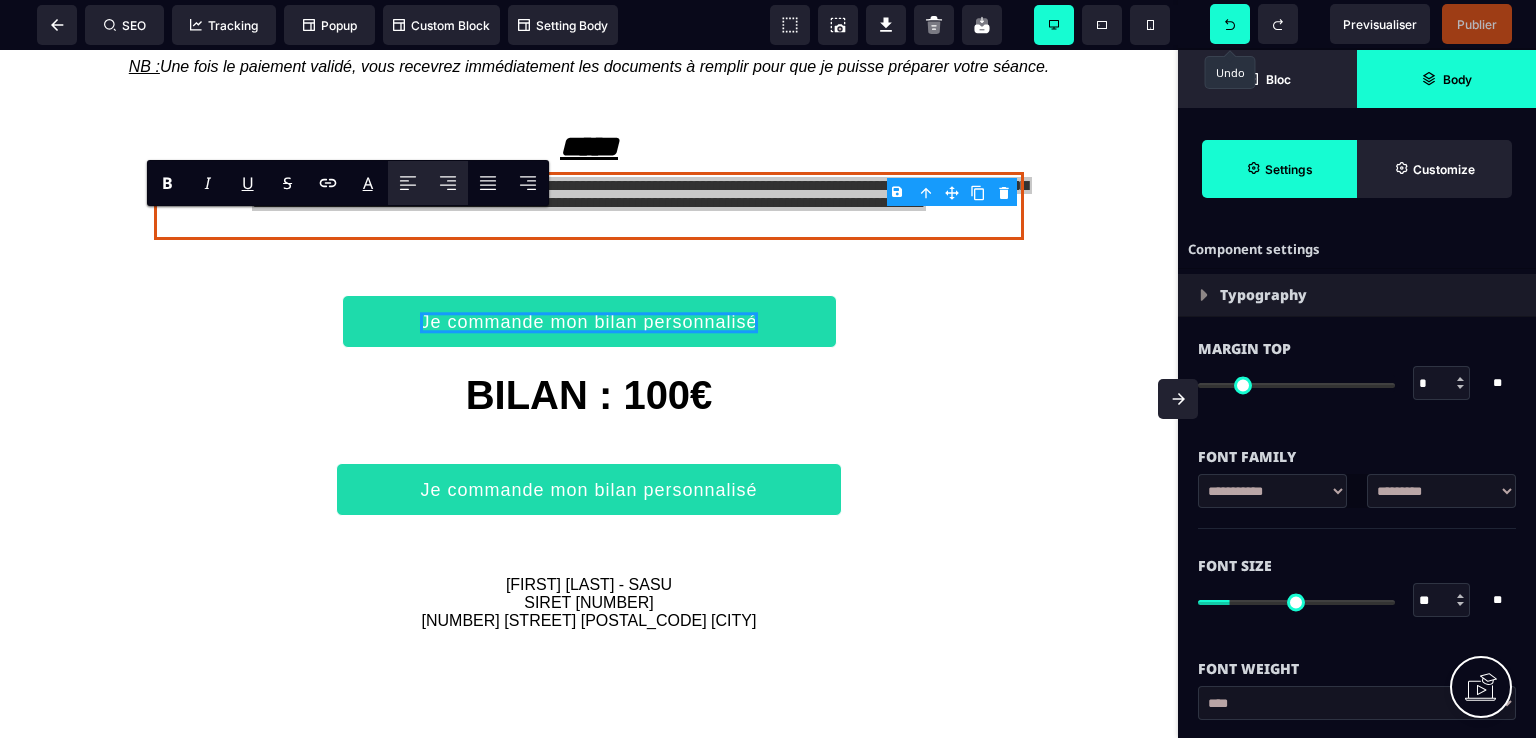 click 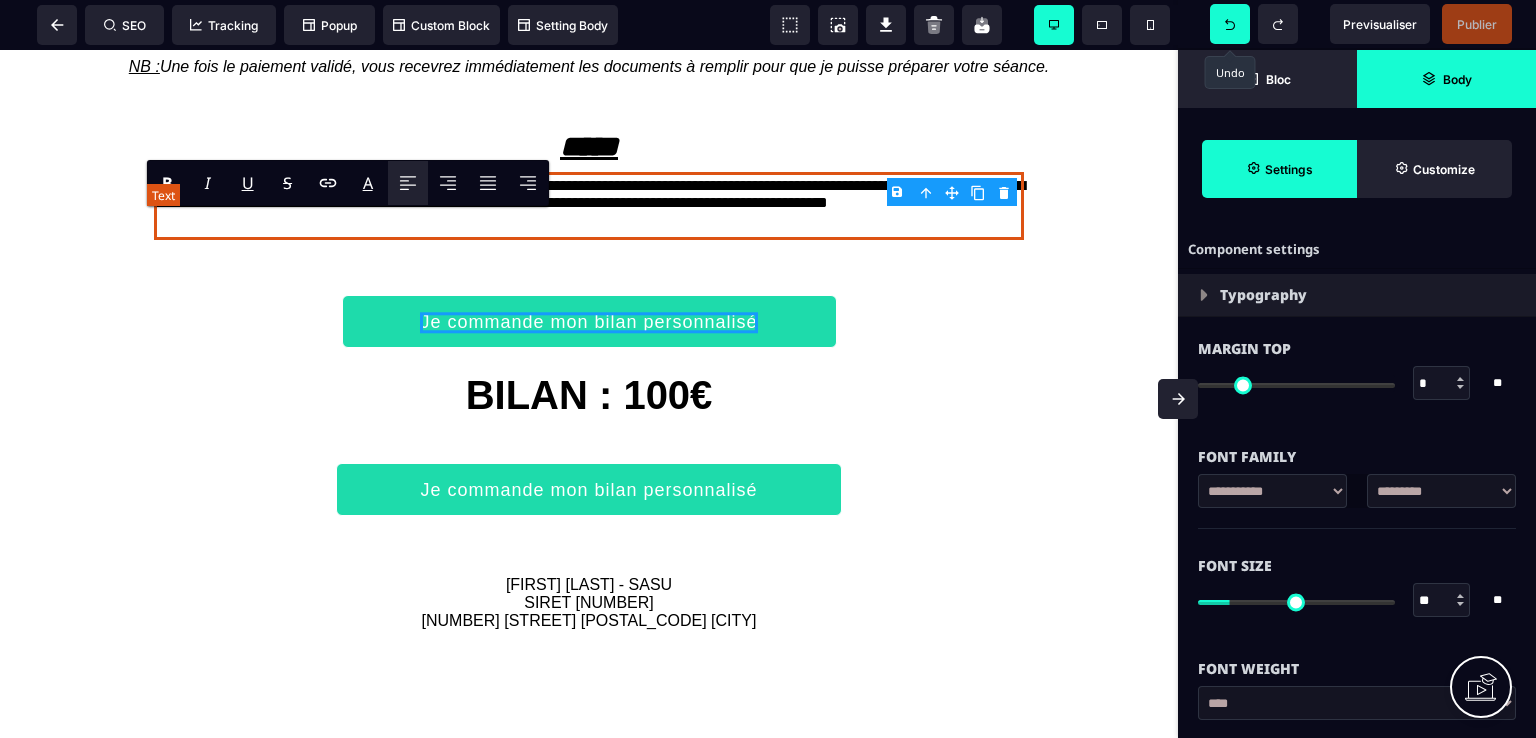 click on "**********" at bounding box center [589, 206] 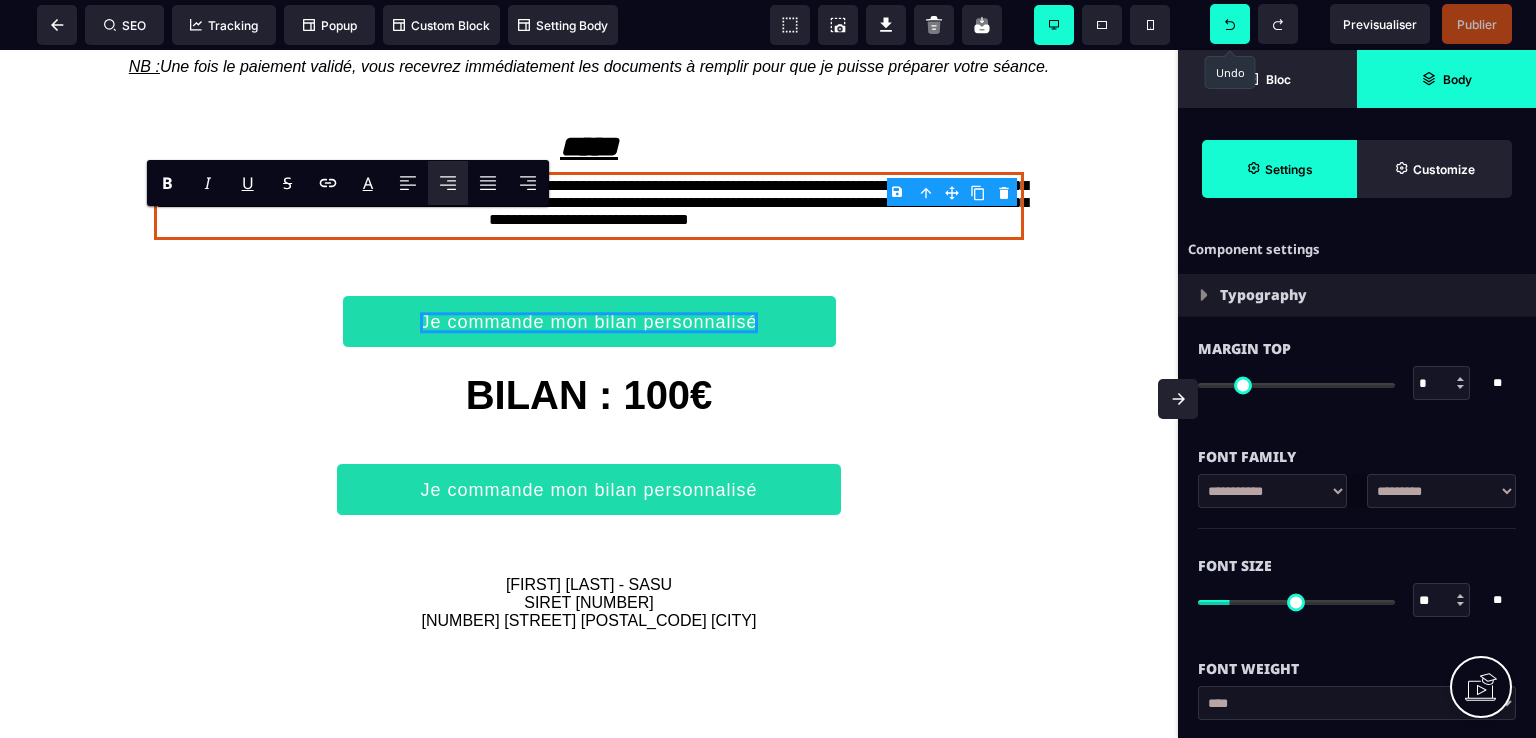 click at bounding box center (1230, 24) 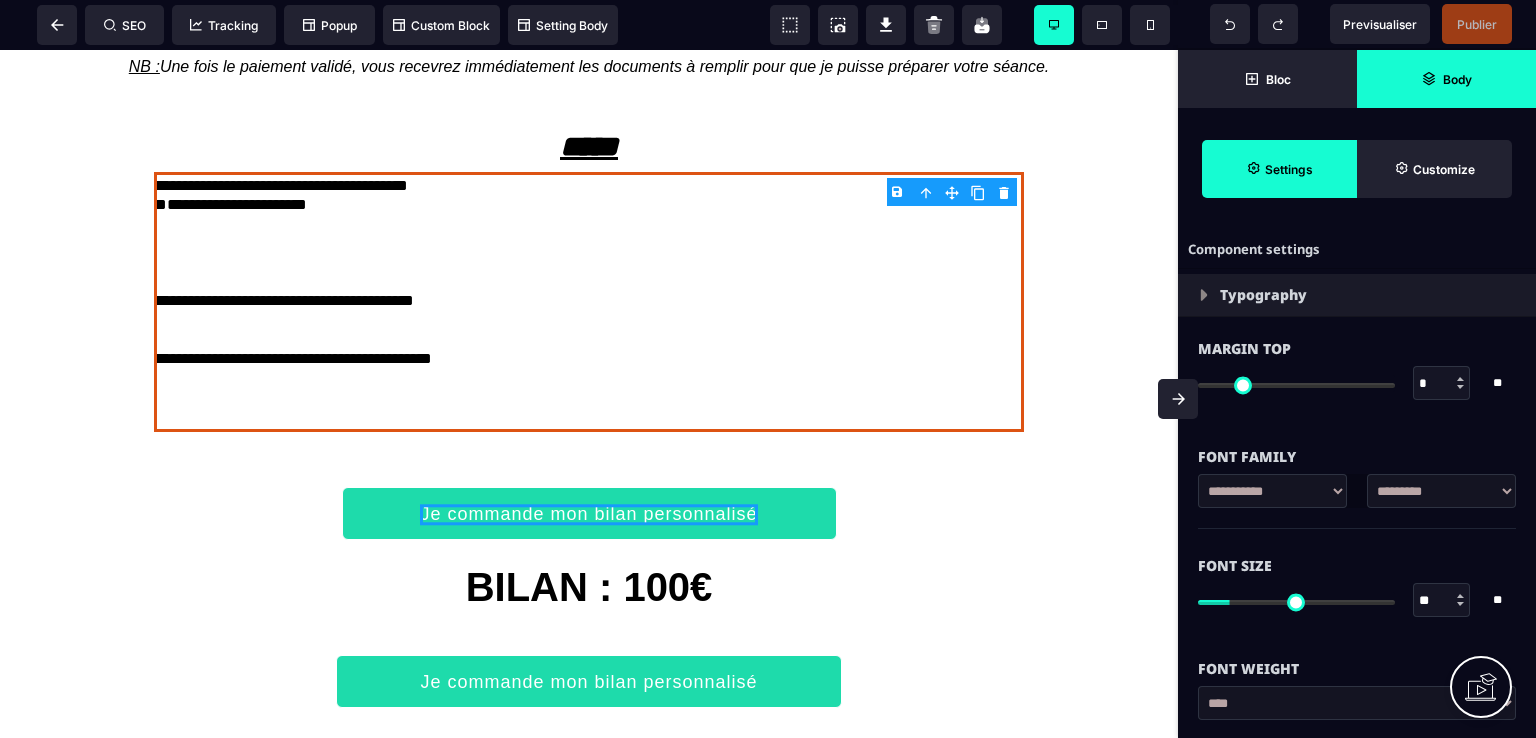 click on "**********" at bounding box center [589, -347] 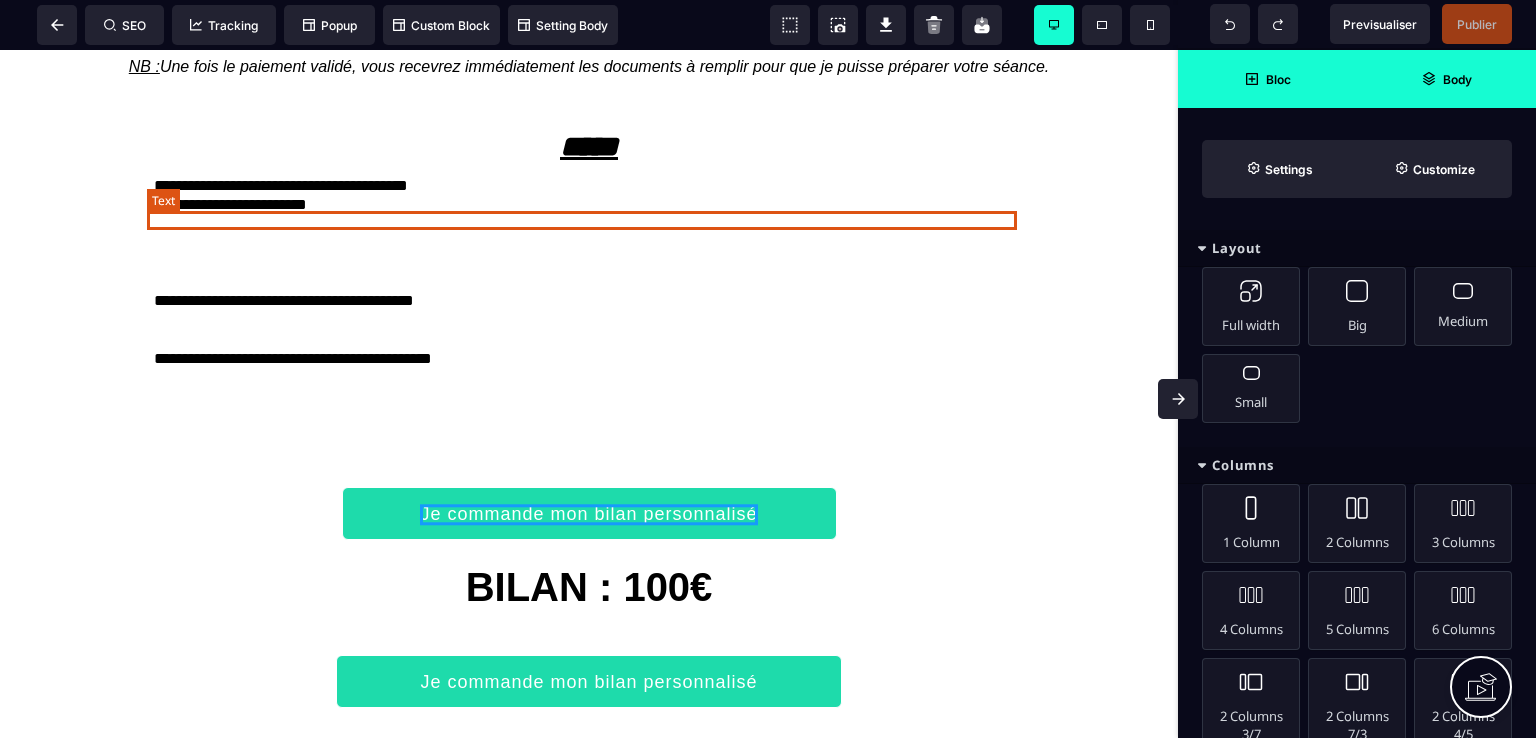 click on "**********" at bounding box center [589, 186] 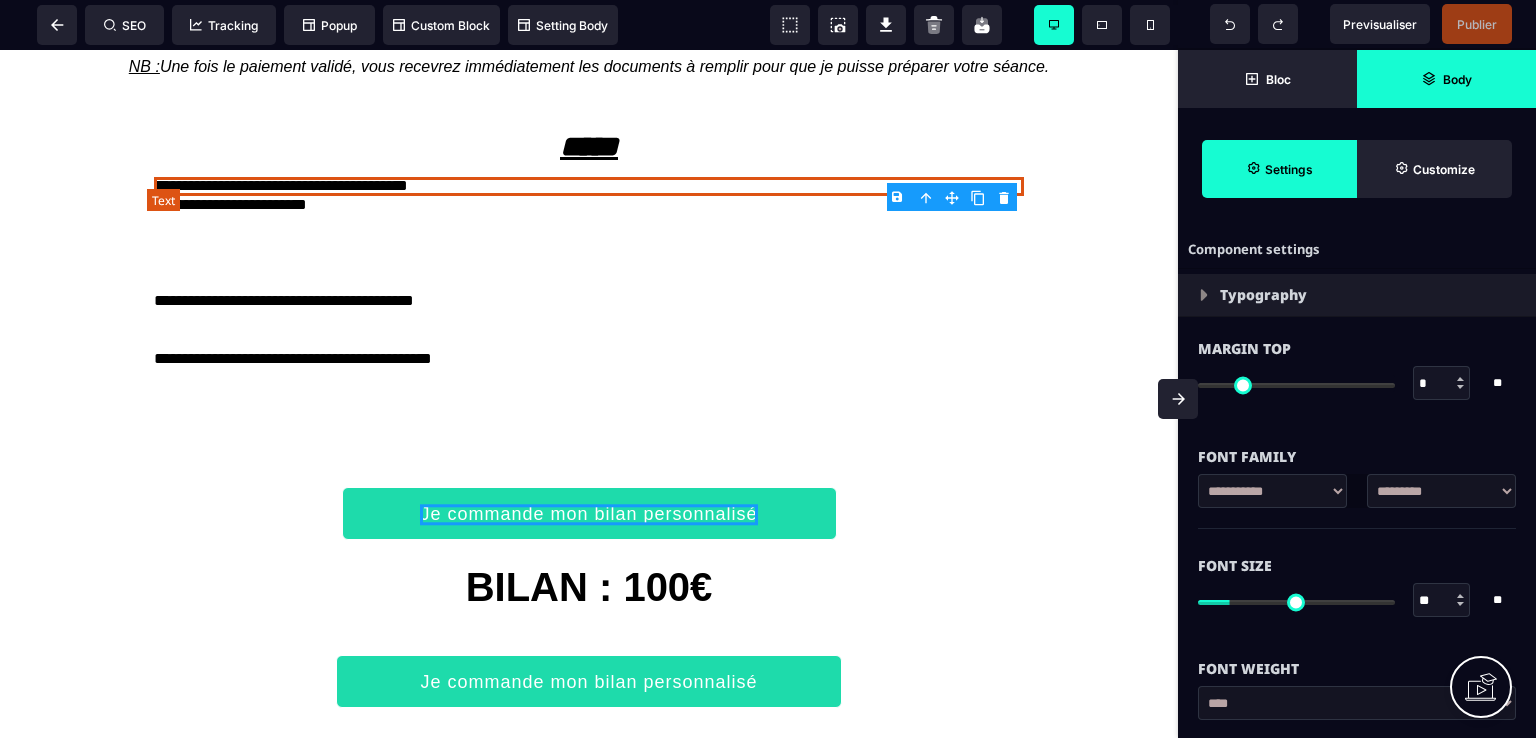 click on "**********" at bounding box center [589, 186] 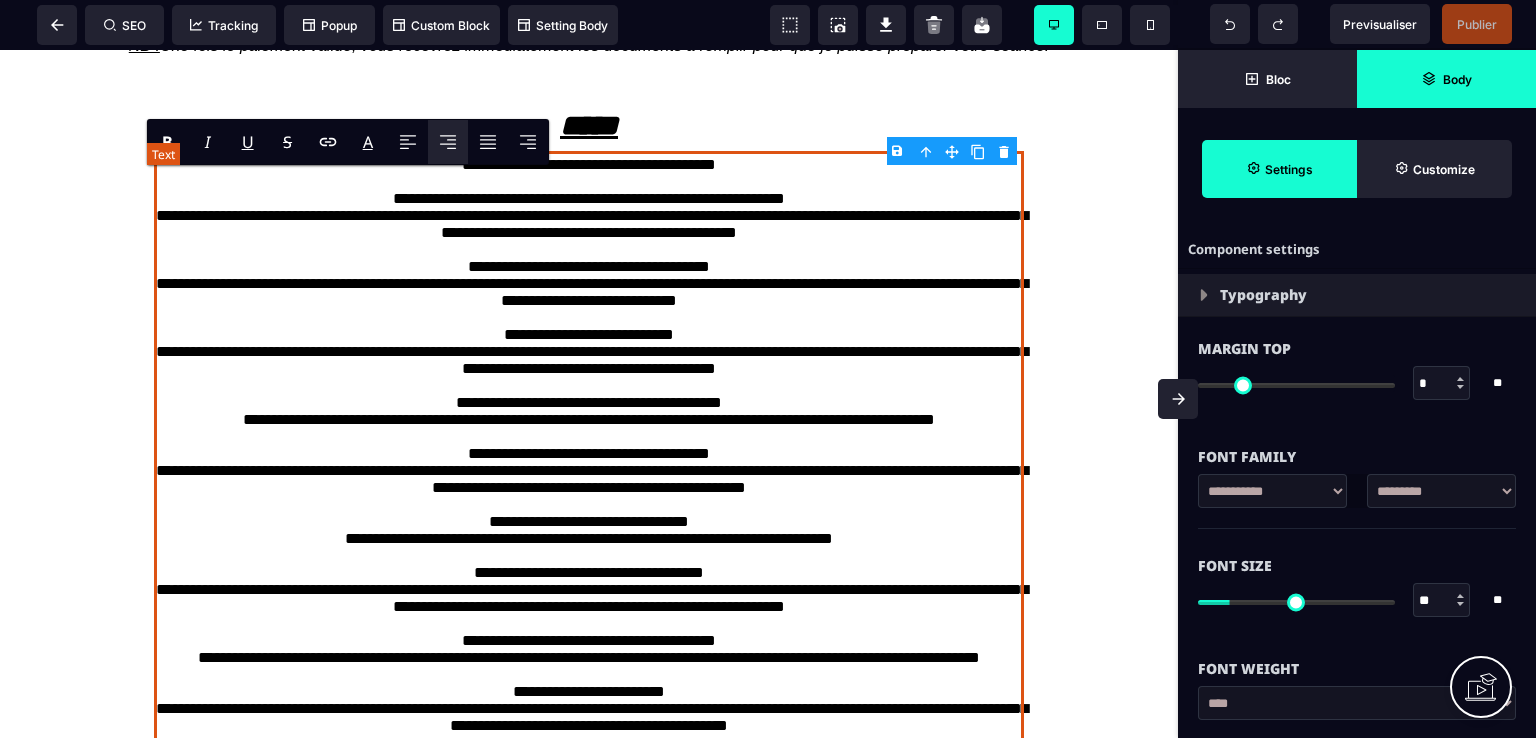 scroll, scrollTop: 2215, scrollLeft: 0, axis: vertical 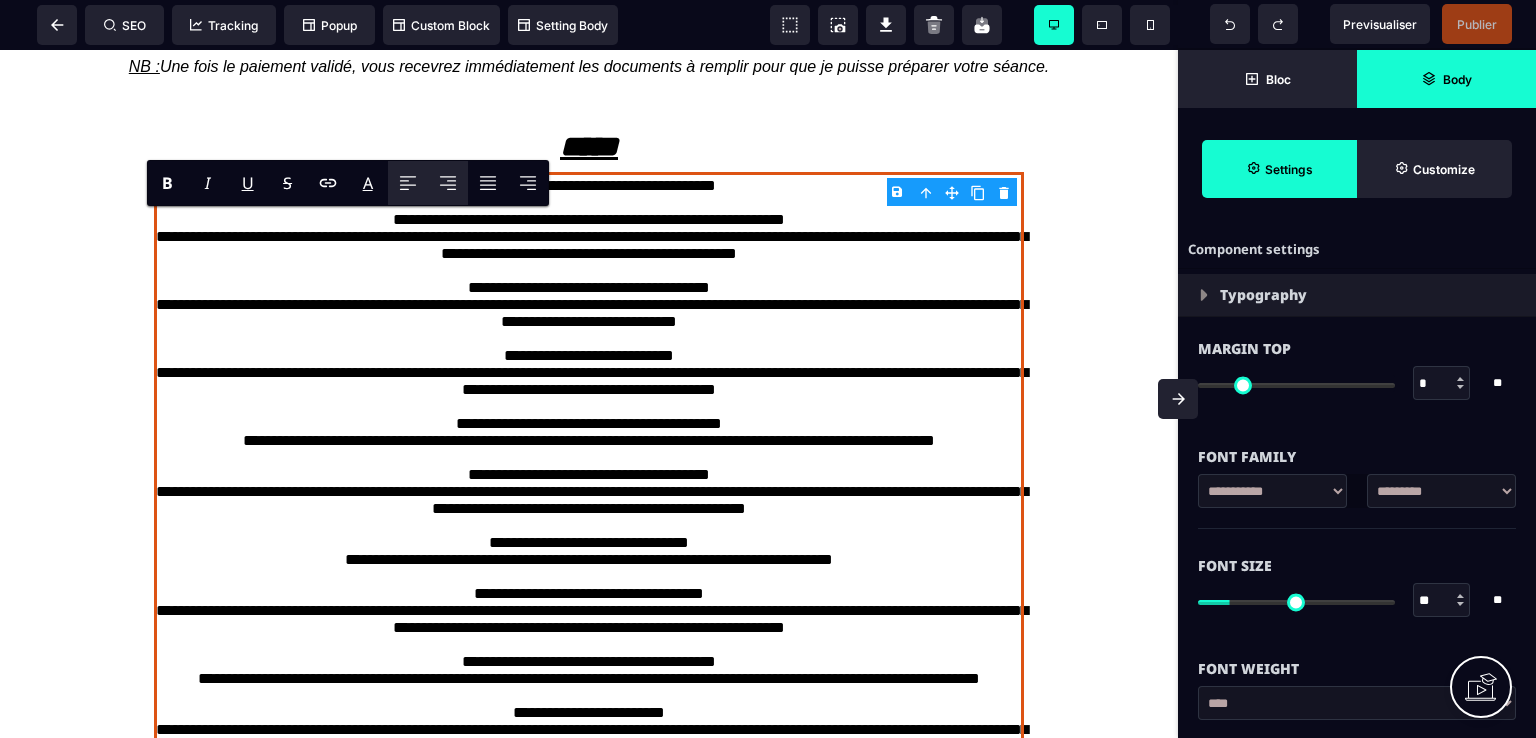 click 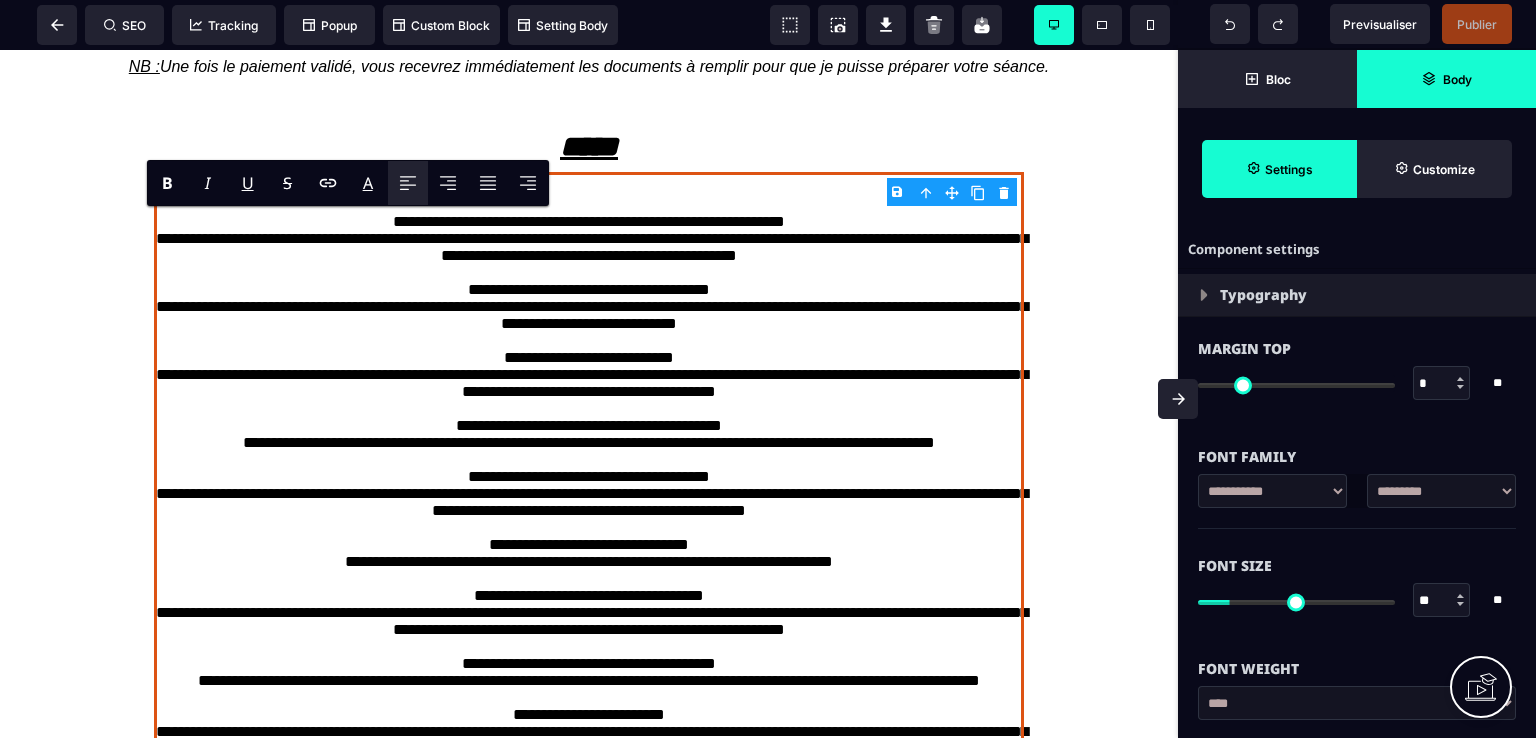 click 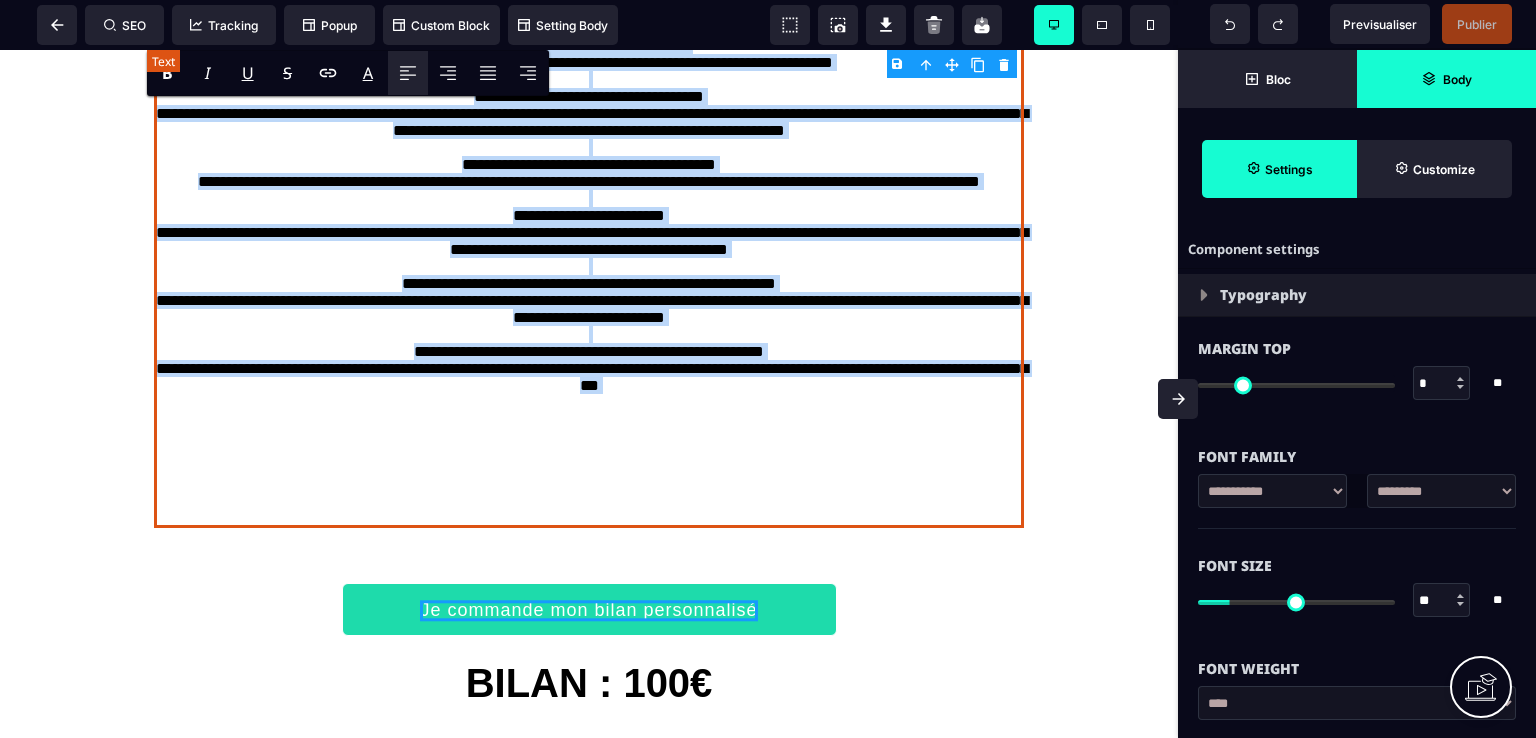 scroll, scrollTop: 2715, scrollLeft: 0, axis: vertical 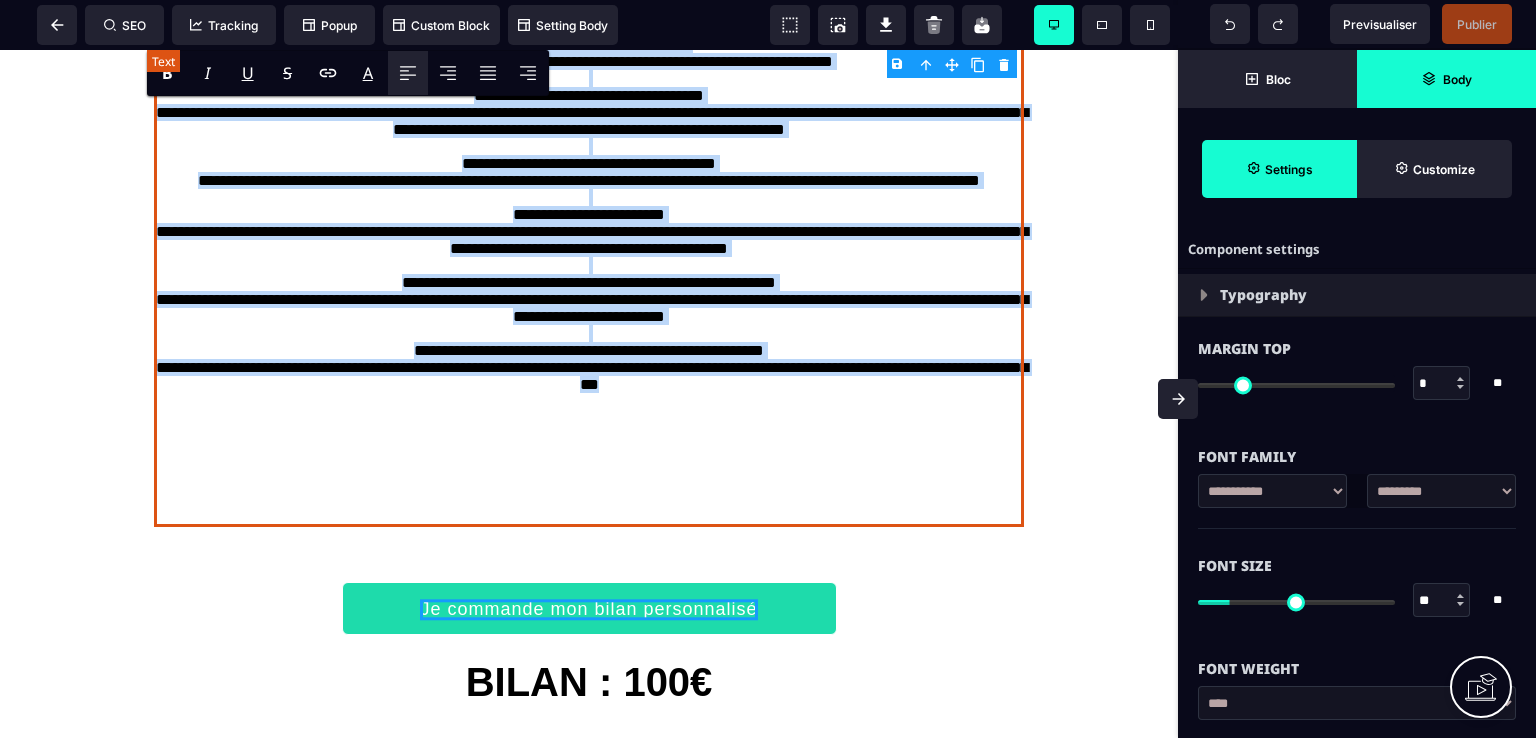 drag, startPoint x: 357, startPoint y: 257, endPoint x: 716, endPoint y: 523, distance: 446.80756 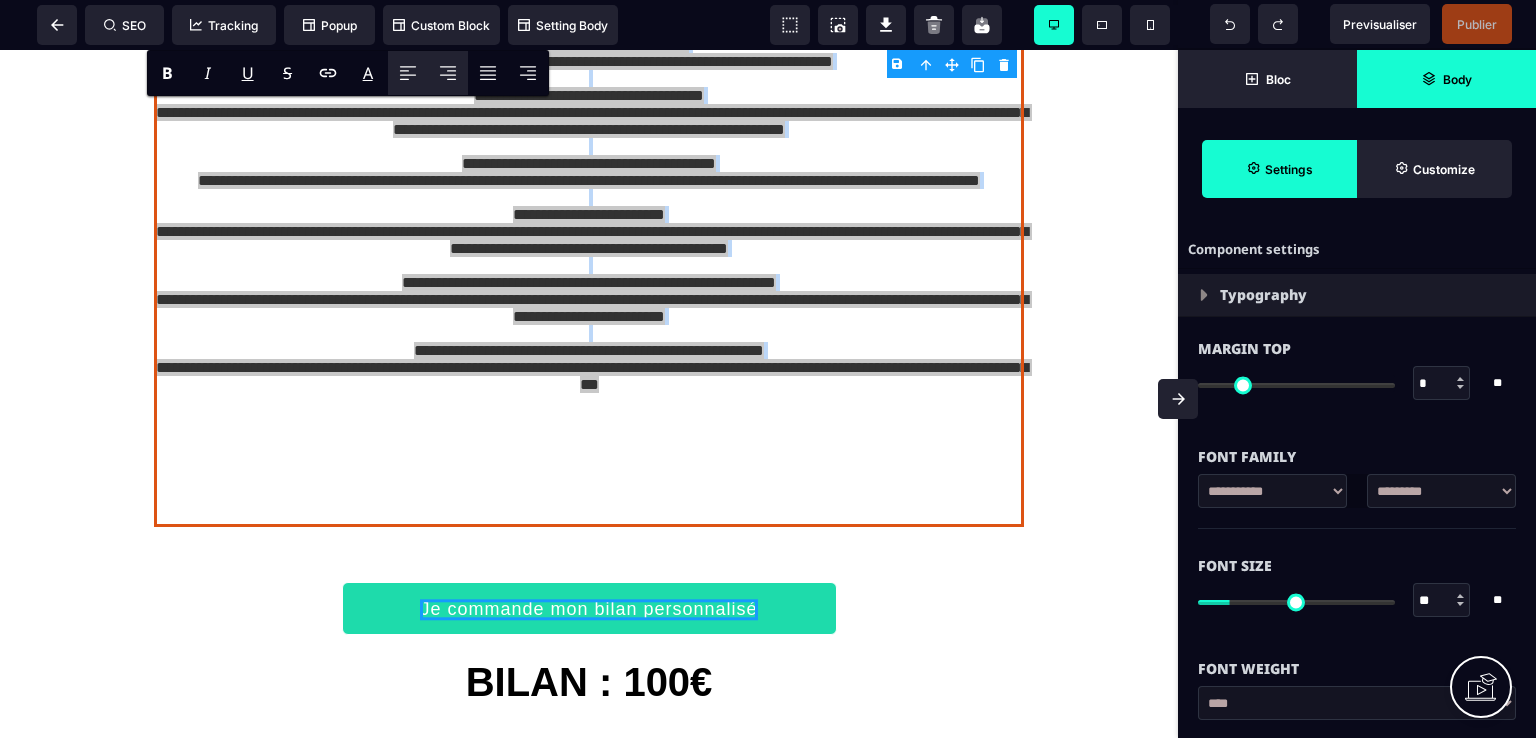 click 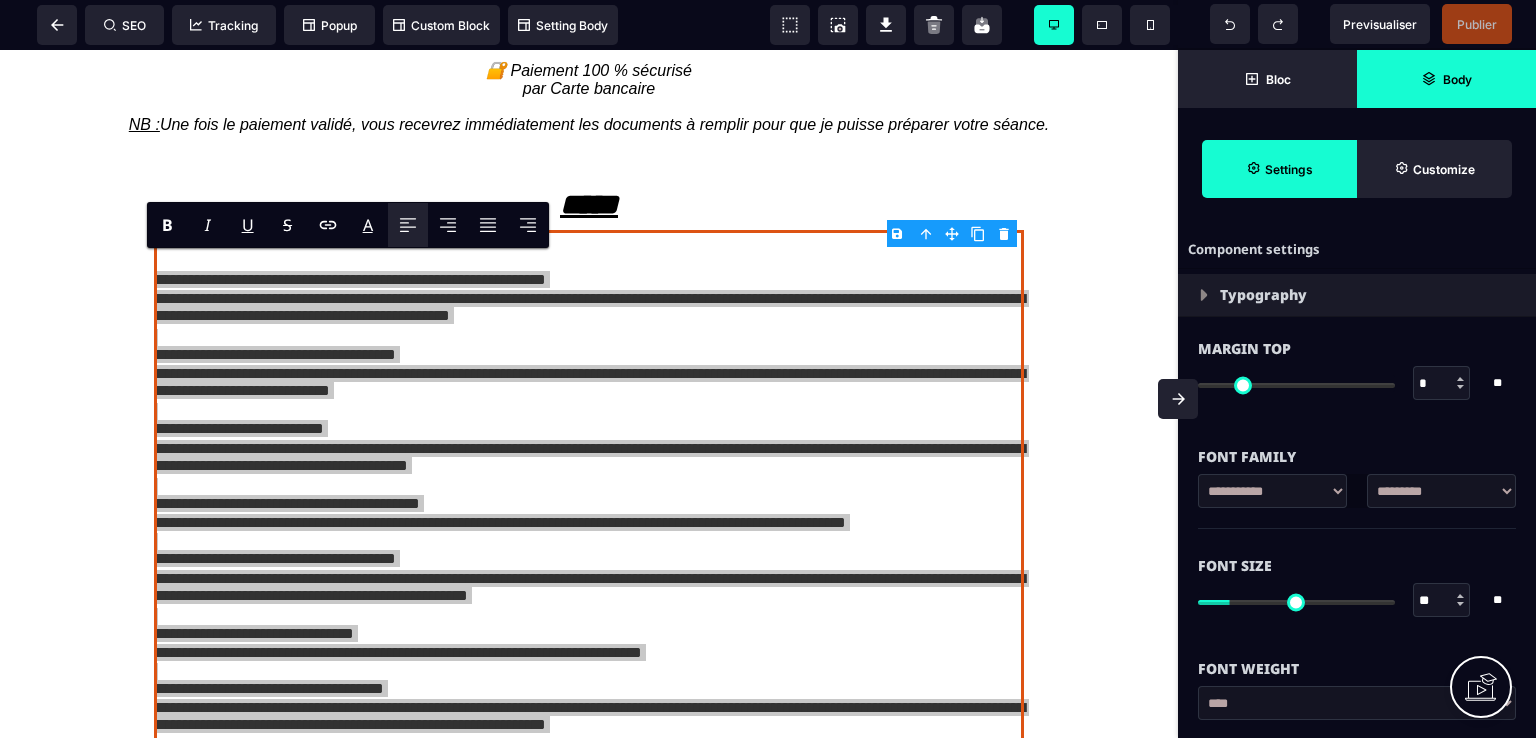 scroll, scrollTop: 2115, scrollLeft: 0, axis: vertical 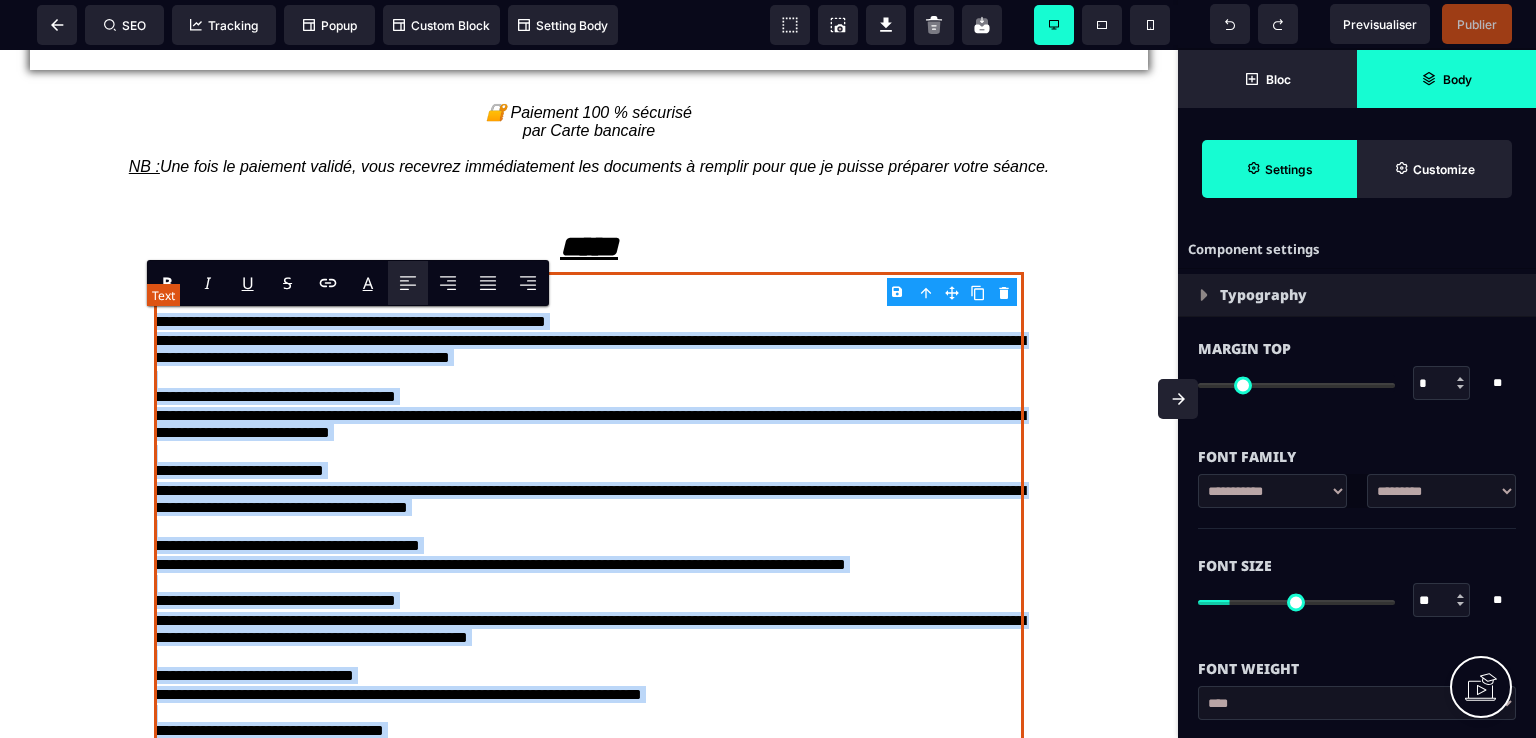 click on "**********" at bounding box center [589, 322] 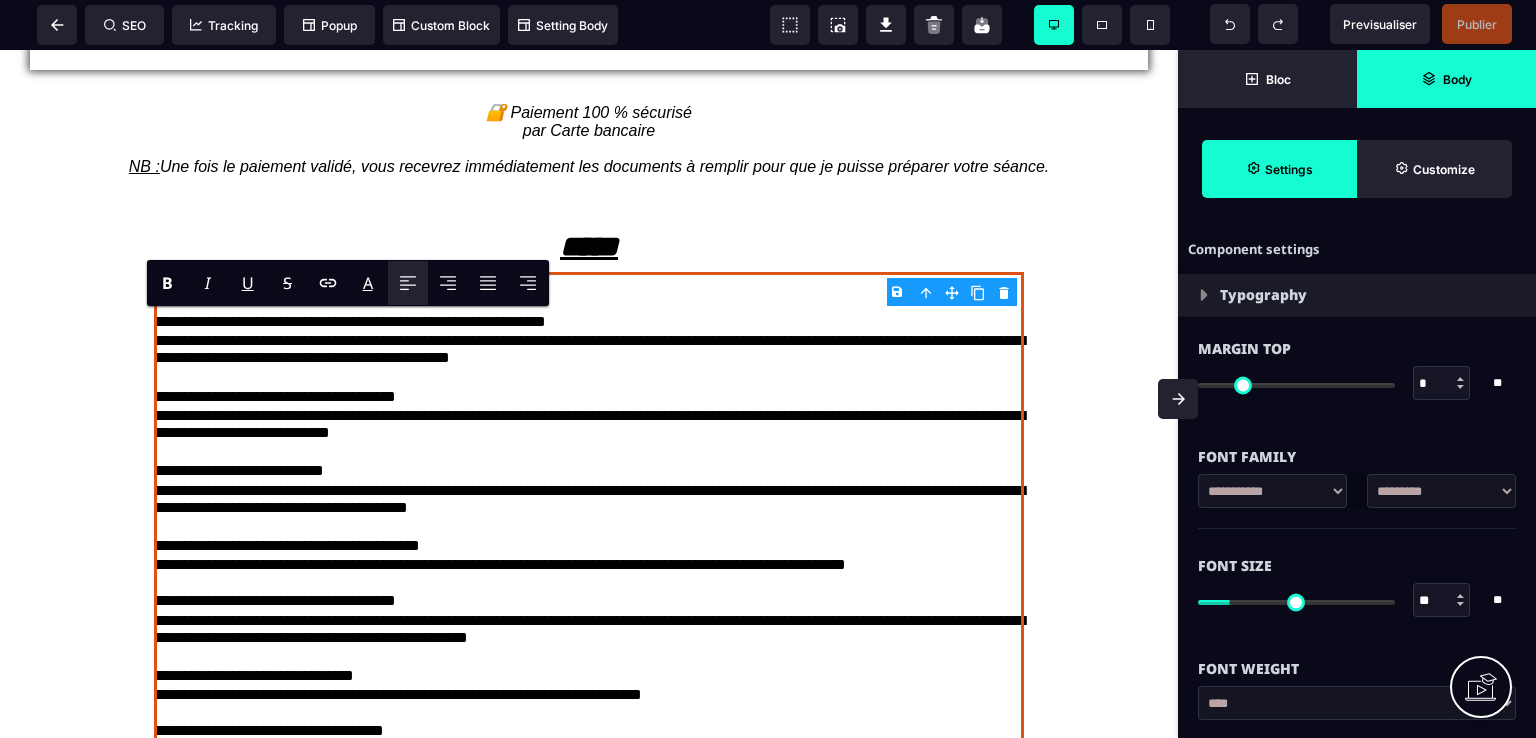 click on "**********" at bounding box center [589, 286] 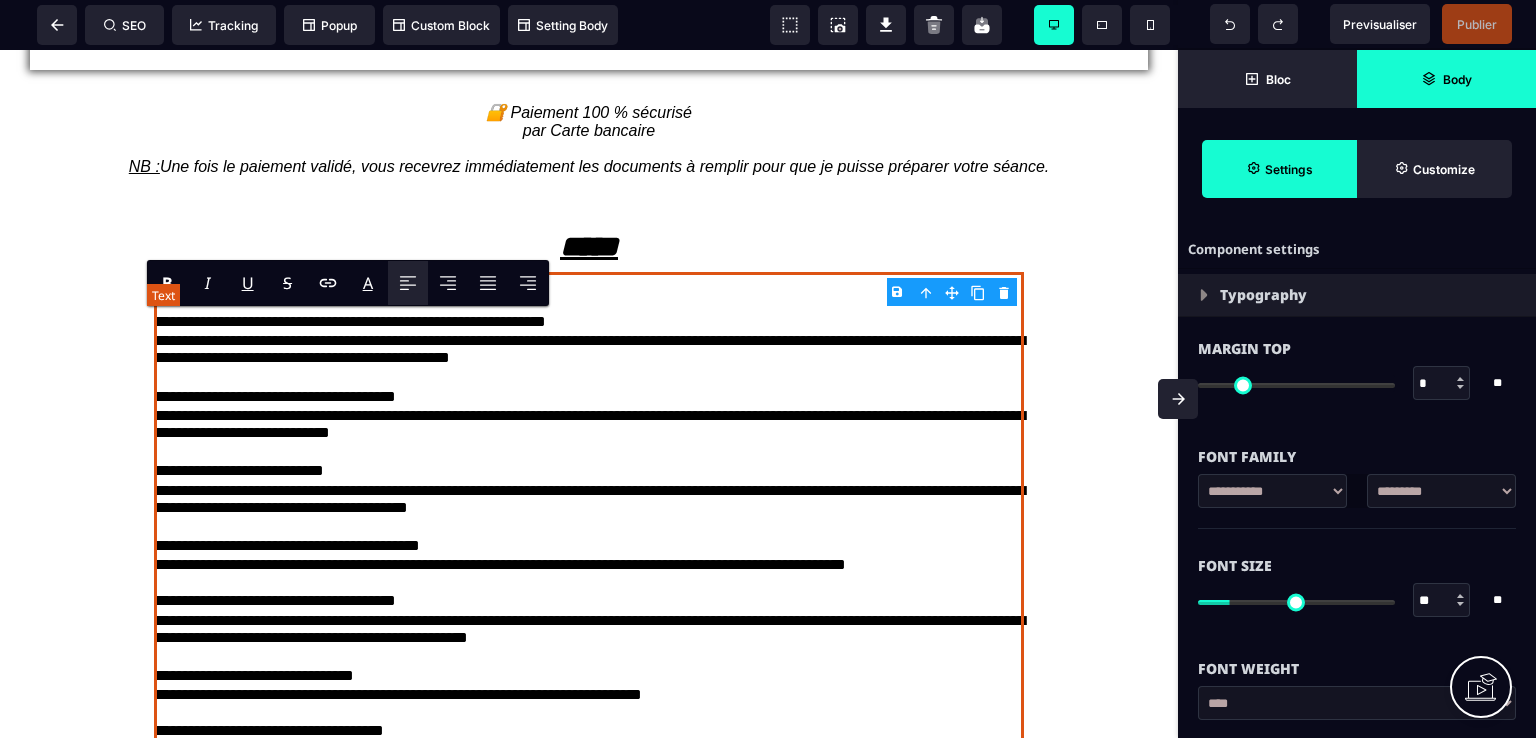 click on "**********" at bounding box center [589, 286] 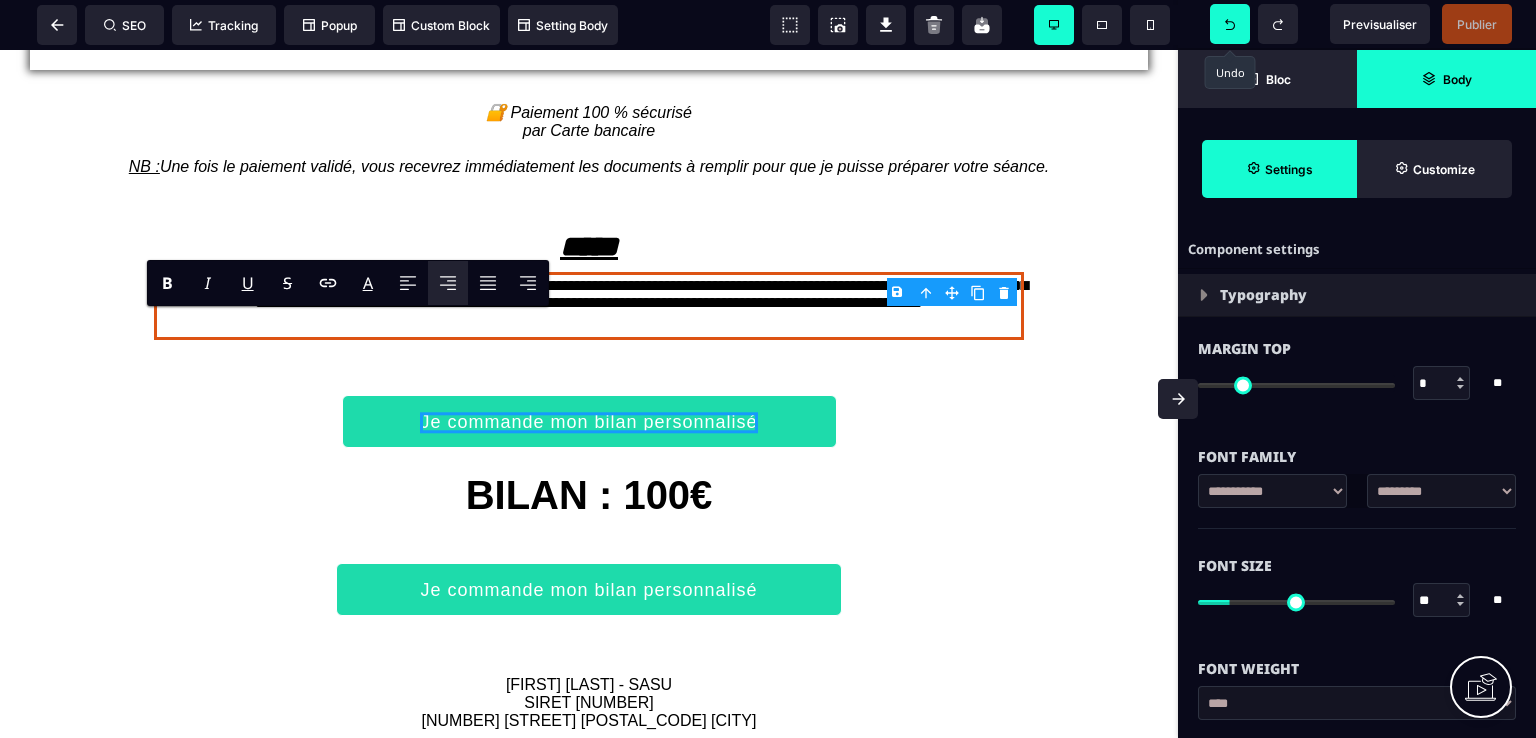 click at bounding box center [1230, 24] 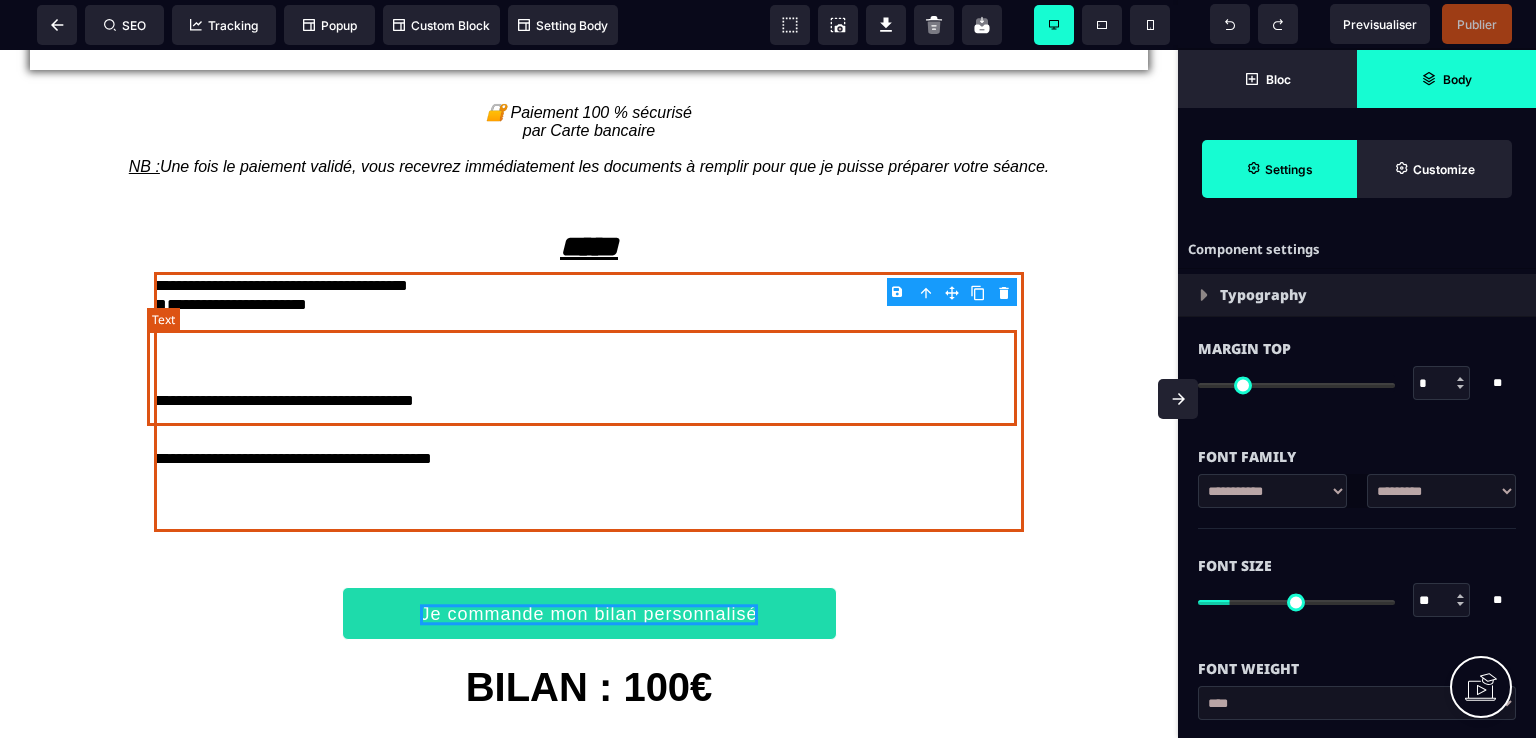 click on "**********" at bounding box center [589, 344] 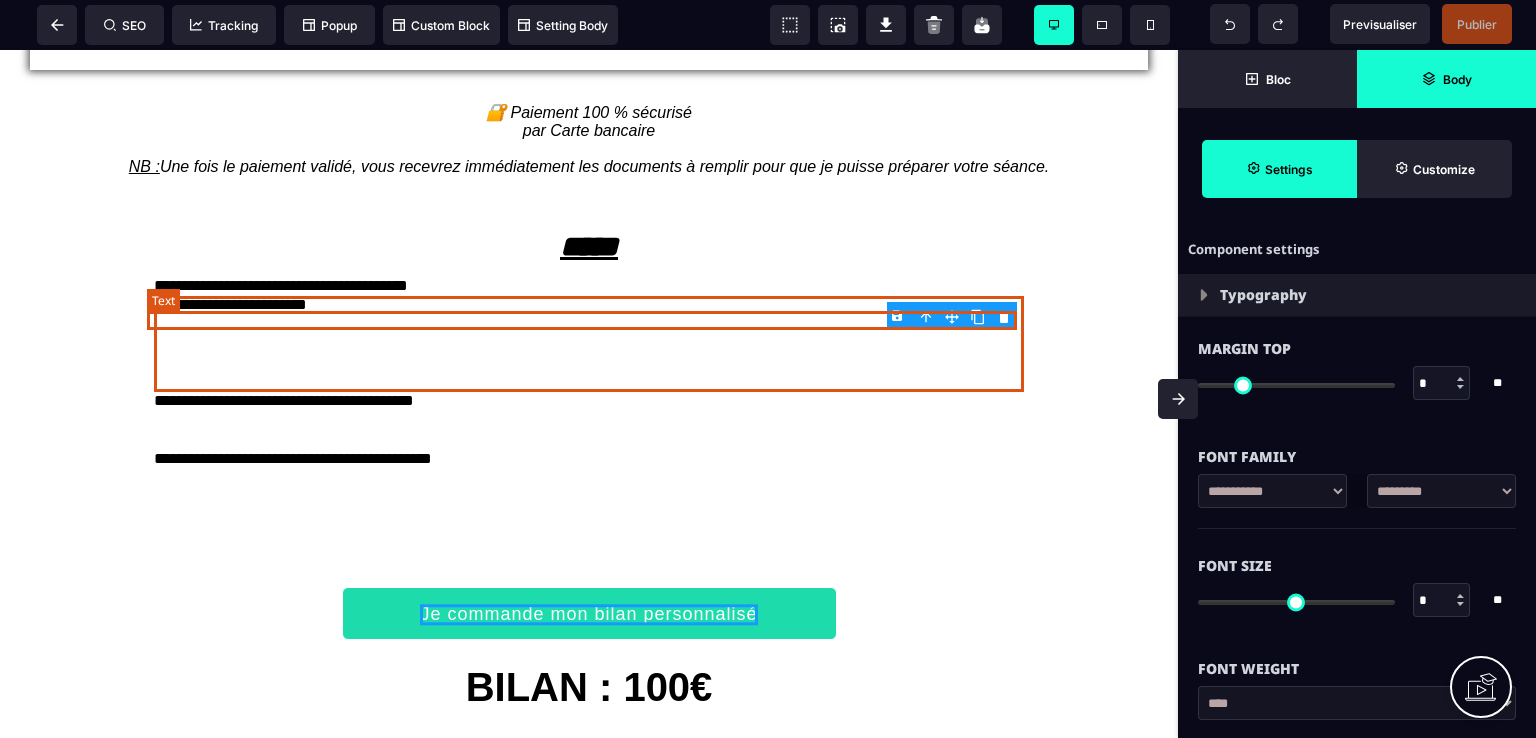 click on "**********" at bounding box center (589, 286) 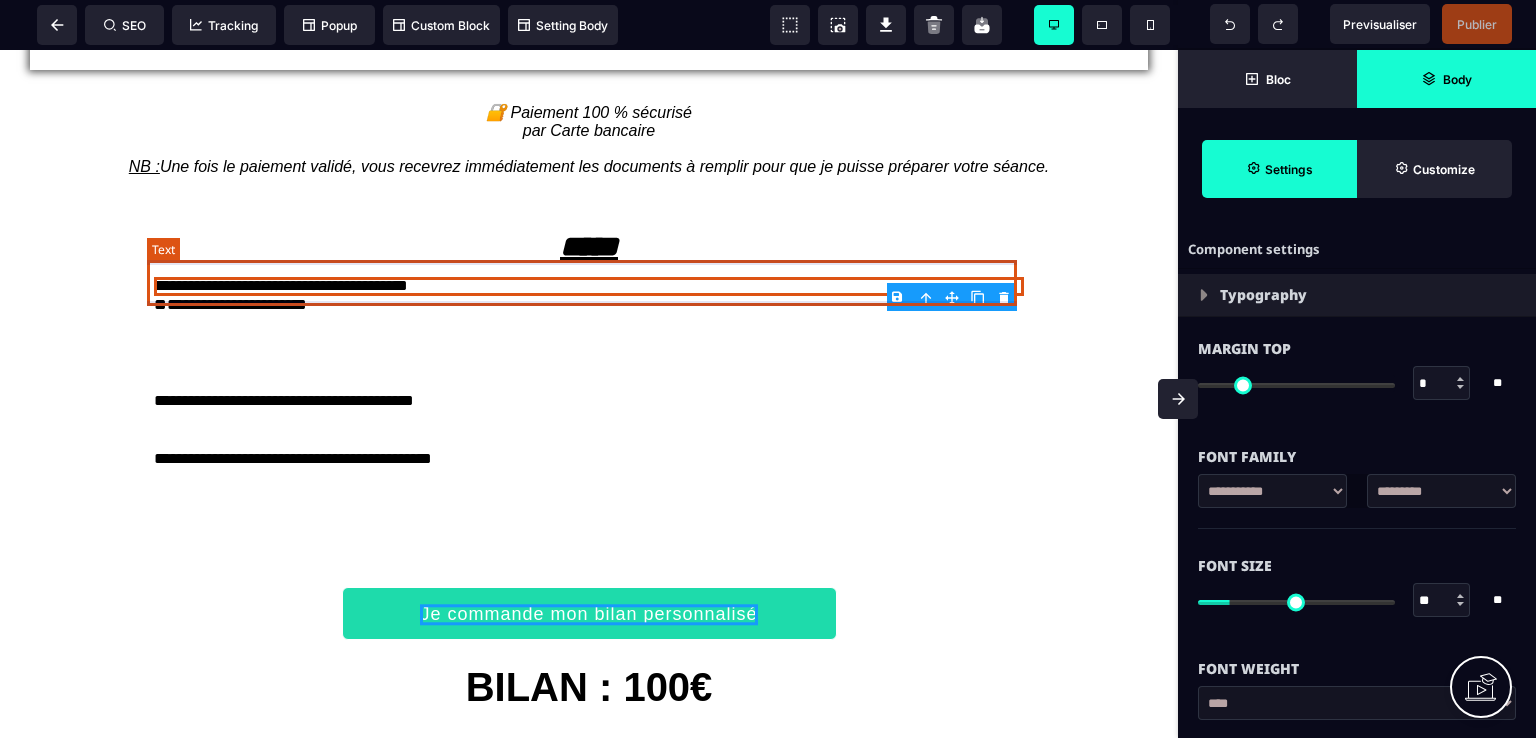 click on "*****" at bounding box center (589, 249) 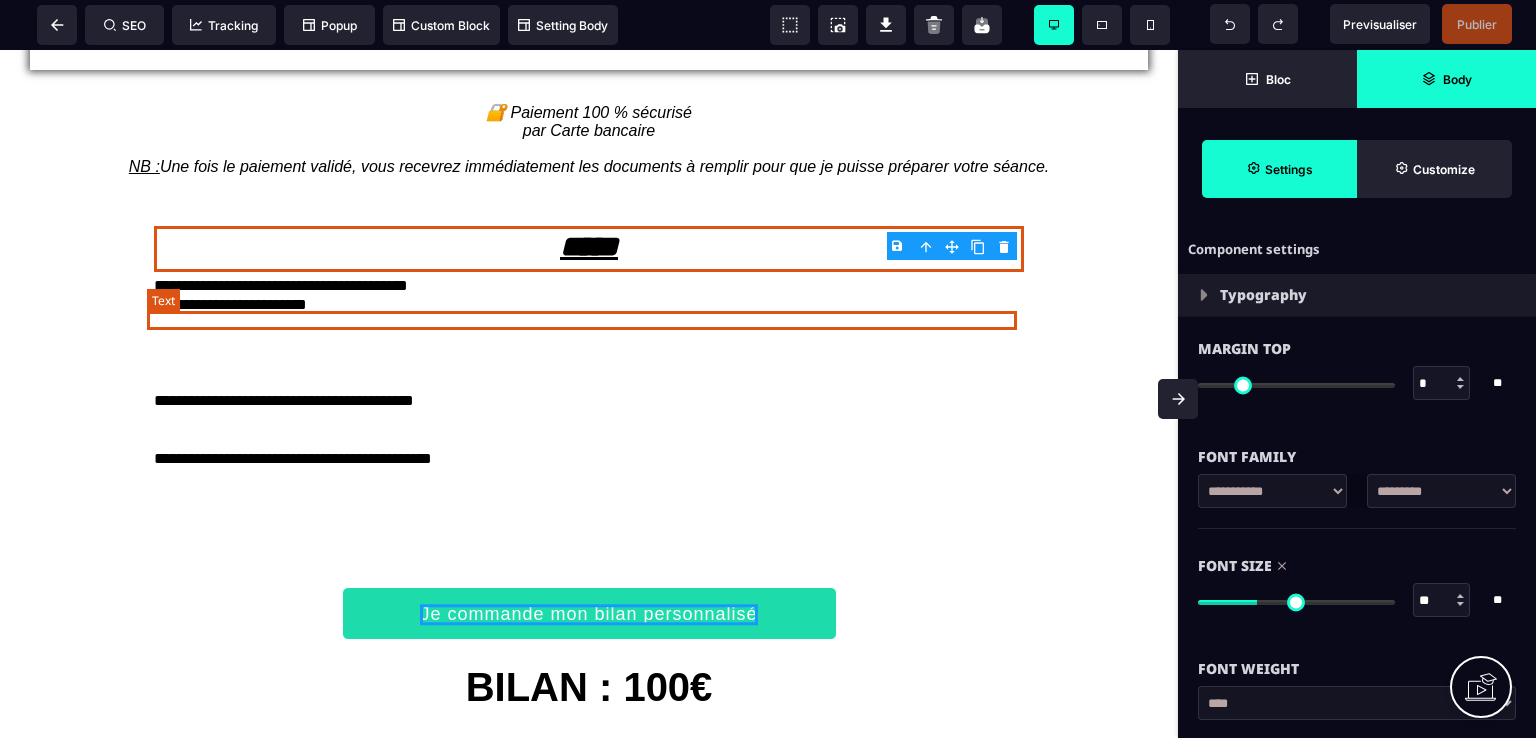 click on "**********" at bounding box center [589, 344] 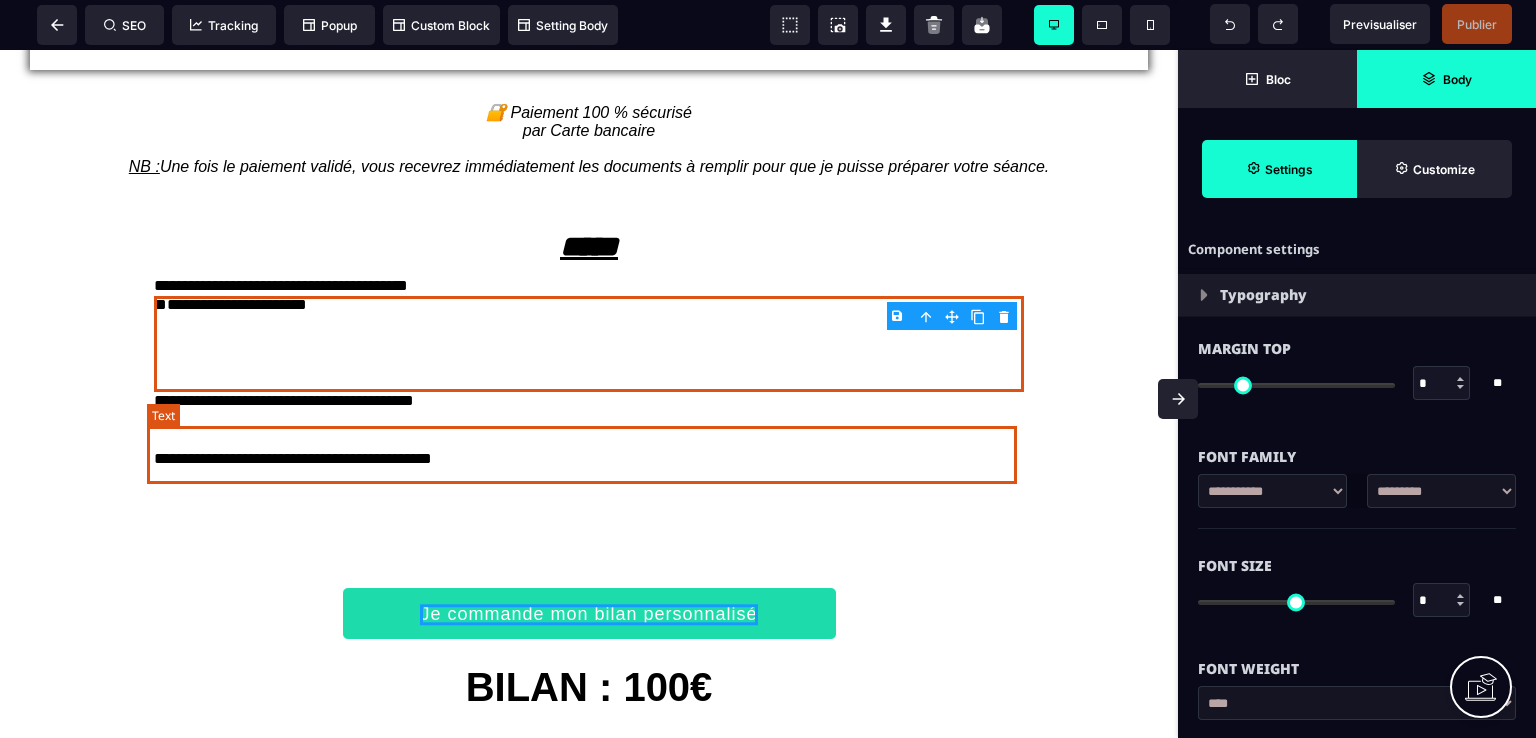 click on "**********" at bounding box center [589, 421] 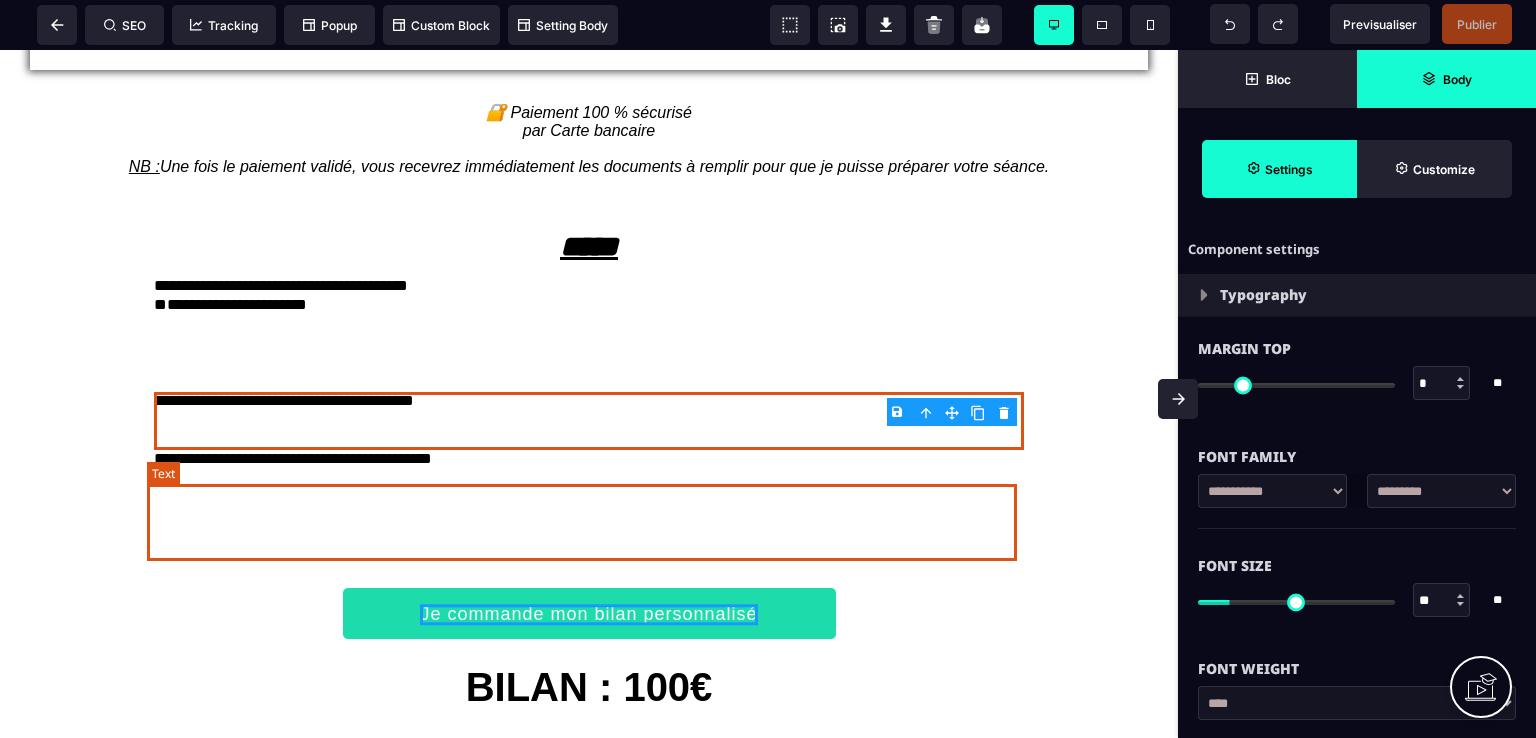 click on "**********" at bounding box center [589, 488] 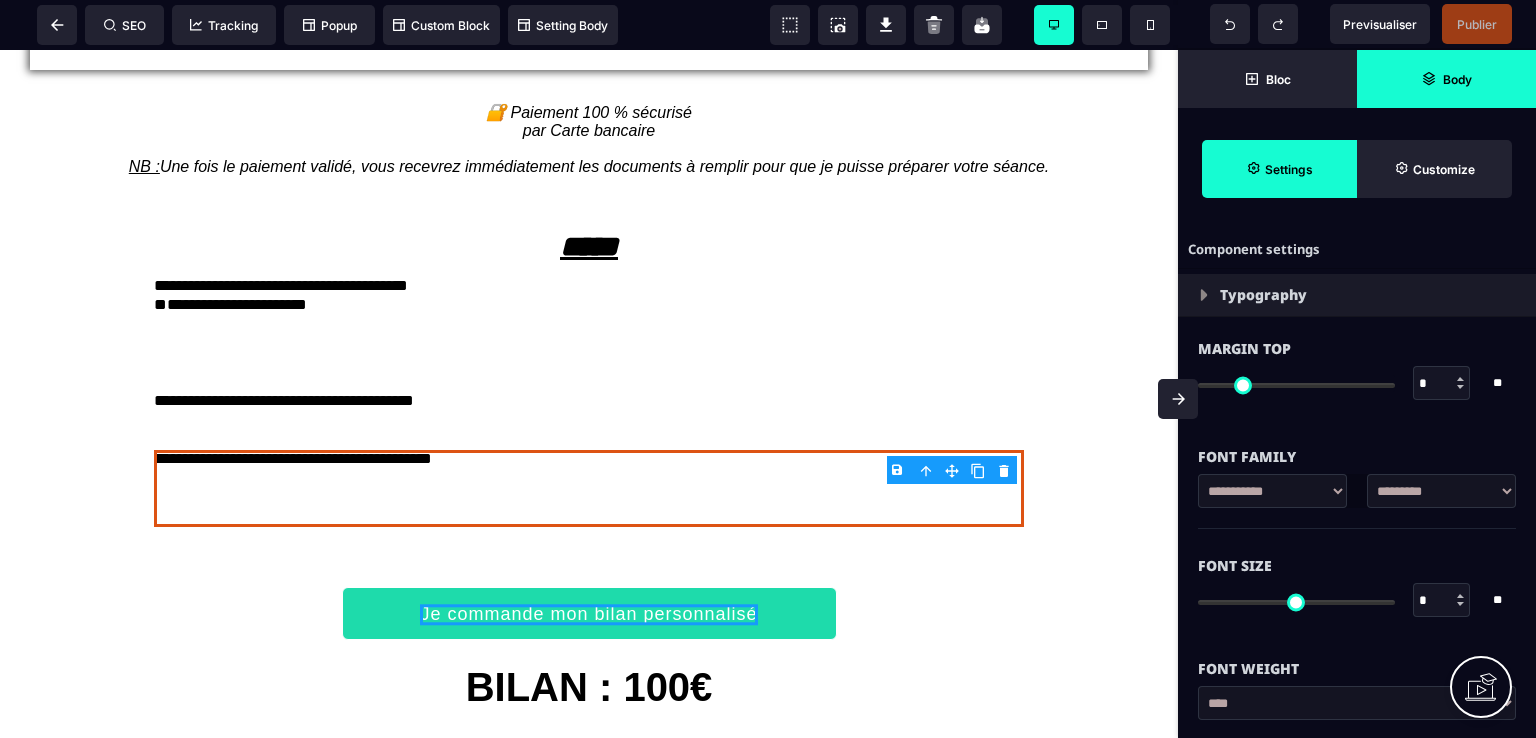 click on "**********" at bounding box center (589, -247) 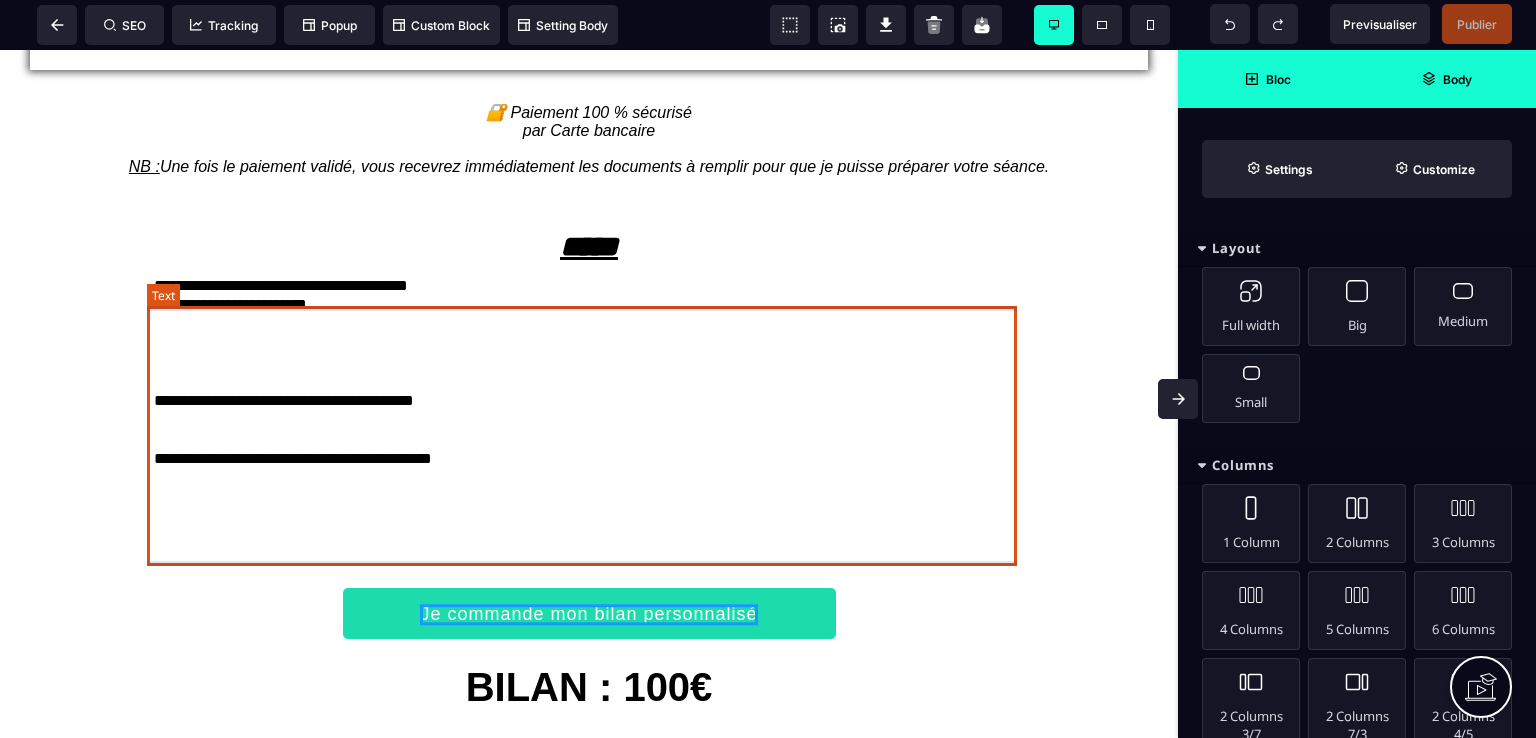 click on "**********" at bounding box center [589, 402] 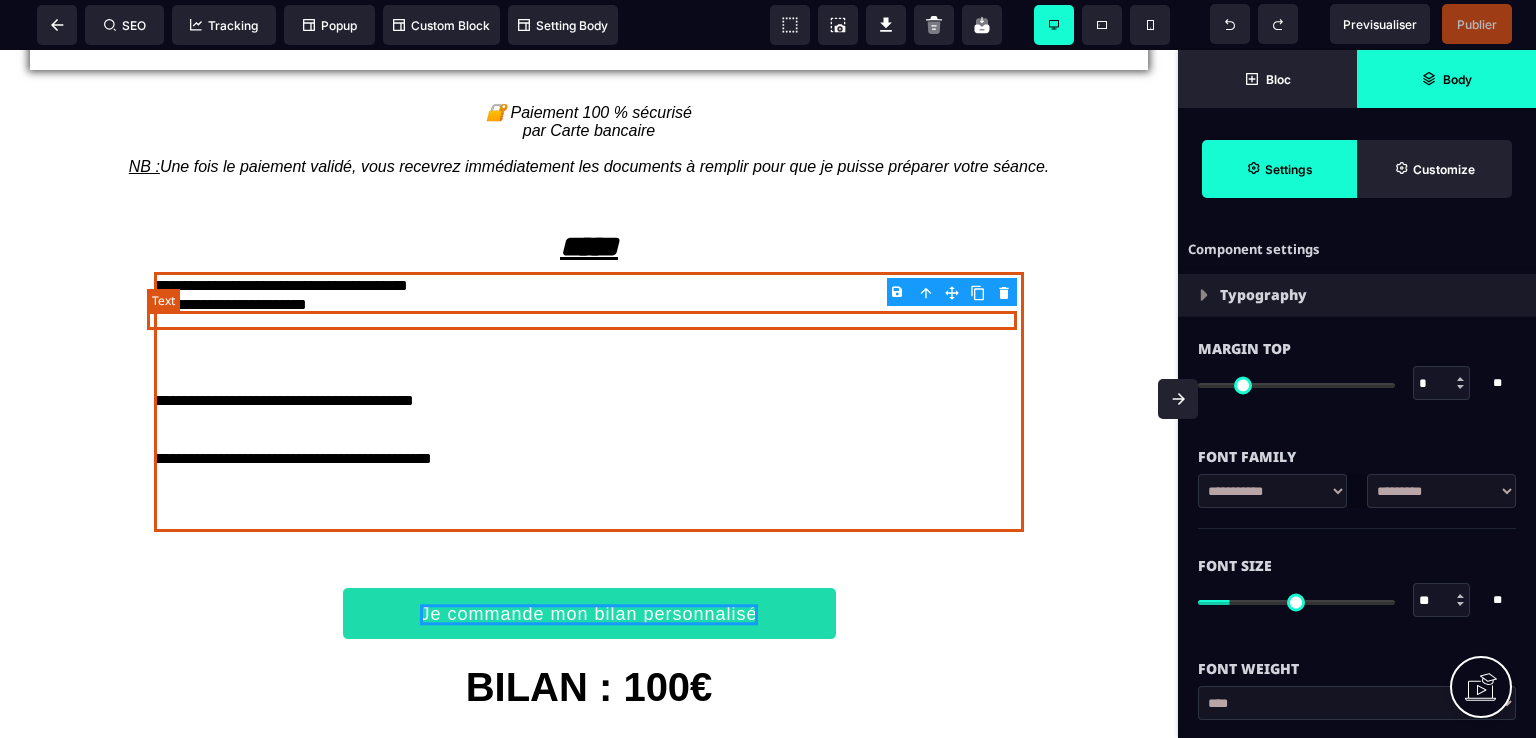 click on "**********" at bounding box center (589, 286) 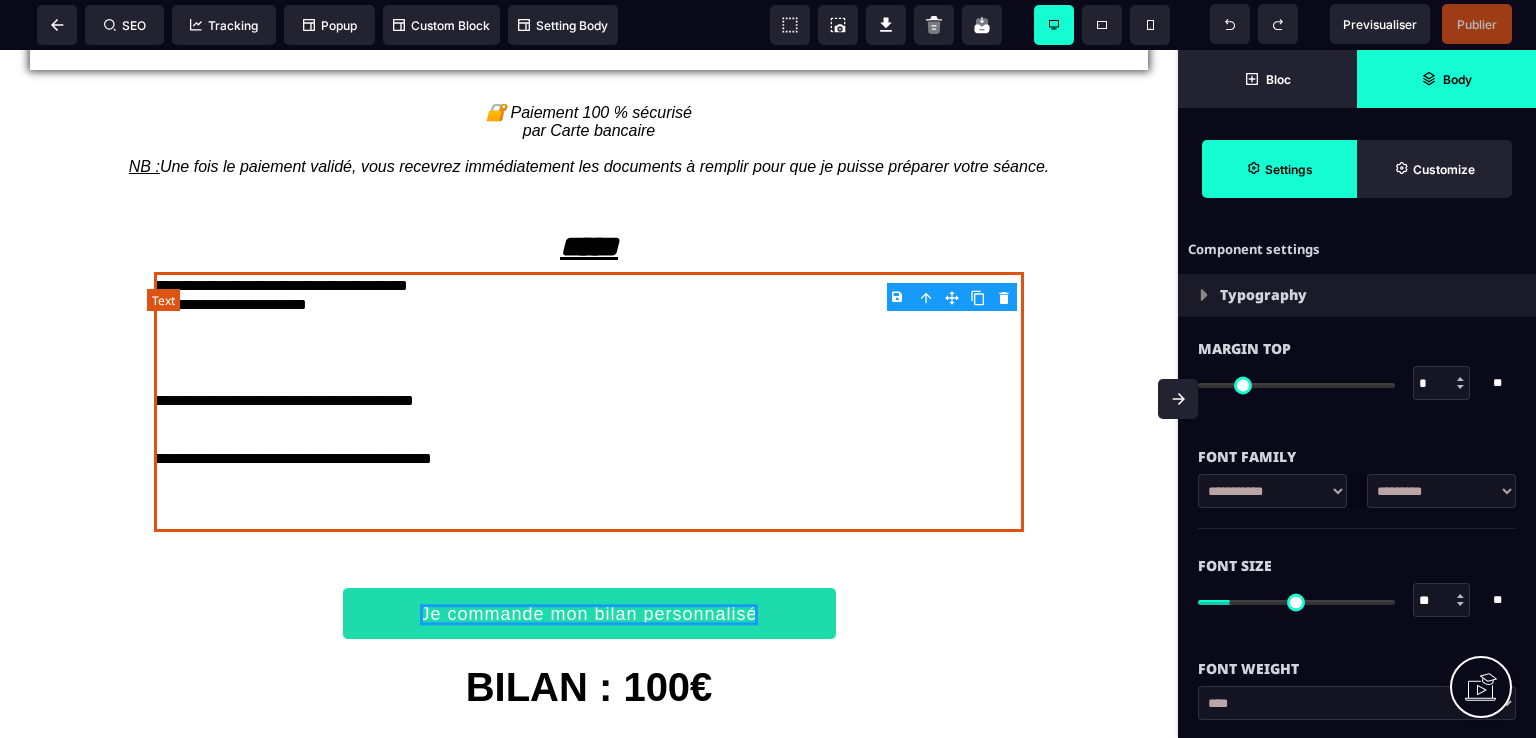click on "**********" at bounding box center (589, 286) 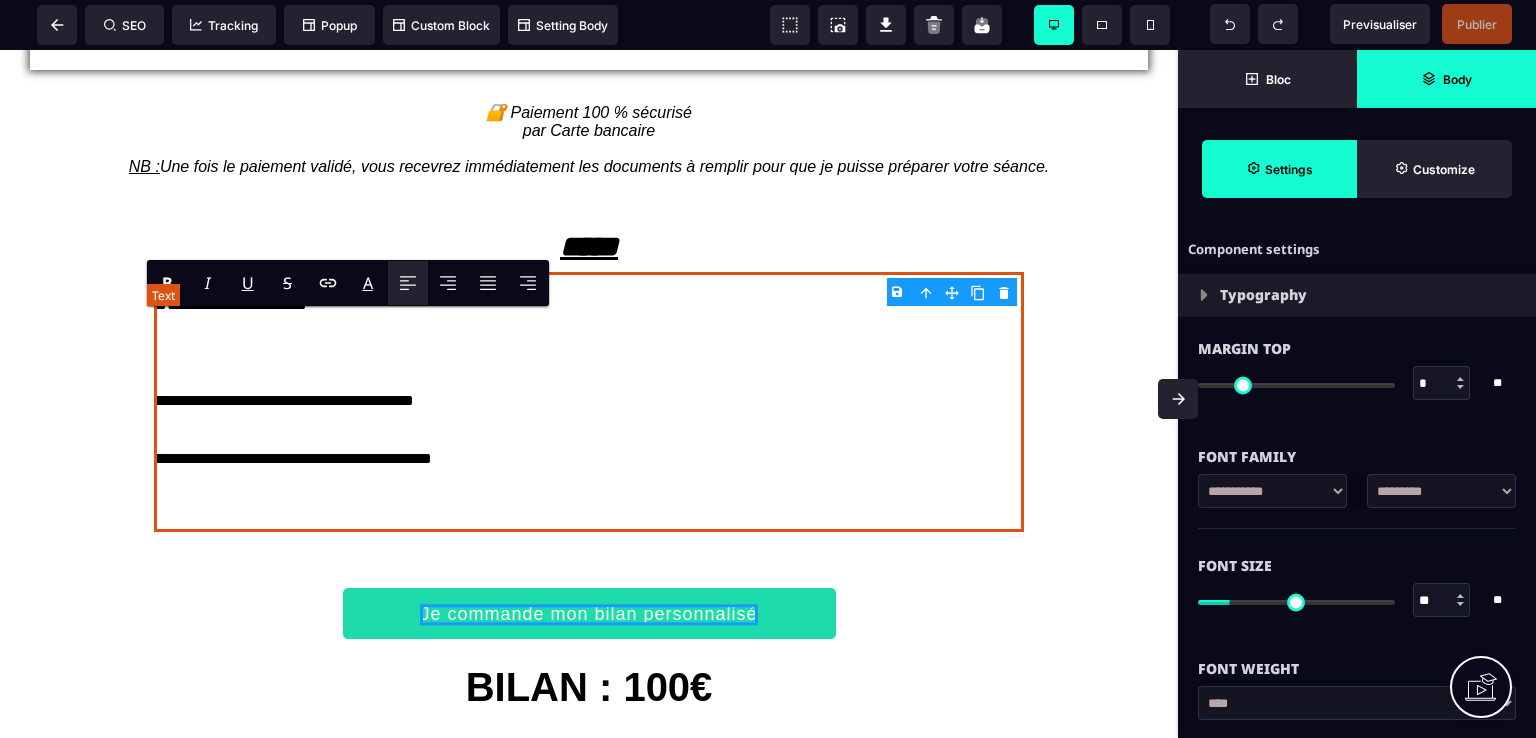click on "**********" at bounding box center [589, 286] 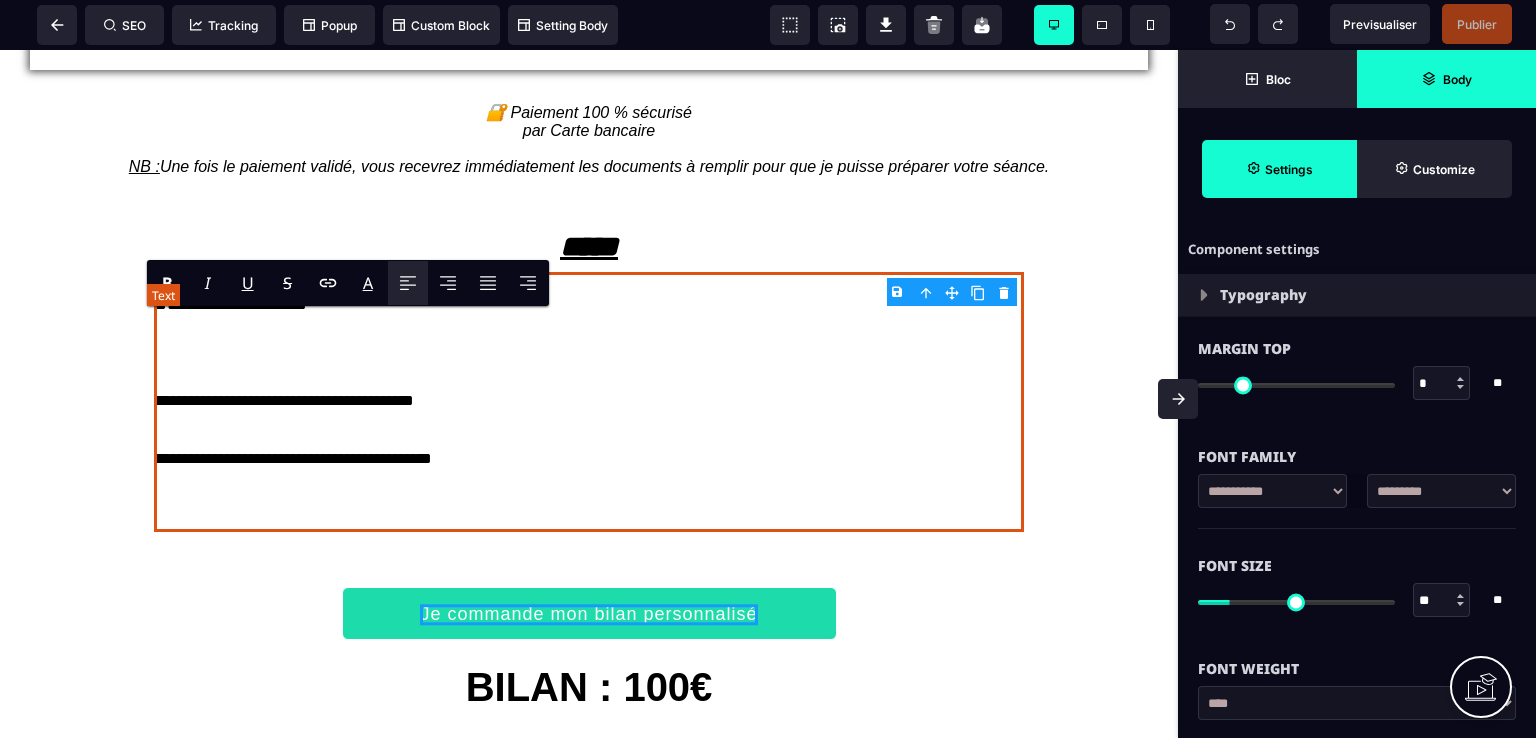 click on "**********" at bounding box center (589, 286) 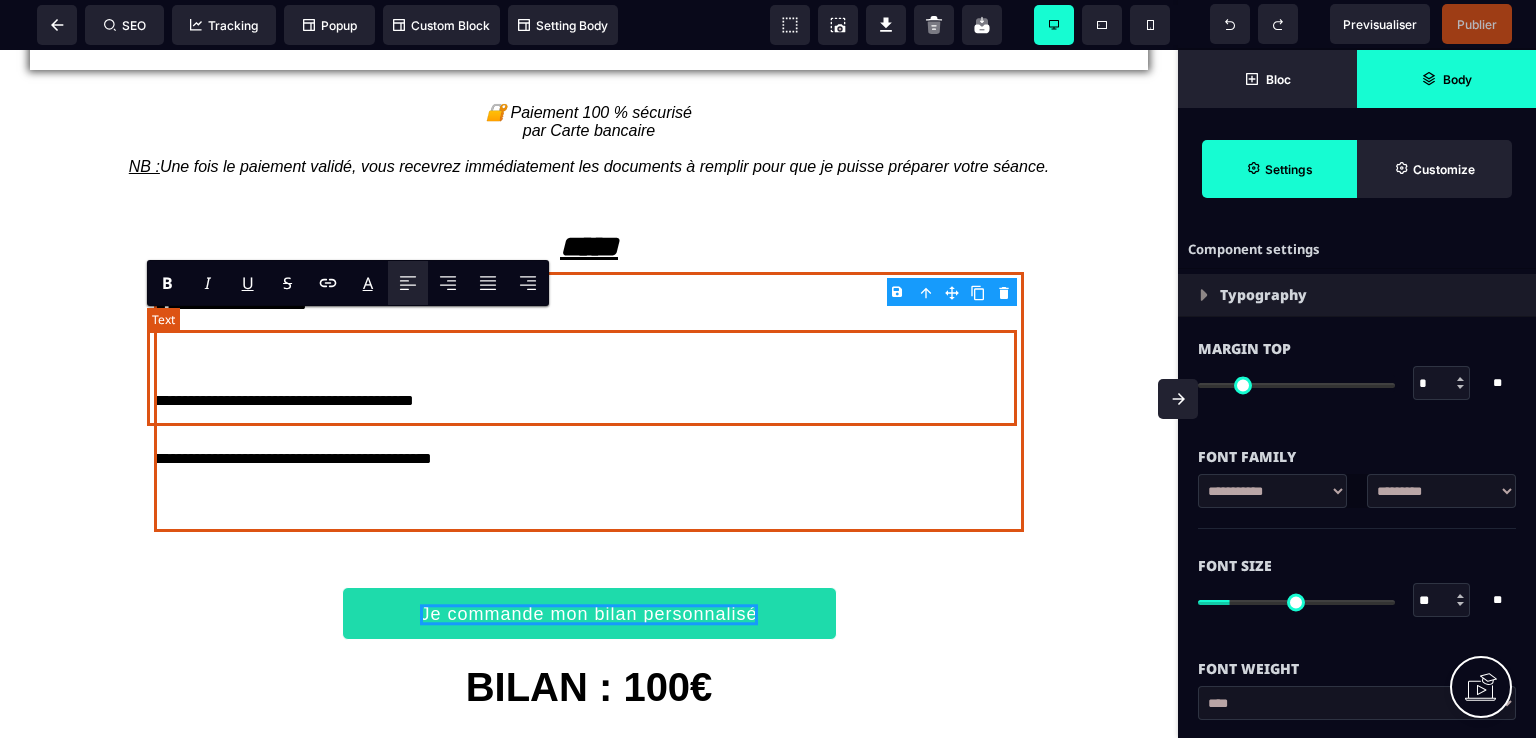 click on "**********" at bounding box center (589, 344) 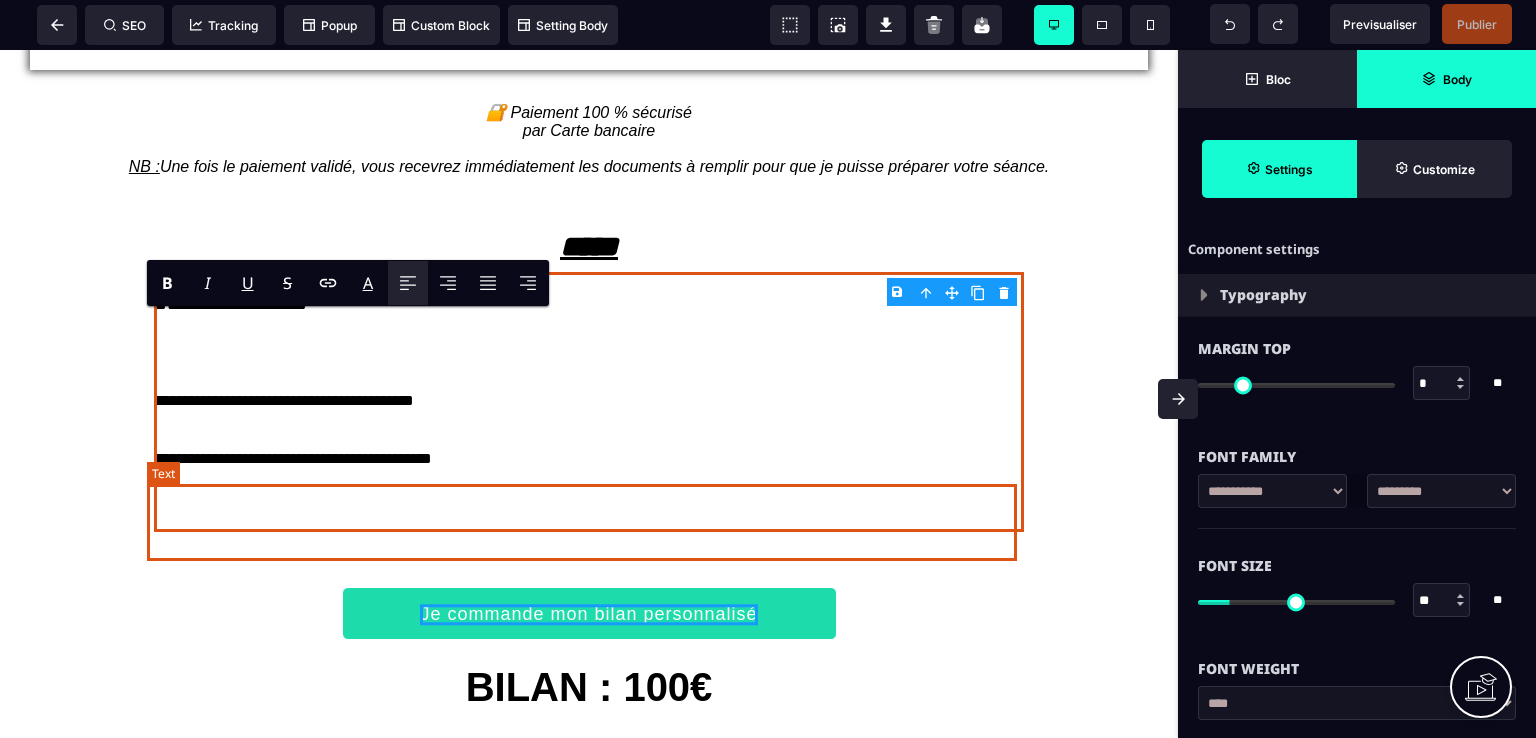 click on "**********" at bounding box center [589, 488] 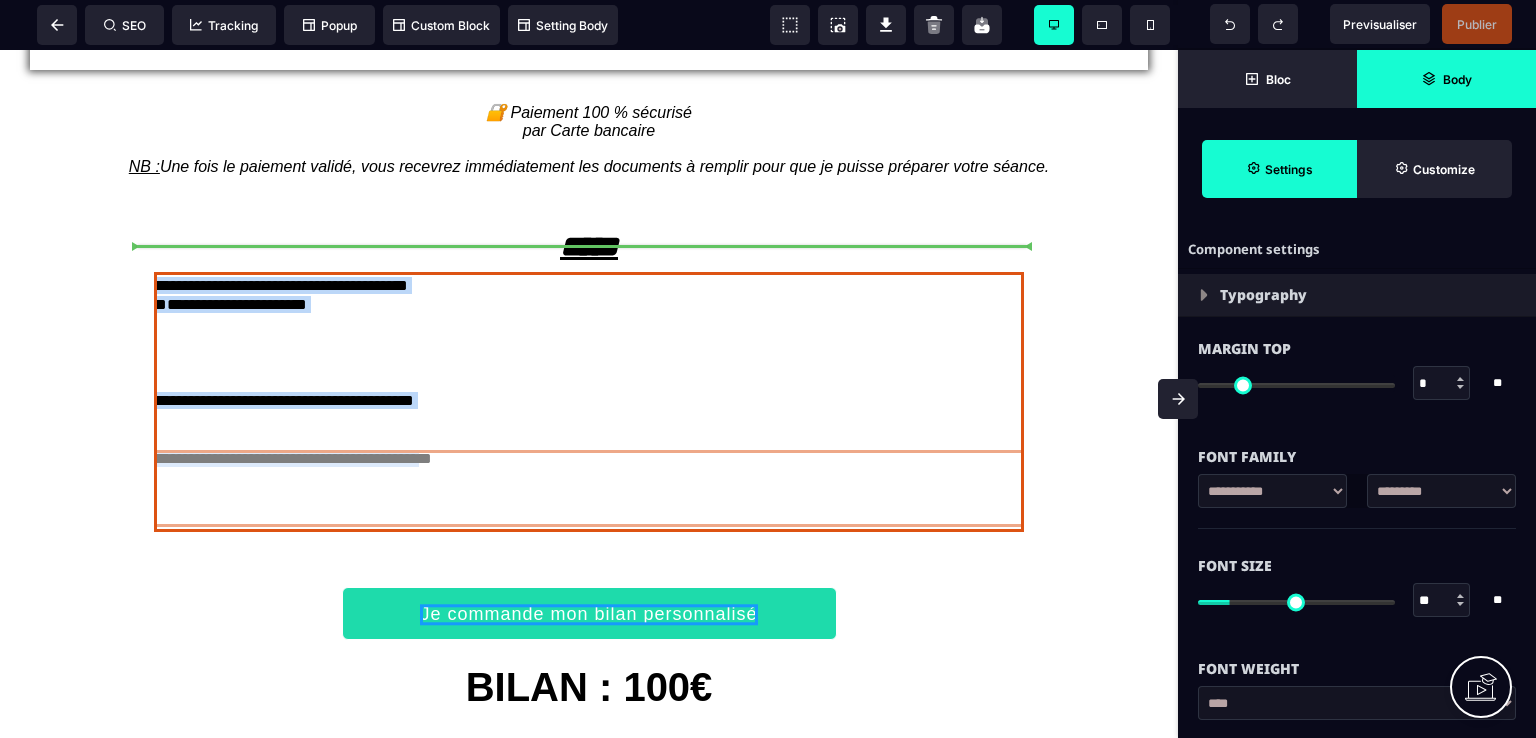 drag, startPoint x: 444, startPoint y: 533, endPoint x: 144, endPoint y: 303, distance: 378.02115 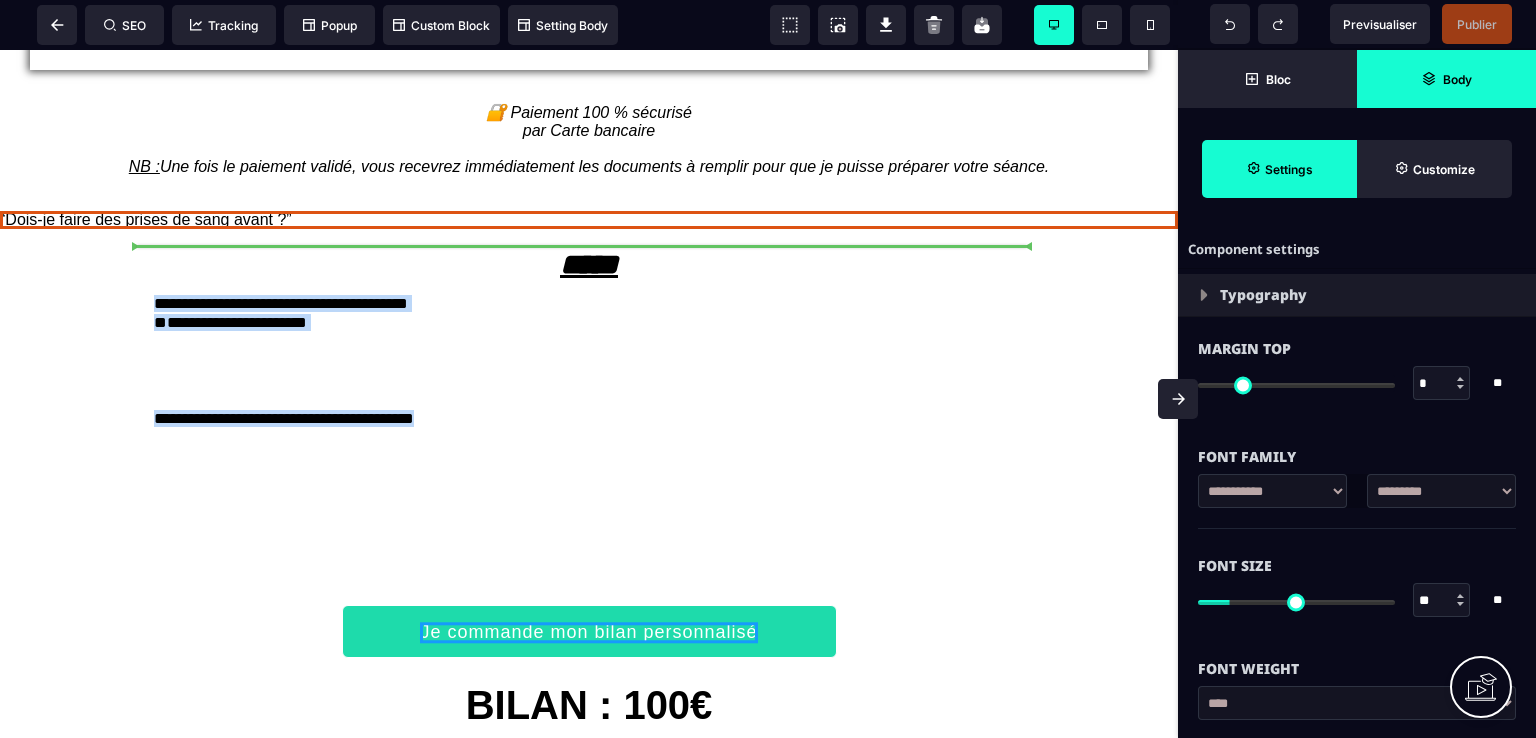scroll, scrollTop: 2134, scrollLeft: 0, axis: vertical 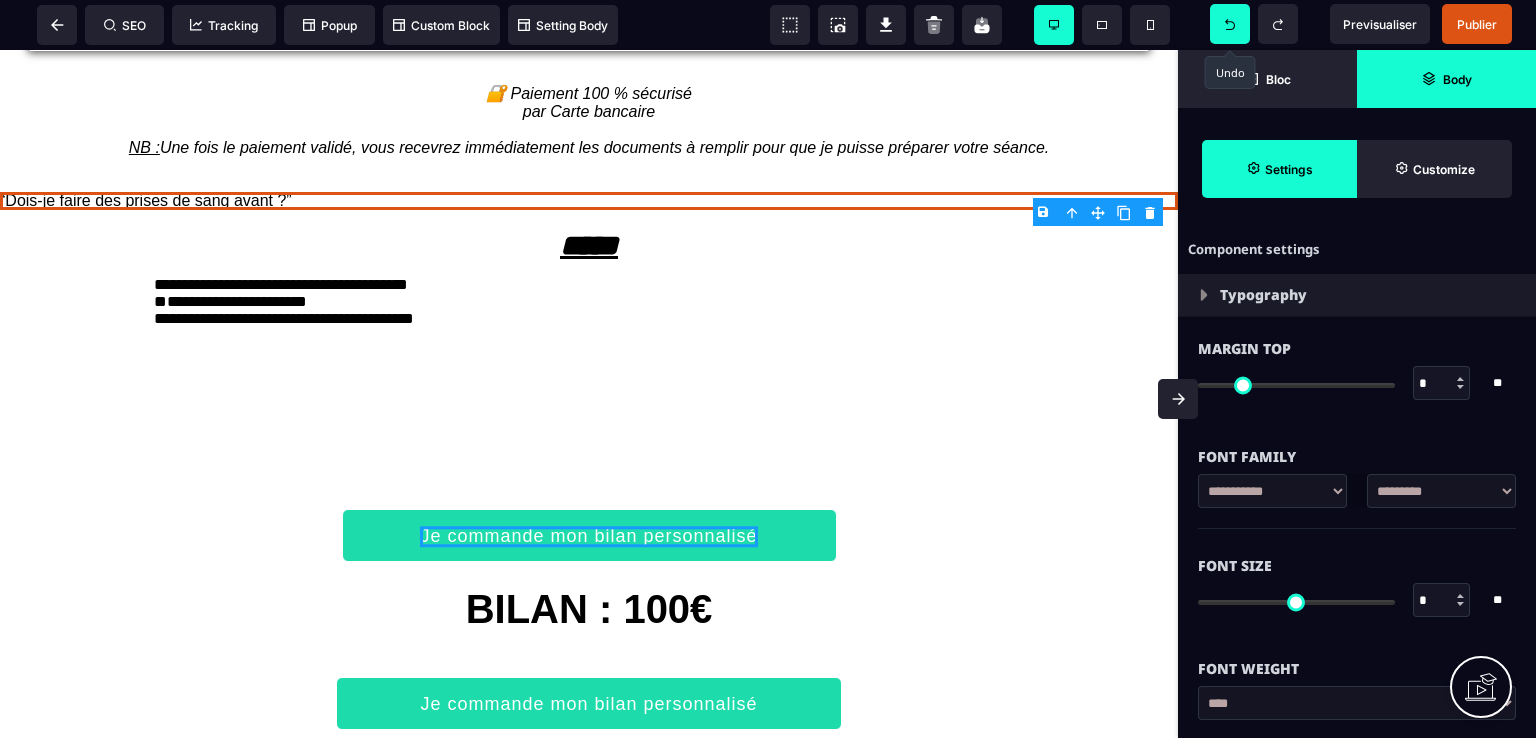 click at bounding box center [1230, 24] 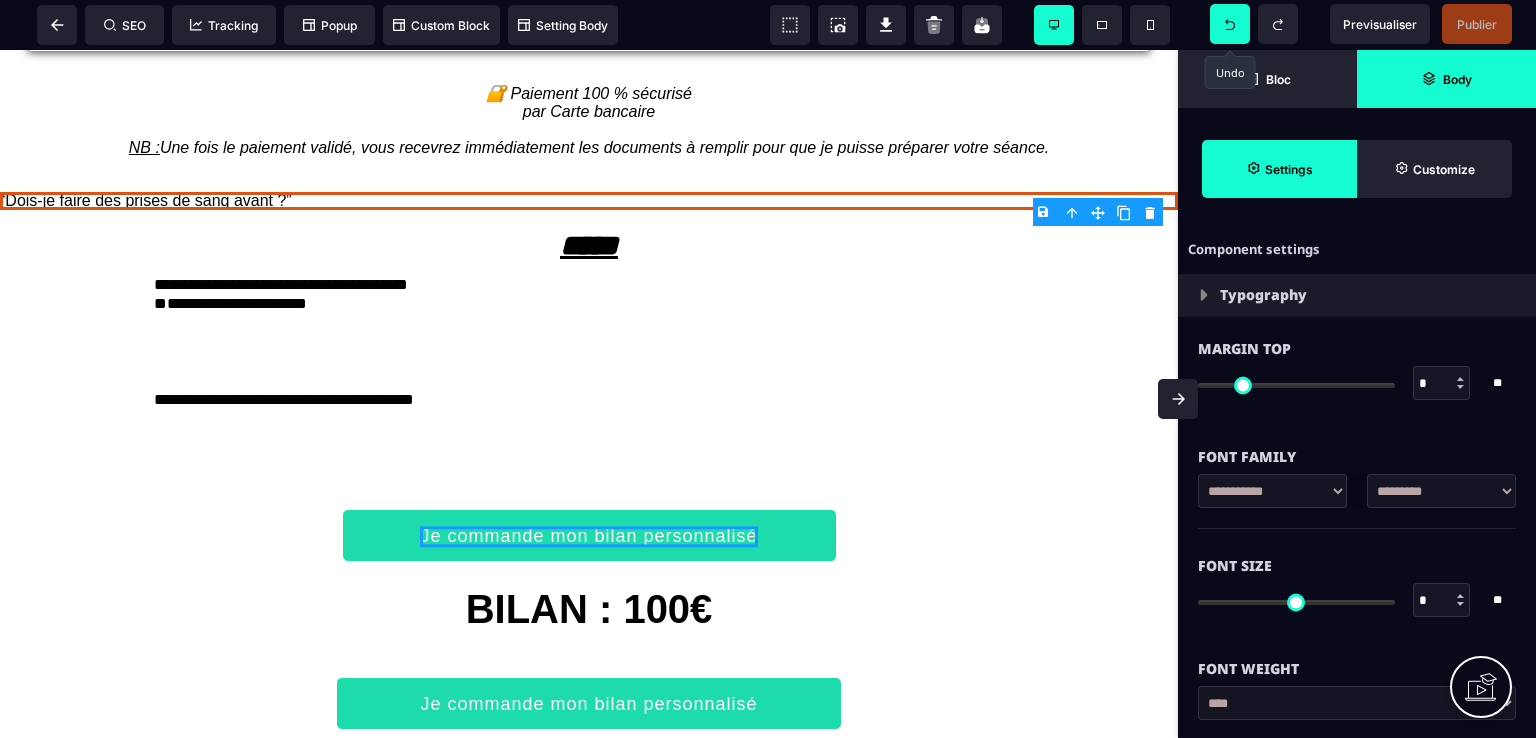 click 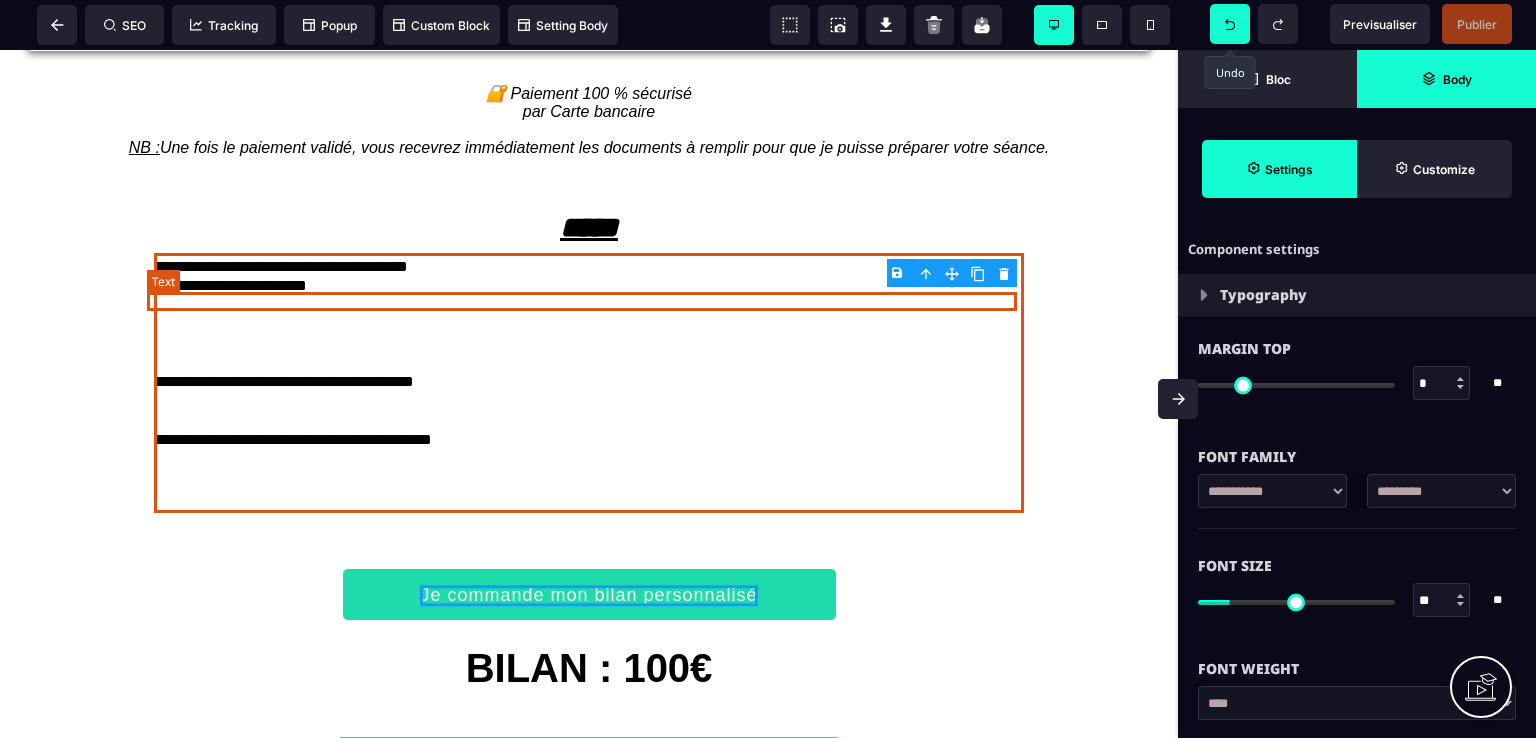 click on "**********" at bounding box center (589, 267) 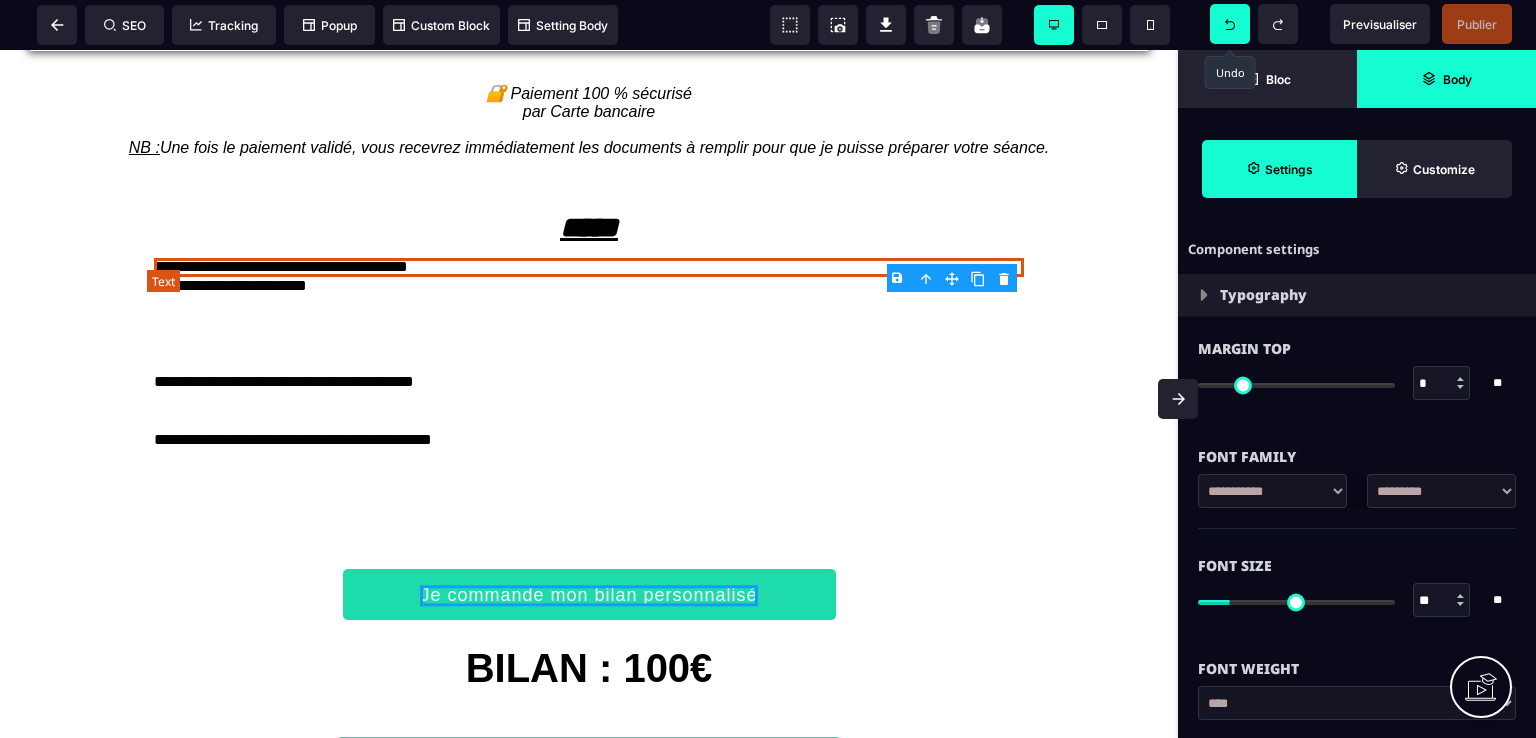 click on "**********" at bounding box center [589, 267] 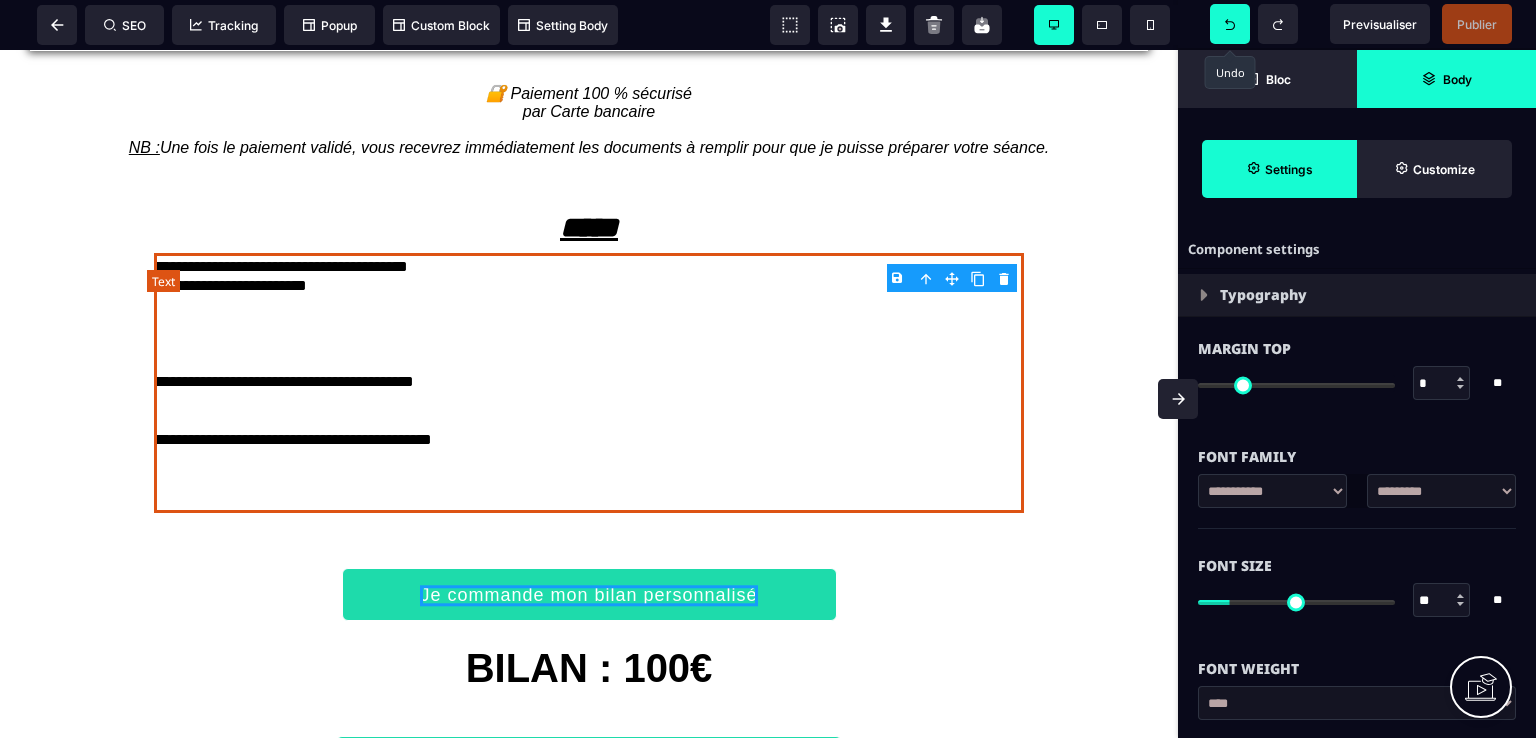 click on "**********" at bounding box center (589, 267) 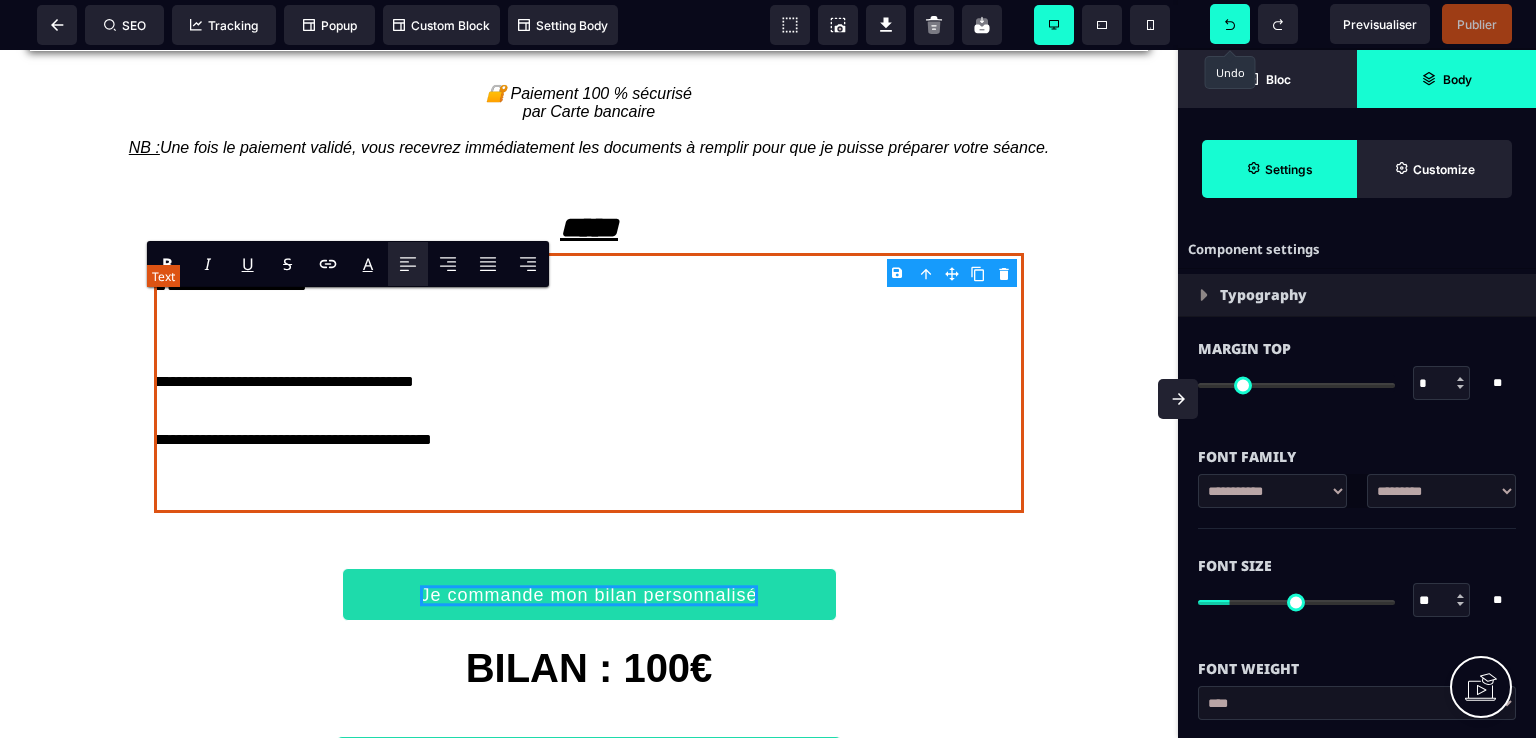 click on "**********" at bounding box center (589, 267) 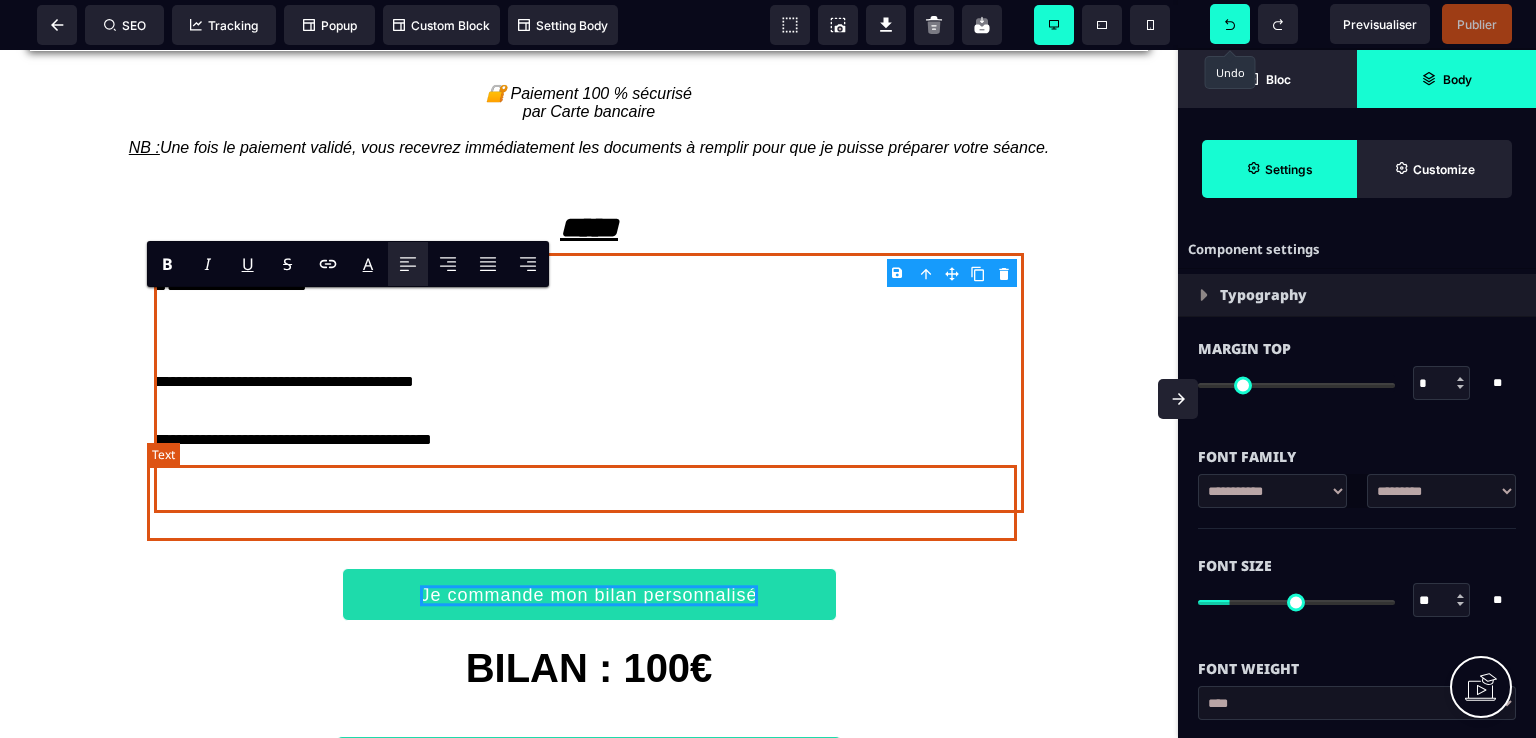 click on "**********" at bounding box center (589, 469) 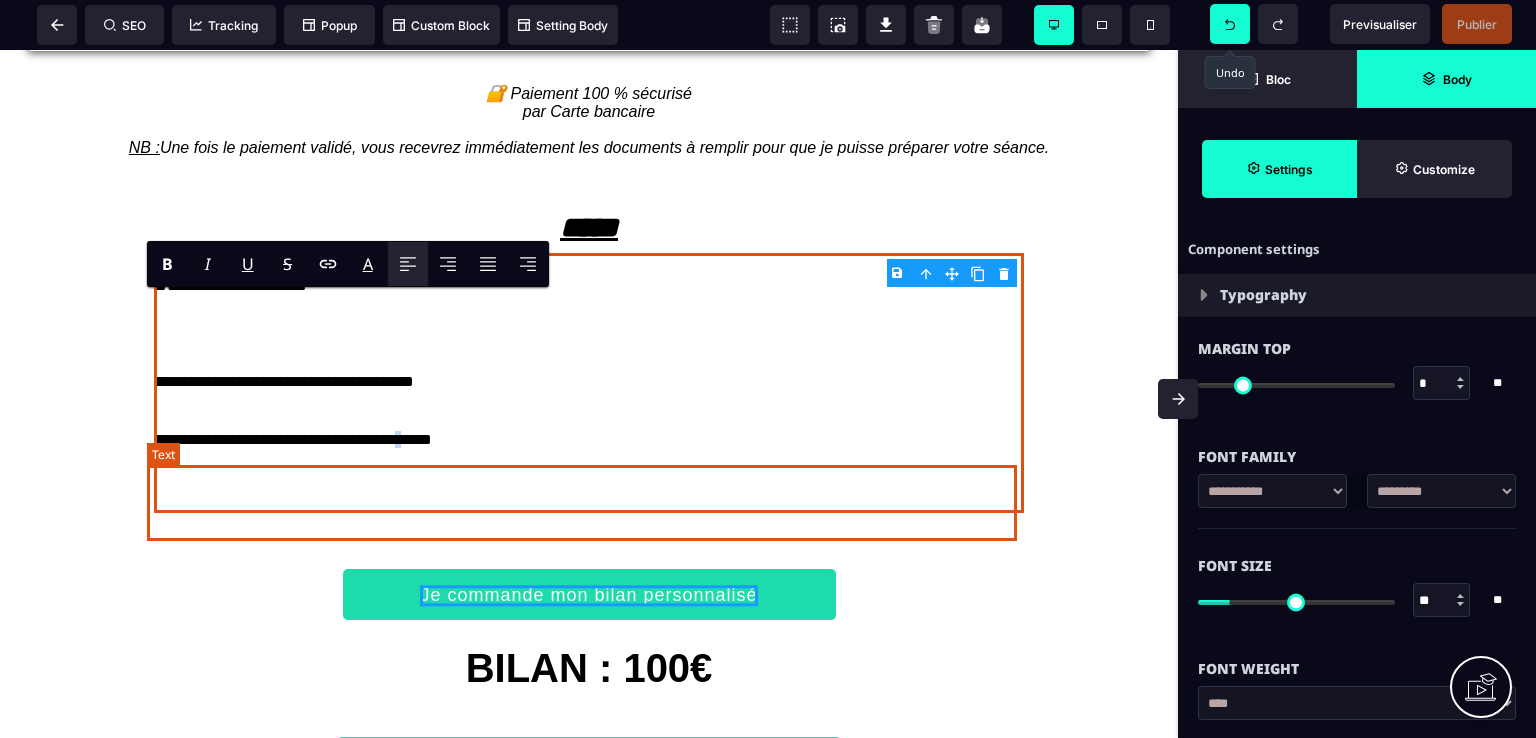 click on "**********" at bounding box center [589, 469] 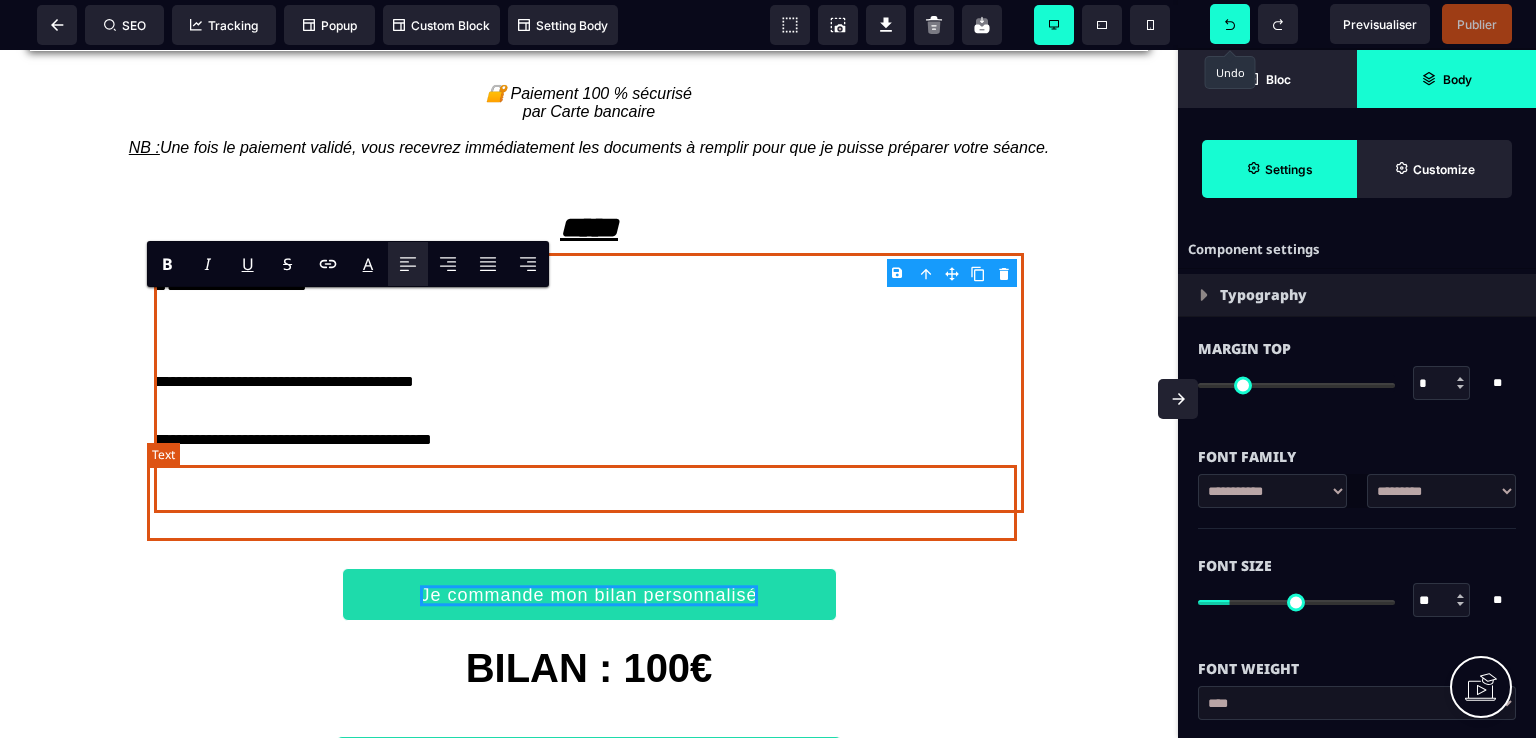 click on "**********" at bounding box center (589, 469) 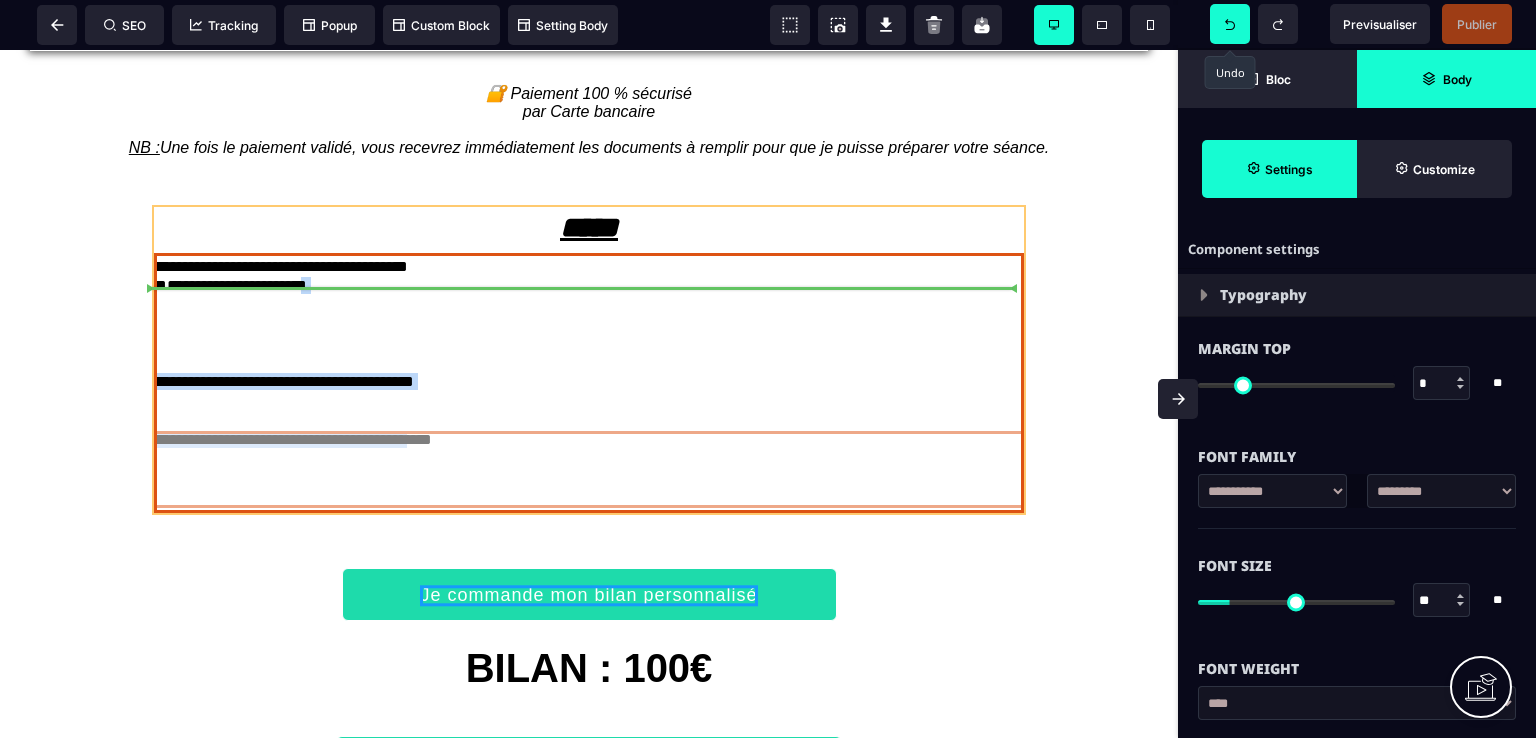 drag, startPoint x: 466, startPoint y: 483, endPoint x: 312, endPoint y: 392, distance: 178.87706 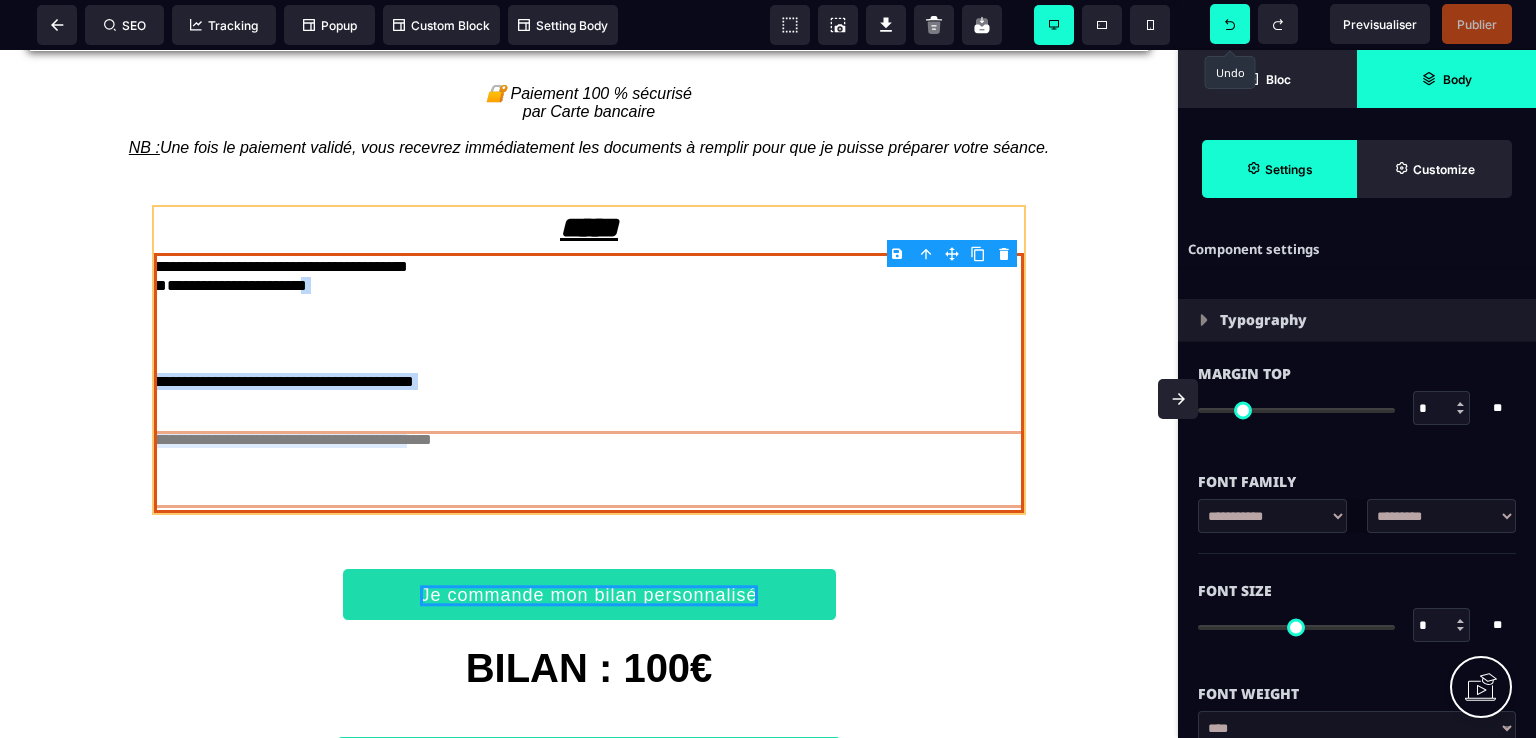 scroll, scrollTop: 2153, scrollLeft: 0, axis: vertical 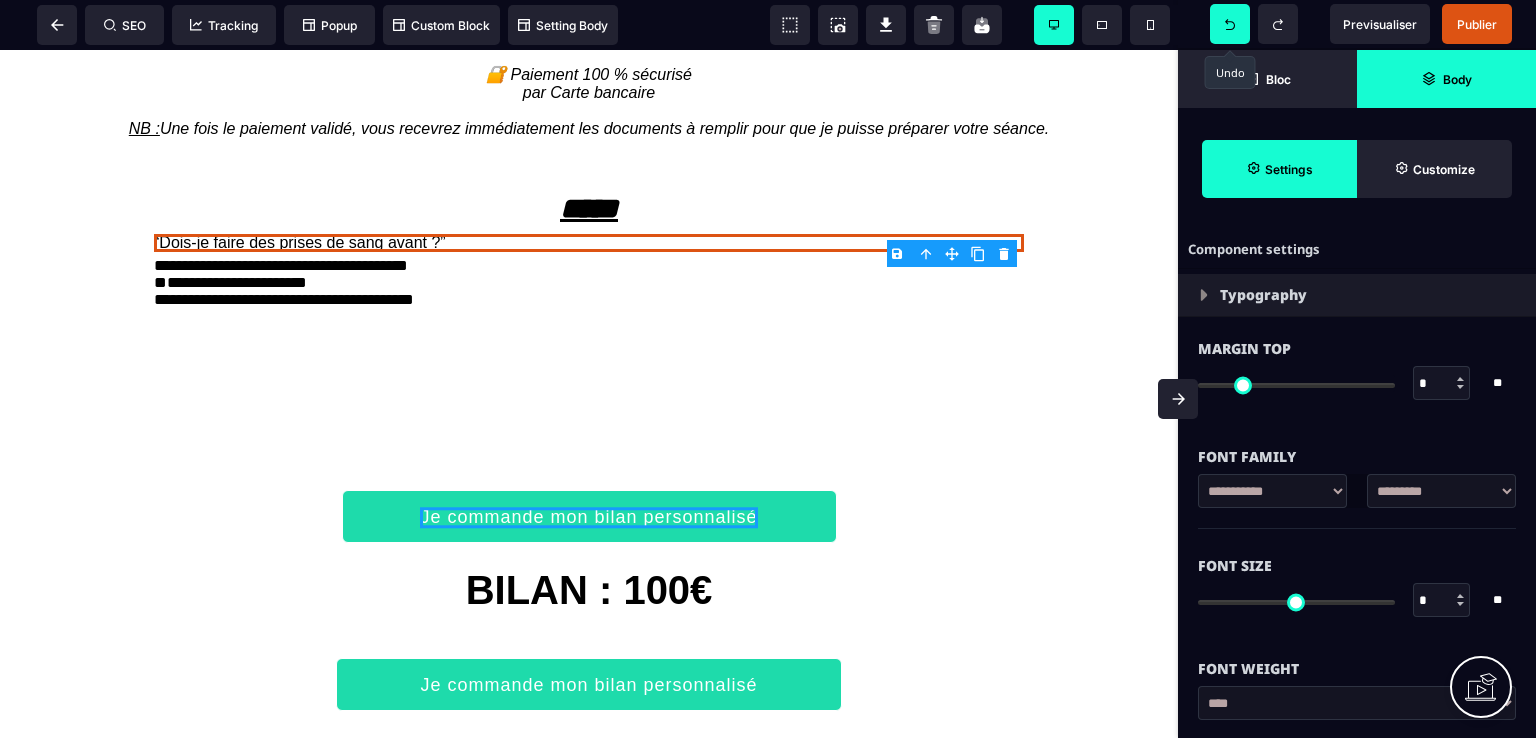 click at bounding box center [1230, 24] 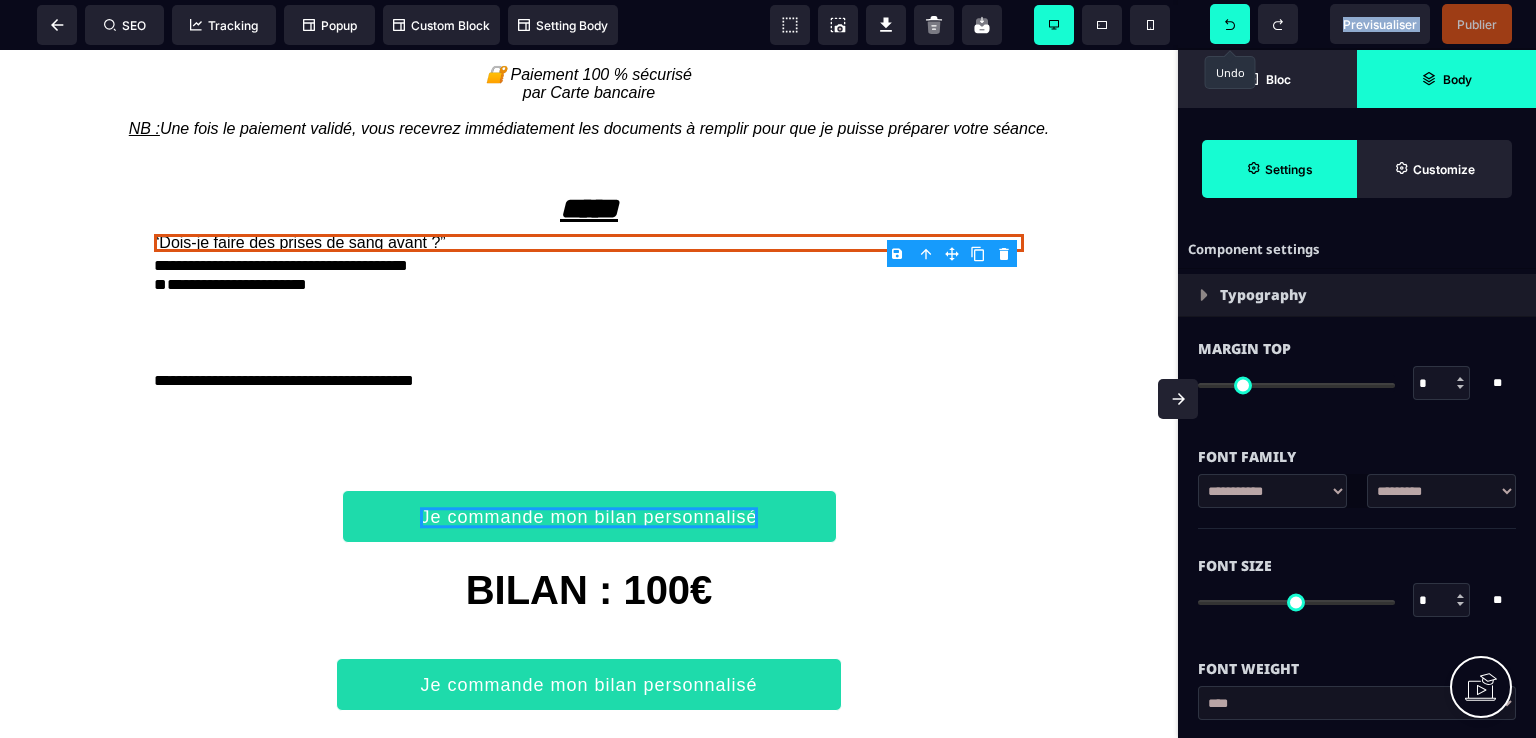 click at bounding box center (1230, 24) 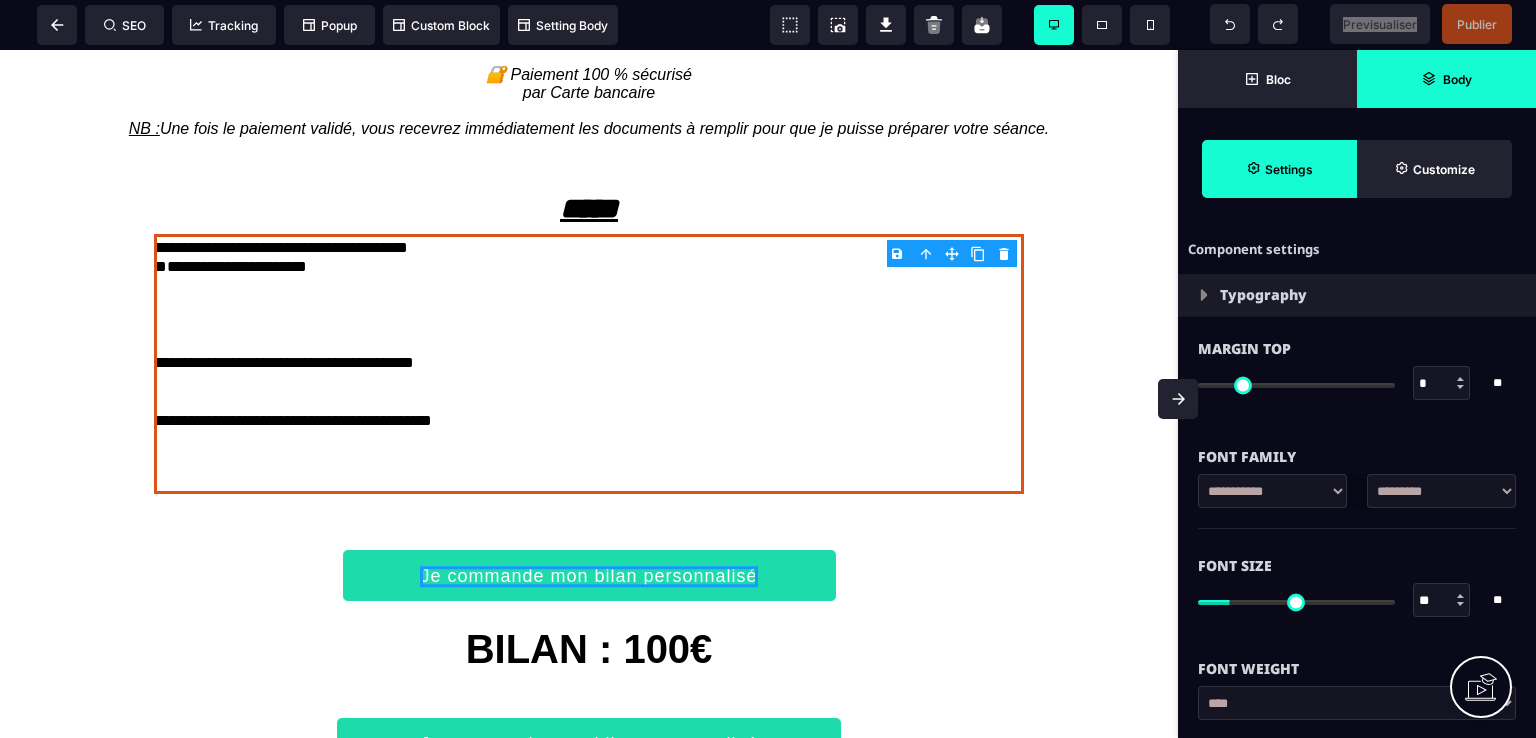 click on "**********" at bounding box center [589, -285] 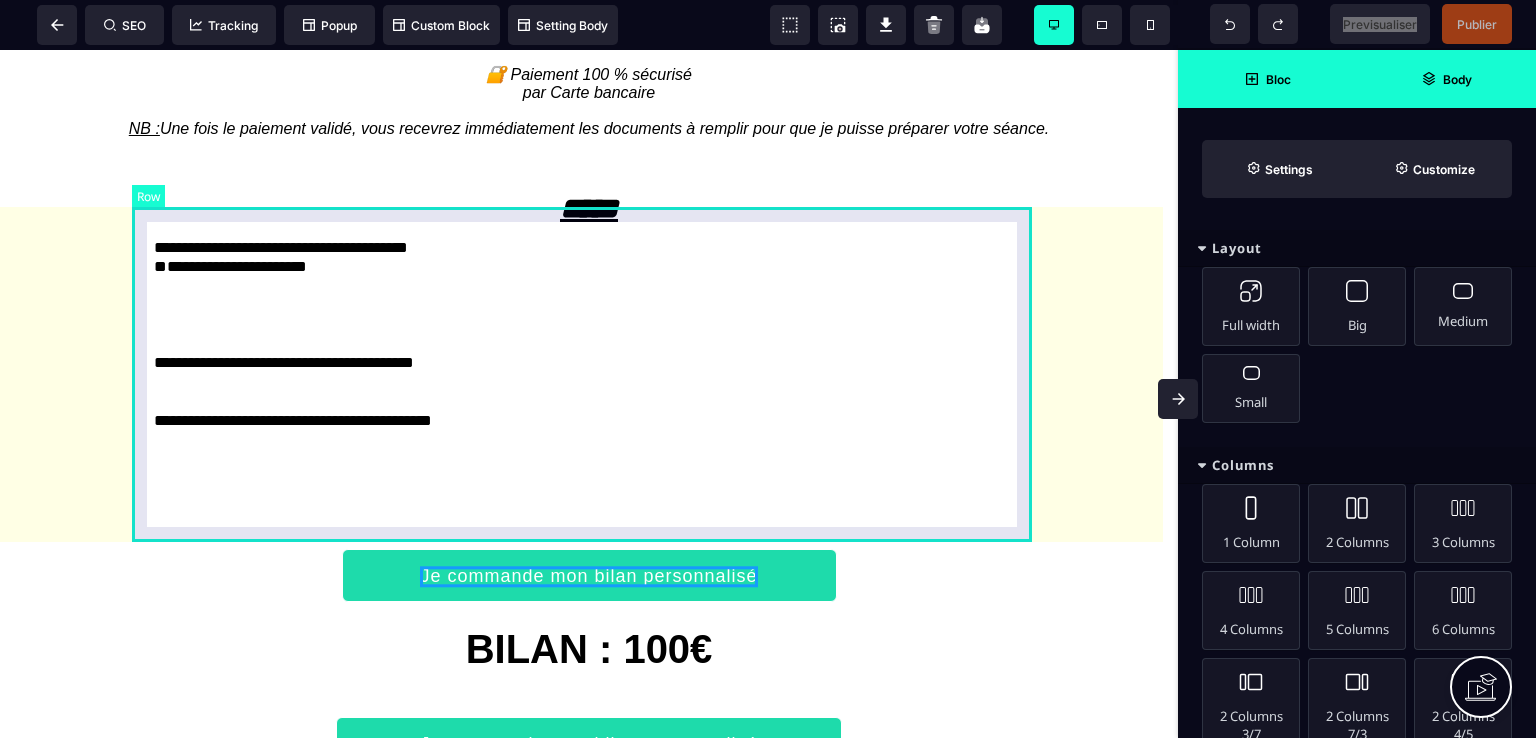 click on "**********" at bounding box center [589, 341] 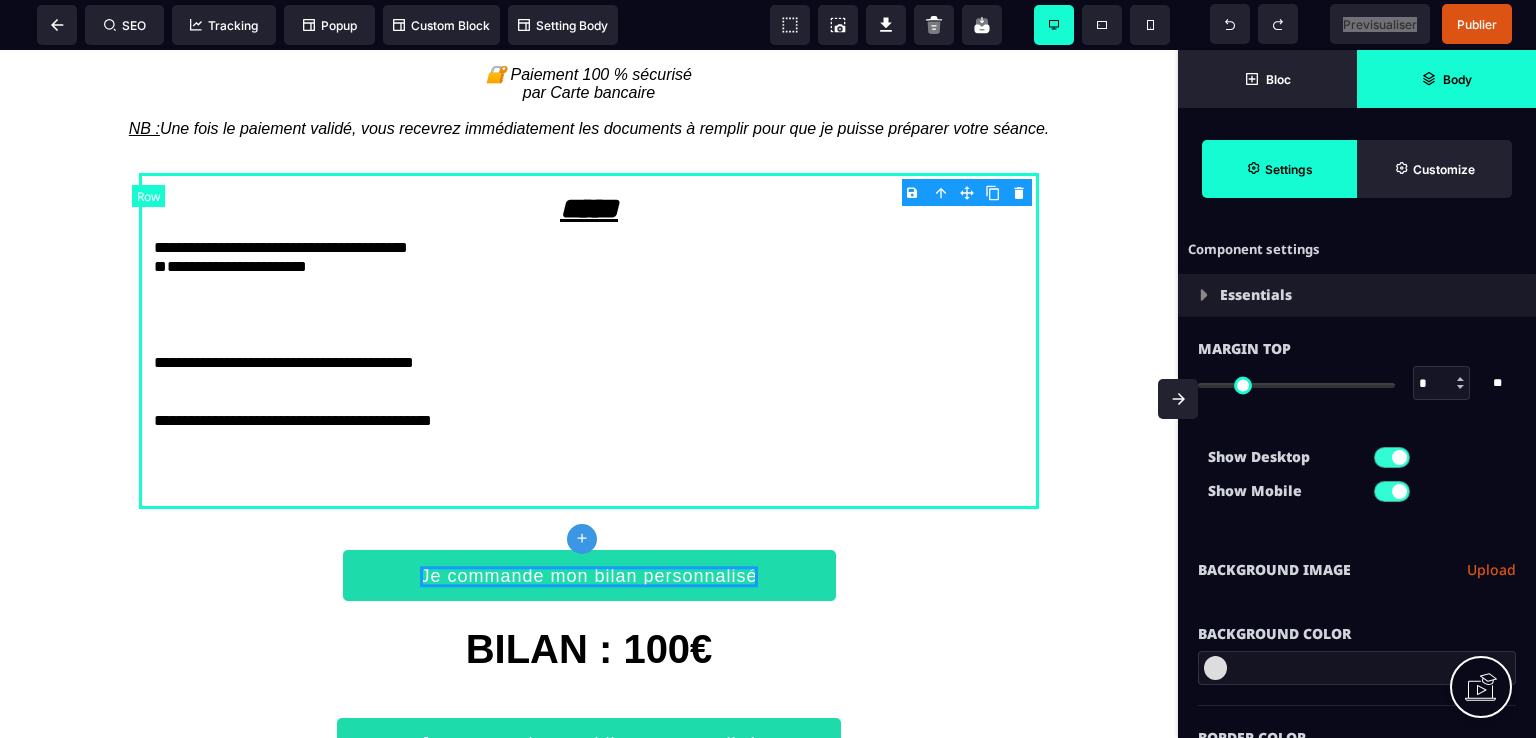 click on "**********" at bounding box center (589, 341) 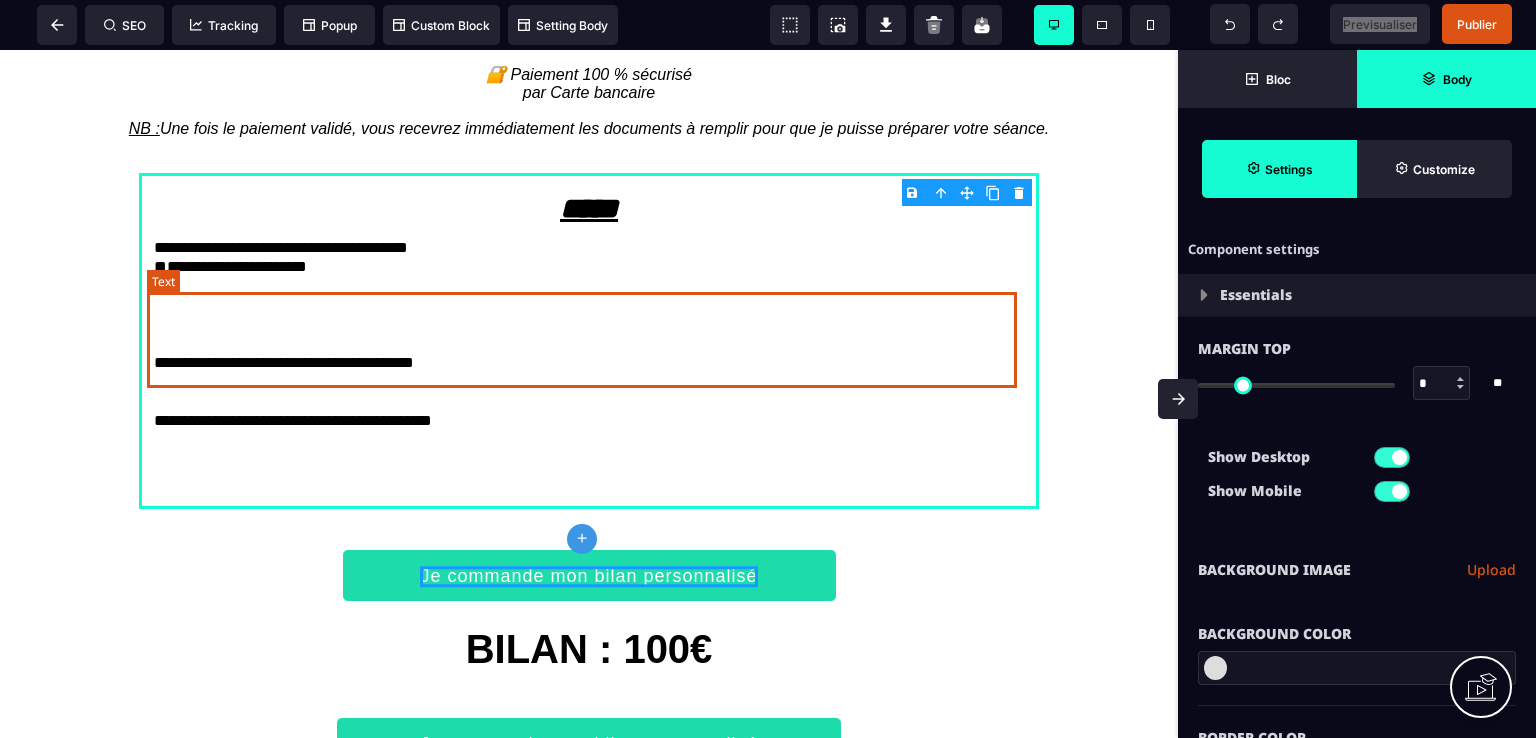 click on "**********" at bounding box center (589, 306) 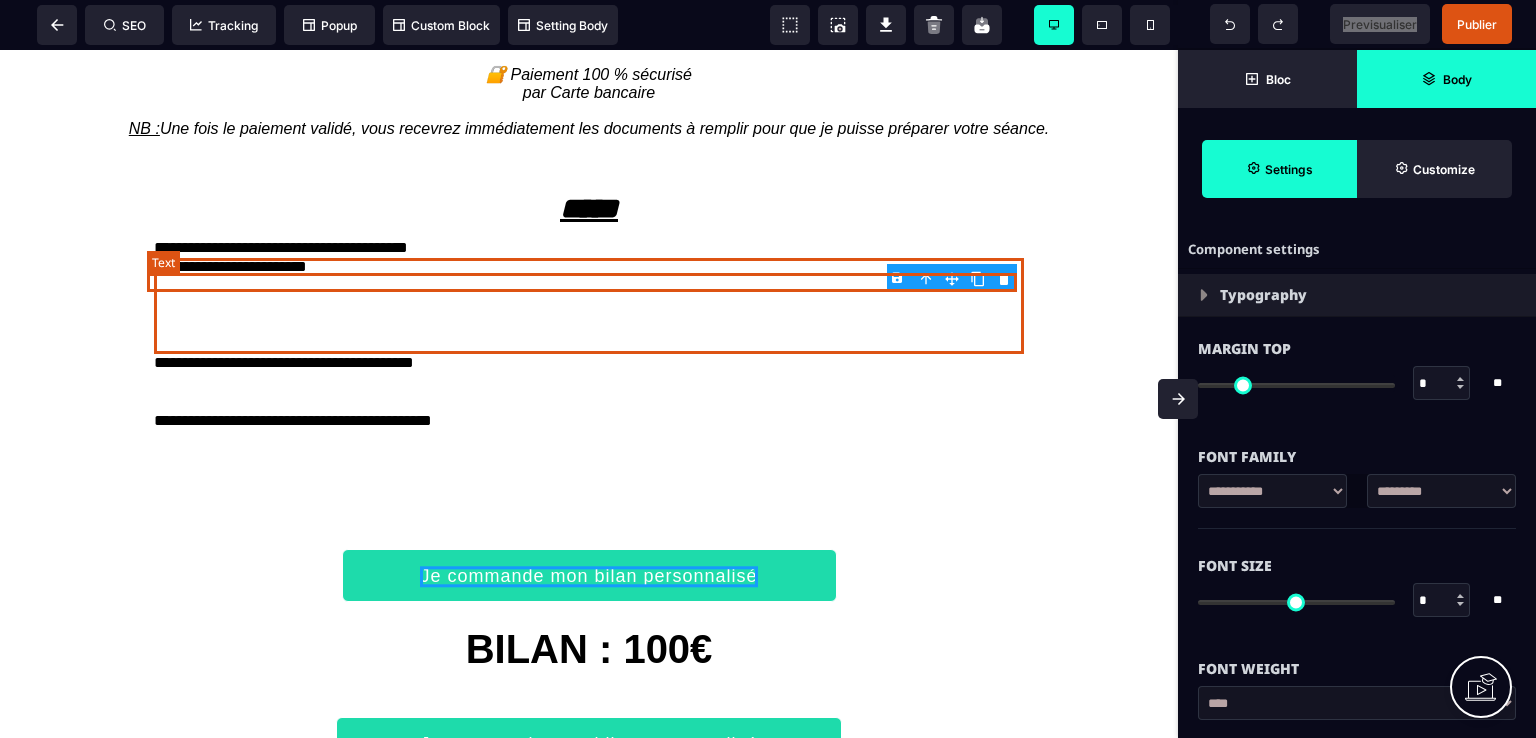 click on "**********" at bounding box center [589, 248] 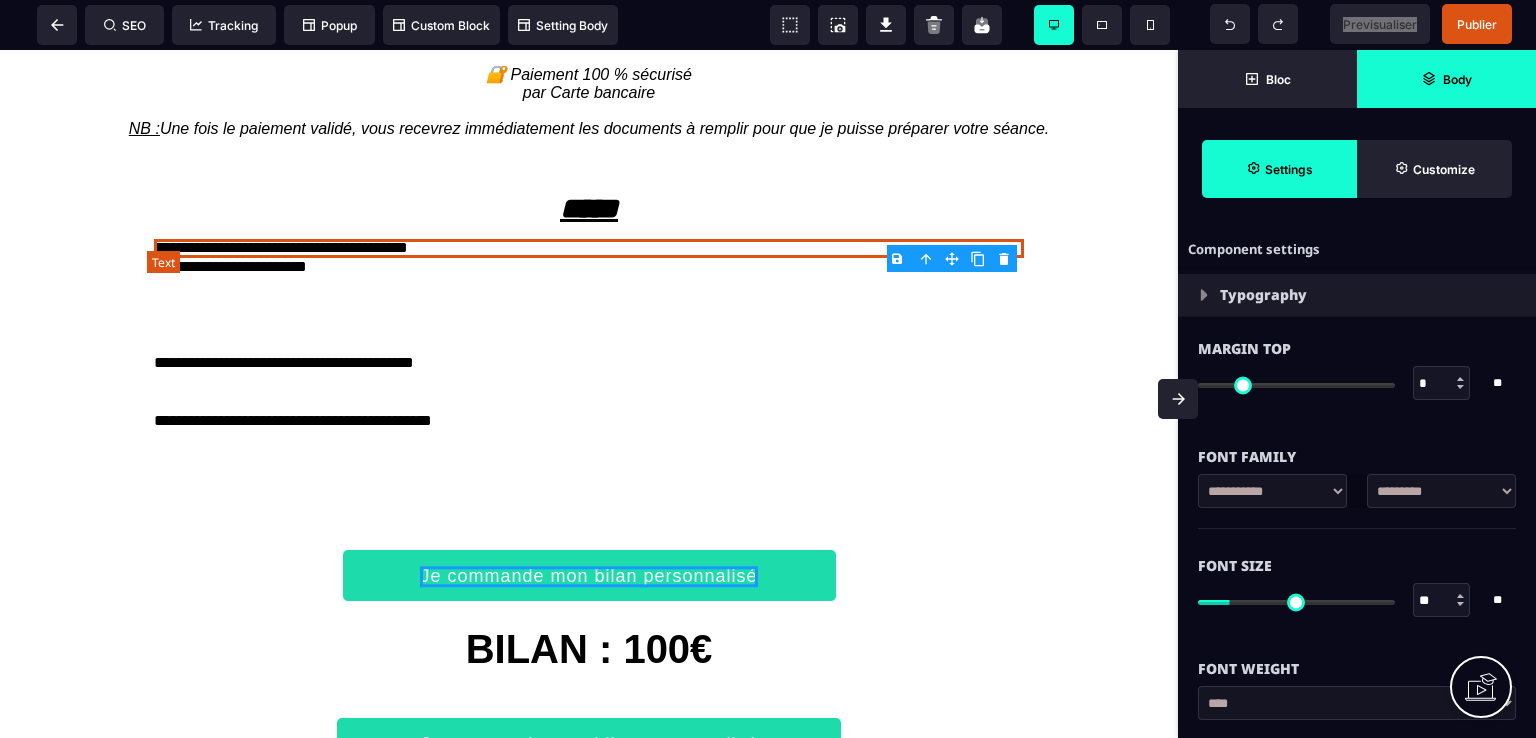 click on "**********" at bounding box center [589, 248] 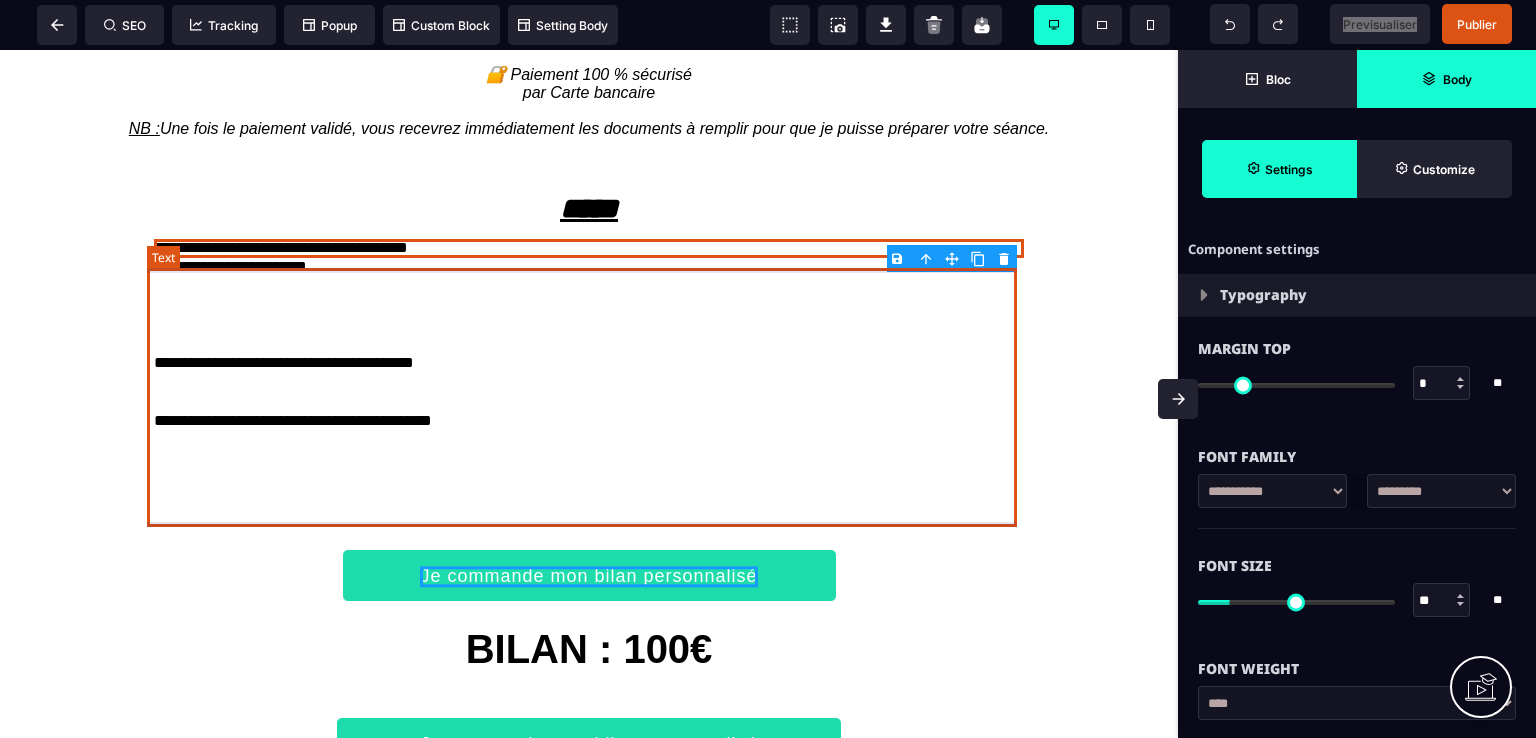click on "**********" at bounding box center (589, 364) 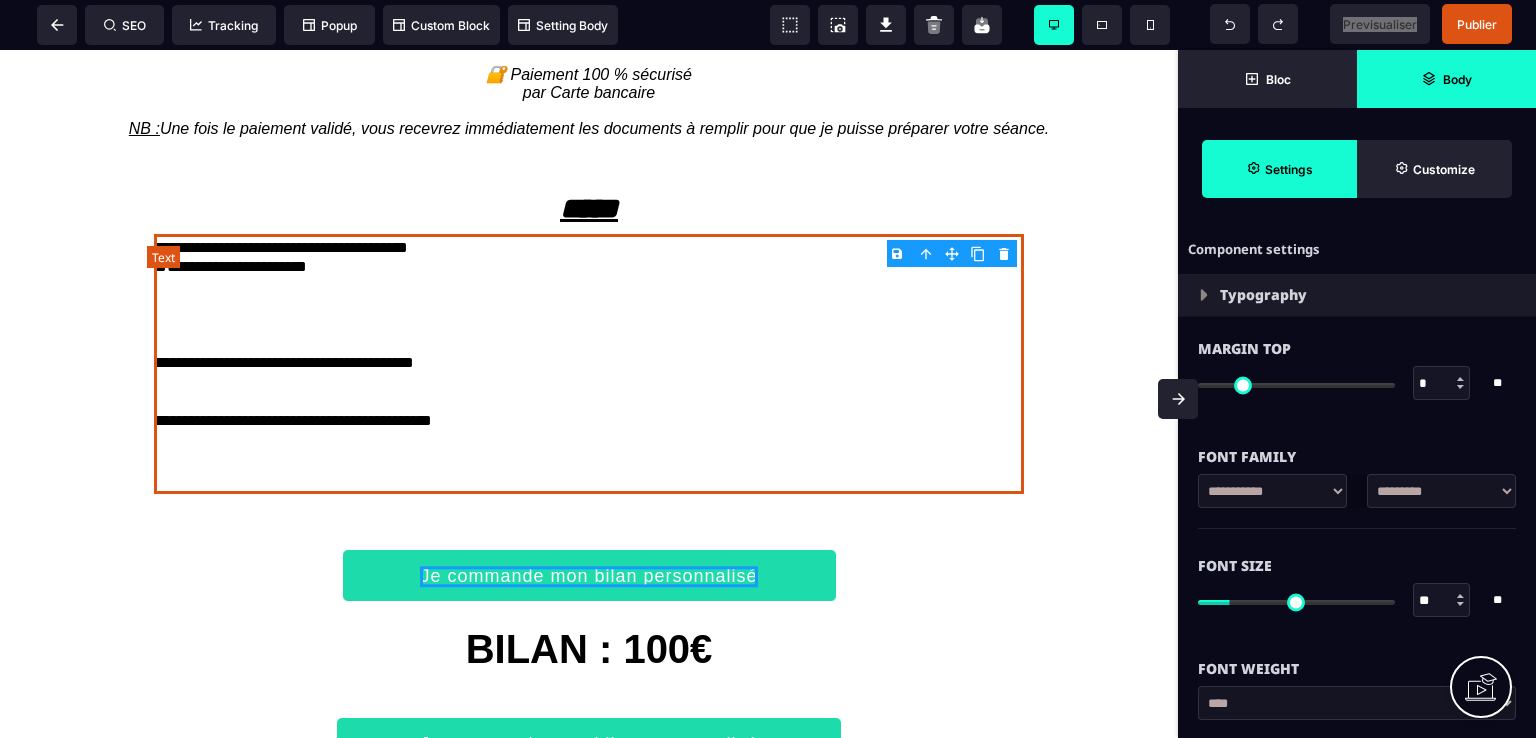 click on "**********" at bounding box center (589, 364) 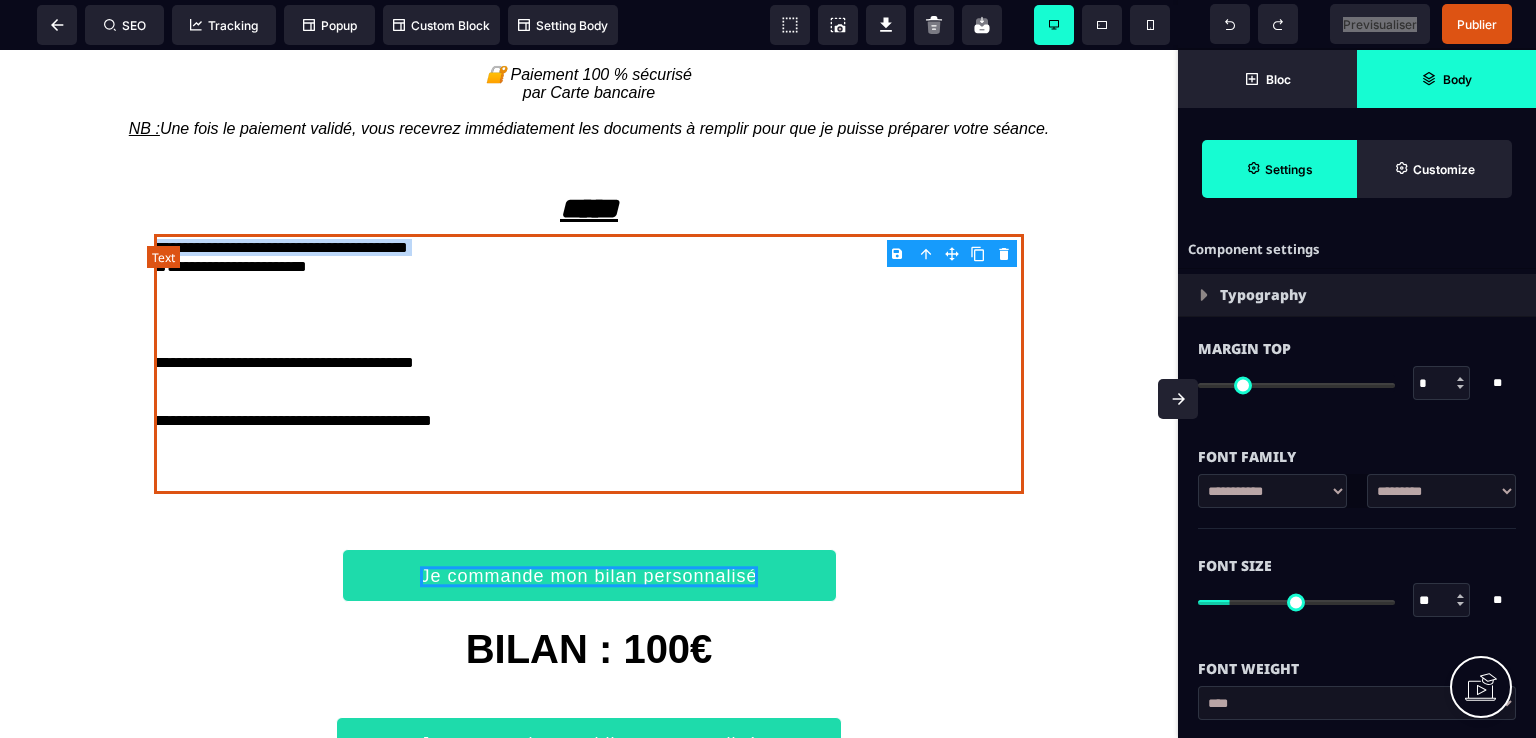 click on "**********" at bounding box center (589, 364) 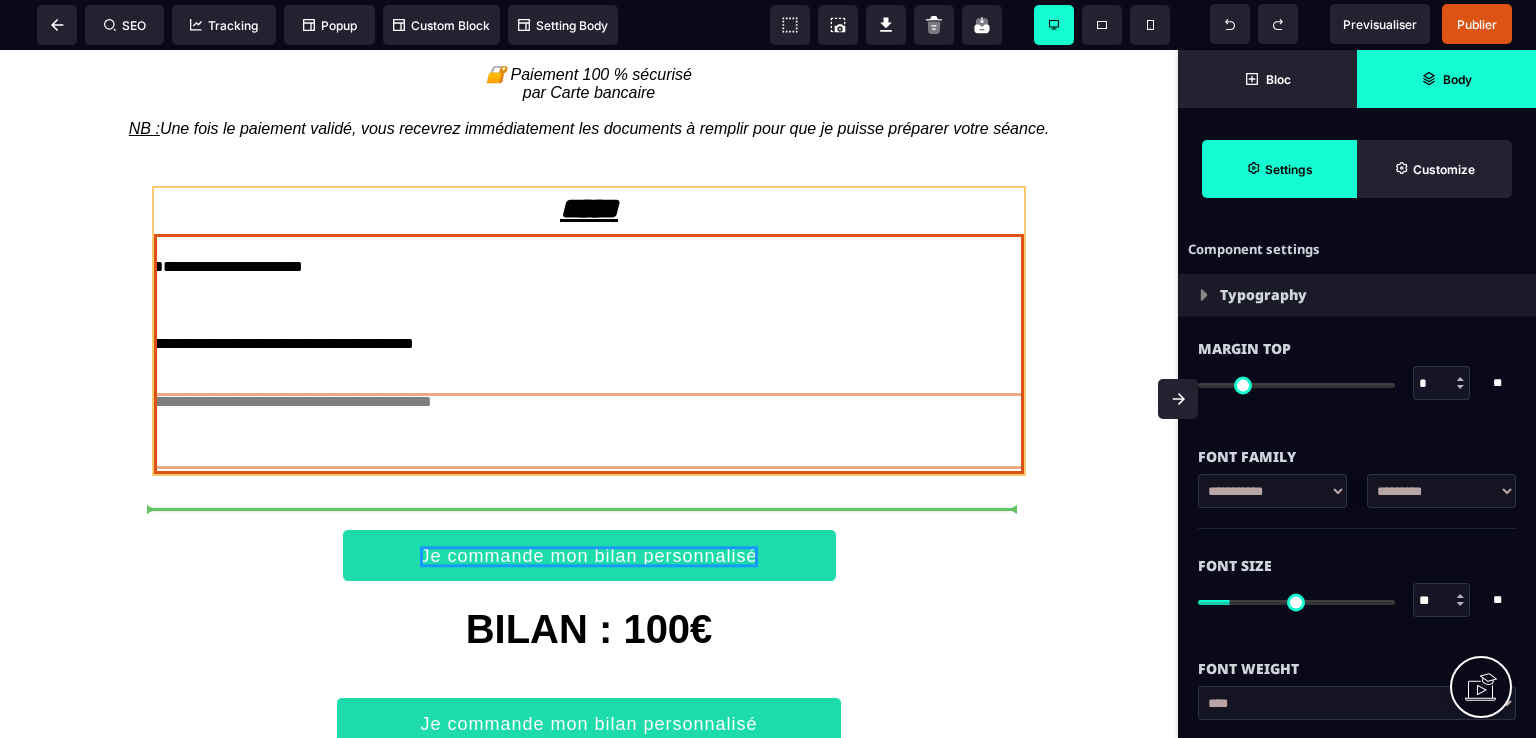drag, startPoint x: 444, startPoint y: 438, endPoint x: 460, endPoint y: 429, distance: 18.35756 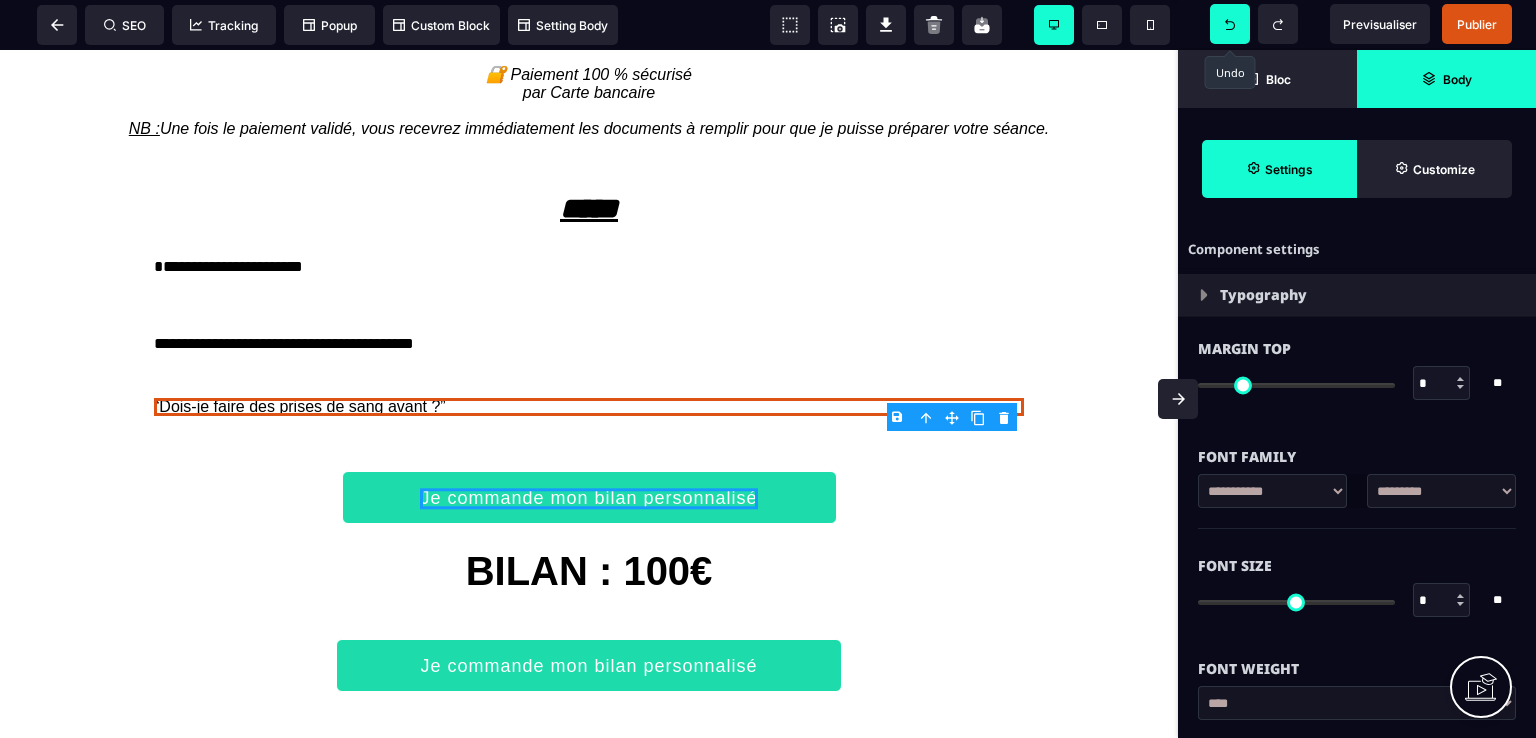 click 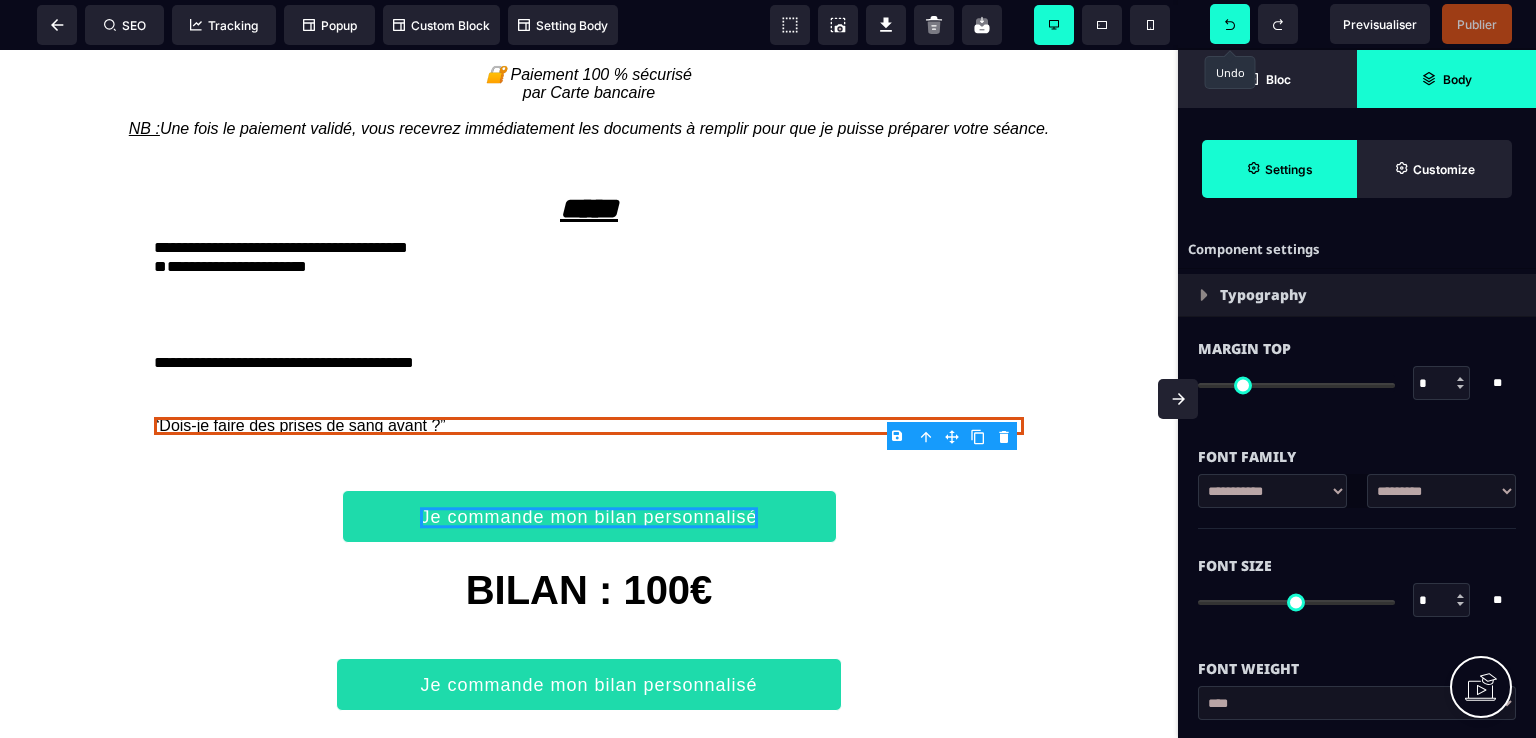 click on "B I U S
A *******
Text
SEO
Tracking
Popup" at bounding box center [768, 369] 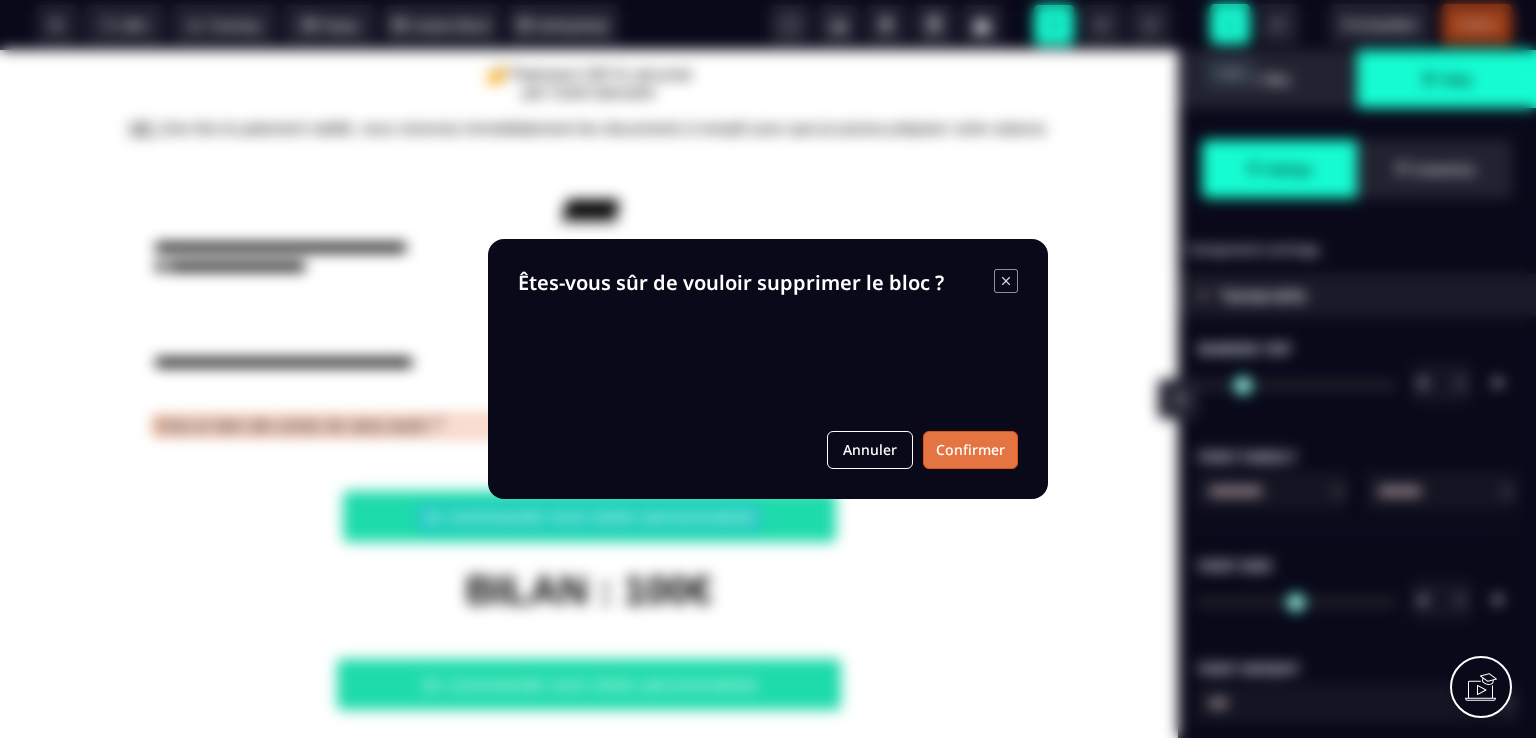 click on "Confirmer" at bounding box center (970, 450) 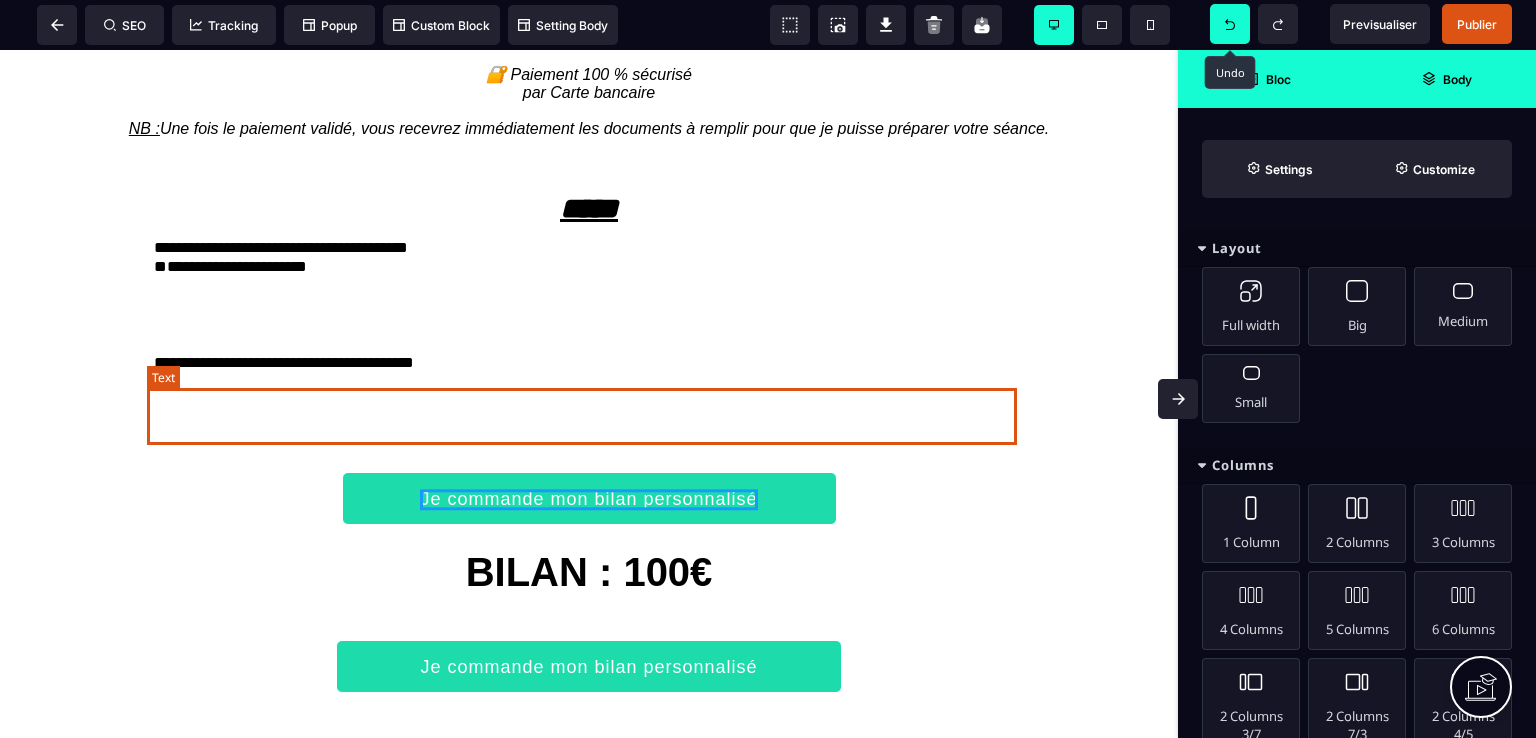 click on "**********" at bounding box center [589, 383] 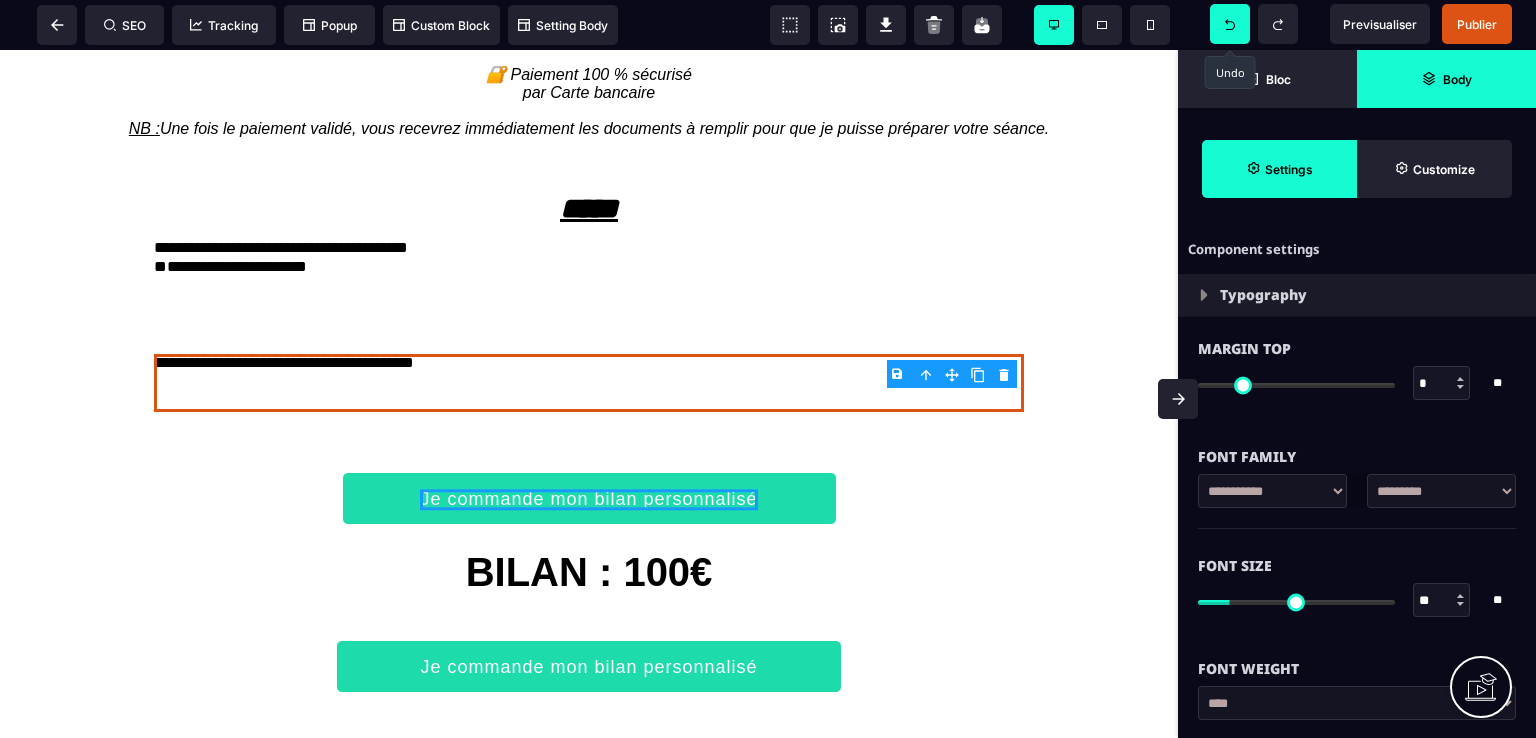 click on "B I U S
A *******
Text
SEO
Tracking
Popup" at bounding box center [768, 369] 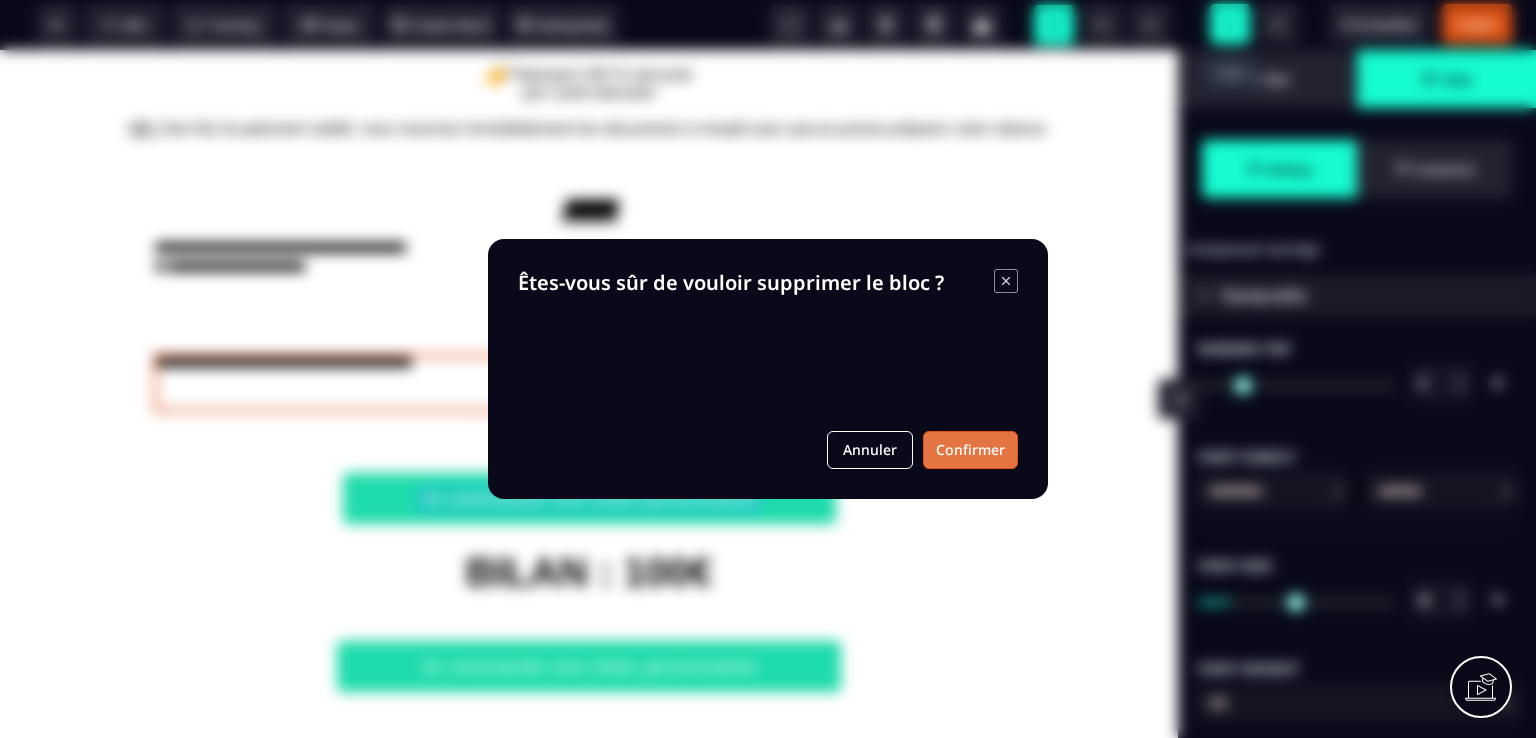 click on "Confirmer" at bounding box center (970, 450) 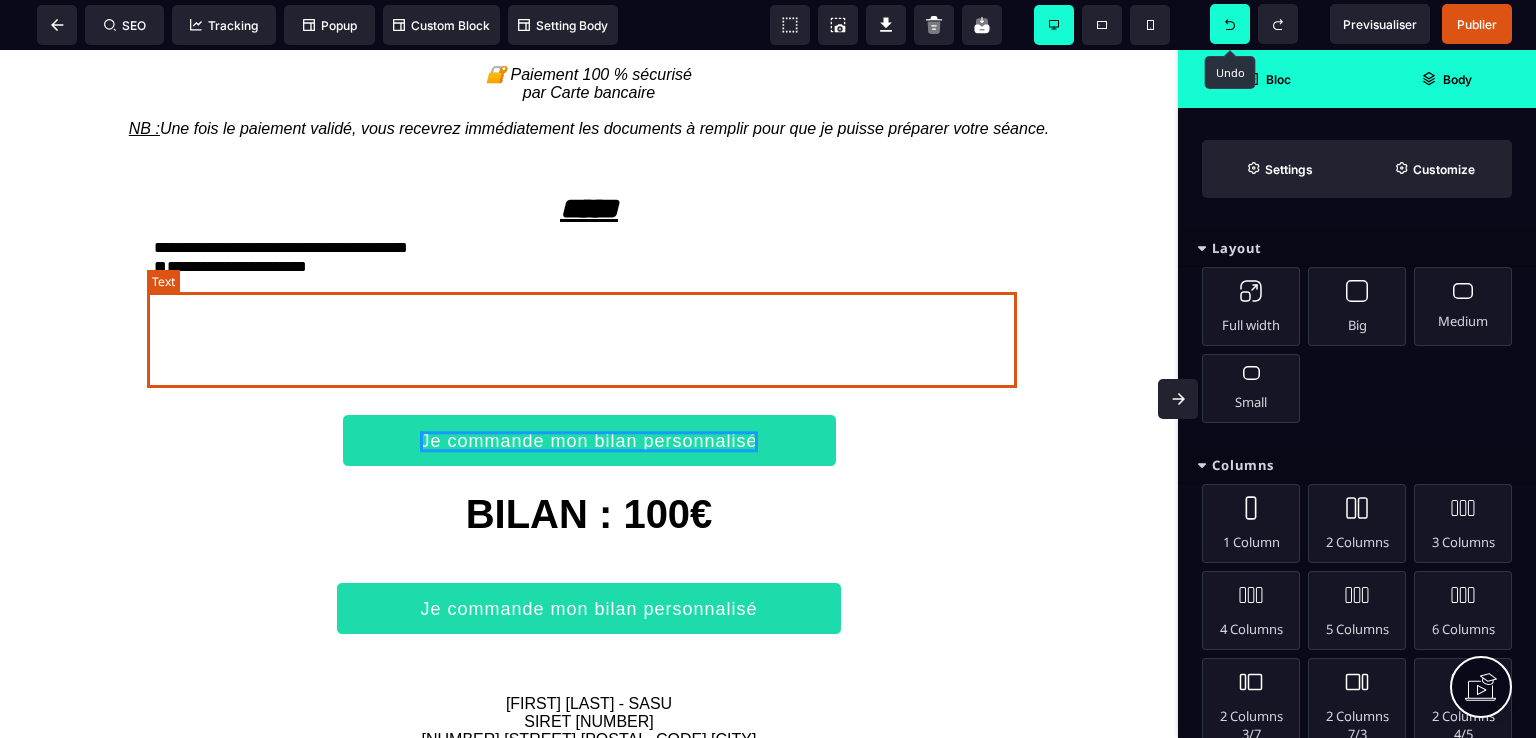 click on "**********" at bounding box center (589, 306) 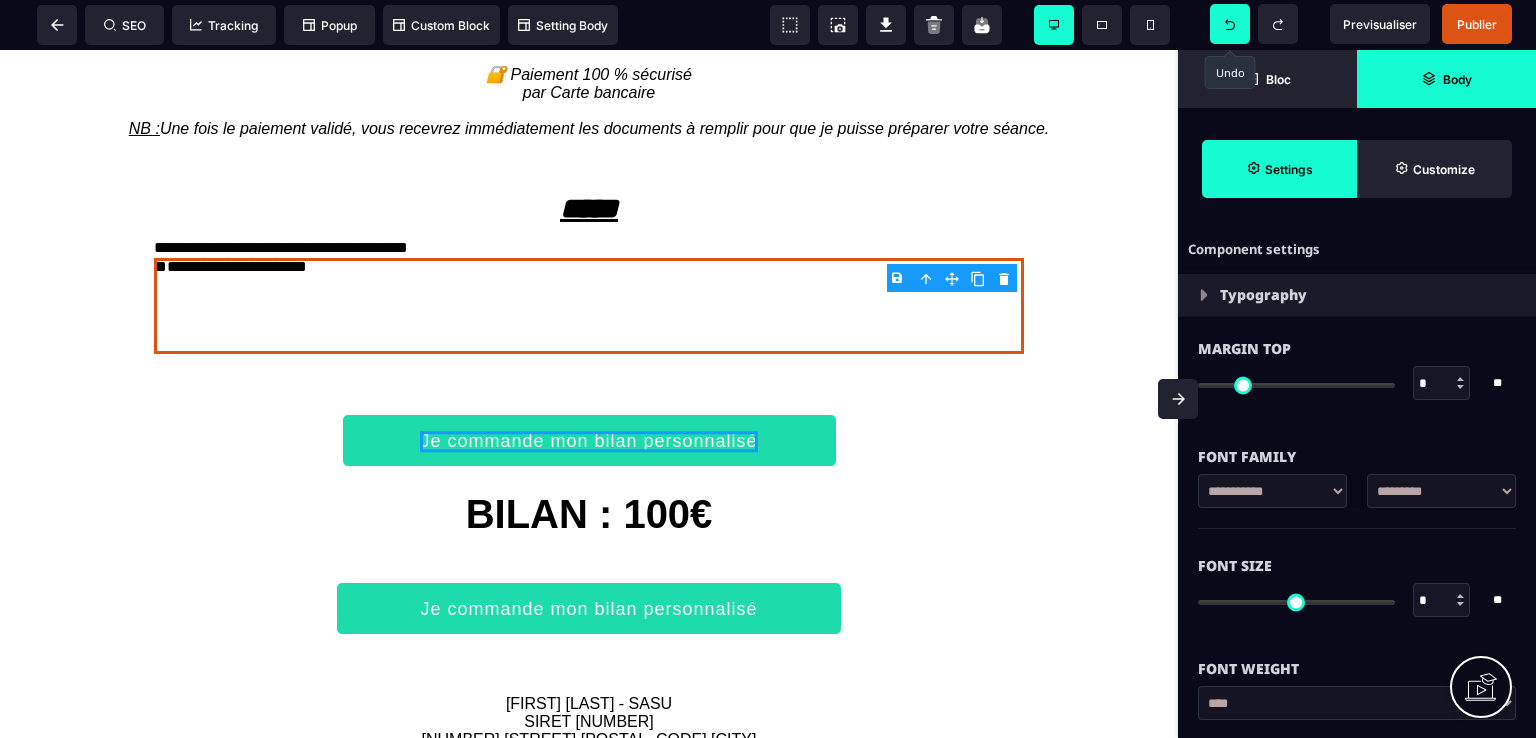click on "B I U S
A *******
Text
SEO
Tracking
Popup" at bounding box center [768, 369] 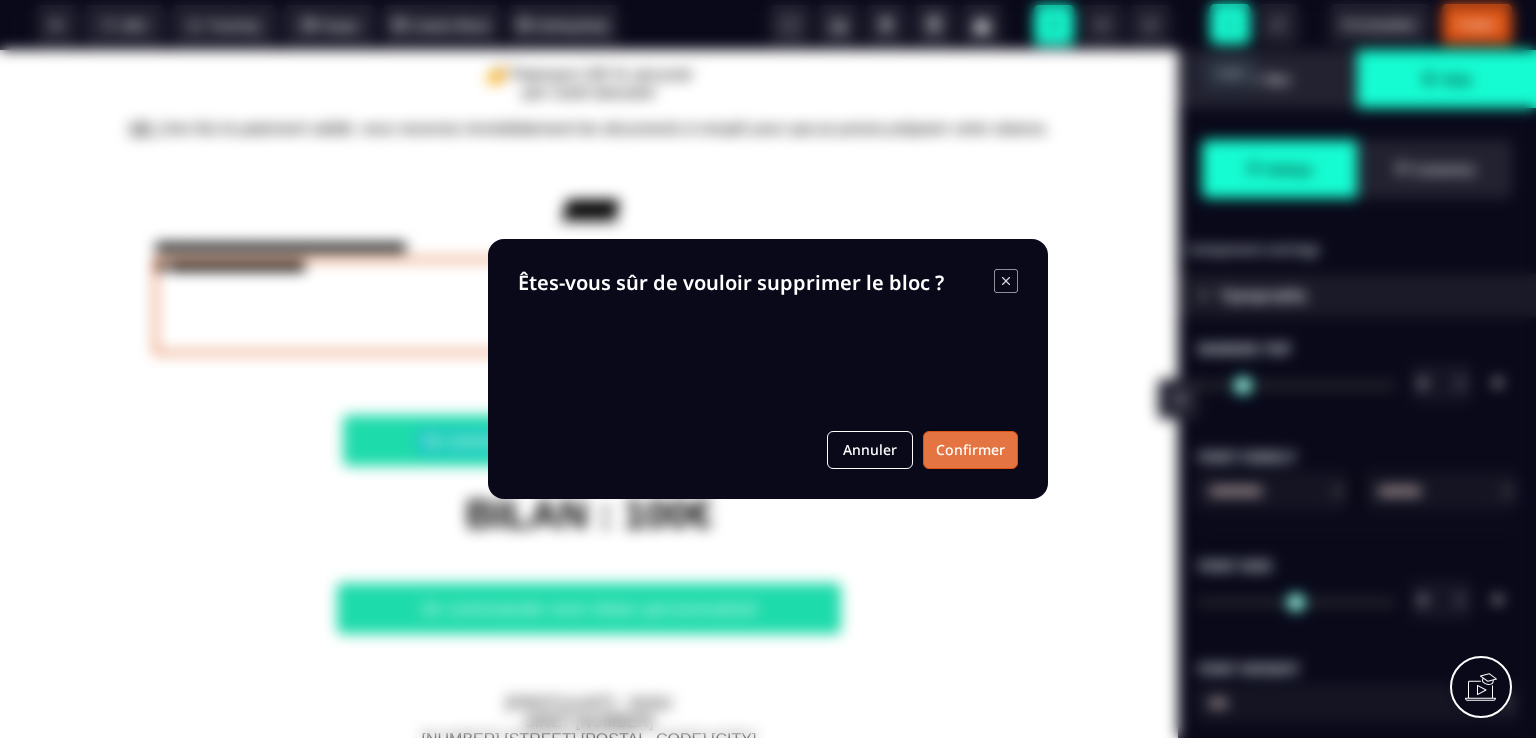 click on "Confirmer" at bounding box center (970, 450) 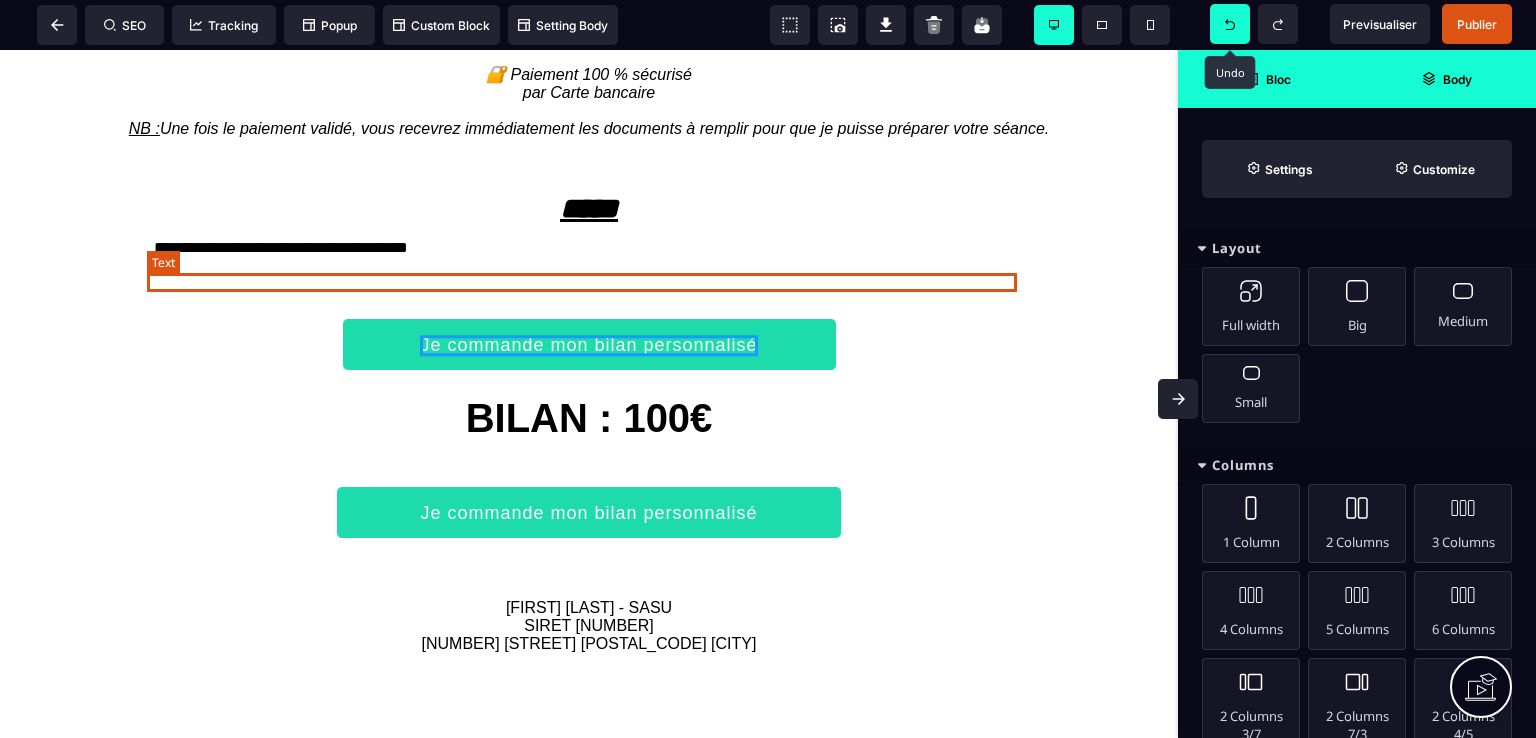 click on "**********" at bounding box center [589, 248] 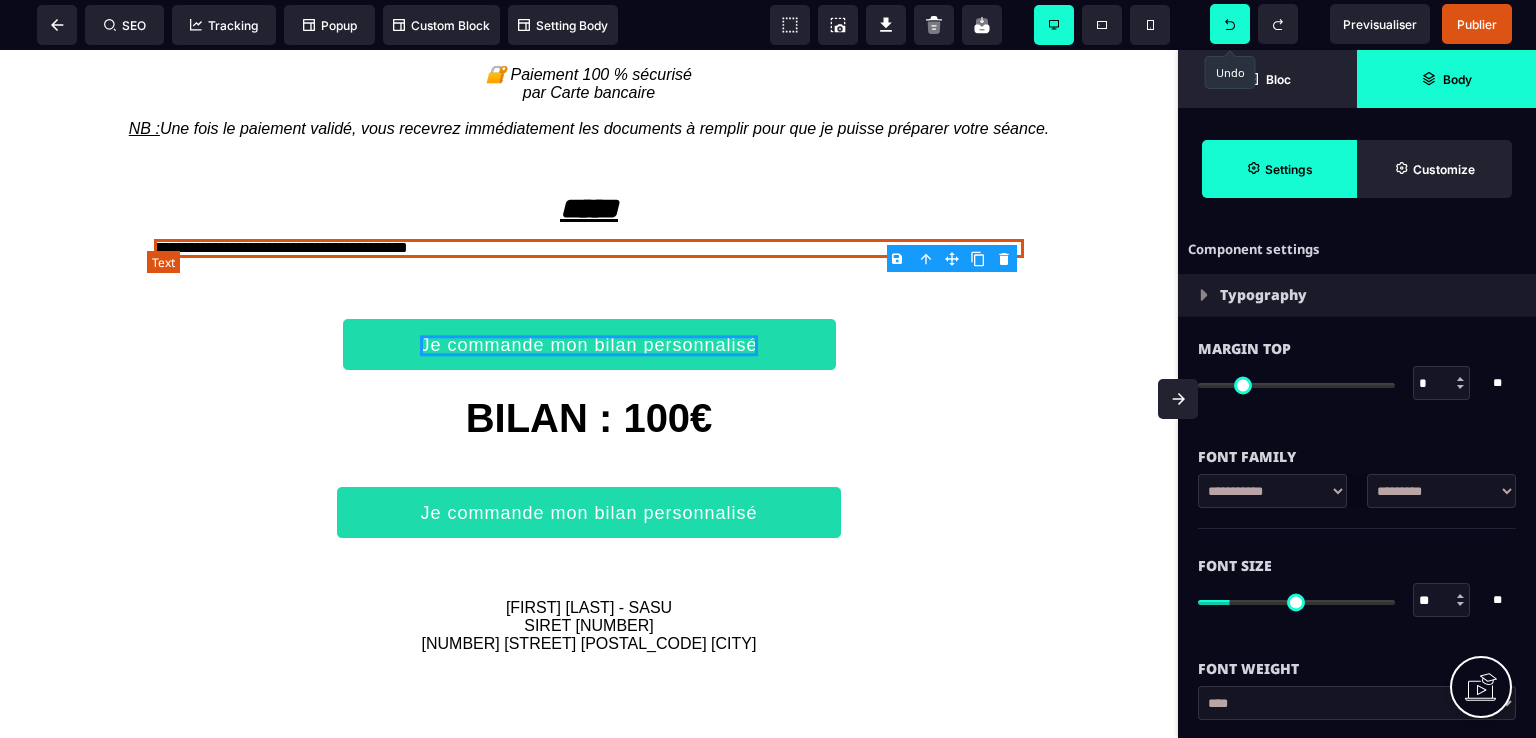 click on "**********" at bounding box center [589, 248] 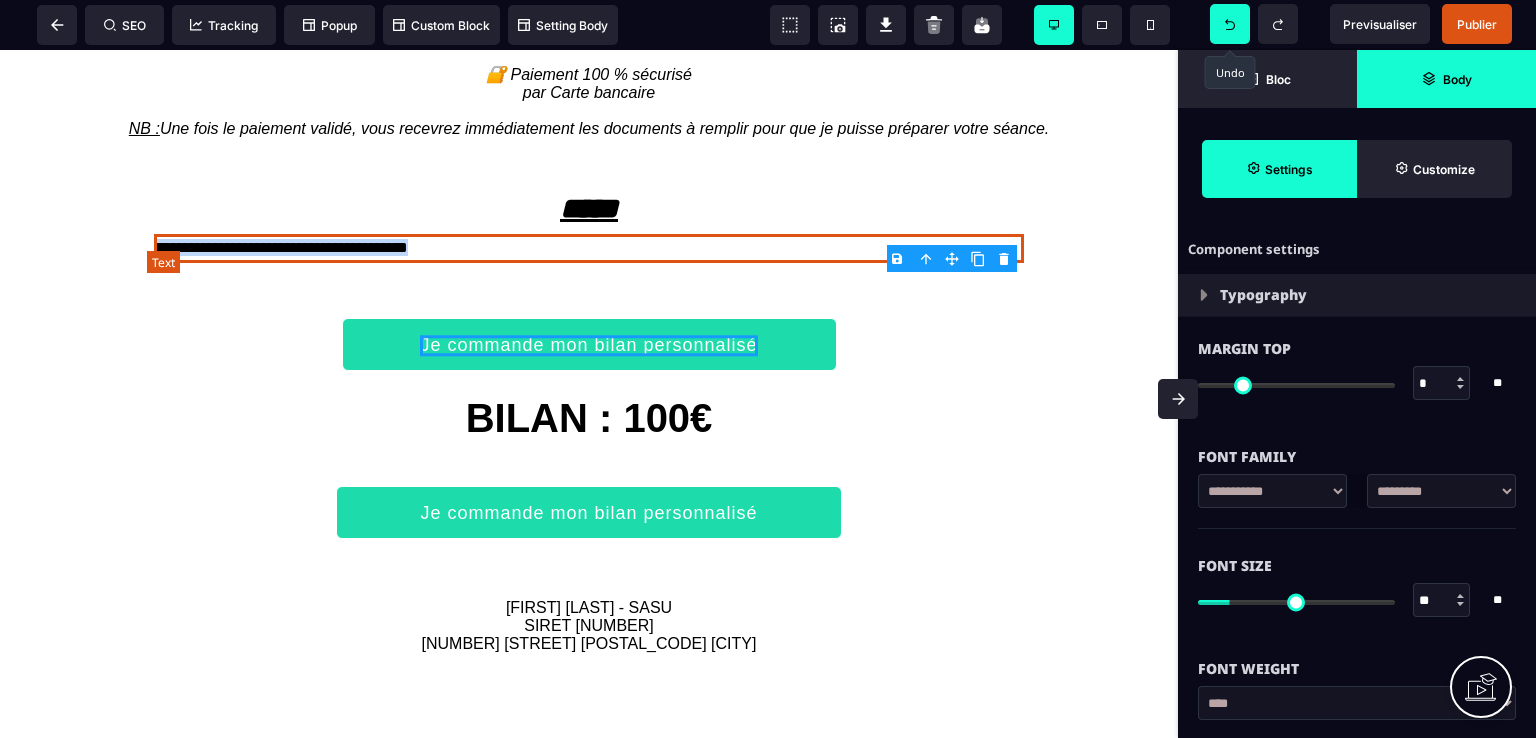click on "**********" at bounding box center [589, 248] 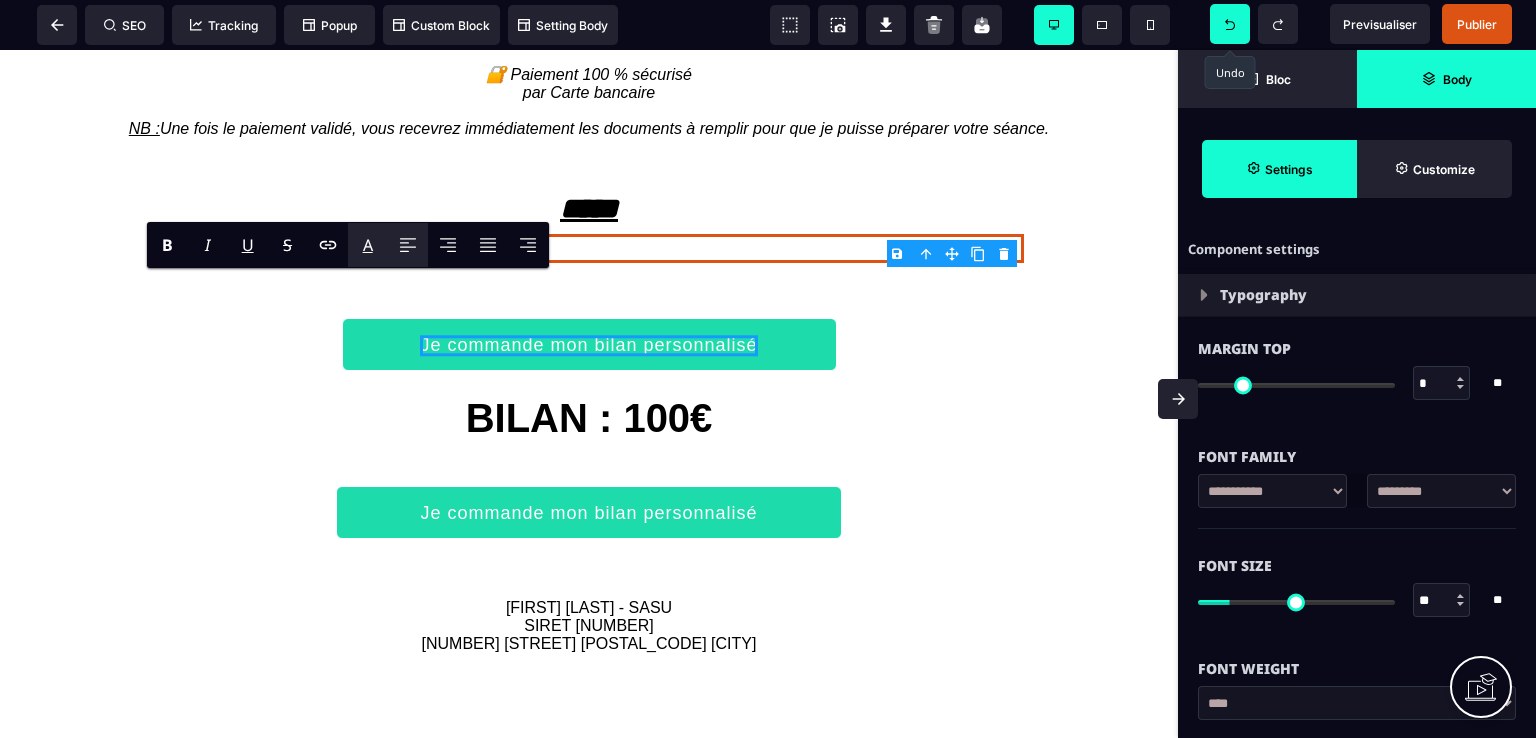scroll, scrollTop: 4078, scrollLeft: 0, axis: vertical 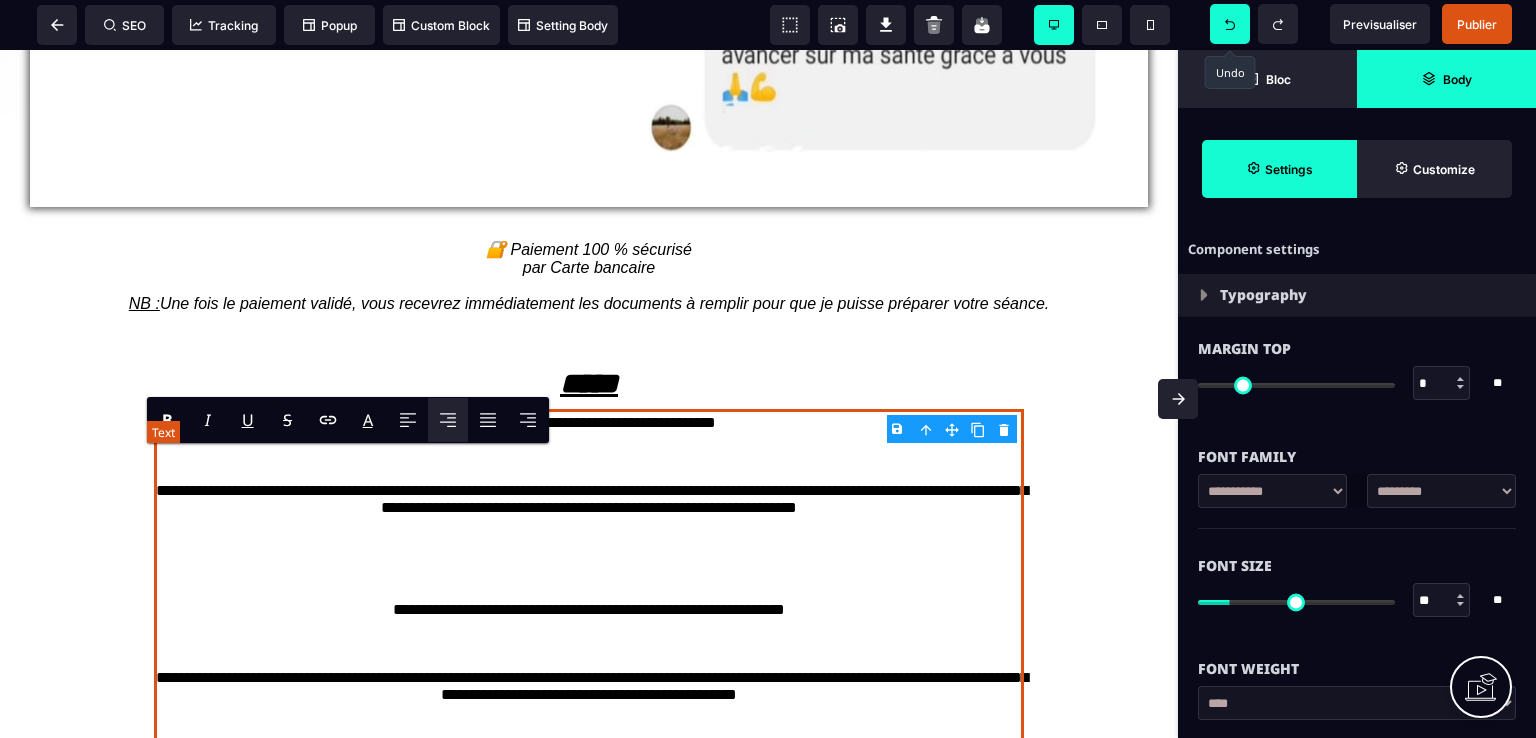 click on "**********" at bounding box center [589, 1633] 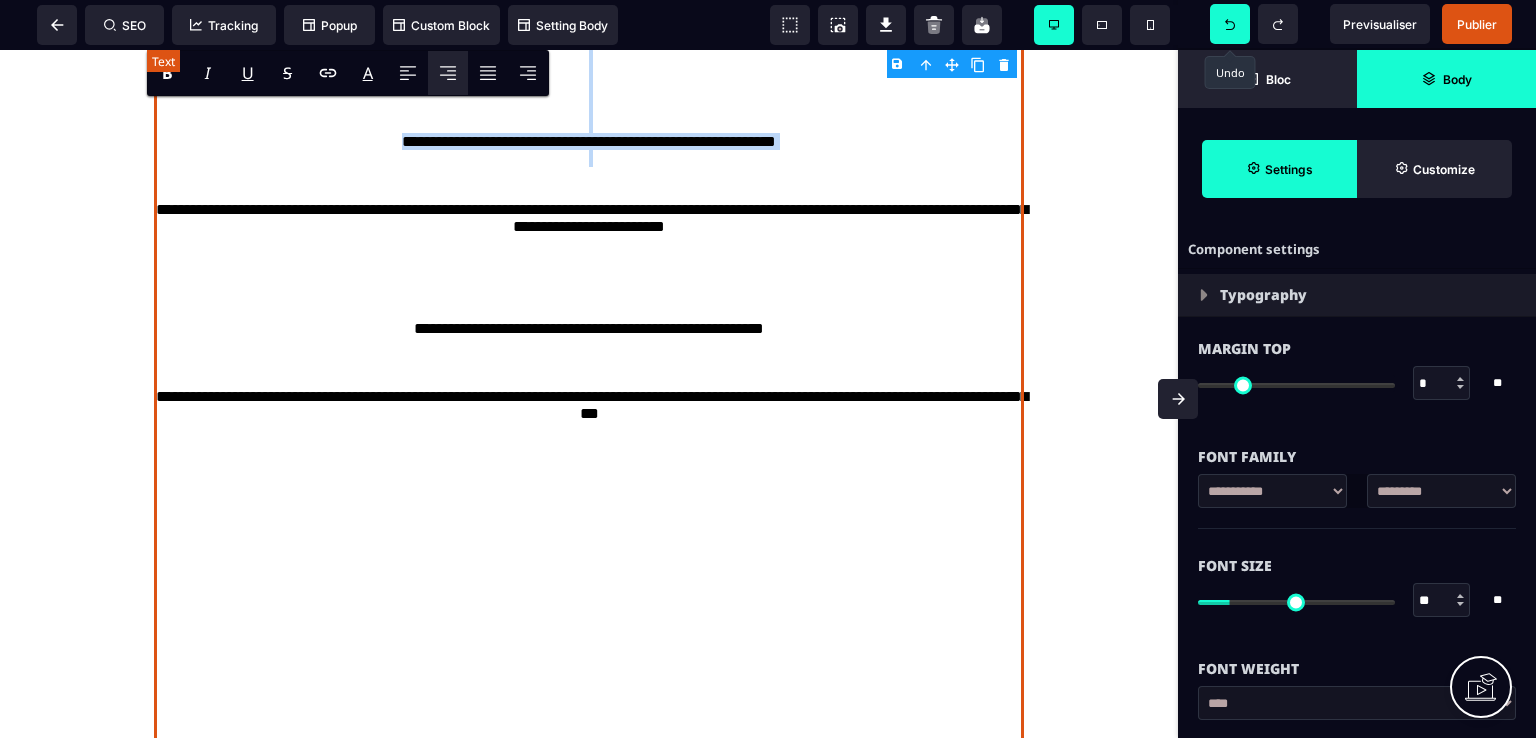 scroll, scrollTop: 4277, scrollLeft: 0, axis: vertical 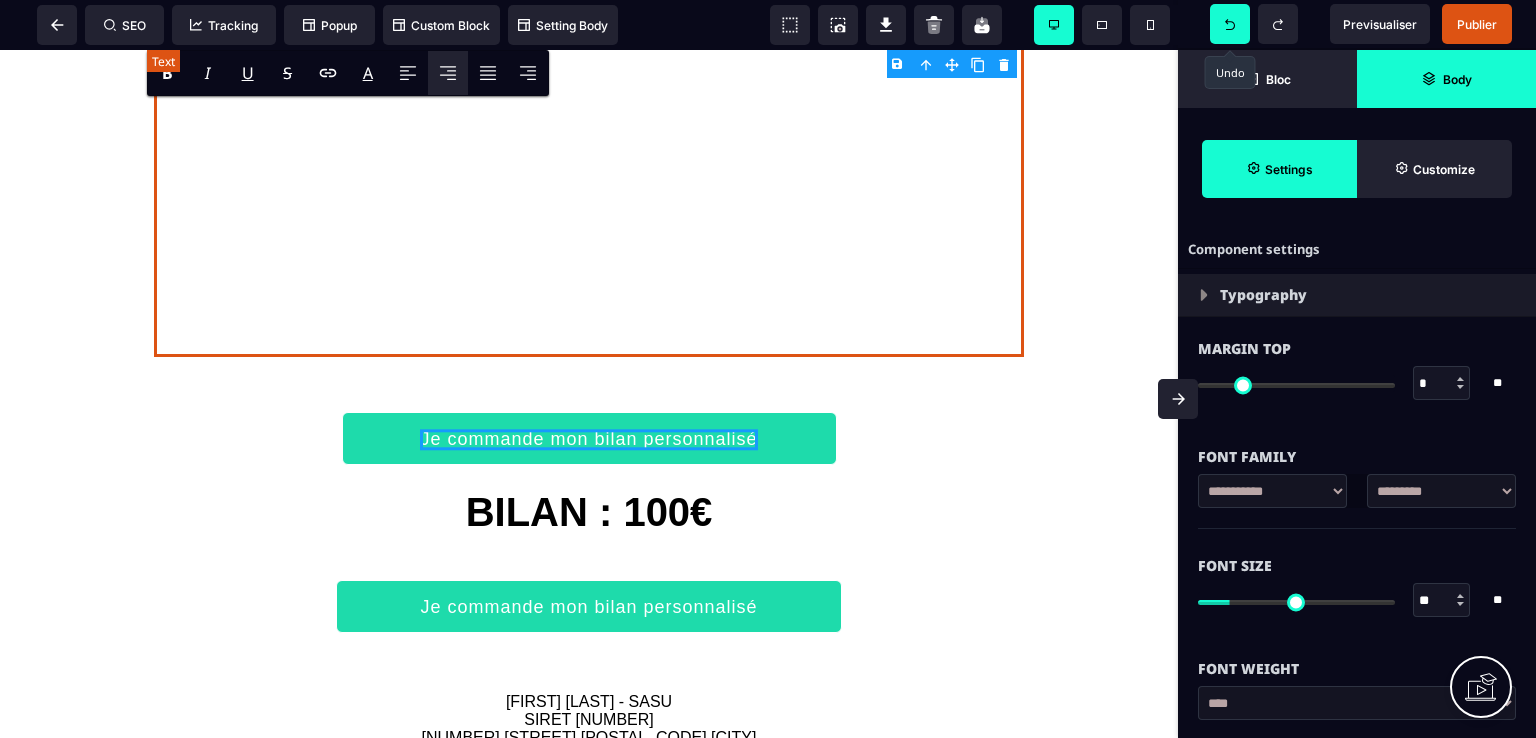 drag, startPoint x: 430, startPoint y: 465, endPoint x: 659, endPoint y: 359, distance: 252.34302 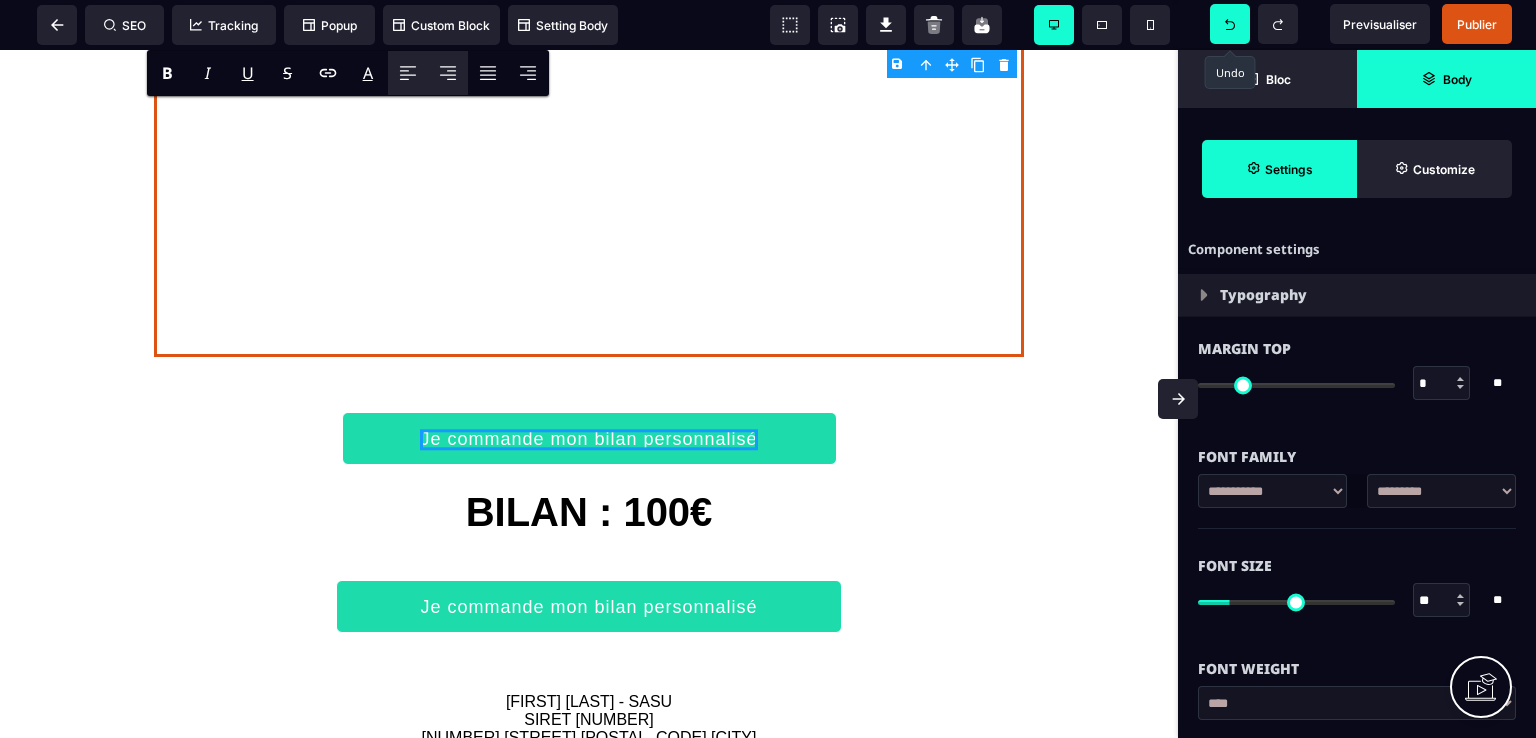 click 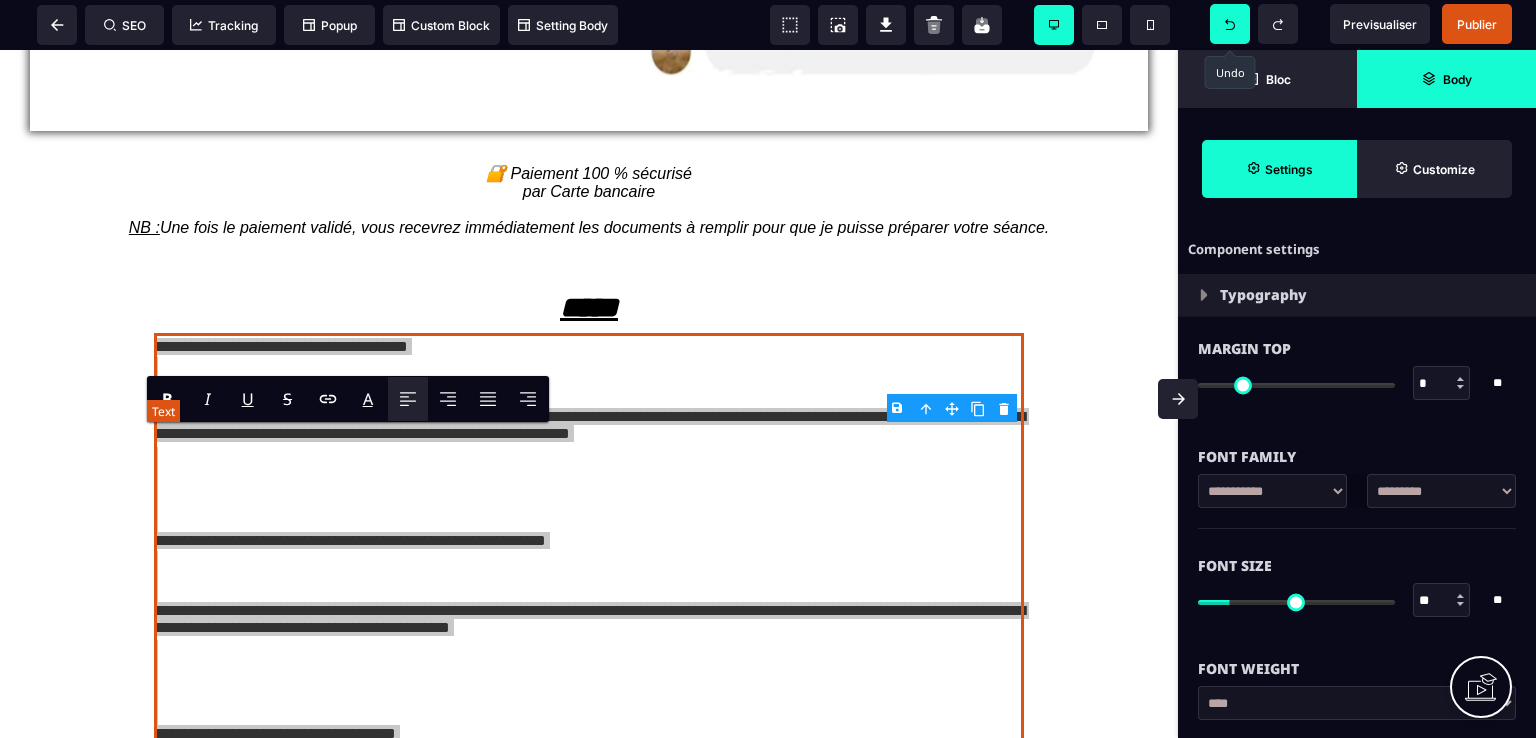 scroll, scrollTop: 2097, scrollLeft: 0, axis: vertical 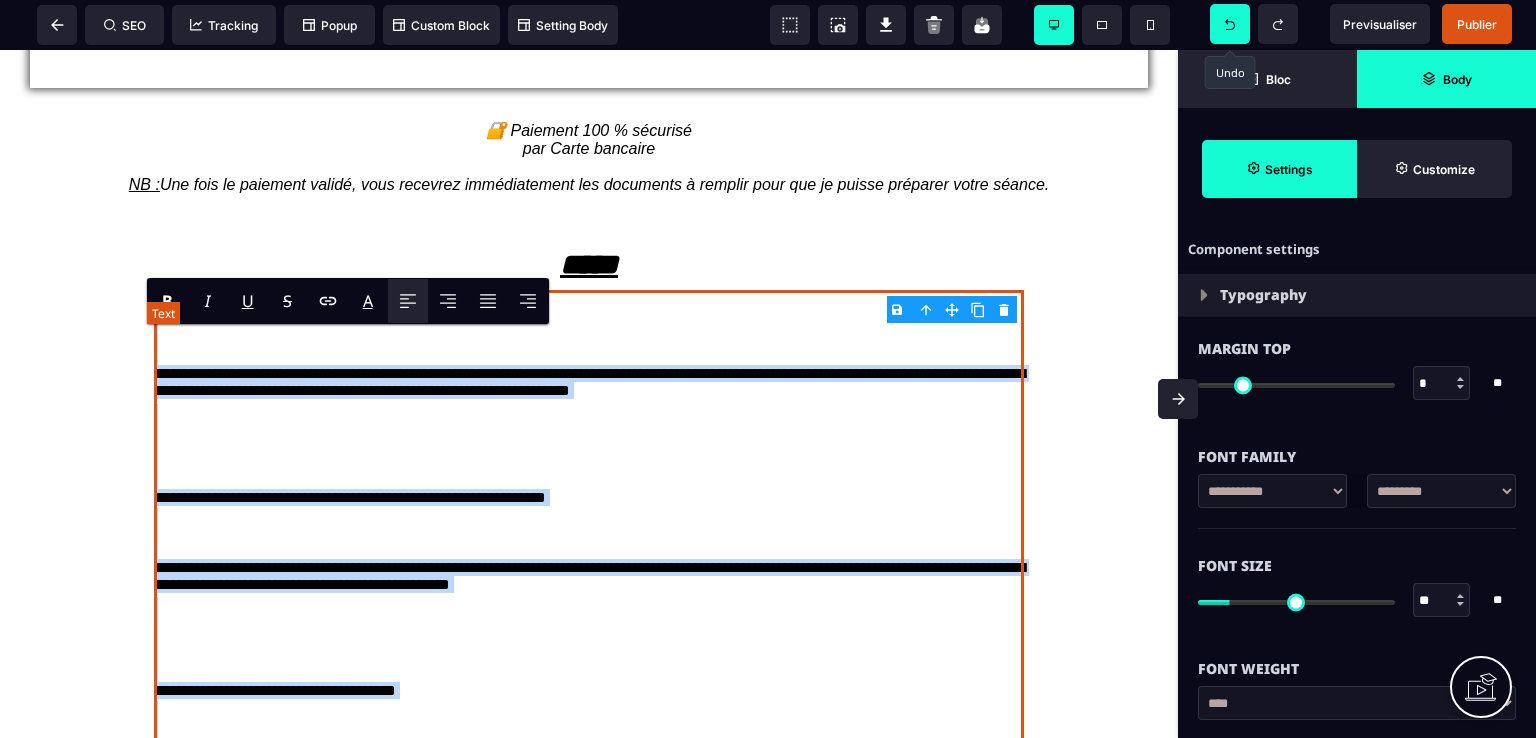 click on "**********" at bounding box center (589, 498) 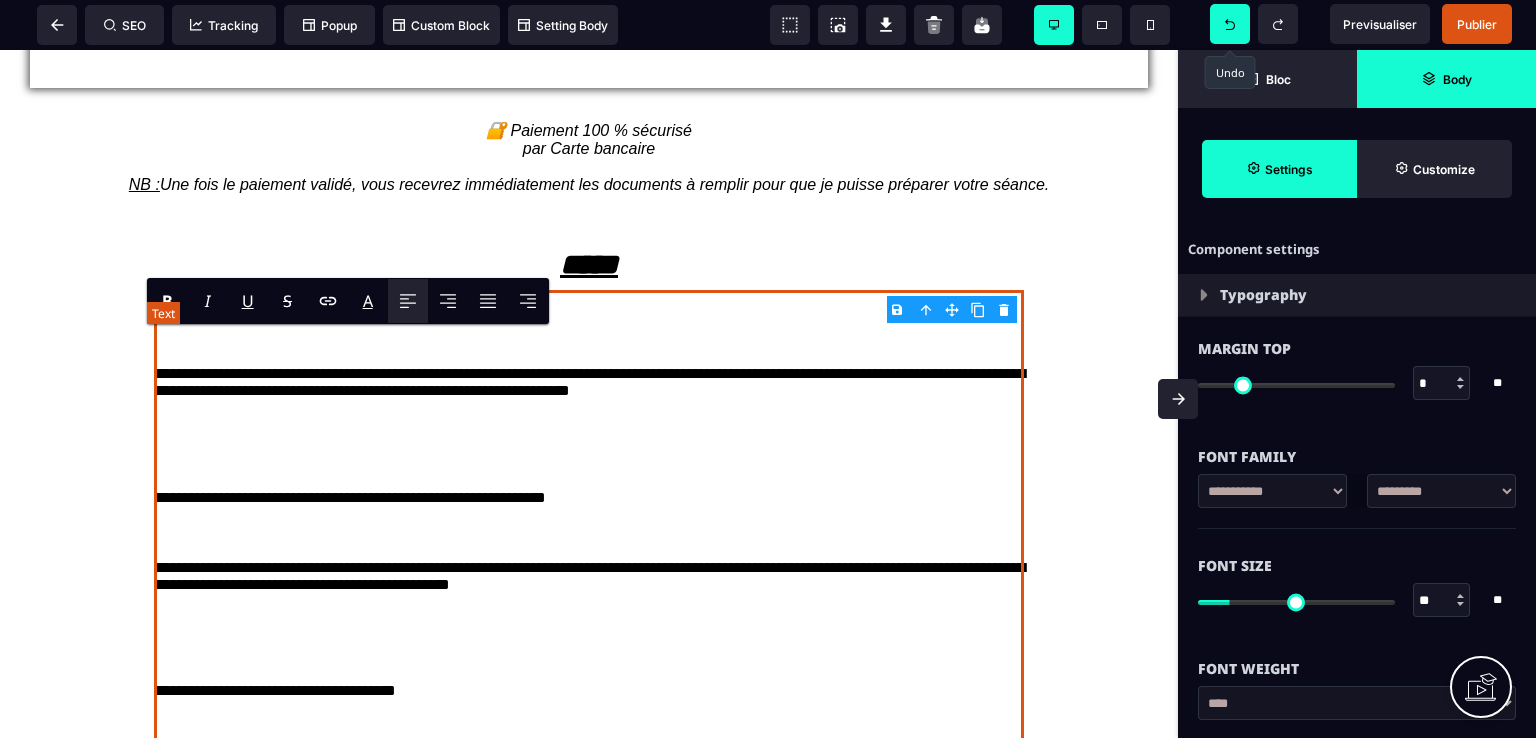 click at bounding box center (589, 356) 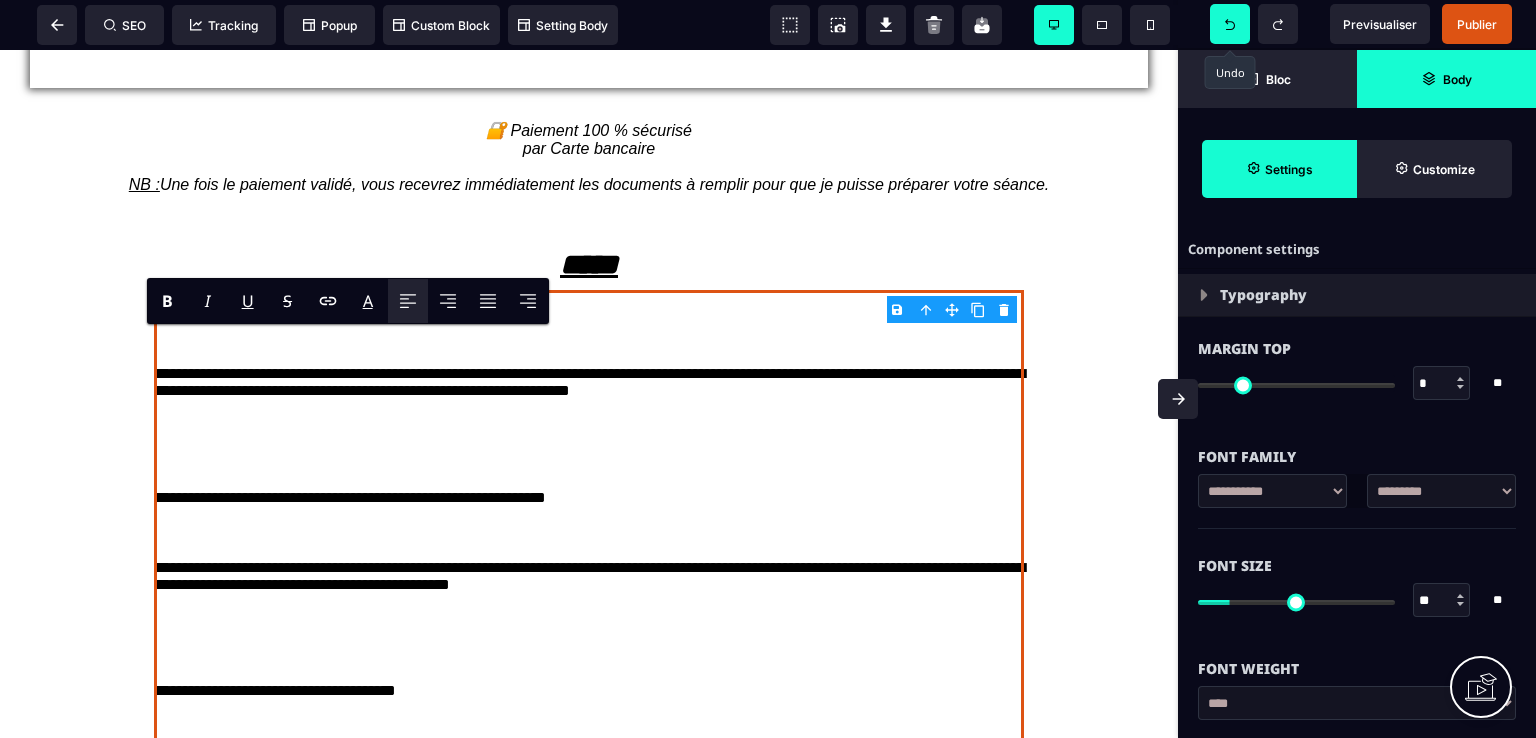 click on "**********" at bounding box center [589, 865] 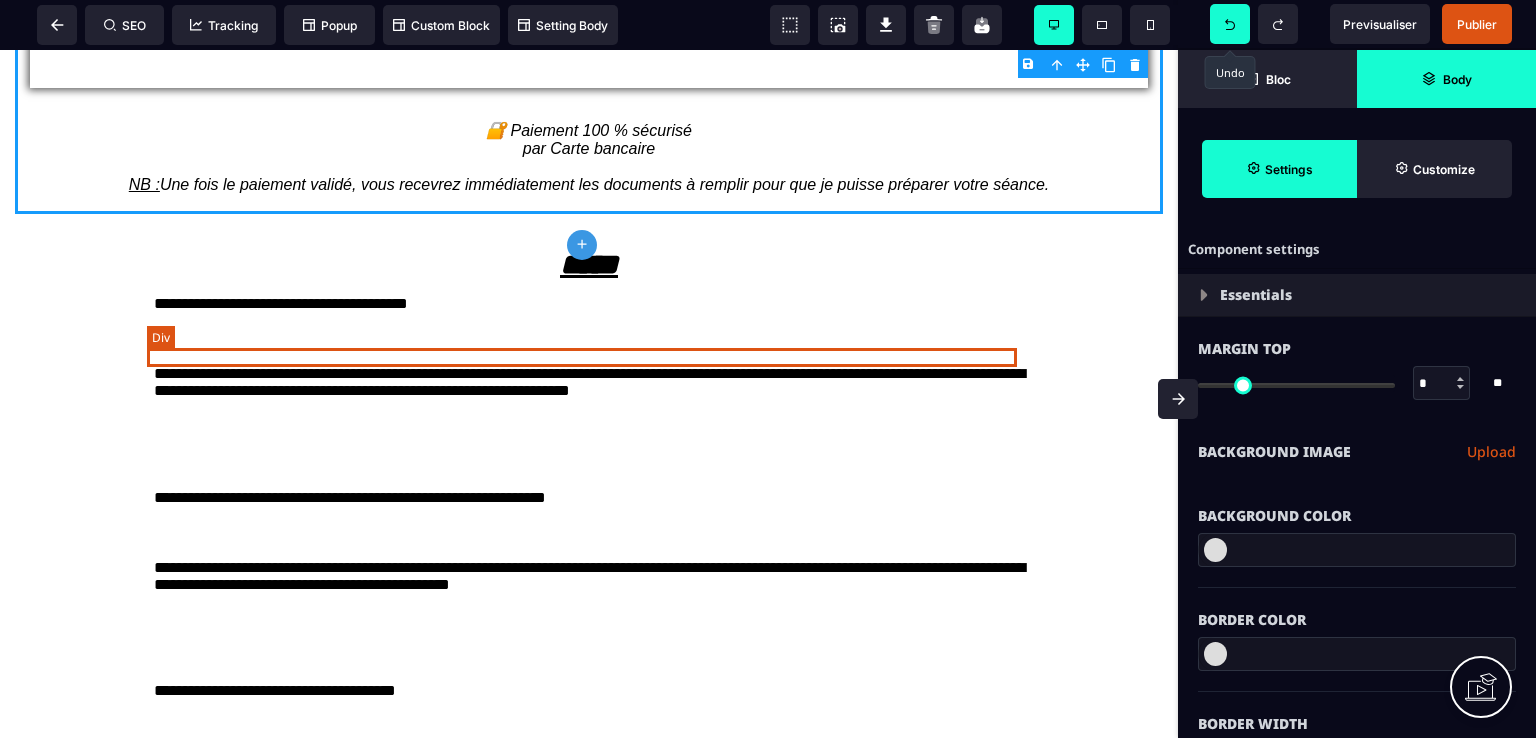 click at bounding box center (589, 322) 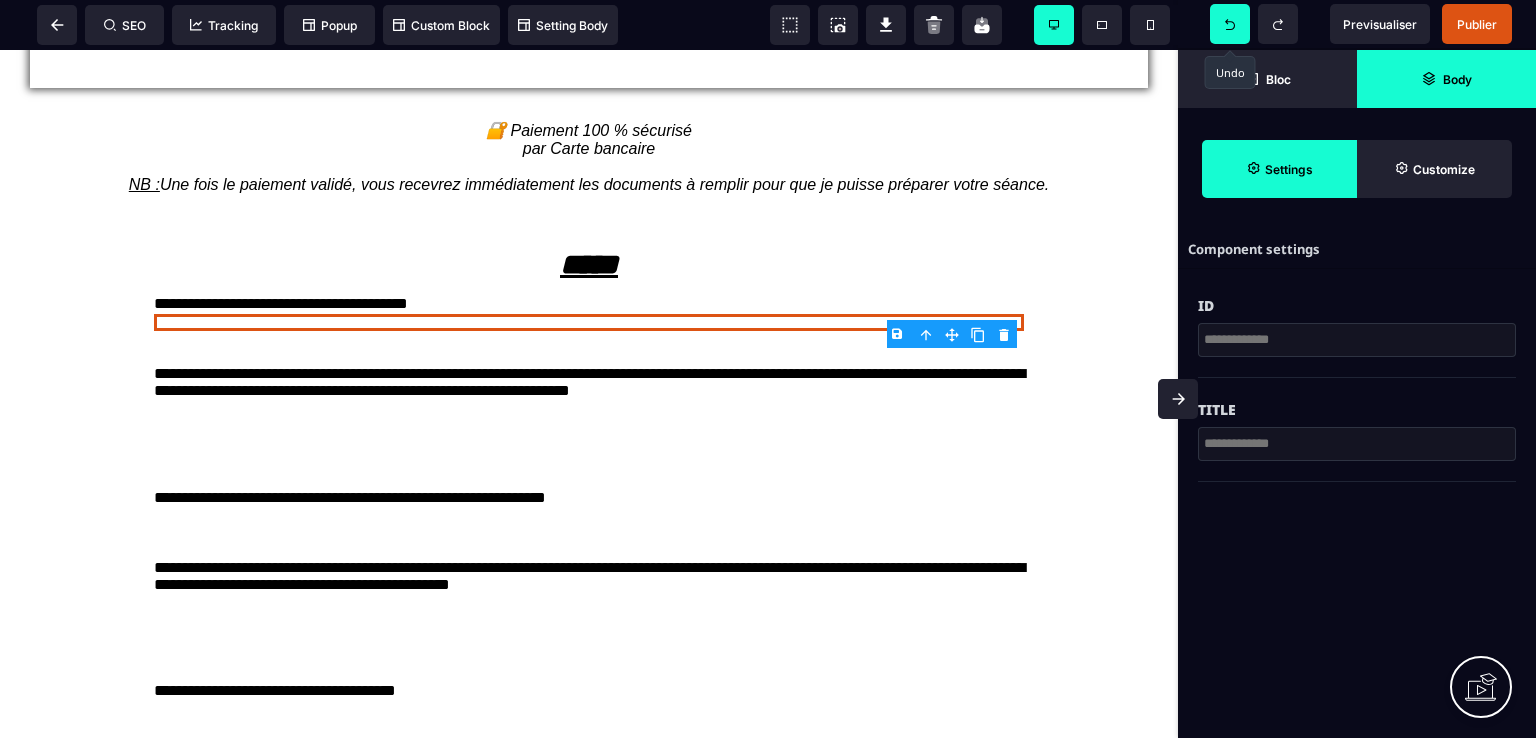 click on "B I U S
A *******
Div
SEO
Tracking
Popup" at bounding box center [768, 369] 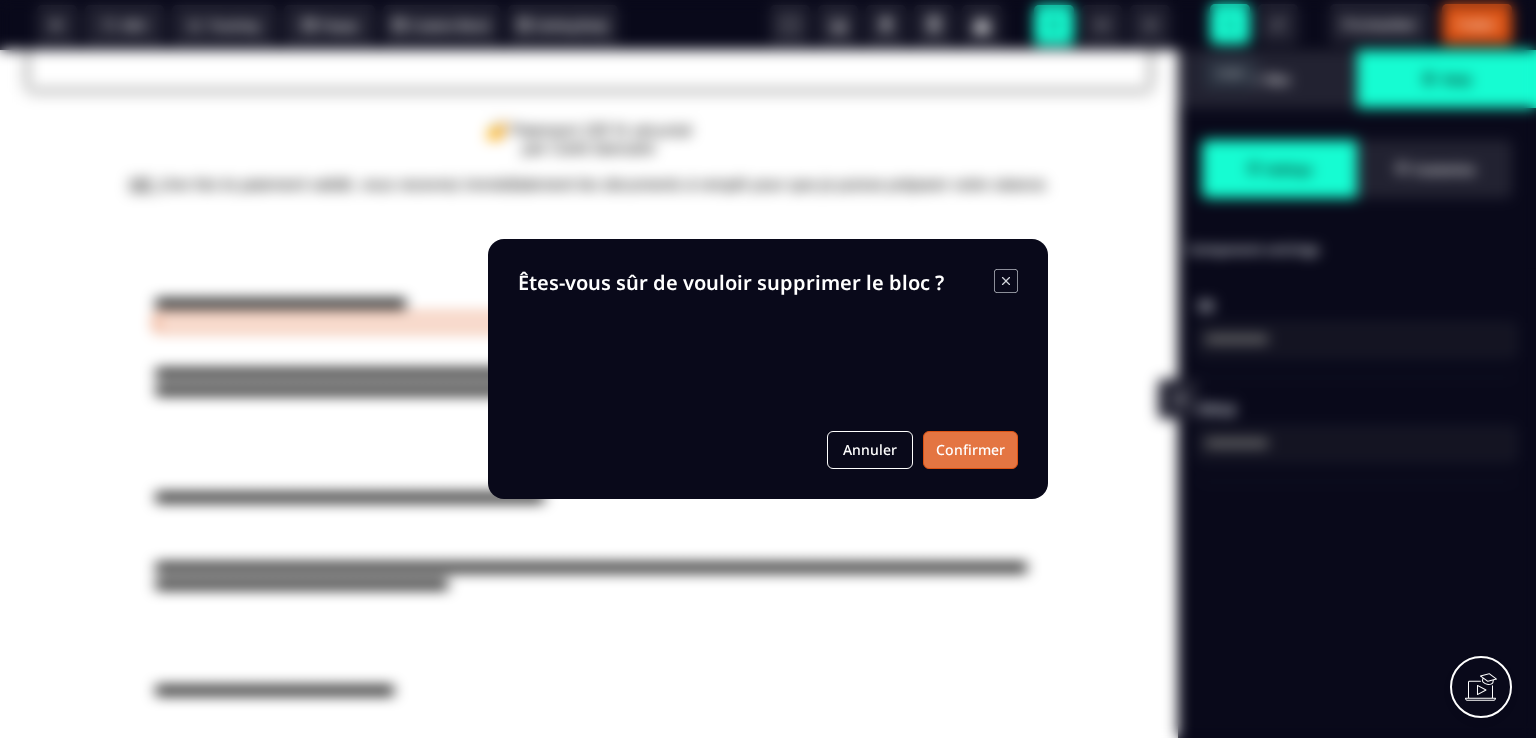 click on "Confirmer" at bounding box center (970, 450) 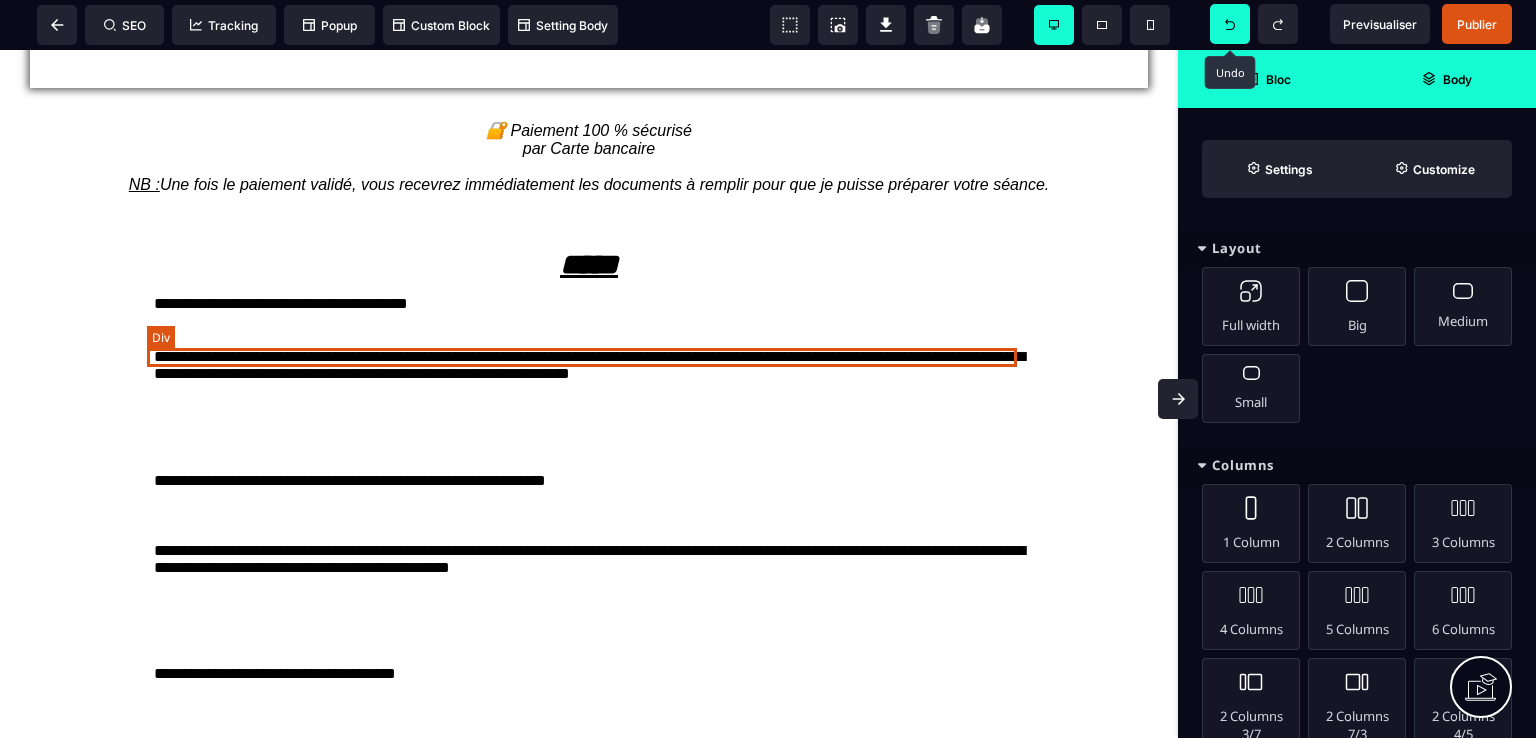 click at bounding box center (589, 322) 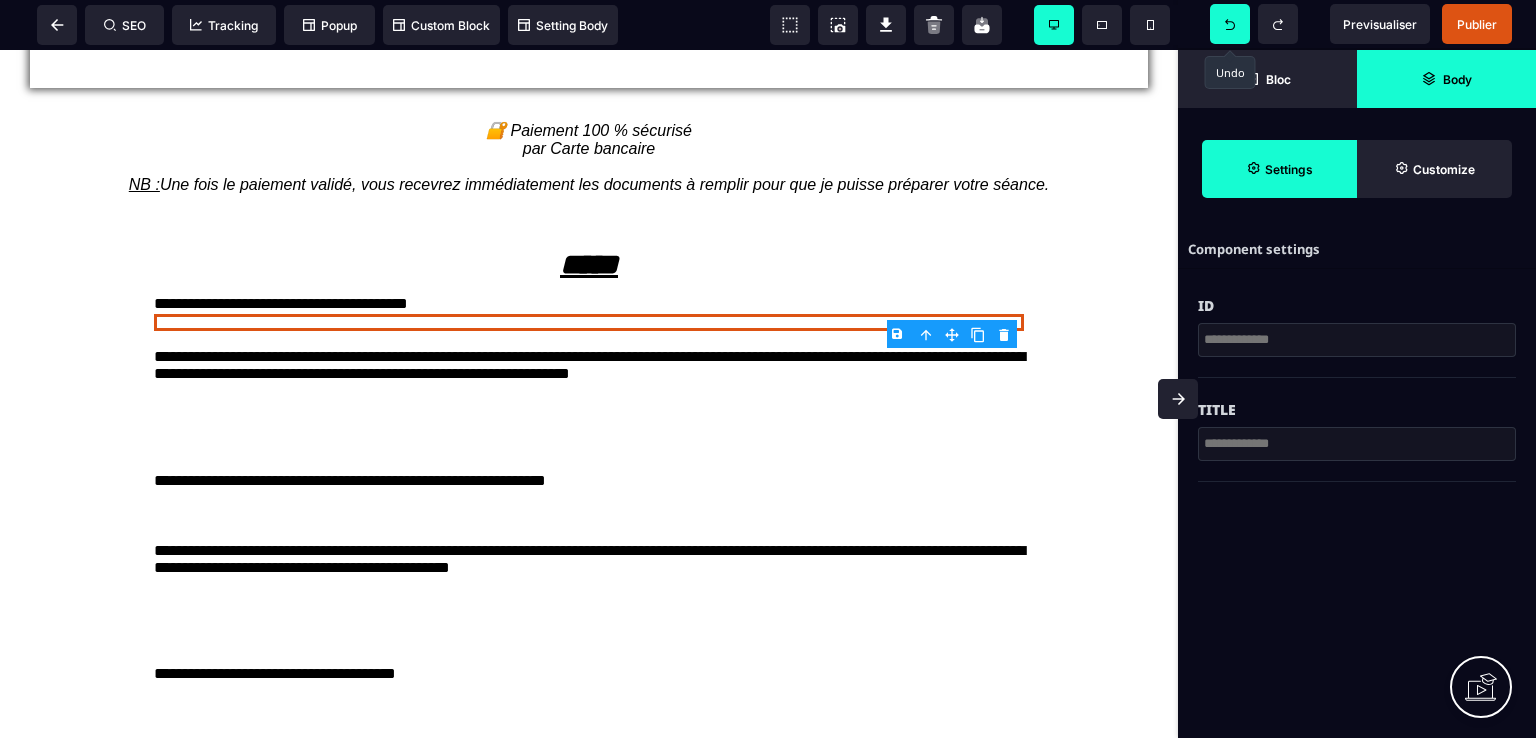 click on "B I U S
A *******
Div
SEO
Tracking
Popup" at bounding box center (768, 369) 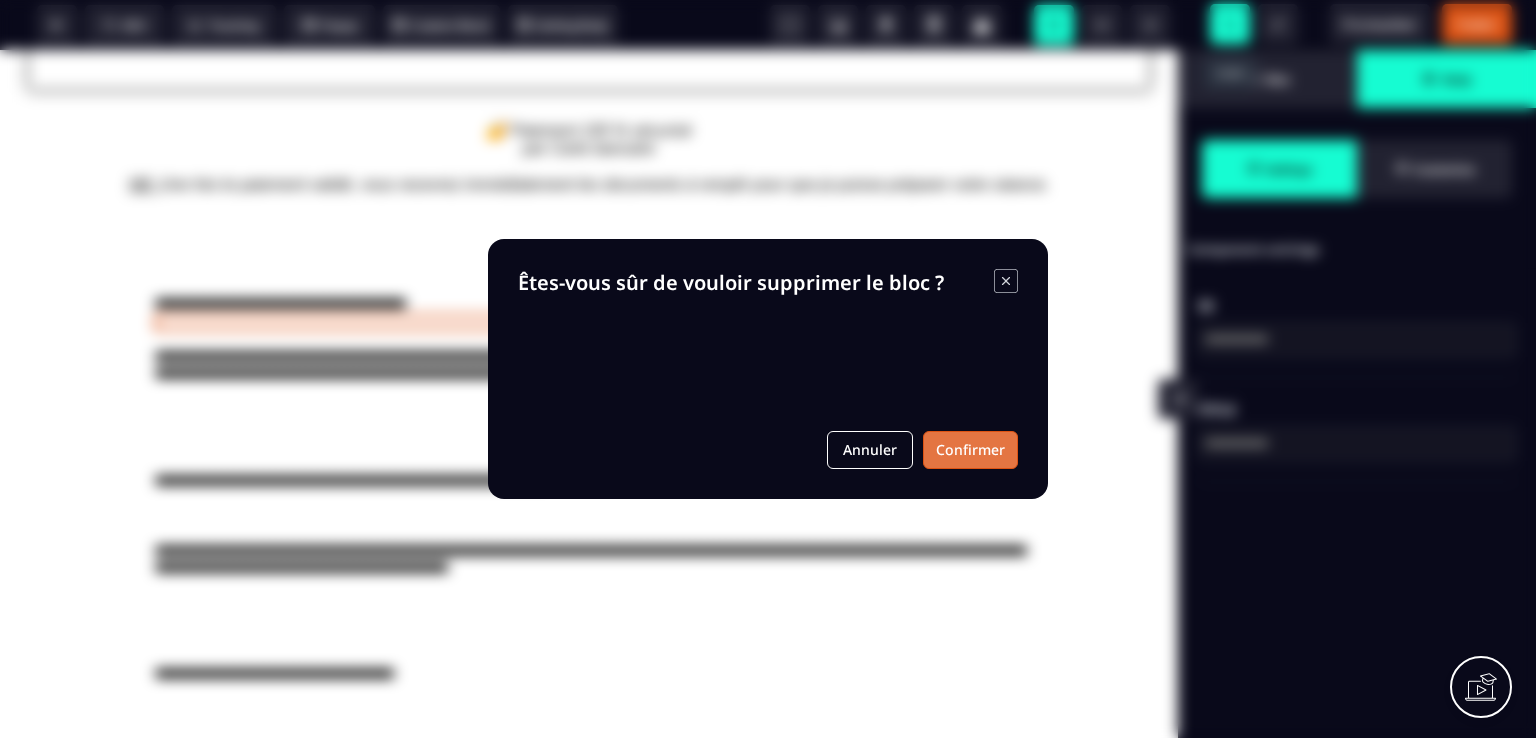 click on "Confirmer" at bounding box center [970, 450] 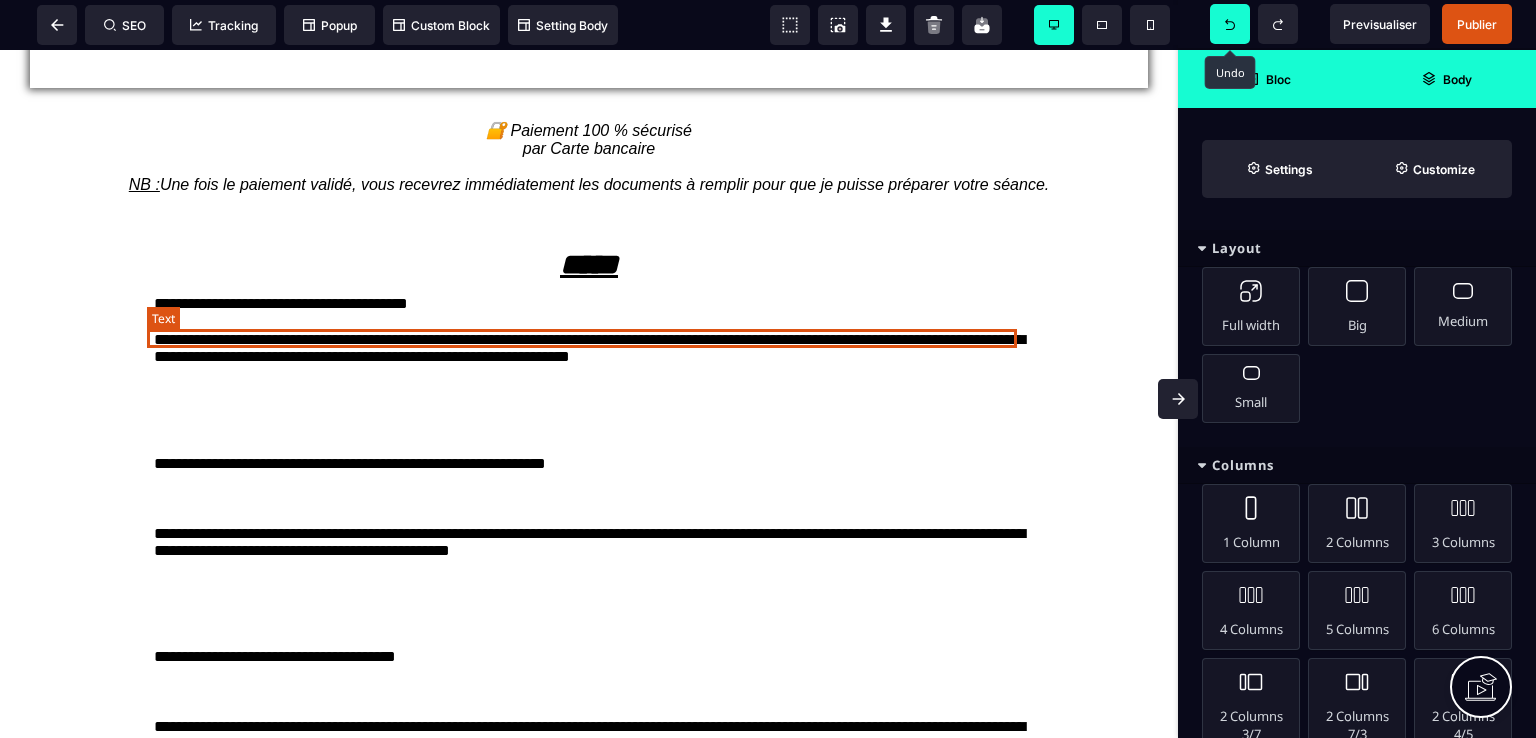 click on "**********" at bounding box center [589, 304] 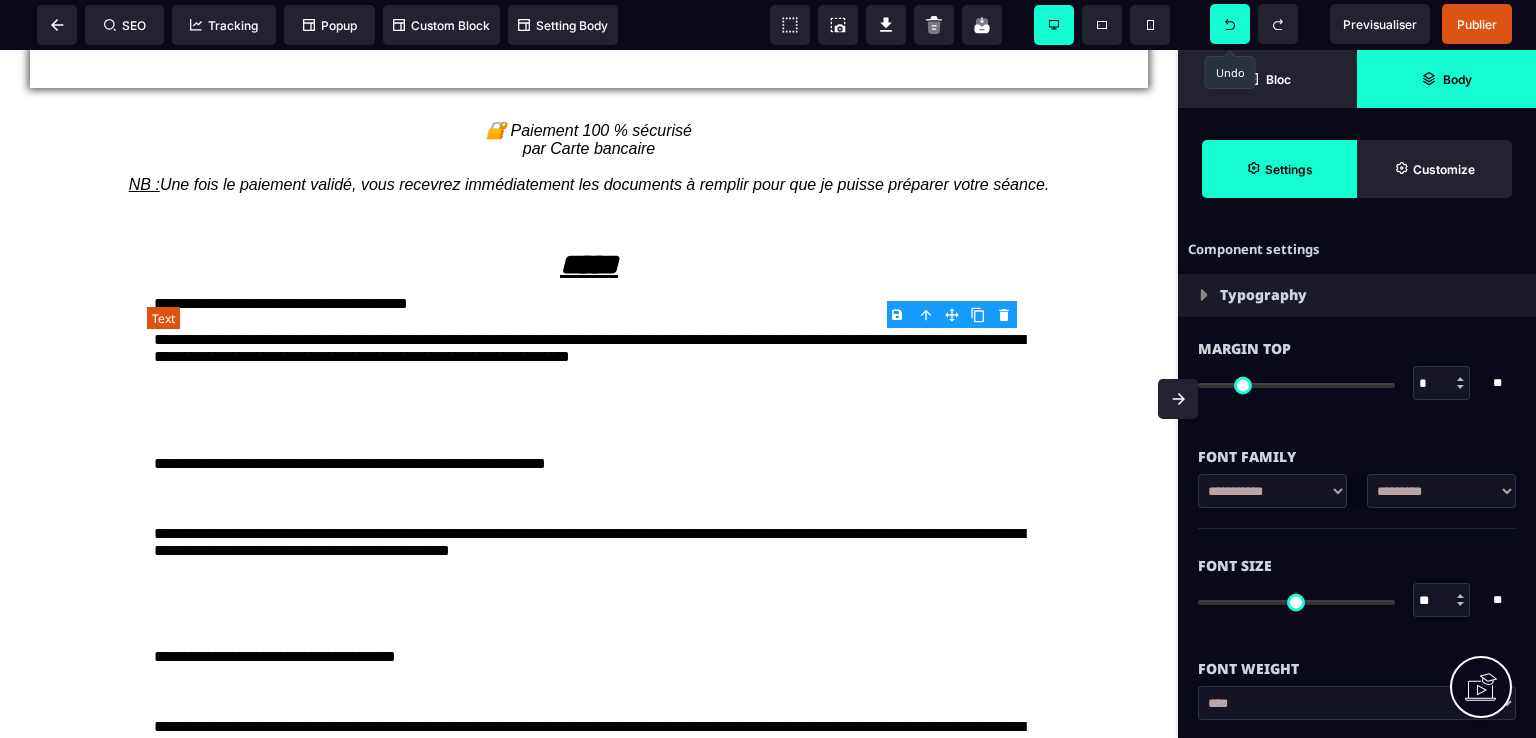 click on "**********" at bounding box center [589, 304] 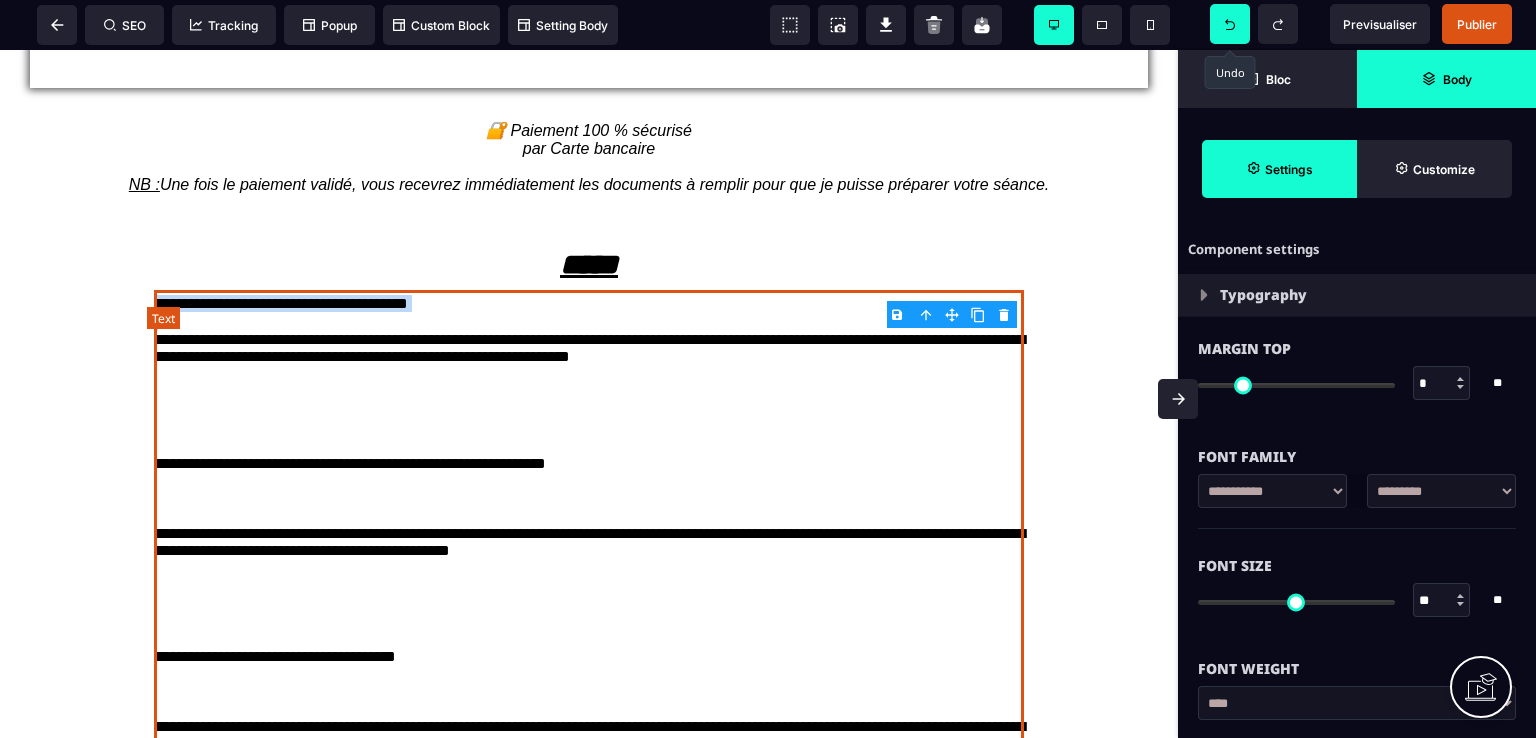 click on "**********" at bounding box center (589, 304) 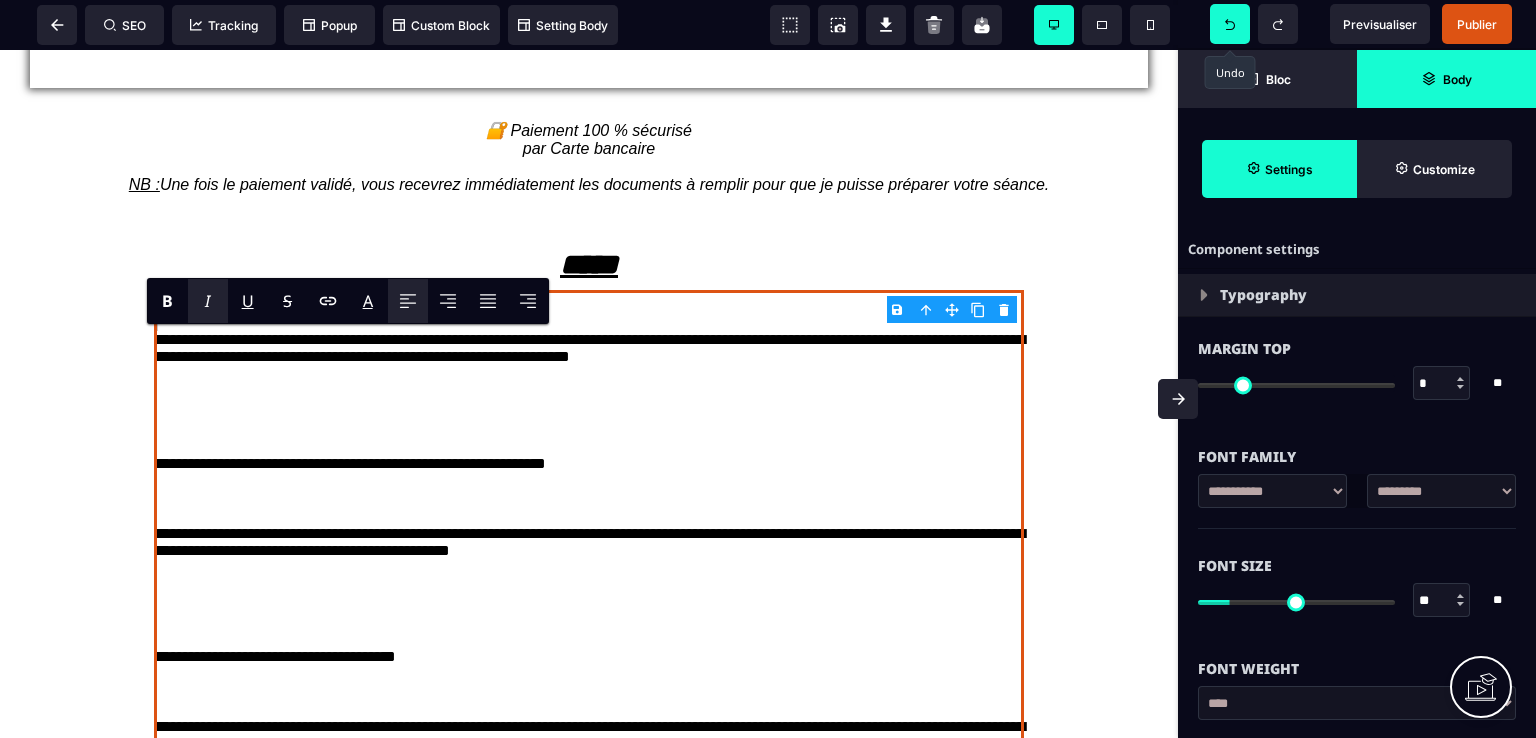 click on "I" at bounding box center [207, 301] 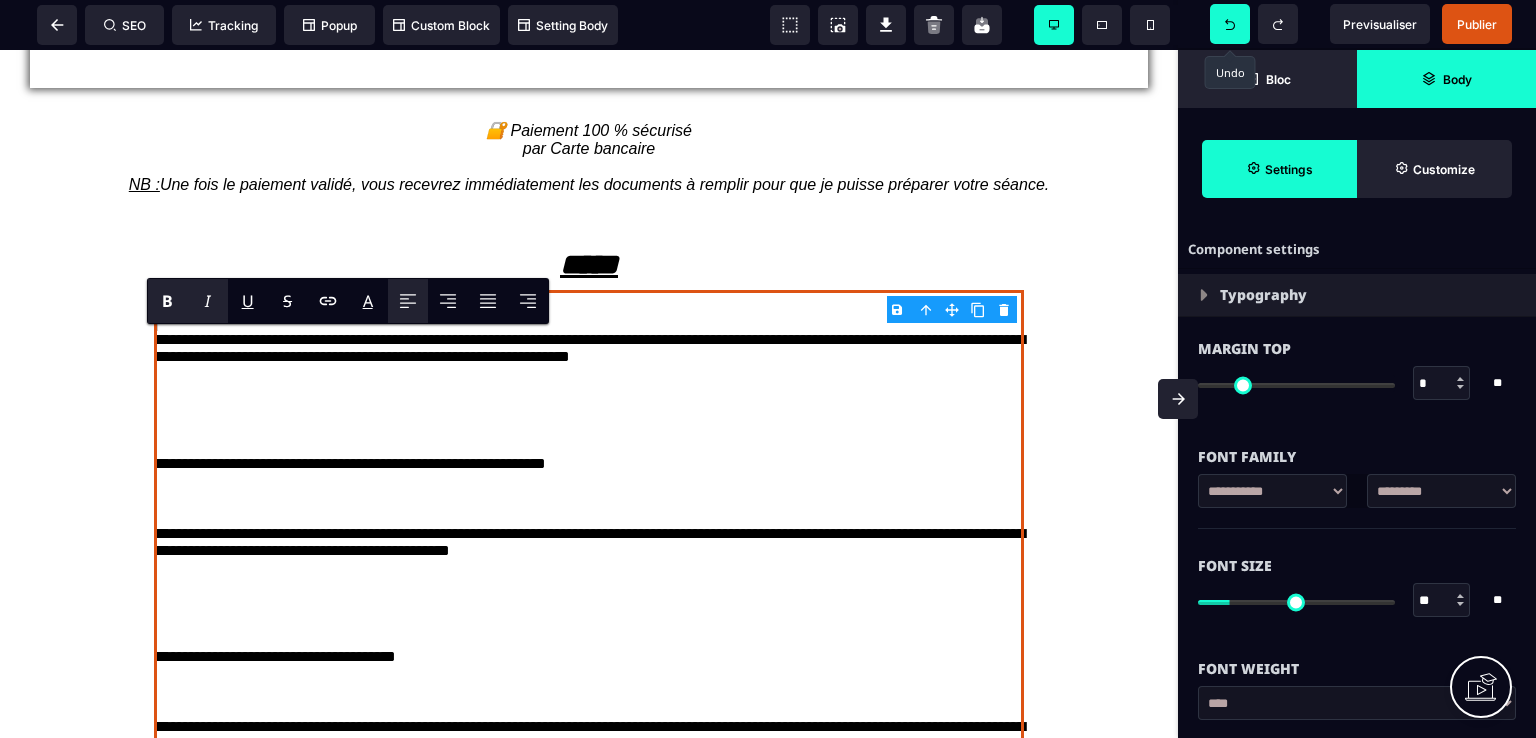 click on "B" at bounding box center [167, 301] 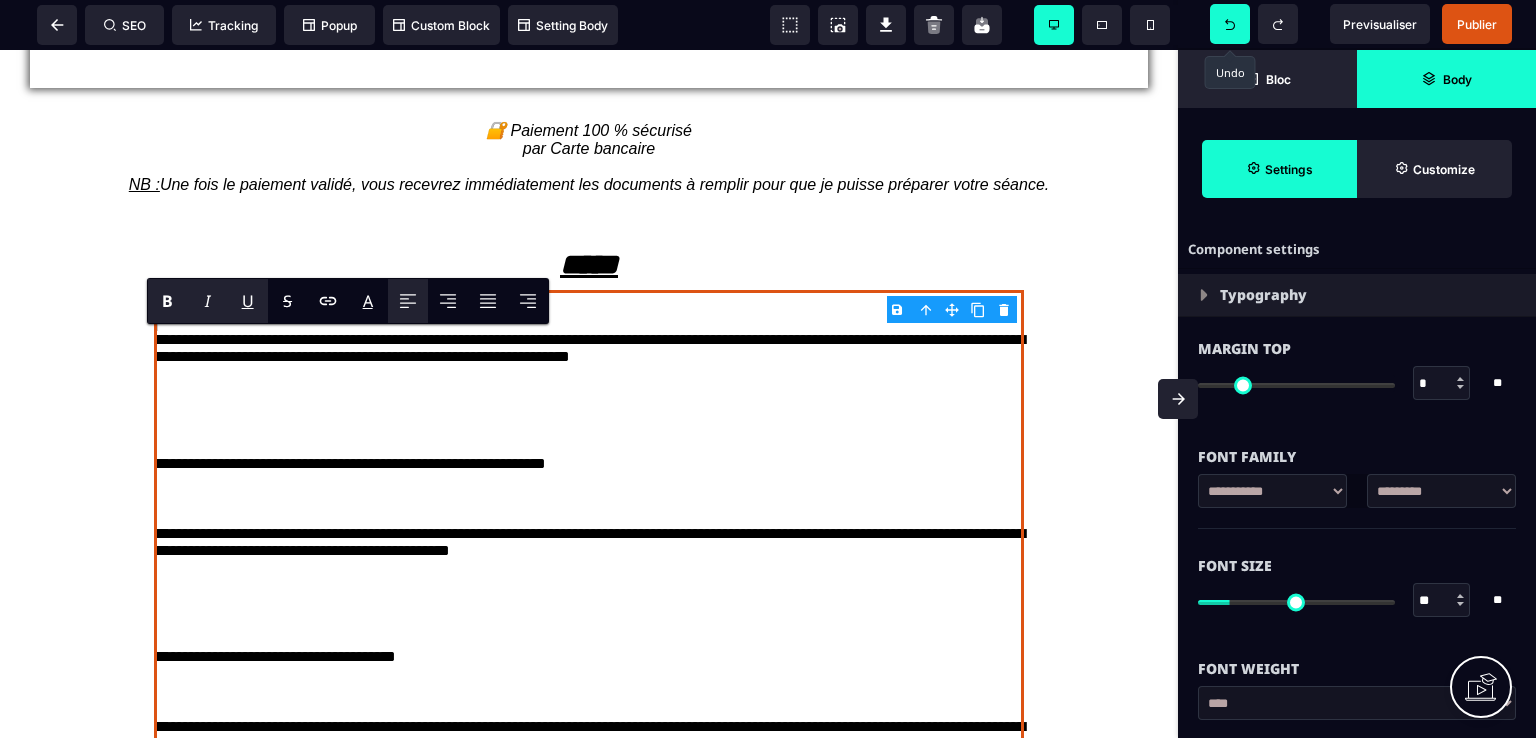 click on "U" at bounding box center [248, 301] 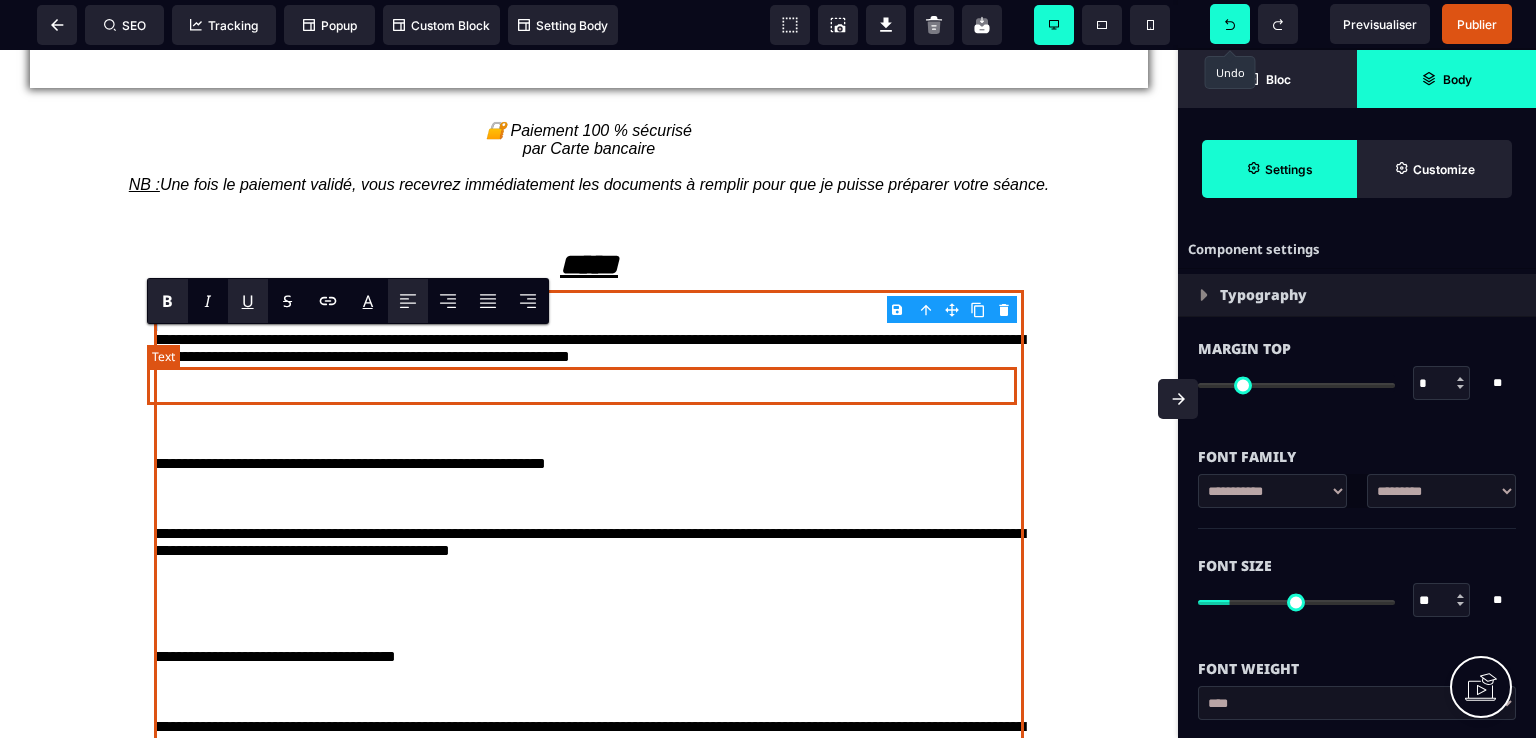 click on "**********" at bounding box center [589, 350] 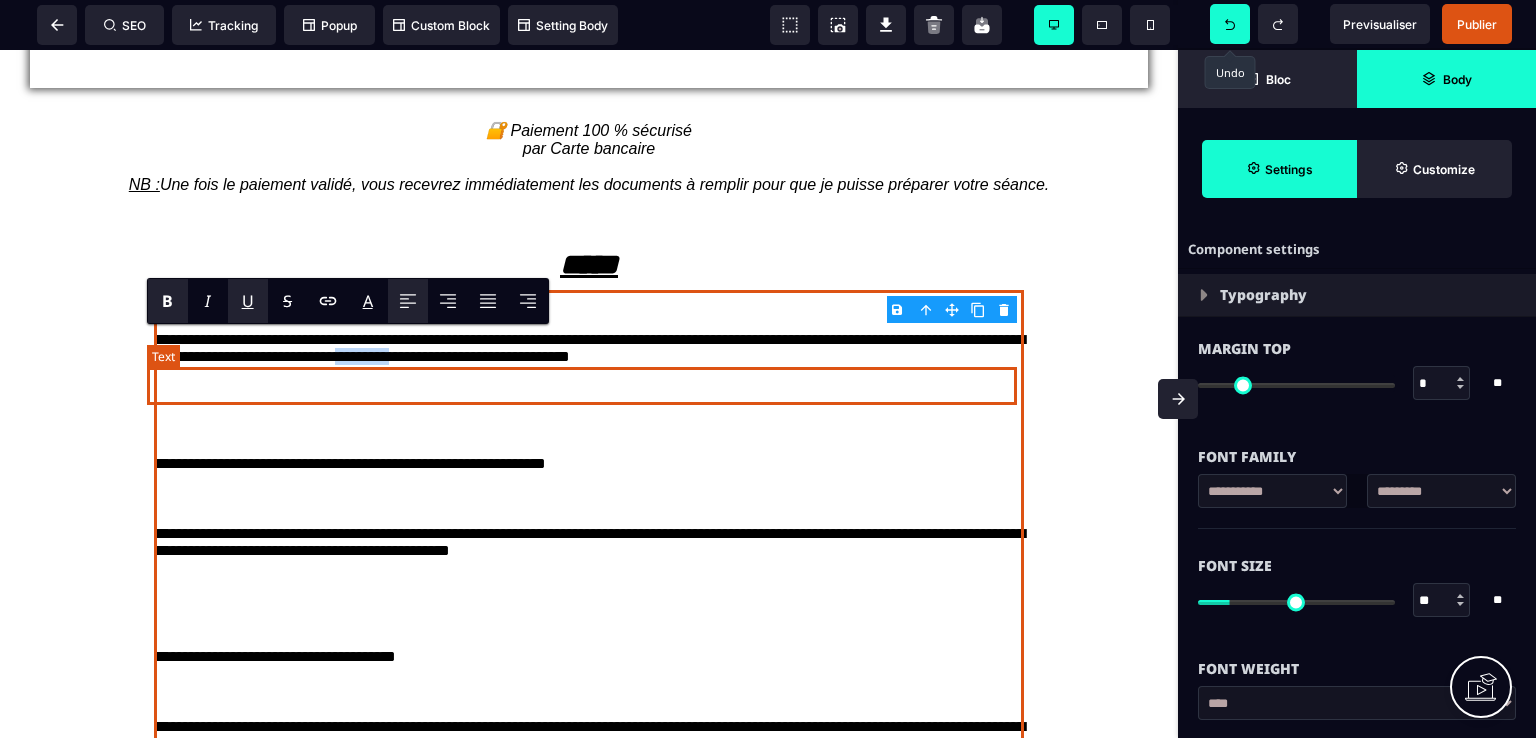 click on "**********" at bounding box center [589, 350] 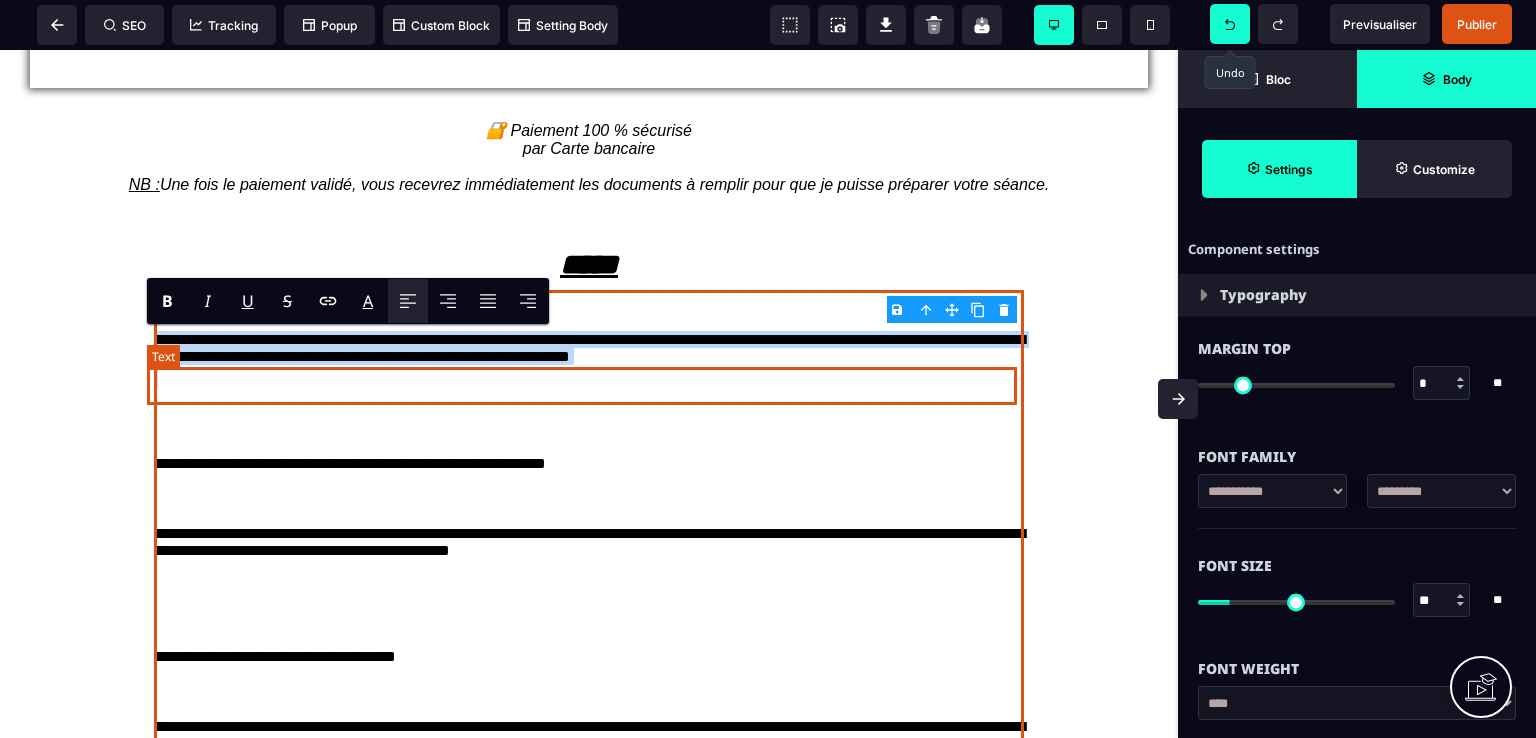 click on "**********" at bounding box center (589, 350) 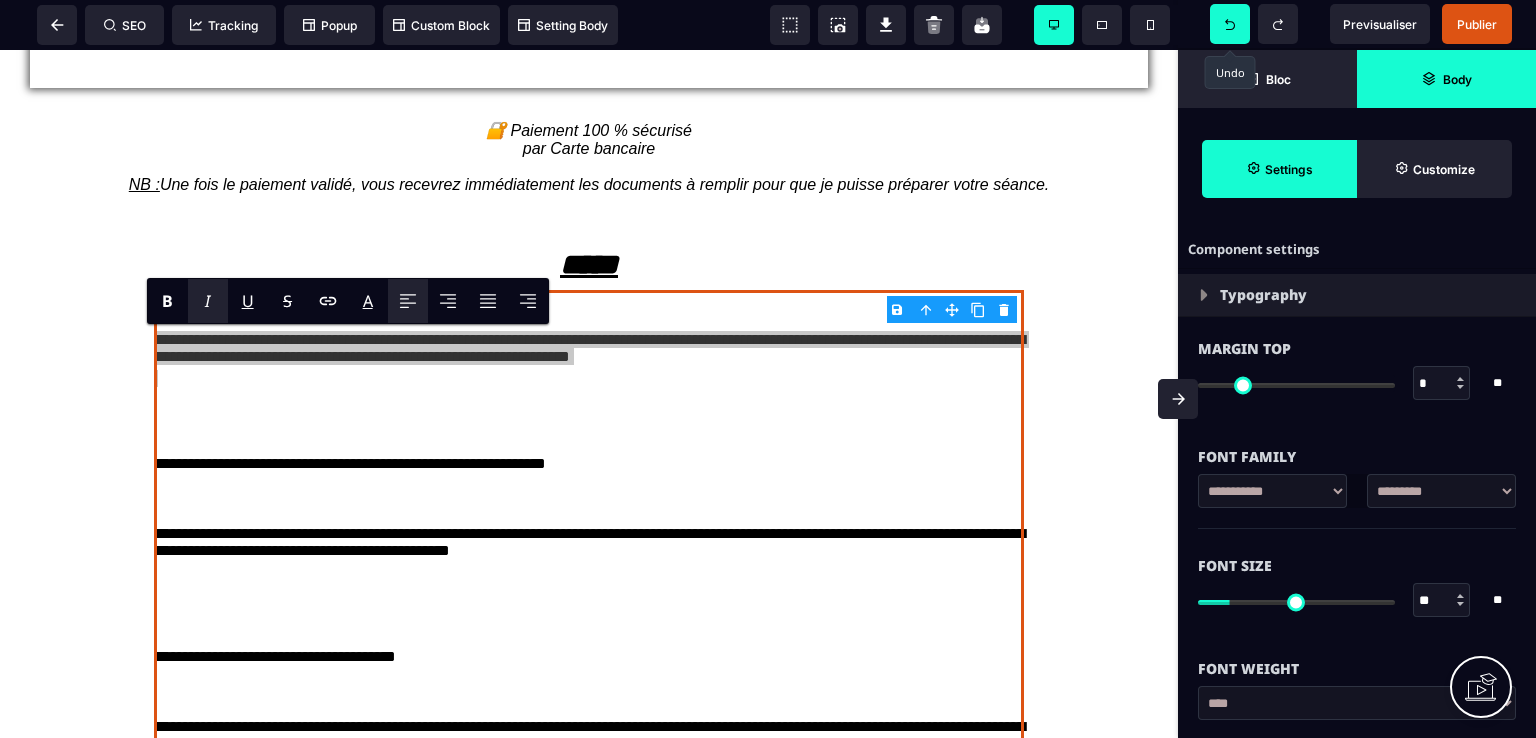 click on "I" at bounding box center (207, 301) 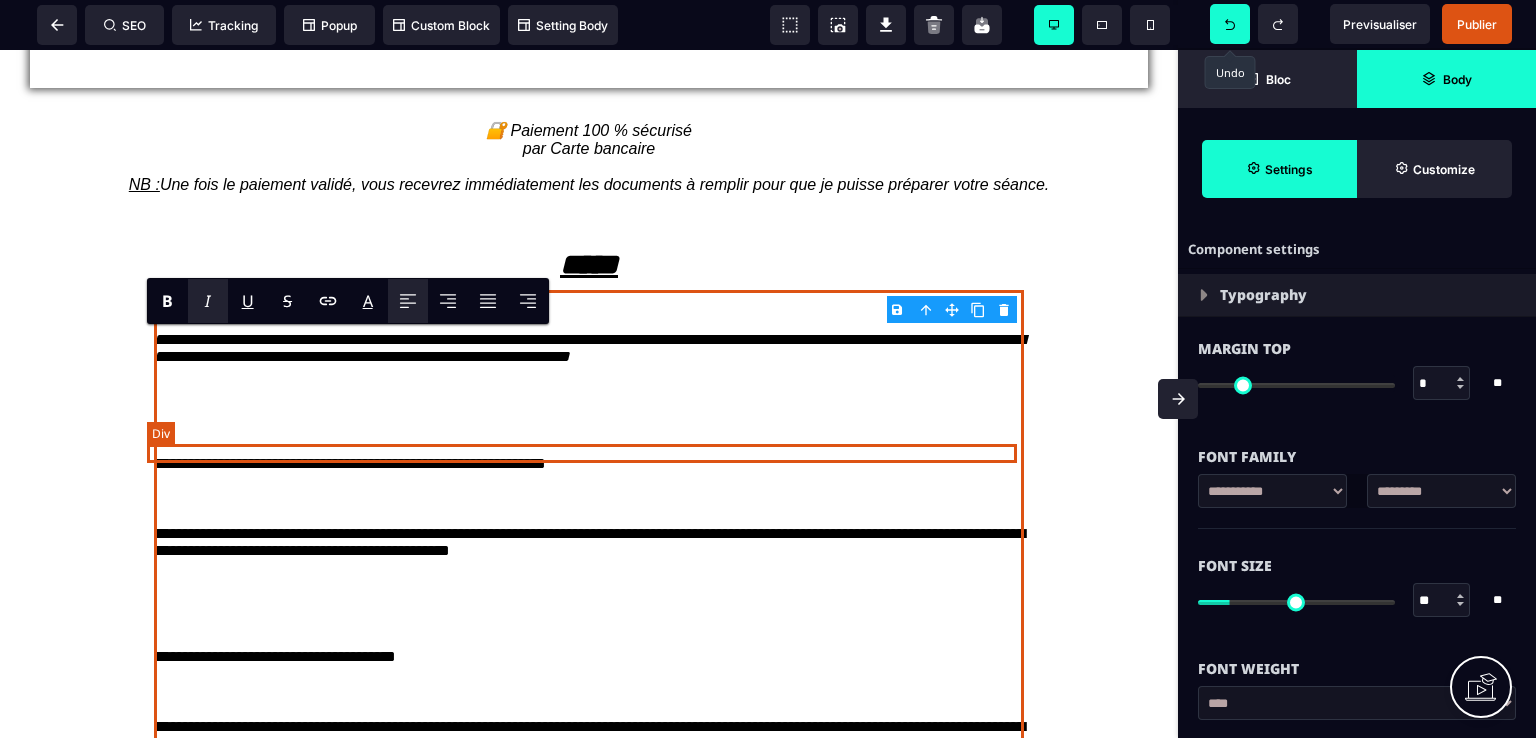click at bounding box center [589, 429] 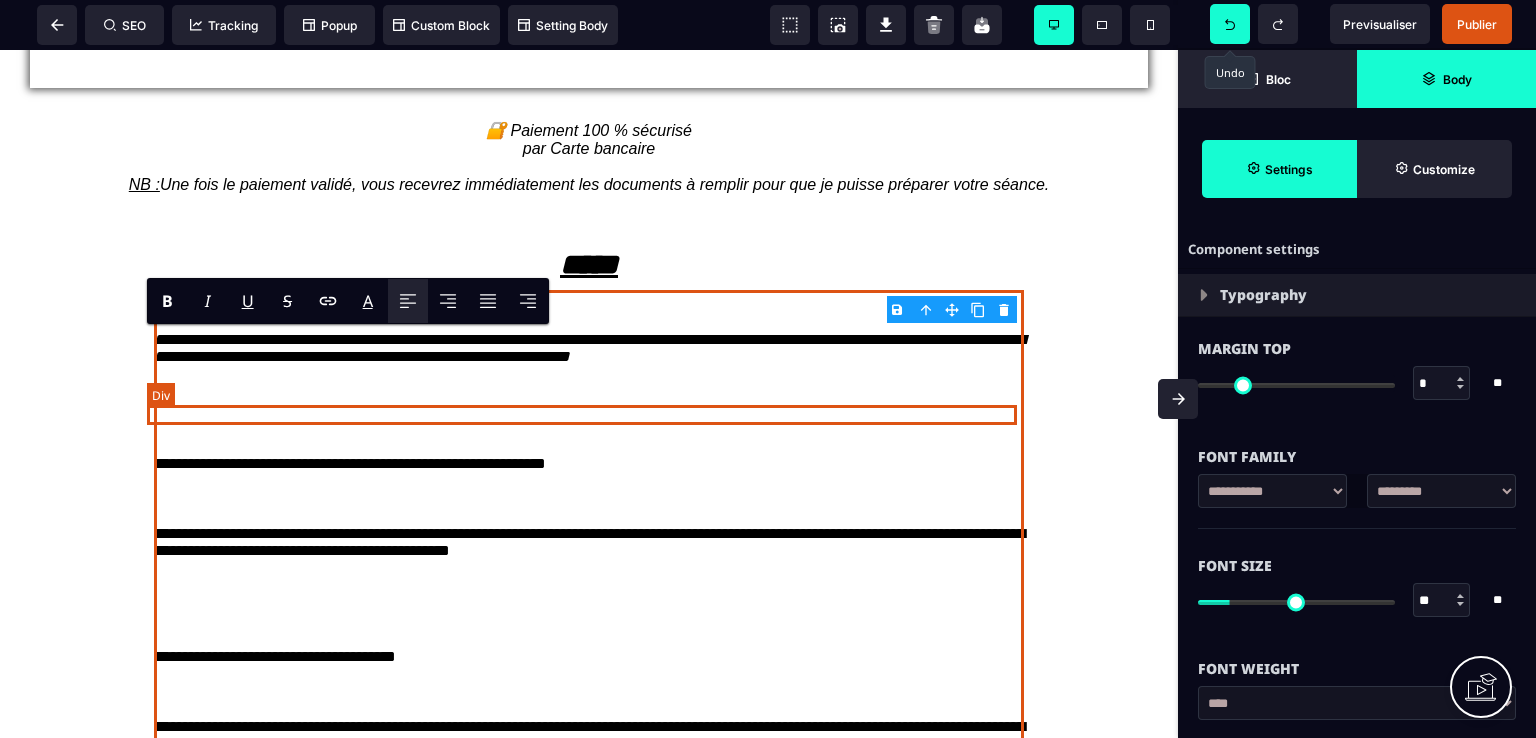 click at bounding box center (589, 378) 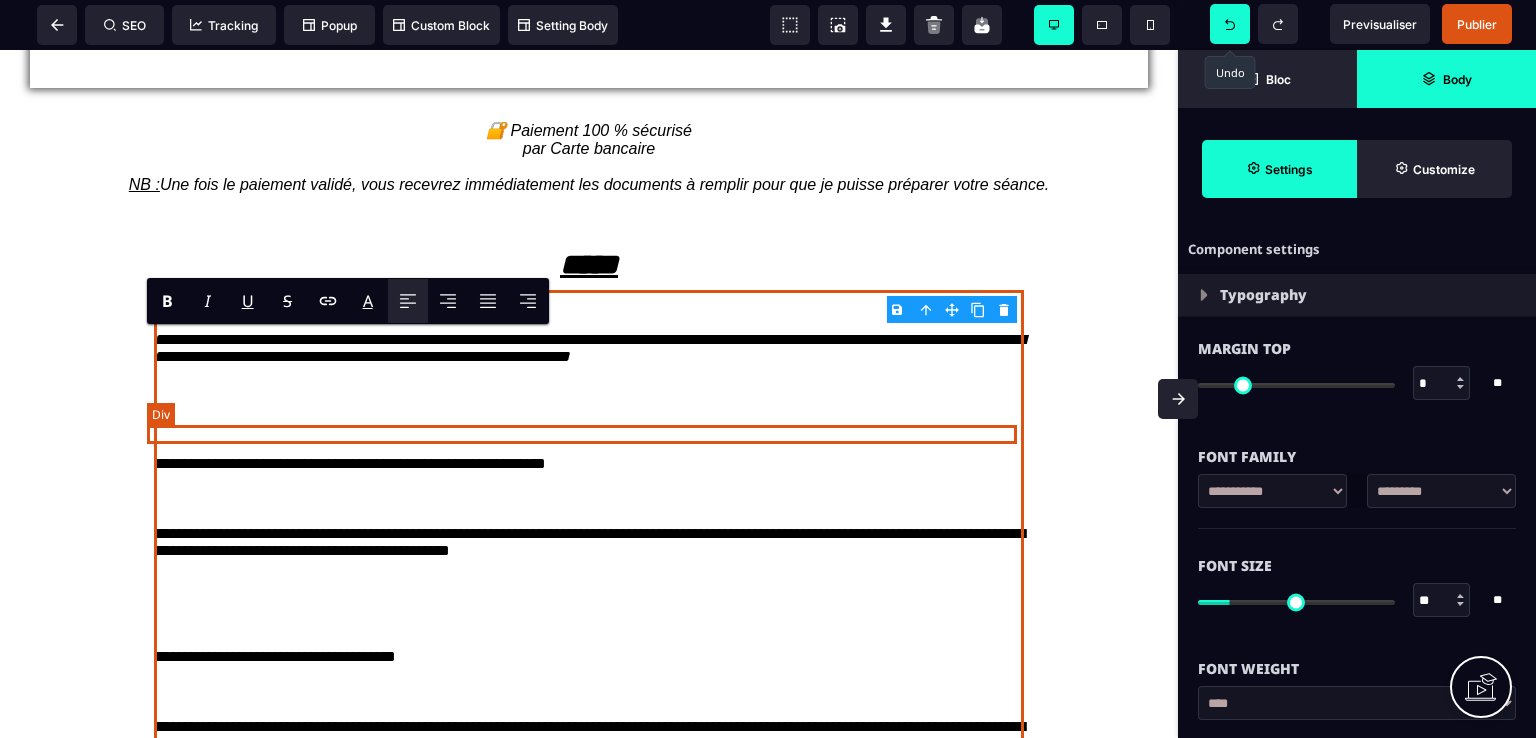 click at bounding box center (589, 395) 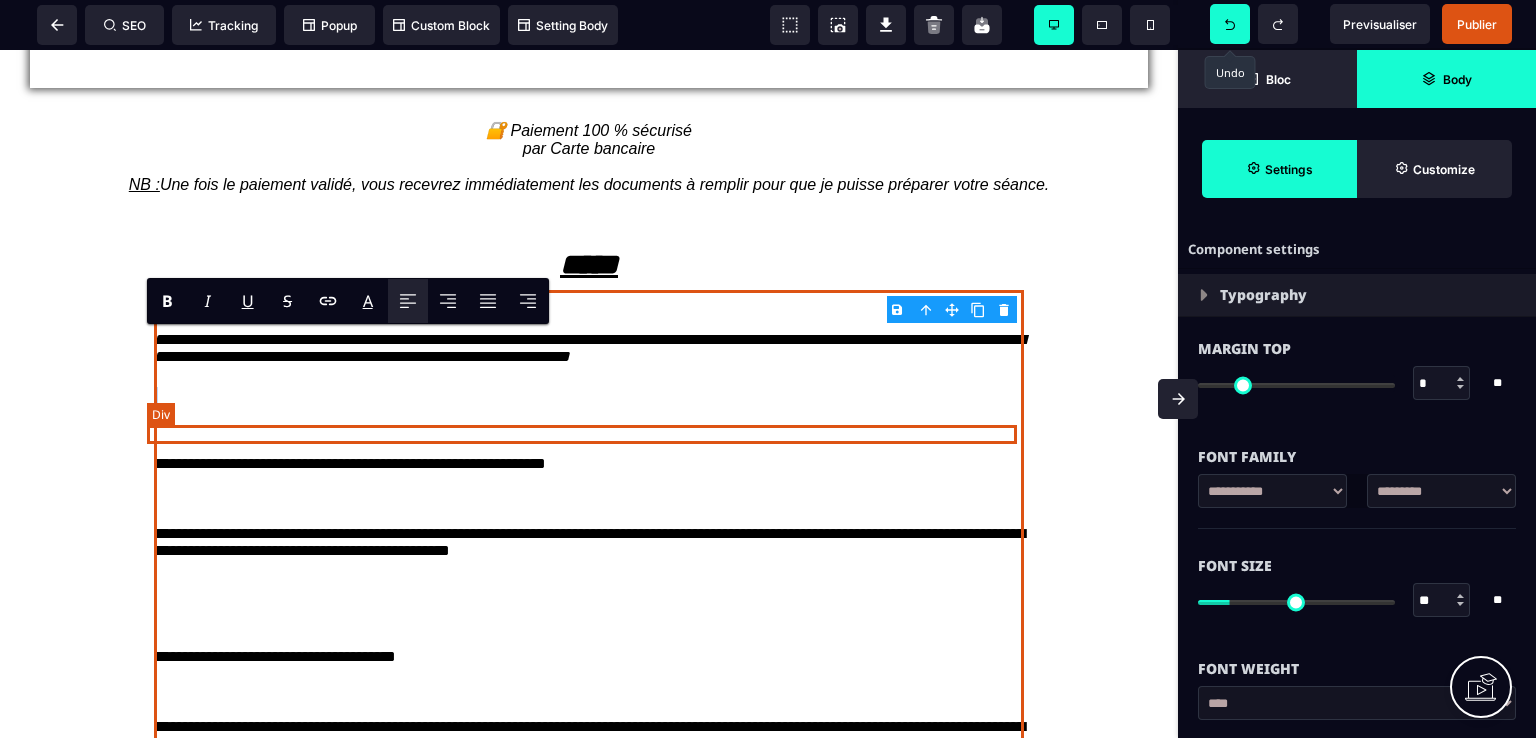 click at bounding box center [589, 395] 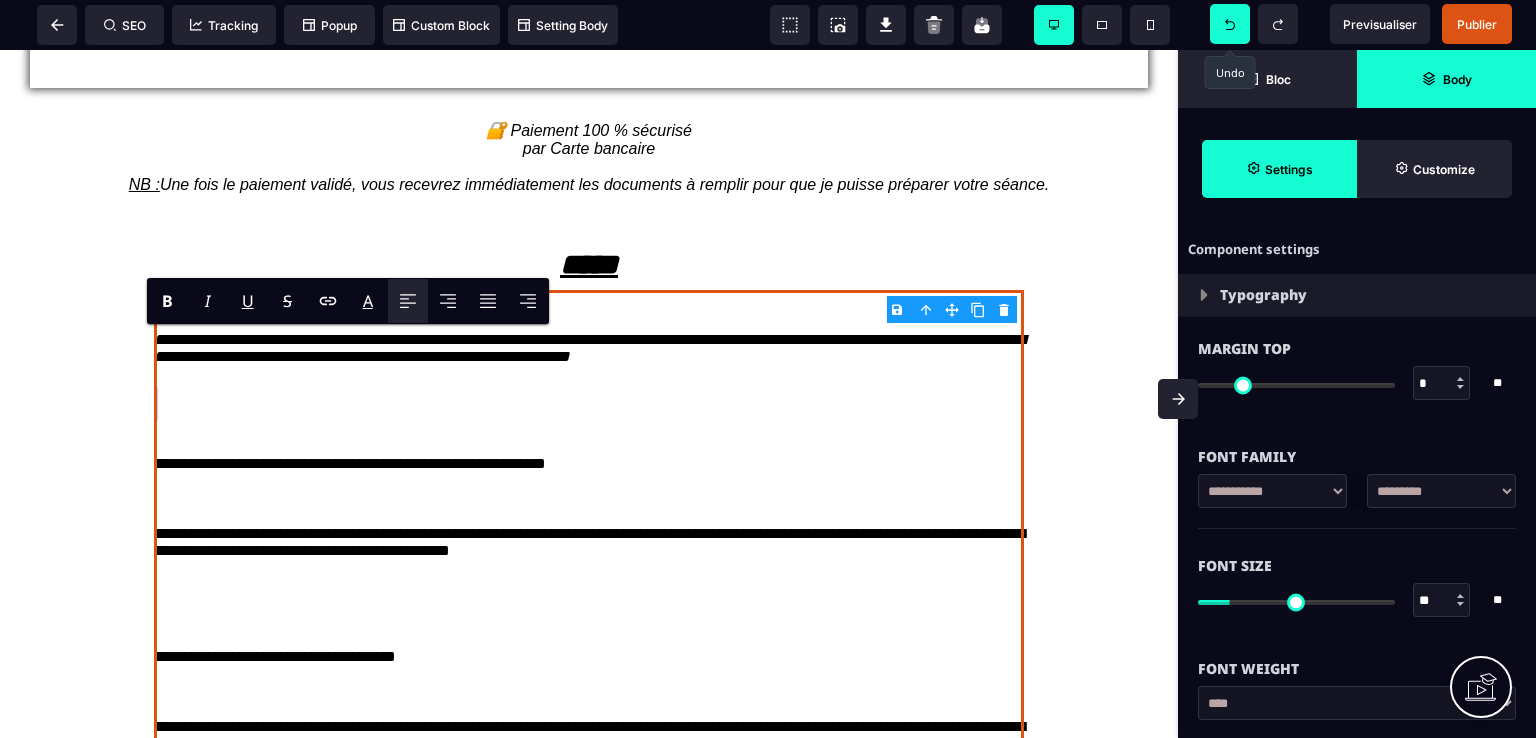 click on "**********" at bounding box center (589, 846) 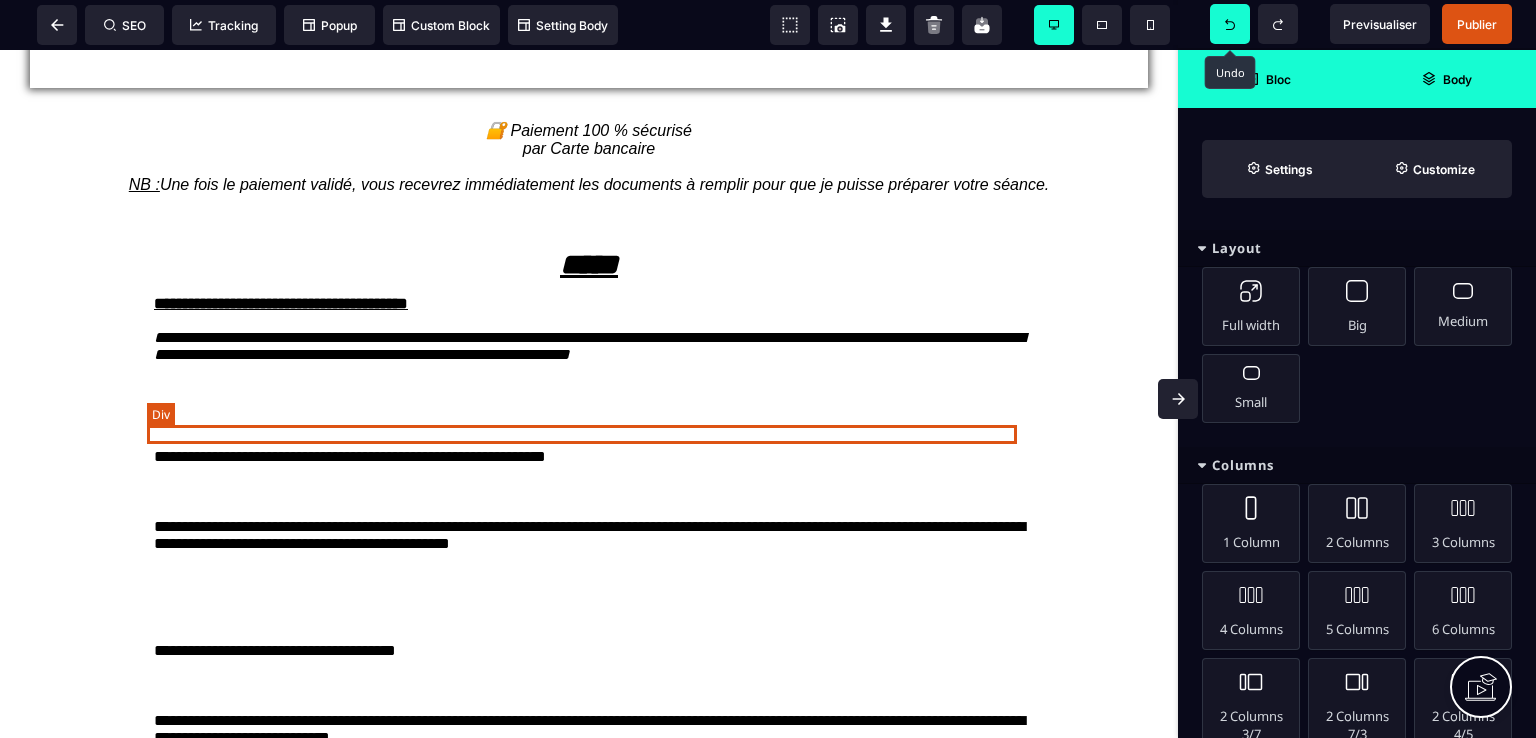 click at bounding box center [589, 388] 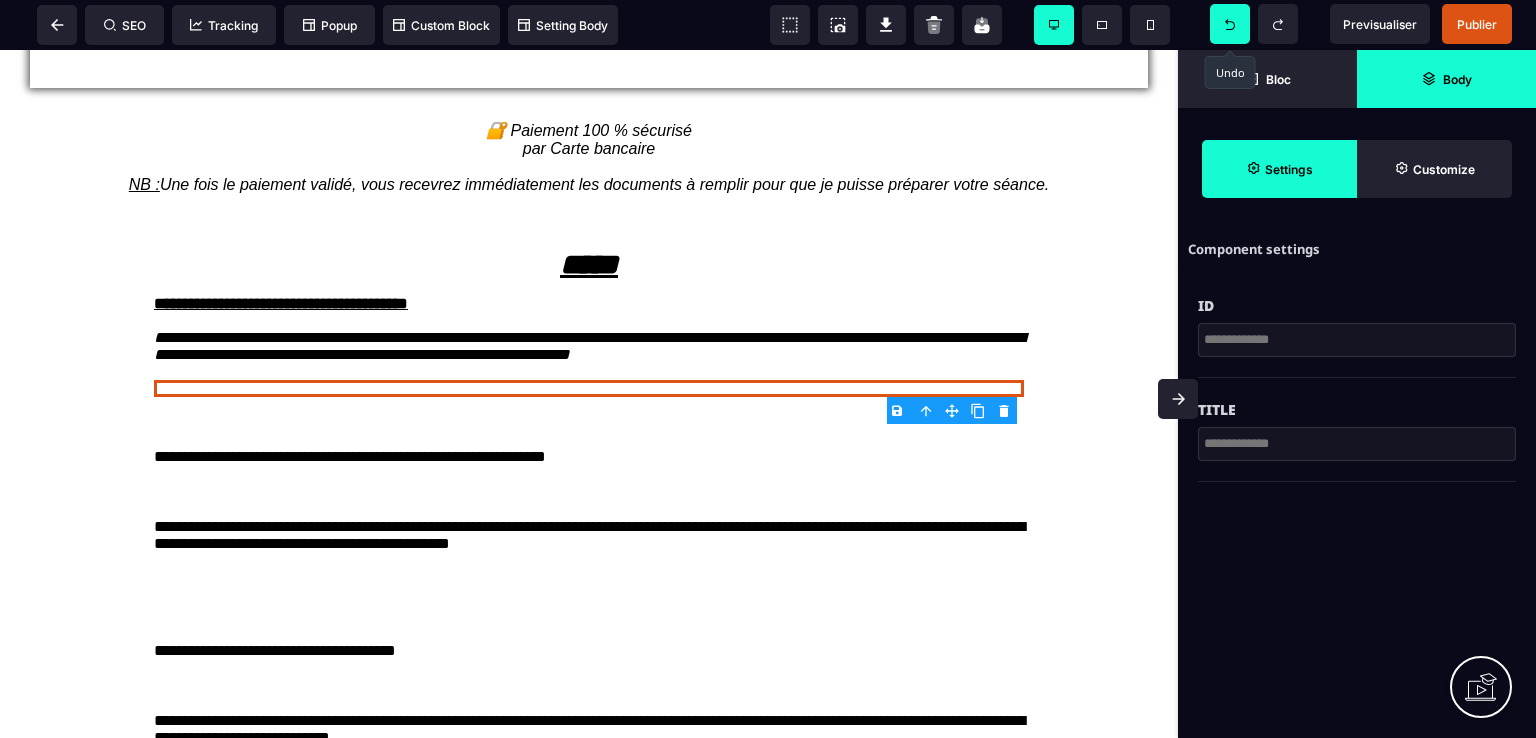 click on "B I U S
A *******
Div
SEO
Tracking
Popup" at bounding box center [768, 369] 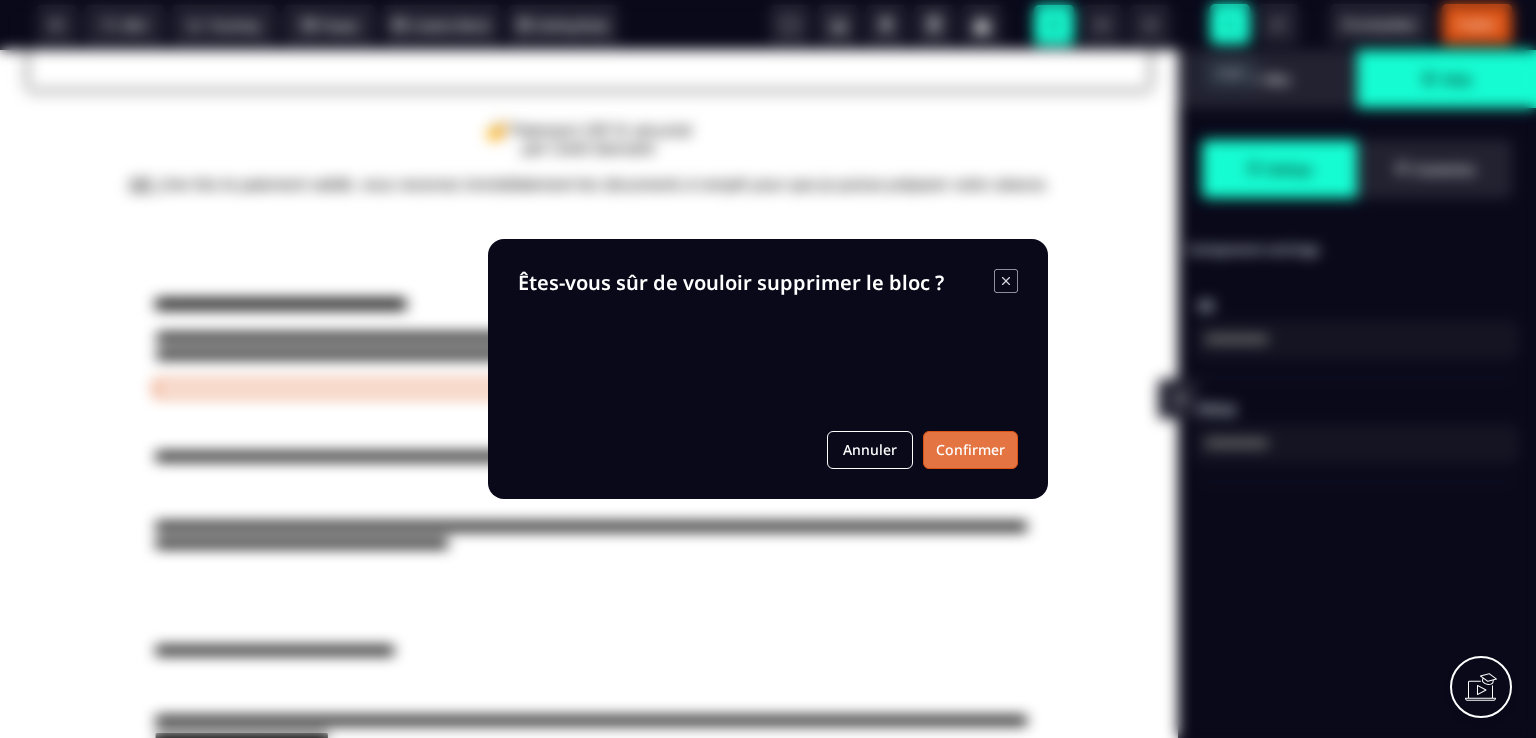 click on "Confirmer" at bounding box center (970, 450) 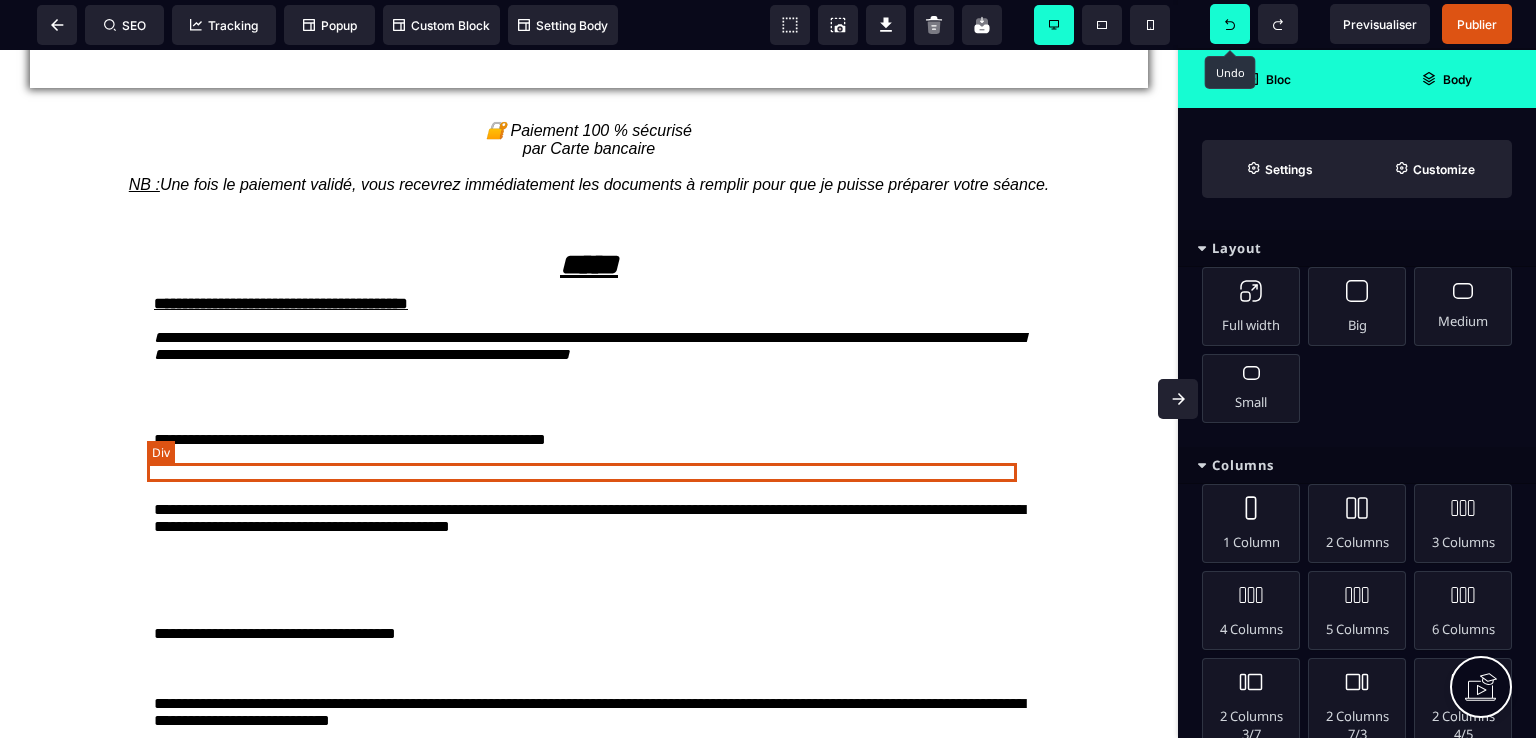 click at bounding box center (589, 422) 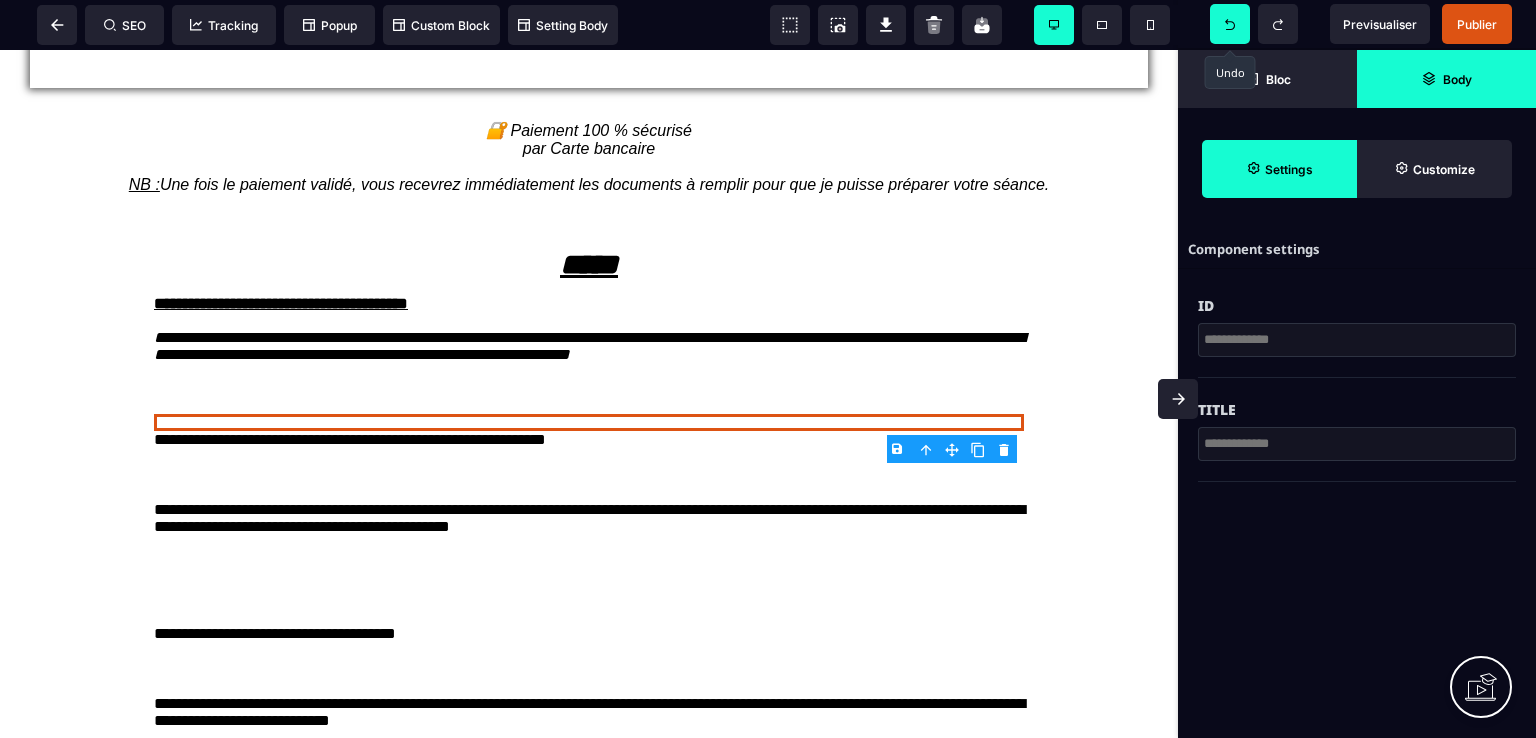 click on "B I U S
A *******
Div
SEO
Tracking
Popup" at bounding box center (768, 369) 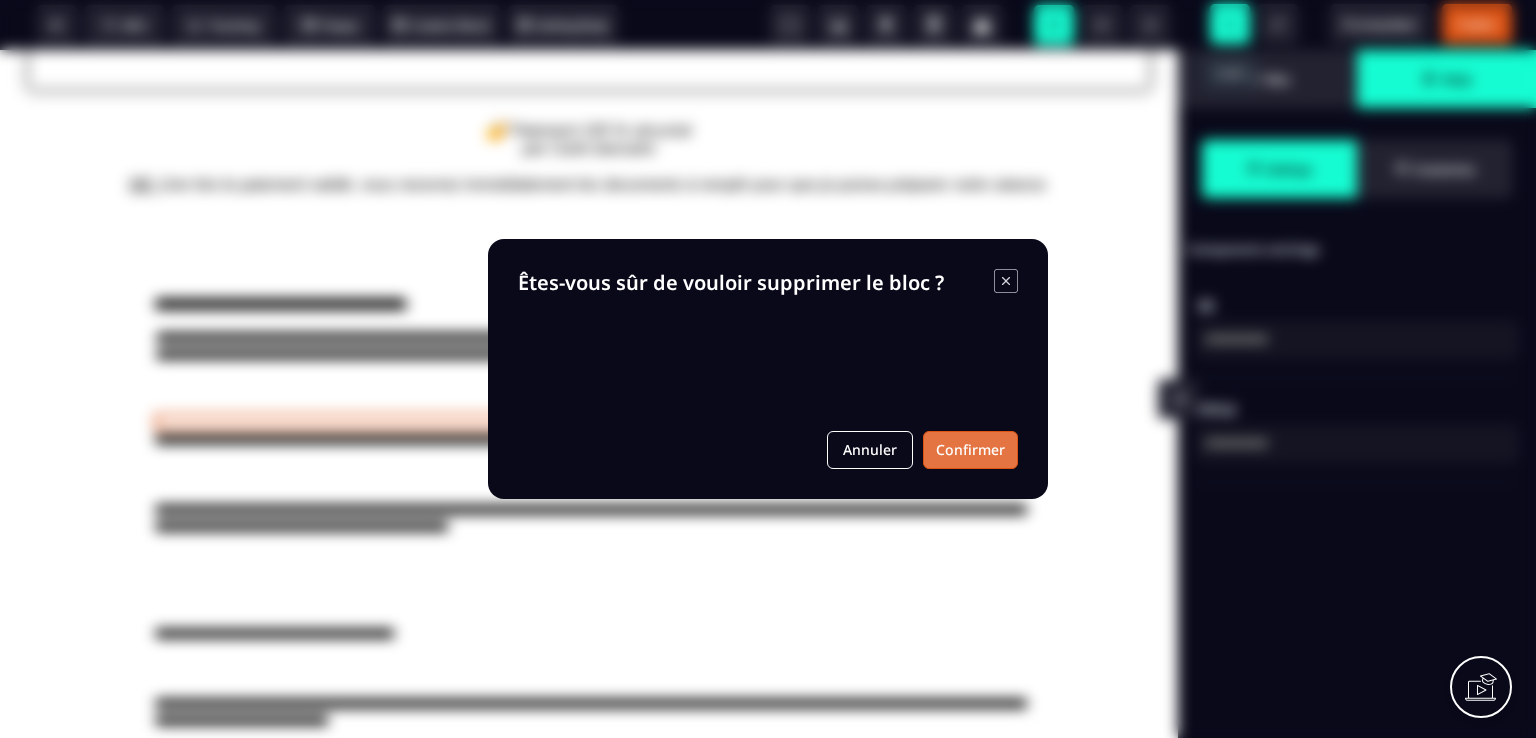 click on "Confirmer" at bounding box center [970, 450] 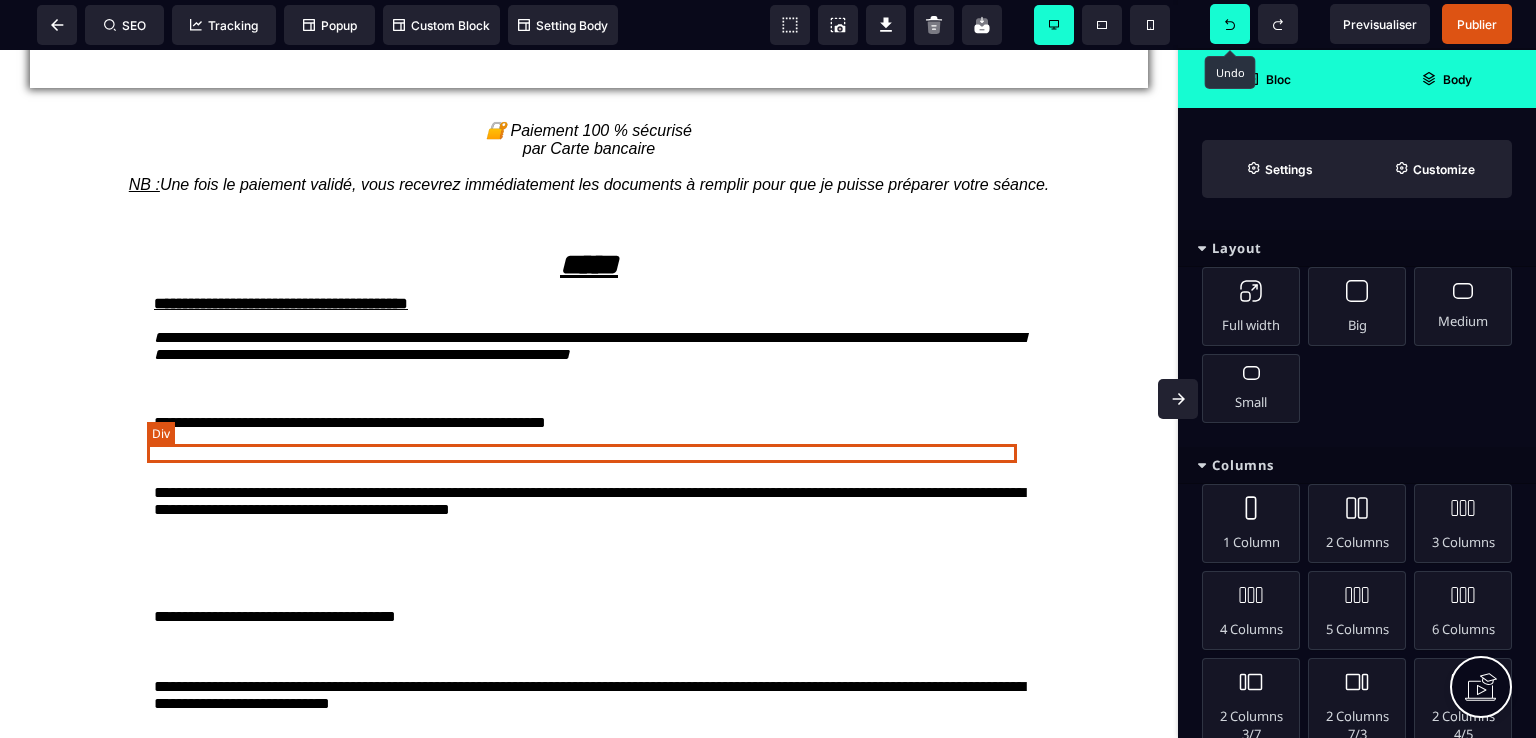 click at bounding box center [589, 405] 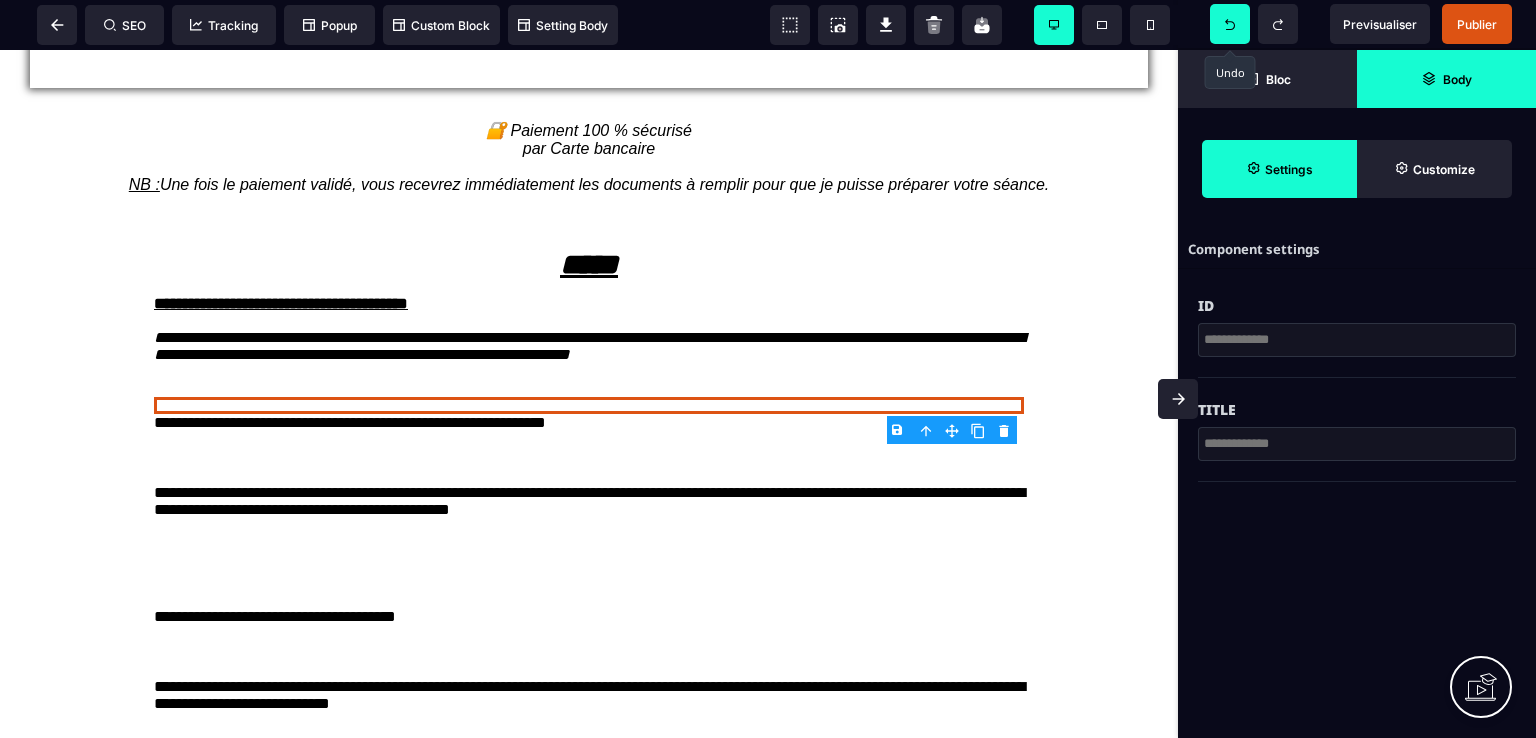 click on "B I U S
A *******
Div
SEO
Tracking
Popup" at bounding box center (768, 369) 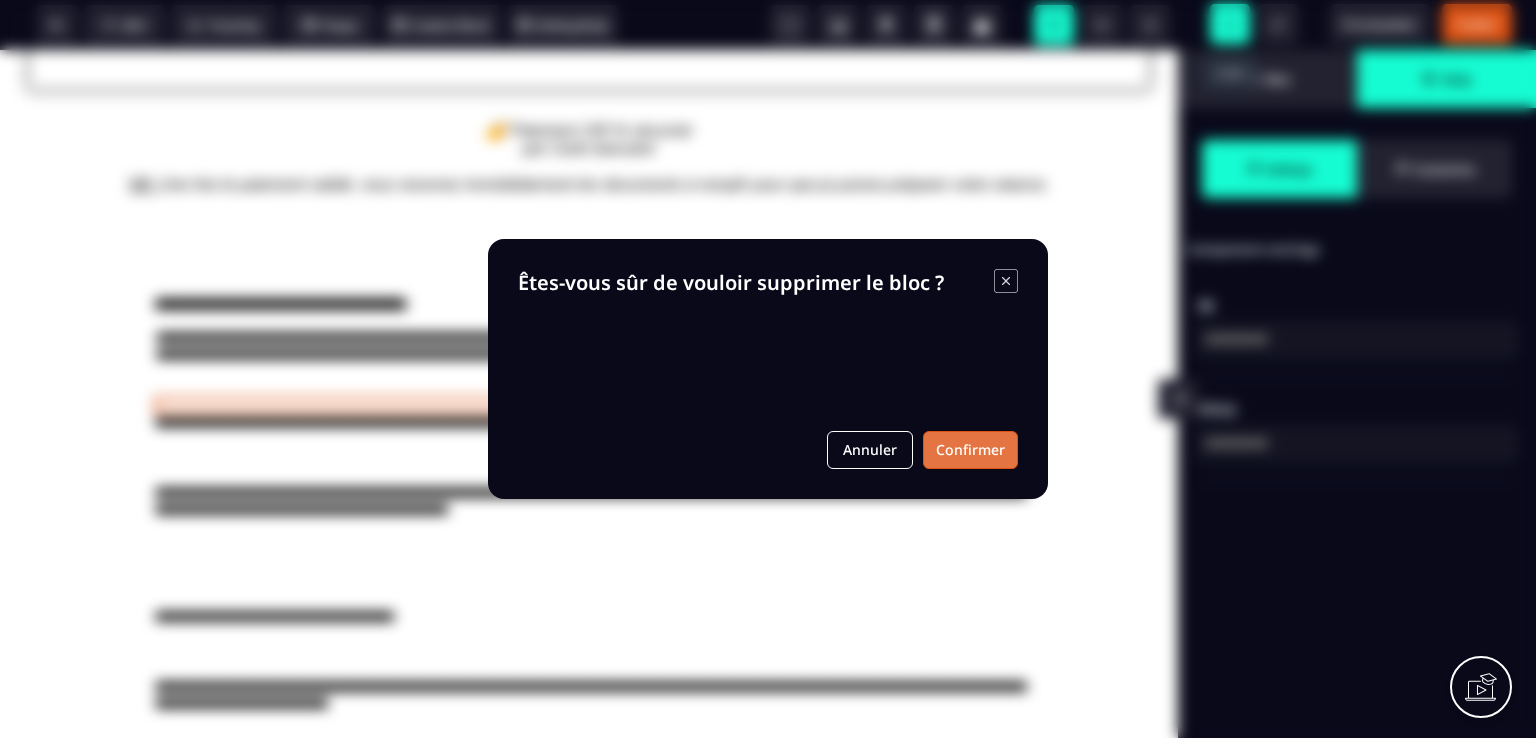 click on "Confirmer" at bounding box center [970, 450] 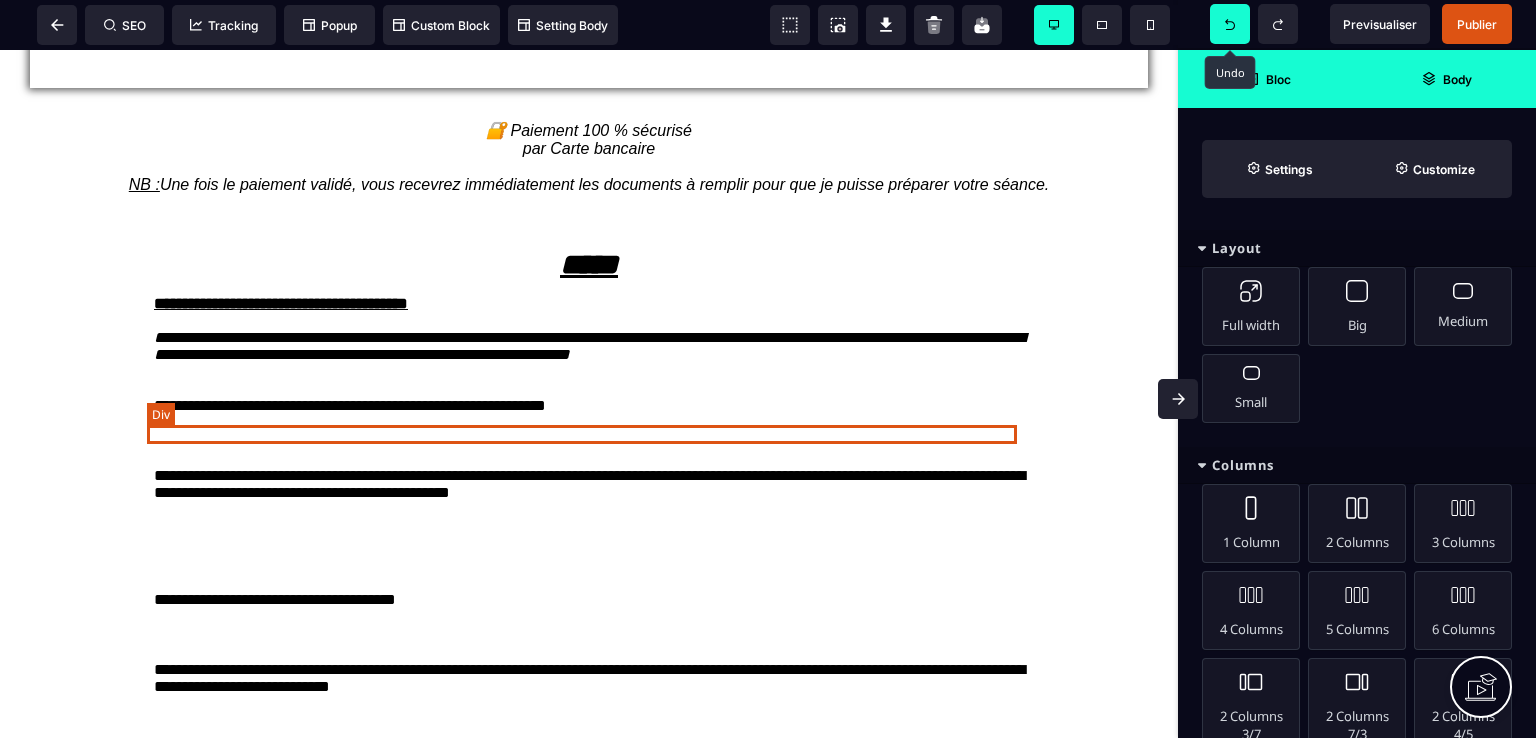 click at bounding box center [589, 388] 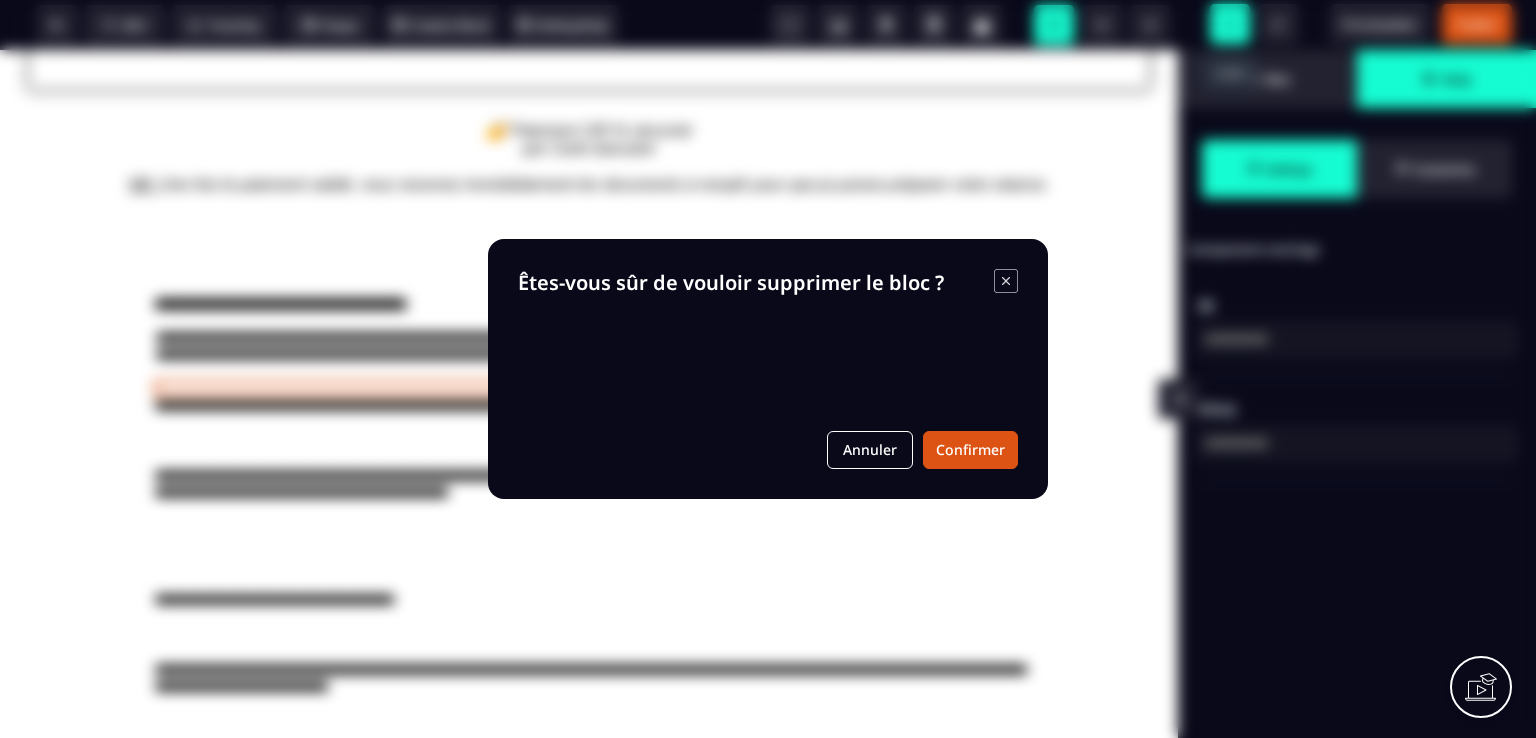 click on "B I U S
A *******
Div
SEO
Tracking
Popup" at bounding box center [768, 369] 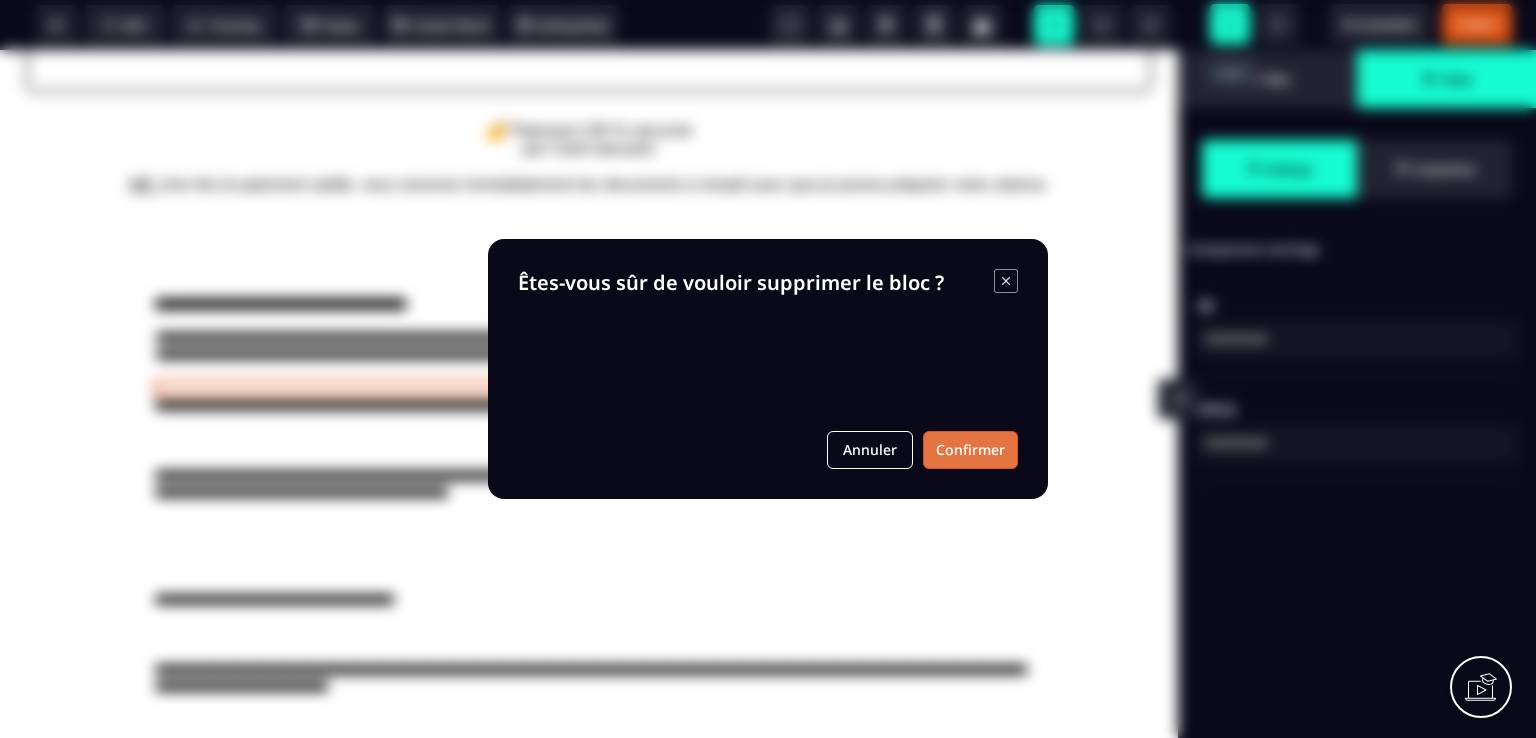 click on "Confirmer" at bounding box center (970, 450) 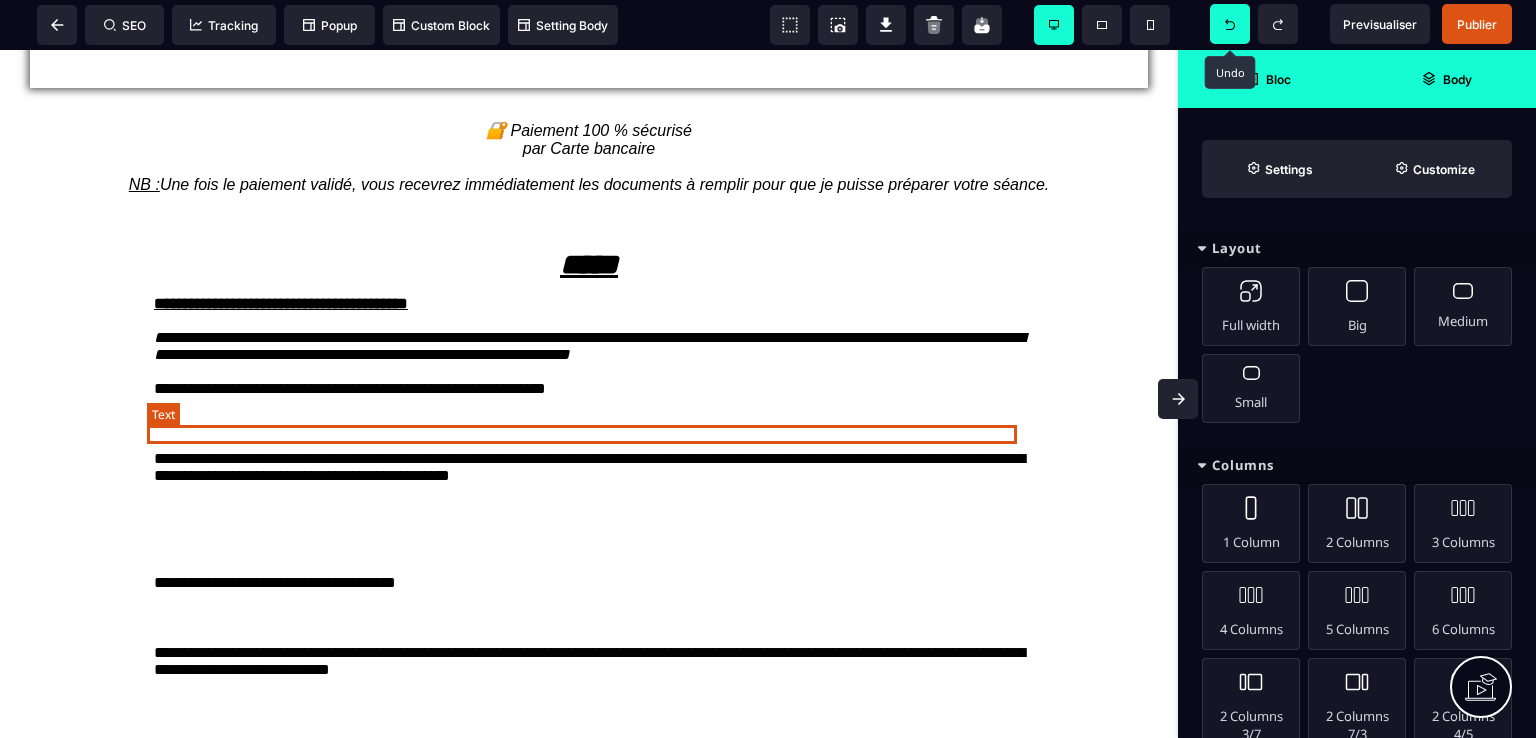 click on "**********" at bounding box center [589, 389] 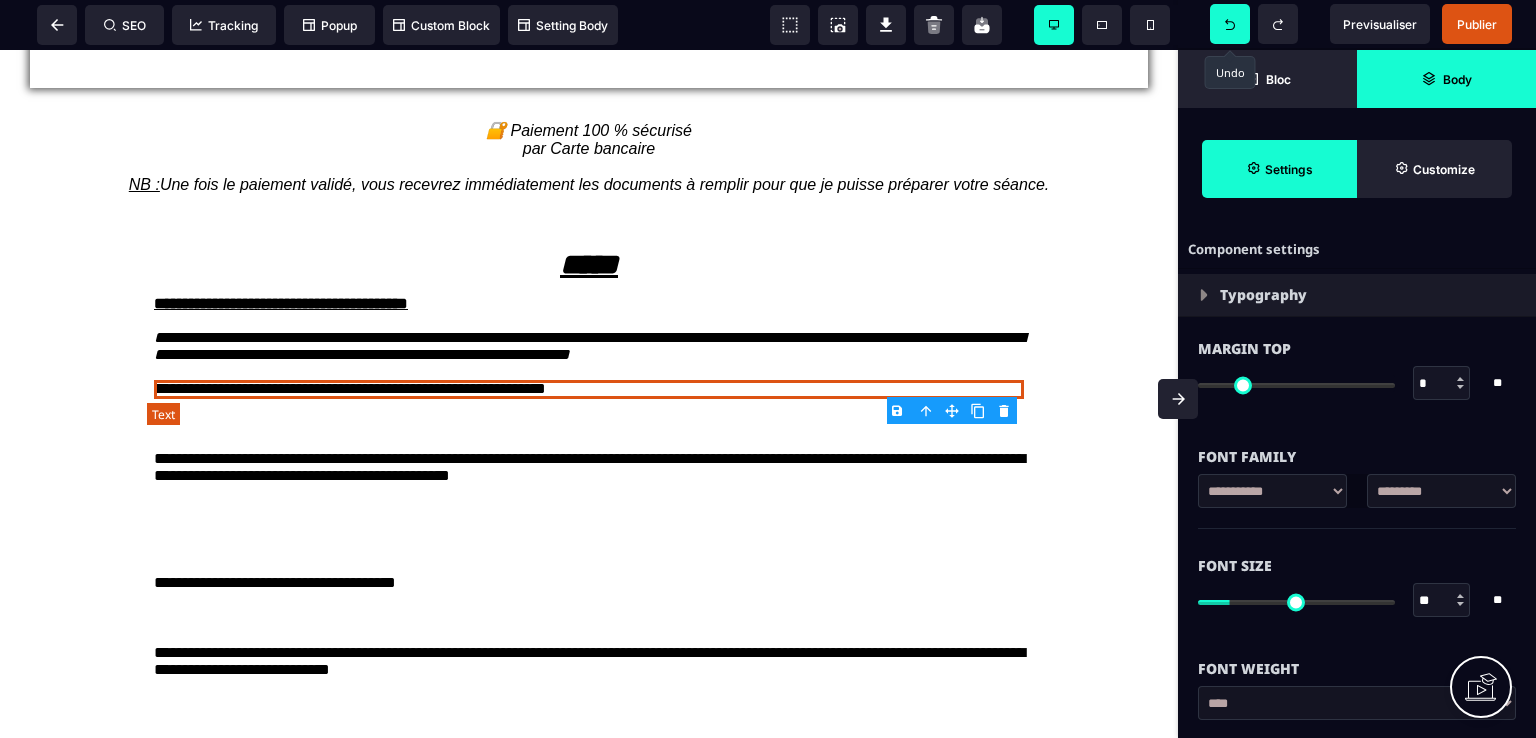 click on "**********" at bounding box center [589, 389] 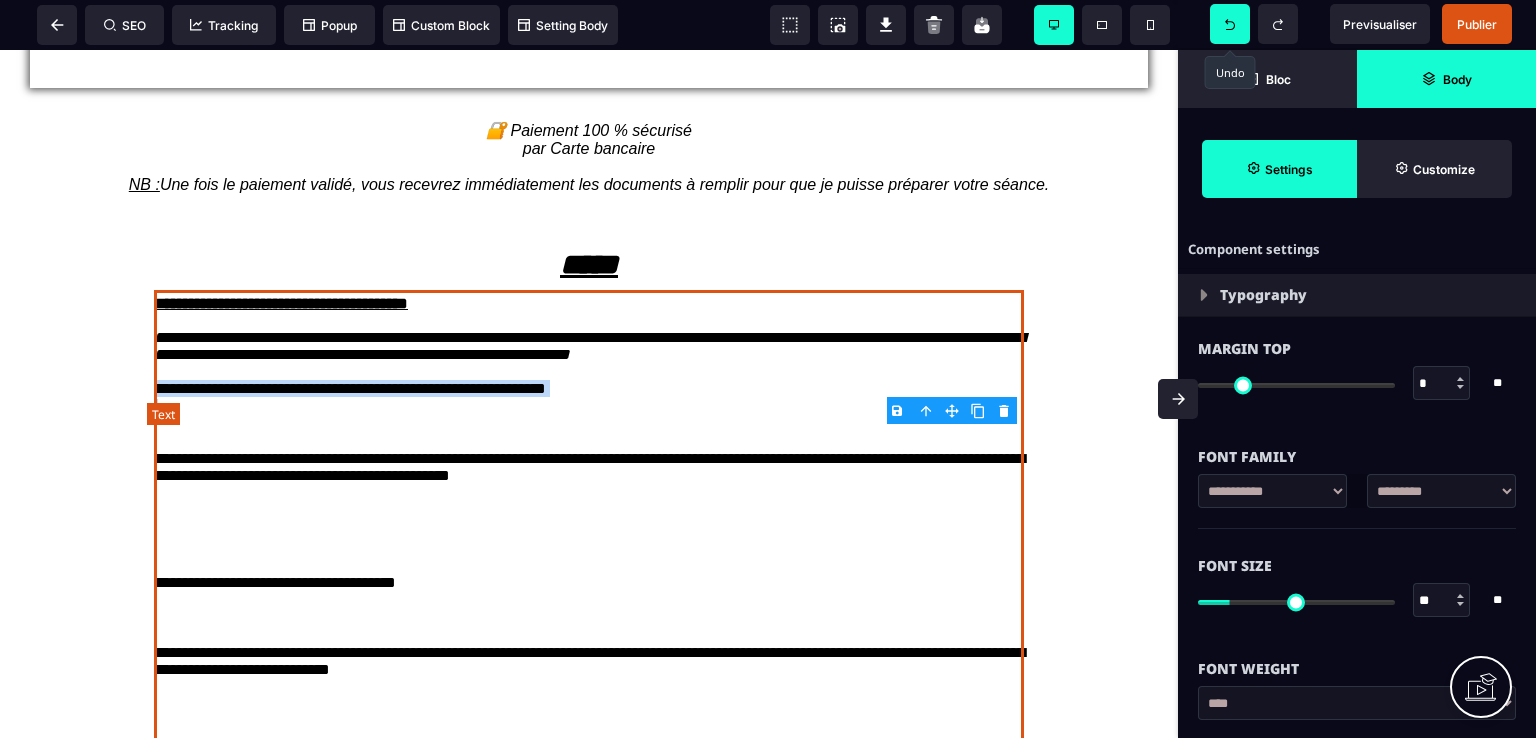 click on "**********" at bounding box center [589, 389] 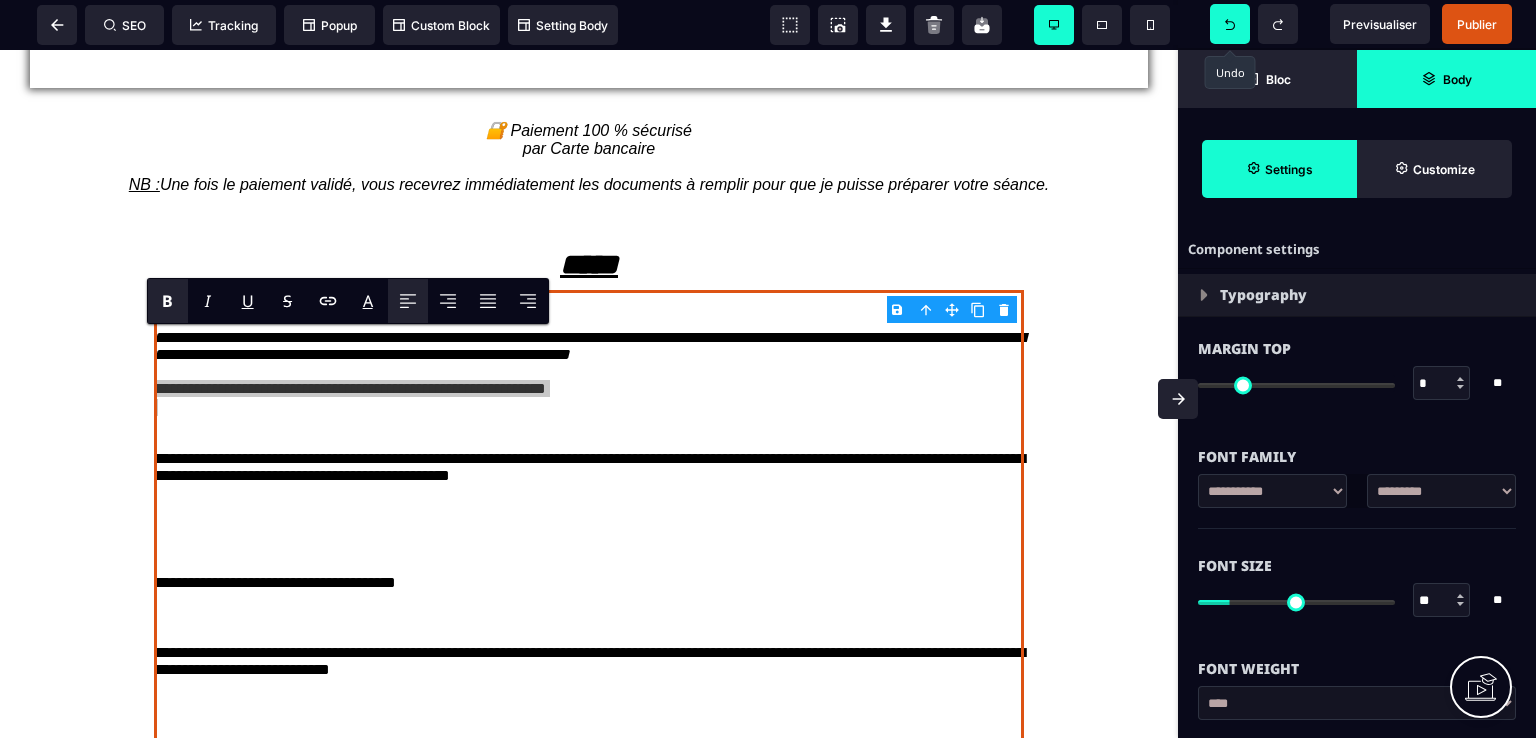 click on "B" at bounding box center [167, 301] 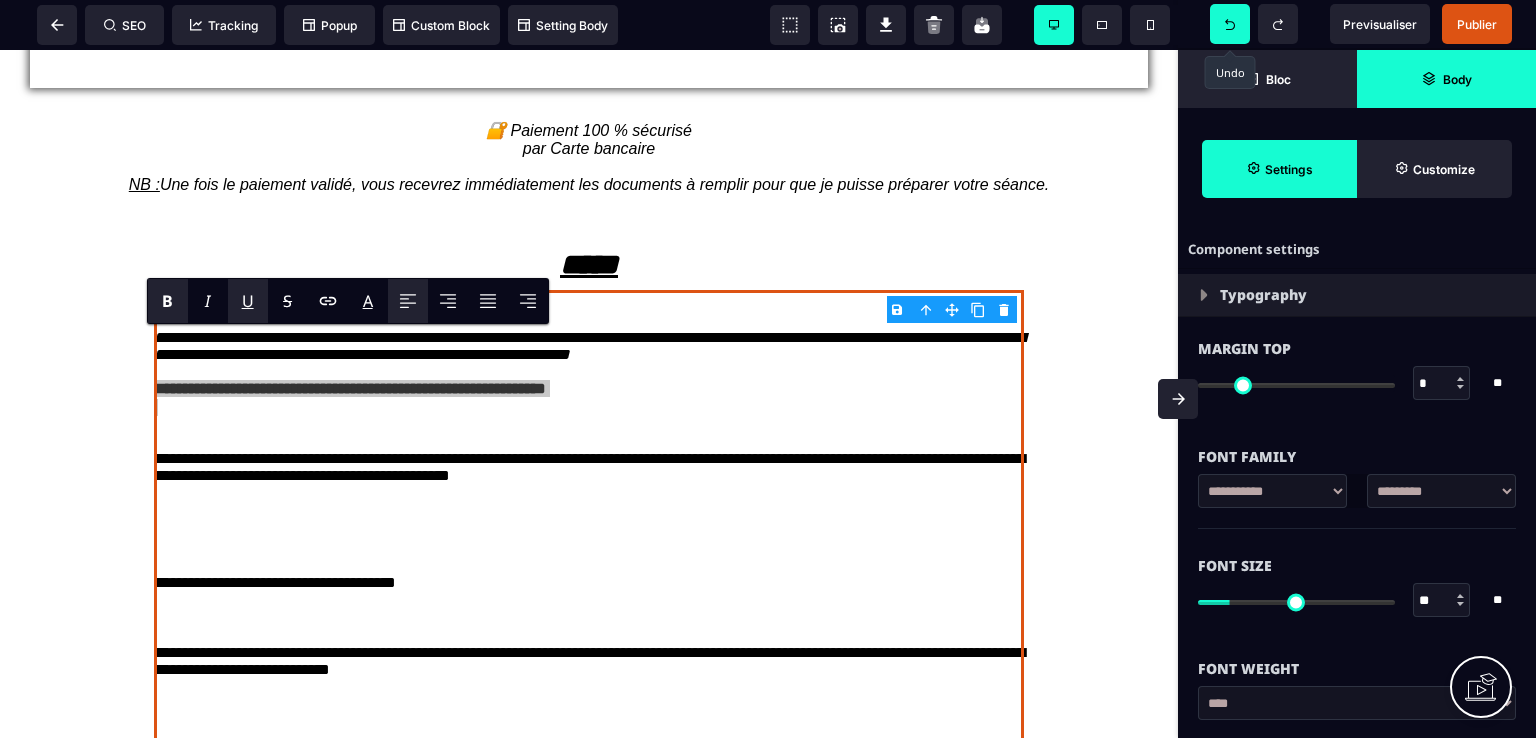 click on "U" at bounding box center (248, 301) 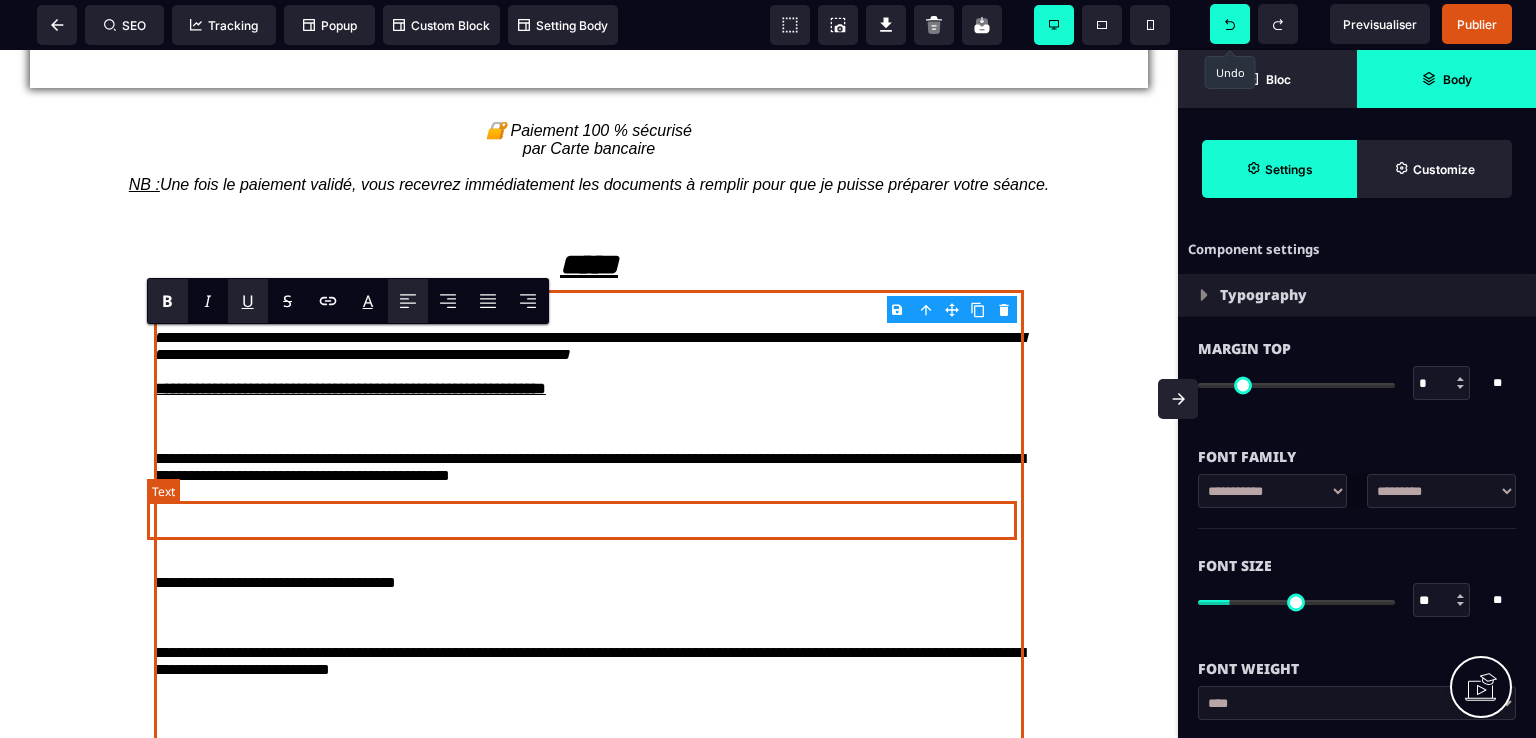 click on "**********" at bounding box center (589, 469) 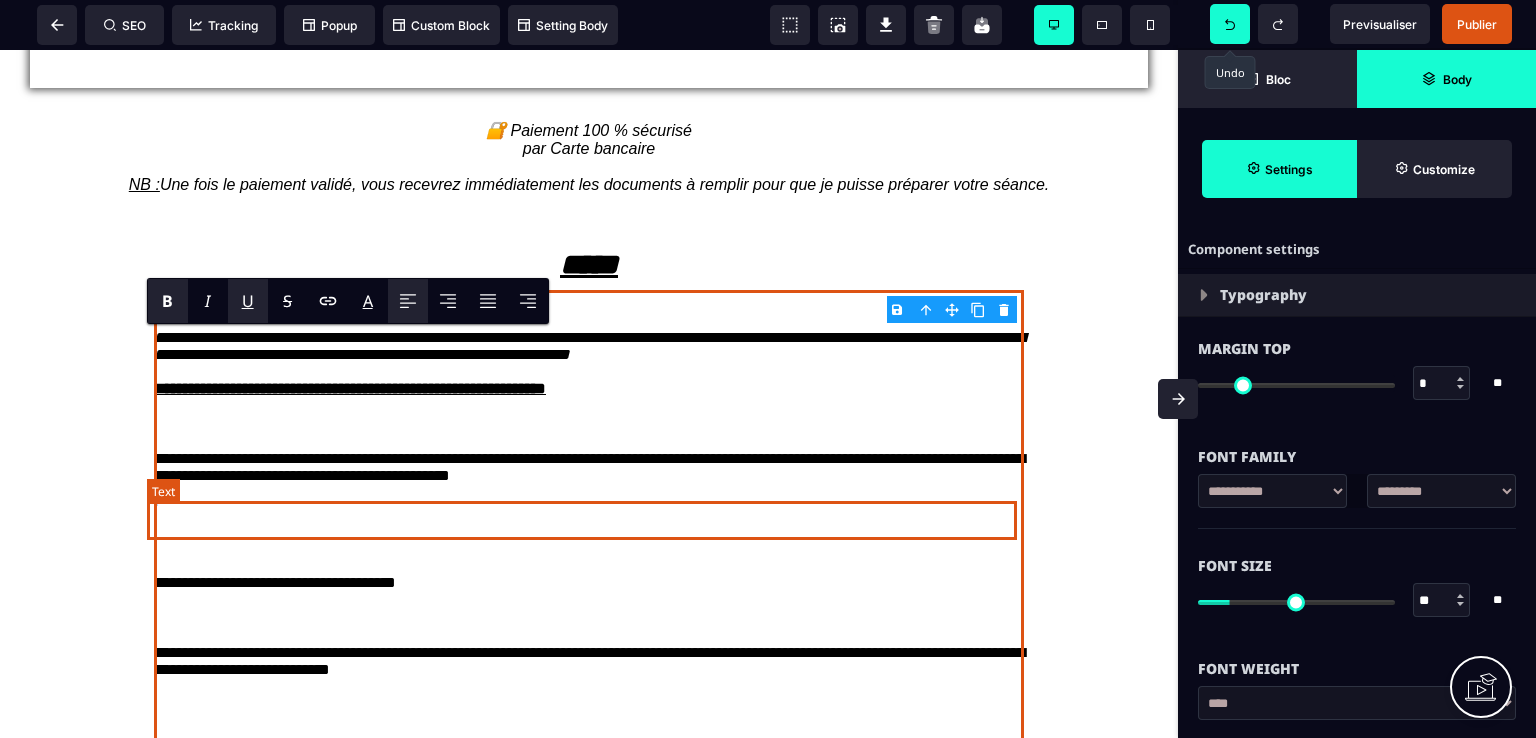 click on "**********" at bounding box center (589, 469) 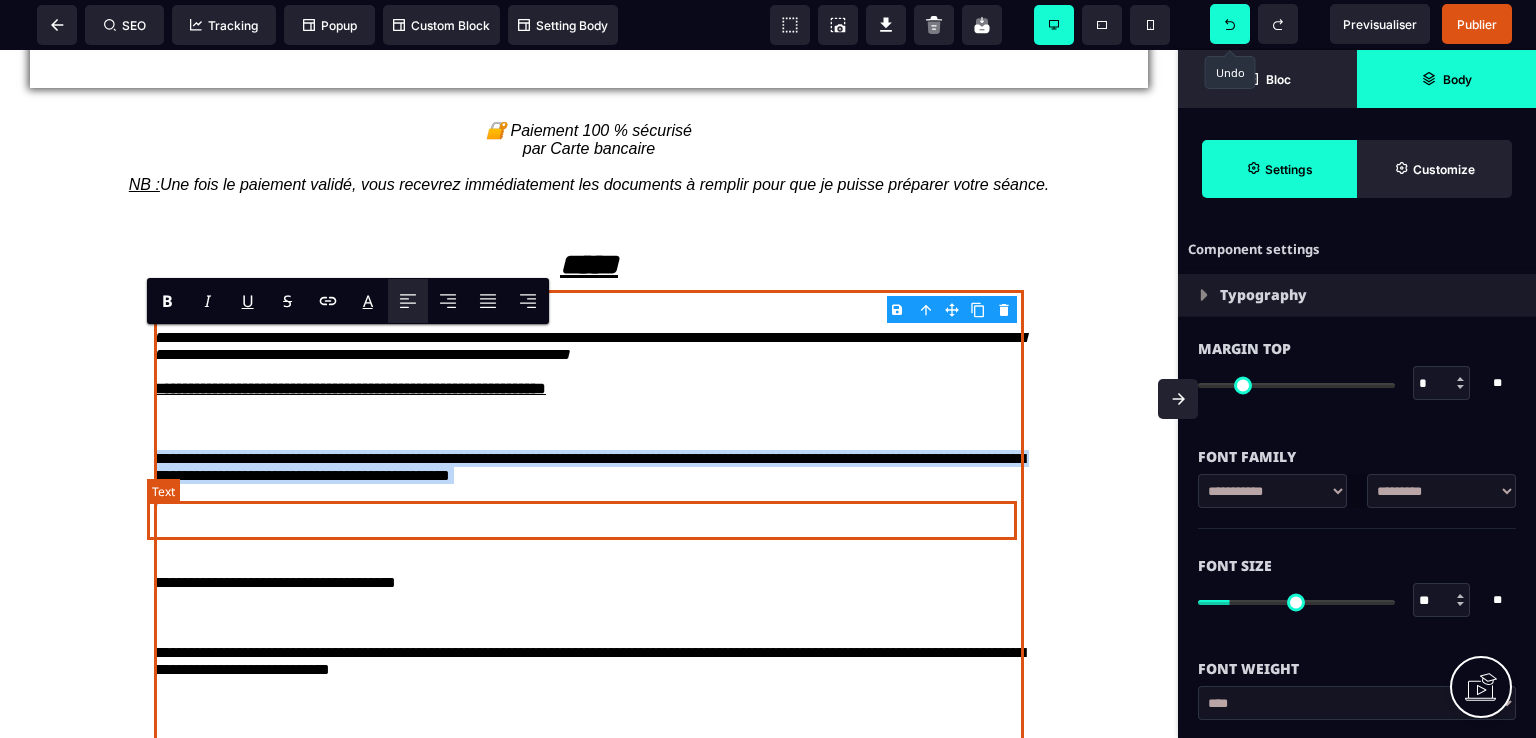 click on "**********" at bounding box center [589, 469] 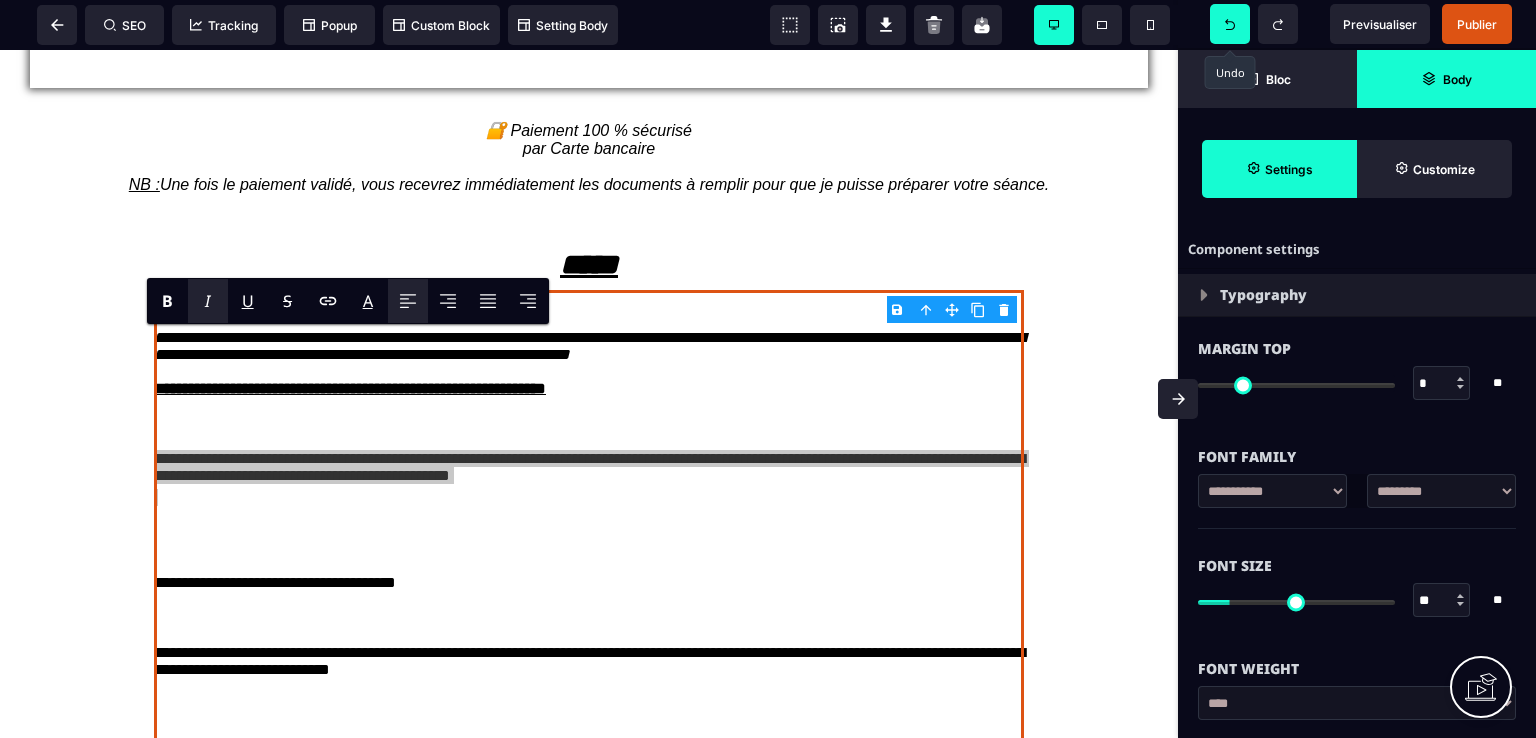 click on "I" at bounding box center (207, 301) 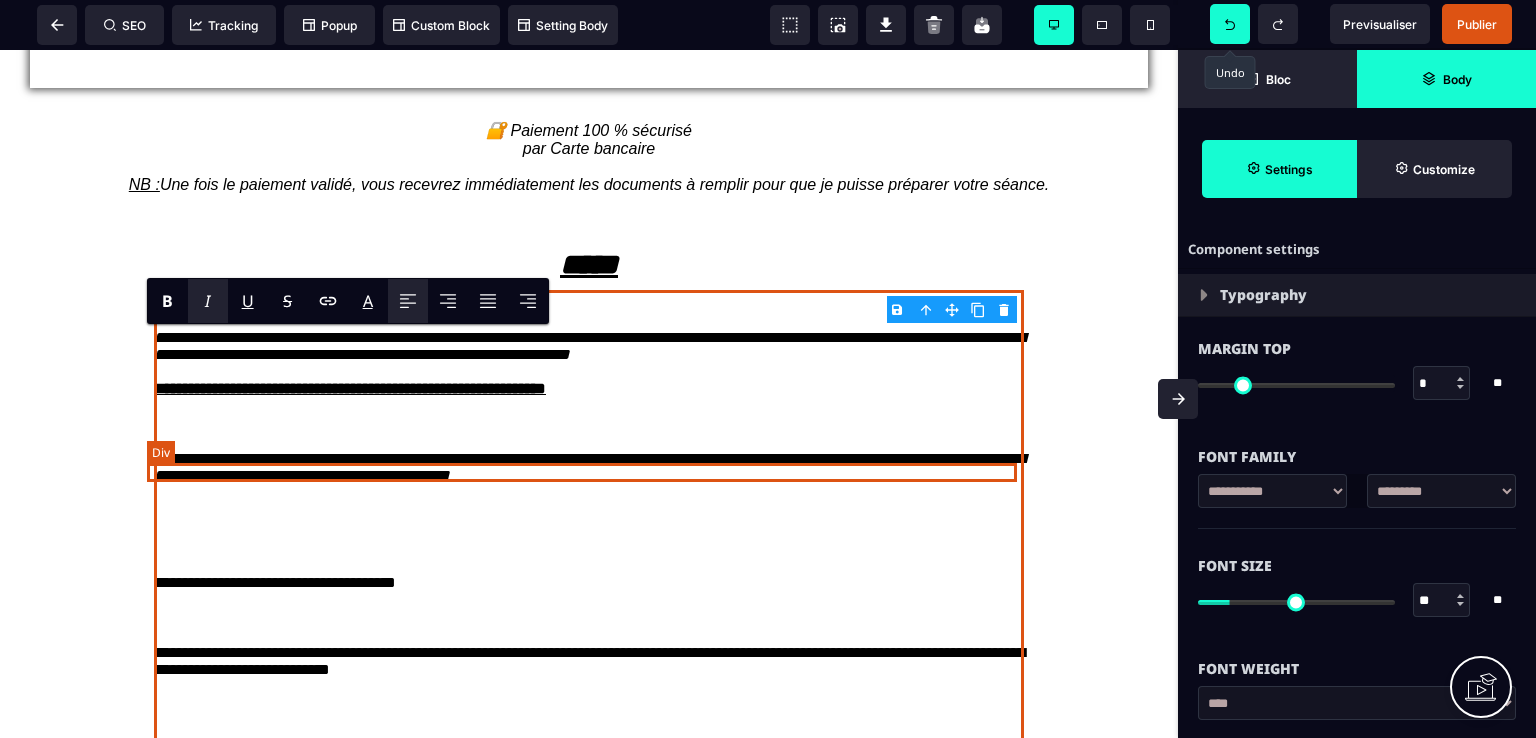 click at bounding box center (589, 424) 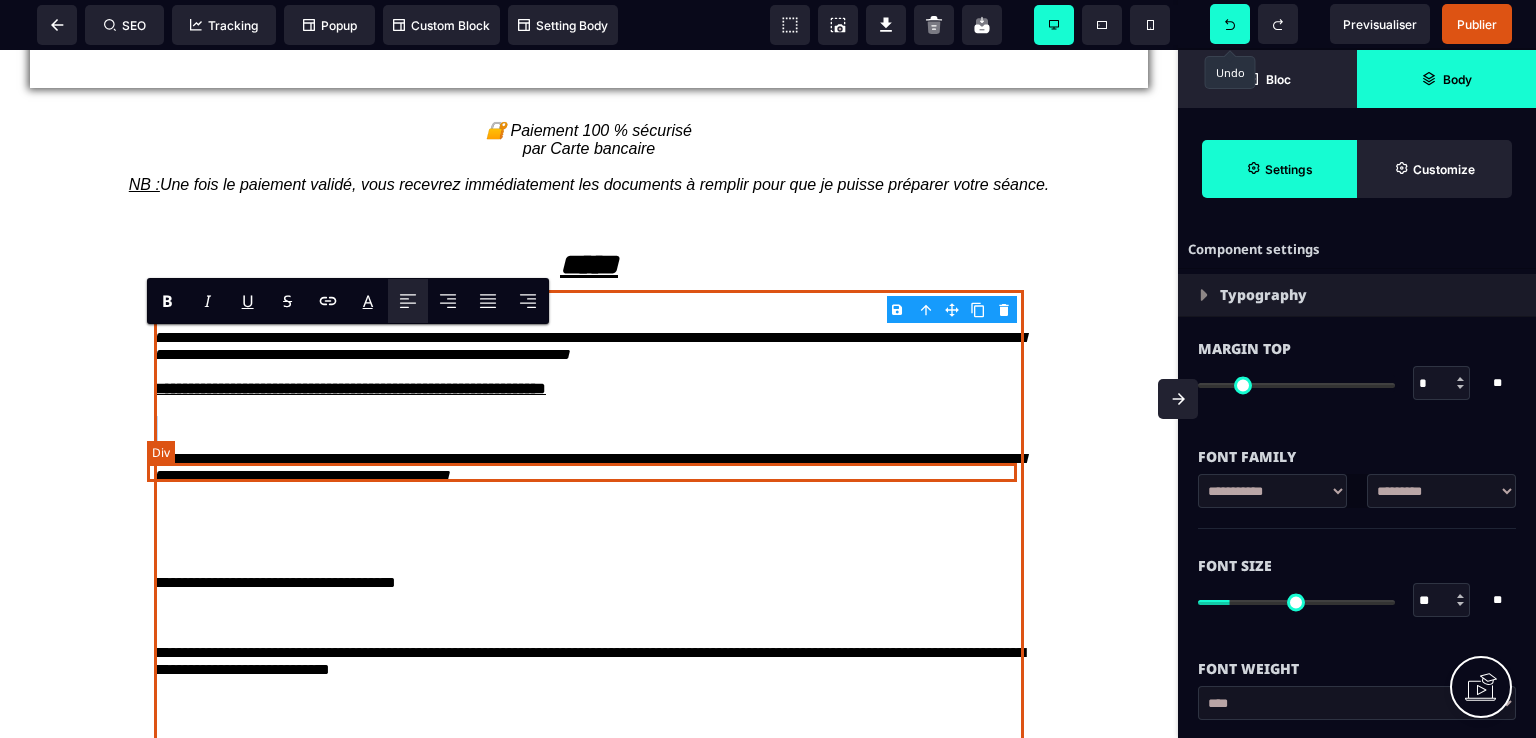 click at bounding box center [589, 424] 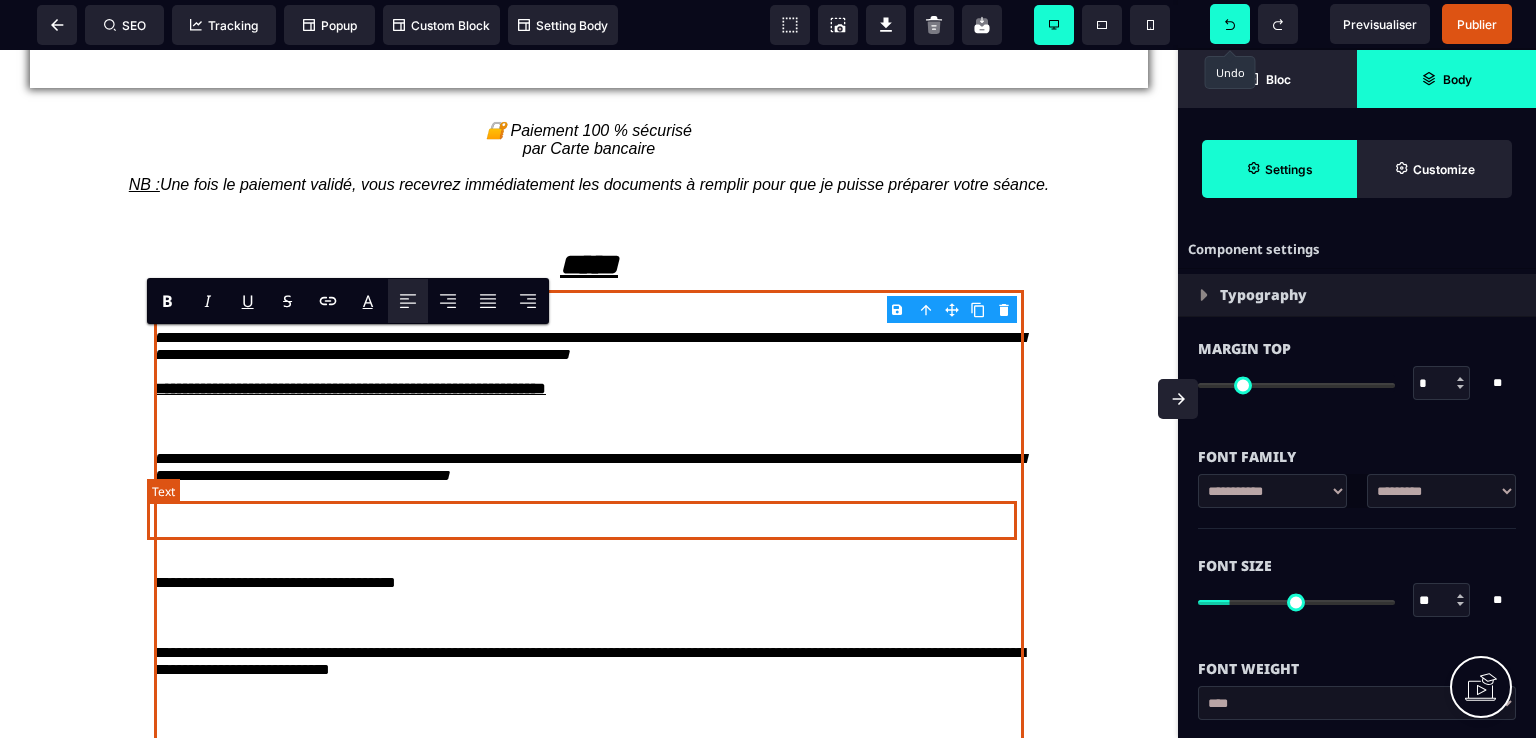 click on "**********" at bounding box center [589, 467] 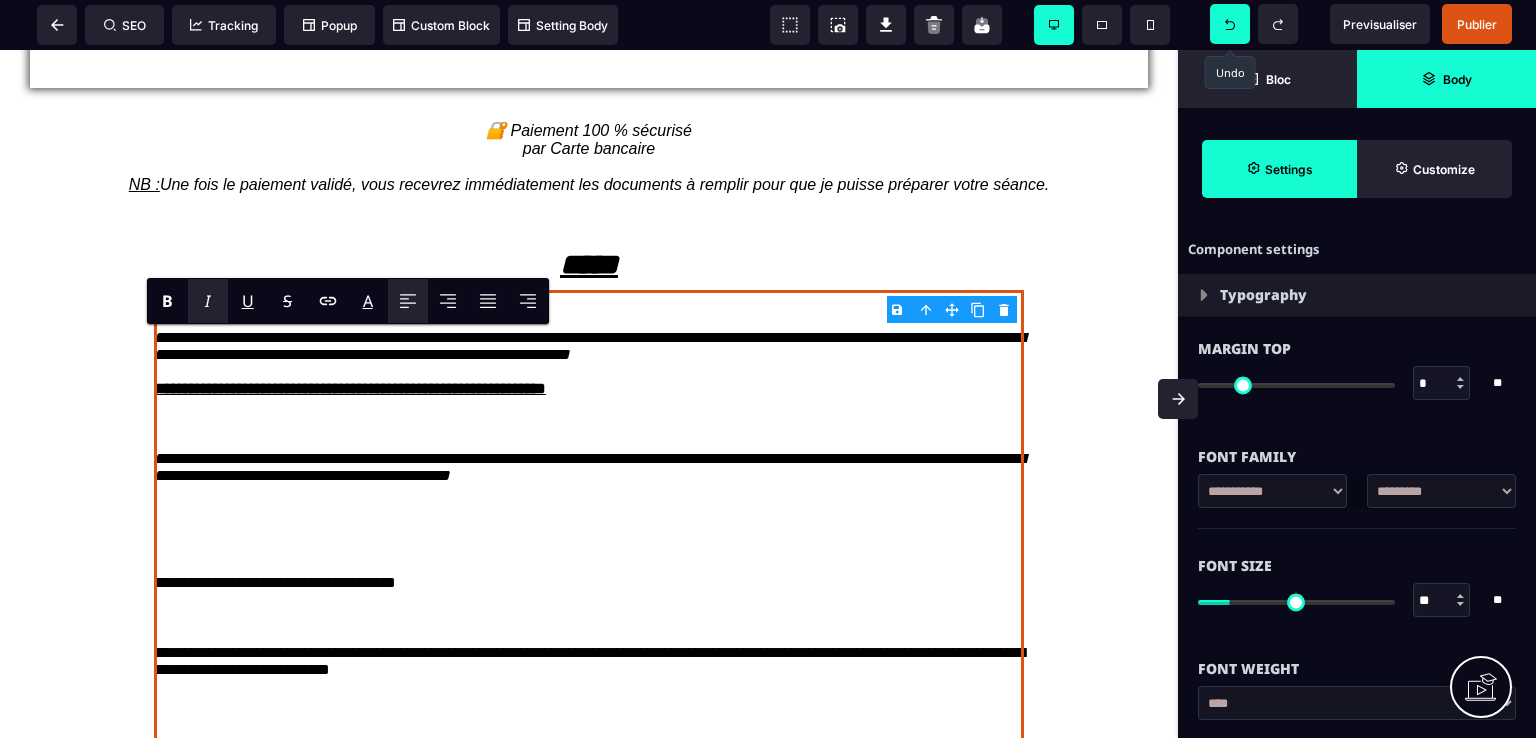 click on "**********" at bounding box center (589, 807) 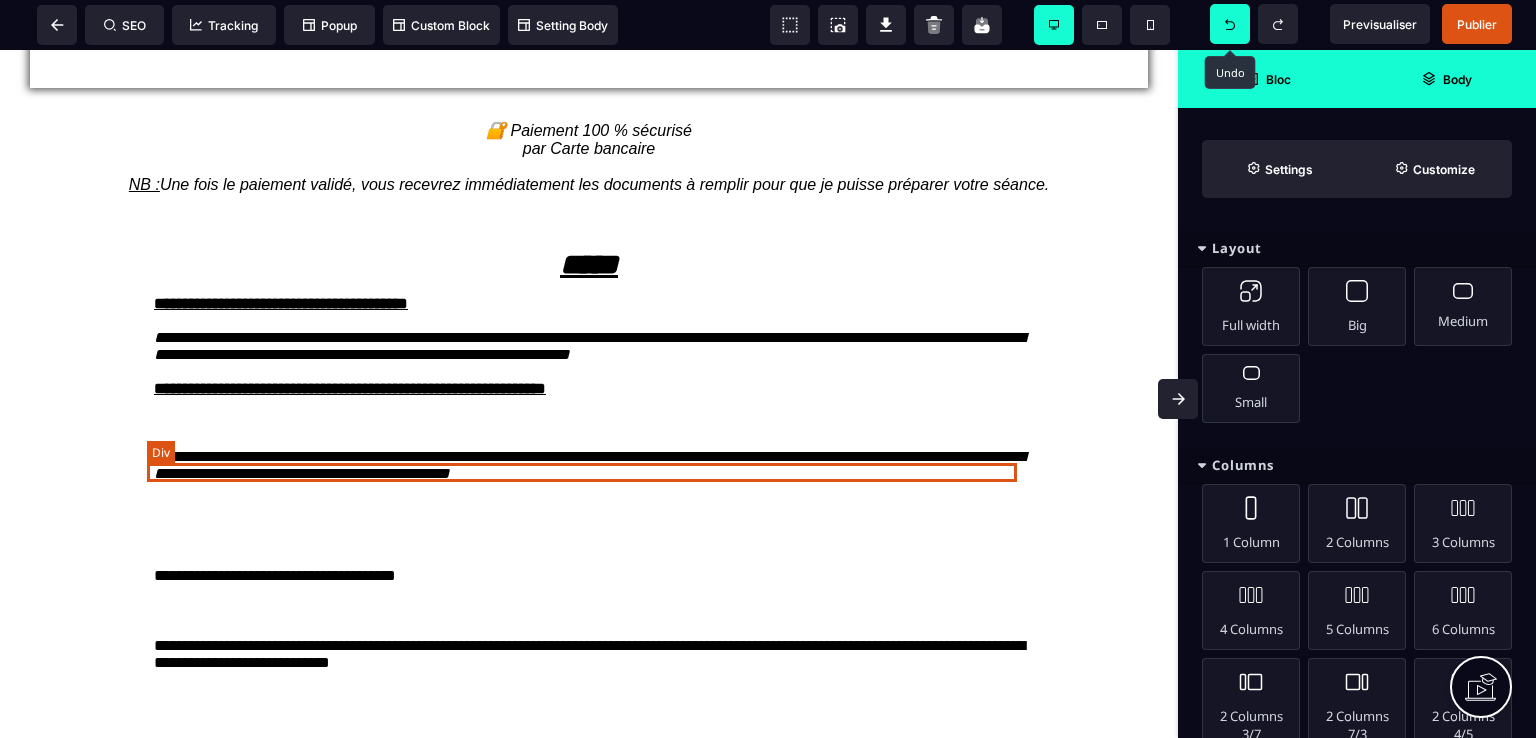 click at bounding box center (589, 422) 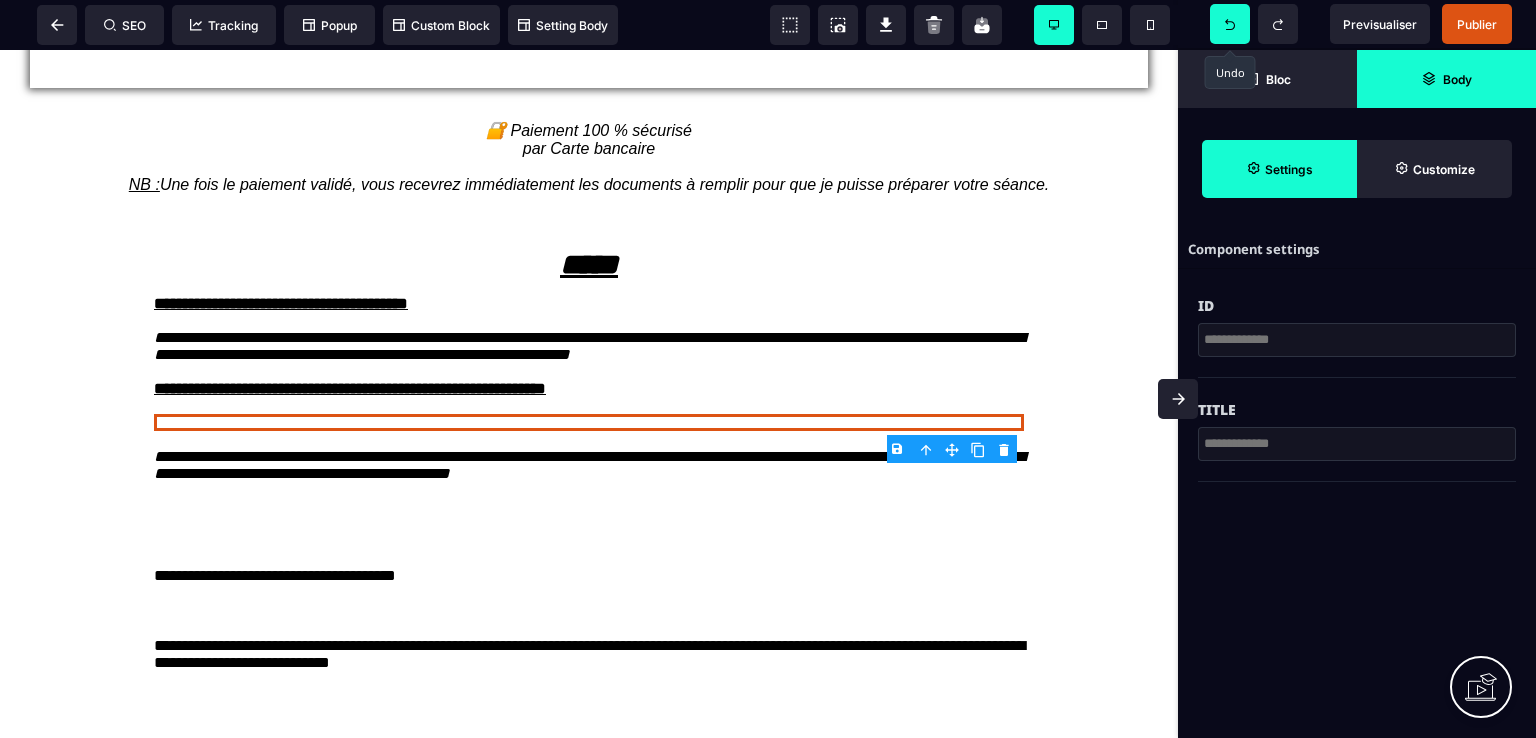 click on "B I U S
A *******
Div
SEO
Tracking
Popup" at bounding box center (768, 369) 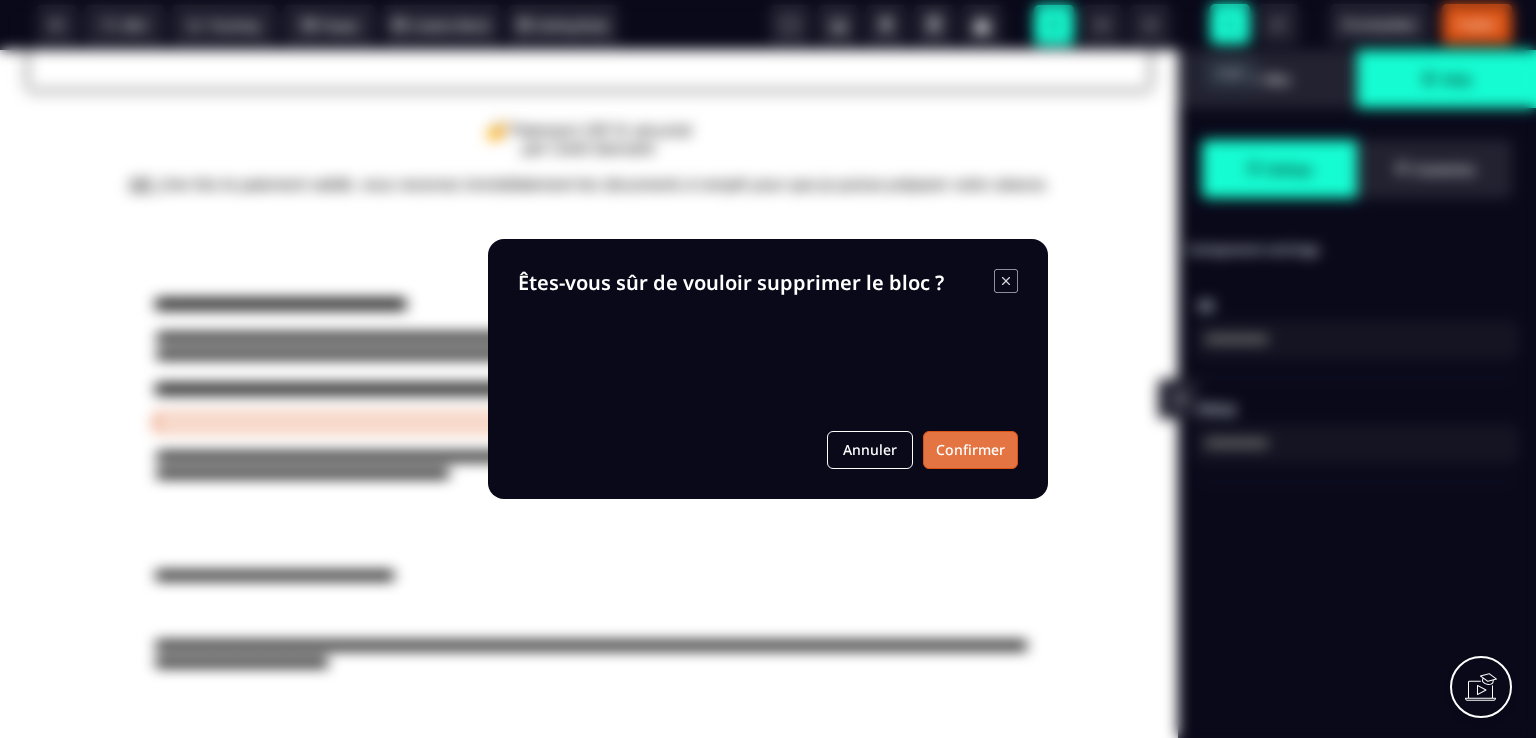 click on "Confirmer" at bounding box center (970, 450) 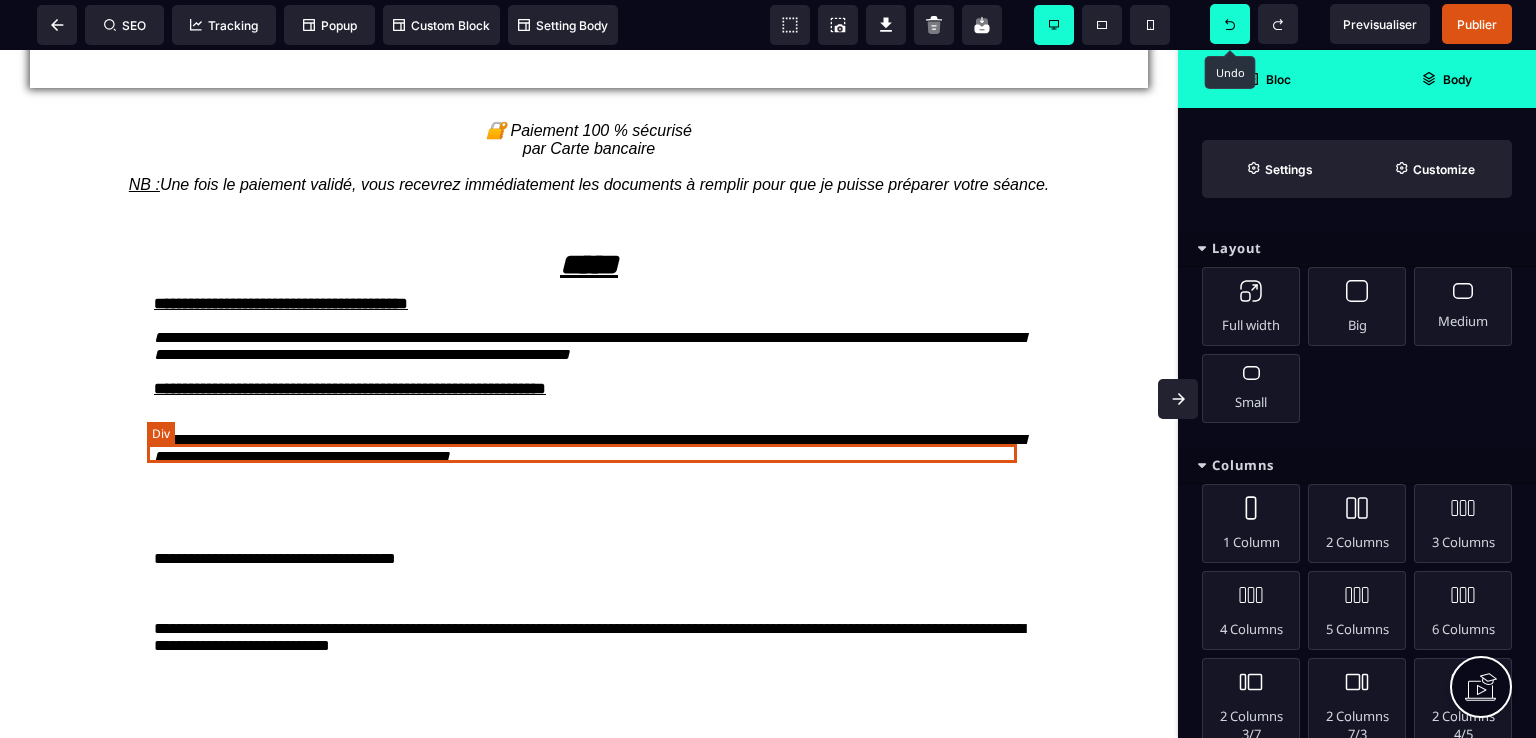 click at bounding box center [589, 405] 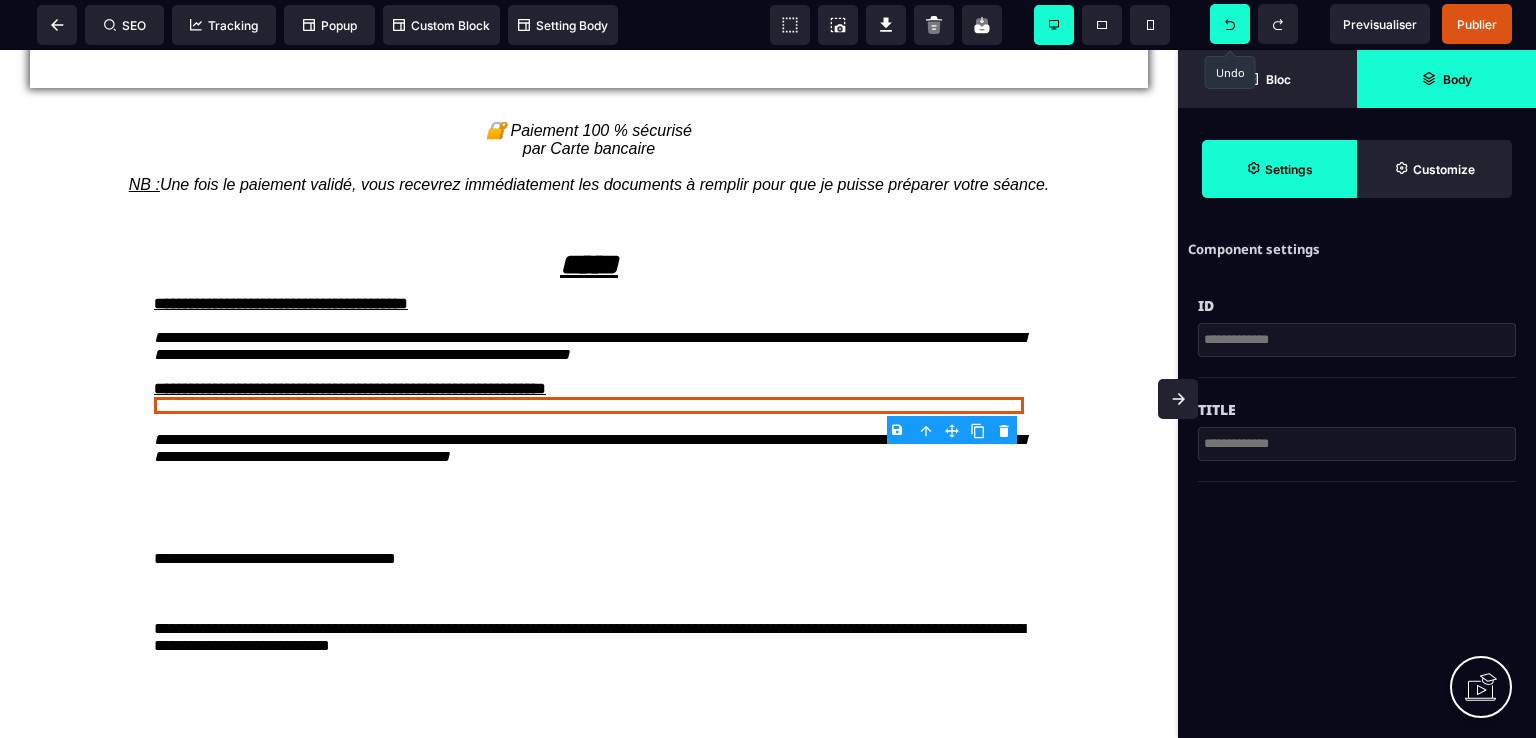 click on "B I U S
A *******
Row
SEO
Tracking
Popup" at bounding box center [768, 369] 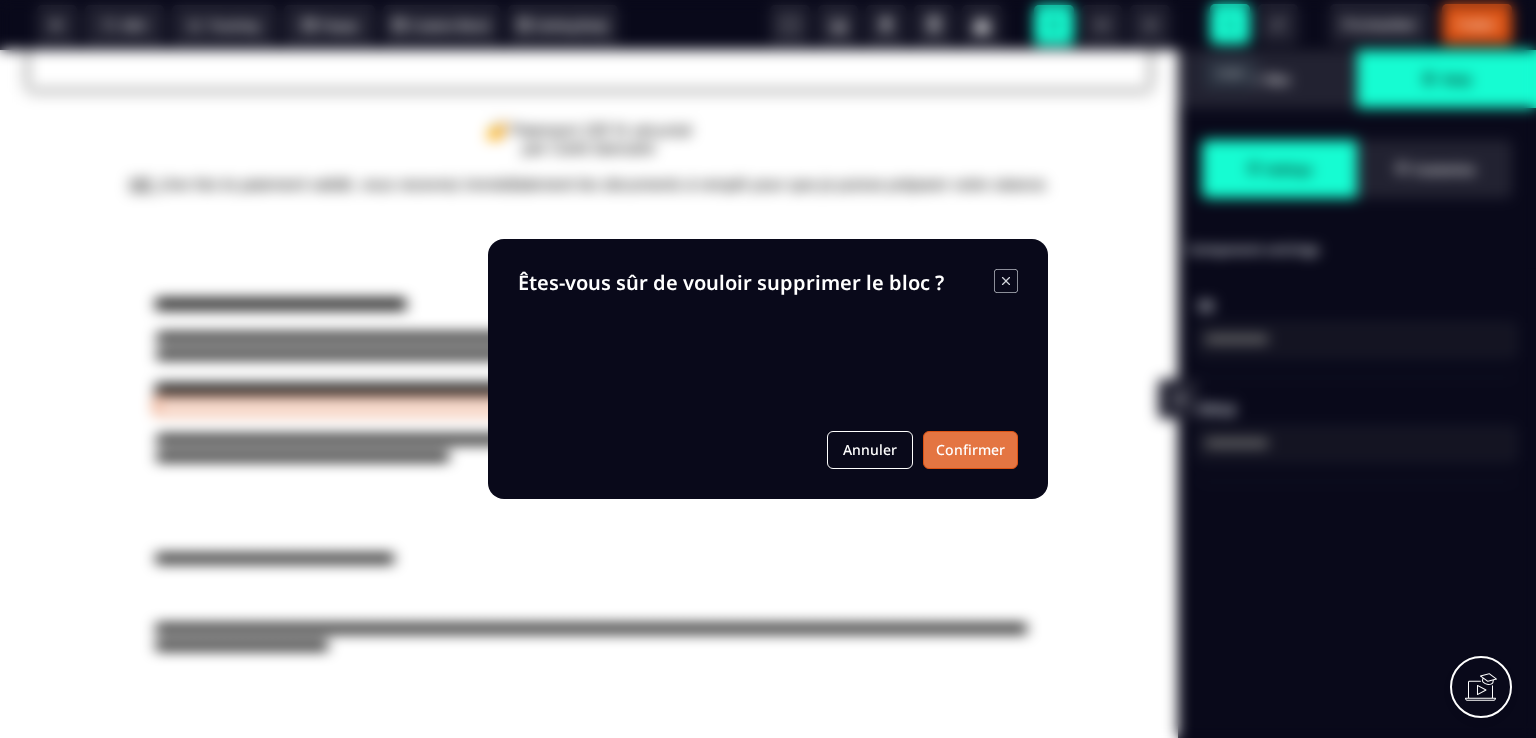 click on "Confirmer" at bounding box center [970, 450] 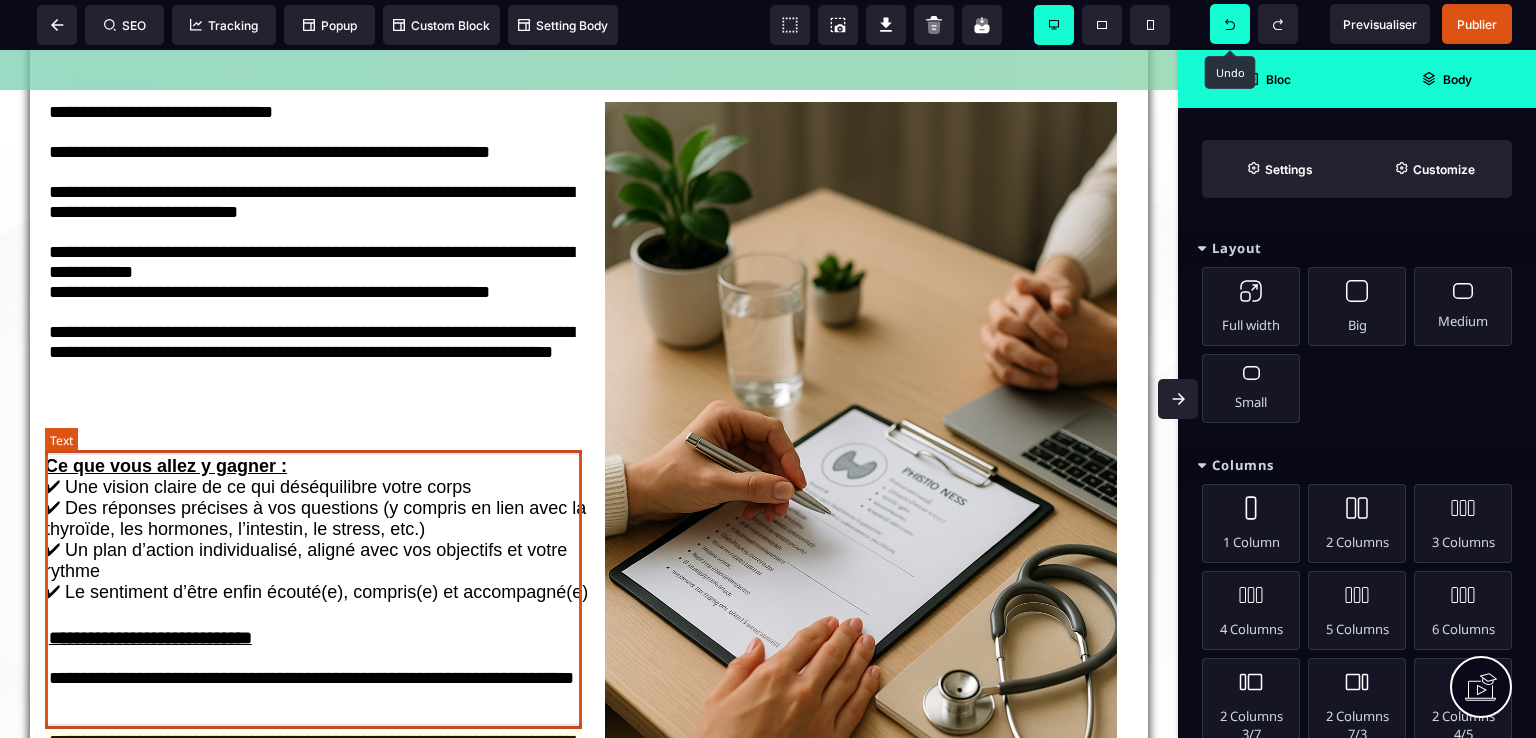 scroll, scrollTop: 1097, scrollLeft: 0, axis: vertical 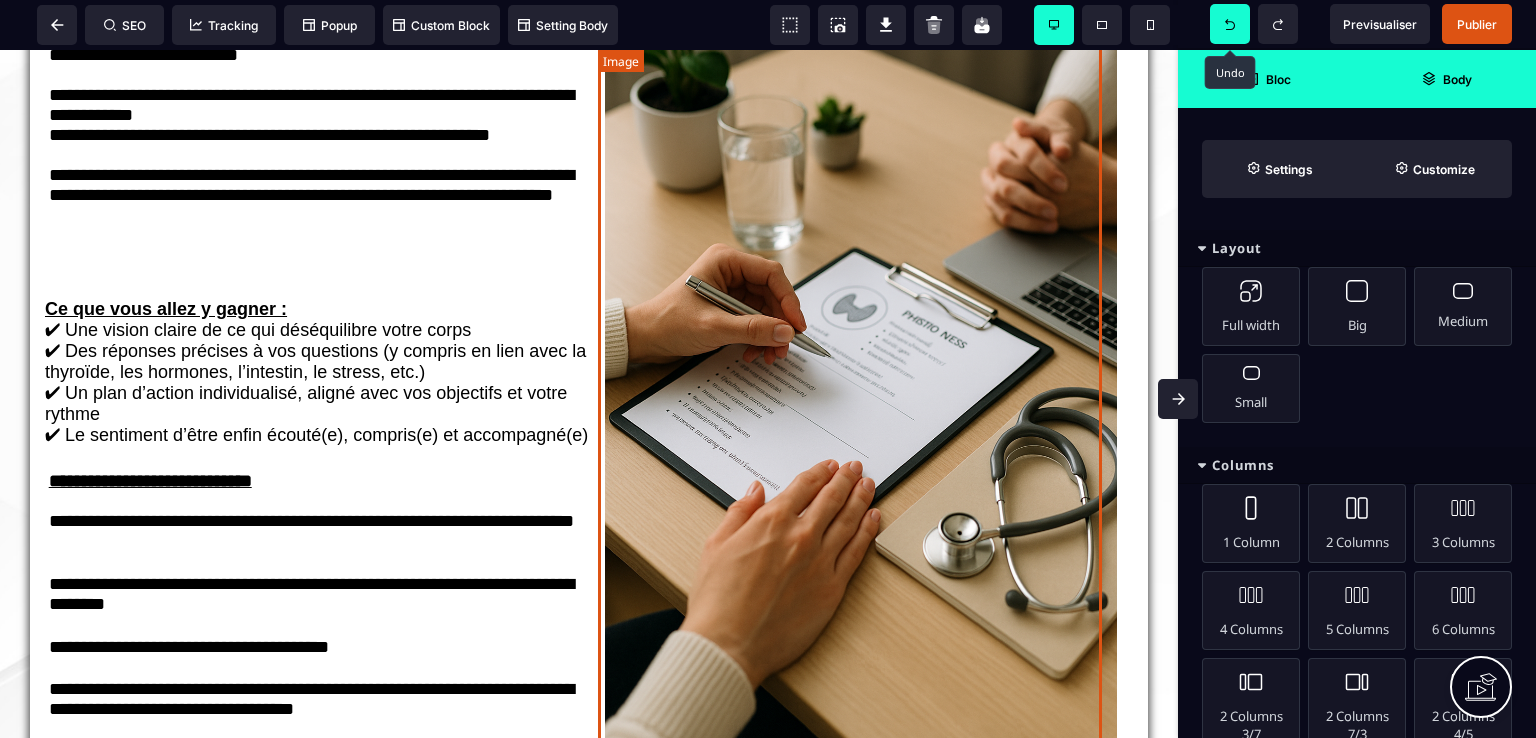 click at bounding box center (860, 351) 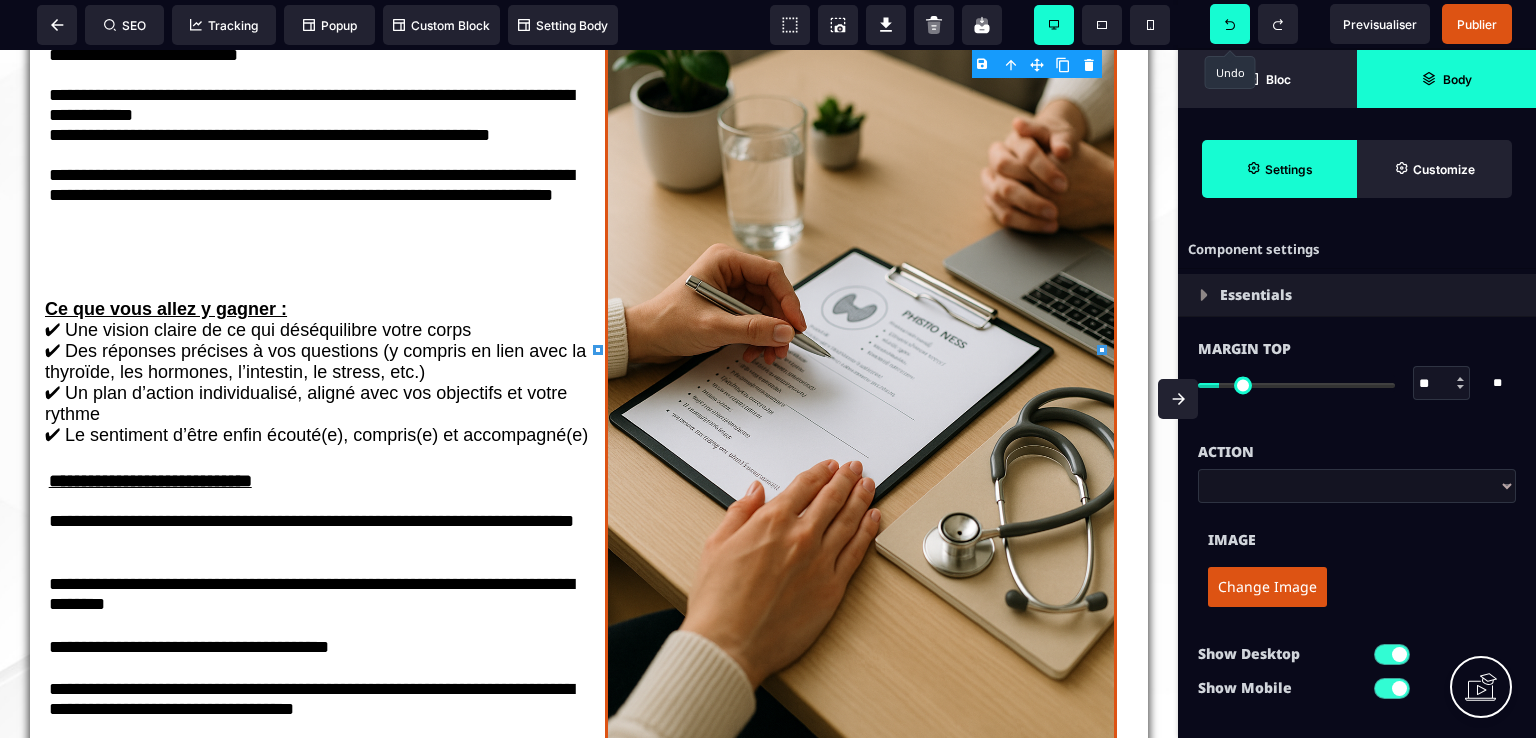 click on "Change Image" at bounding box center [1267, 587] 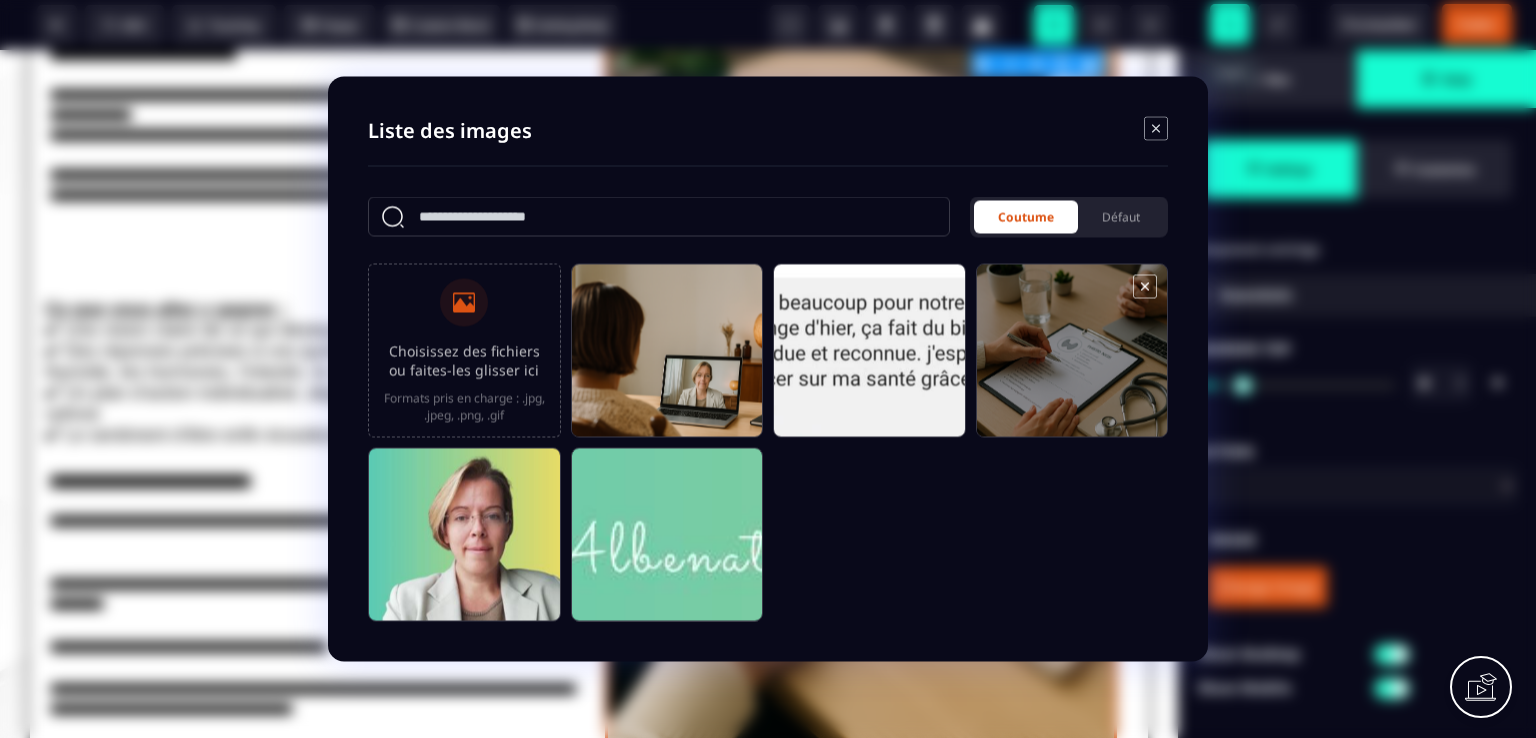 click 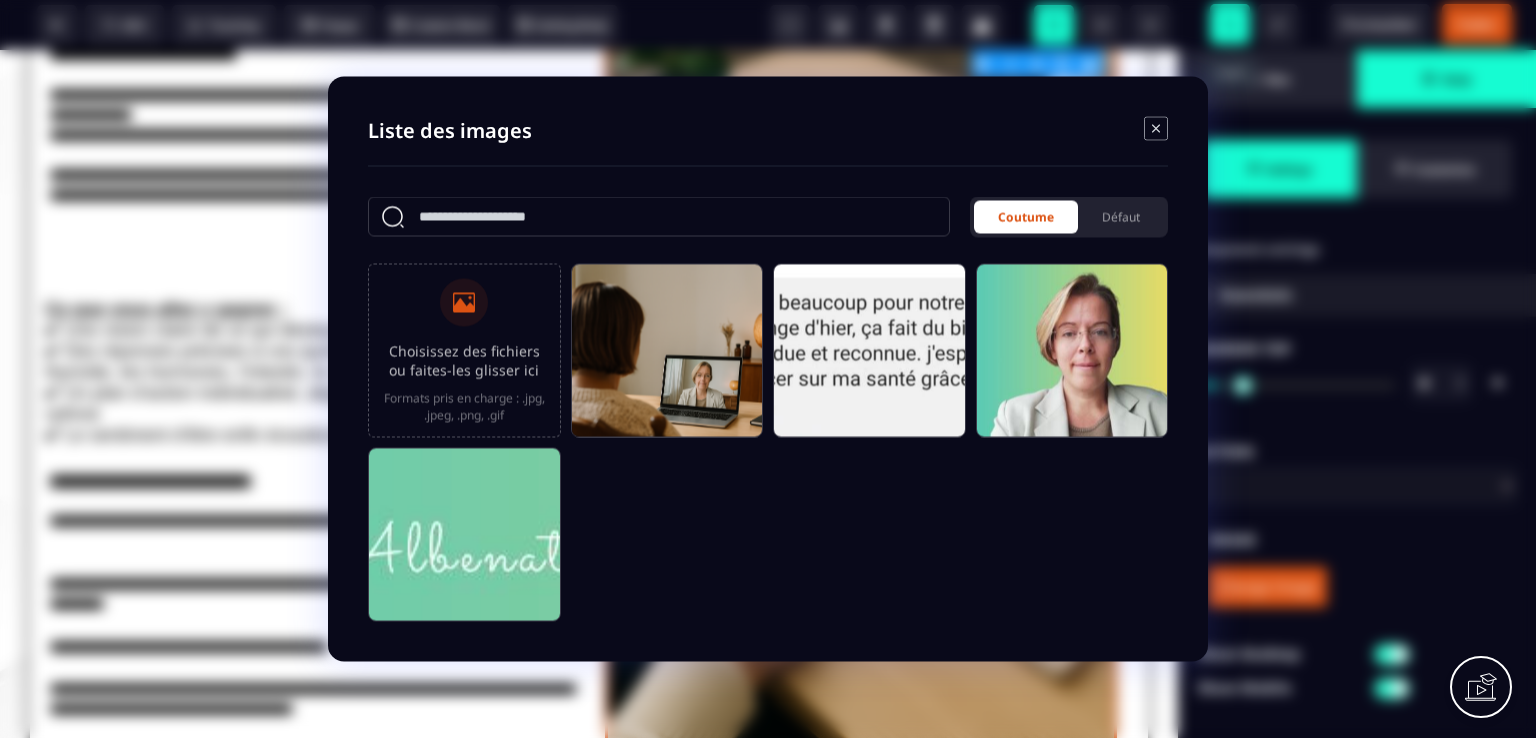 click 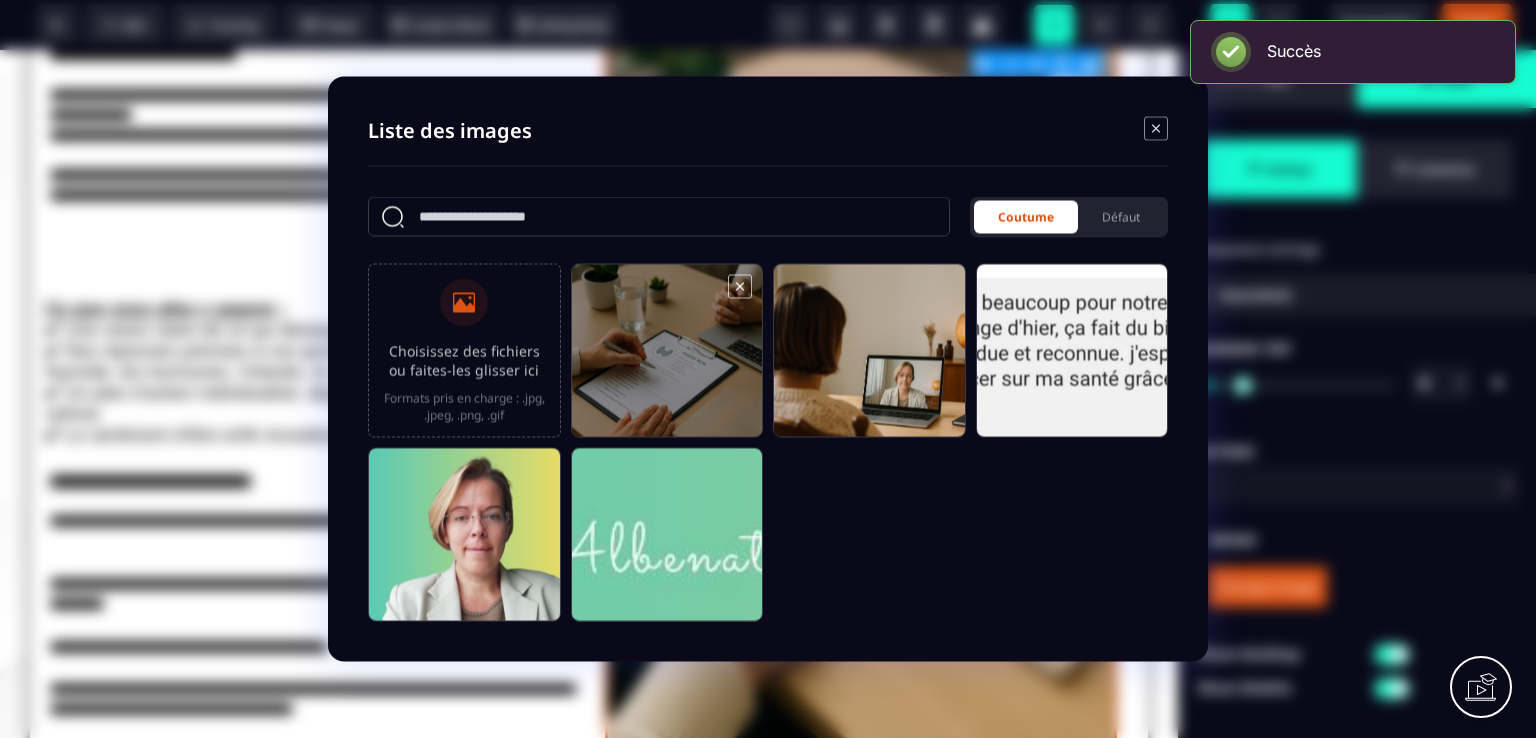click at bounding box center [667, 360] 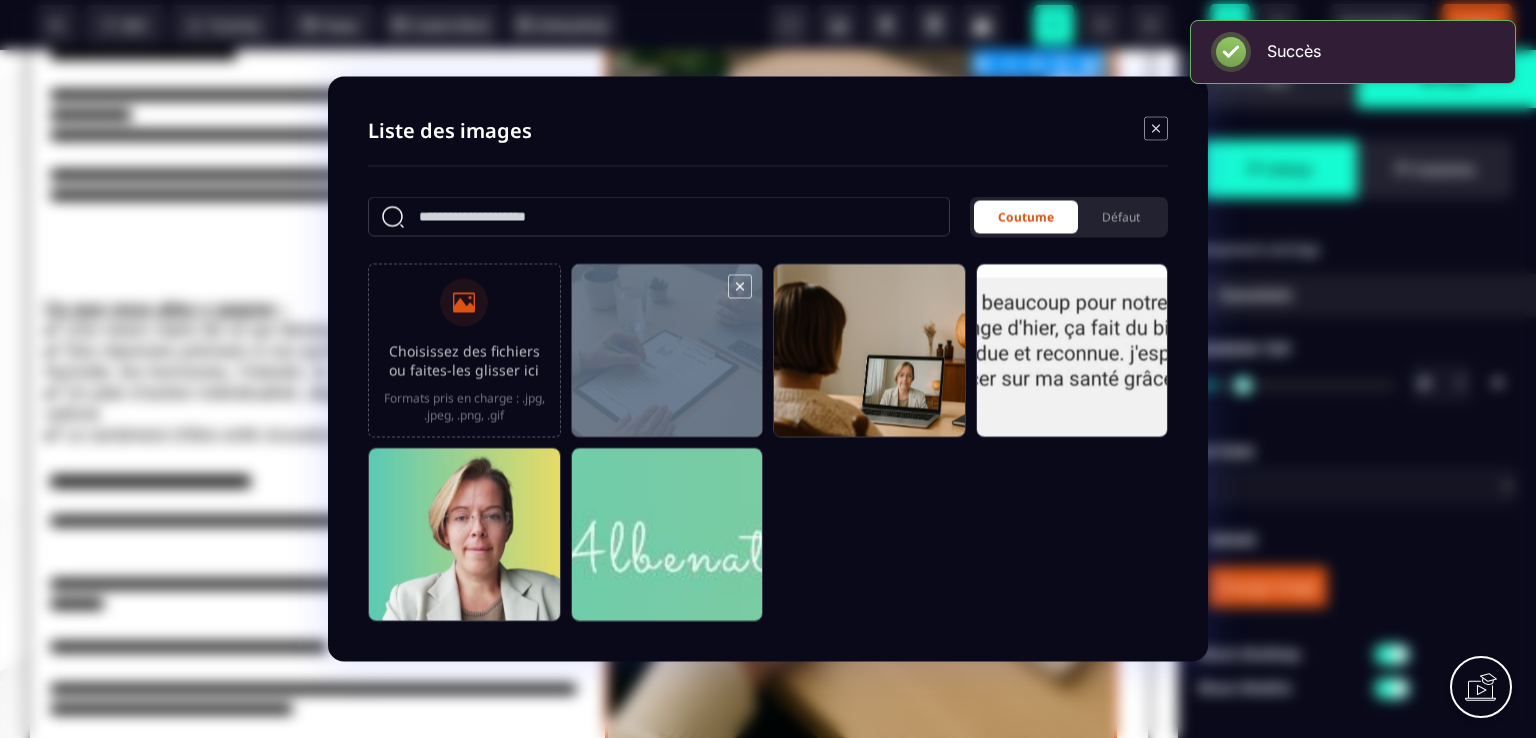 click at bounding box center (667, 360) 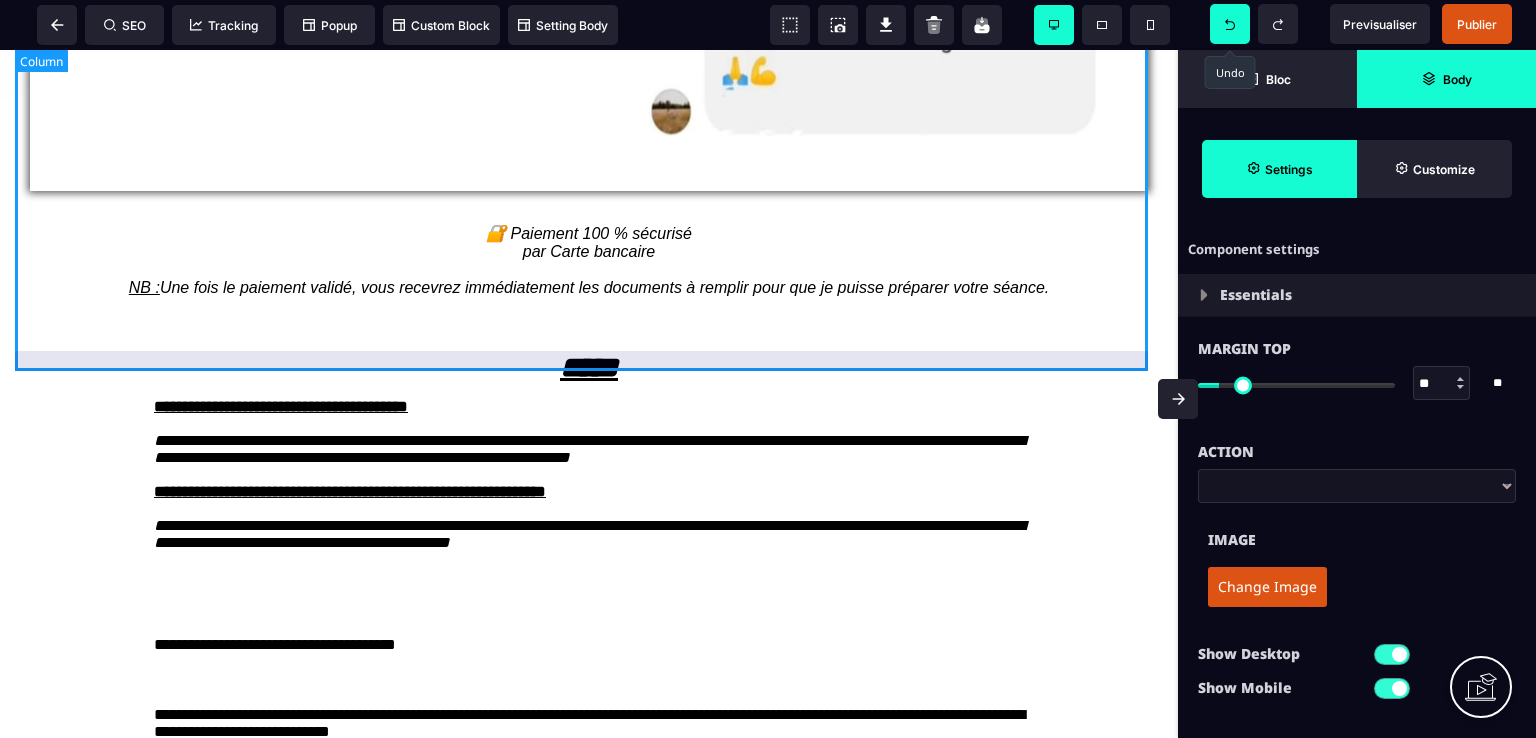 scroll, scrollTop: 1997, scrollLeft: 0, axis: vertical 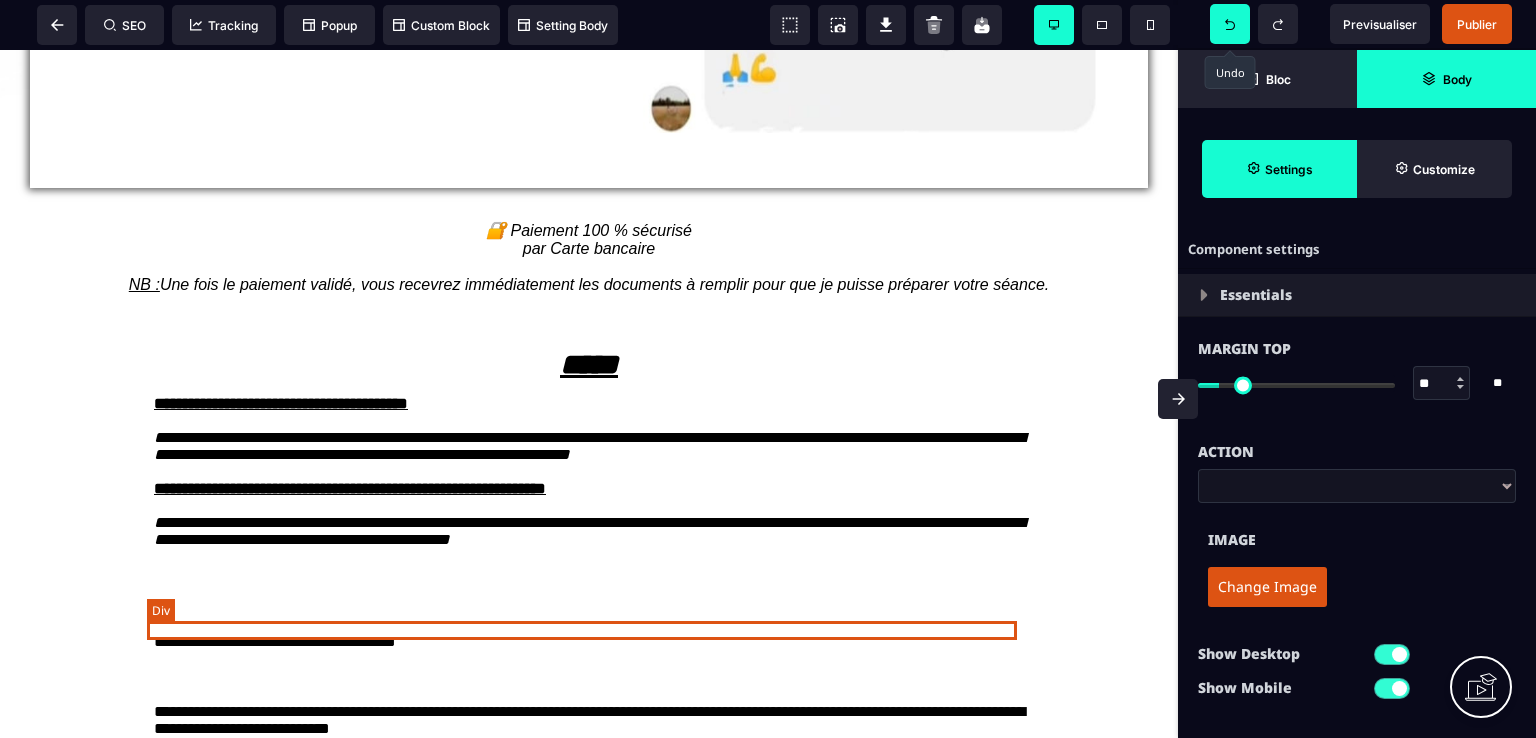 click at bounding box center [589, 573] 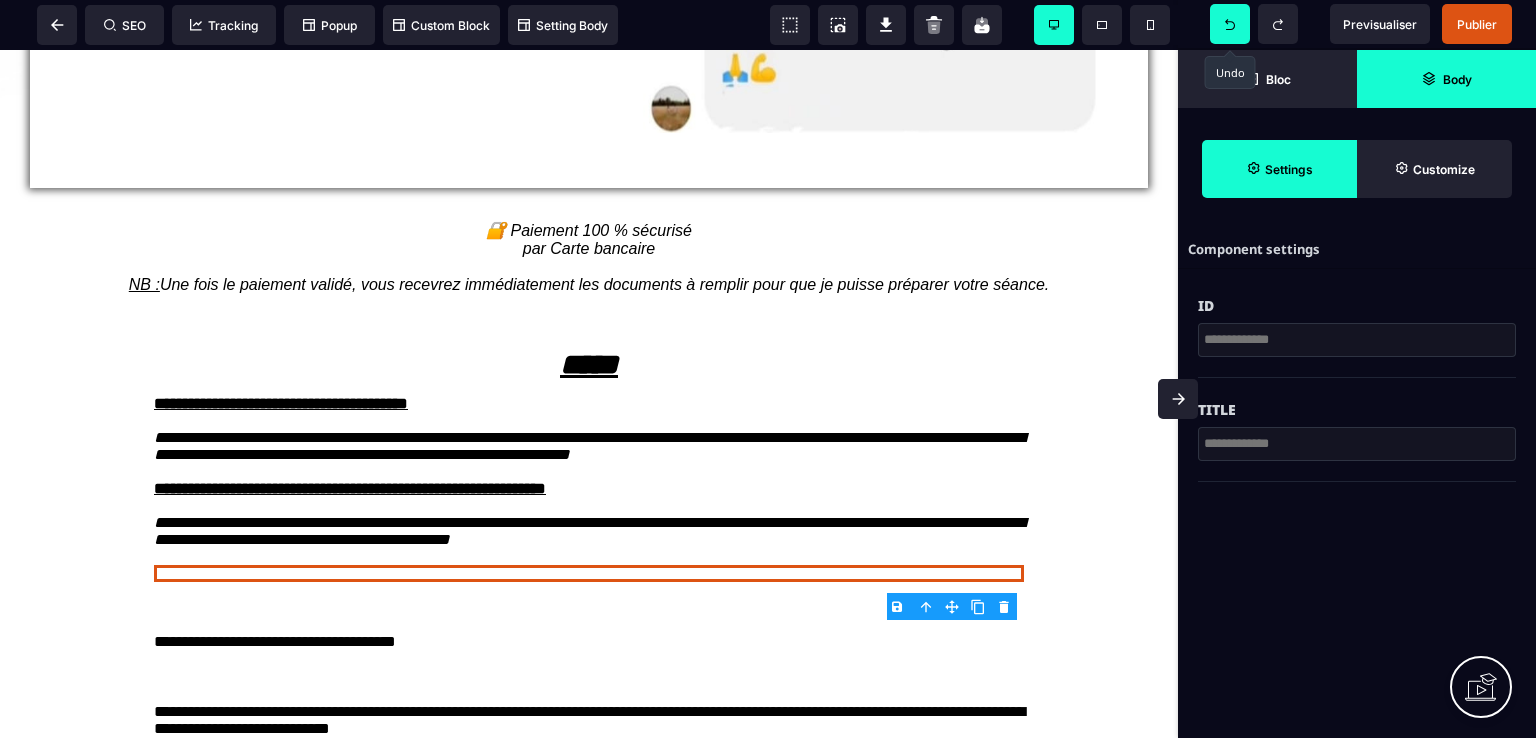 click on "B I U S
A *******
Div
SEO
Tracking
Popup" at bounding box center (768, 369) 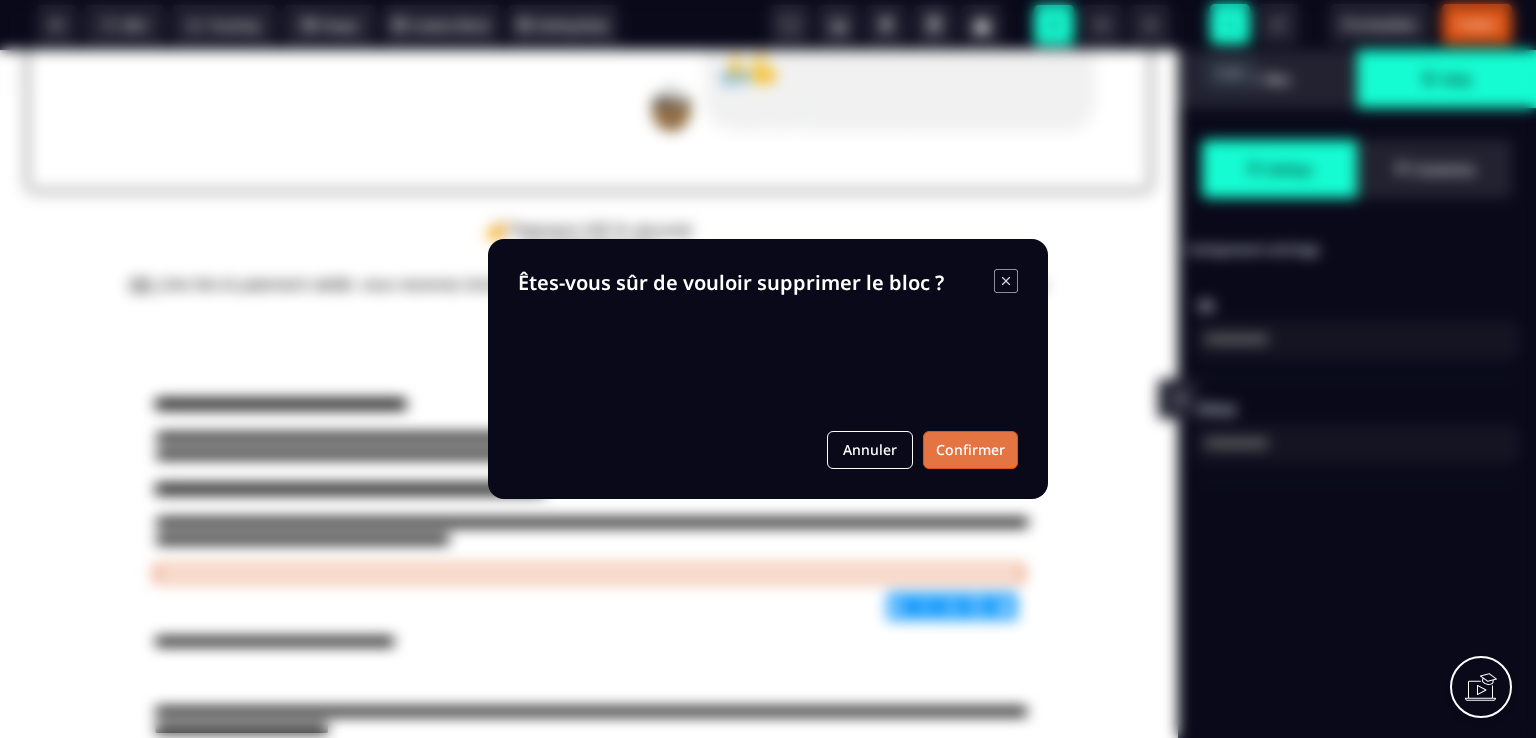 click on "Confirmer" at bounding box center (970, 450) 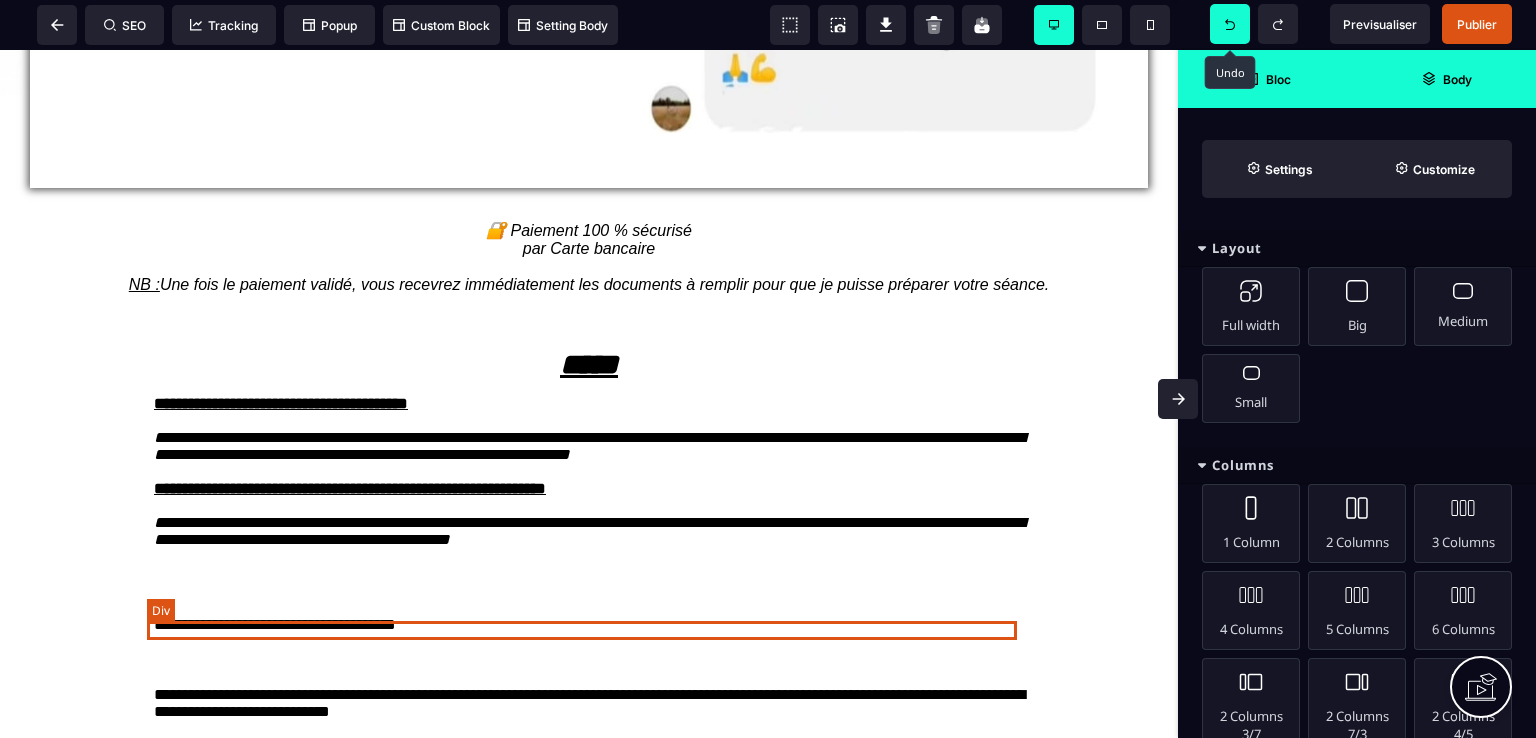 click at bounding box center (589, 573) 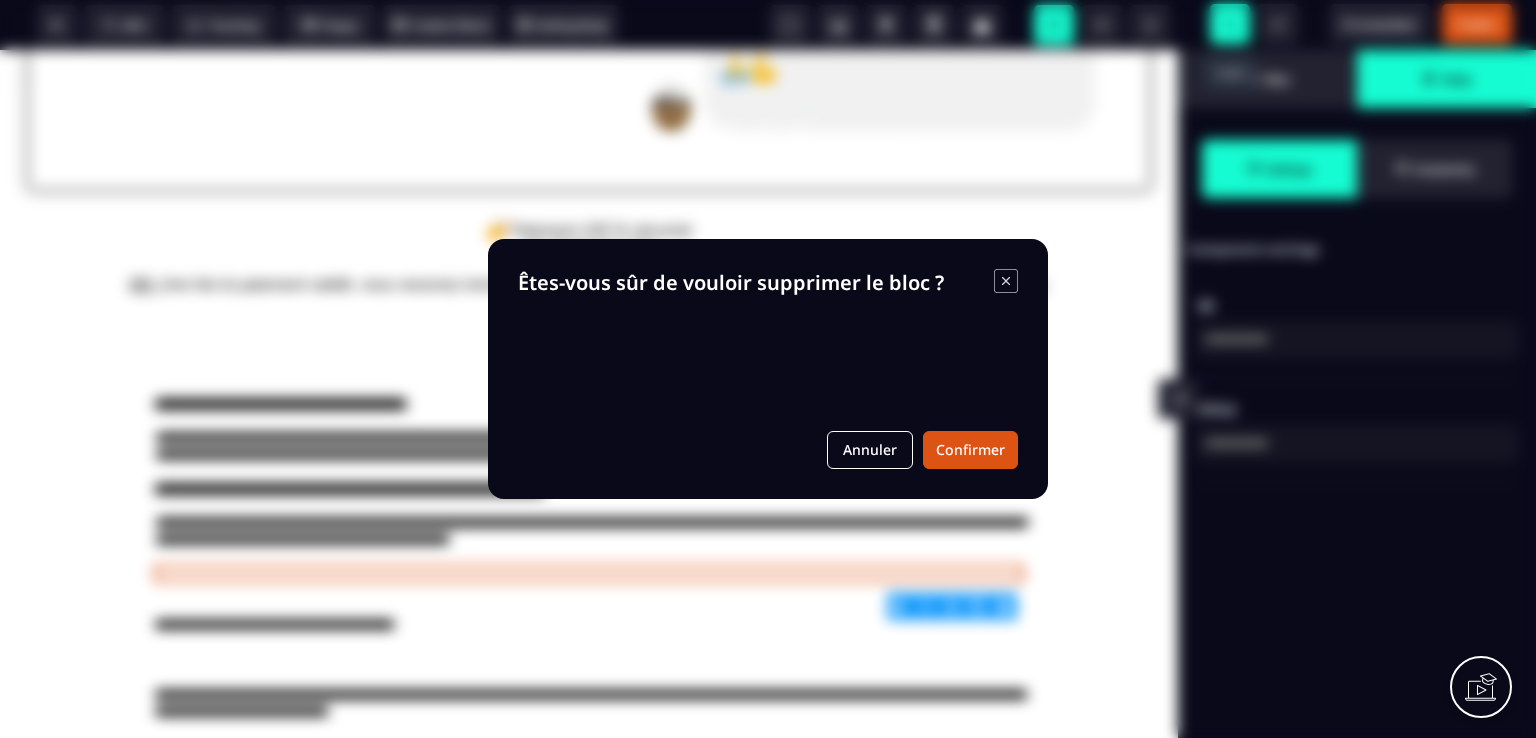 click on "B I U S
A *******
Div
SEO
Tracking
Popup" at bounding box center (768, 369) 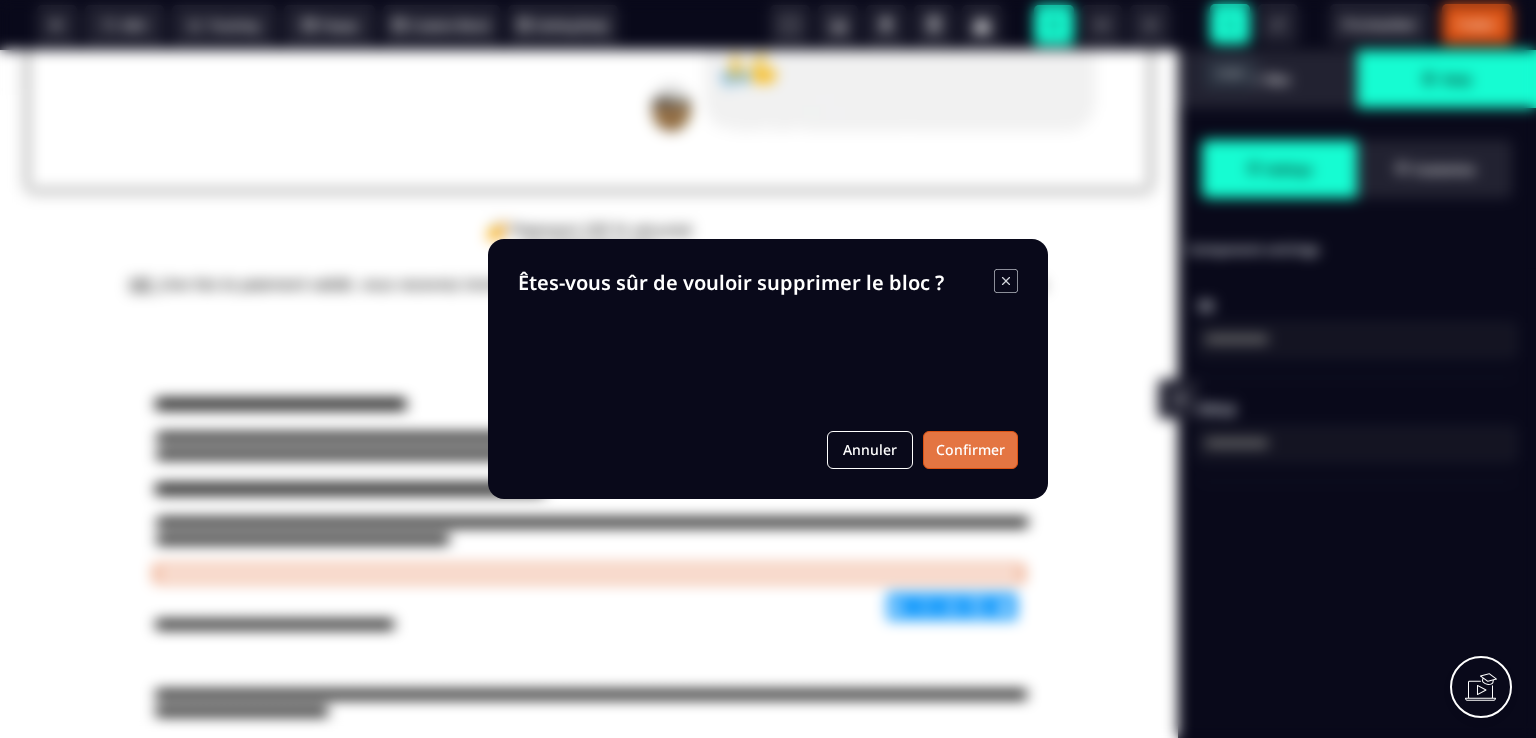 click on "Confirmer" at bounding box center (970, 450) 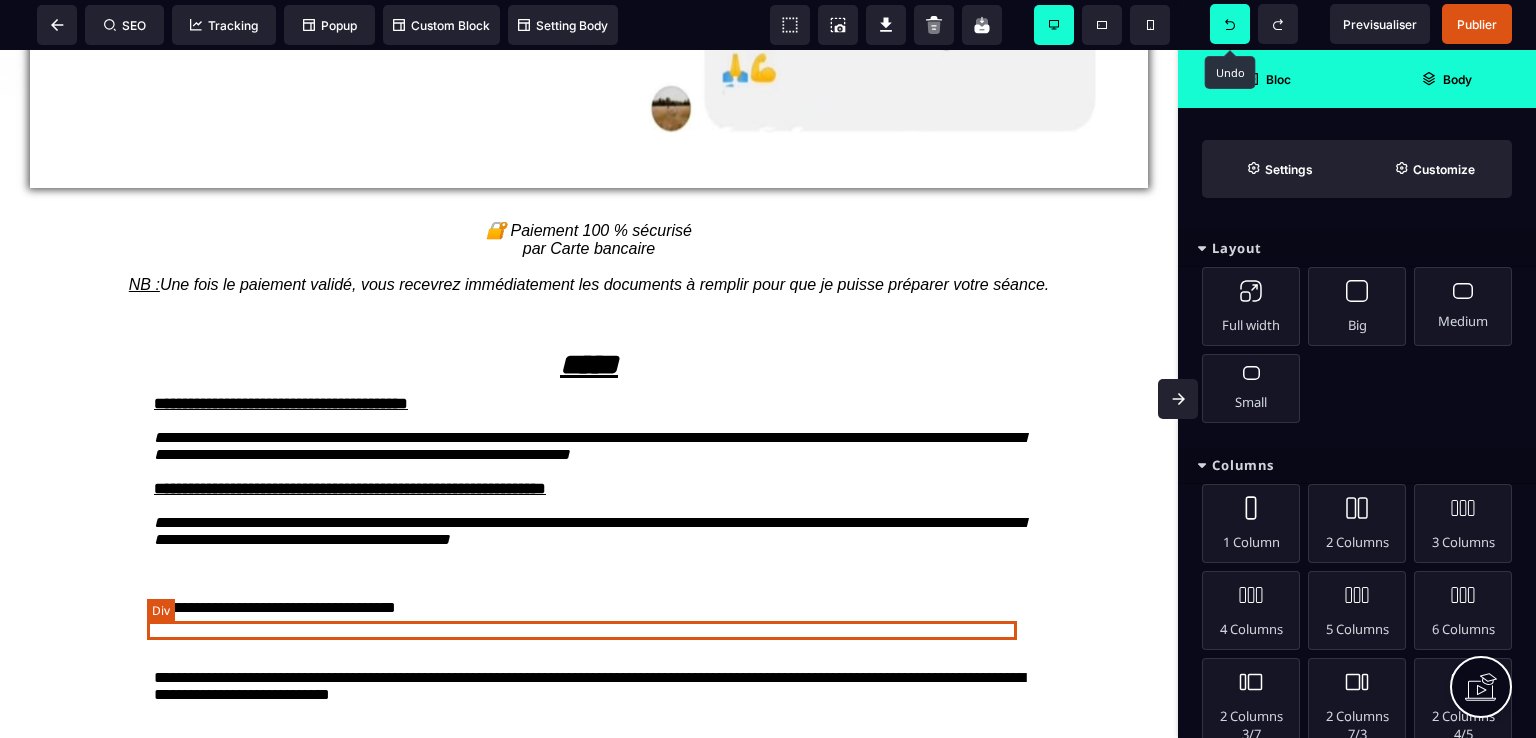 click at bounding box center (589, 573) 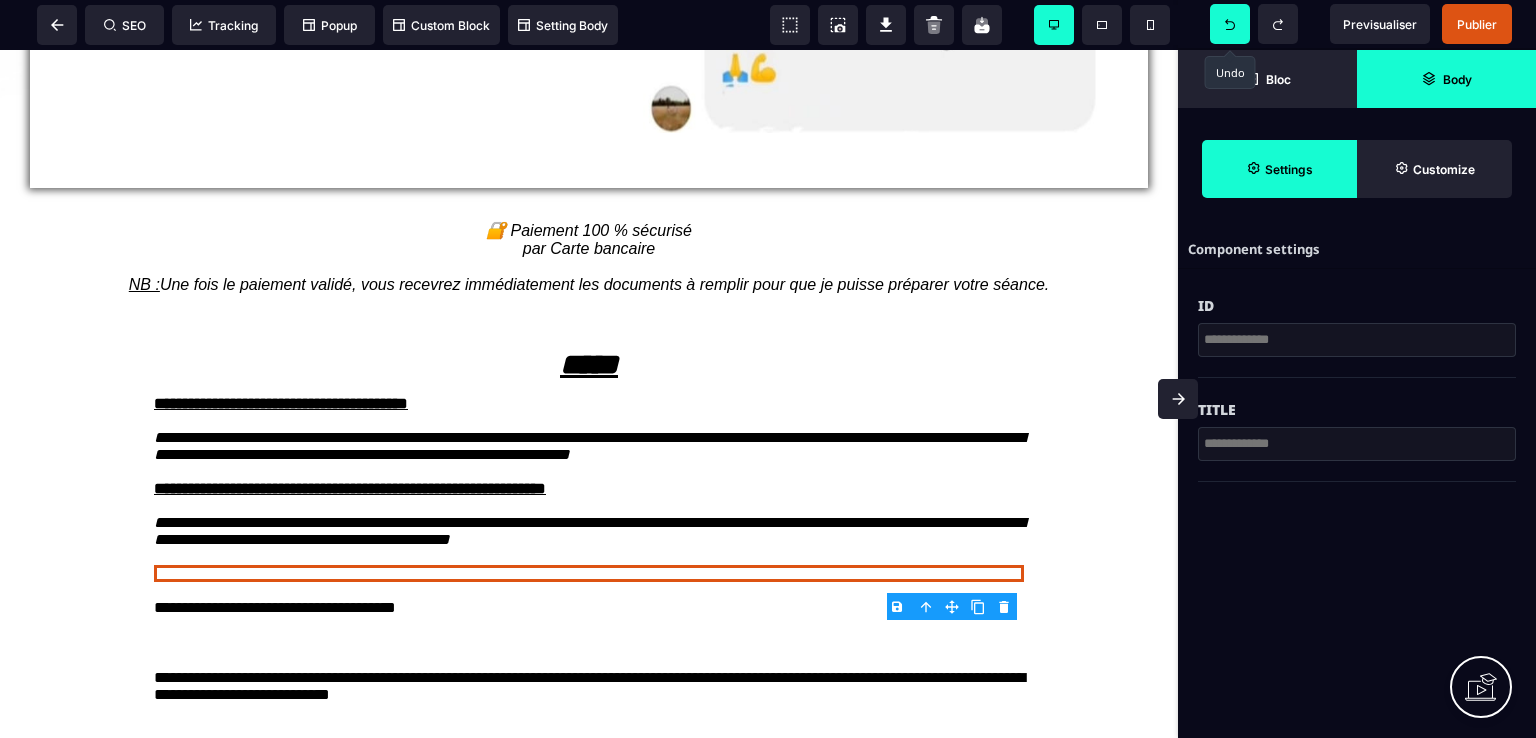 click on "B I U S
A *******
Div
SEO
Tracking
Popup" at bounding box center (768, 369) 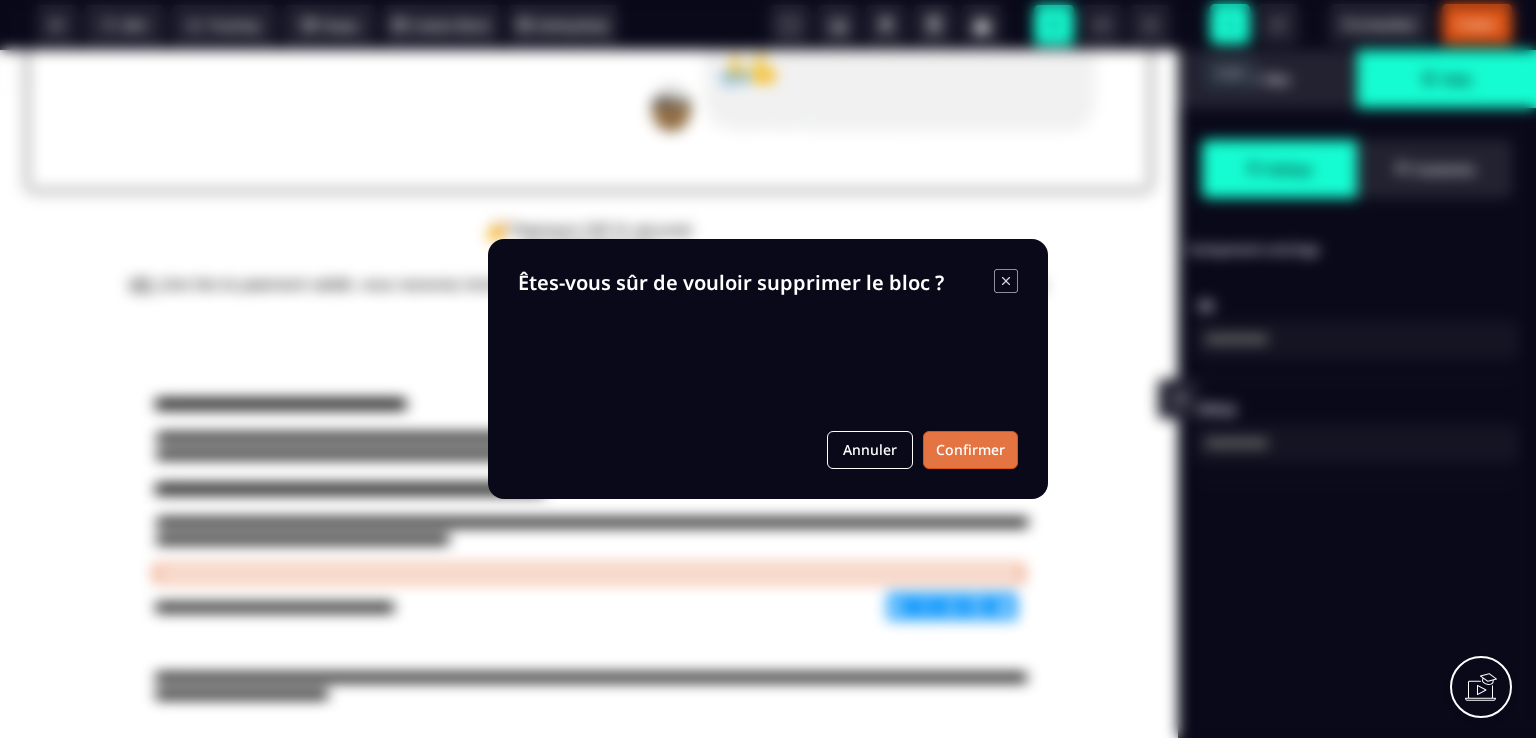 click on "Confirmer" at bounding box center [970, 450] 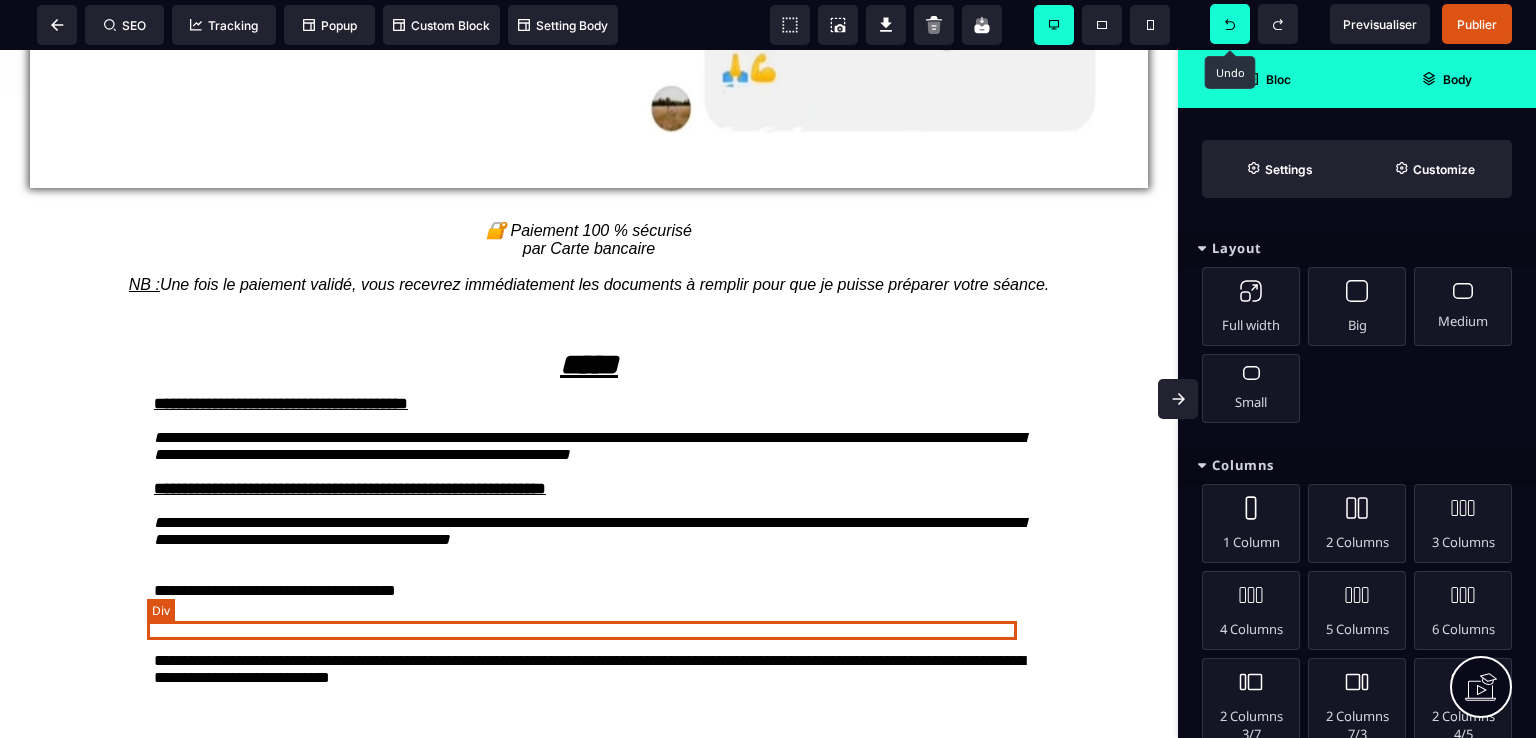 click at bounding box center [589, 573] 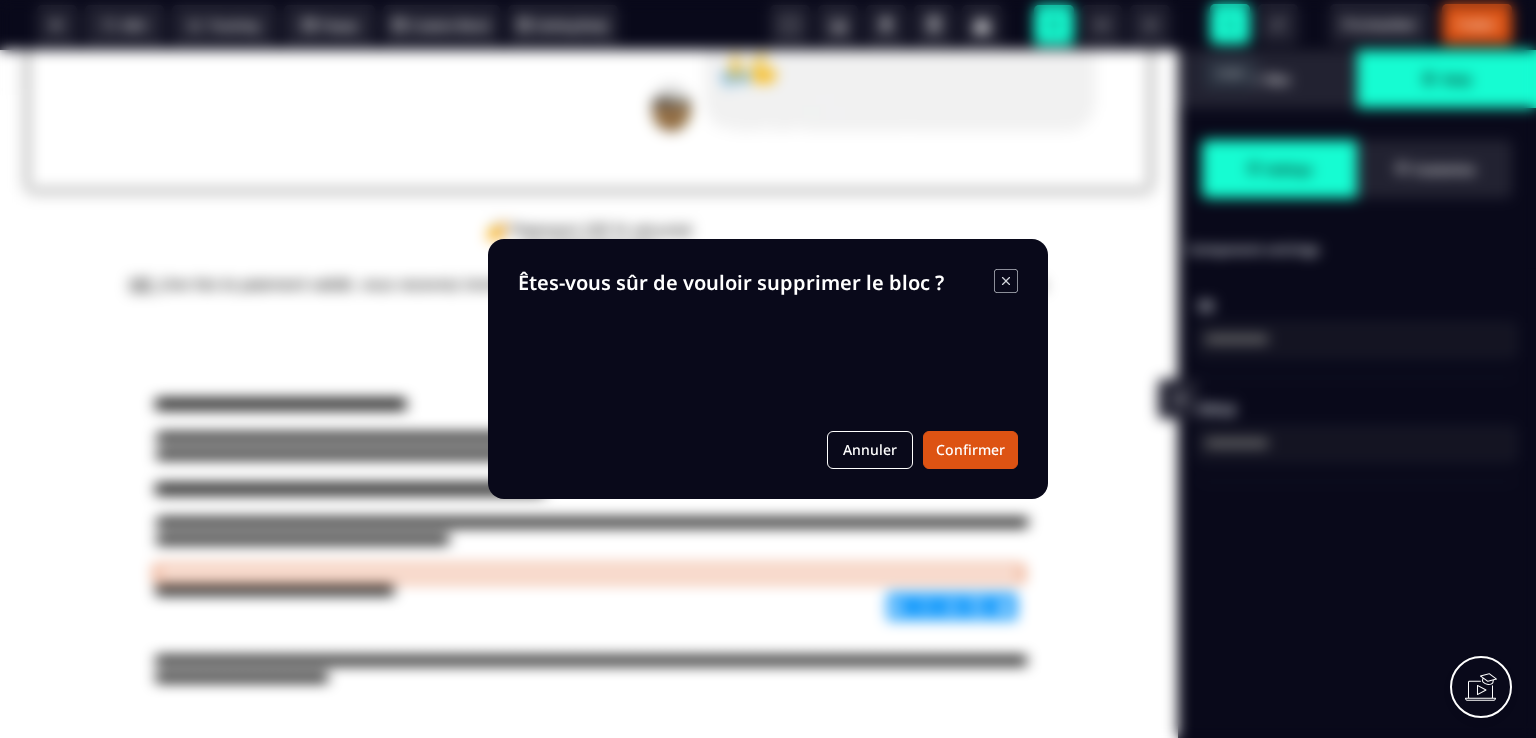 click on "B I U S
A *******
Div
SEO
Tracking
Popup" at bounding box center [768, 369] 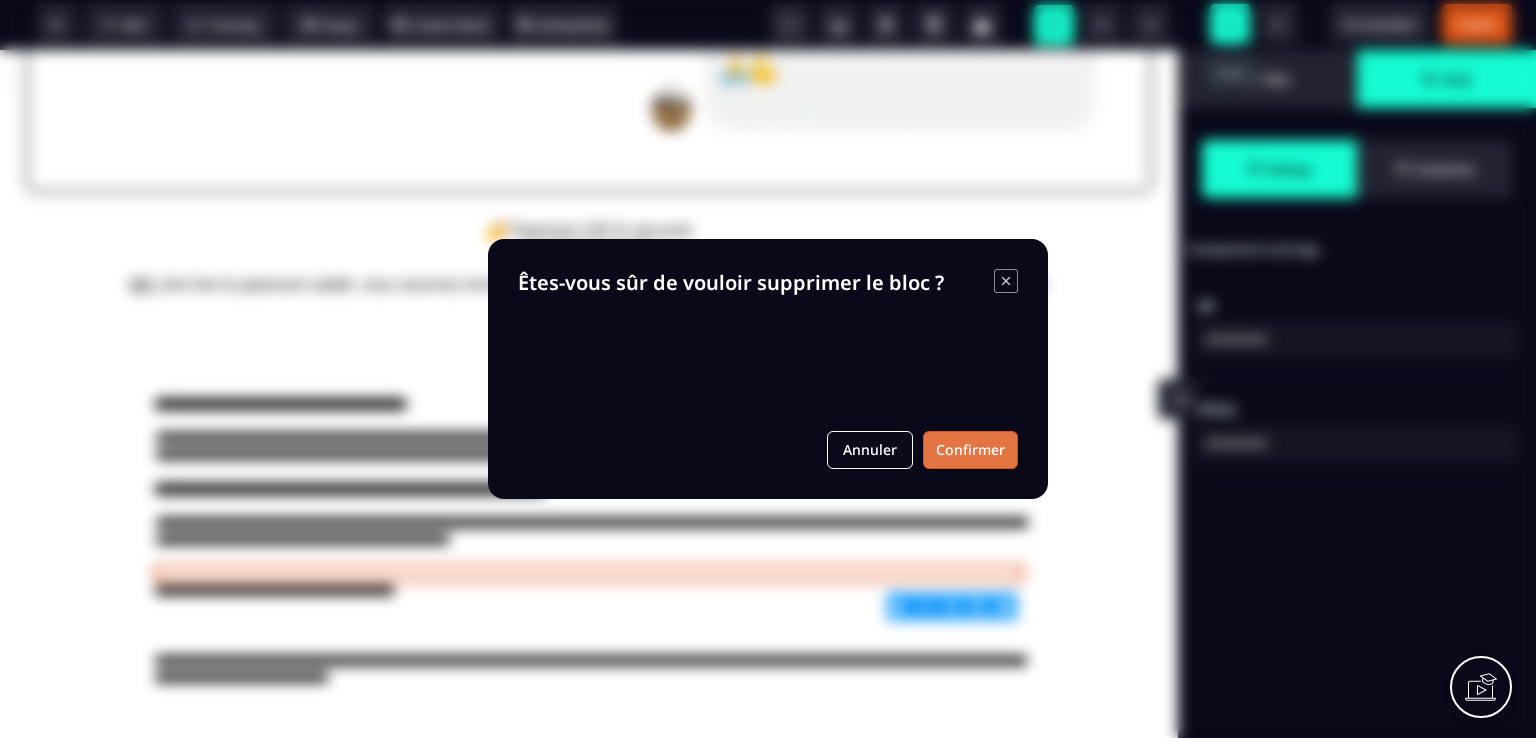 click on "Confirmer" at bounding box center [970, 450] 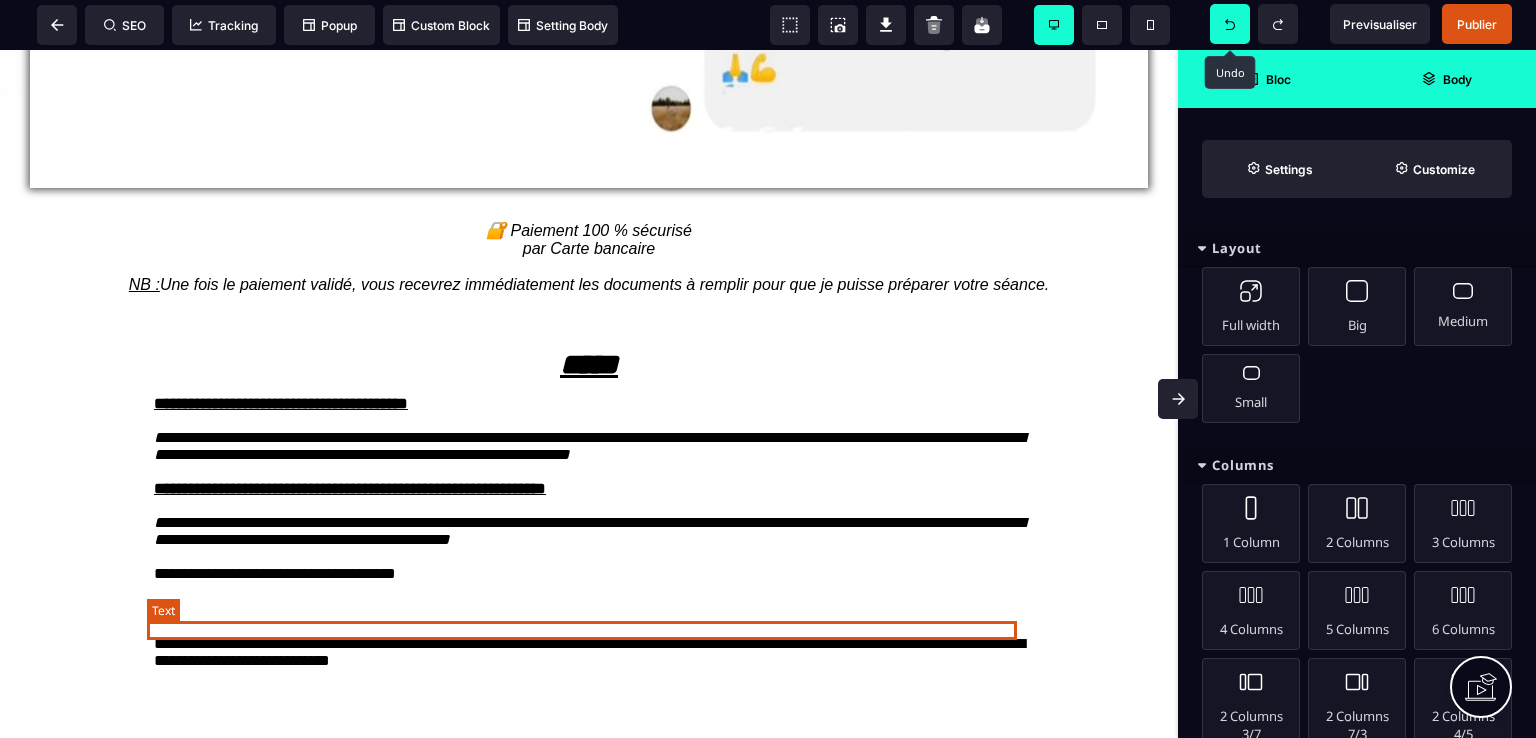 click on "**********" at bounding box center (589, 574) 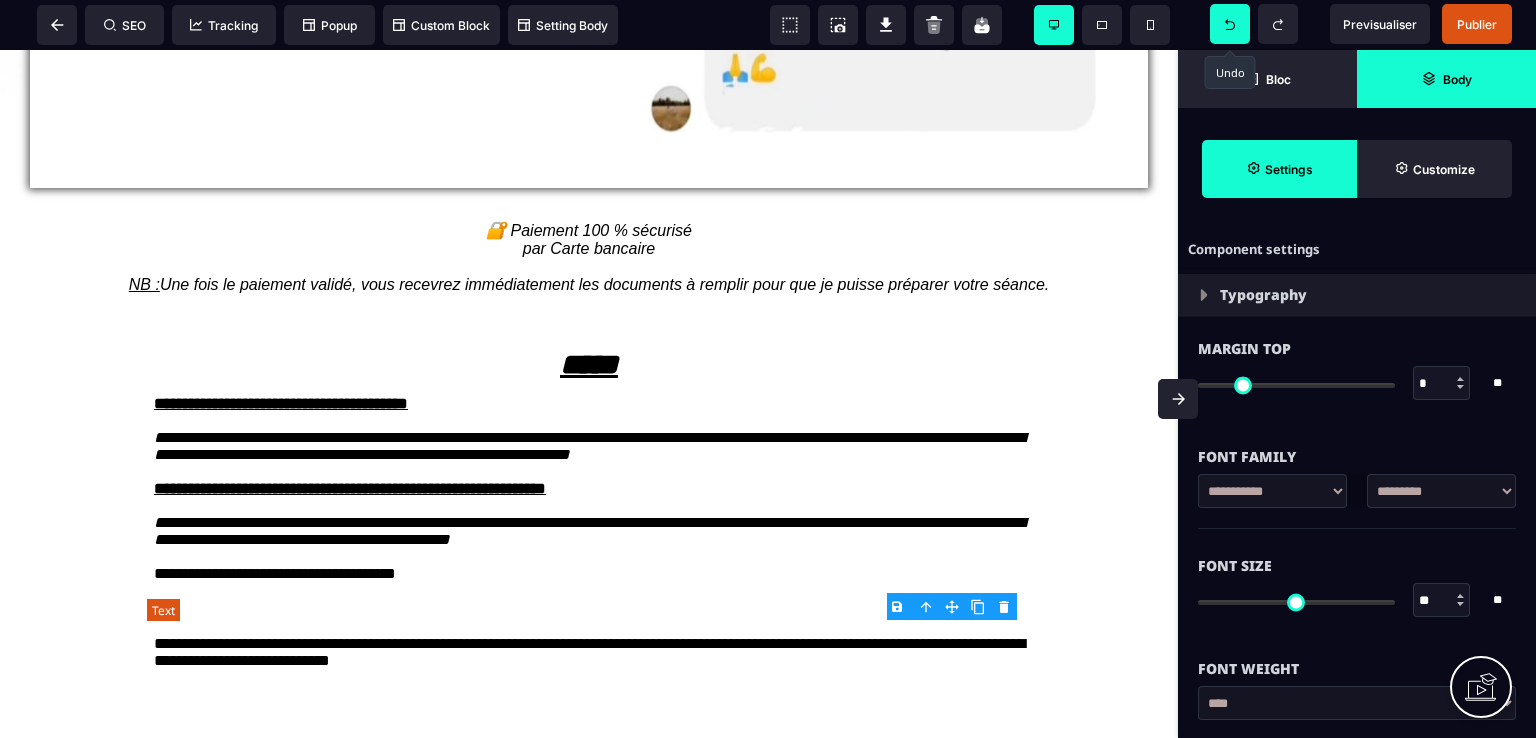 click on "**********" at bounding box center [589, 574] 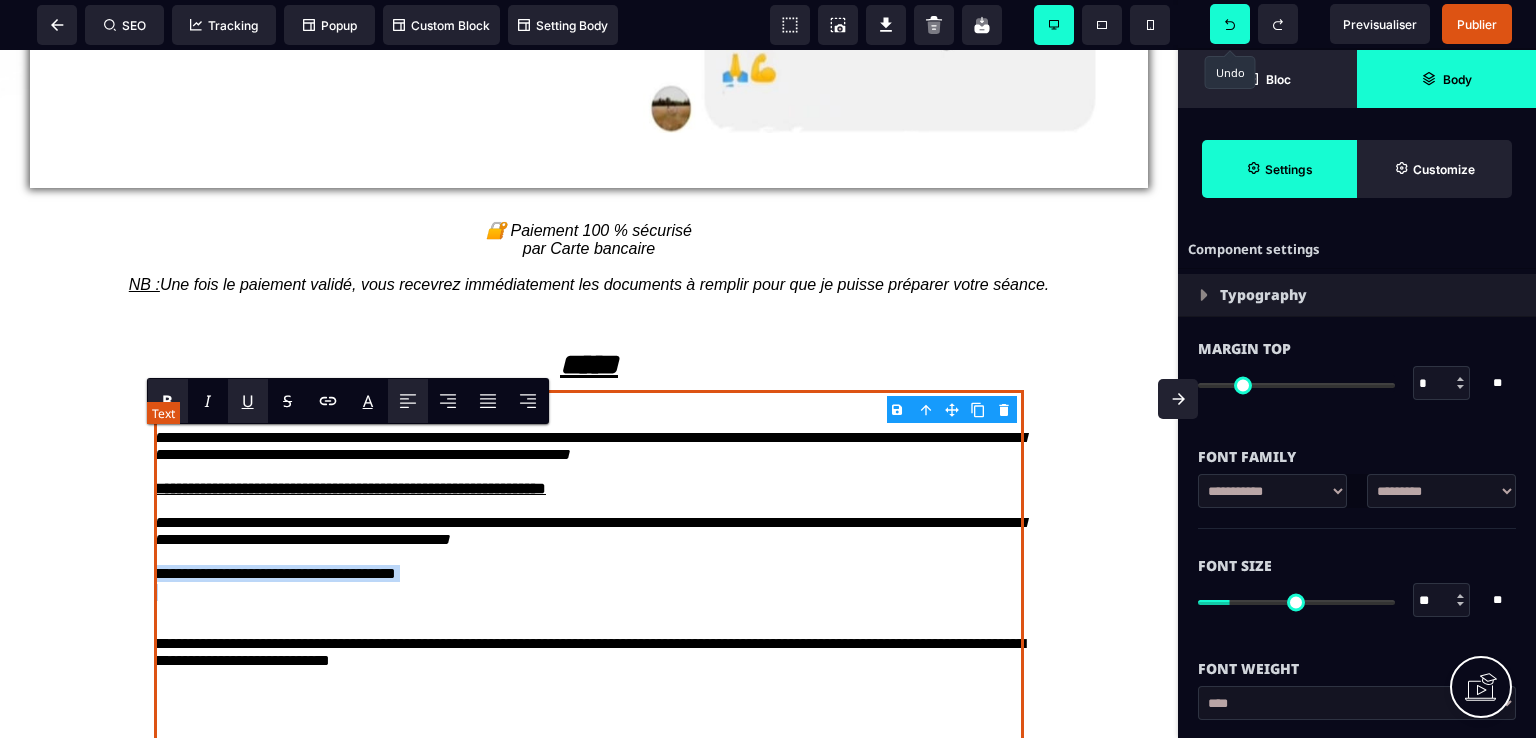 click on "**********" at bounding box center [589, 574] 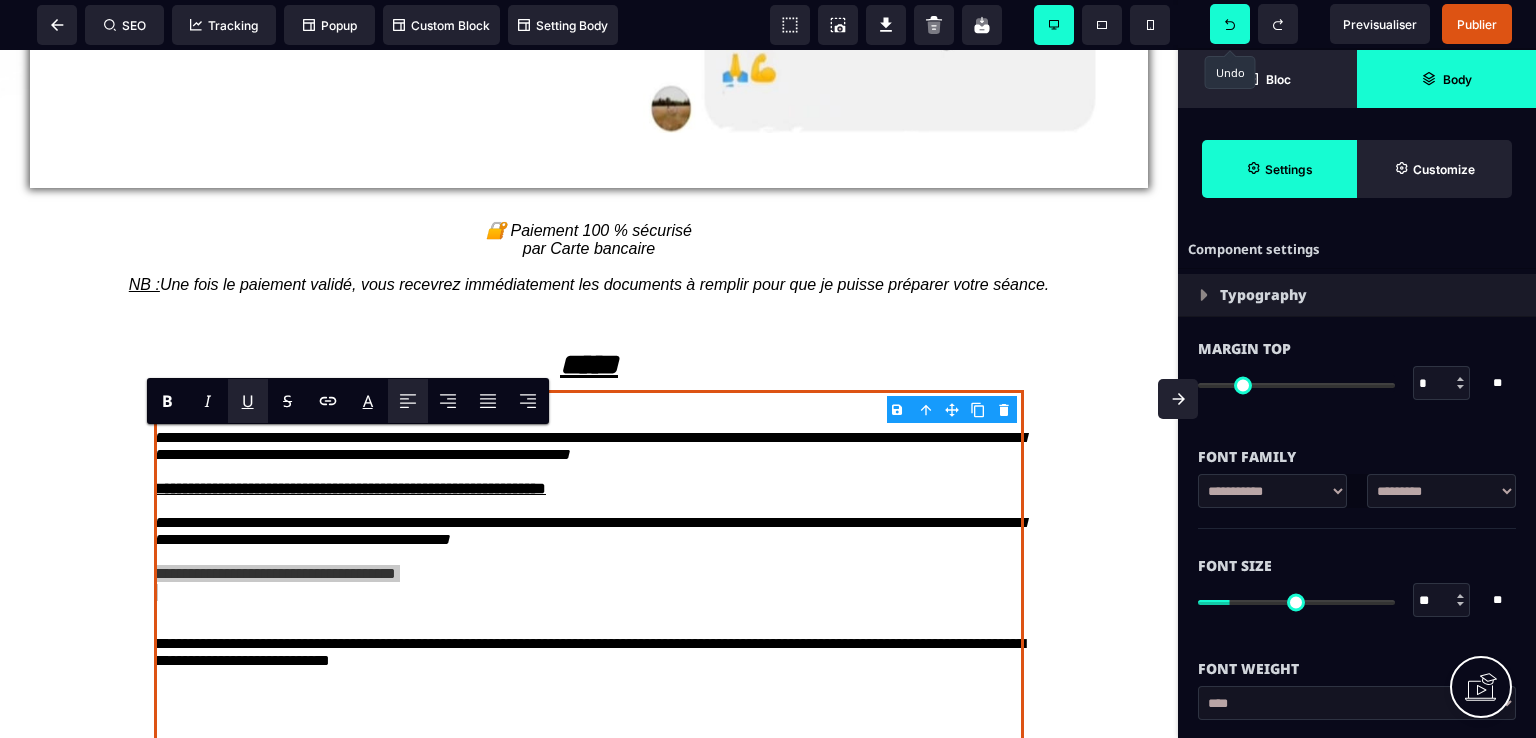 click on "U" at bounding box center (248, 401) 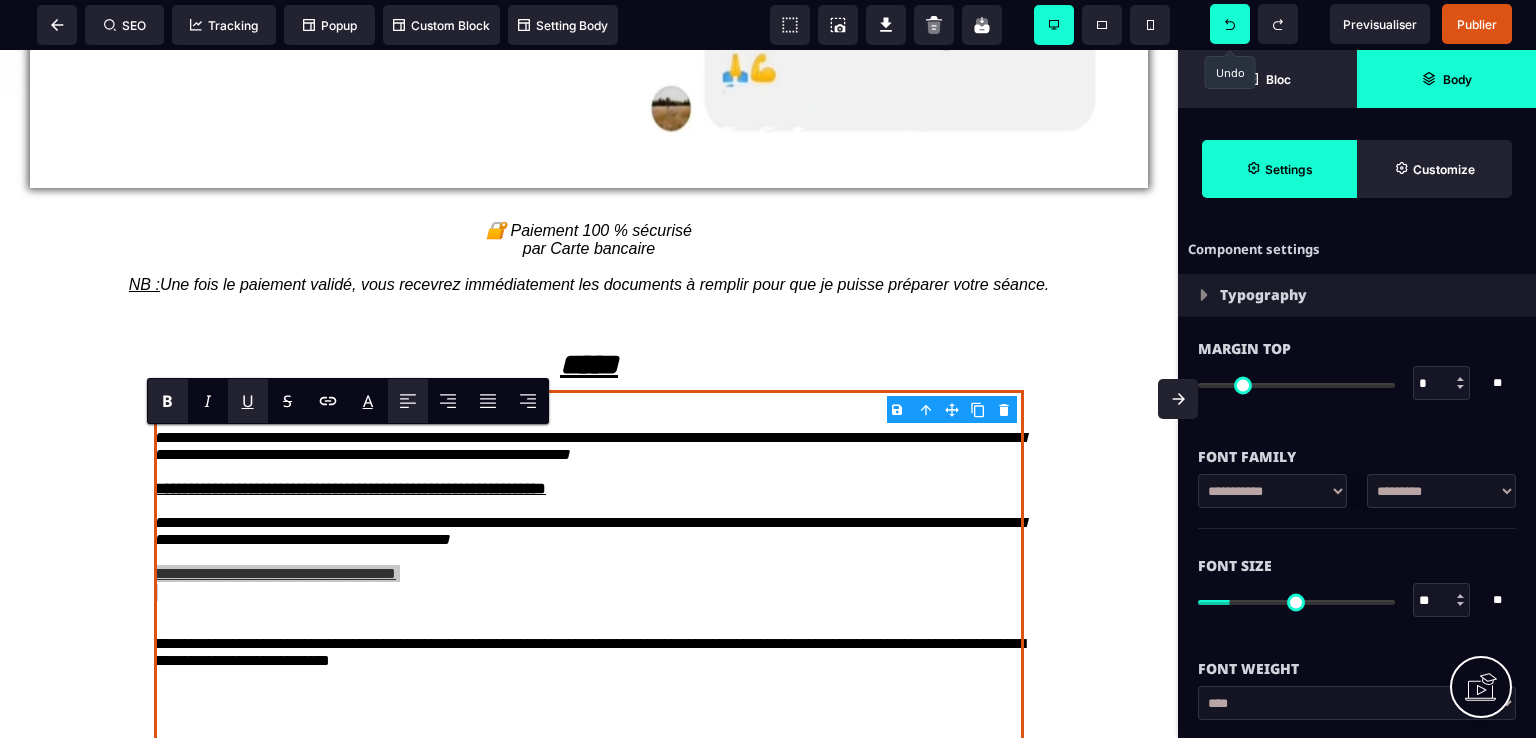 click on "B" at bounding box center (168, 401) 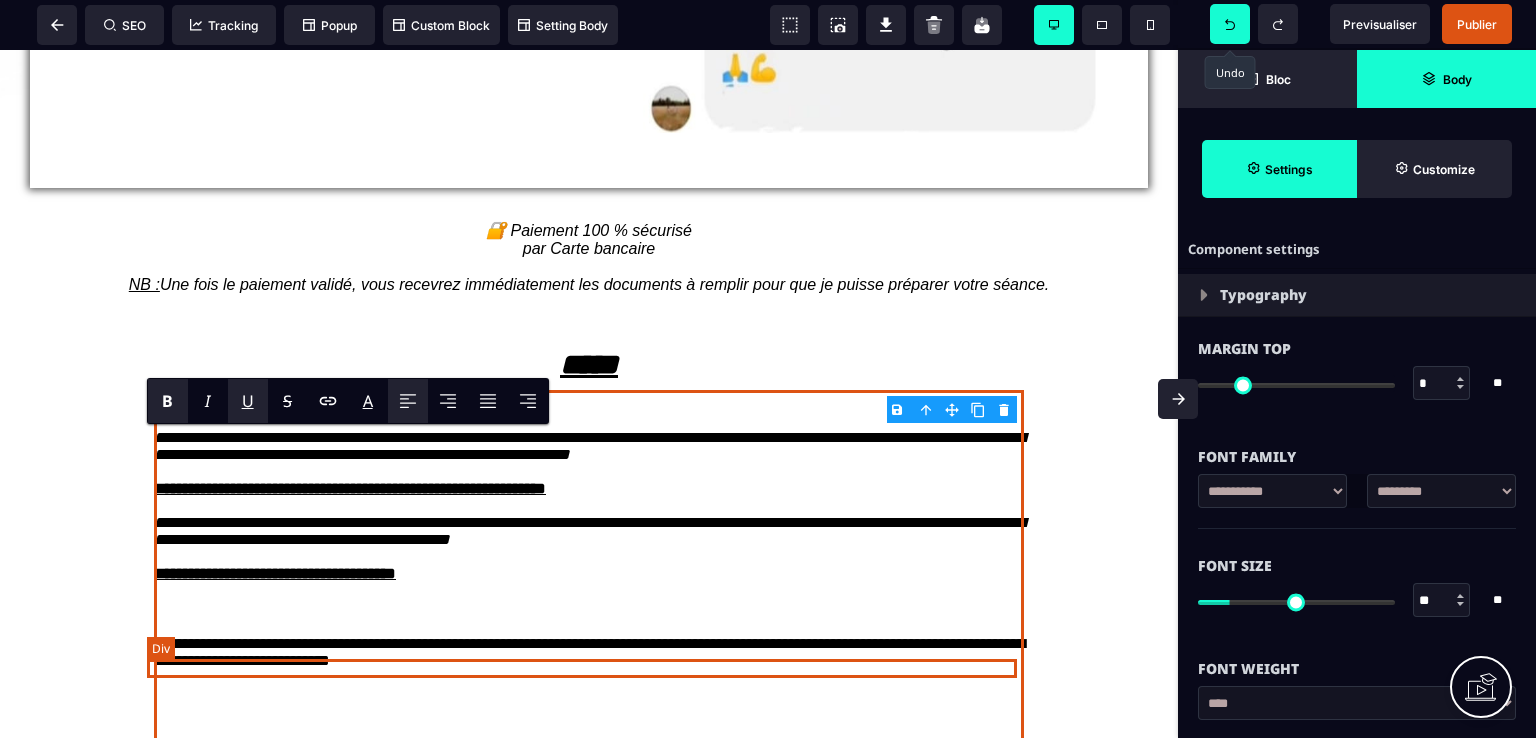 click at bounding box center [589, 609] 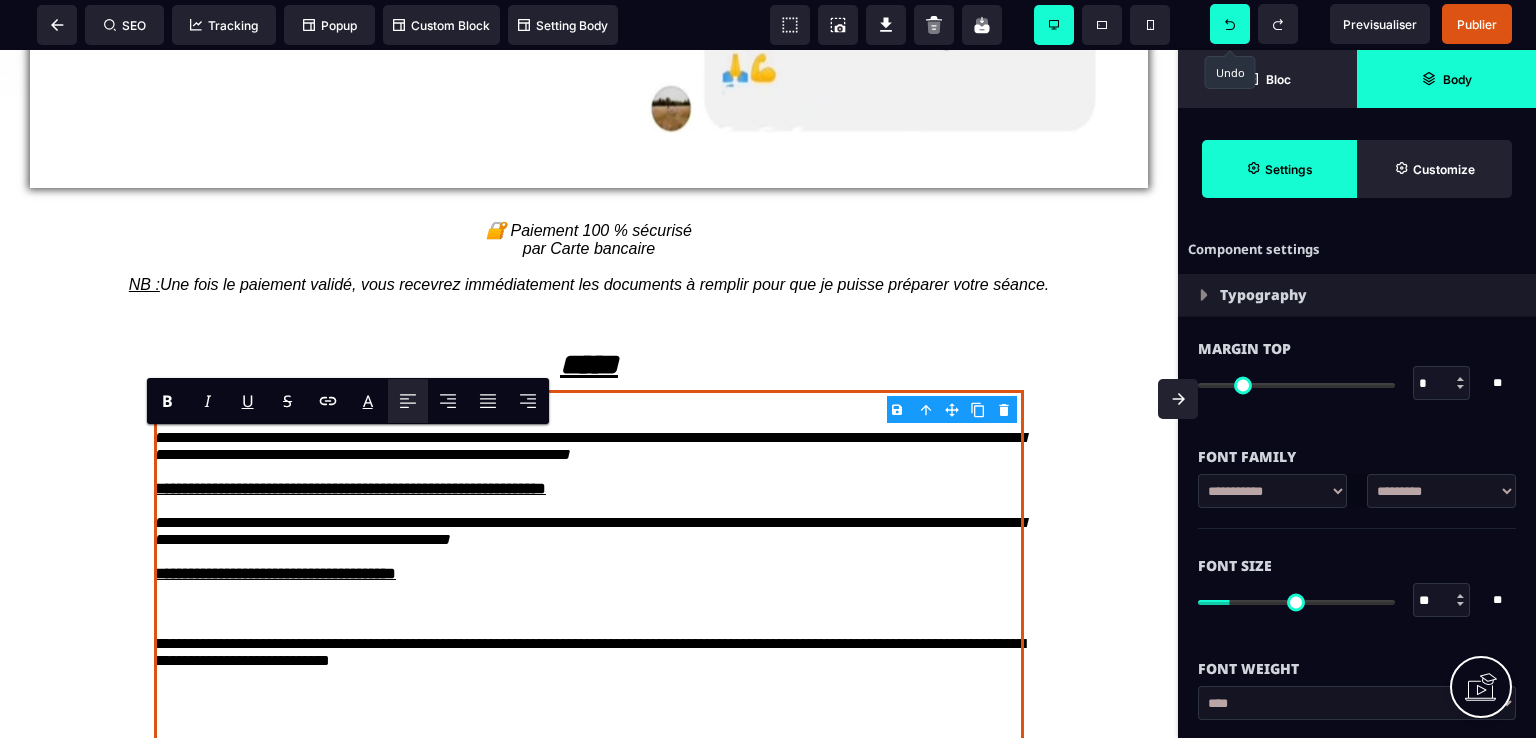 click on "**********" at bounding box center [589, 850] 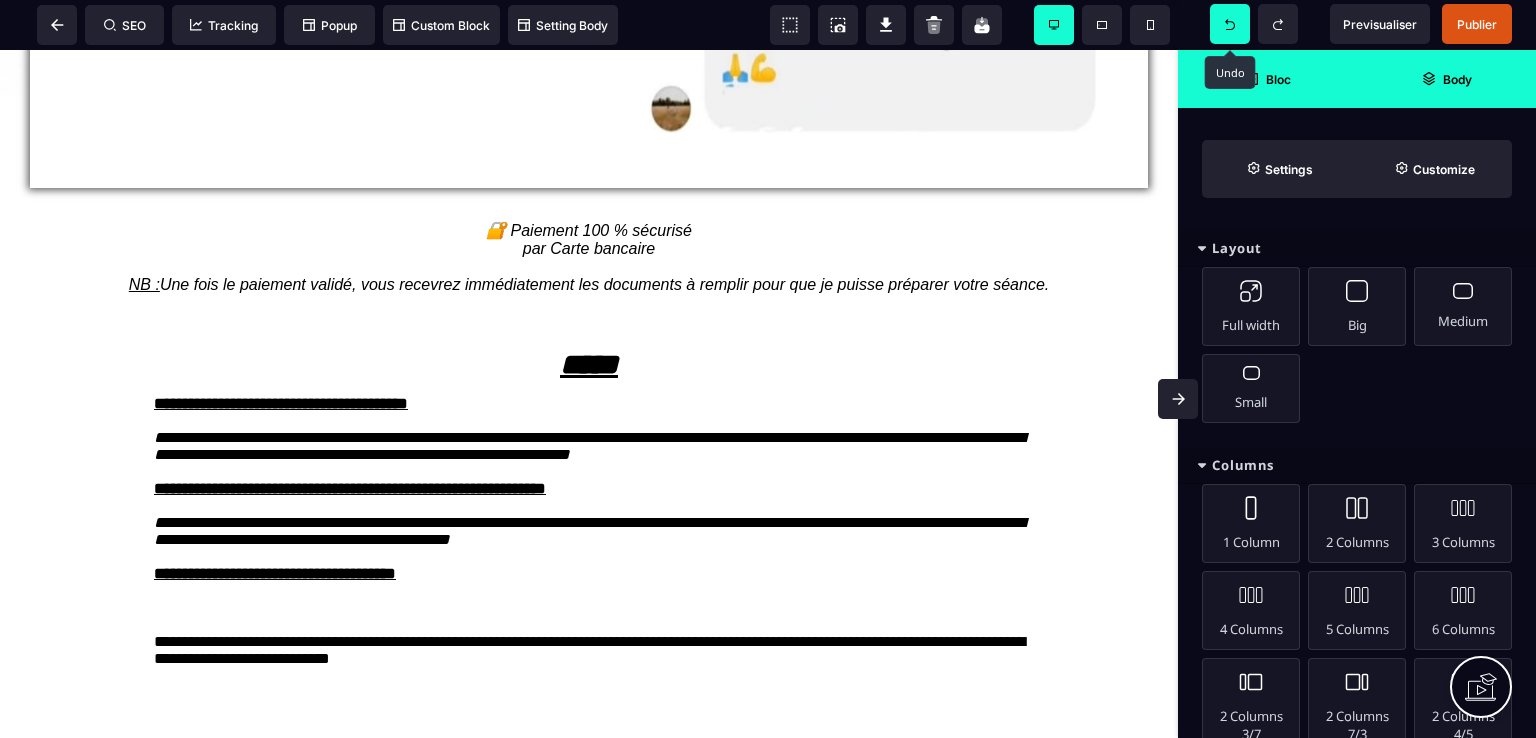 scroll, scrollTop: 2297, scrollLeft: 0, axis: vertical 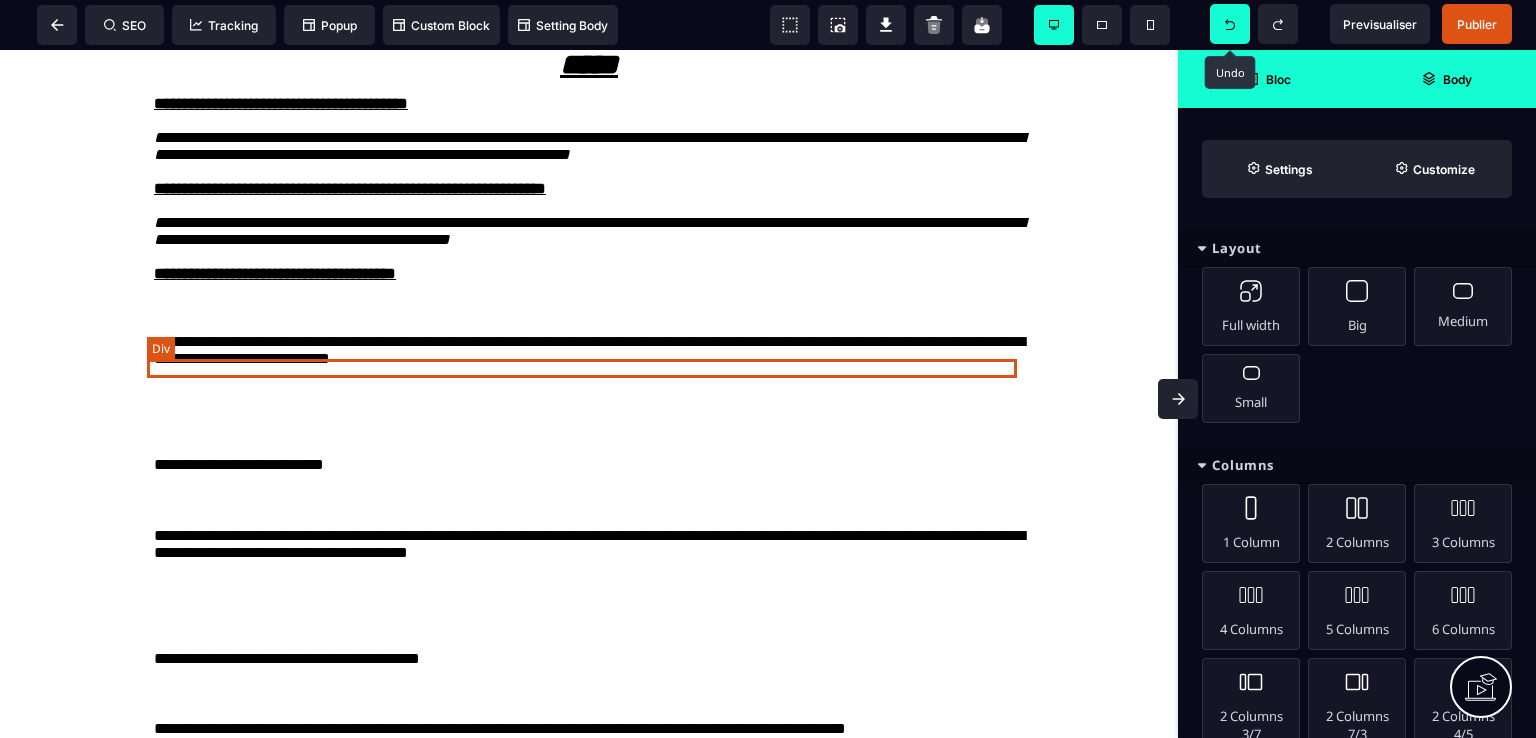 click at bounding box center (589, 307) 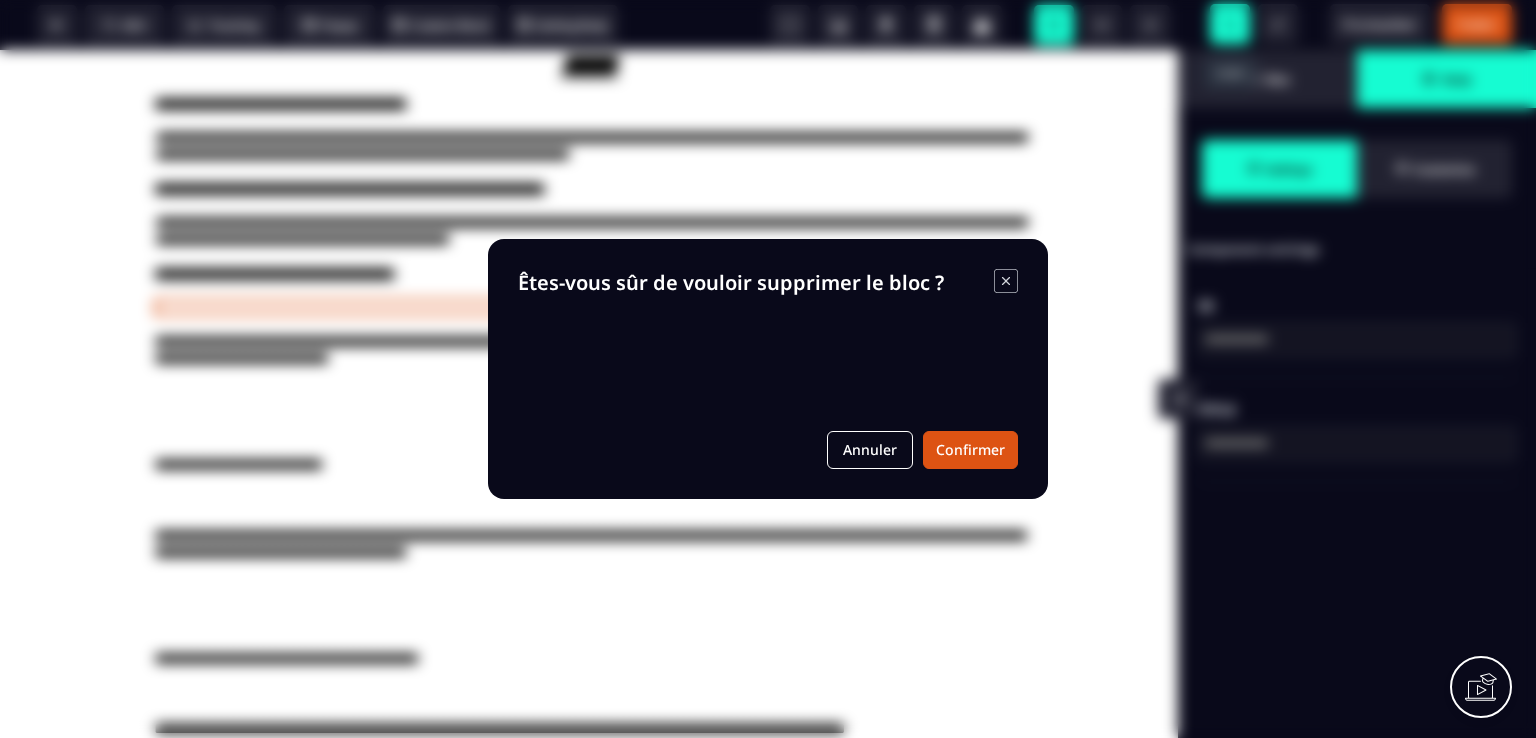 click on "B I U S
A *******
Div
SEO
Tracking
Popup" at bounding box center (768, 369) 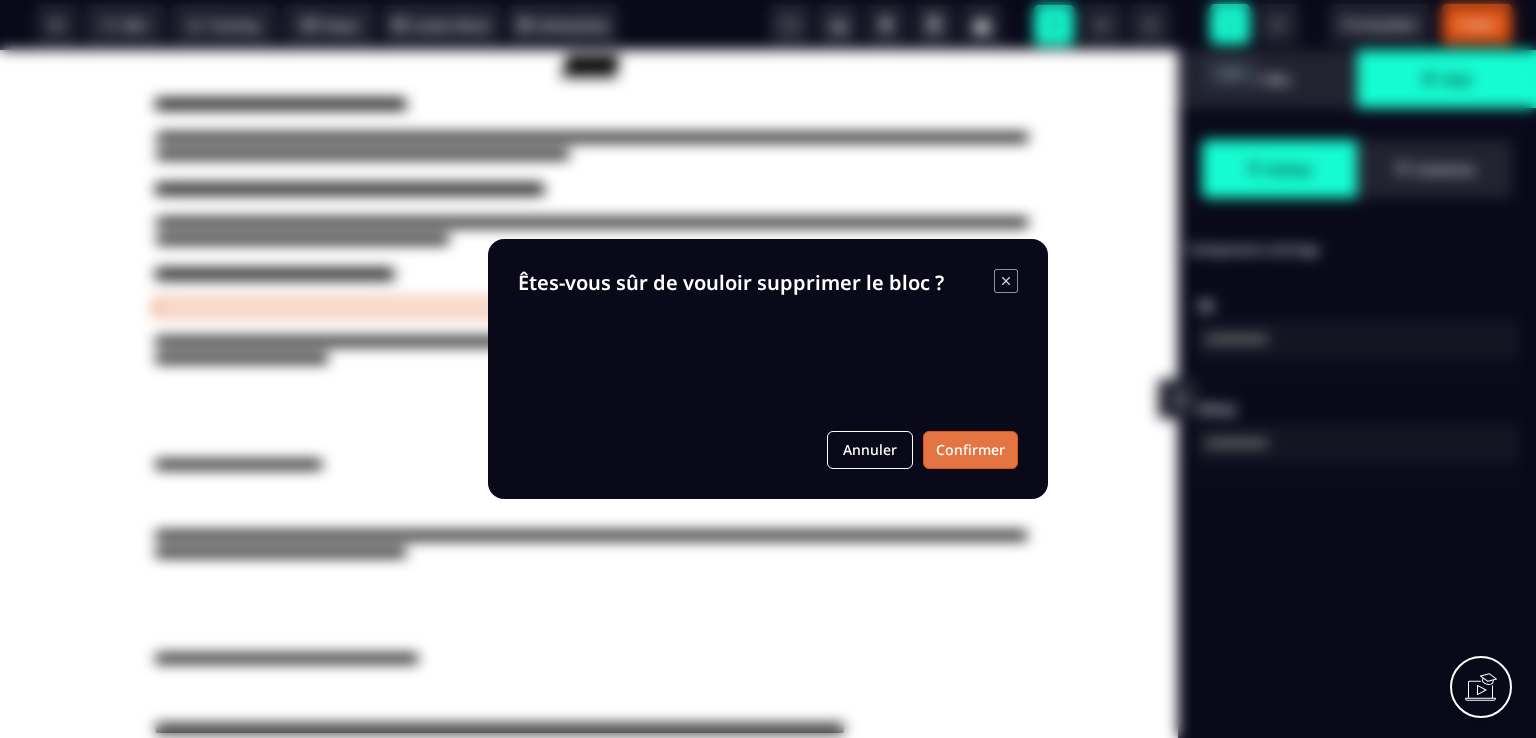 click on "Confirmer" at bounding box center (970, 450) 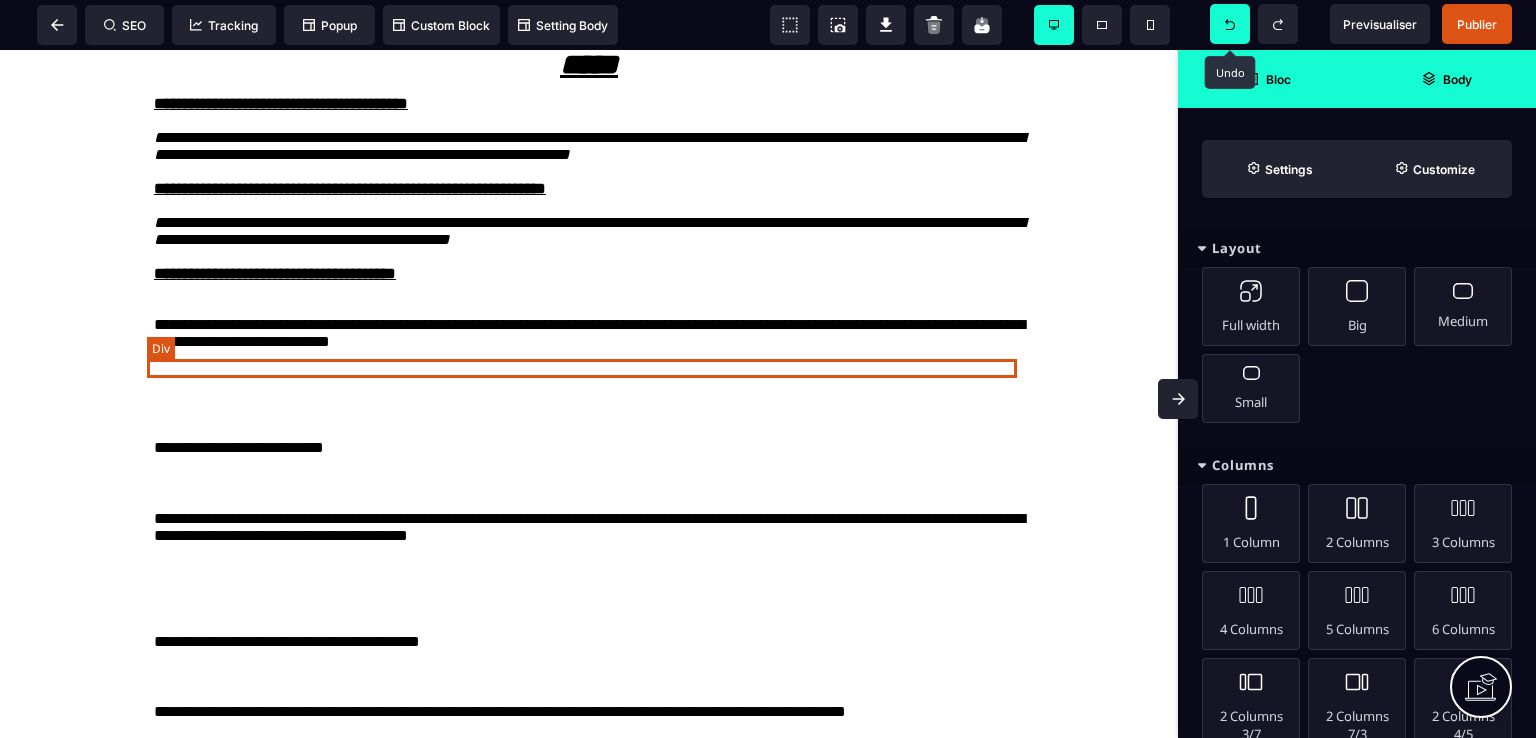 click at bounding box center (589, 307) 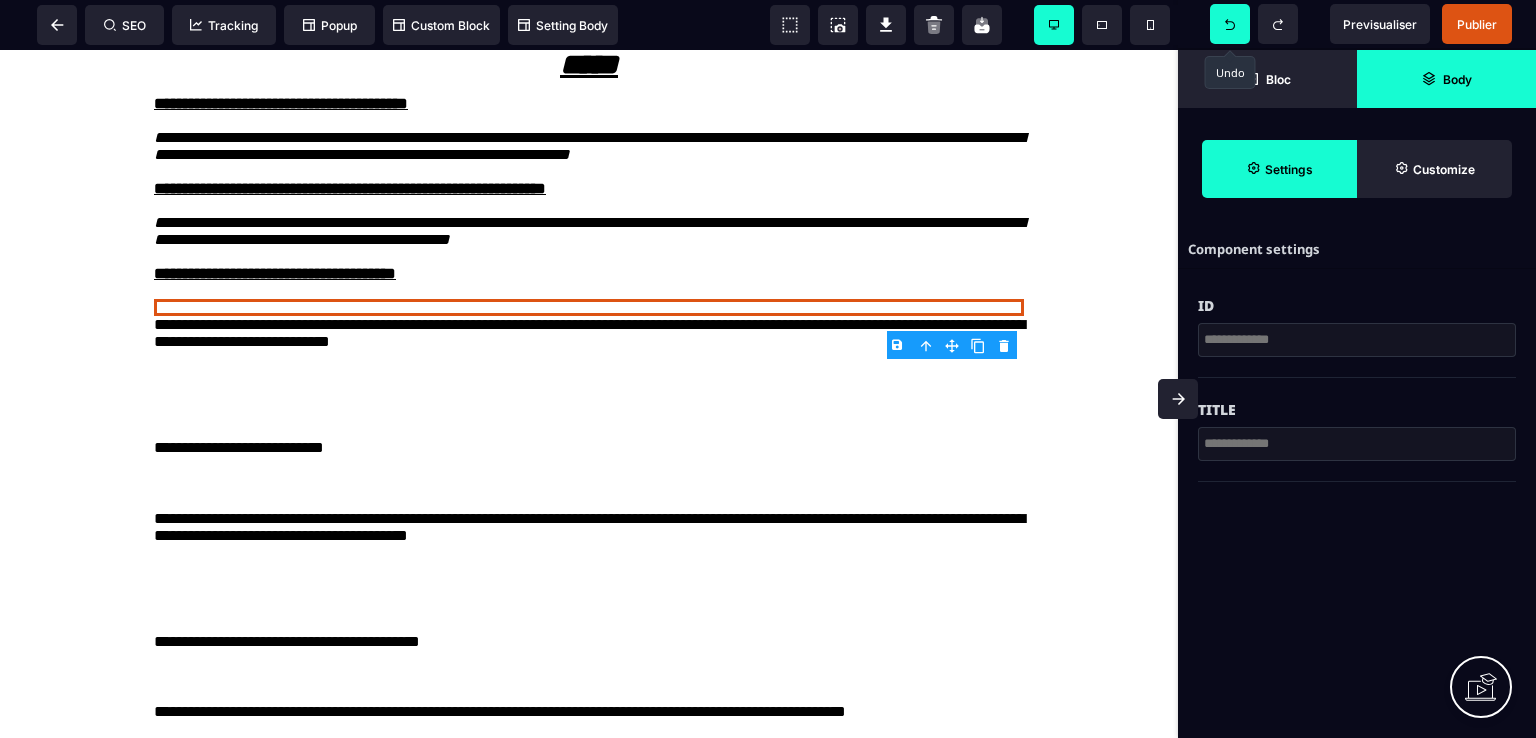 click on "B I U S
A *******
Div
SEO
Tracking
Popup" at bounding box center [768, 369] 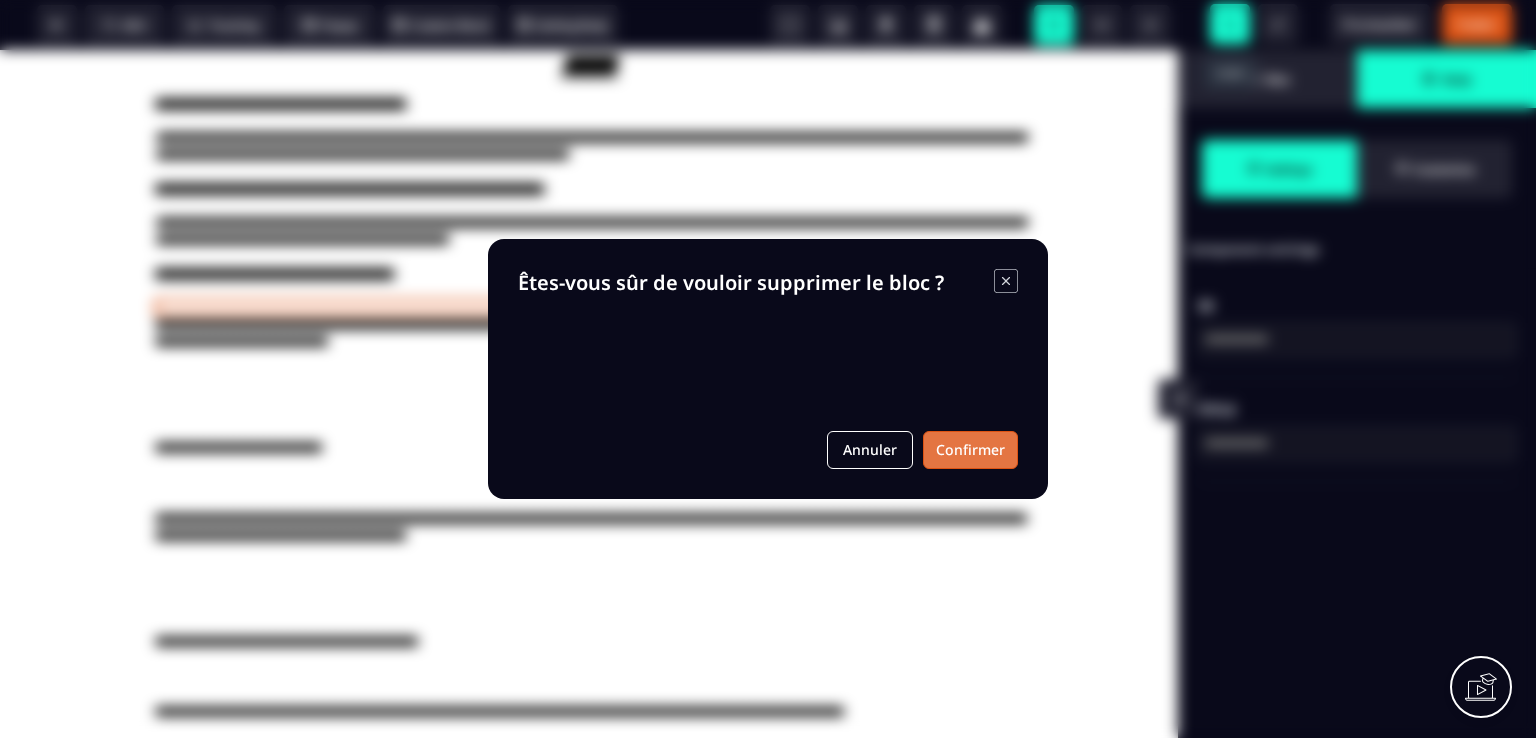 click on "Confirmer" at bounding box center [970, 450] 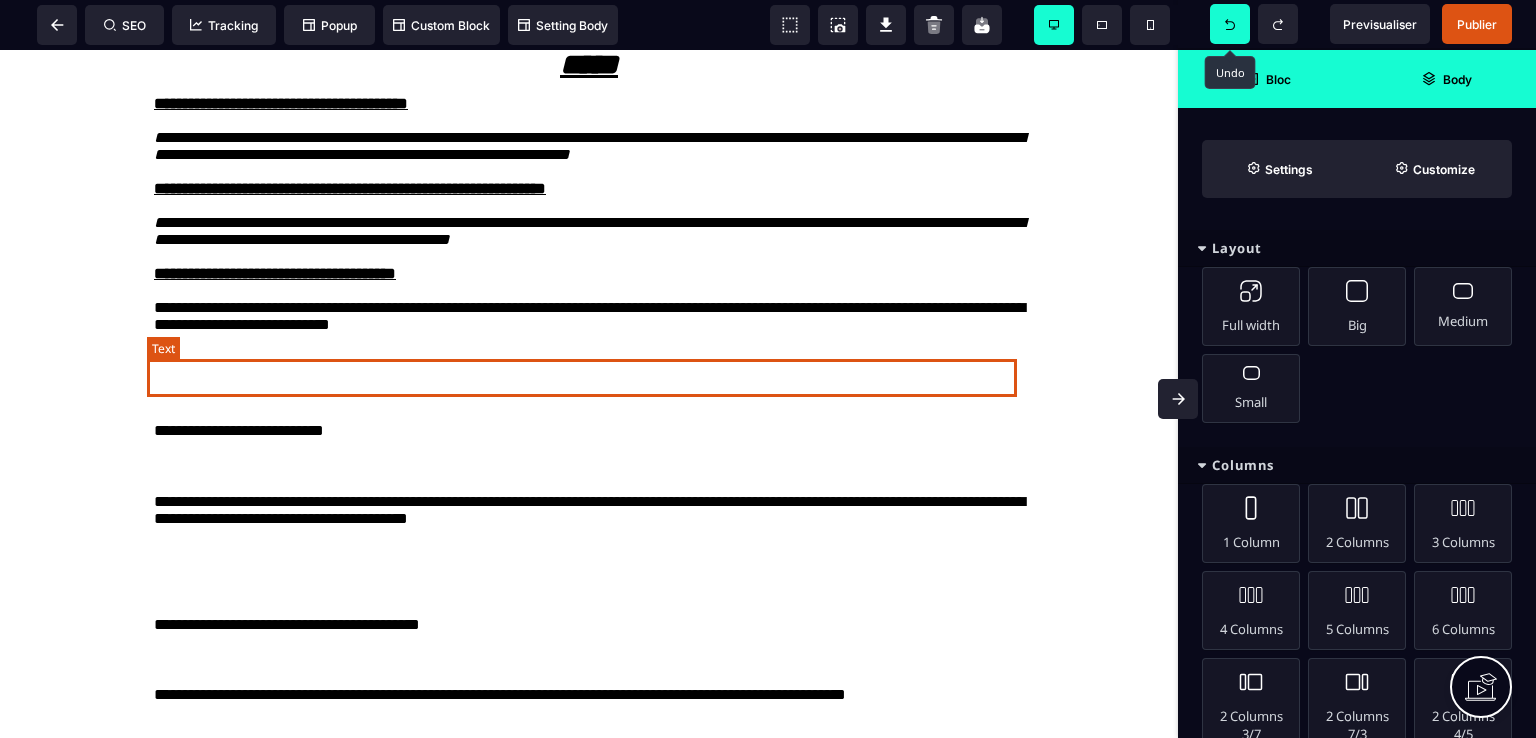 click on "**********" at bounding box center [589, 318] 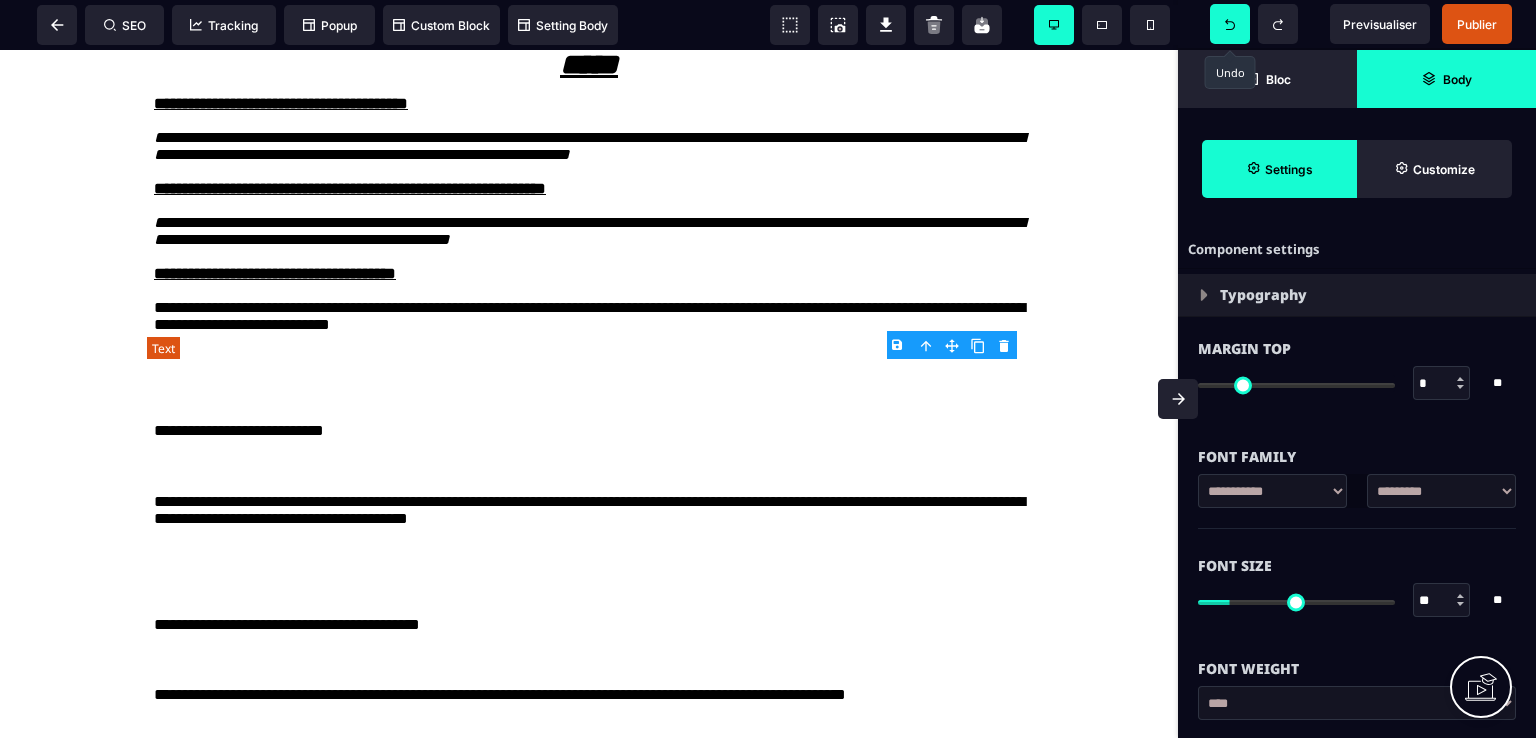 click on "**********" at bounding box center (589, 318) 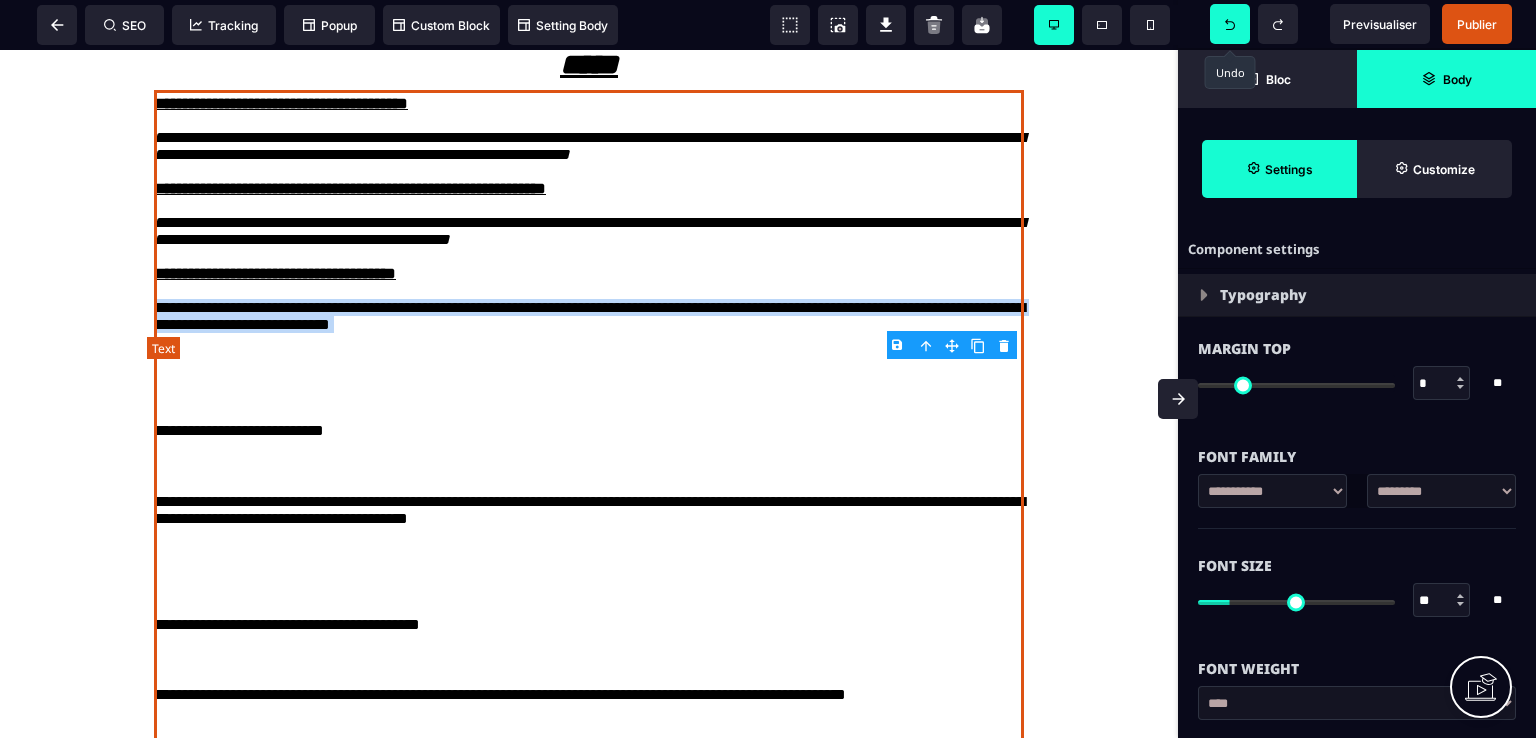 click on "**********" at bounding box center (589, 318) 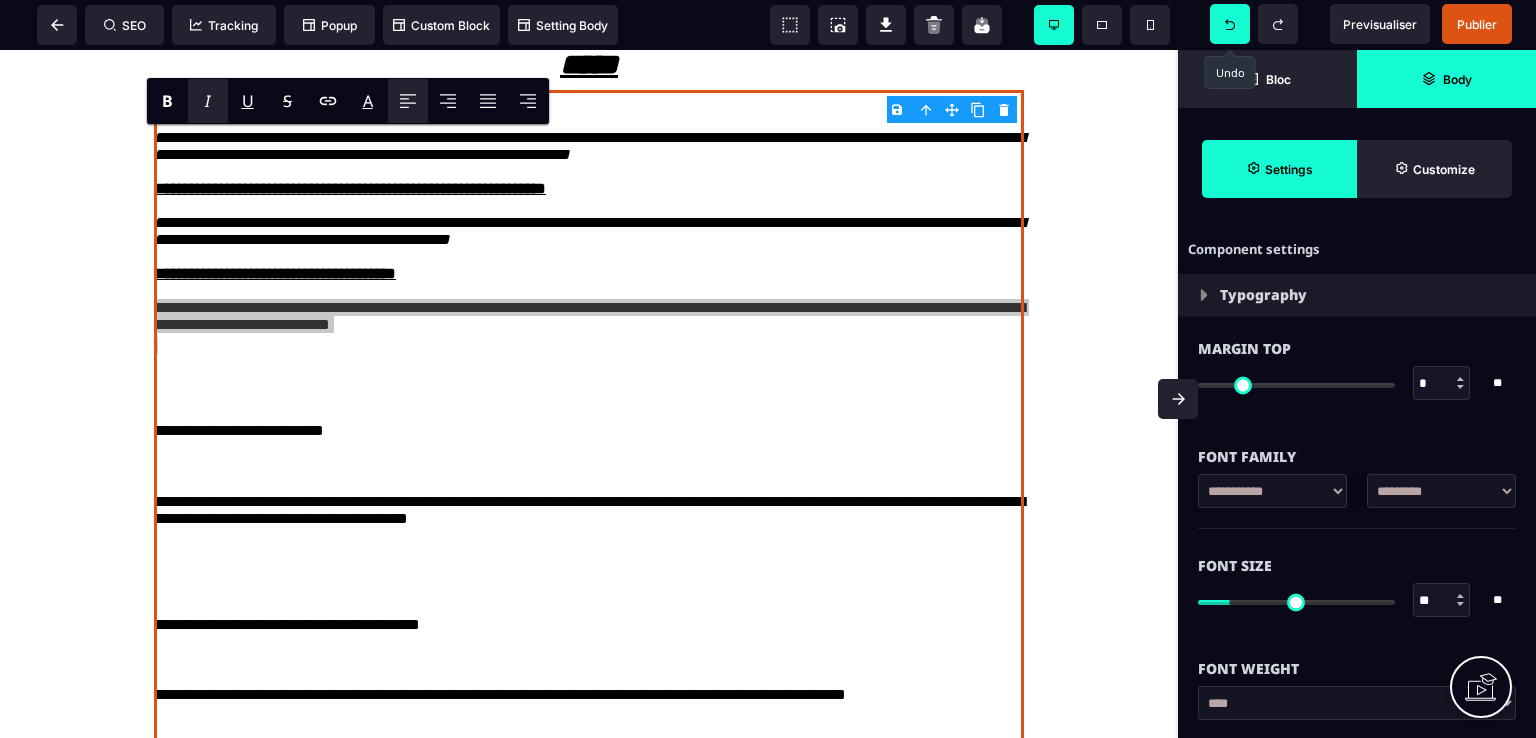 click on "I" at bounding box center [207, 101] 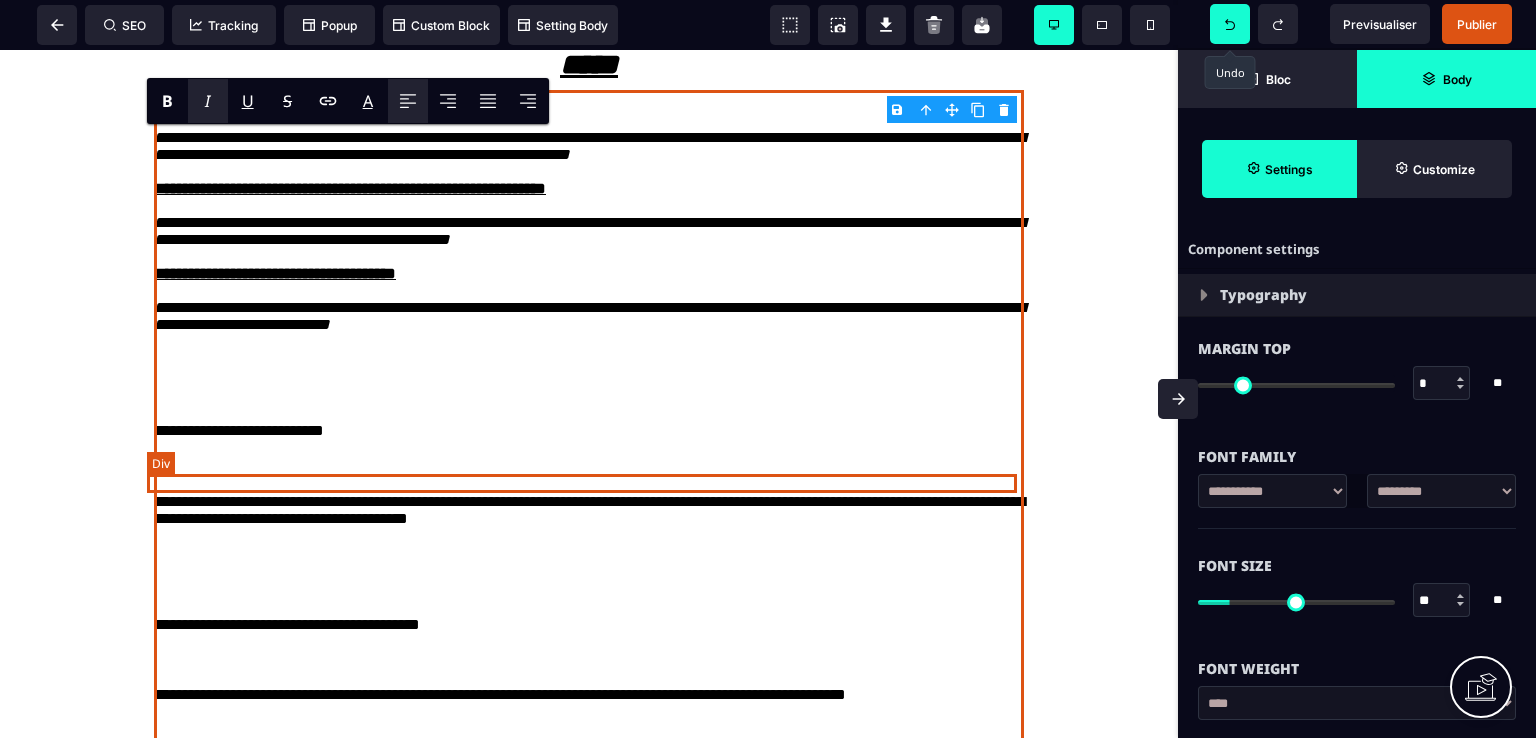 click at bounding box center (589, 396) 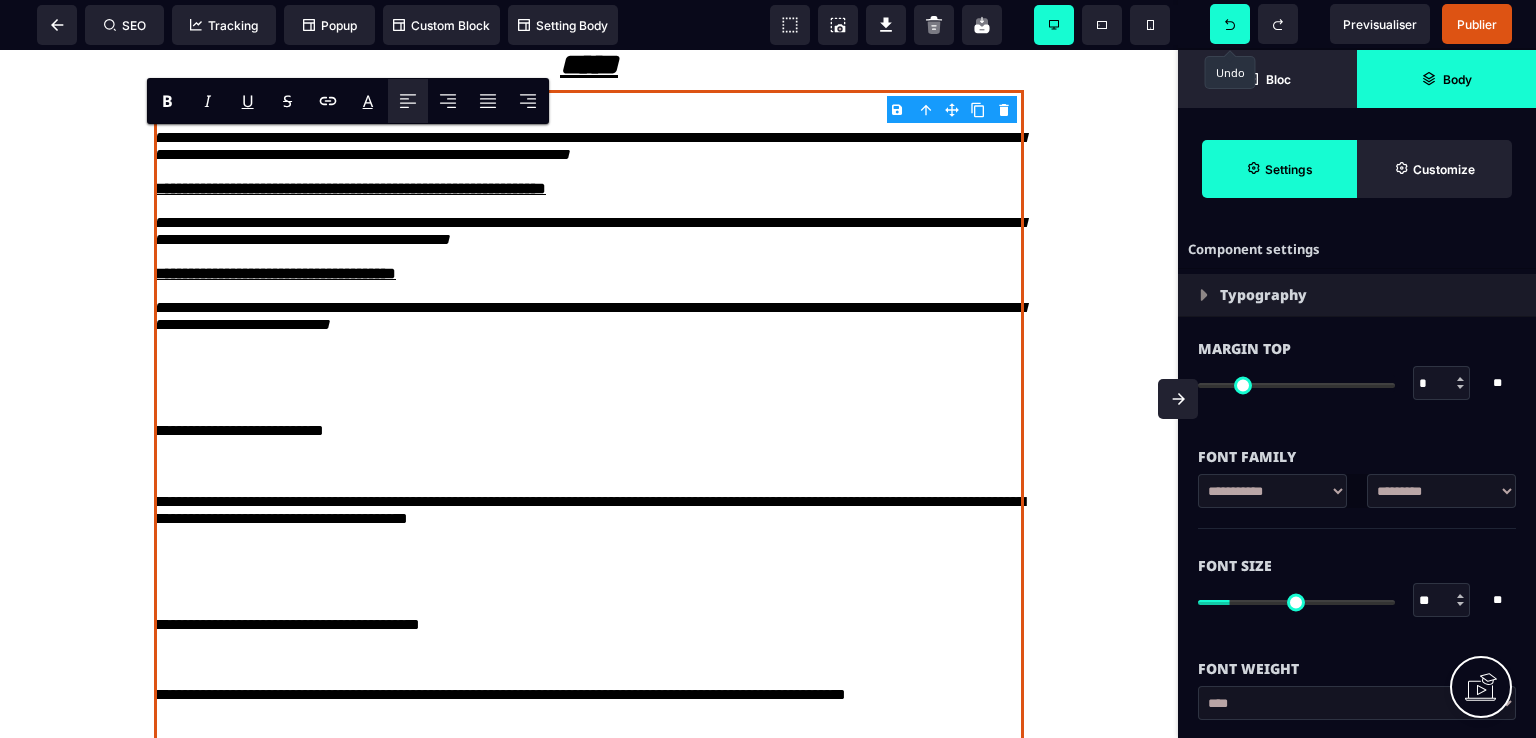 click on "**********" at bounding box center (589, 531) 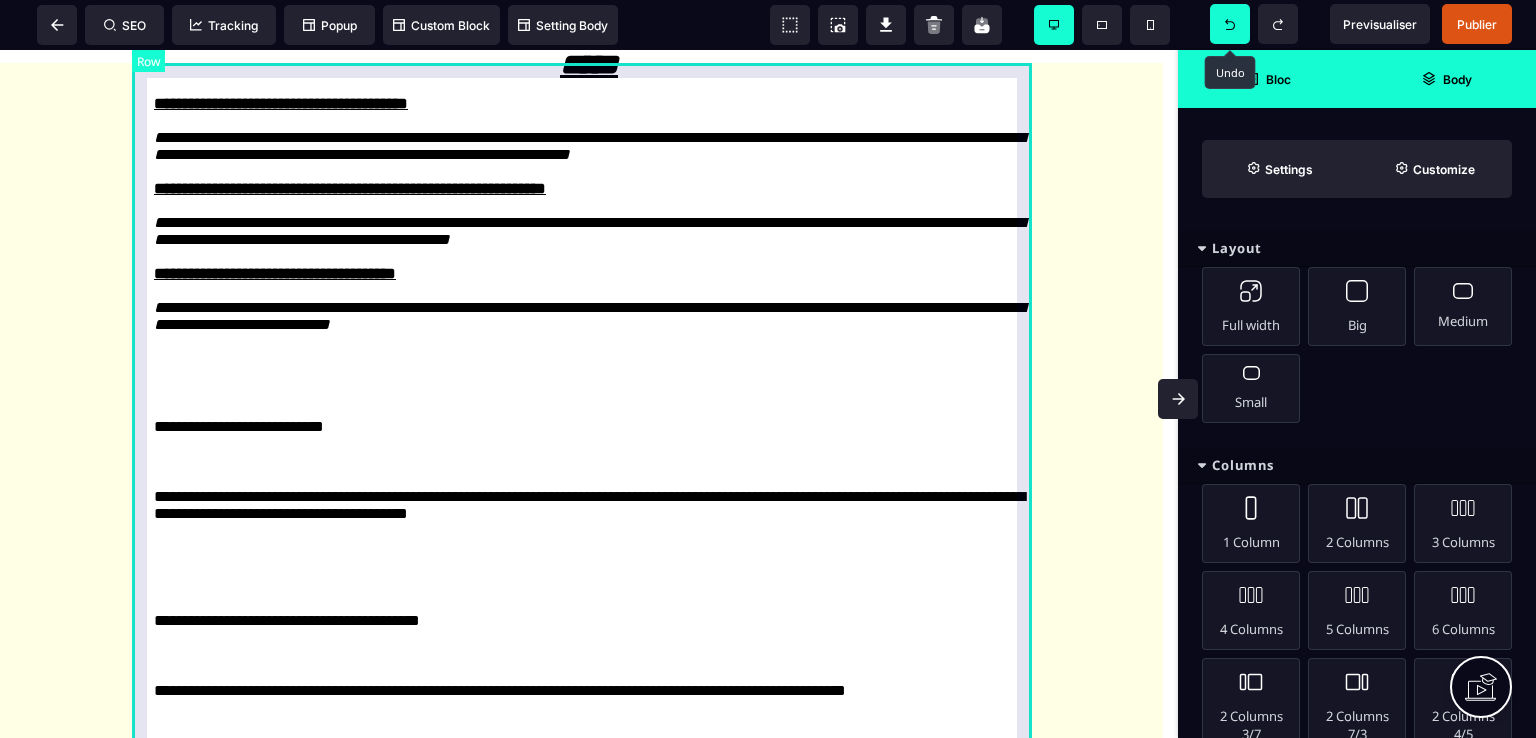 click at bounding box center (589, 409) 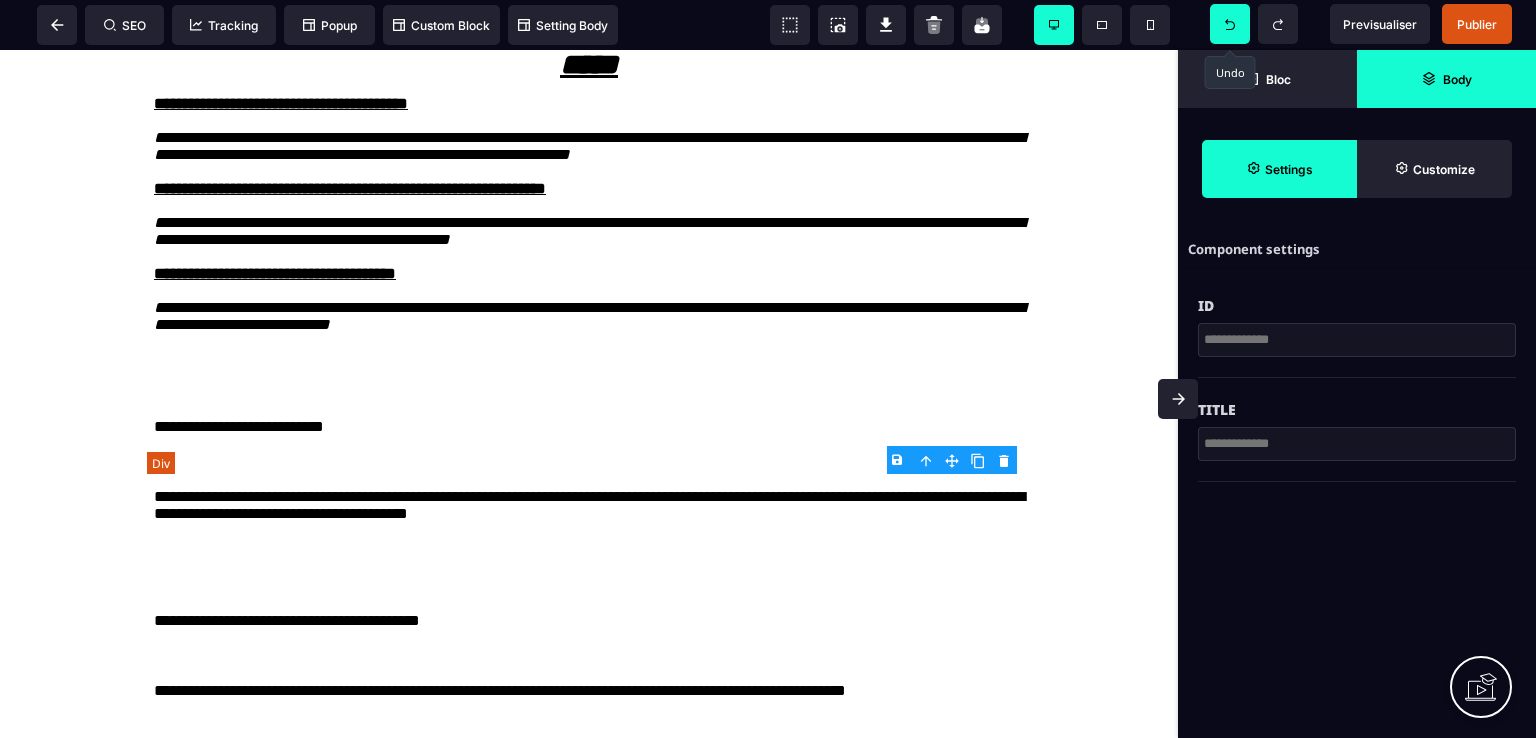 click at bounding box center (589, 409) 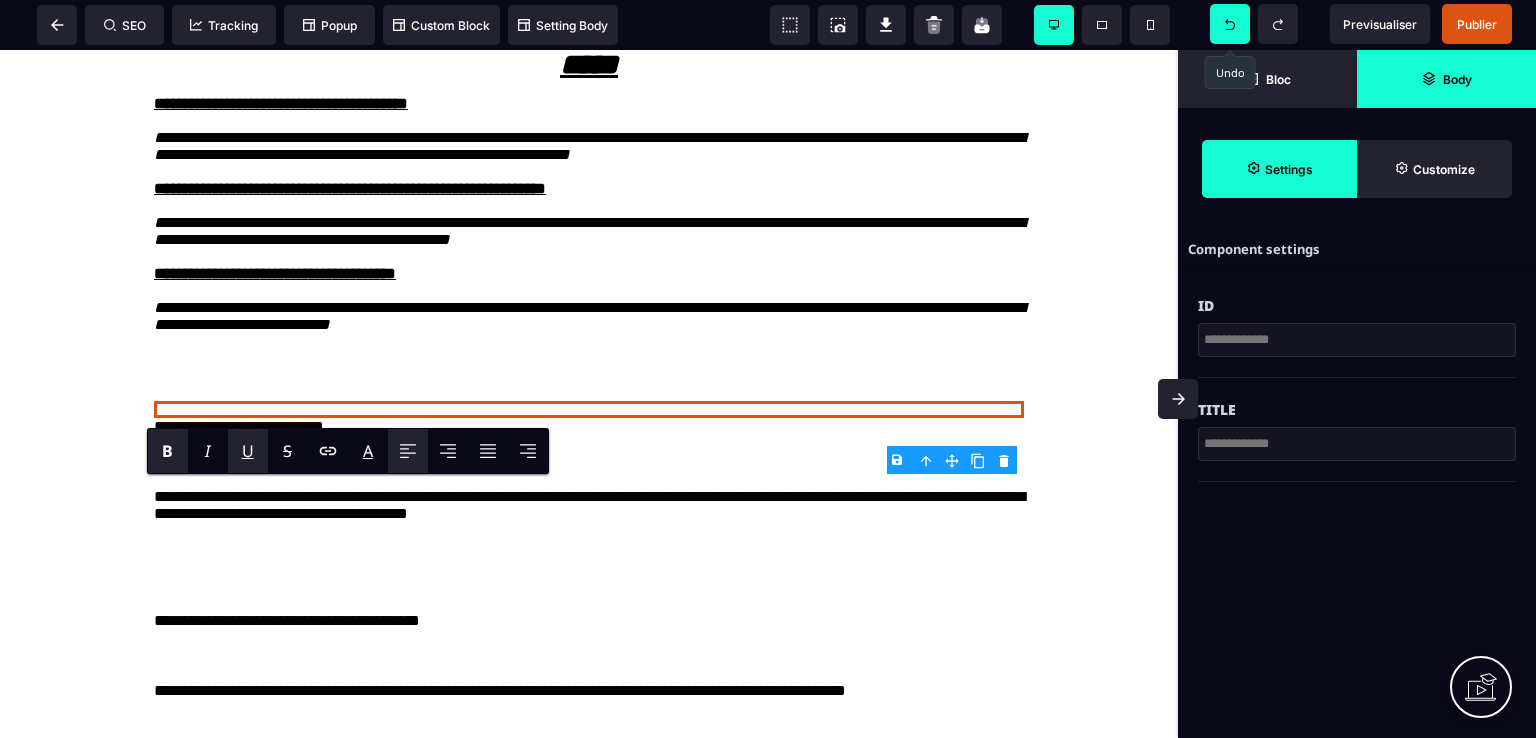 click on "B I U S
A *******
Div
SEO
Tracking
Popup" at bounding box center [768, 369] 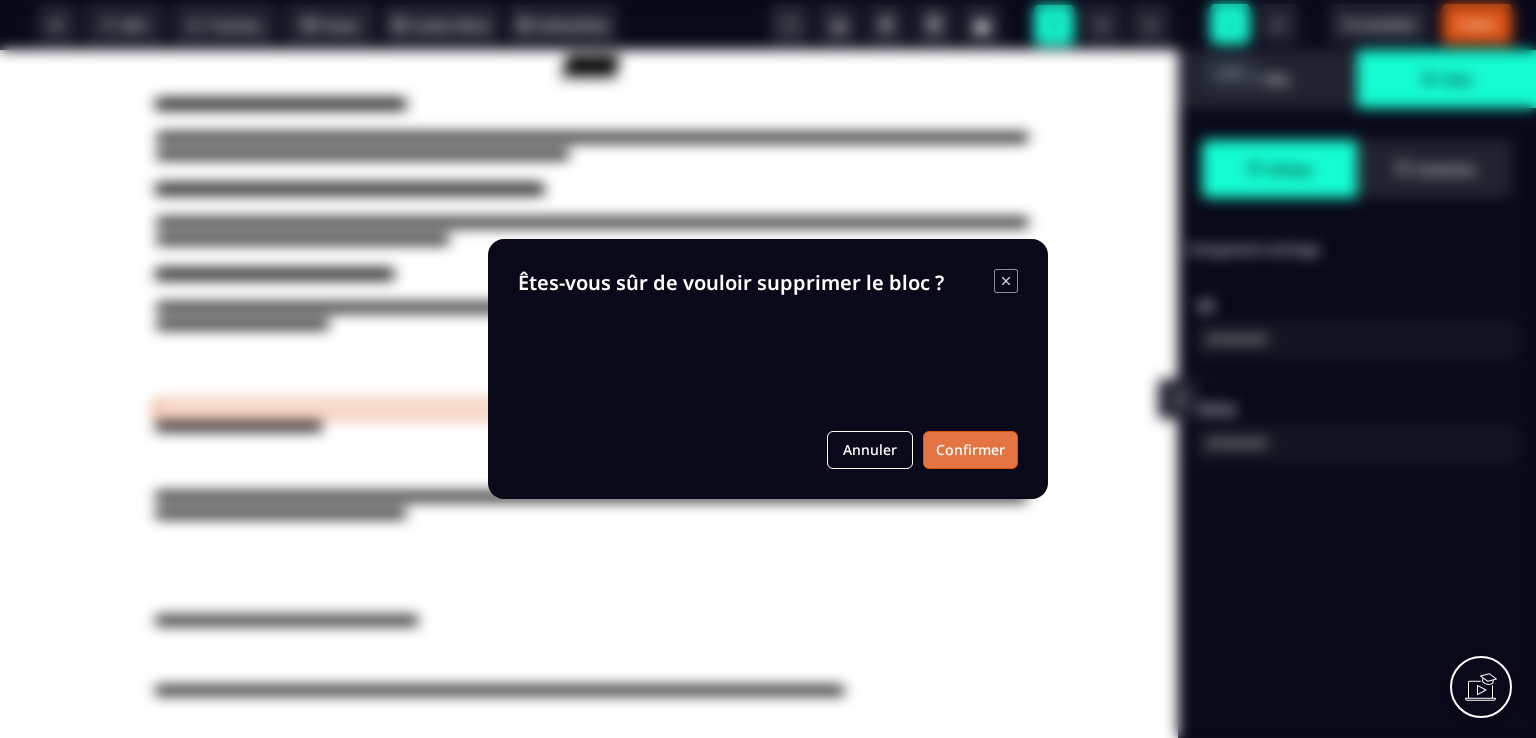 click on "Confirmer" at bounding box center (970, 450) 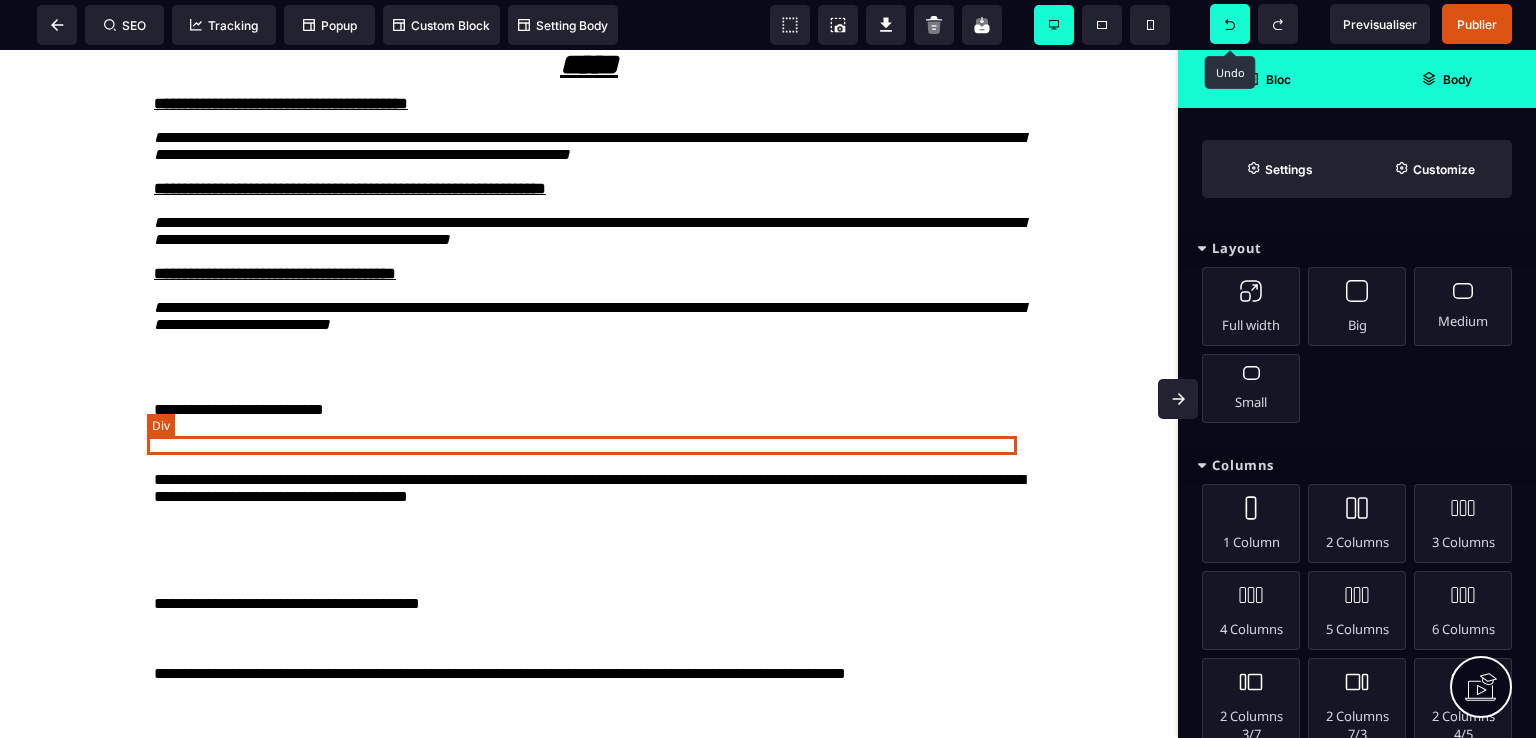 click at bounding box center [589, 375] 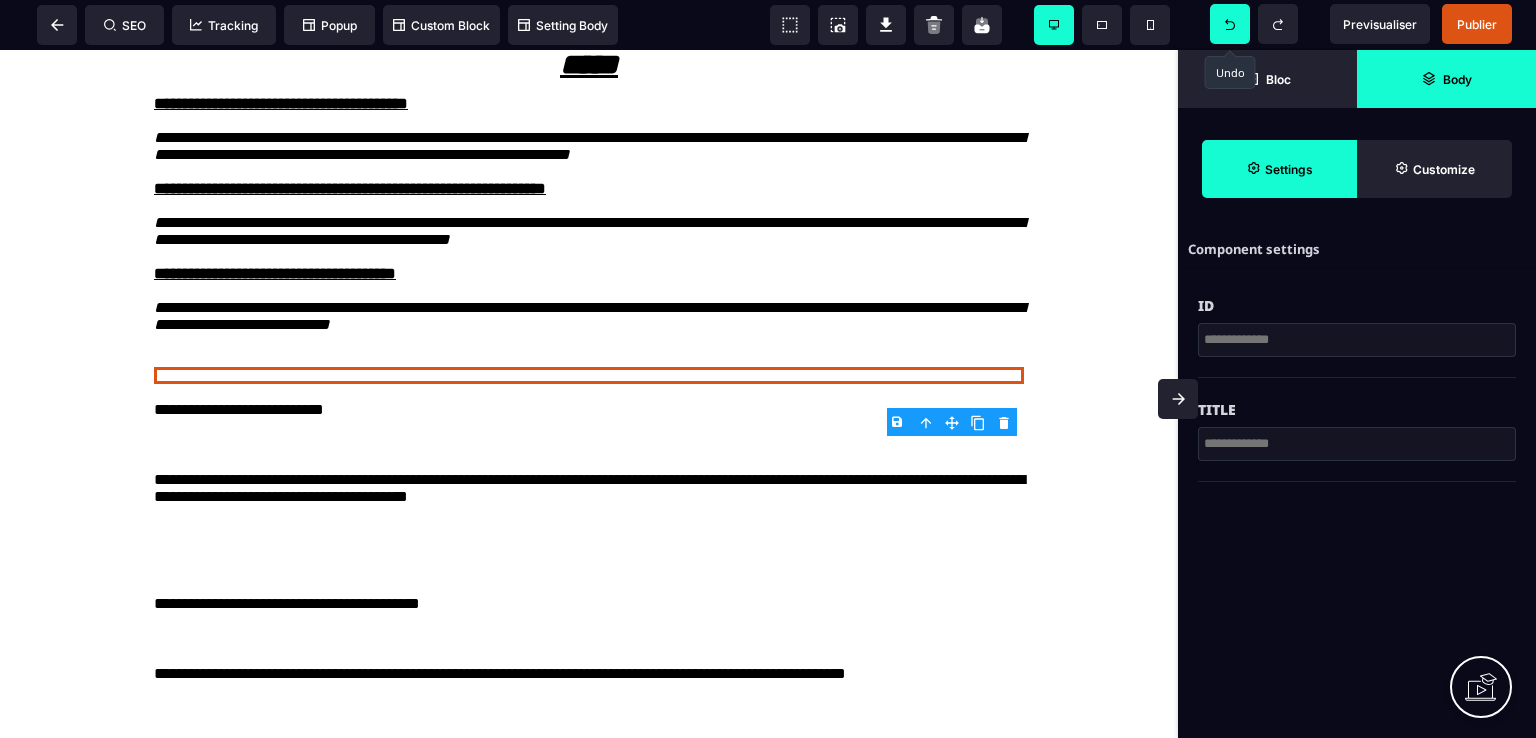 click on "B I U S
A *******
Div
SEO
Tracking
Popup" at bounding box center (768, 369) 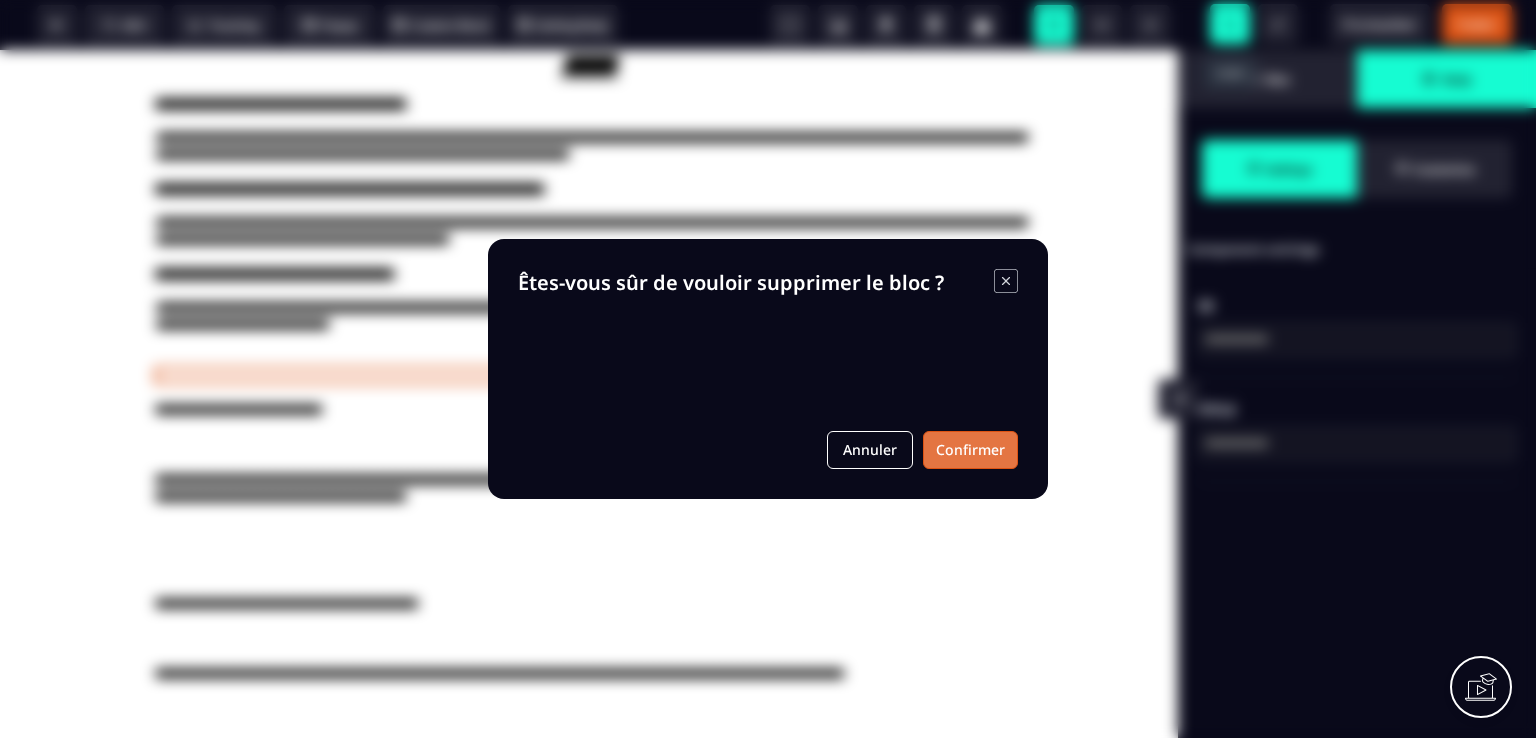 click on "Confirmer" at bounding box center (970, 450) 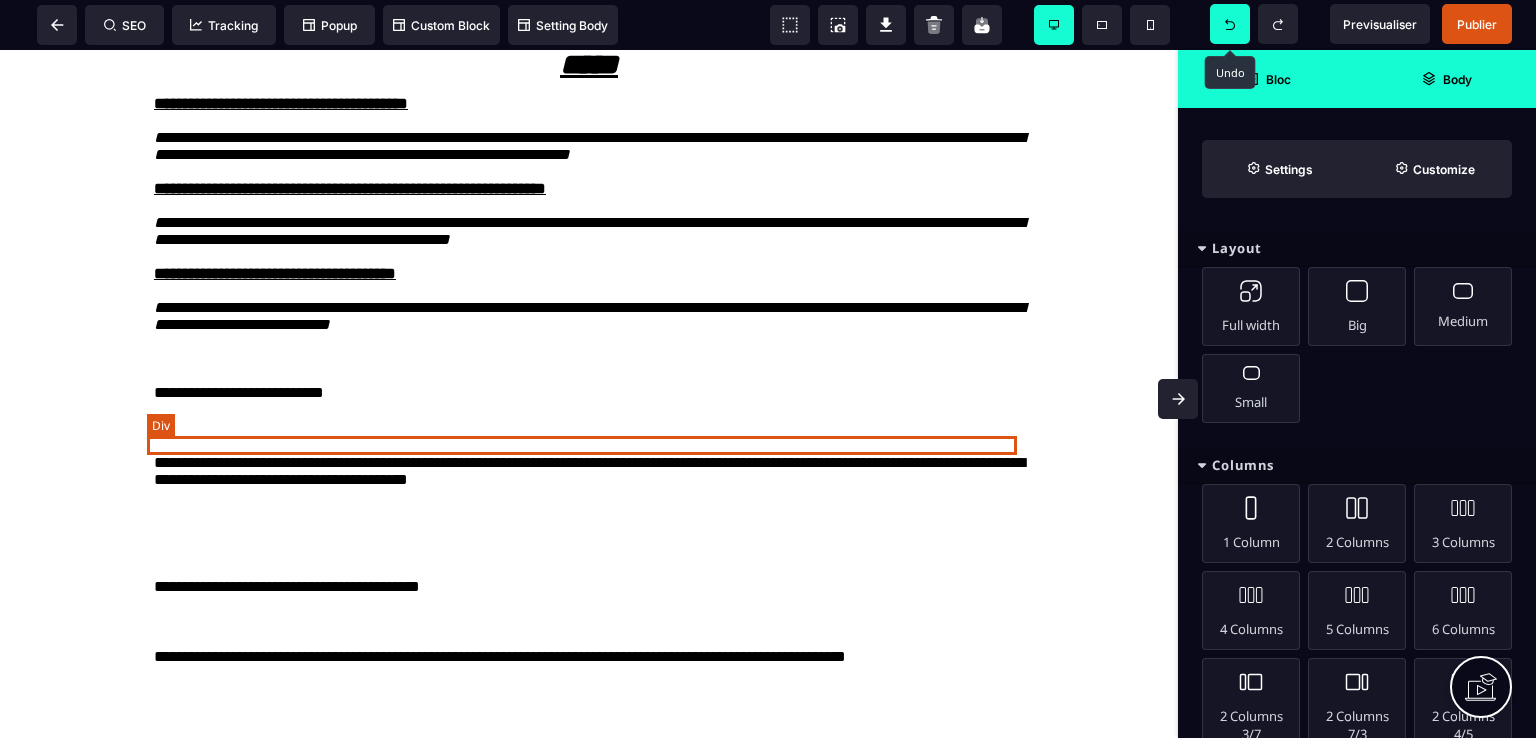 click at bounding box center (589, 375) 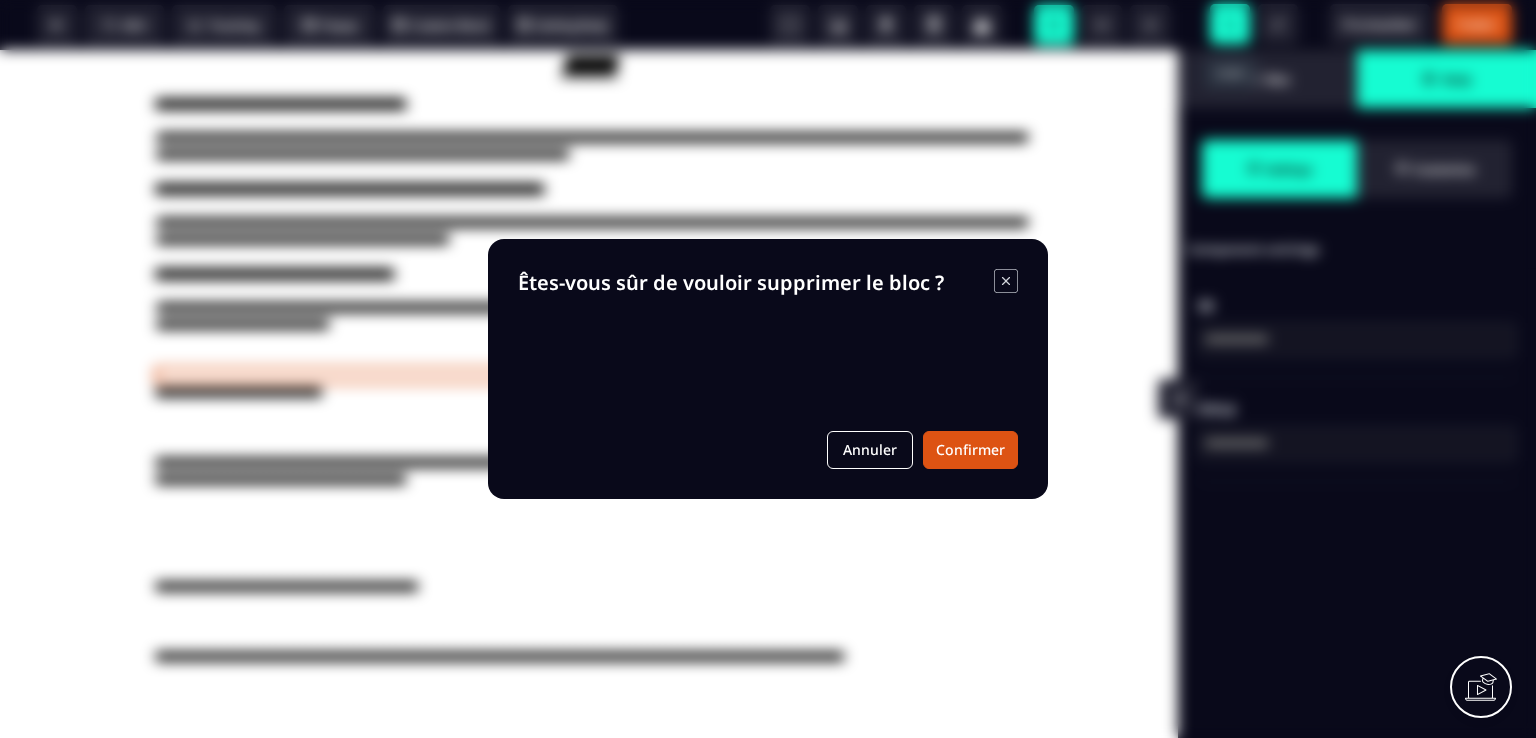 click on "B I U S
A *******
Div
SEO
Tracking
Popup" at bounding box center [768, 369] 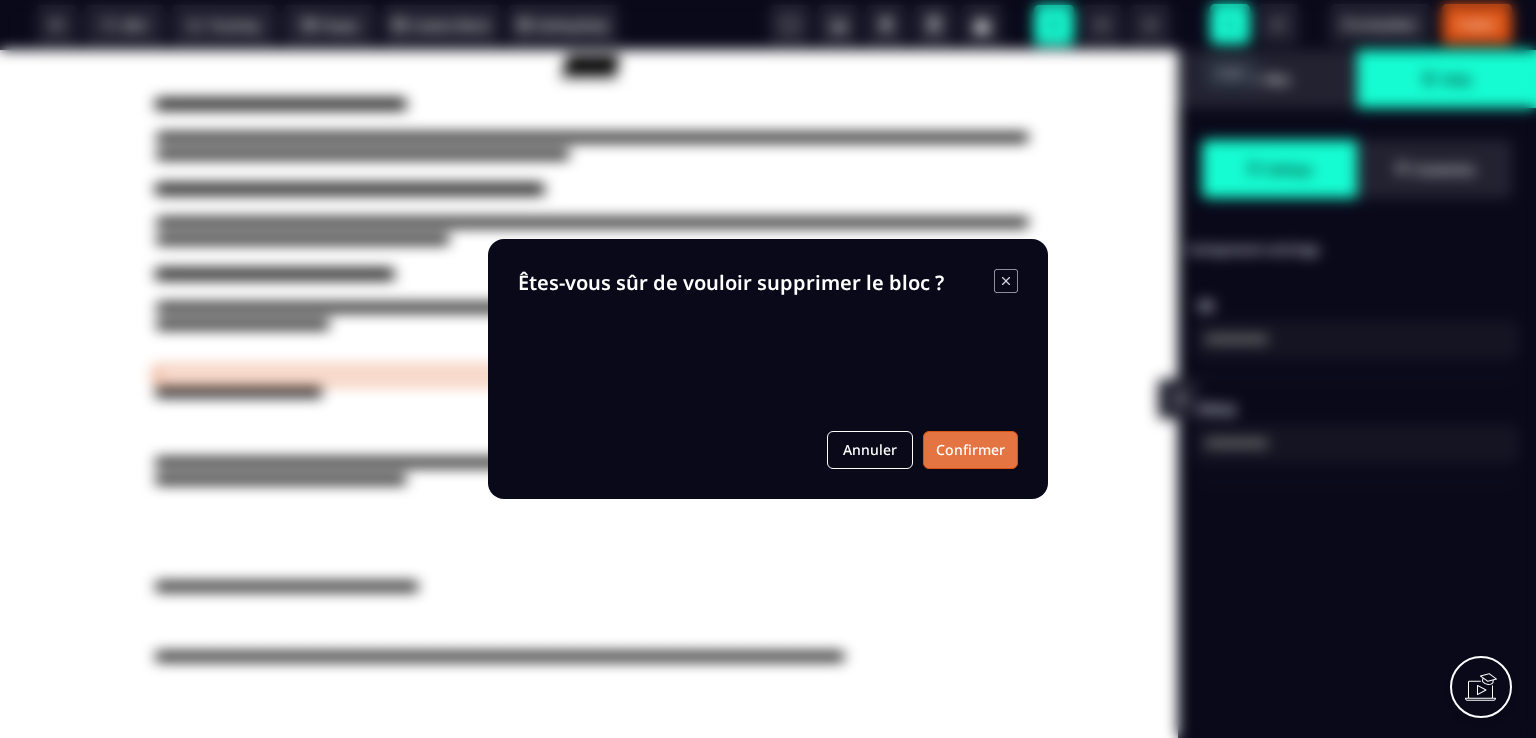 click on "Confirmer" at bounding box center (970, 450) 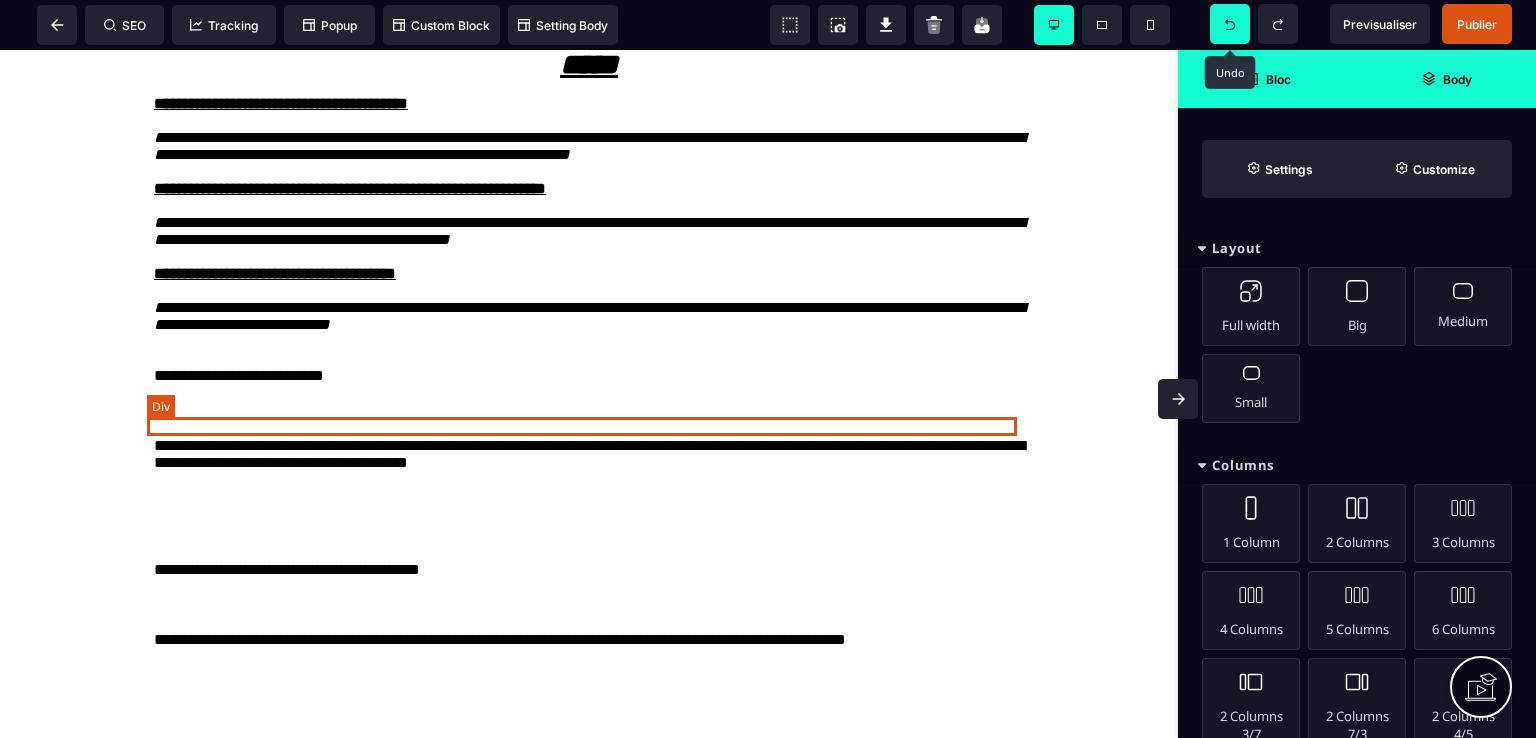 click at bounding box center (589, 358) 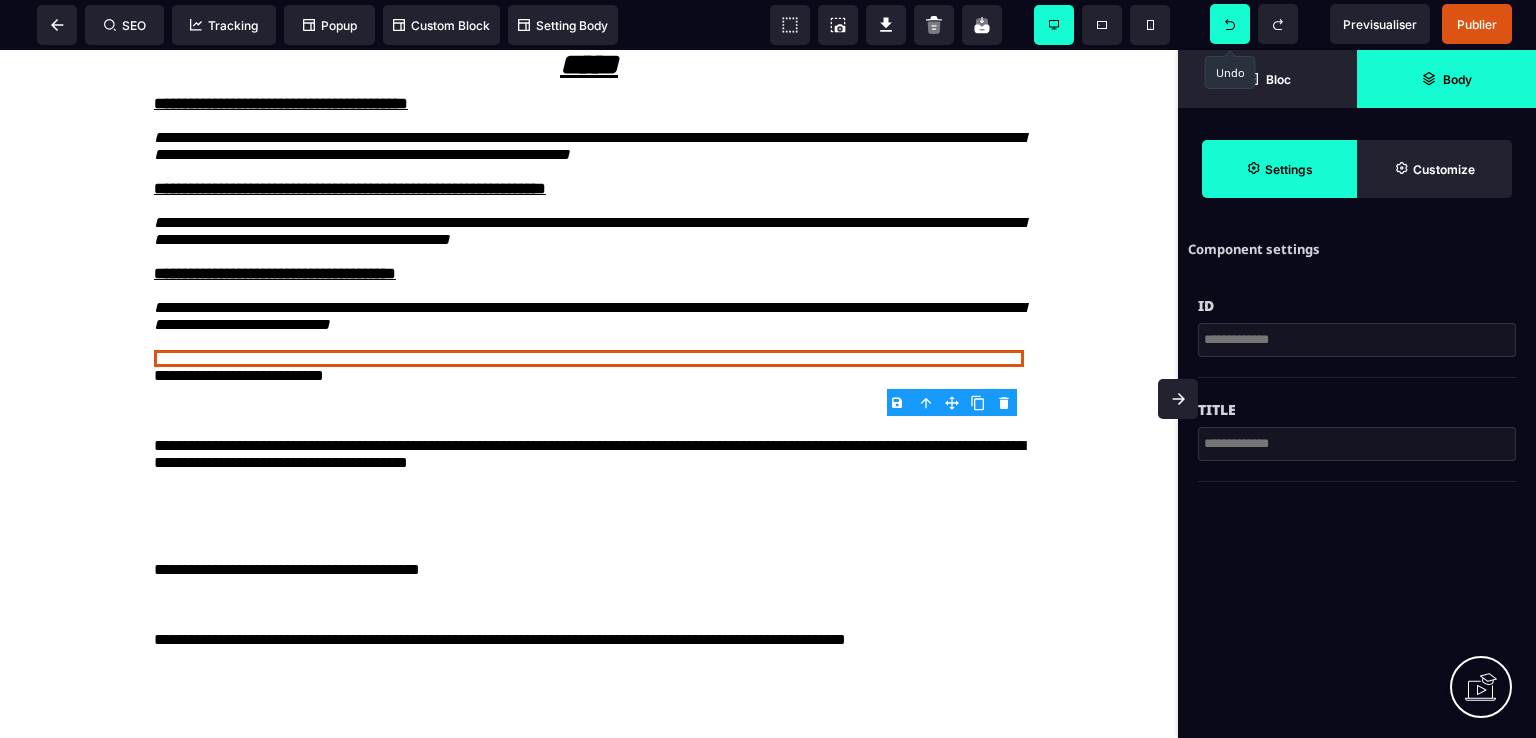 click on "B I U S
A *******
Div
SEO
Tracking
Popup" at bounding box center [768, 369] 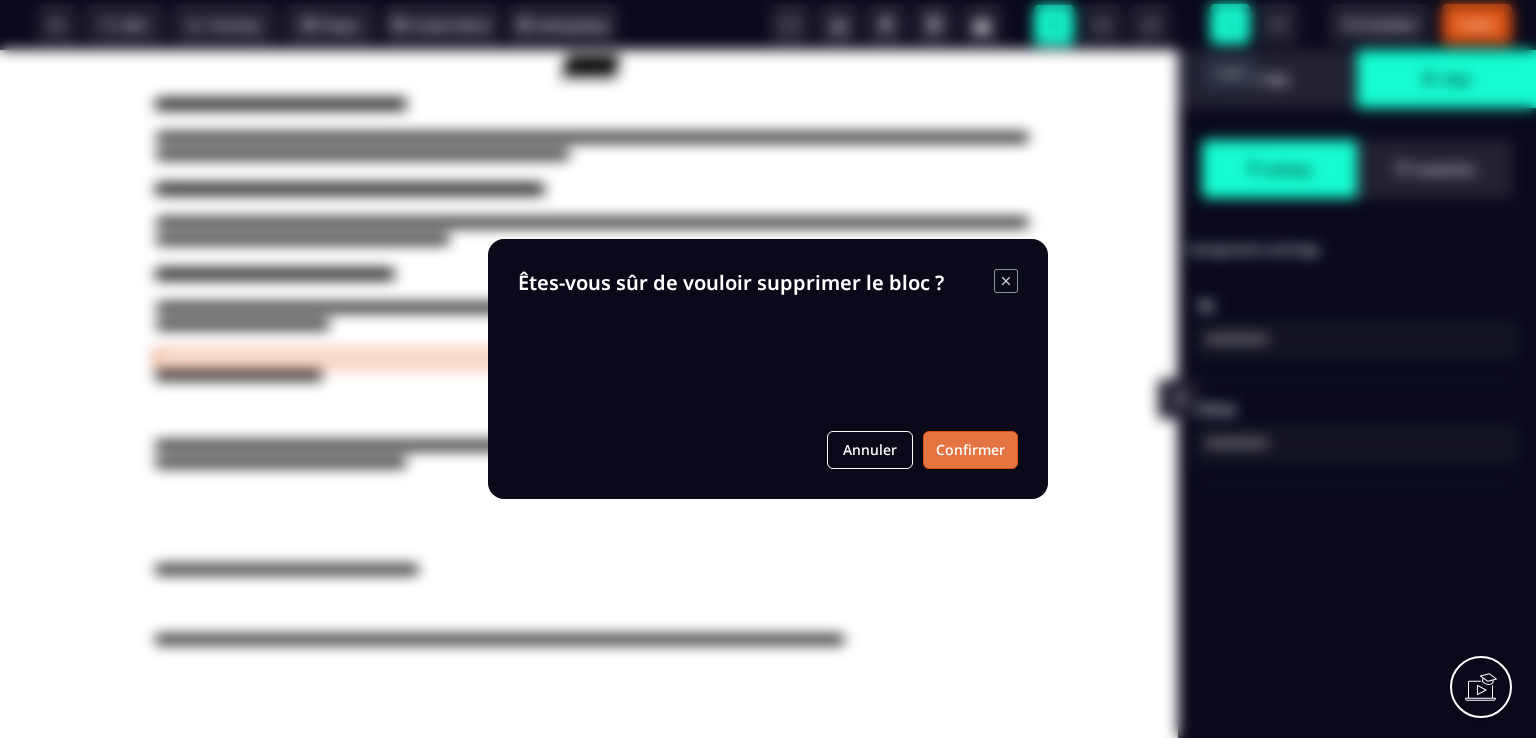click on "Confirmer" at bounding box center (970, 450) 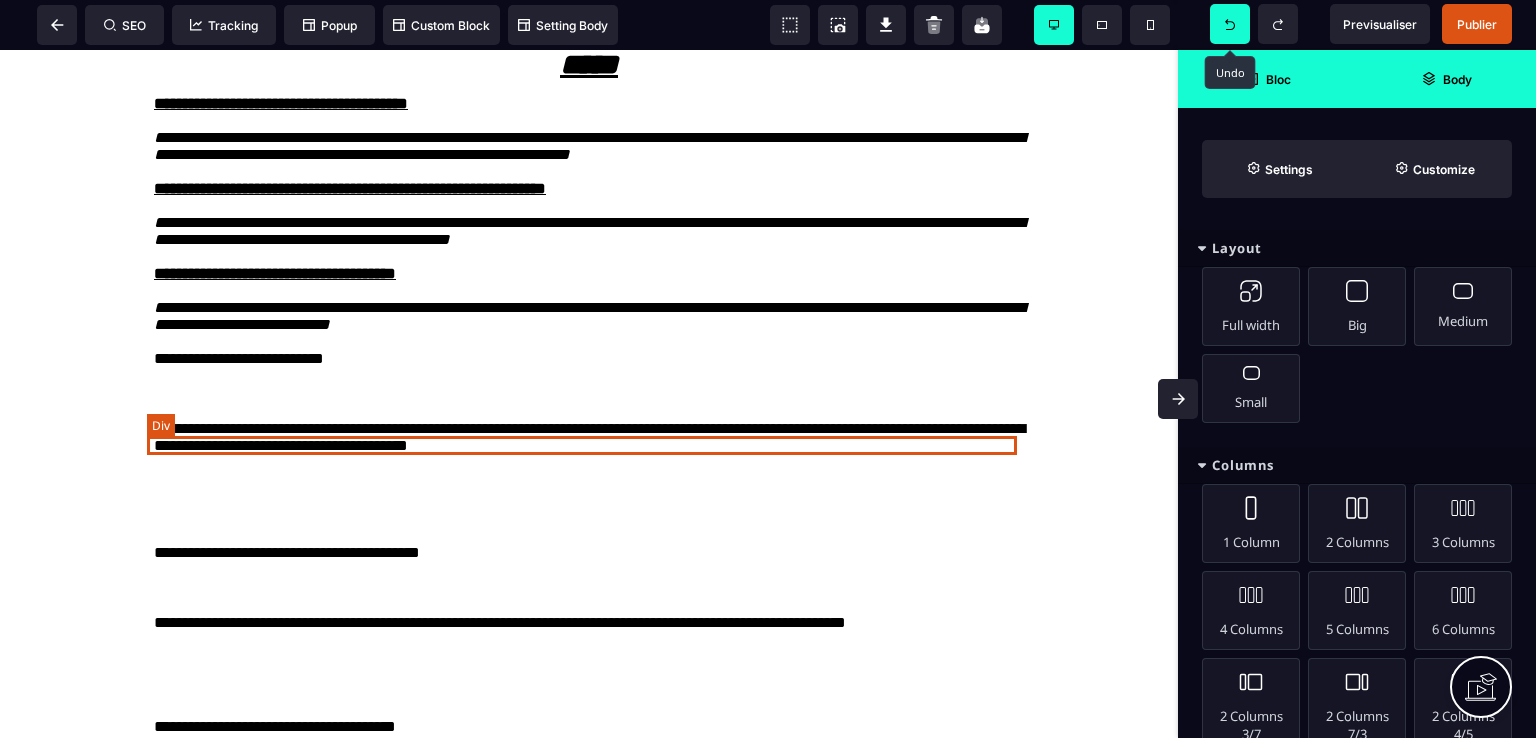 click at bounding box center (589, 377) 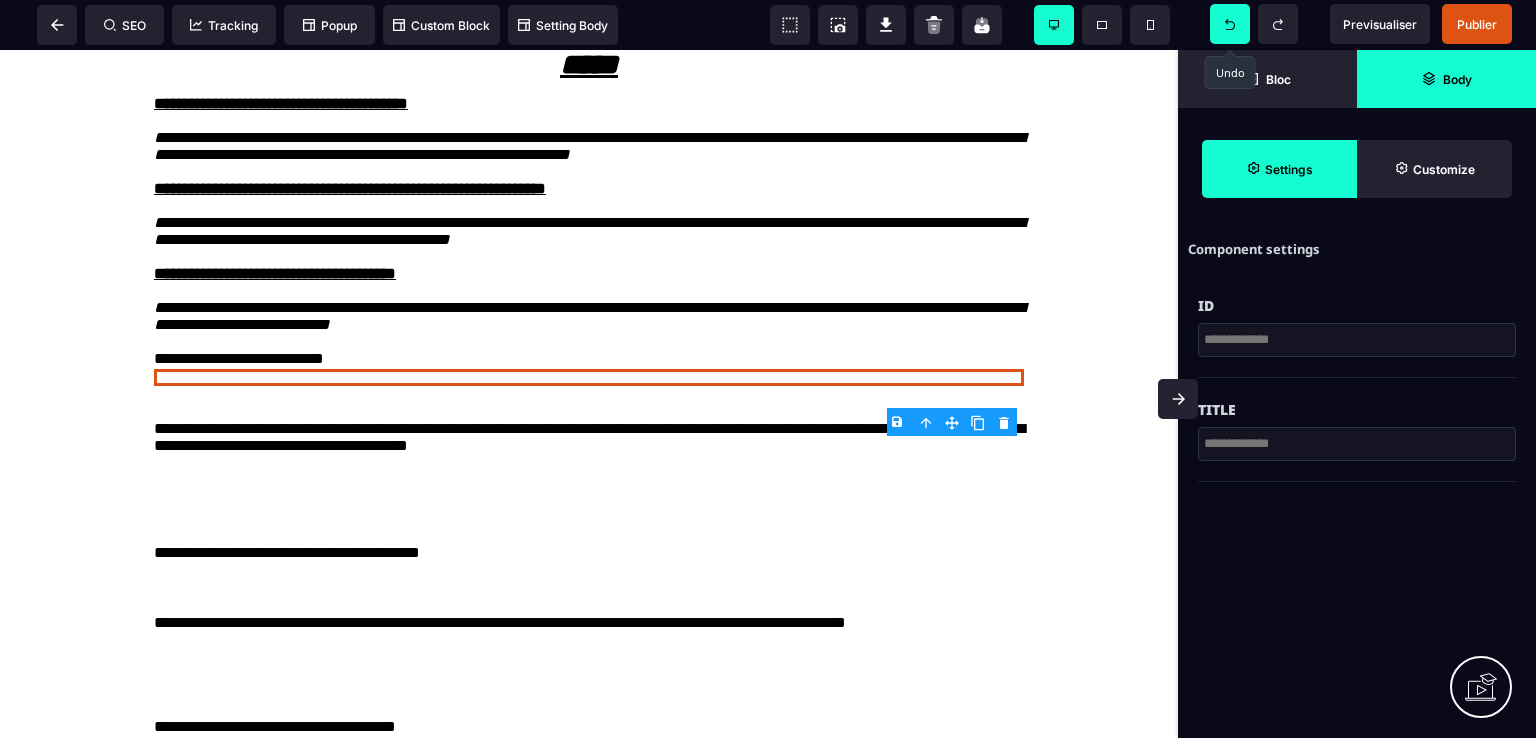 click on "B I U S
A *******
Div
SEO
Tracking
Popup" at bounding box center (768, 369) 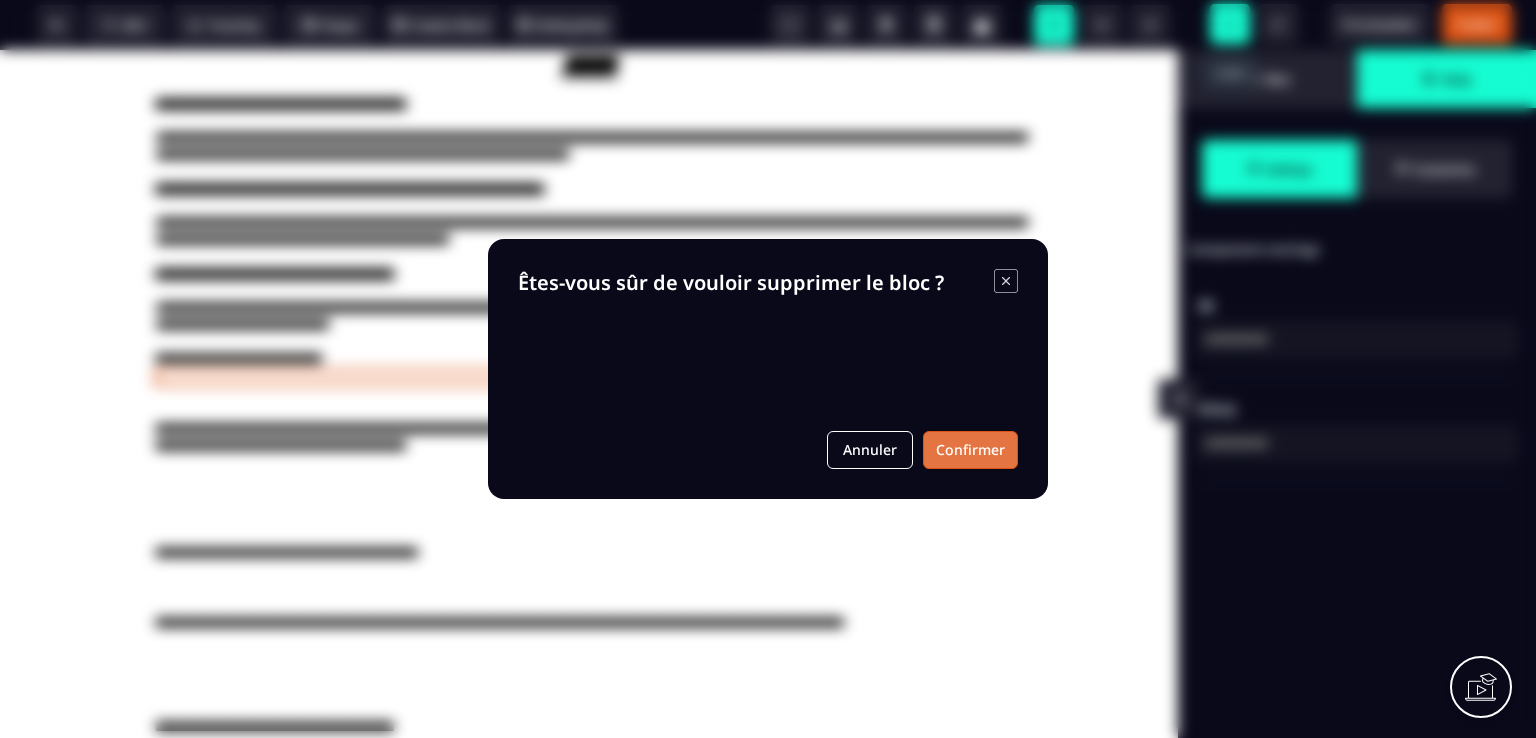 click on "Confirmer" at bounding box center [970, 450] 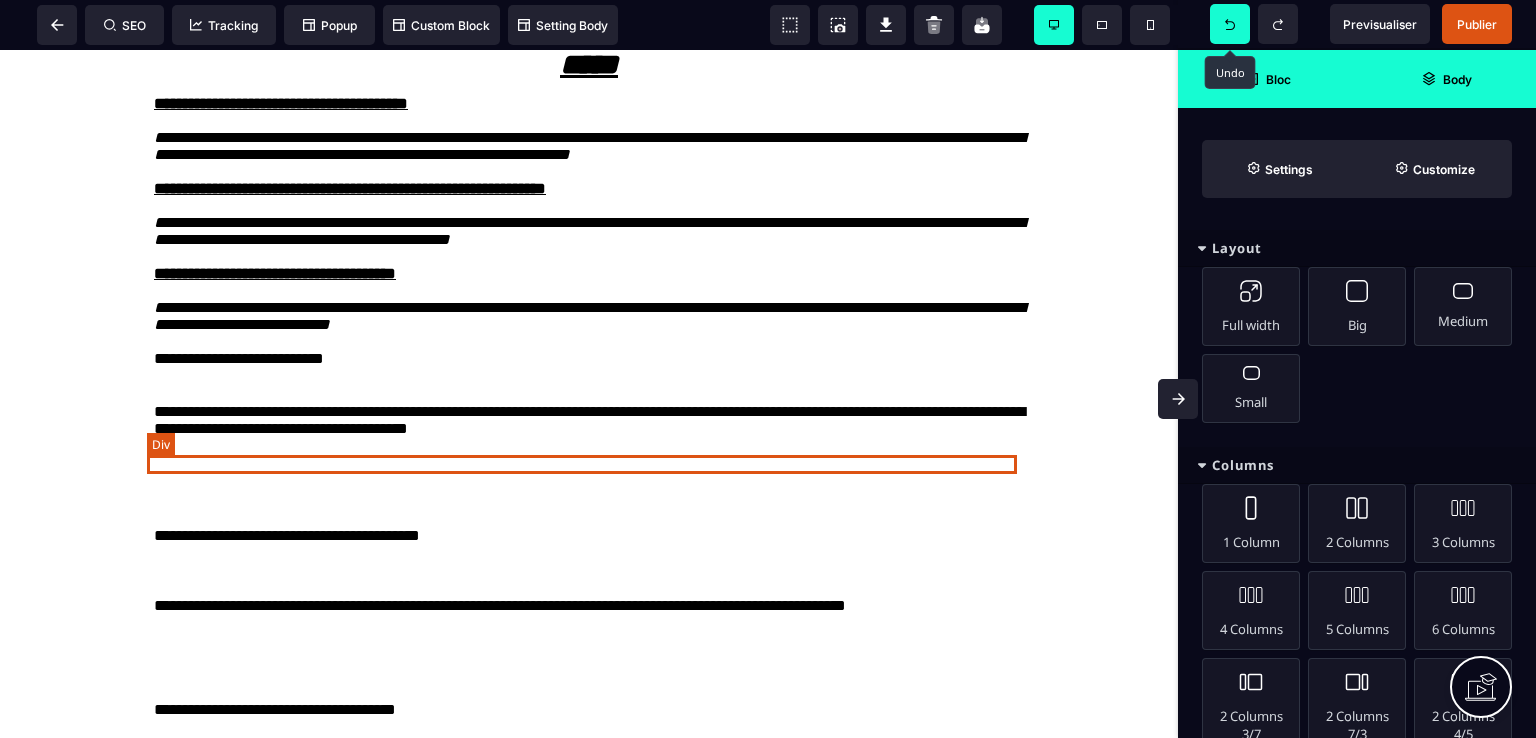 click at bounding box center (589, 394) 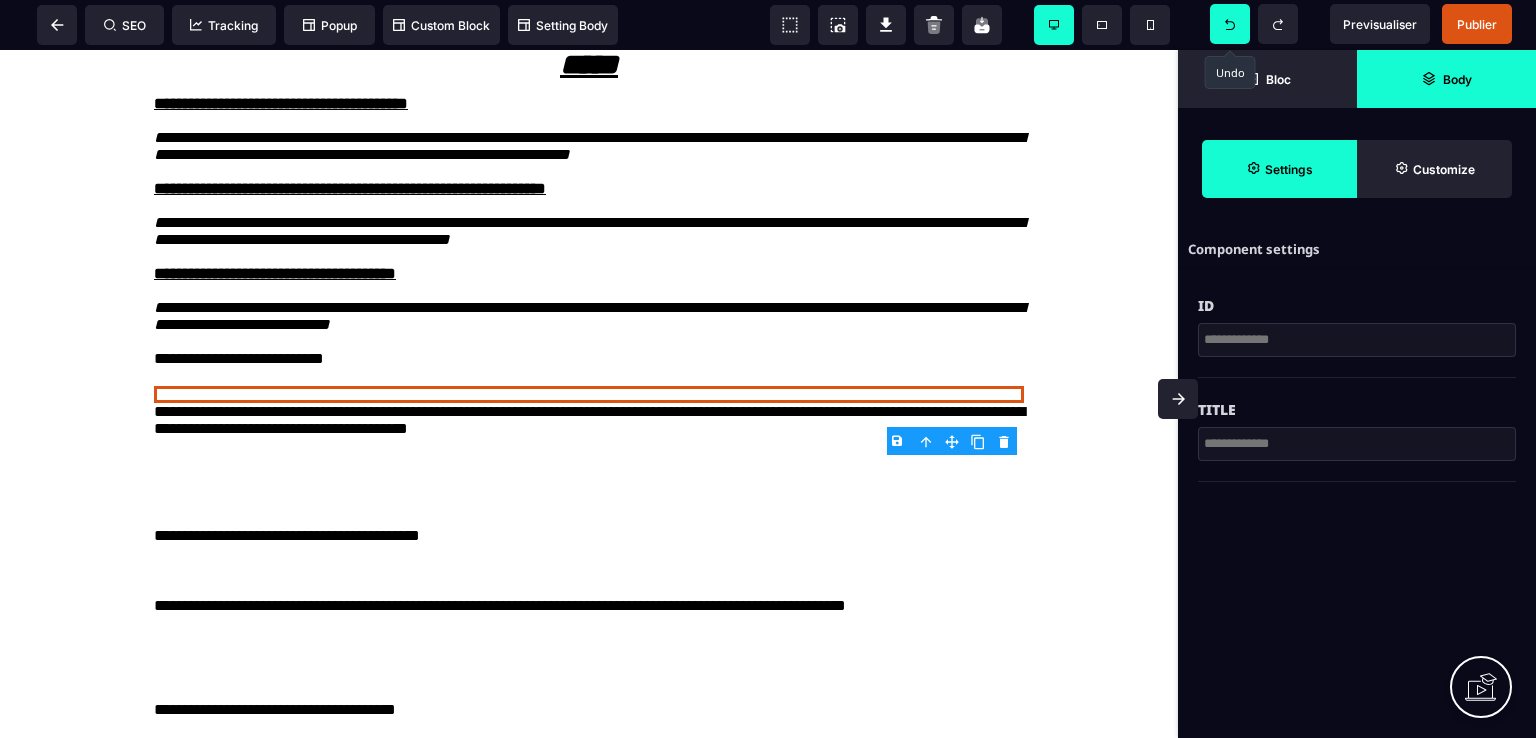 click on "B I U S
A *******
Div
SEO
Tracking
Popup" at bounding box center [768, 369] 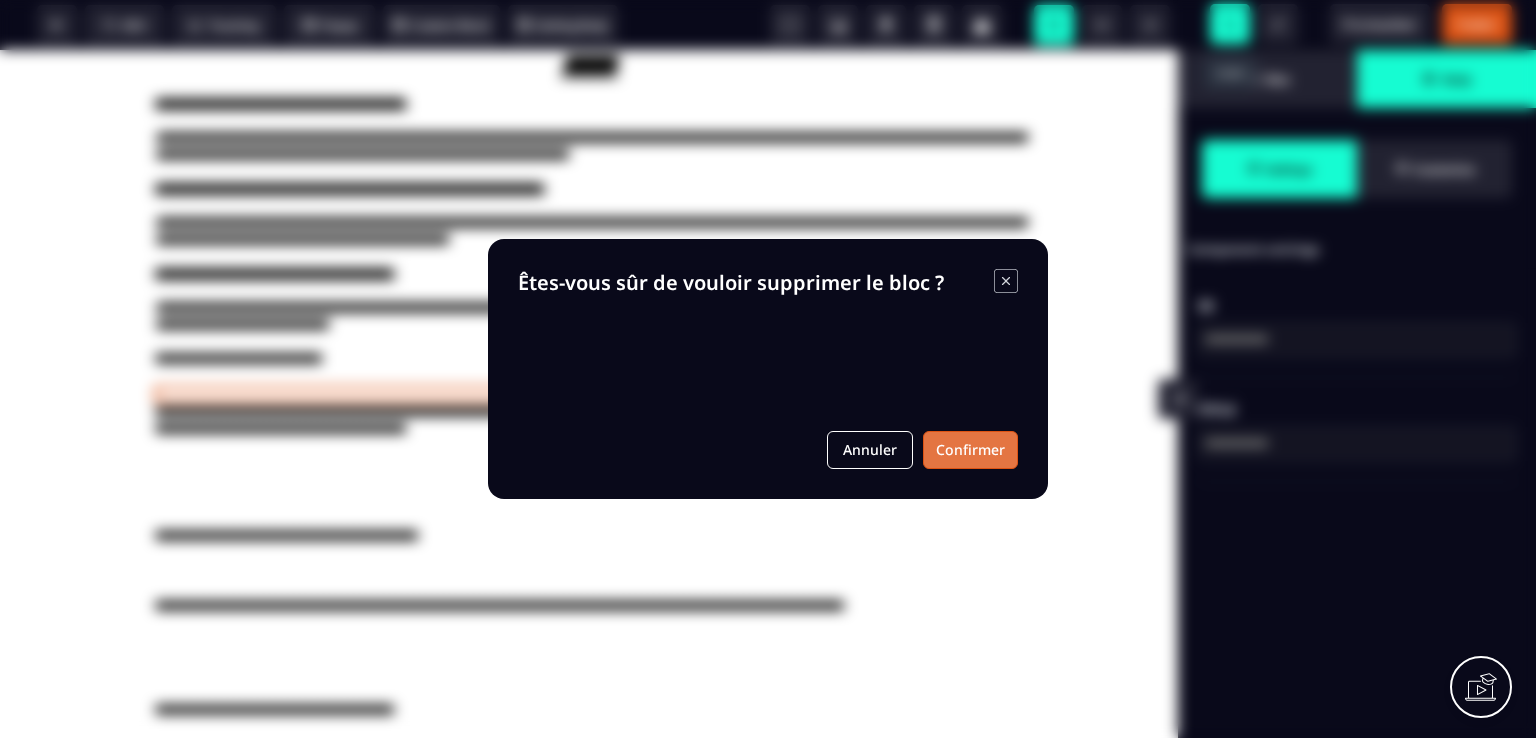 click on "Confirmer" at bounding box center (970, 450) 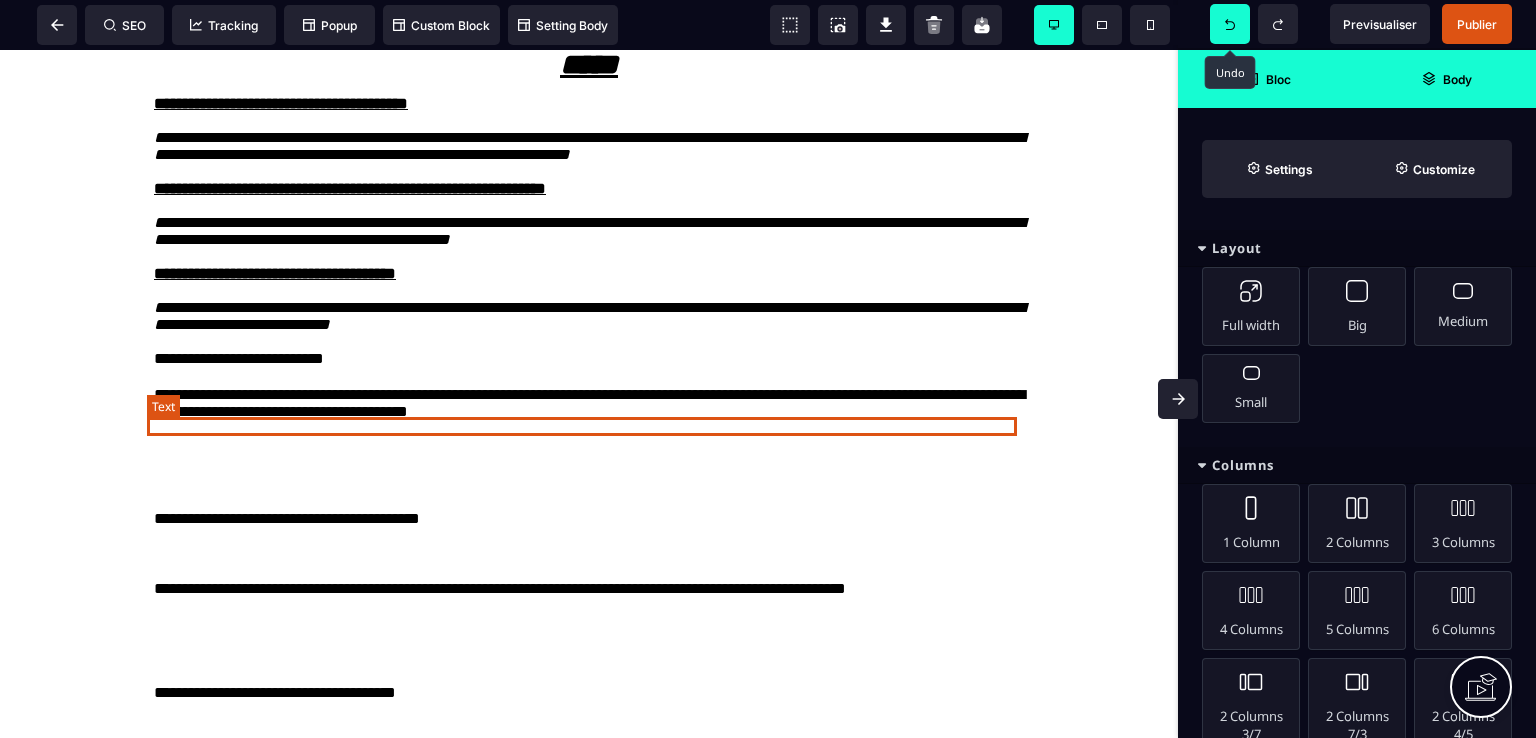 click on "**********" at bounding box center (589, 359) 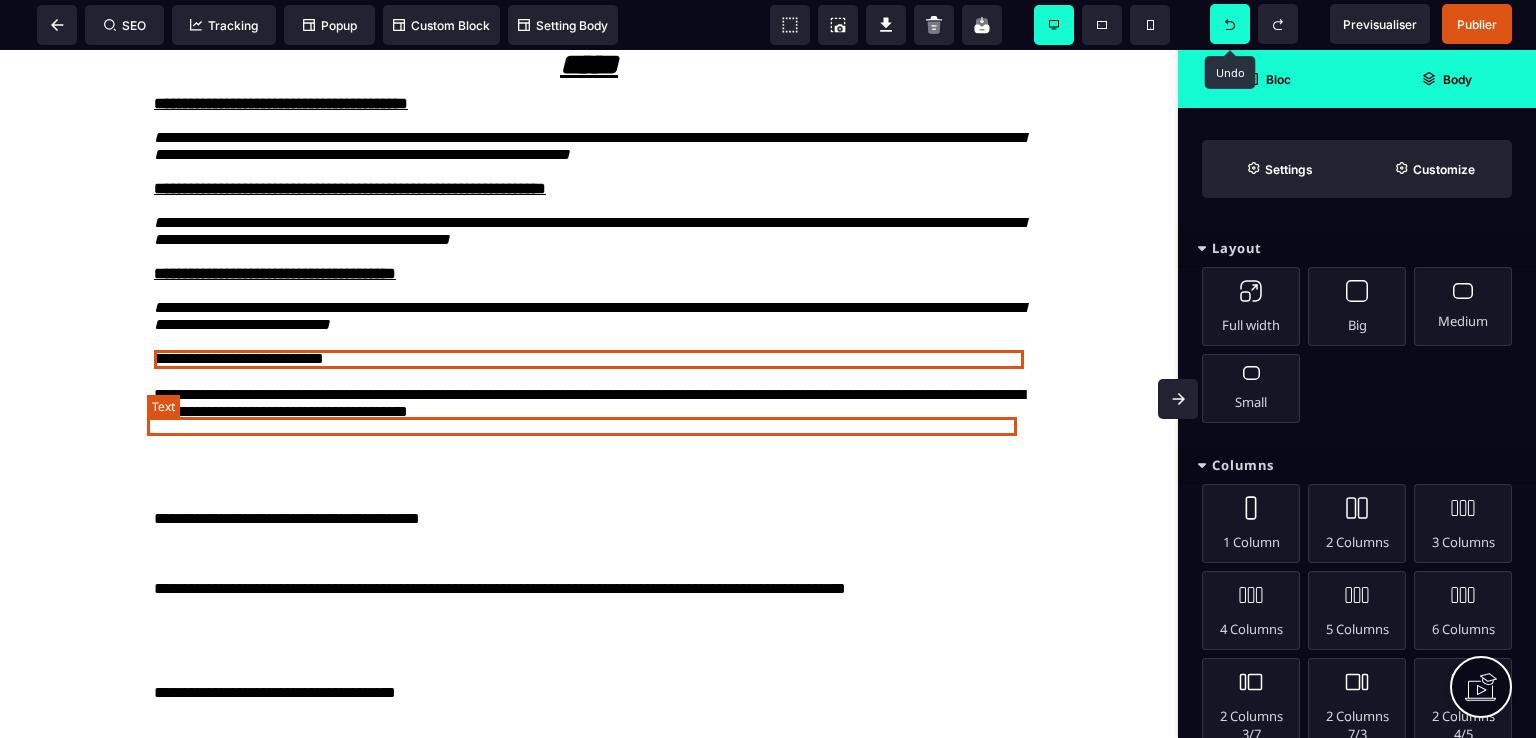 click on "**********" at bounding box center [589, 359] 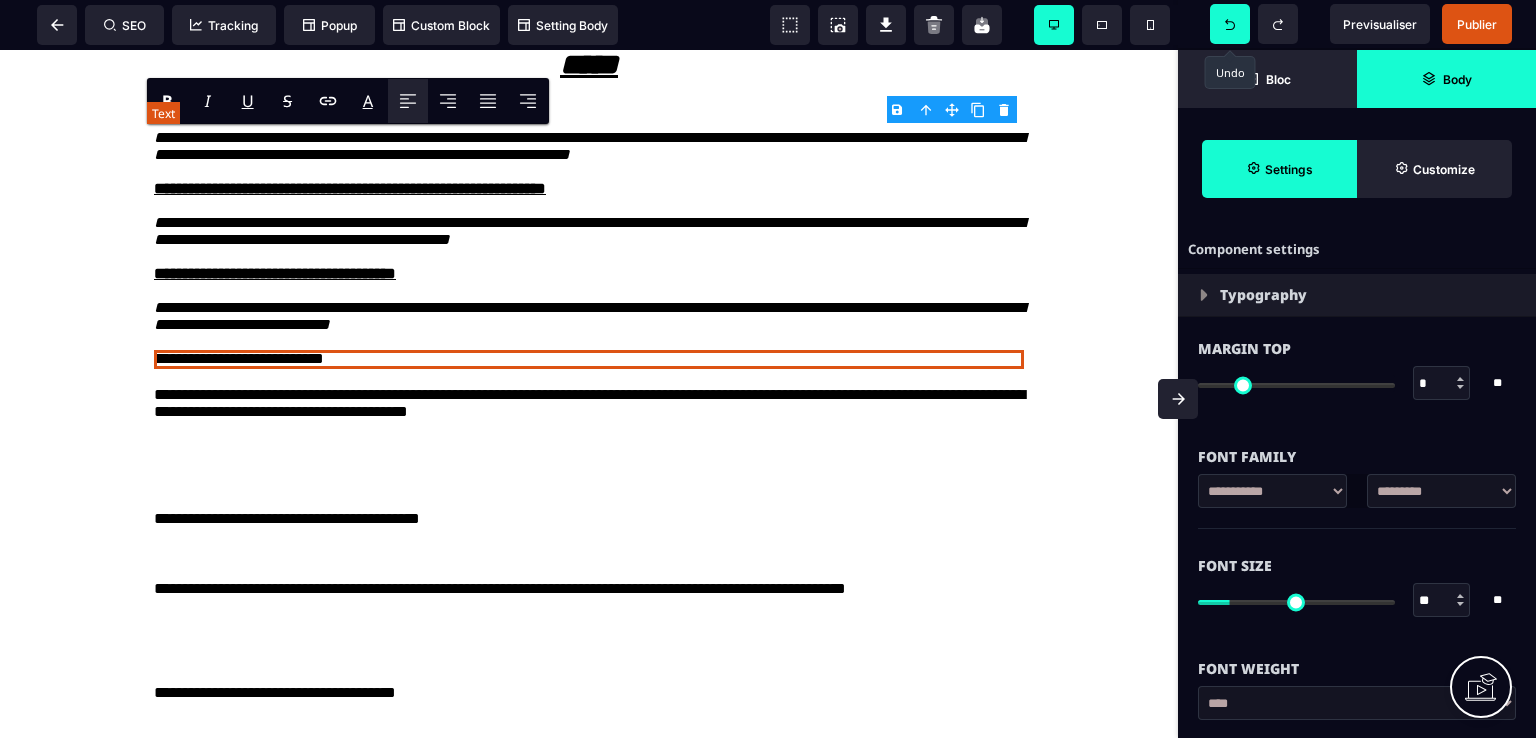 click on "**********" at bounding box center [589, 359] 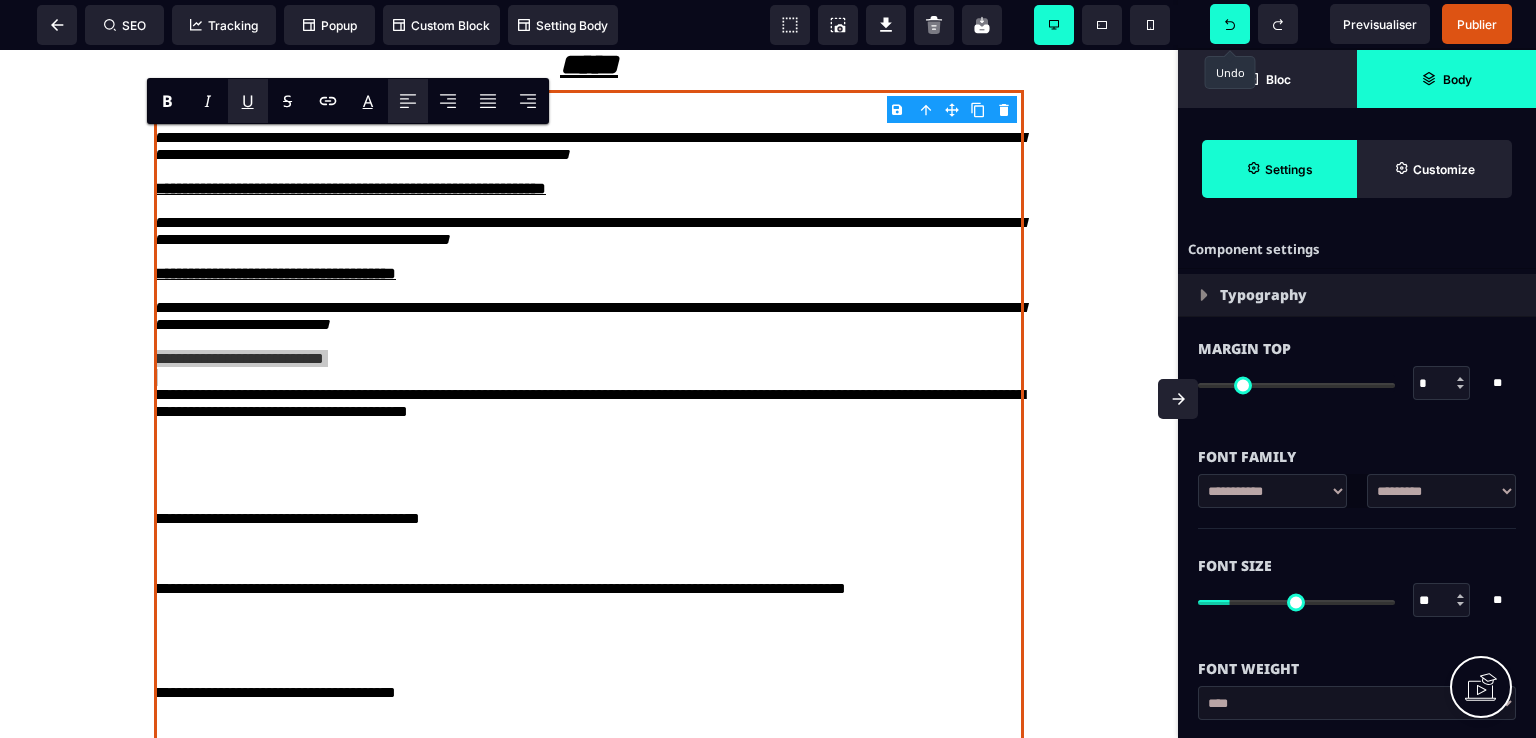 click on "U" at bounding box center [248, 101] 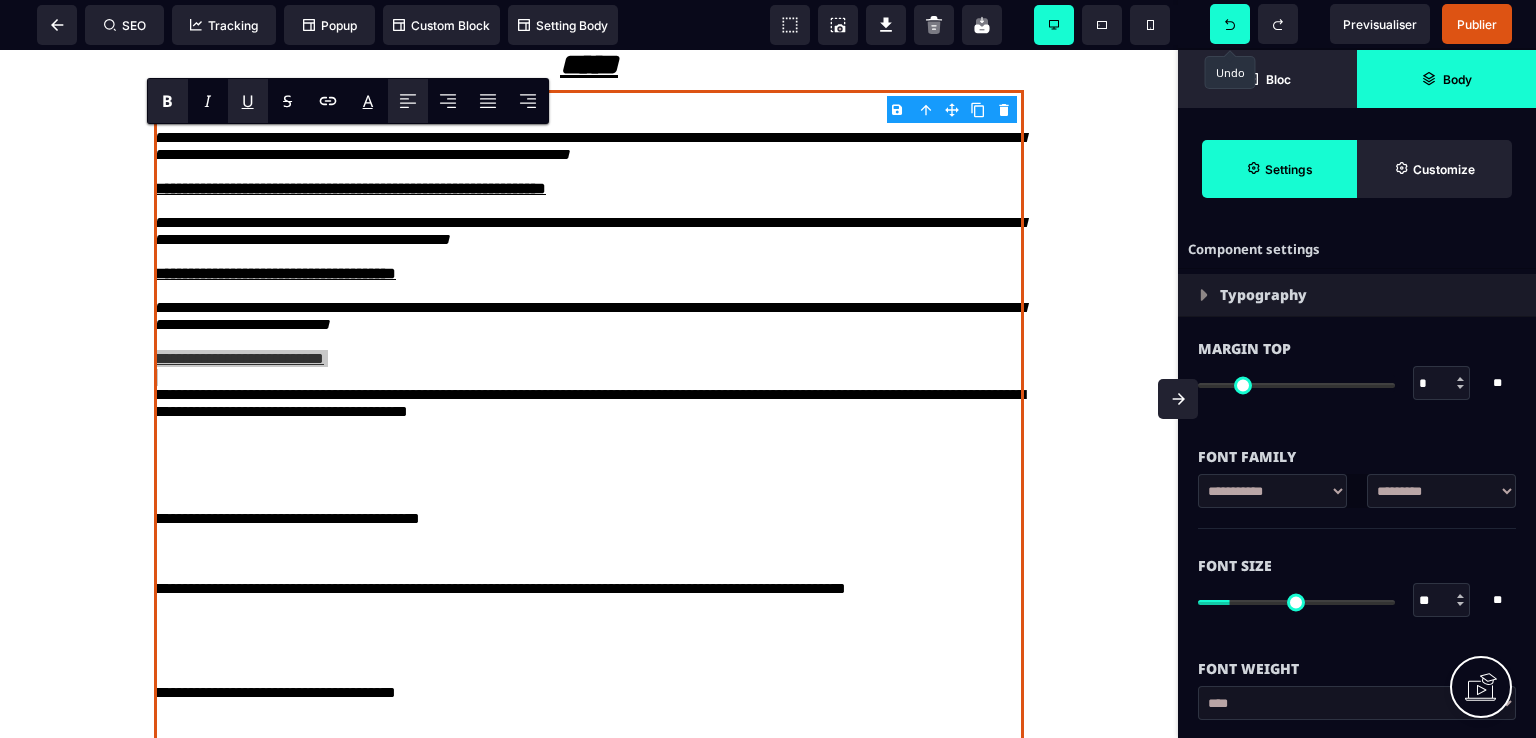 click on "B" at bounding box center [167, 101] 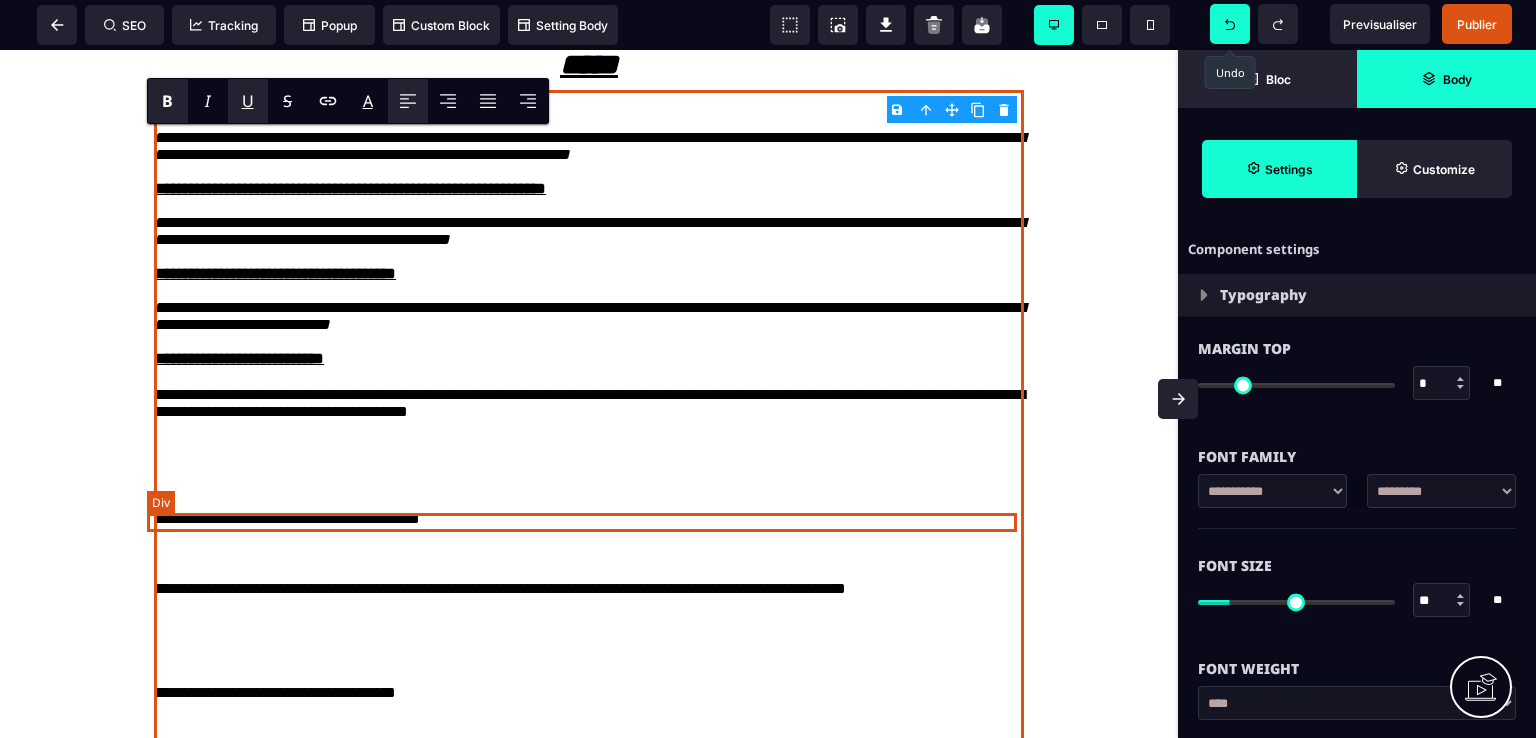 click at bounding box center [589, 450] 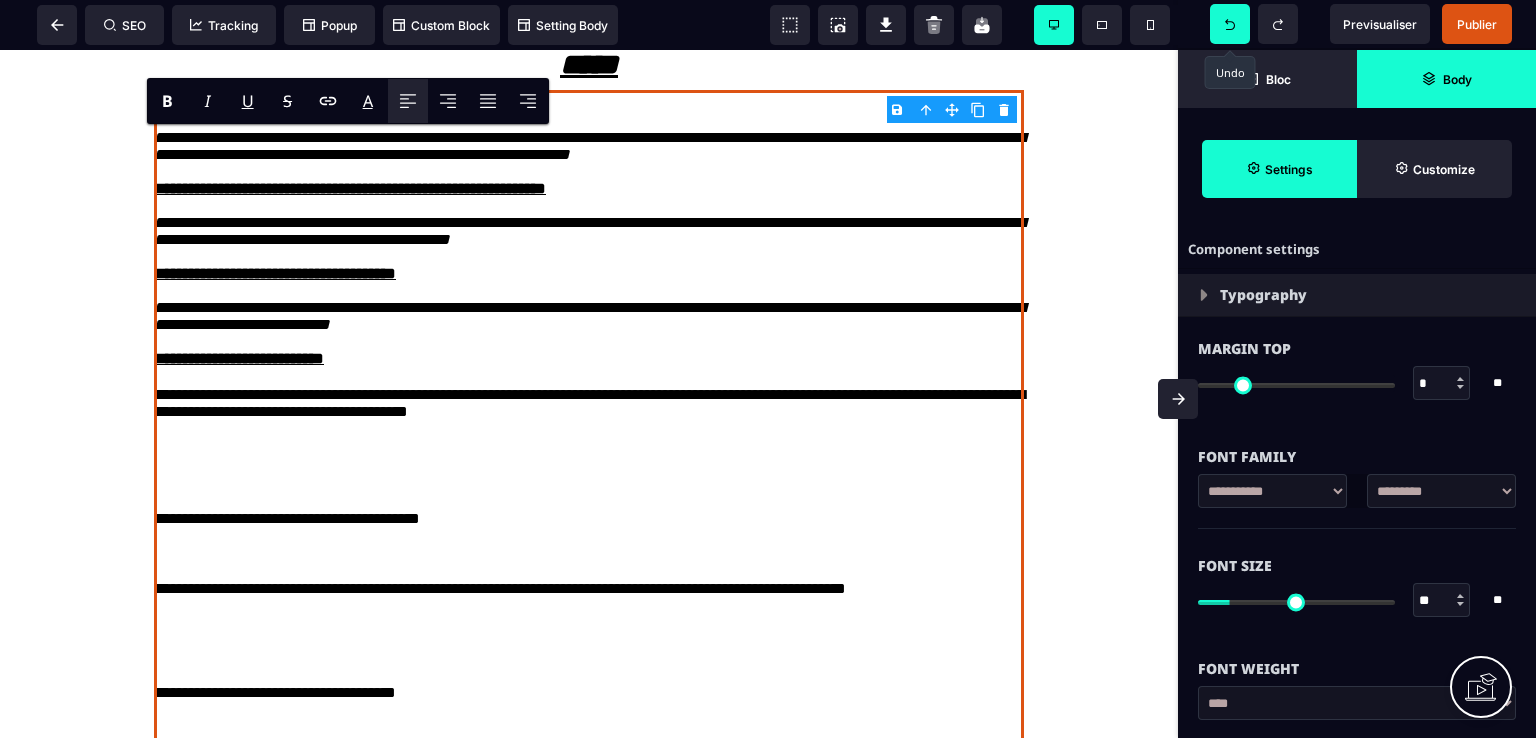 click on "**********" at bounding box center (589, 473) 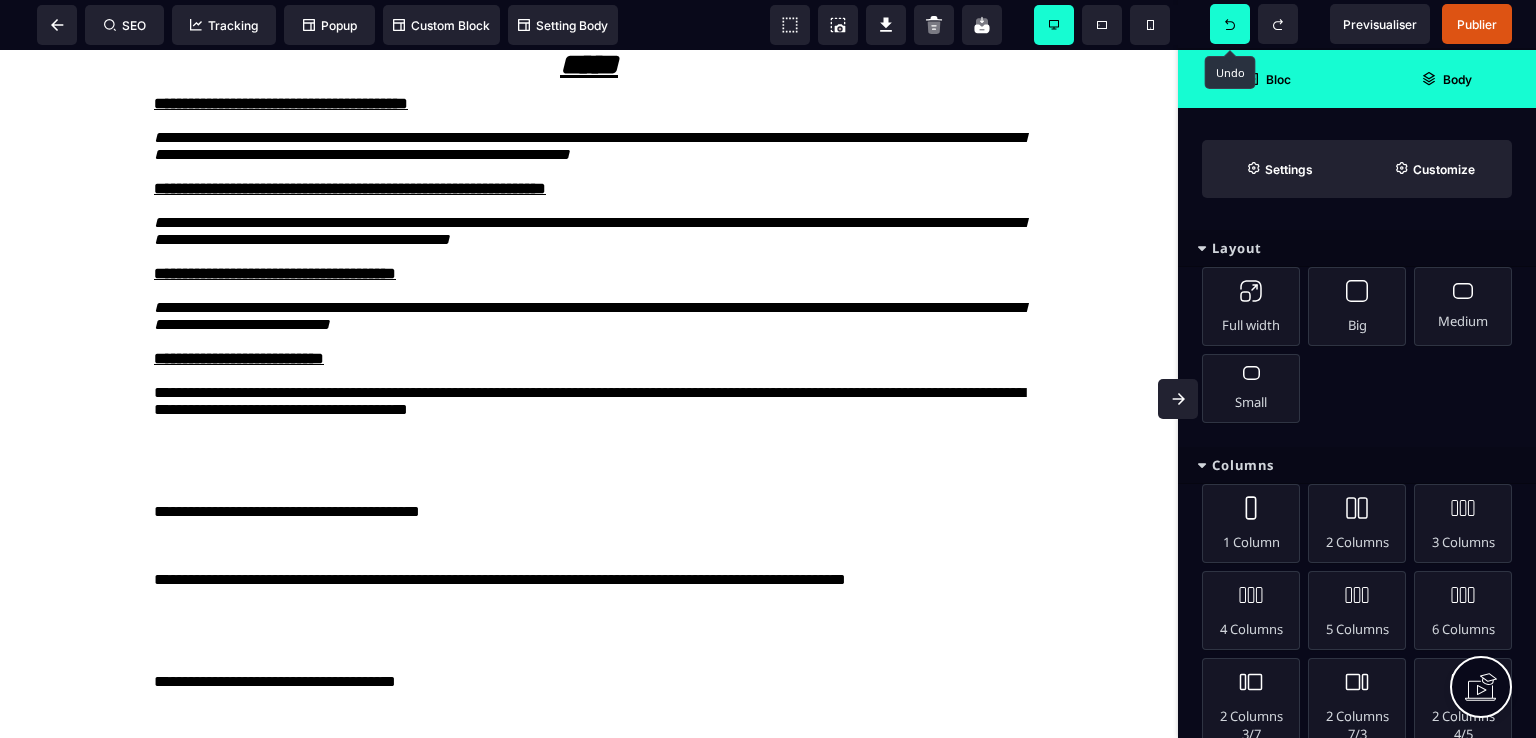 click on "**********" at bounding box center (589, 473) 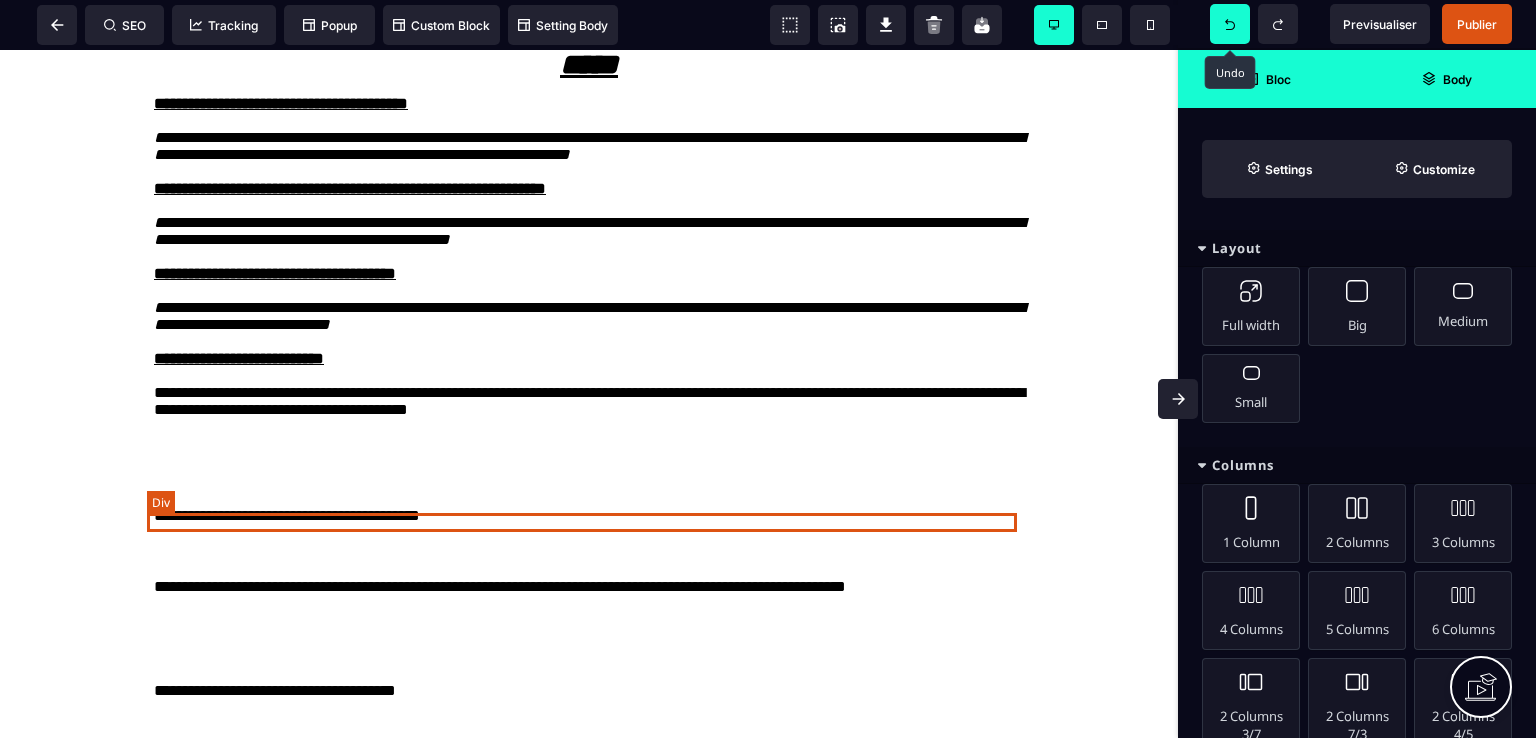 click at bounding box center [589, 447] 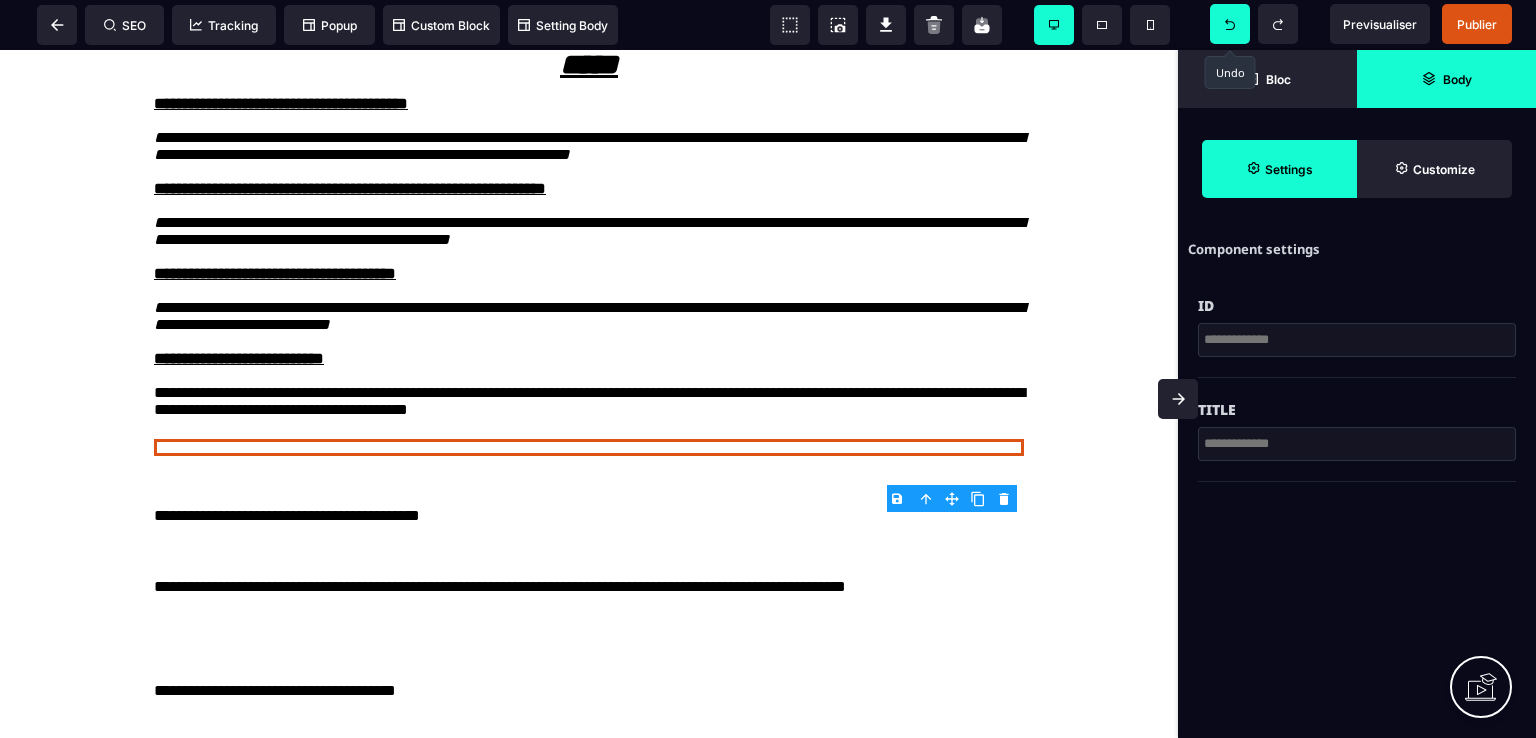 click on "B I U S
A *******
Text
SEO
Tracking
Popup" at bounding box center [768, 369] 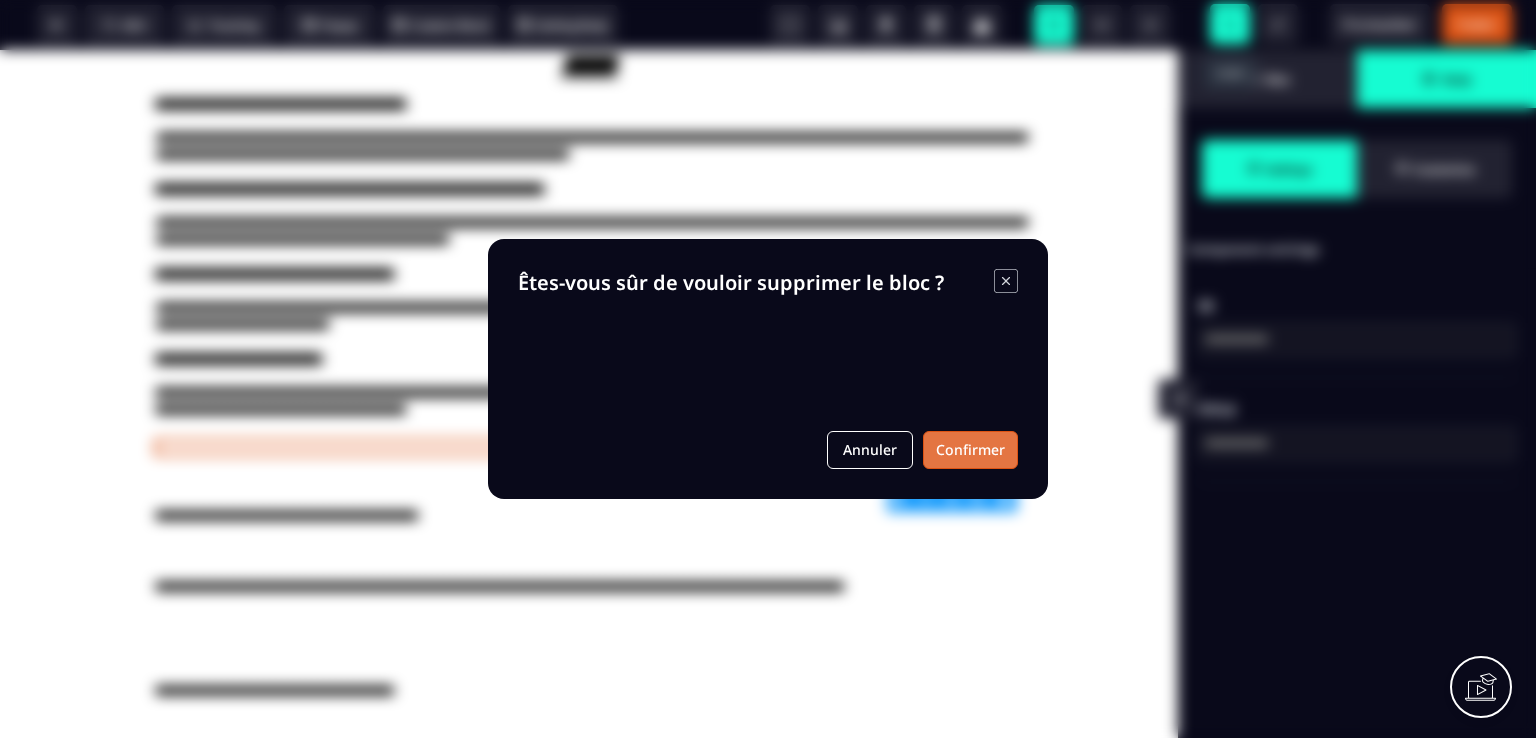 click on "Confirmer" at bounding box center (970, 450) 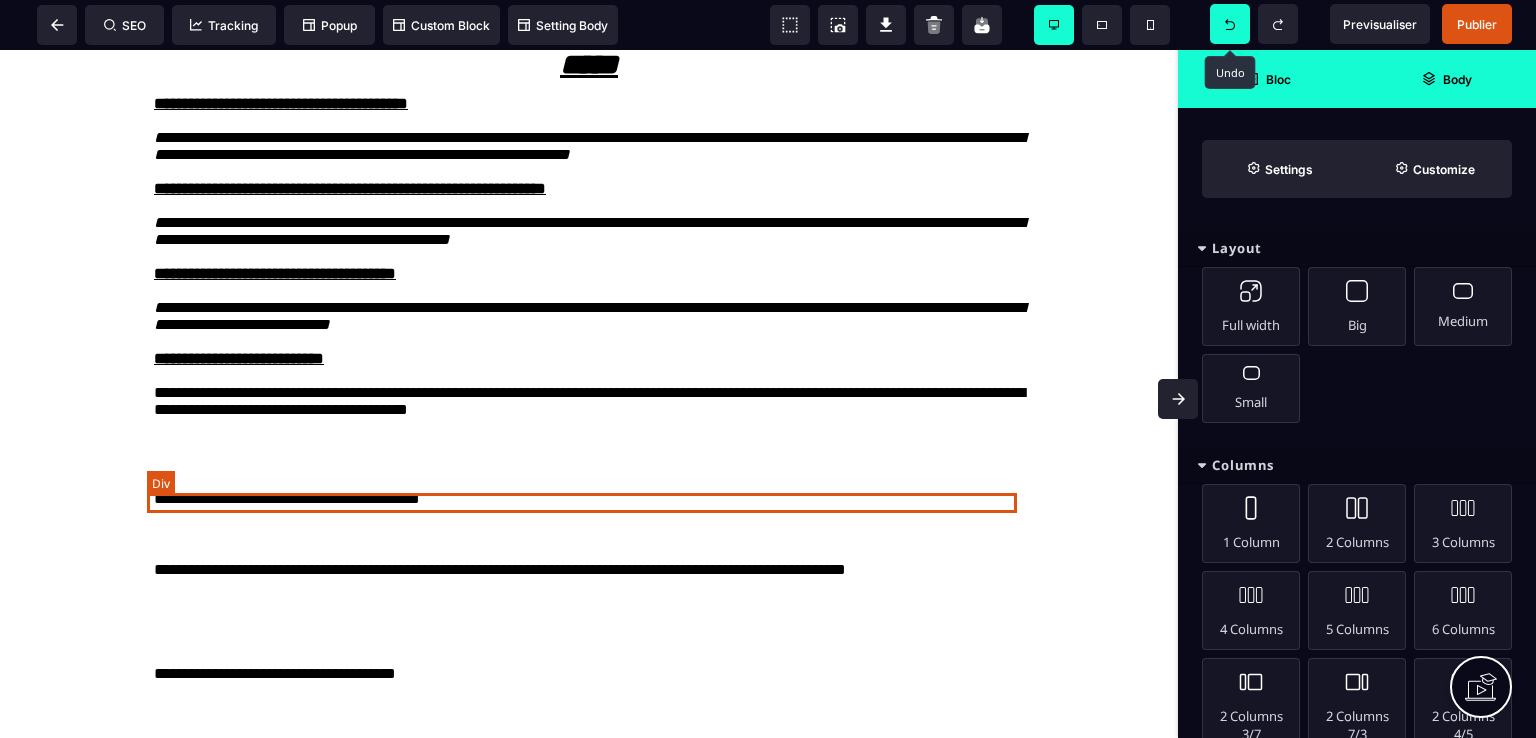 click at bounding box center [589, 430] 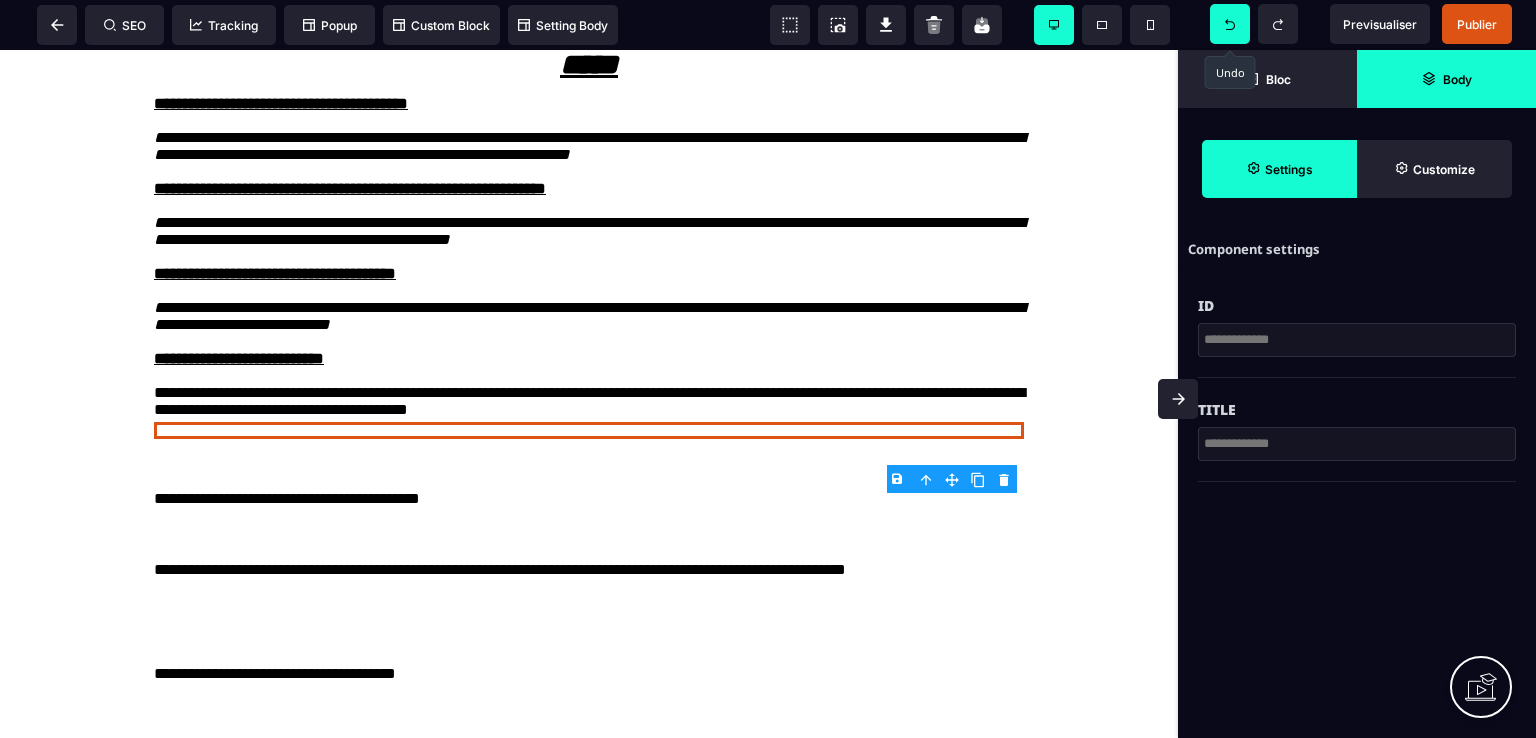 click on "B I U S
A *******
Div
SEO
Tracking
Popup" at bounding box center [768, 369] 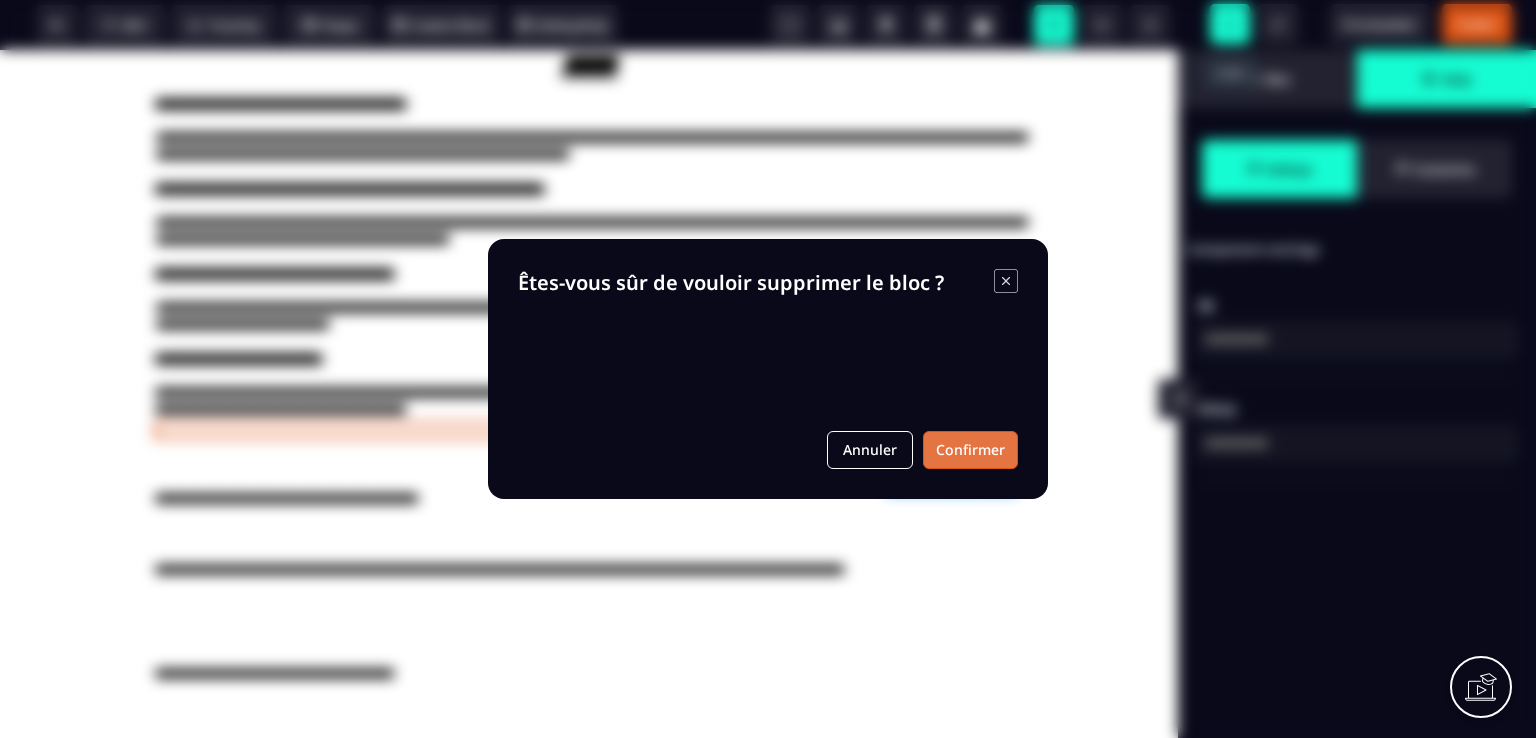 click on "Confirmer" at bounding box center (970, 450) 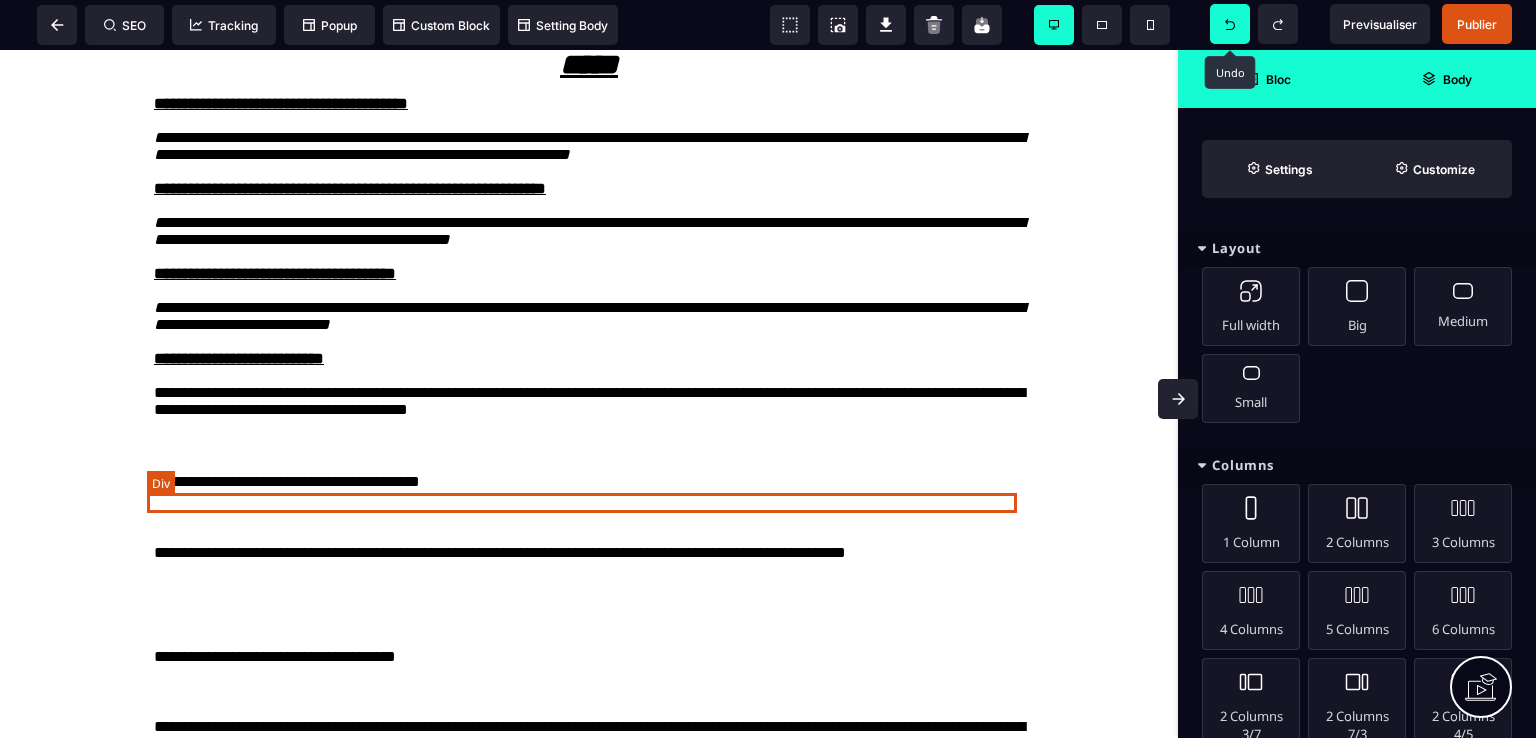click at bounding box center [589, 430] 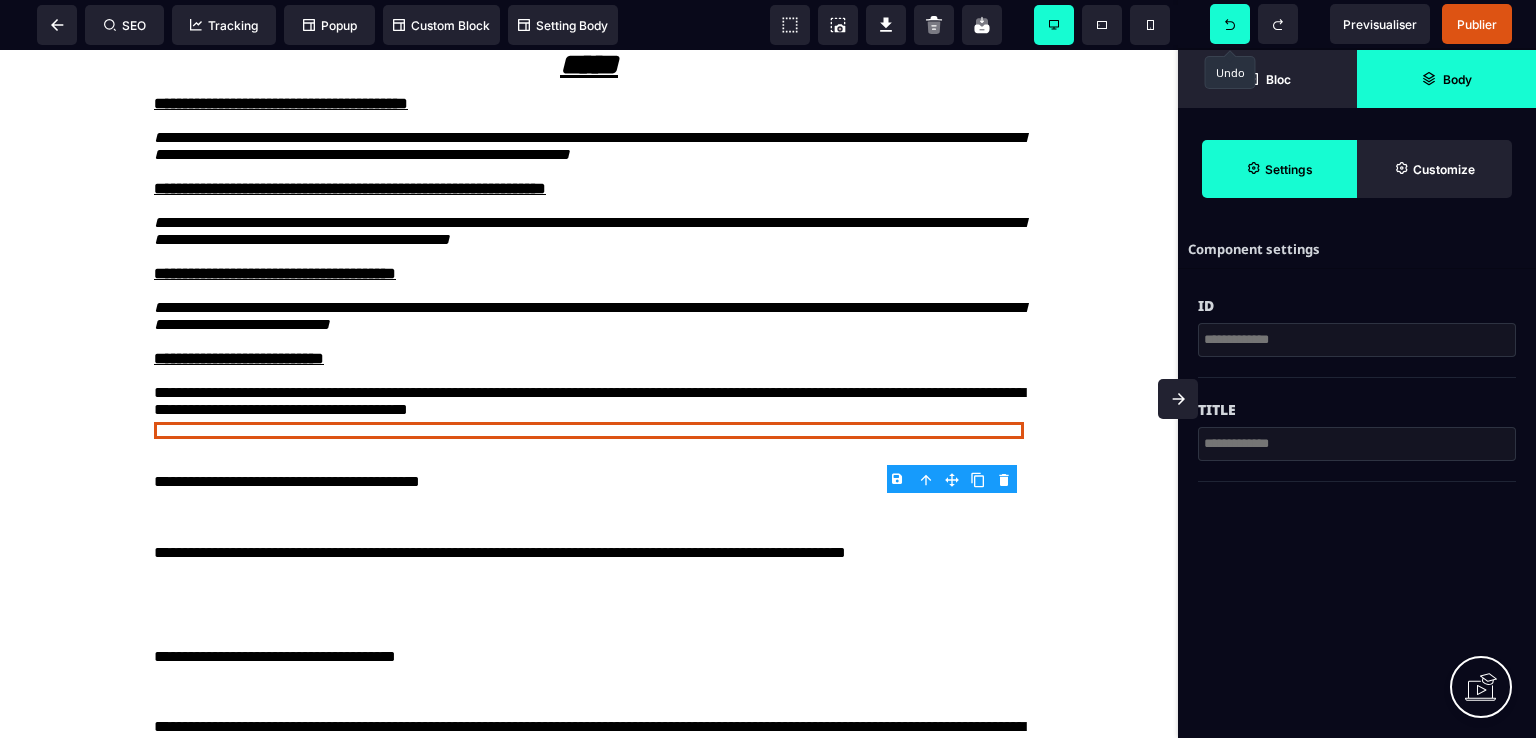 click on "B I U S
A *******
Div
SEO
Tracking
Popup" at bounding box center [768, 369] 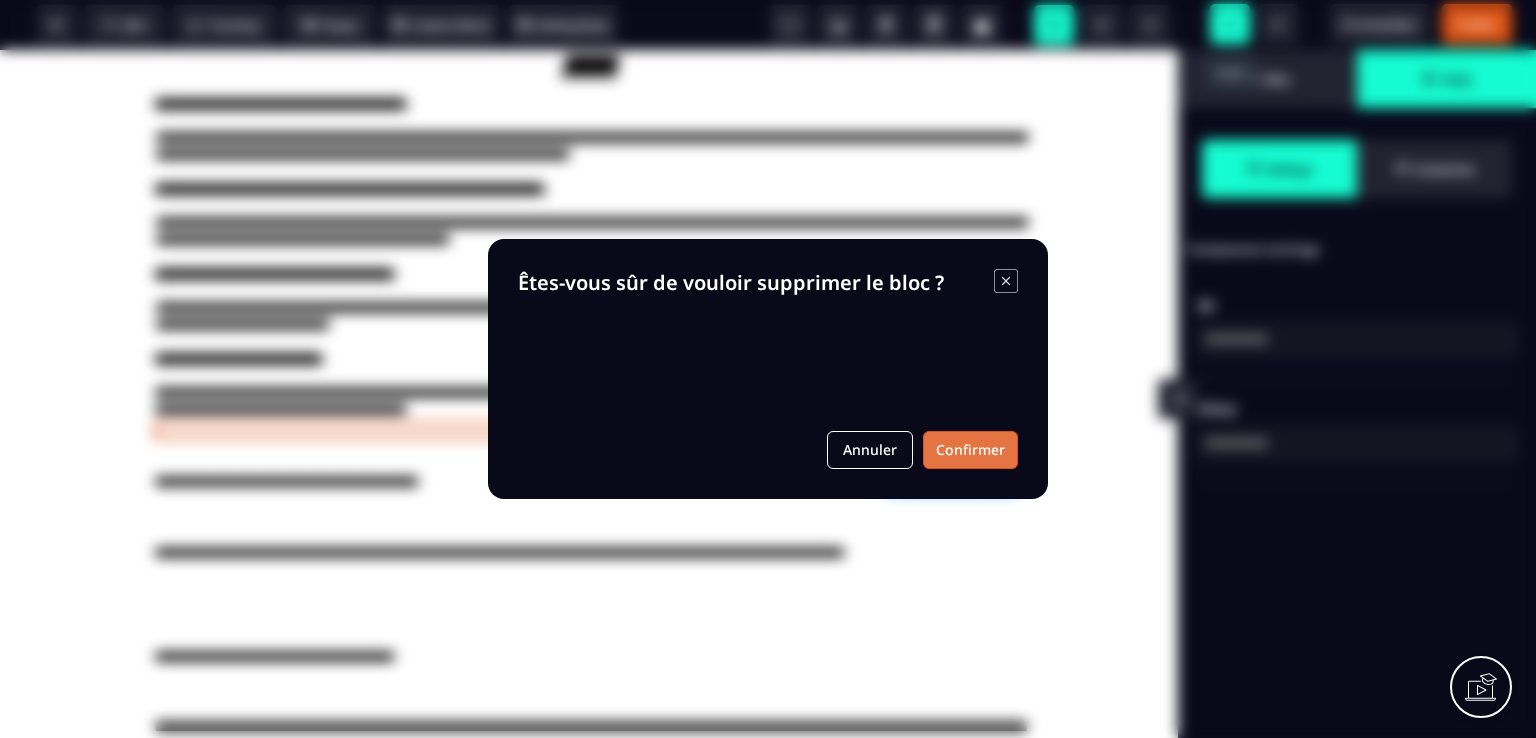 click on "Confirmer" at bounding box center [970, 450] 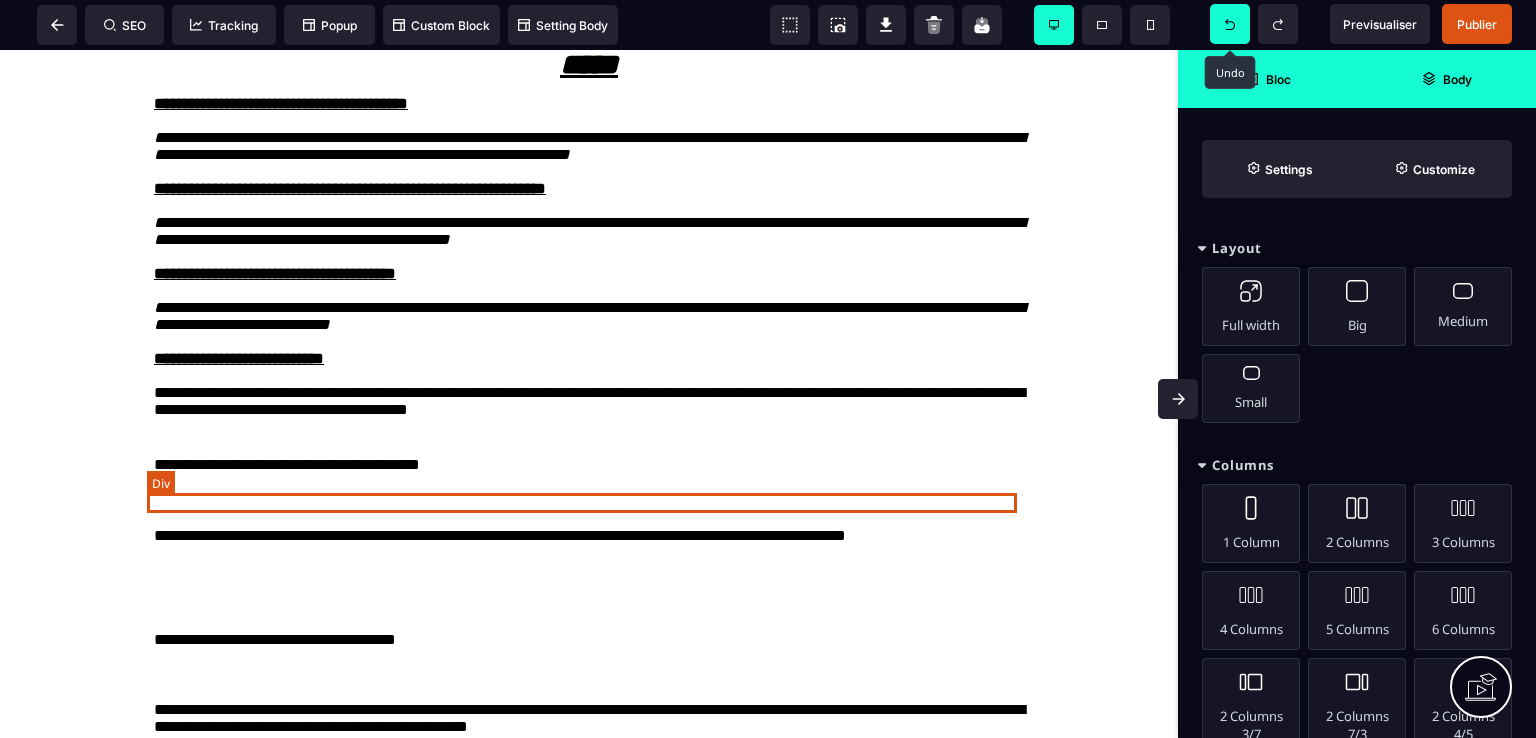 click at bounding box center [589, 430] 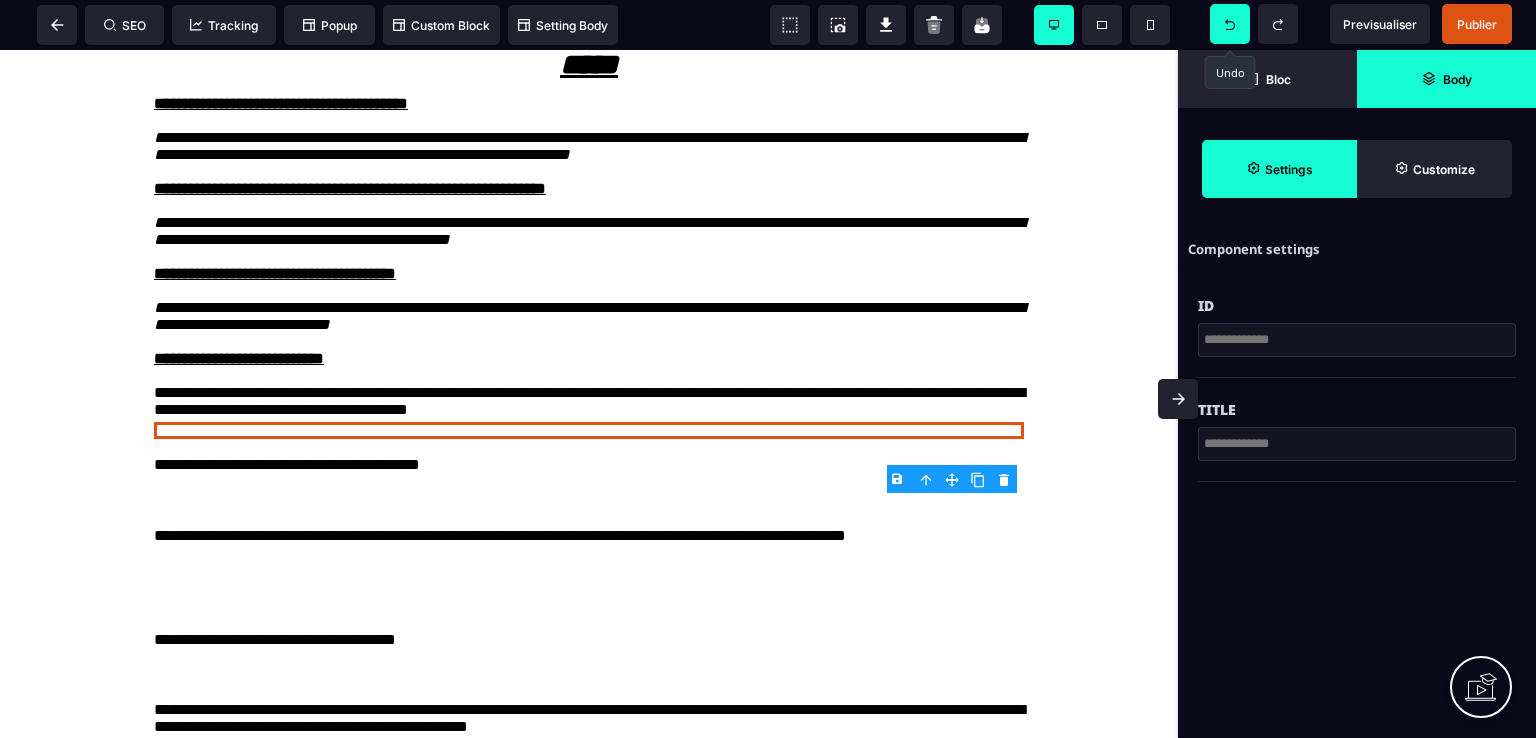 click on "B I U S
A *******
Div
SEO
Tracking
Popup" at bounding box center [768, 369] 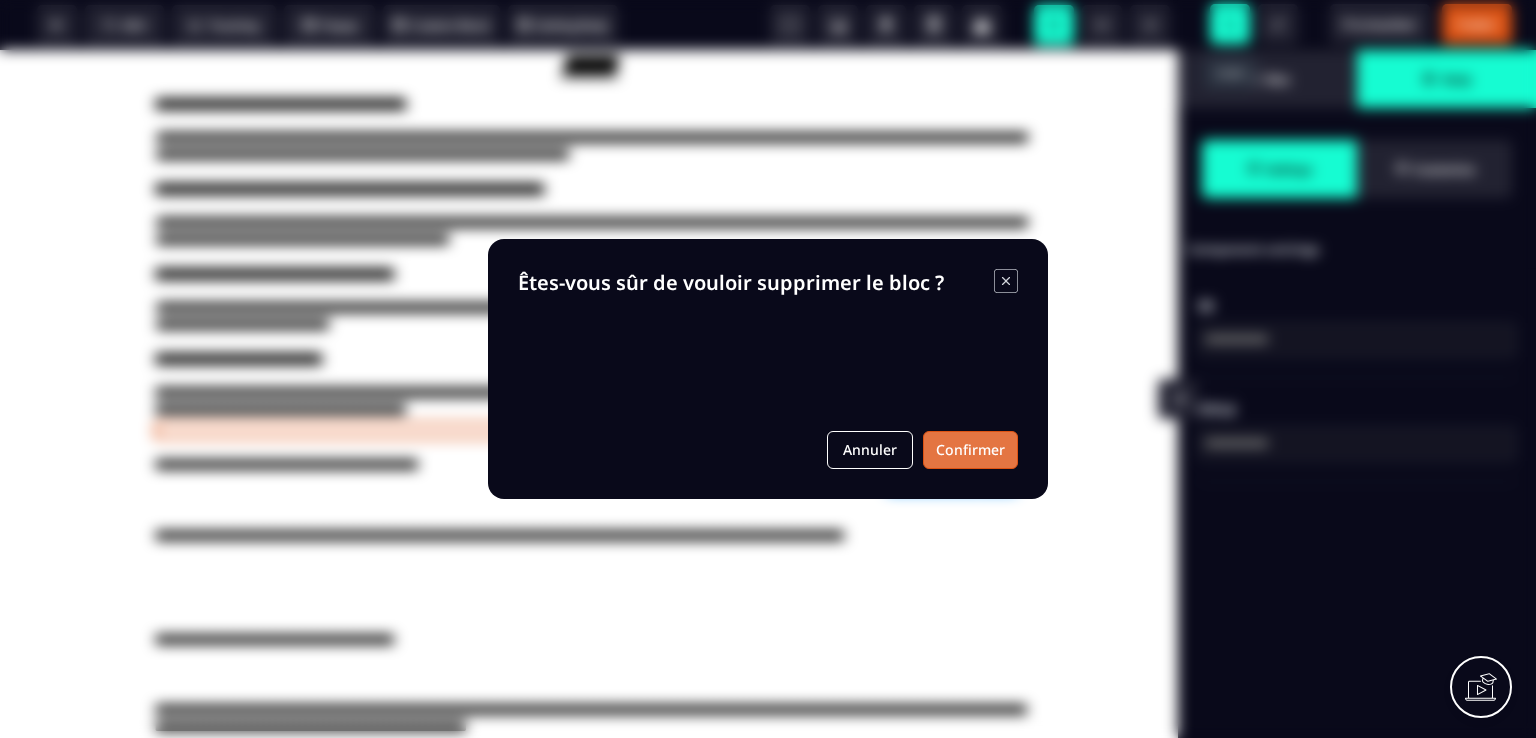 click on "Confirmer" at bounding box center (970, 450) 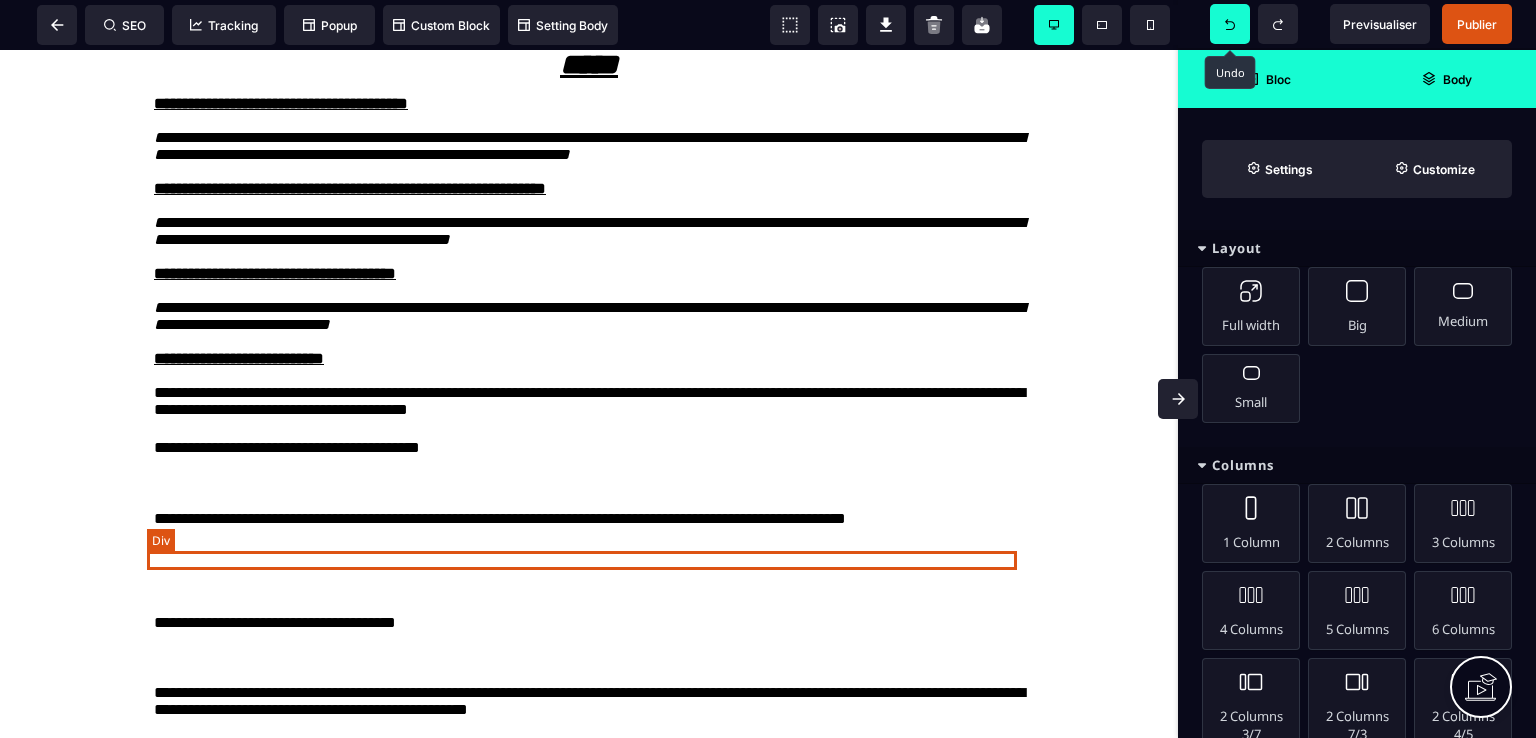 click at bounding box center (589, 484) 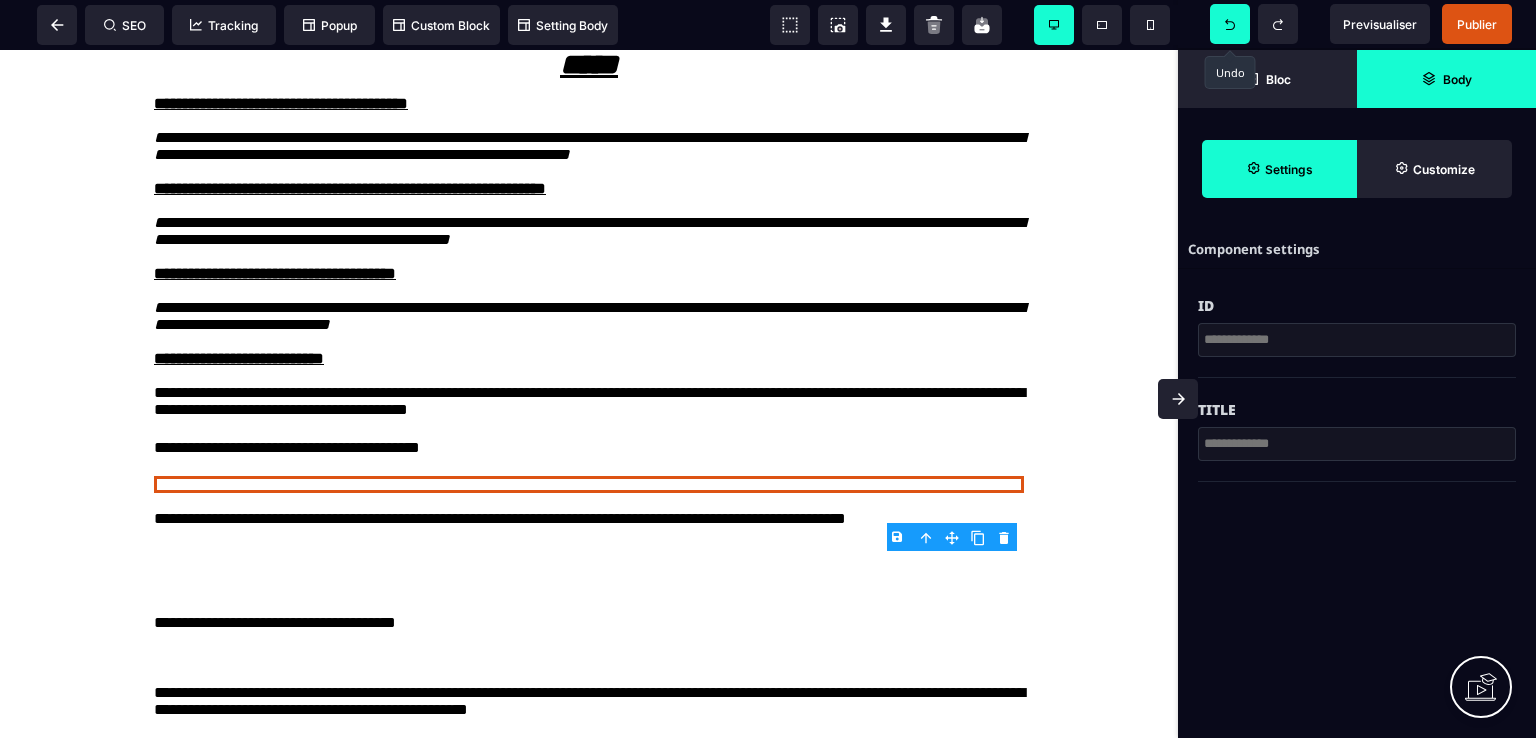 click on "B I U S
A *******
Div
SEO
Tracking
Popup" at bounding box center (768, 369) 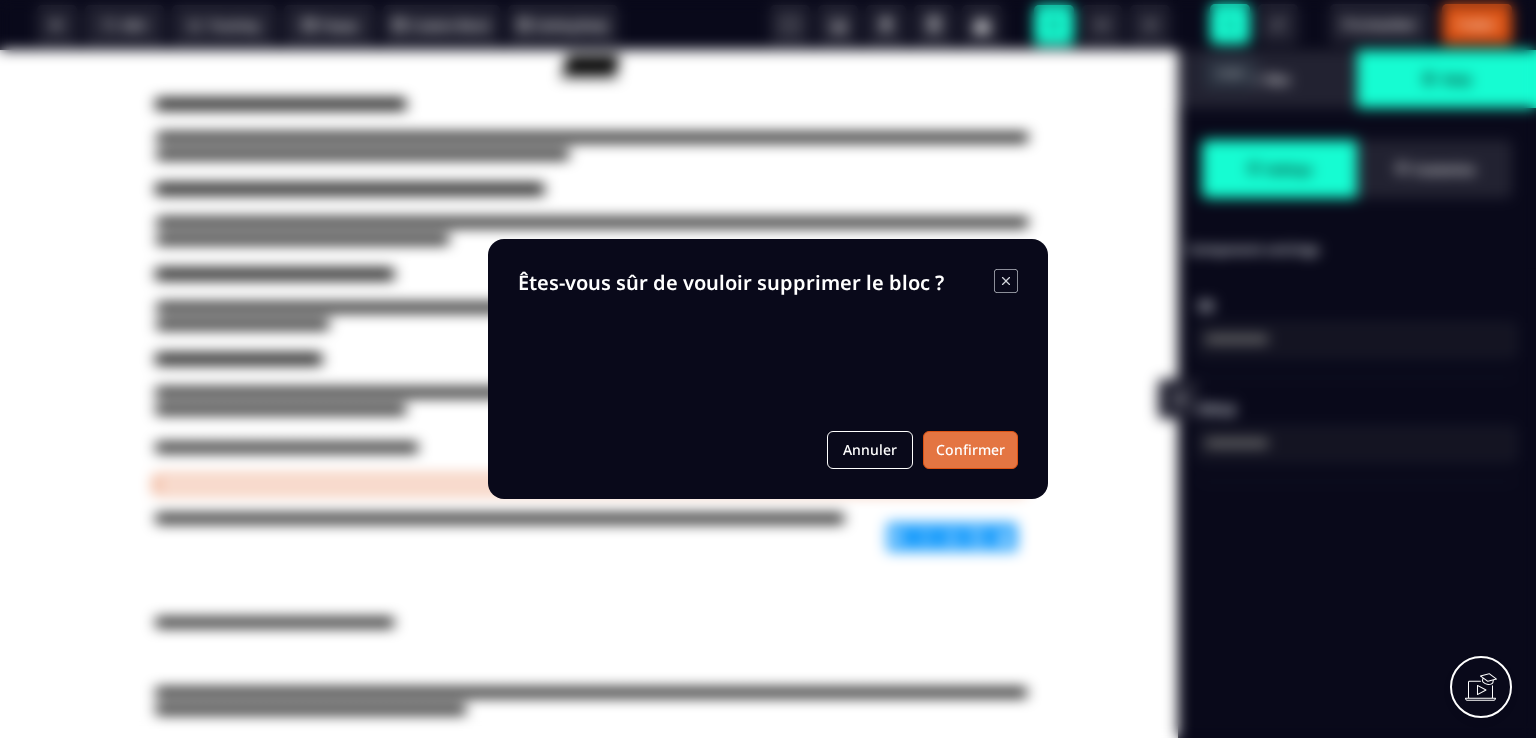click on "Confirmer" at bounding box center [970, 450] 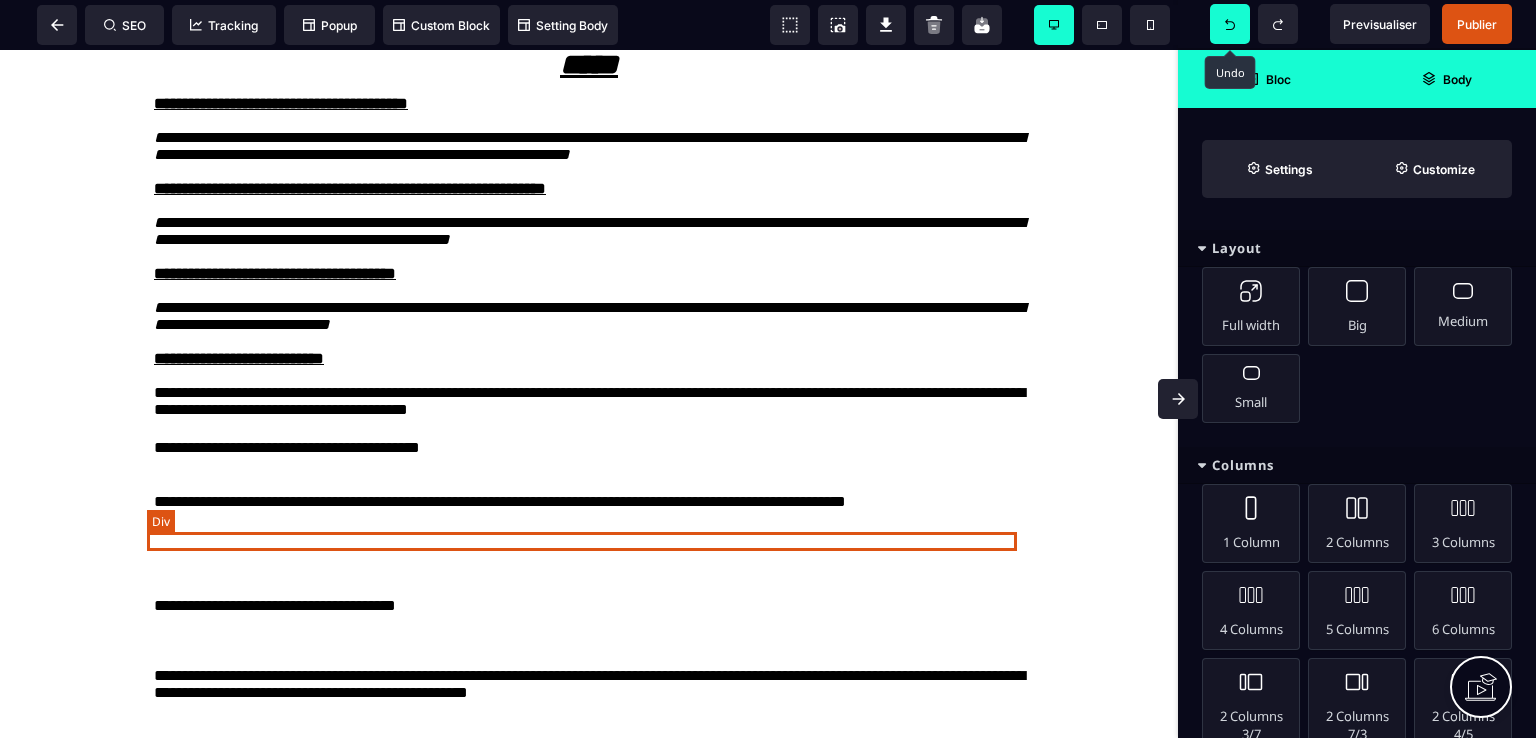 click at bounding box center (589, 467) 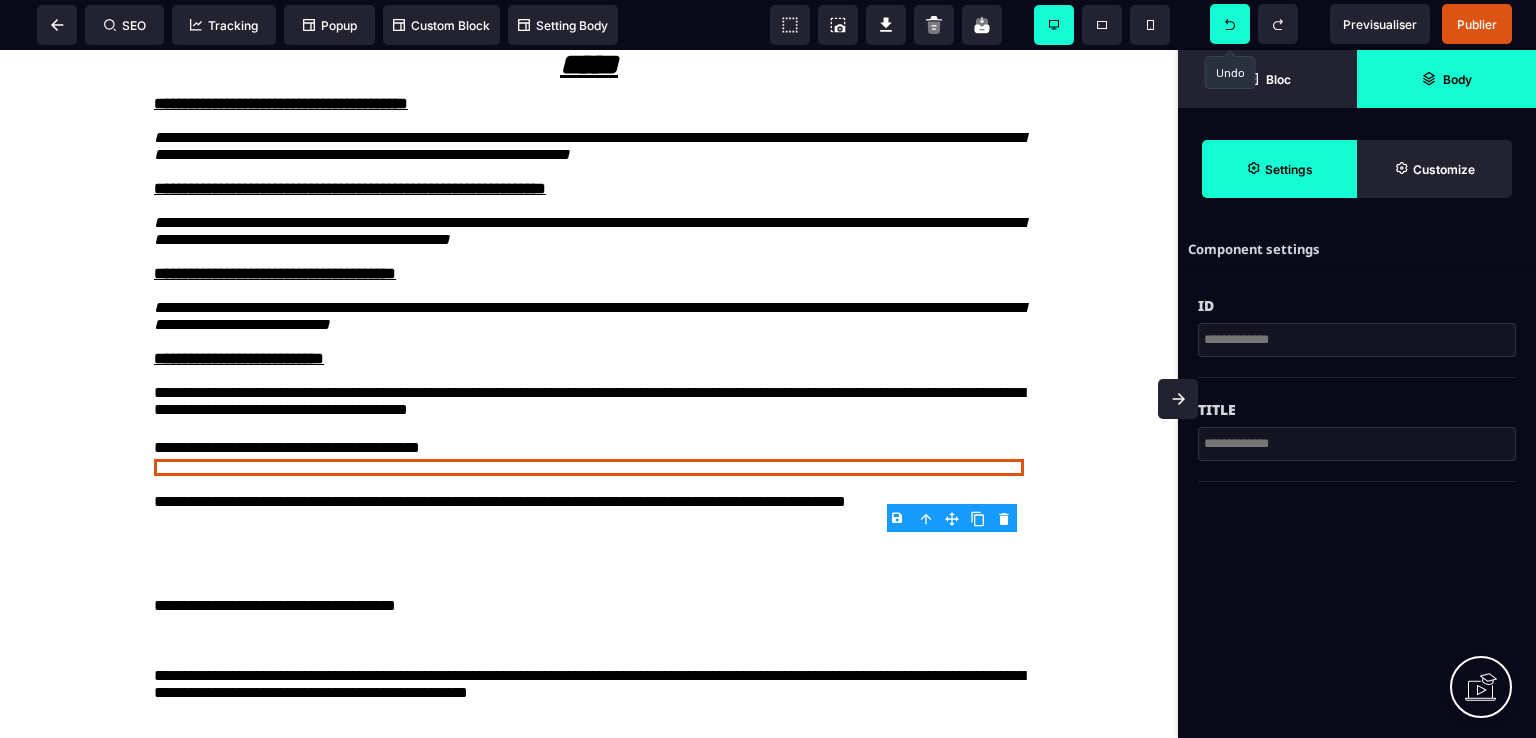 click on "B I U S
A *******
Div
SEO
Tracking
Popup" at bounding box center [768, 369] 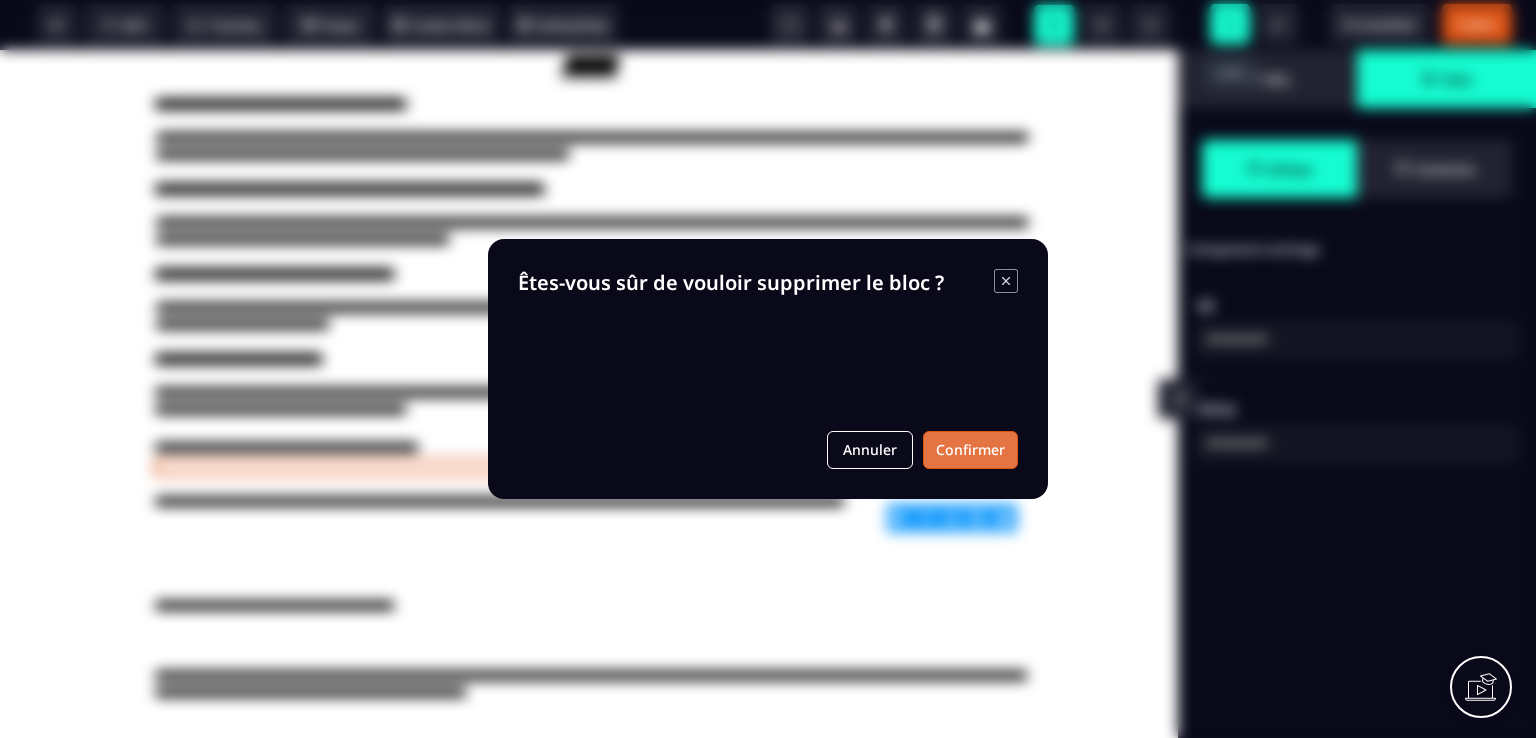 click on "Confirmer" at bounding box center (970, 450) 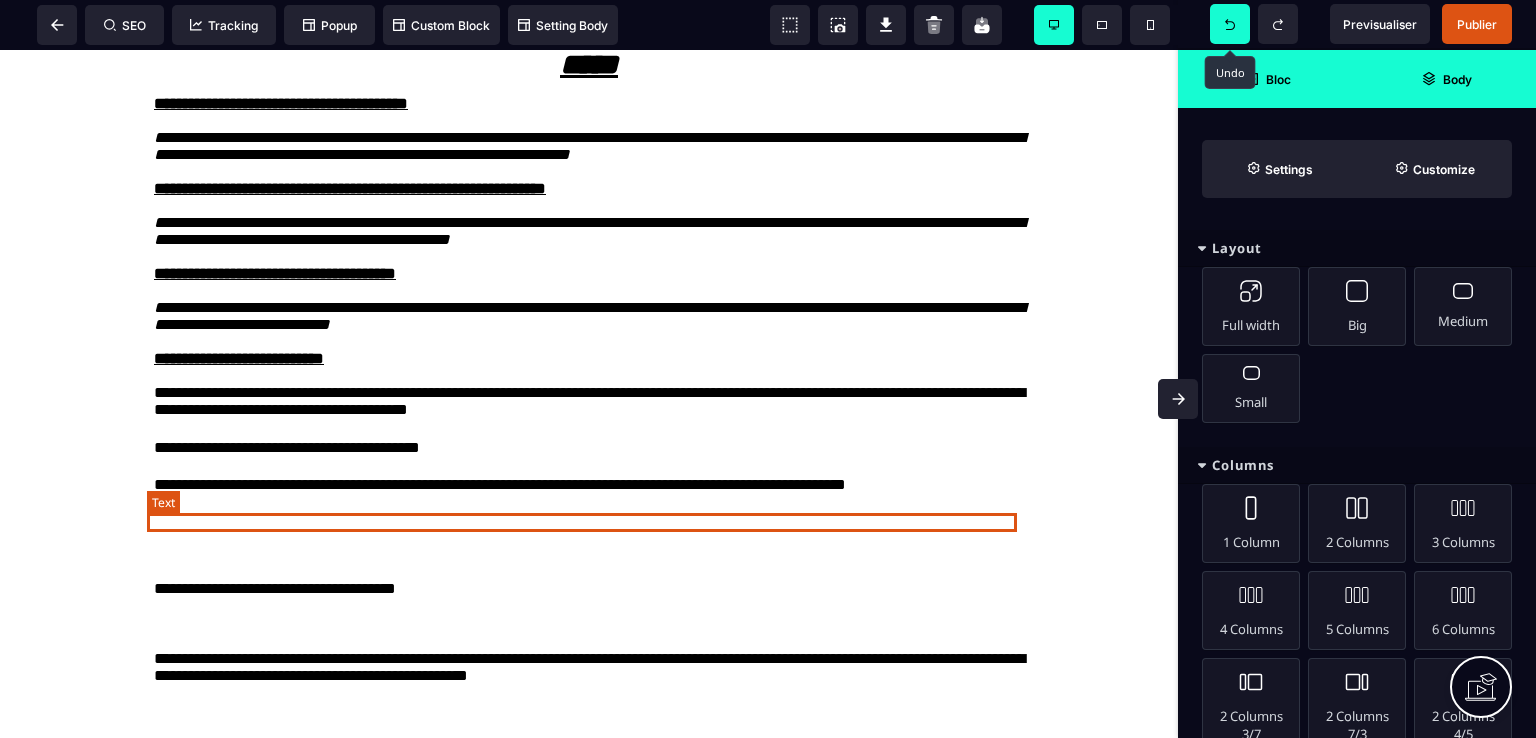 click on "**********" at bounding box center [589, 448] 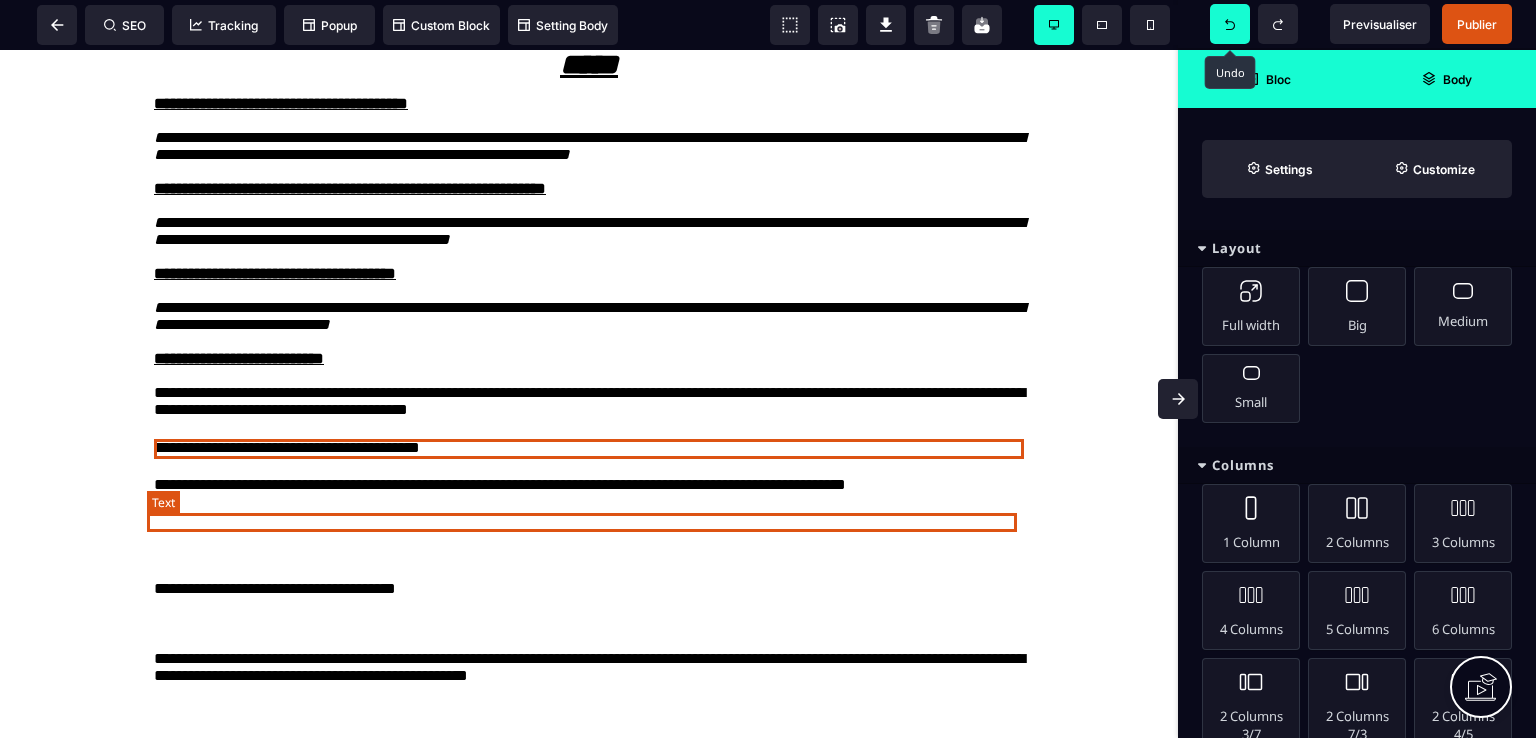 click on "**********" at bounding box center (589, 448) 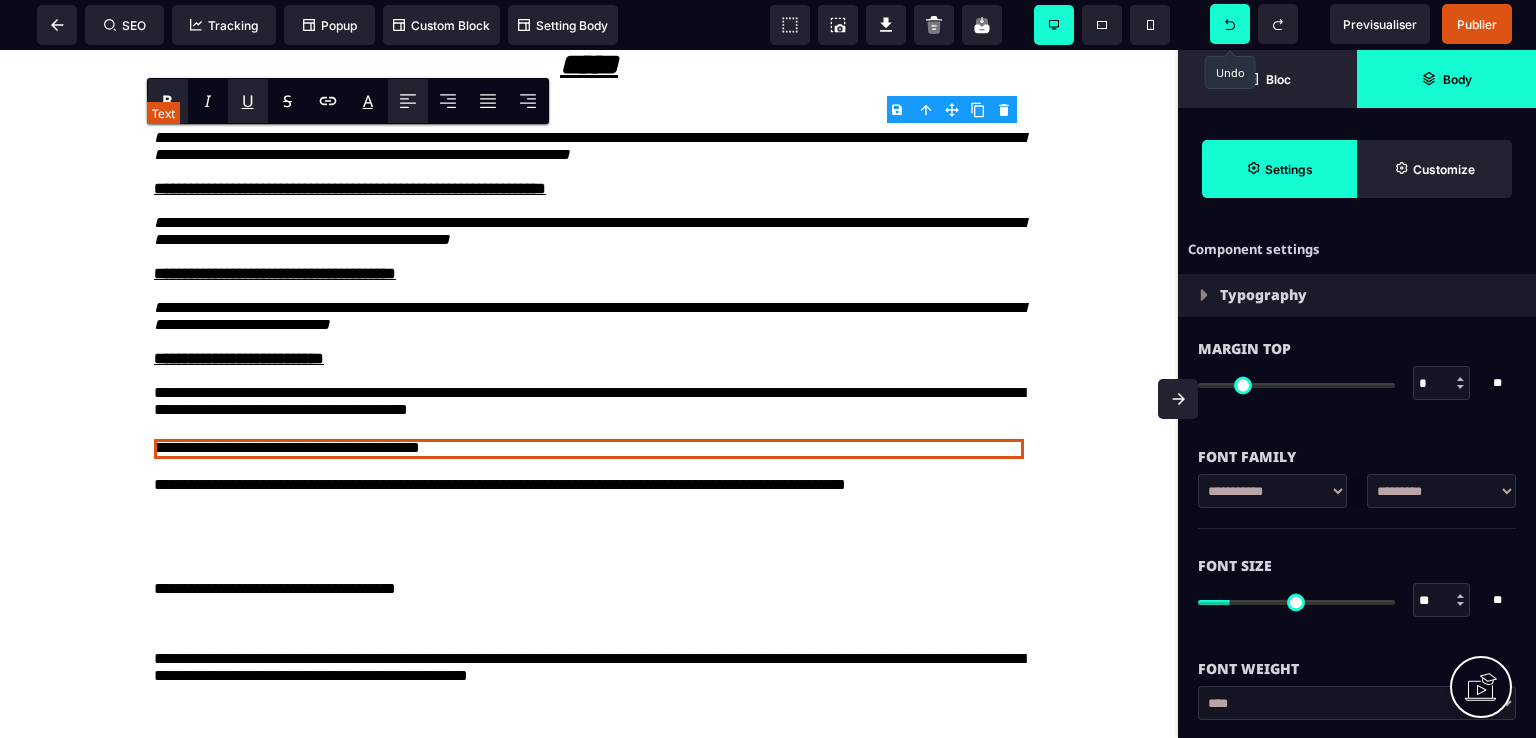 click on "**********" at bounding box center [589, 448] 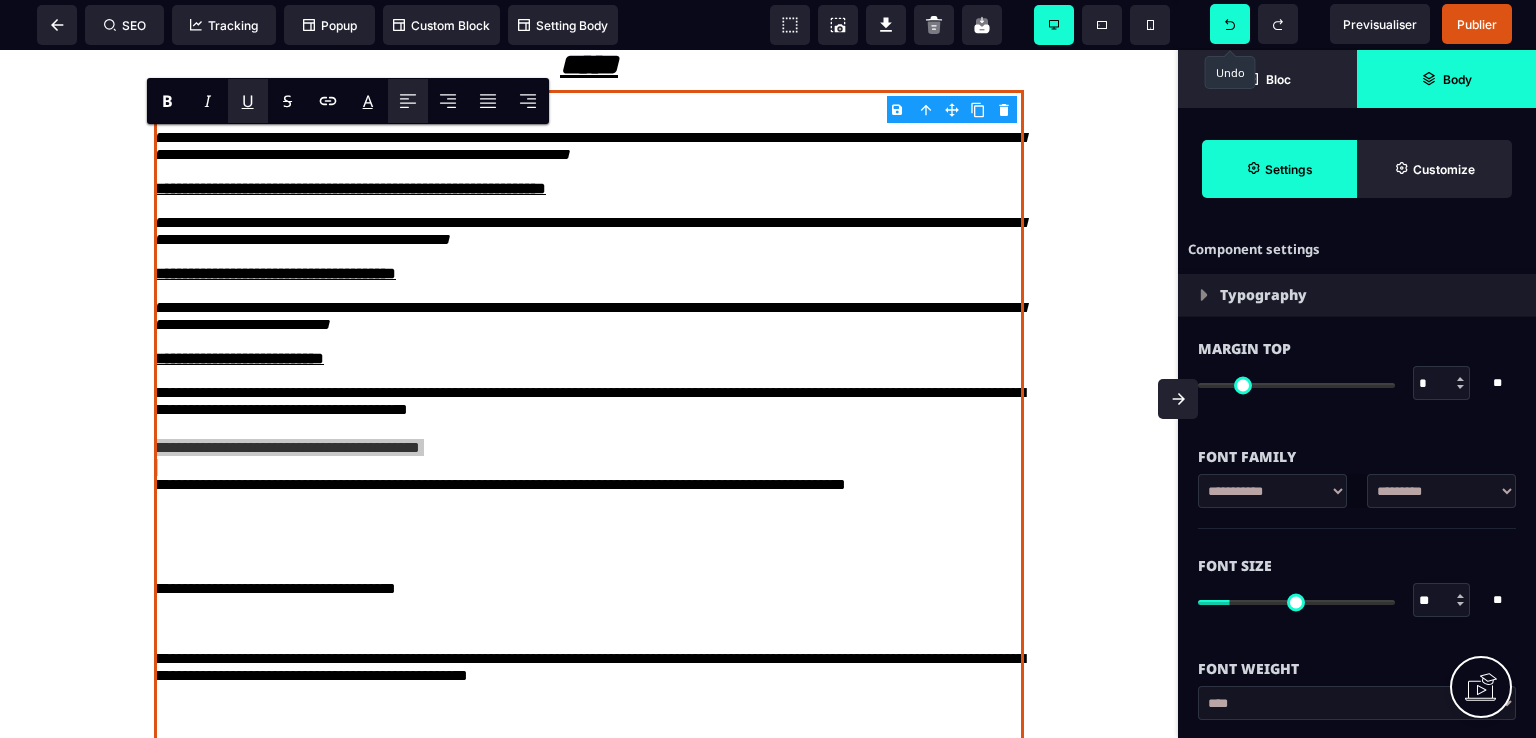 click on "U" at bounding box center (248, 101) 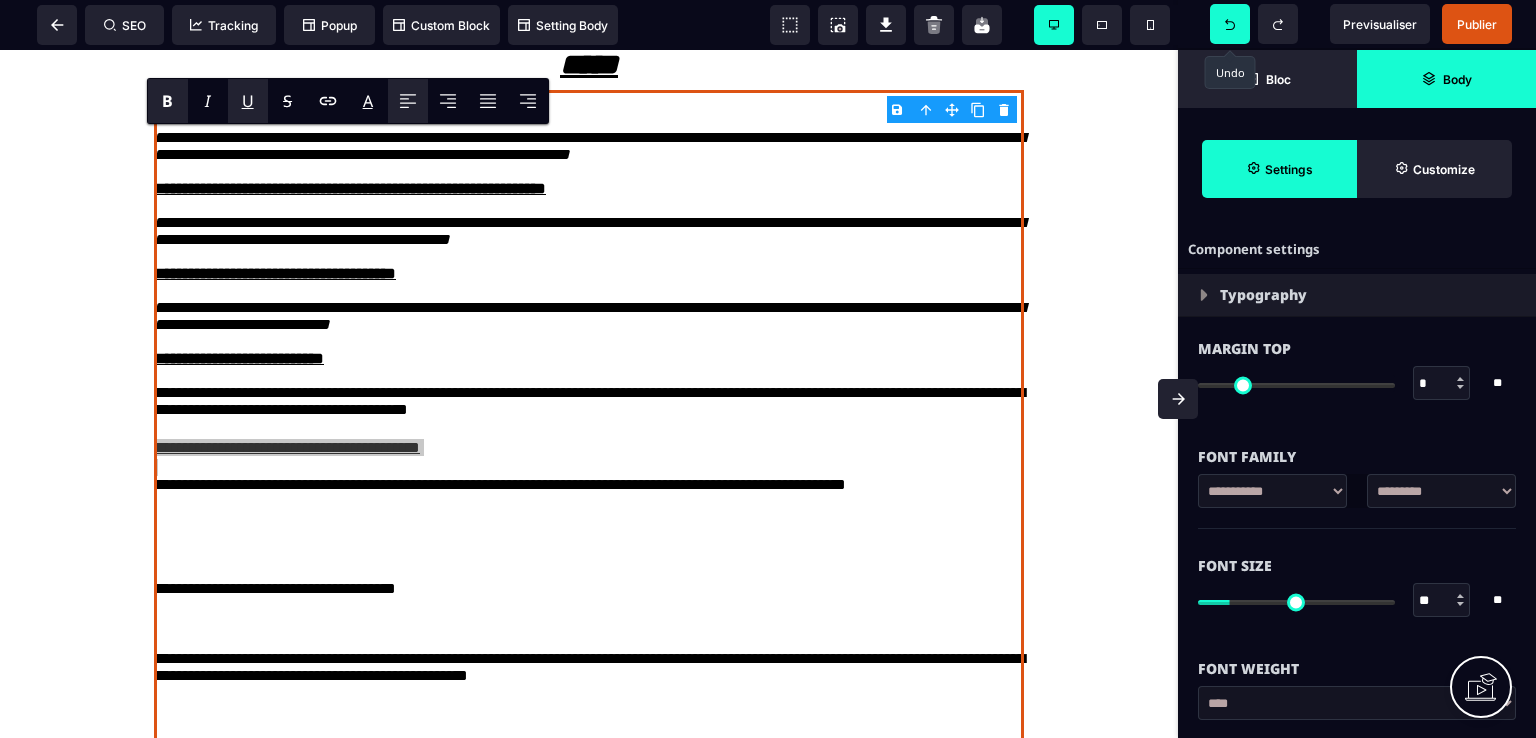 click on "B" at bounding box center [167, 101] 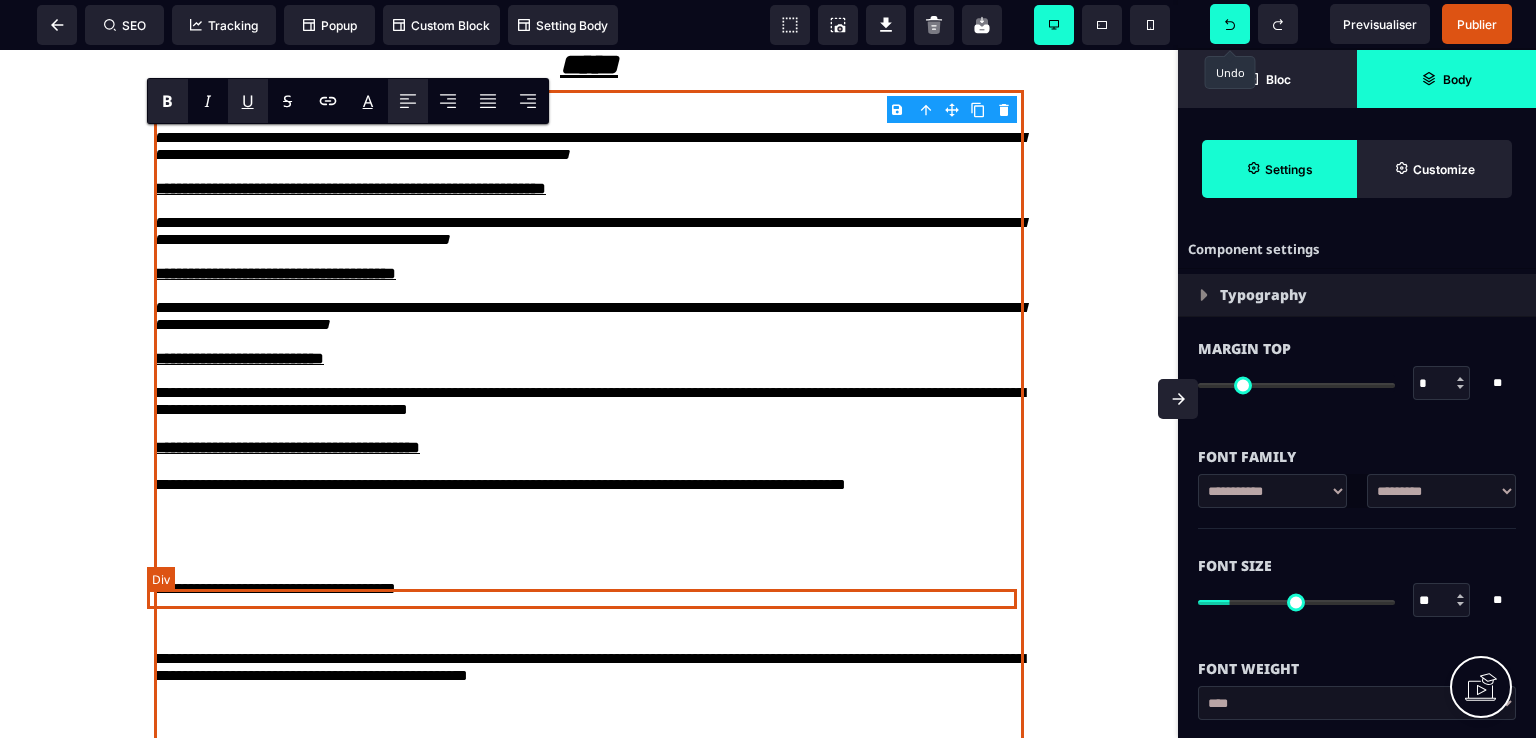 click at bounding box center (589, 520) 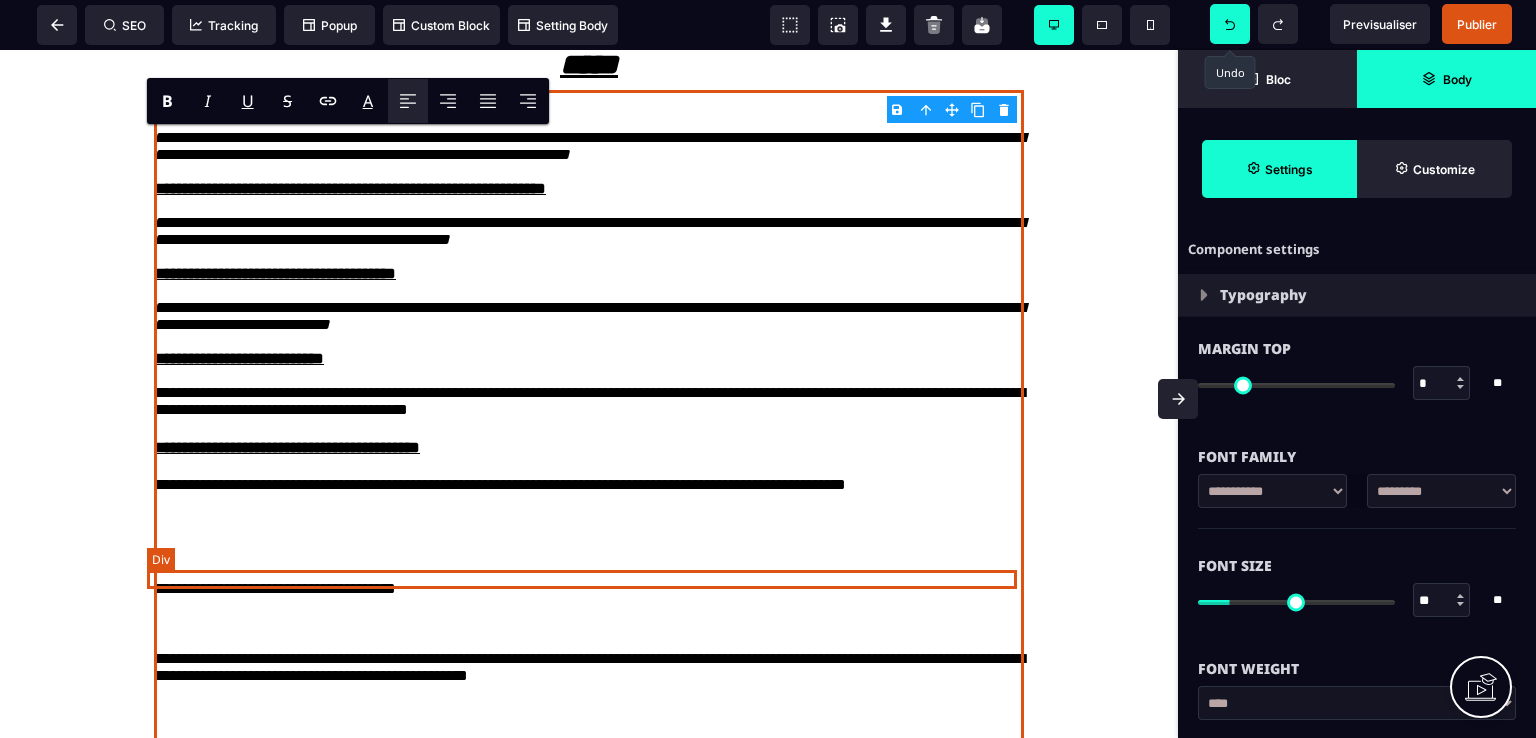 click on "**********" at bounding box center [589, 415] 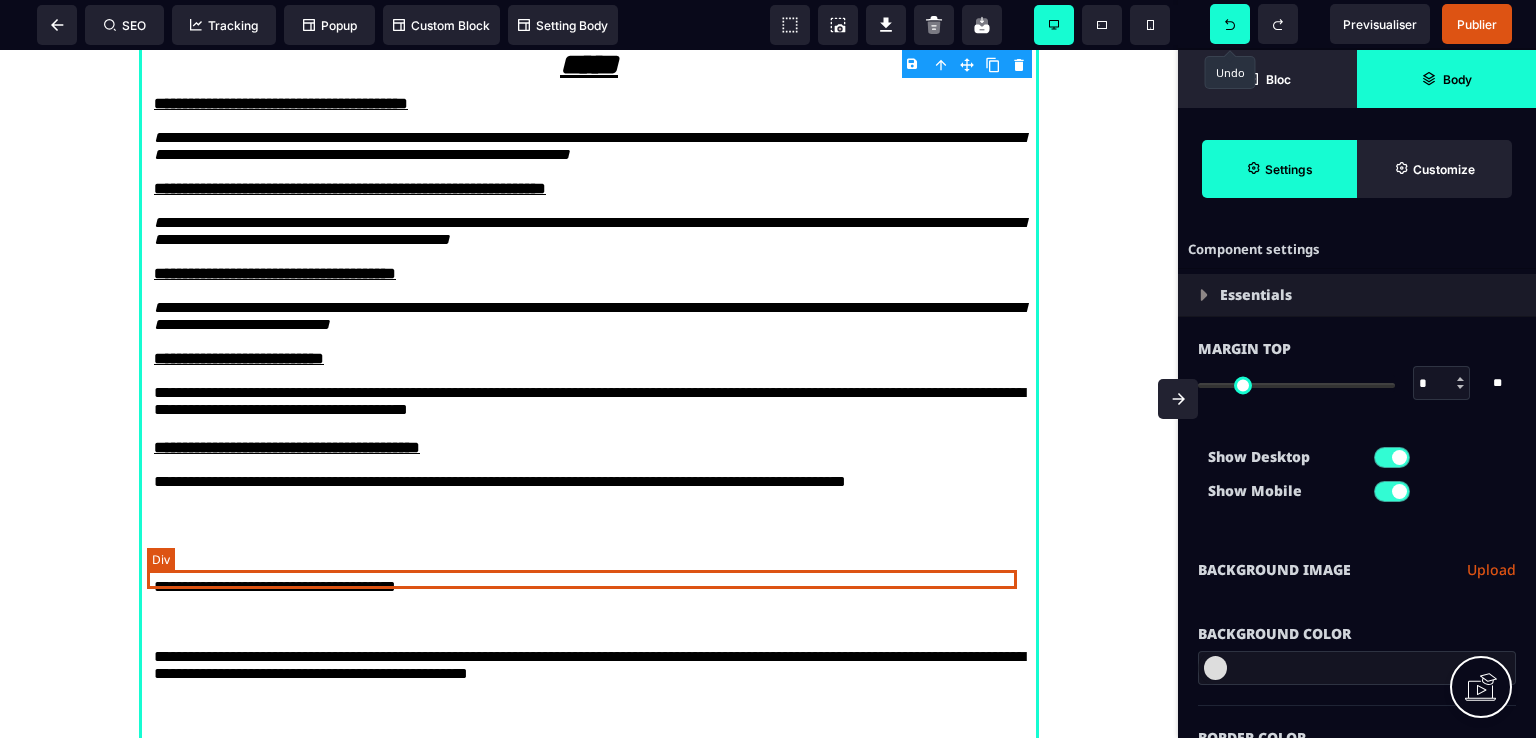 click at bounding box center (589, 501) 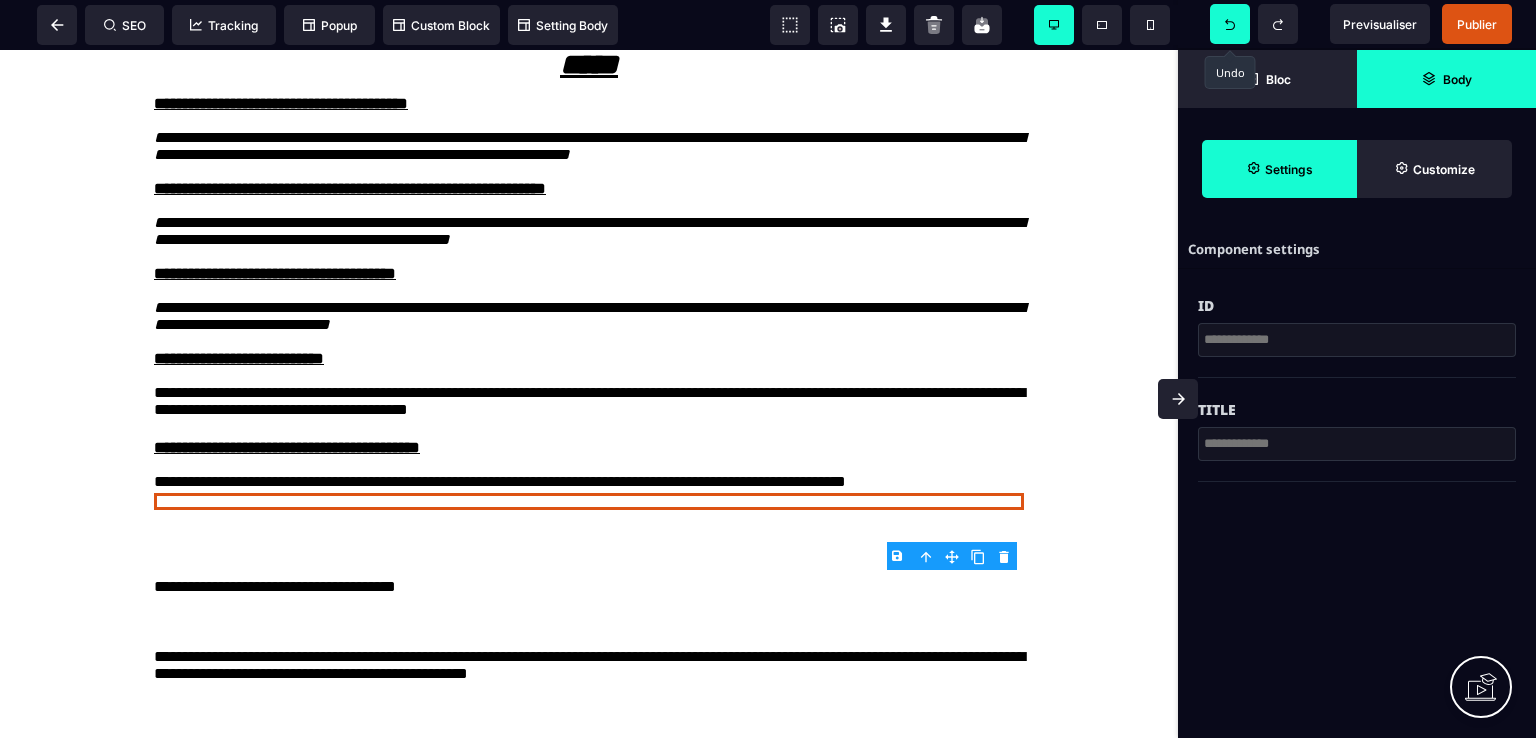 click on "B I U S
A *******
Div
SEO
Tracking
Popup" at bounding box center (768, 369) 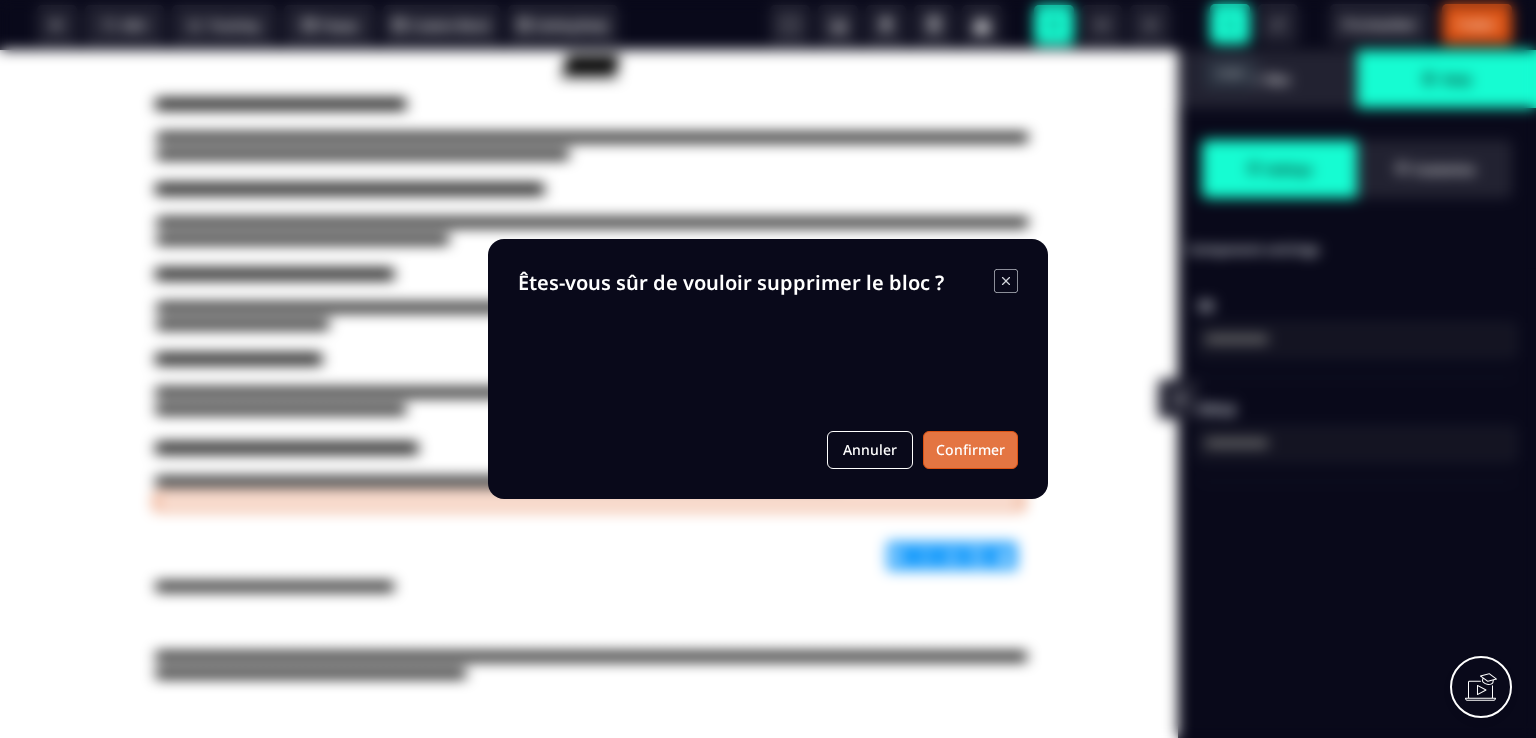 click on "Confirmer" at bounding box center [970, 450] 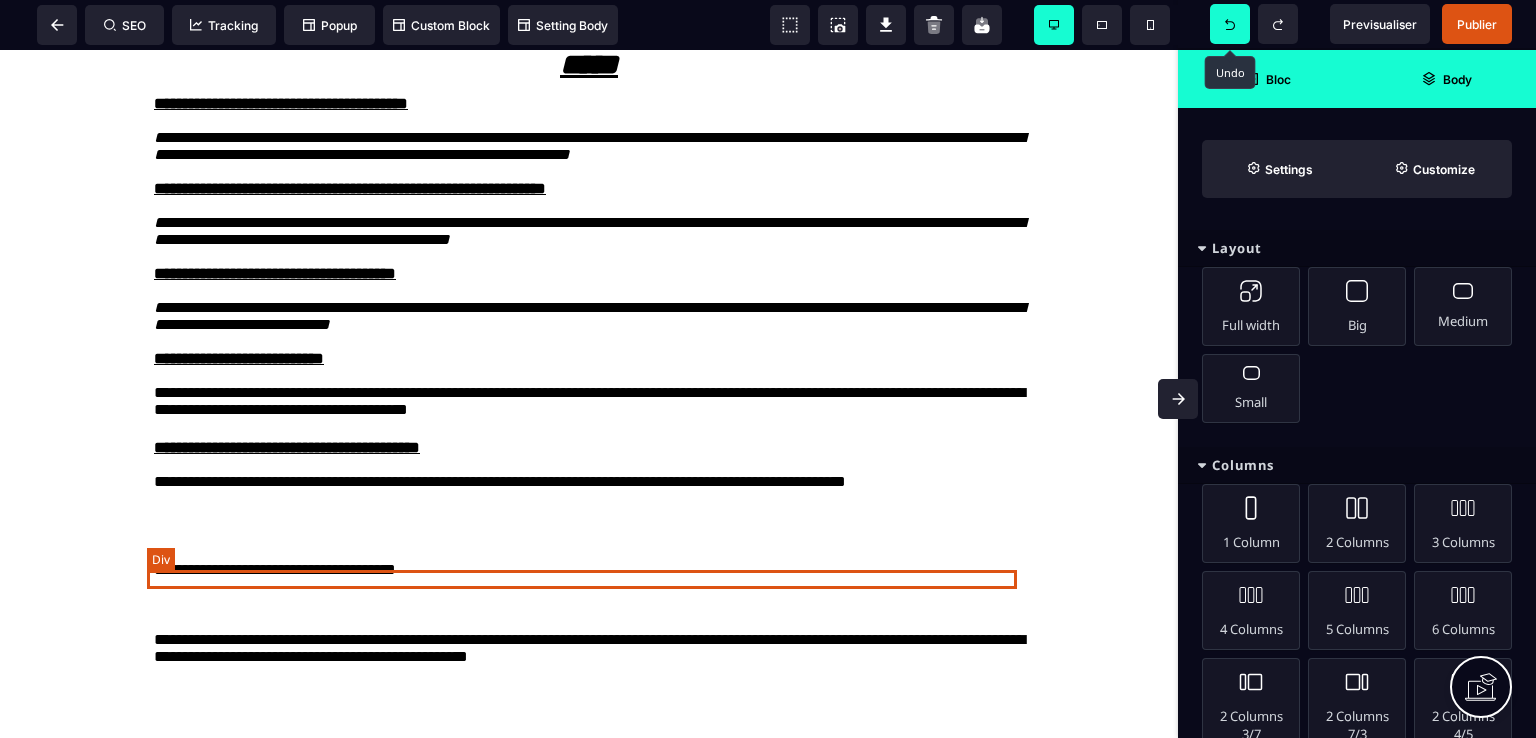 click at bounding box center [589, 501] 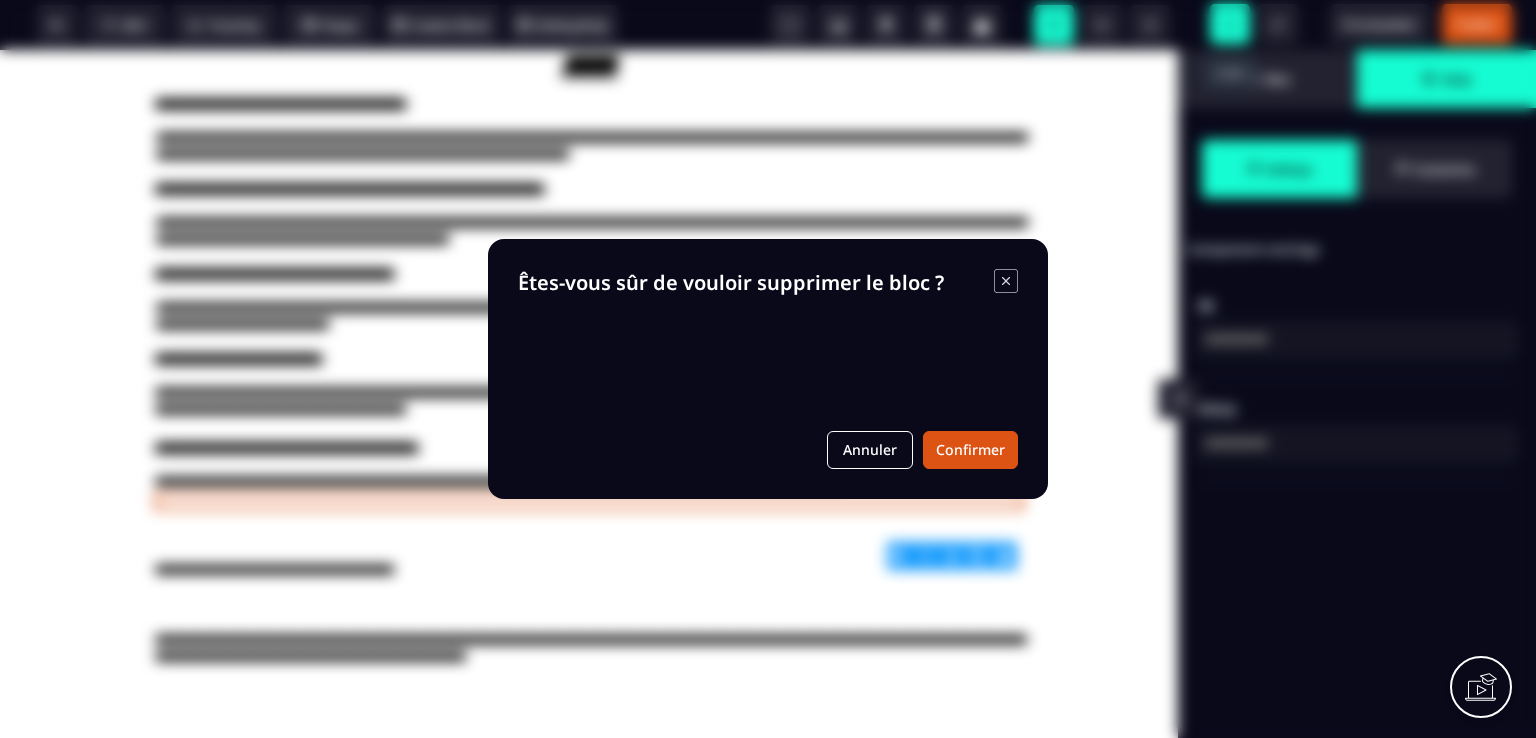 click on "B I U S
A *******
Div
SEO
Tracking
Popup" at bounding box center [768, 369] 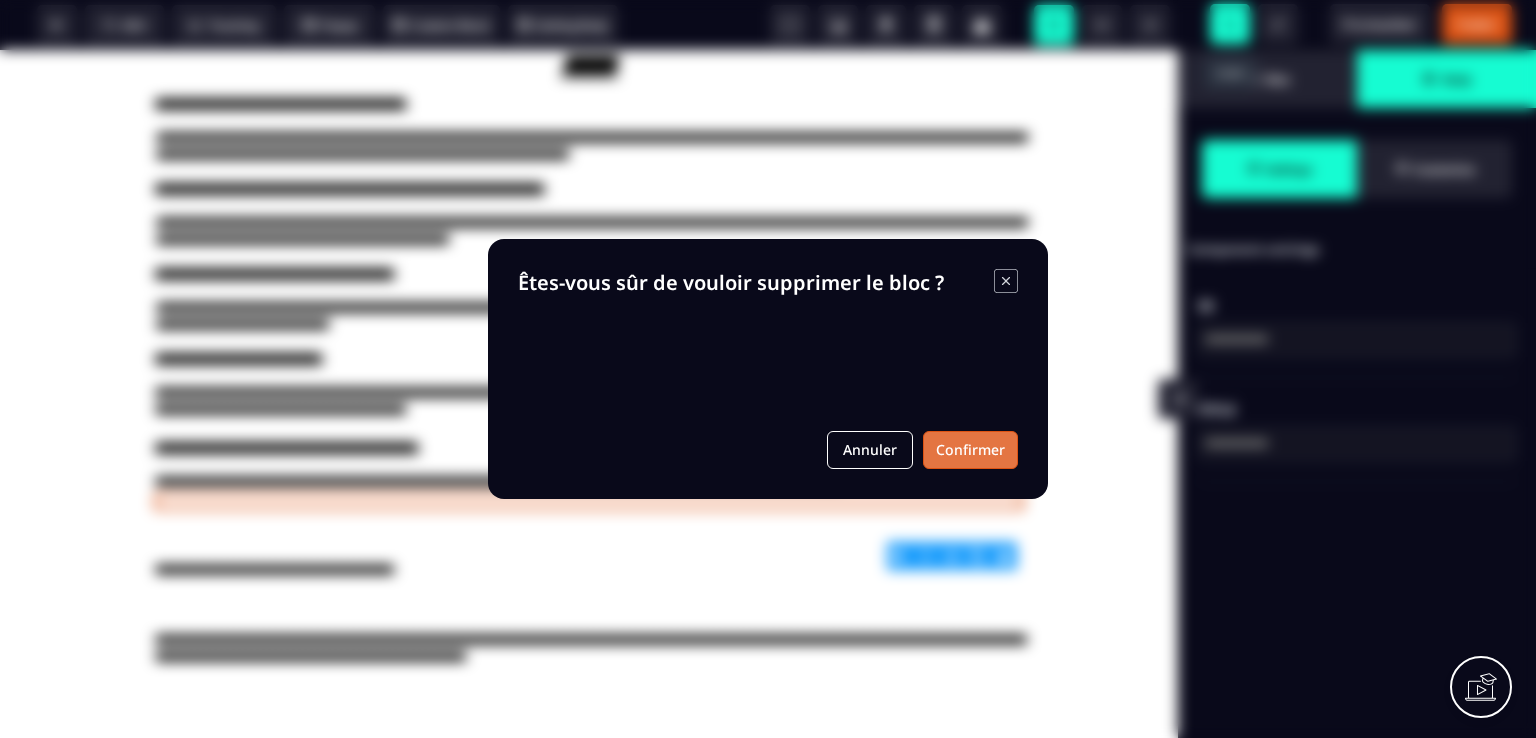 click on "Confirmer" at bounding box center (970, 450) 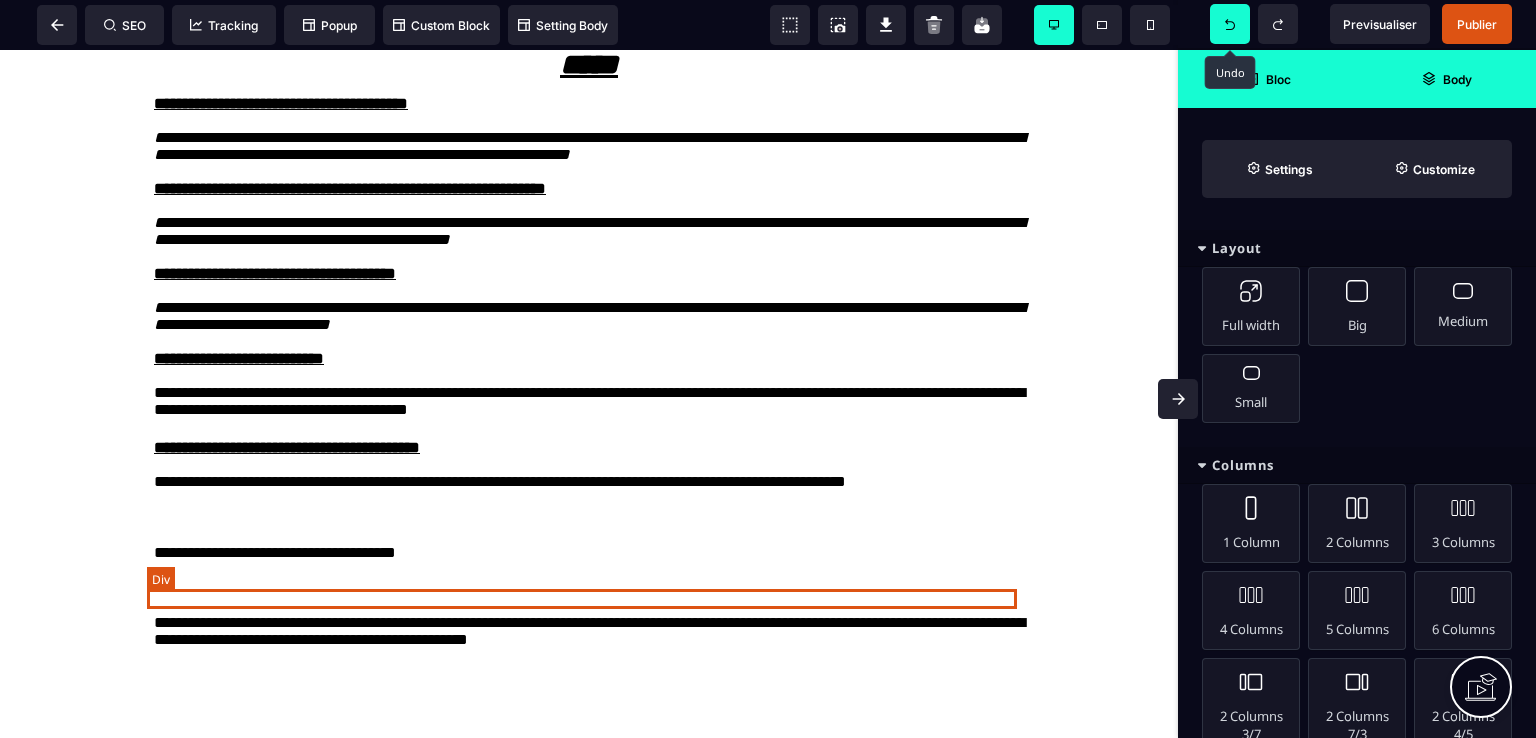 click at bounding box center [589, 518] 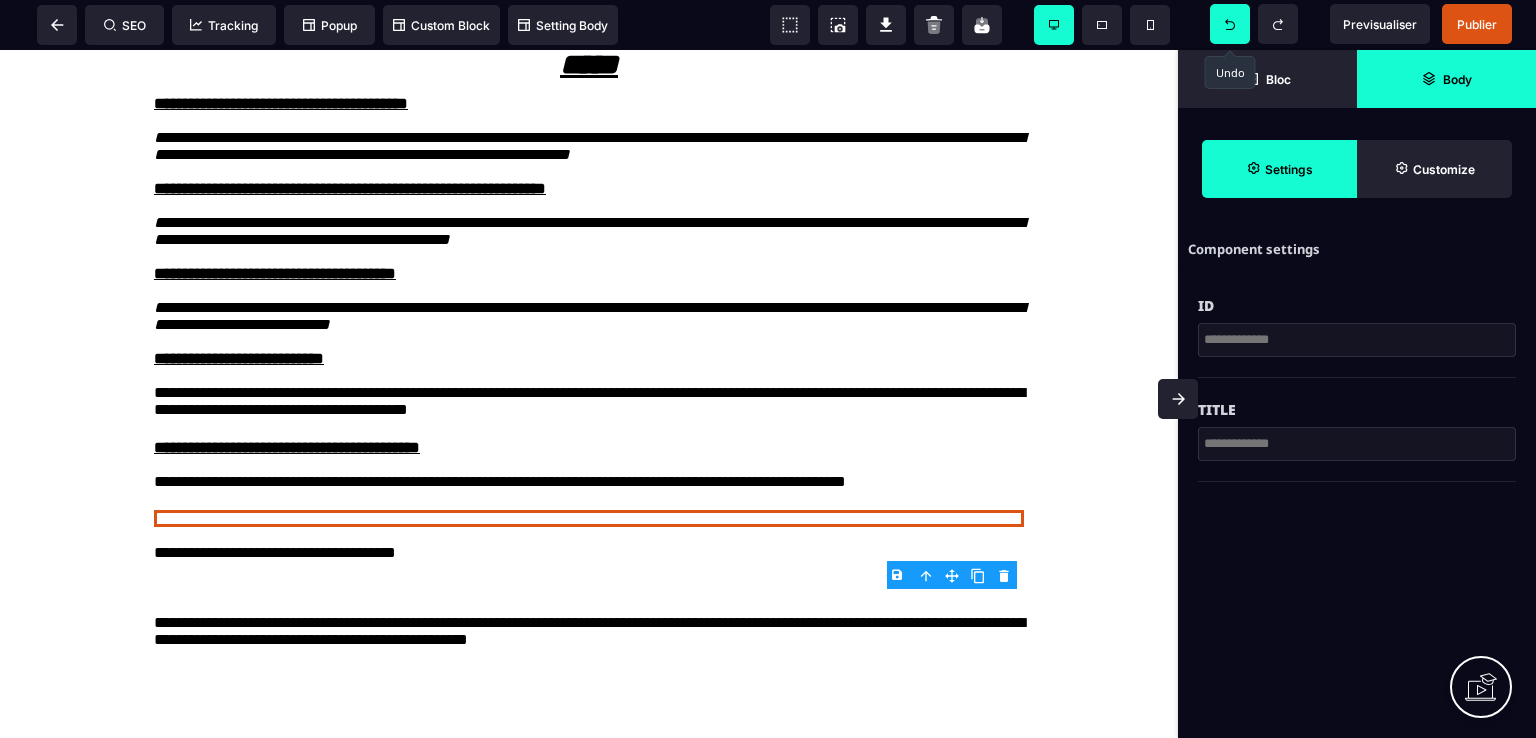 click on "B I U S
A *******
Div
SEO
Tracking
Popup" at bounding box center [768, 369] 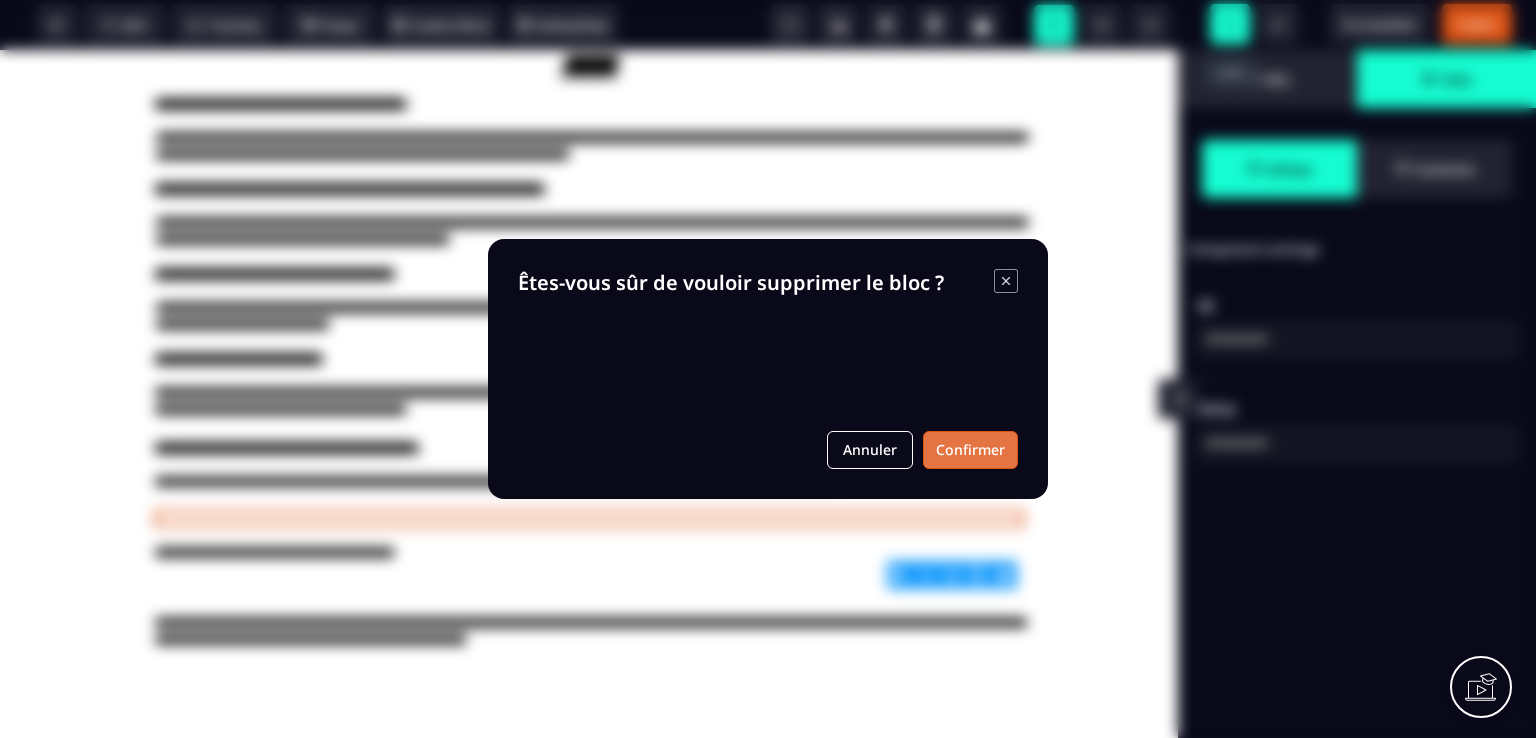 click on "Confirmer" at bounding box center (970, 450) 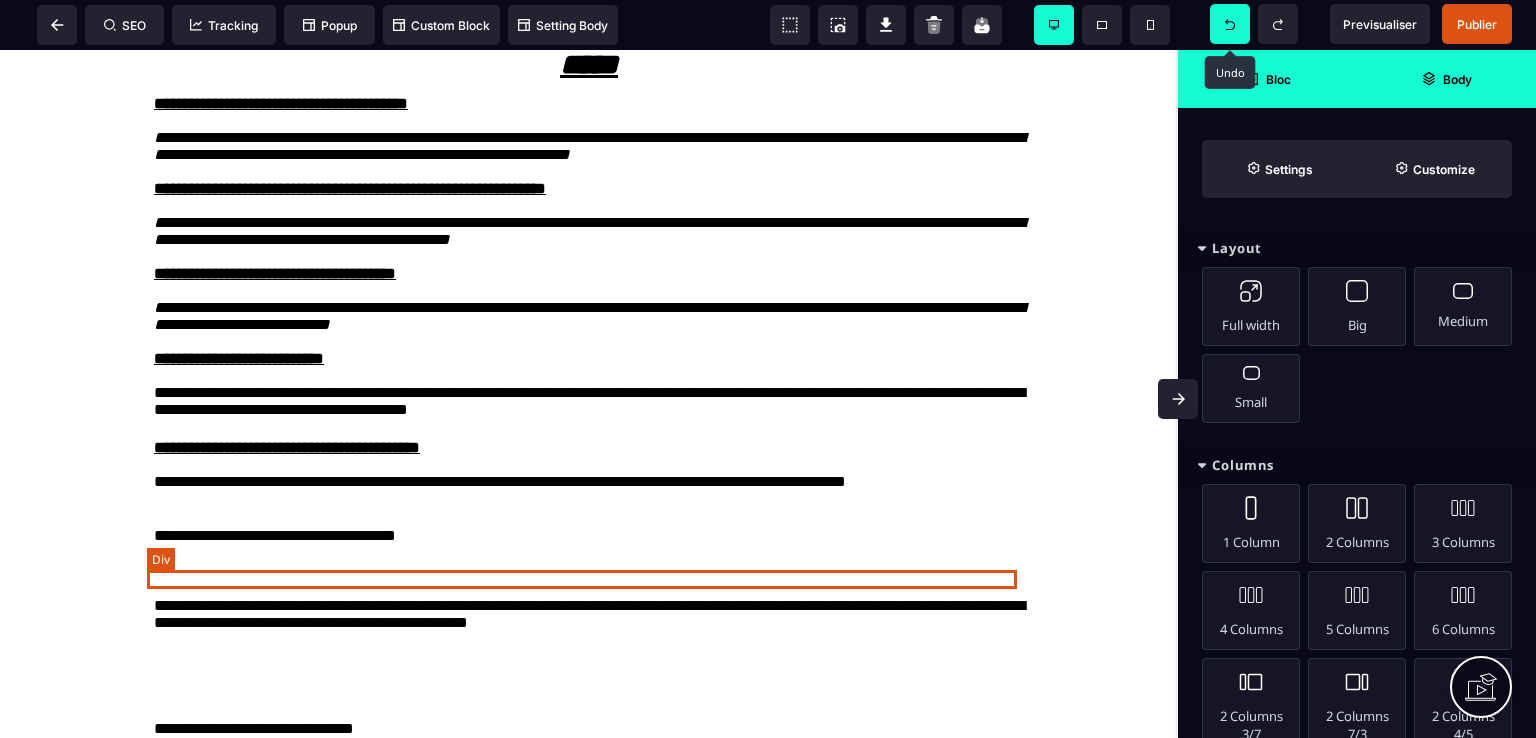 click at bounding box center (589, 501) 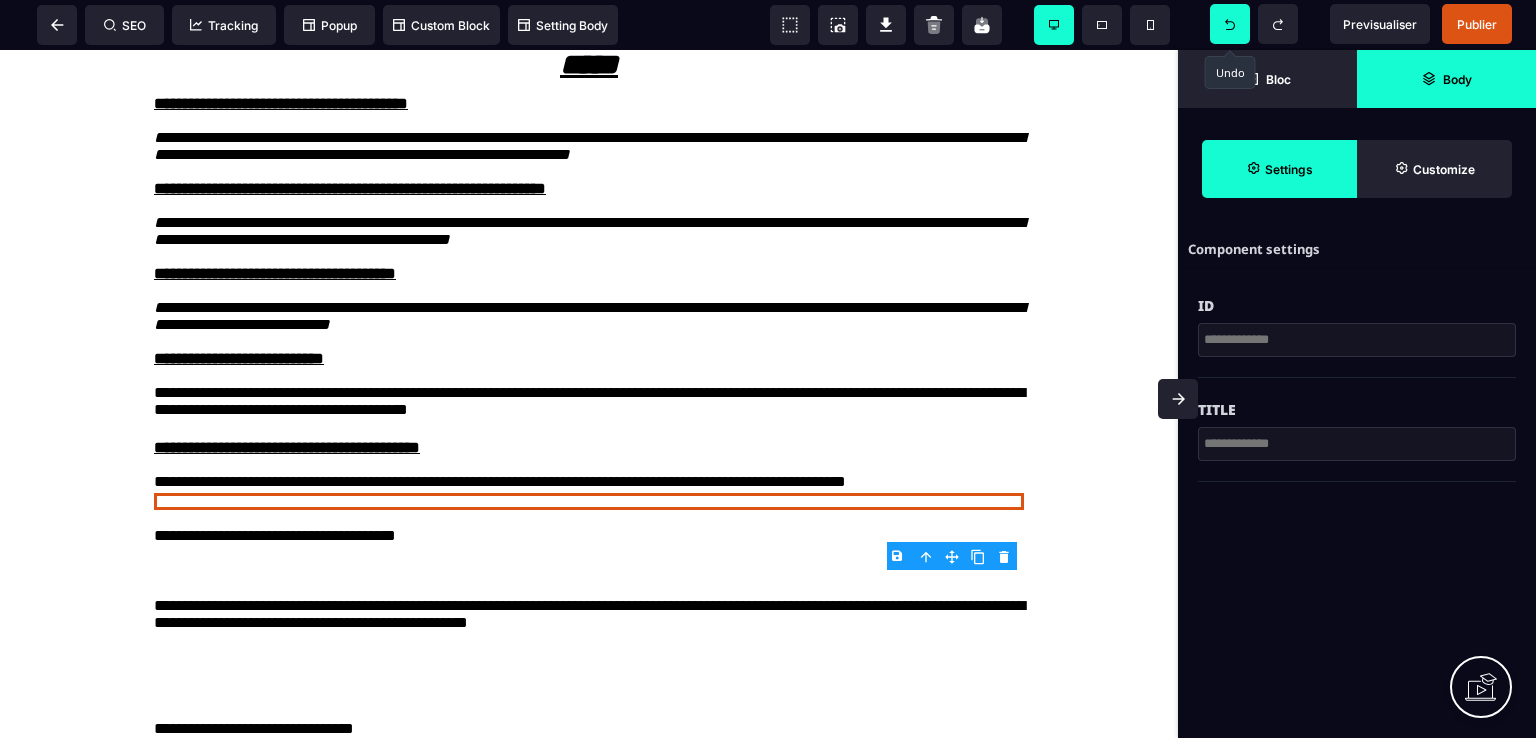 click on "B I U S
A *******
Row
SEO
Tracking
Popup" at bounding box center [768, 369] 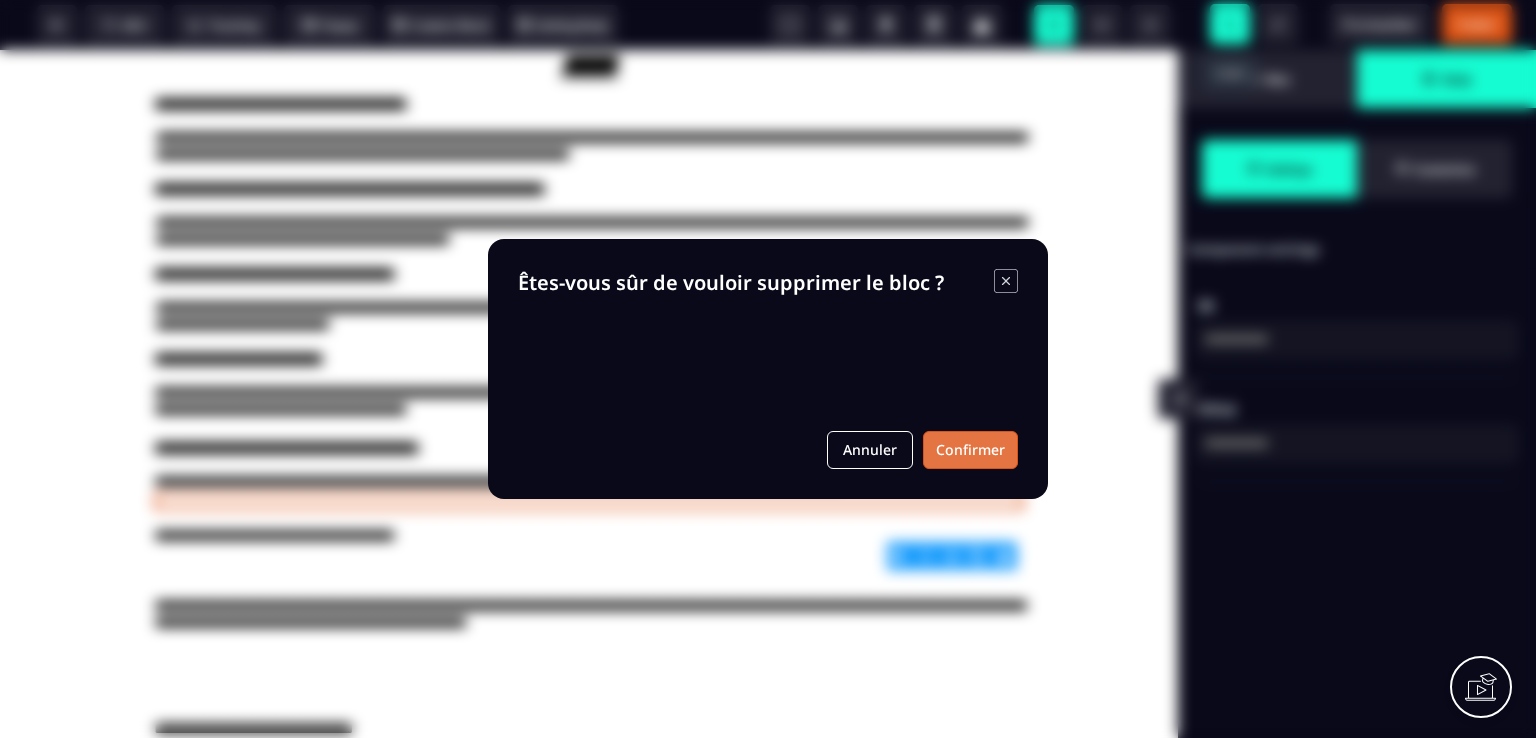 click on "Confirmer" at bounding box center (970, 450) 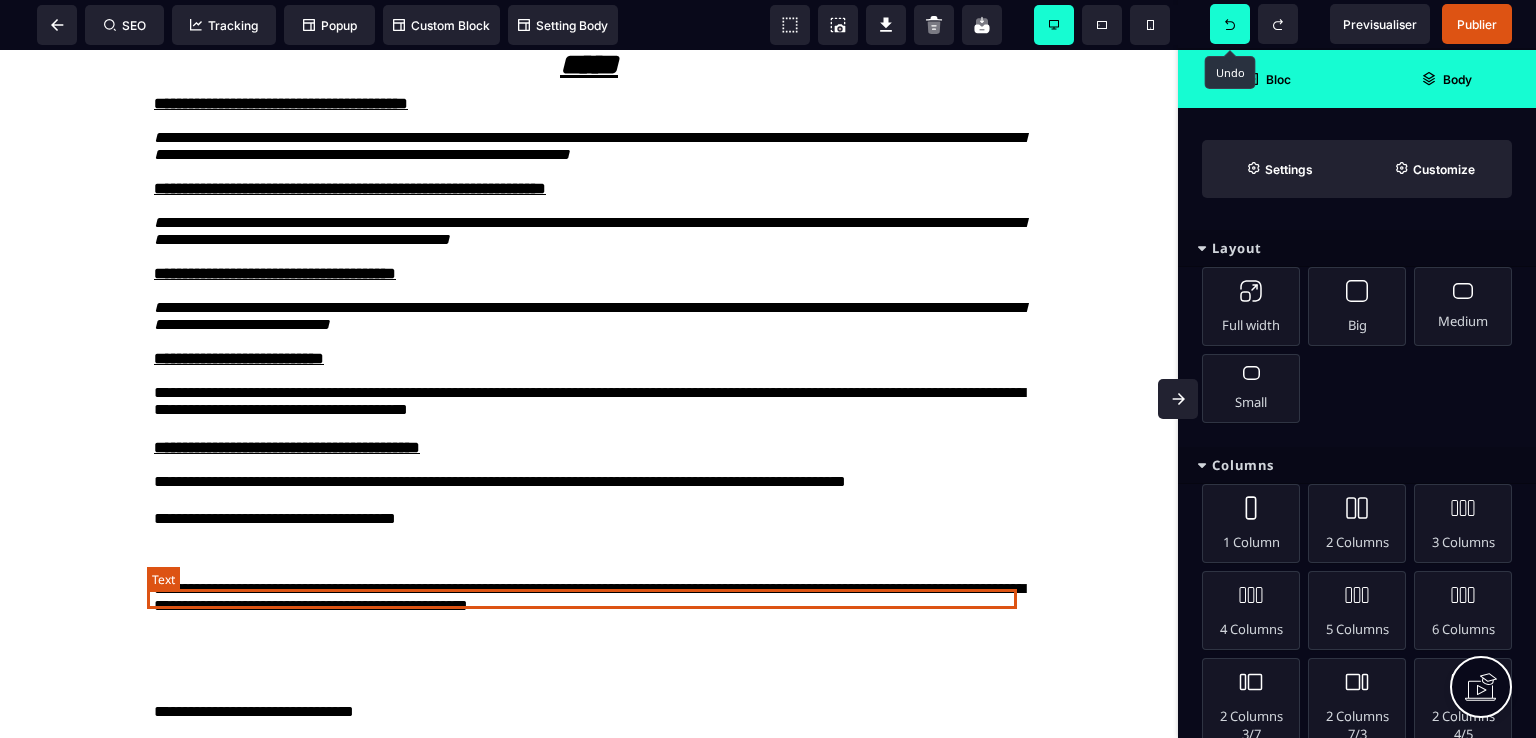 click on "**********" at bounding box center (589, 519) 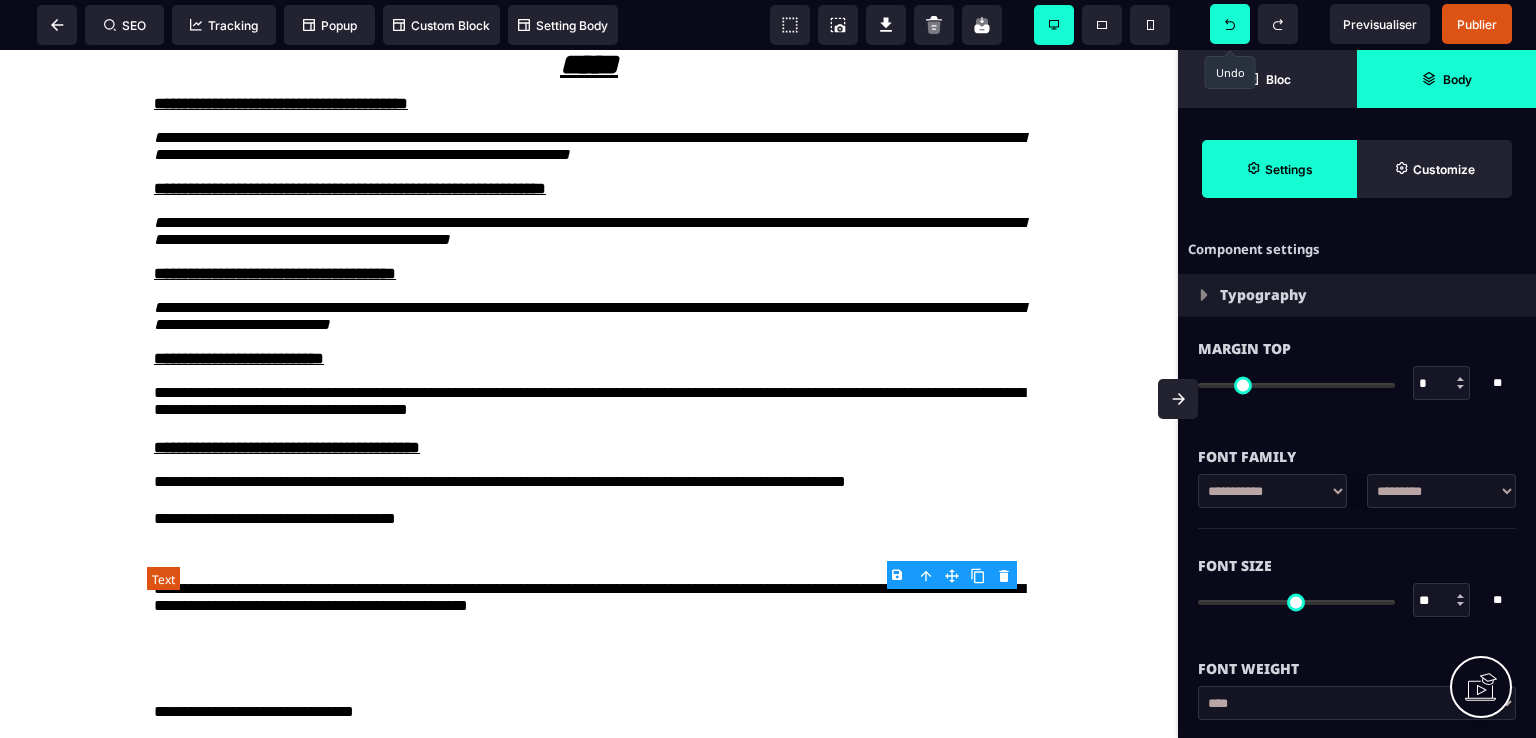 click on "**********" at bounding box center (589, 519) 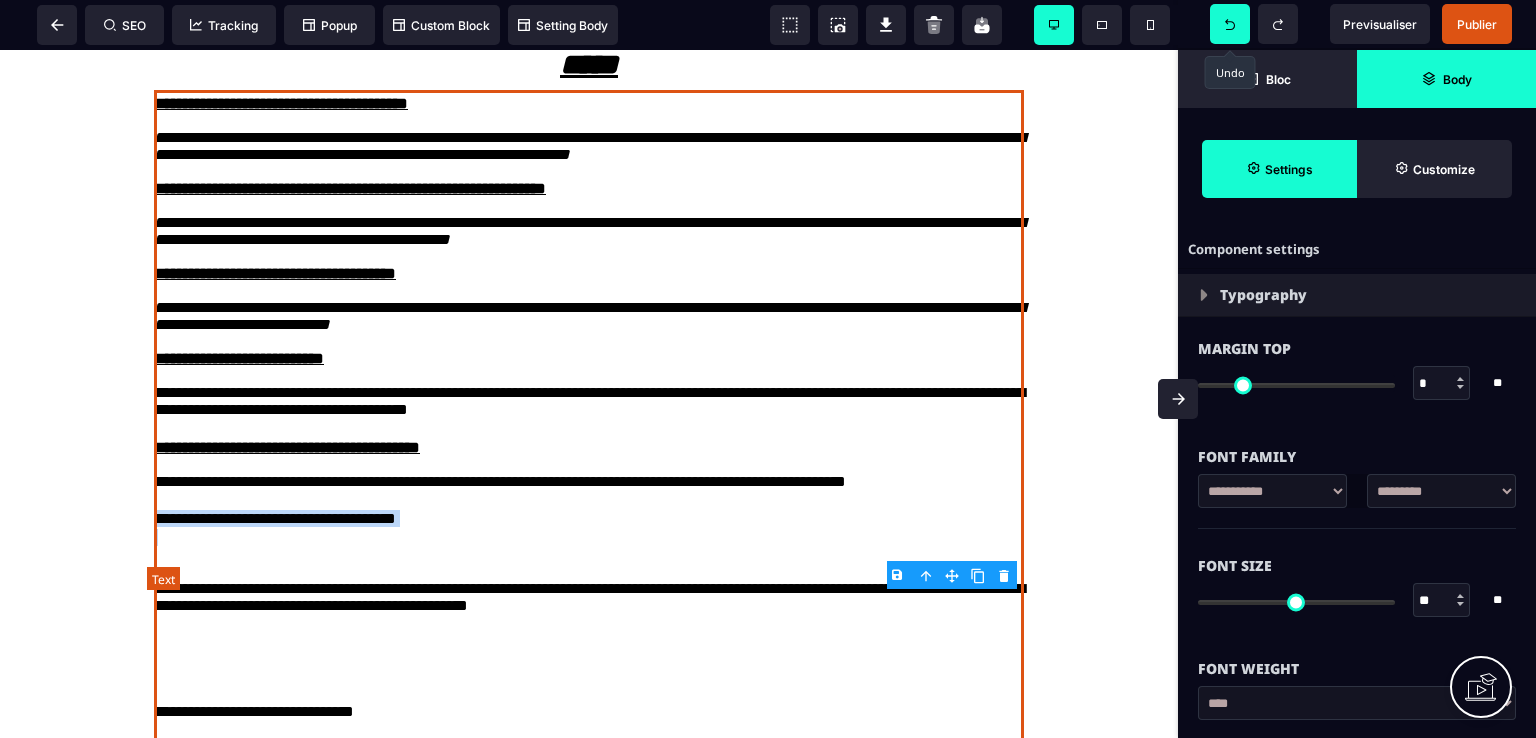 click on "**********" at bounding box center [589, 519] 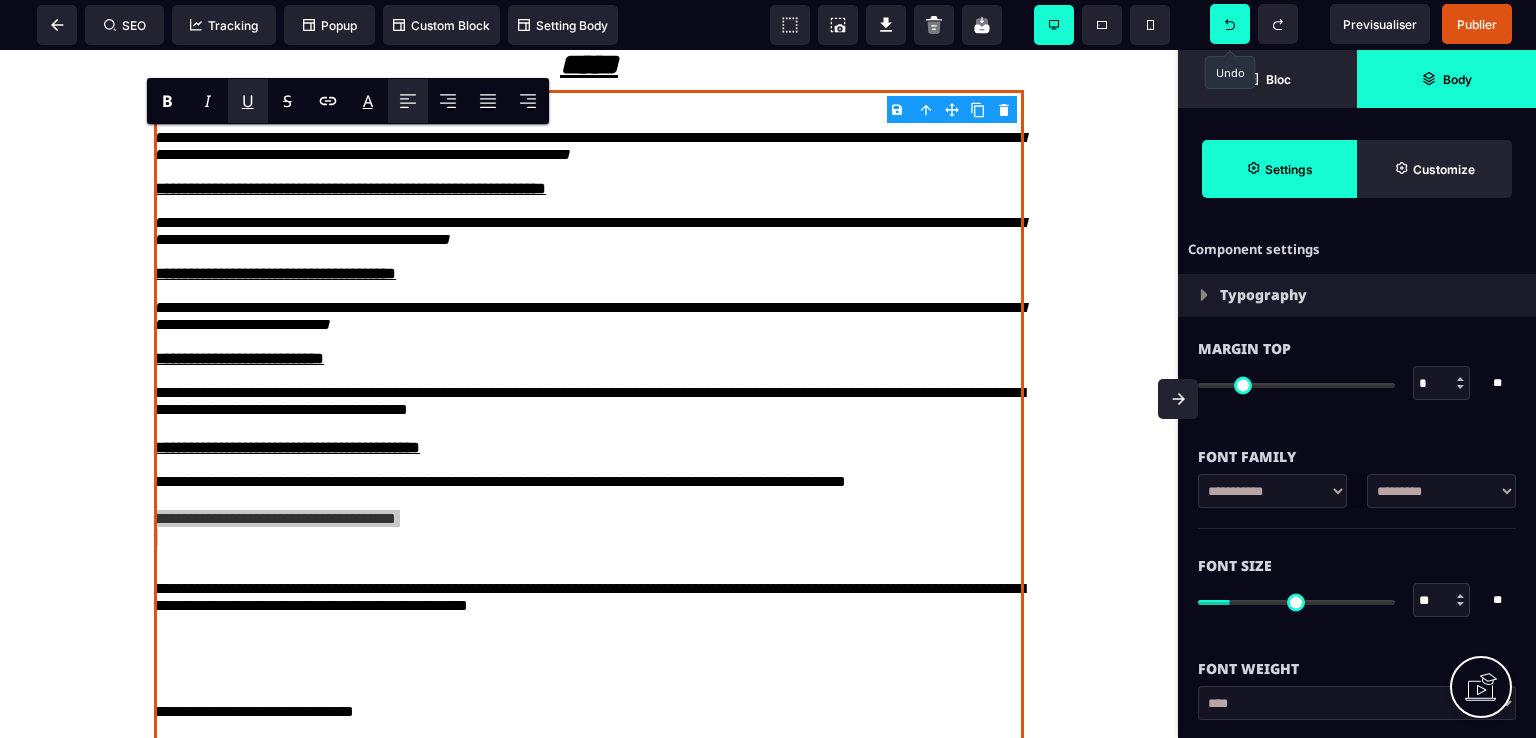 click on "U" at bounding box center [248, 101] 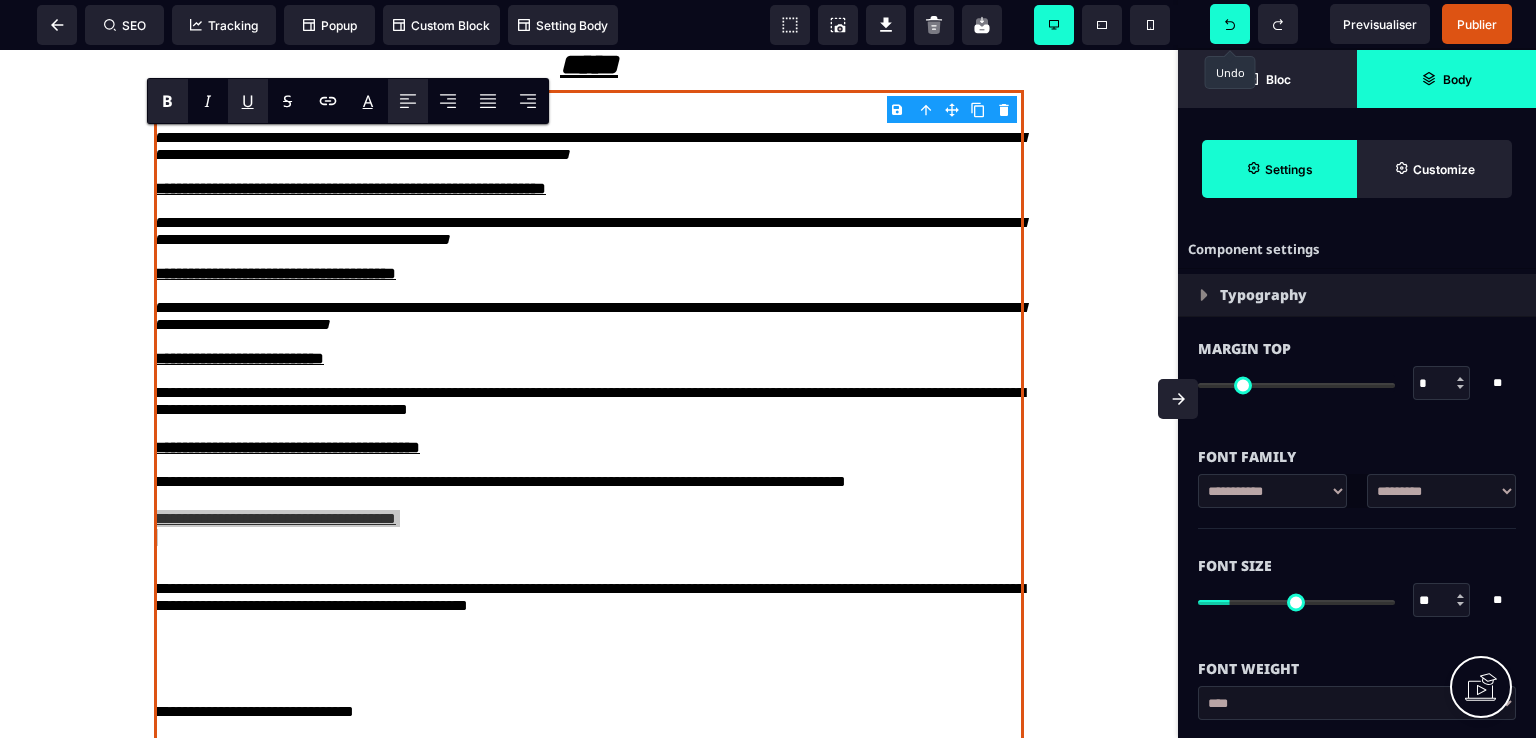 click on "B" at bounding box center [167, 101] 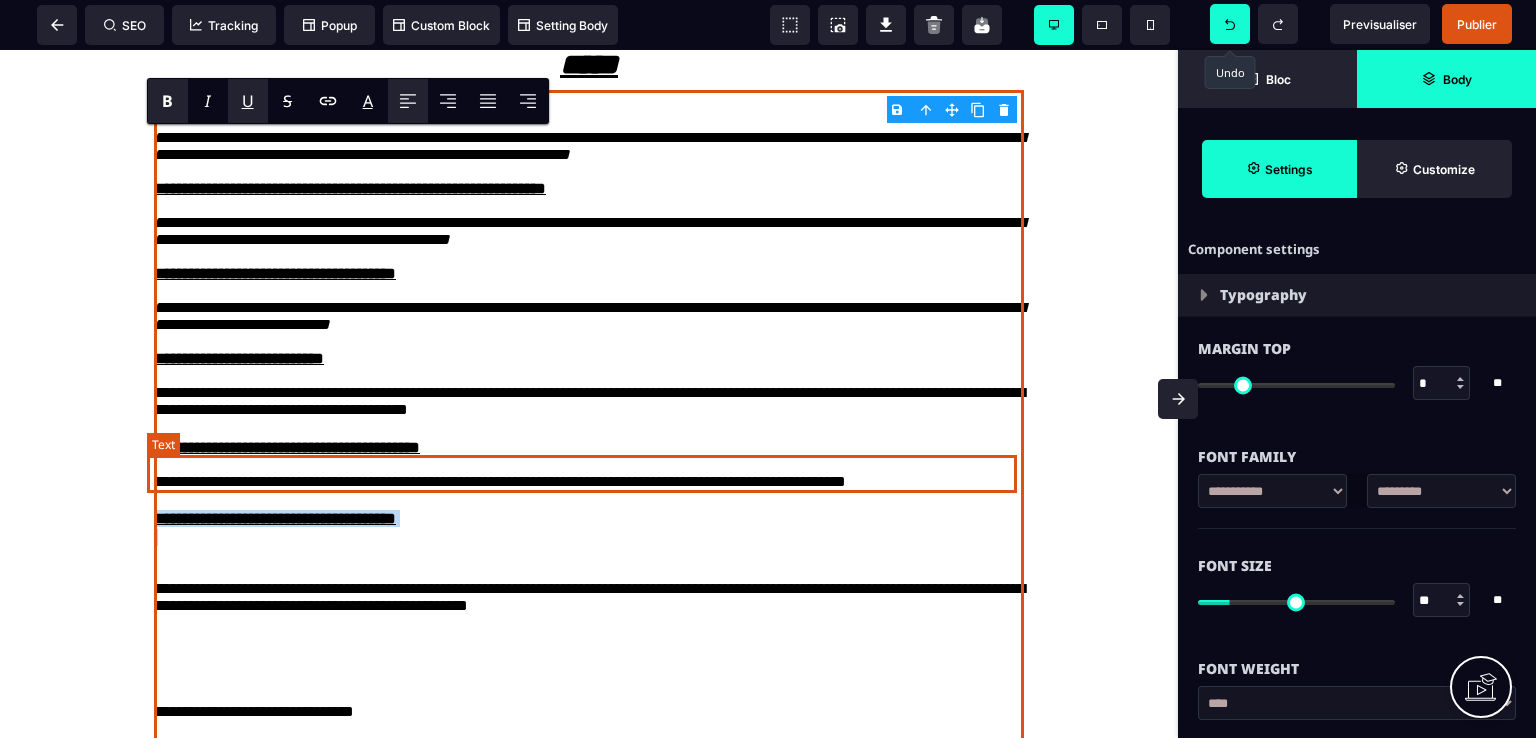 click on "**********" at bounding box center (589, 403) 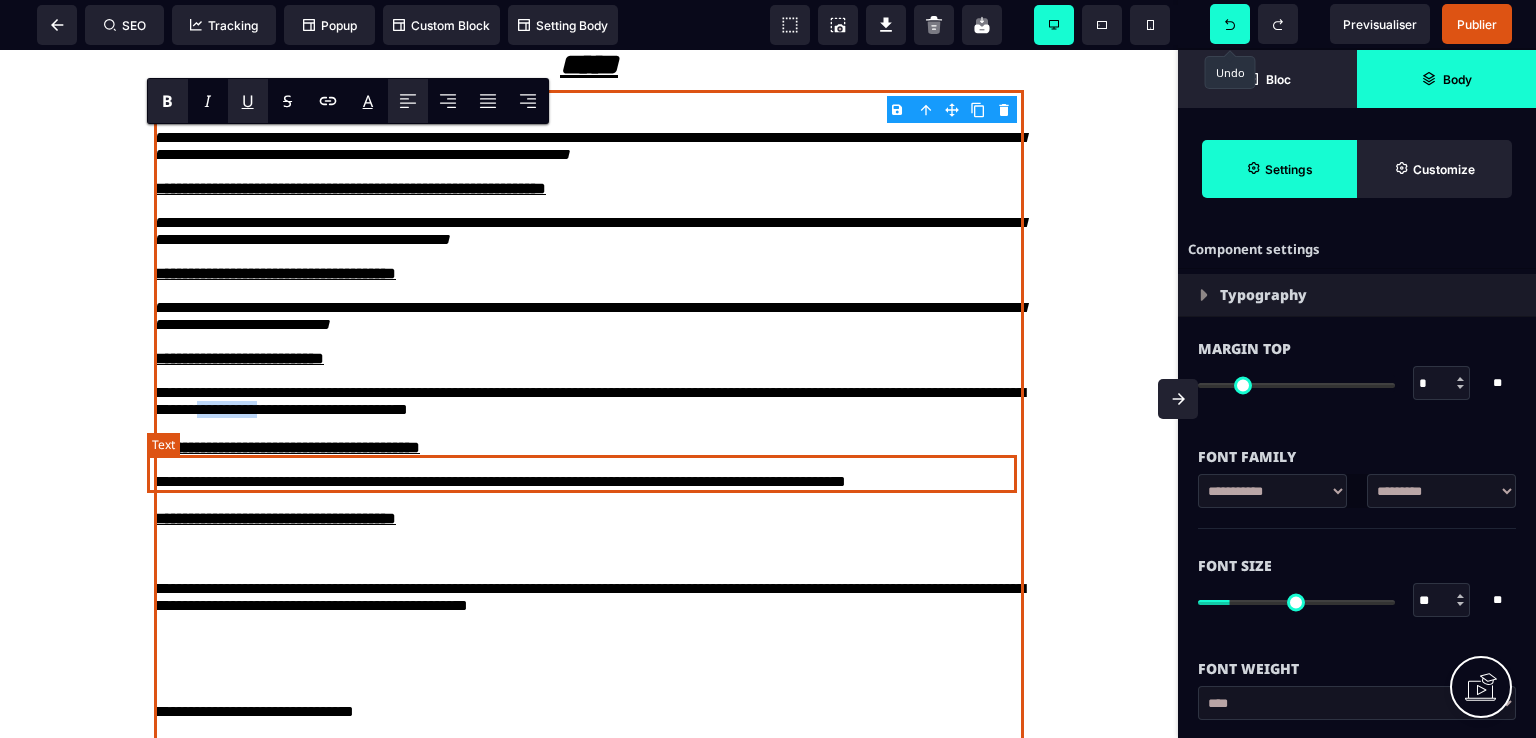 click on "**********" at bounding box center (589, 403) 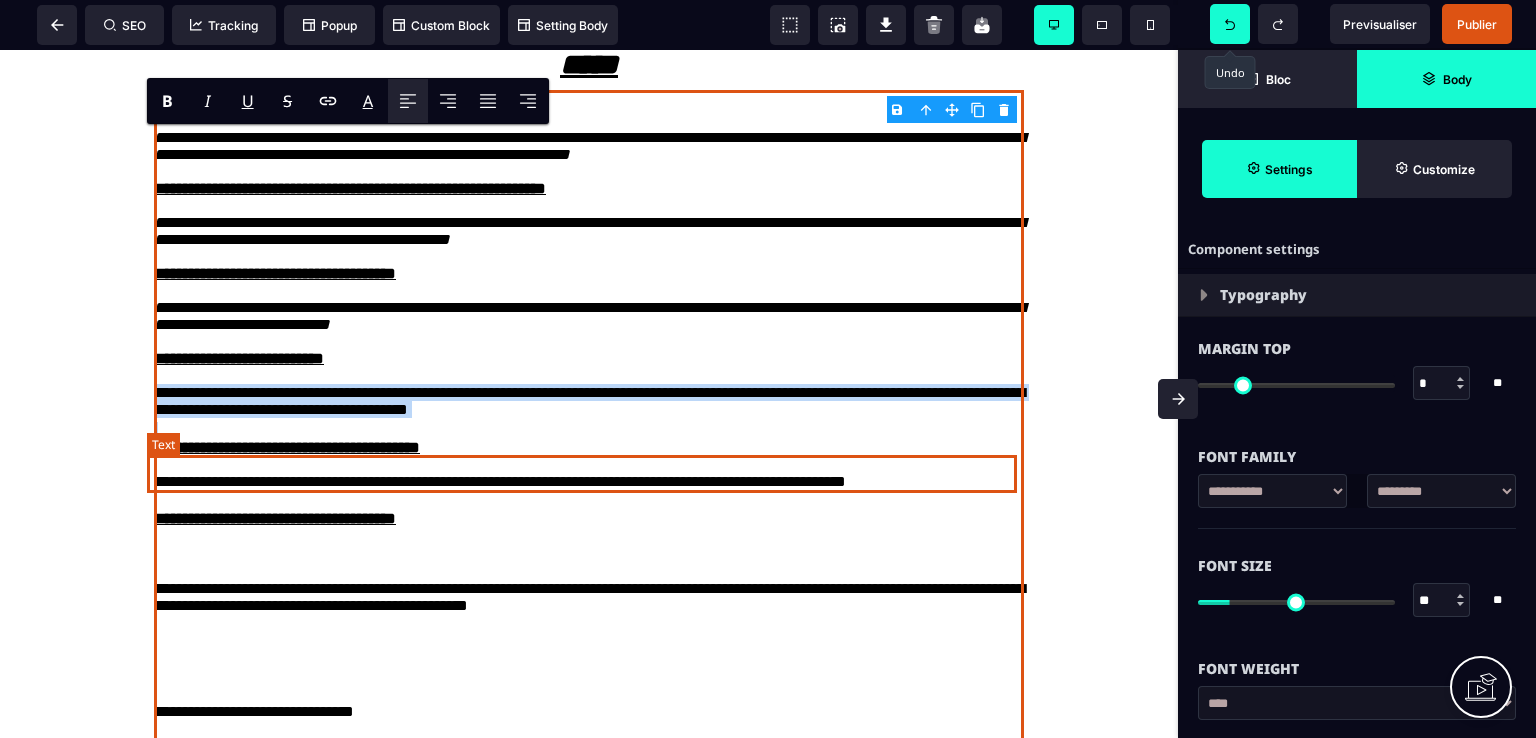 click on "**********" at bounding box center [589, 403] 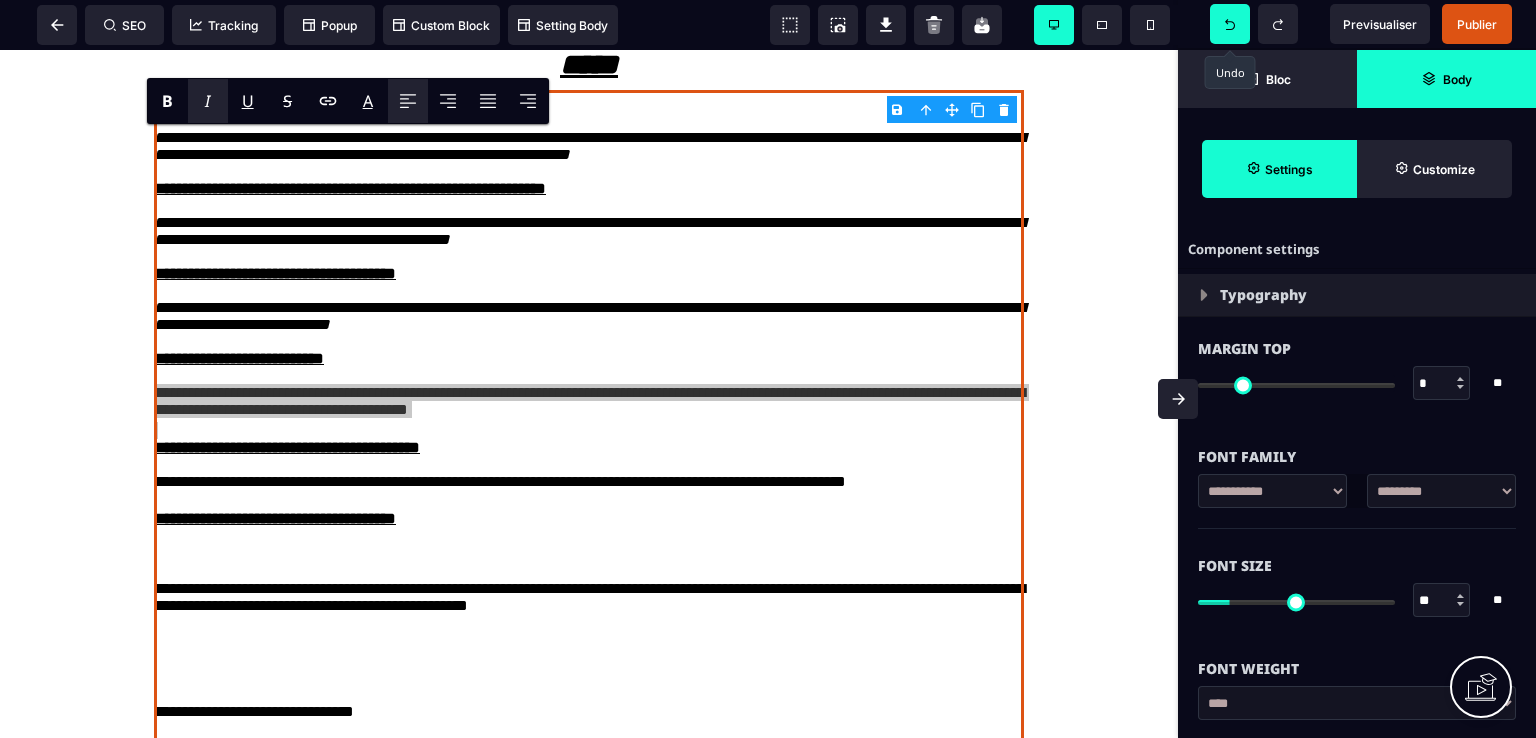 click on "I" at bounding box center (207, 101) 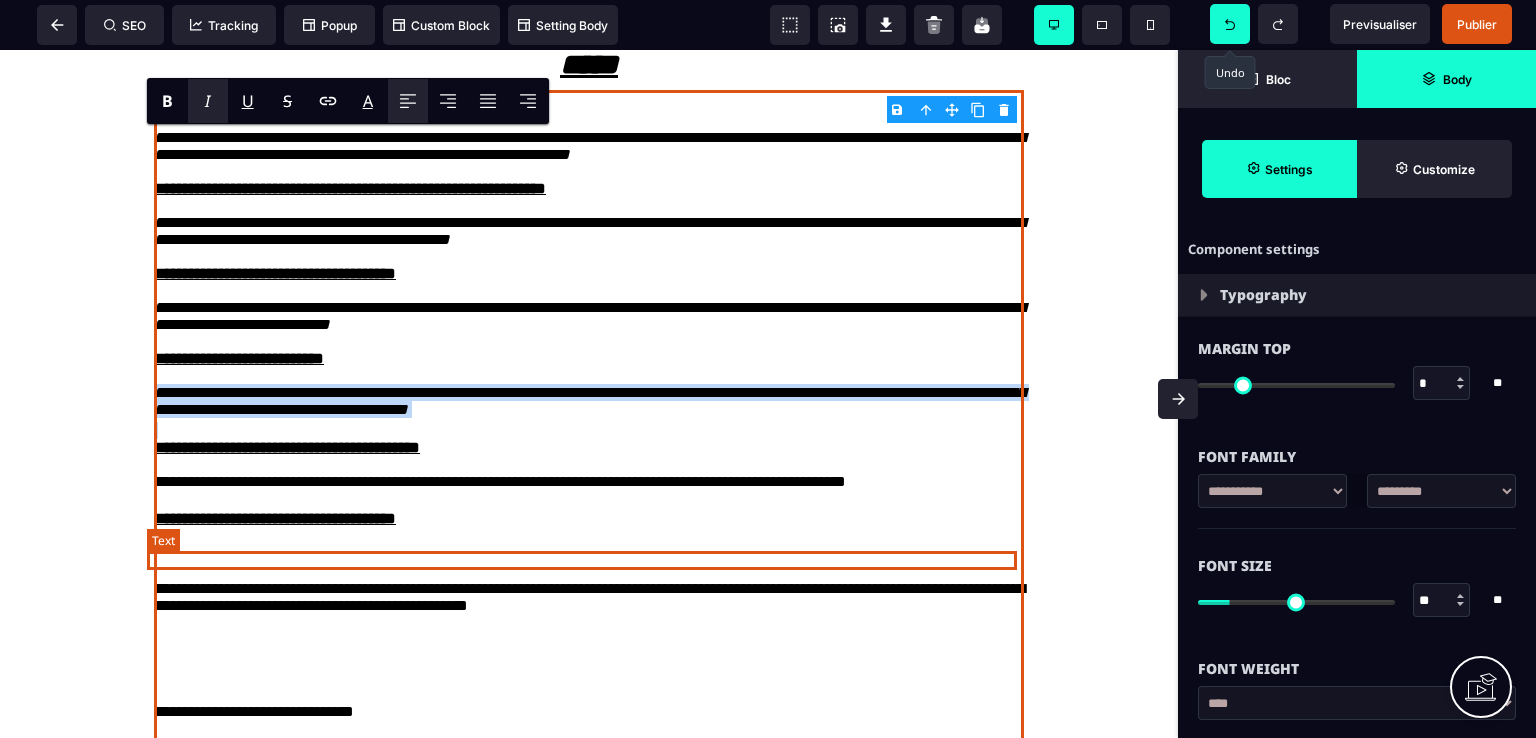 click on "**********" at bounding box center [589, 482] 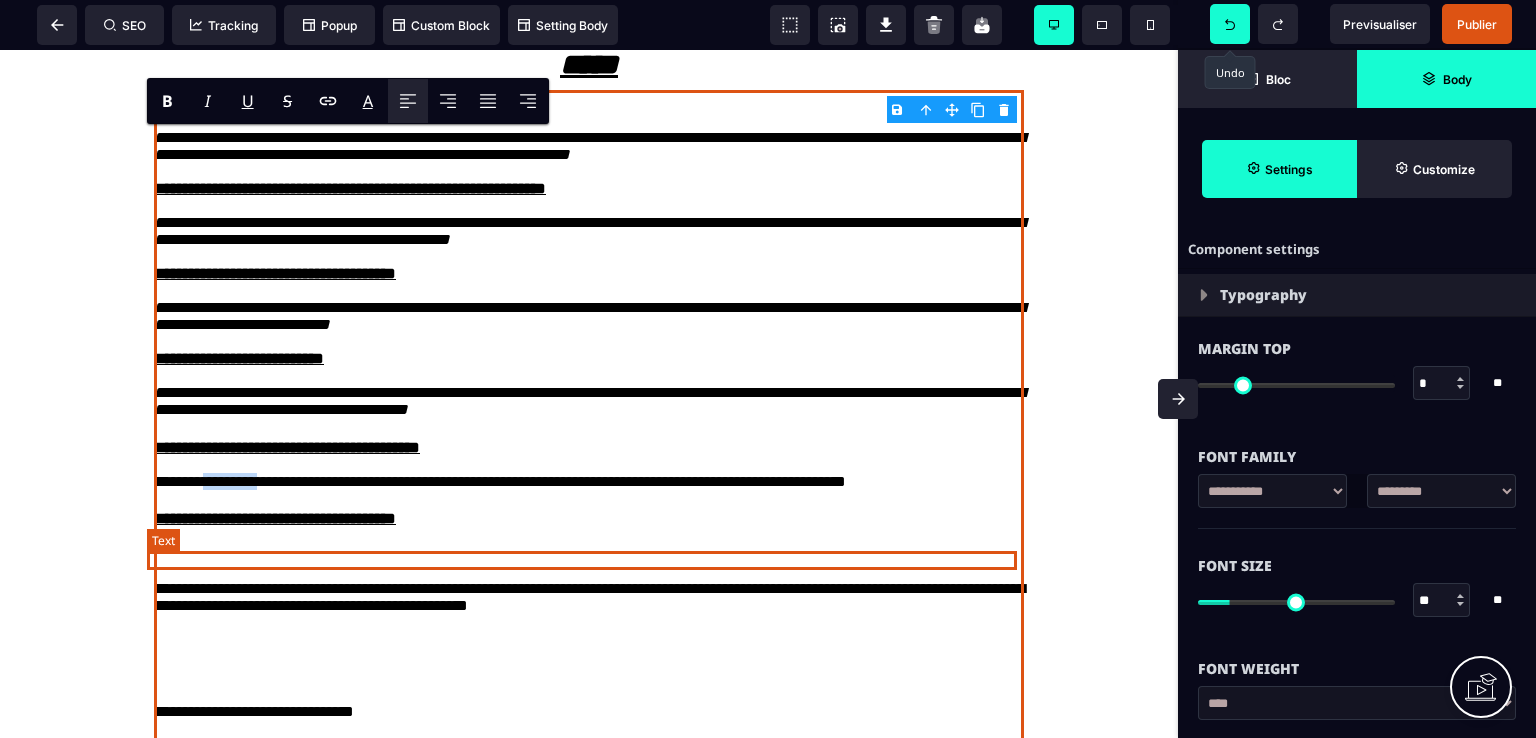 click on "**********" at bounding box center [589, 482] 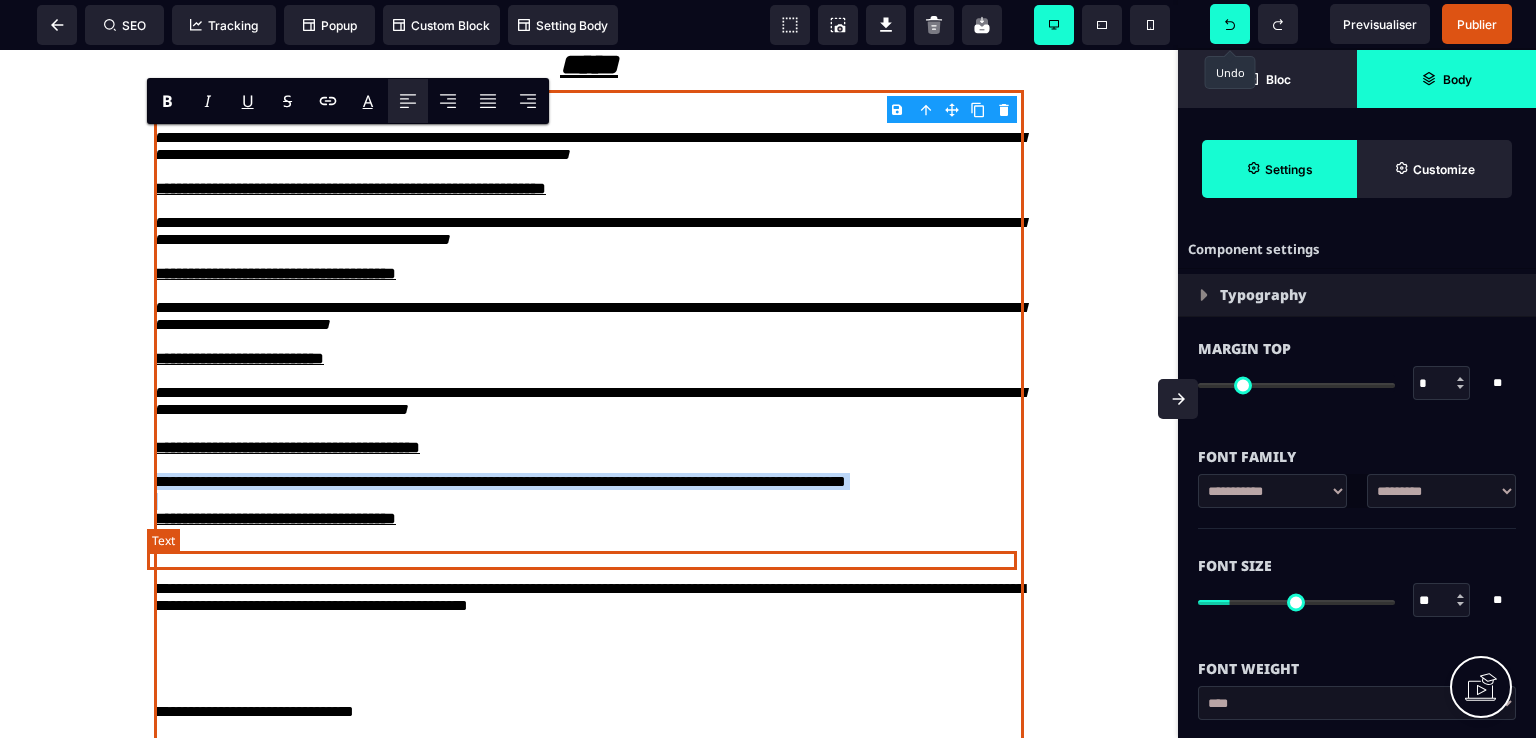 click on "**********" at bounding box center [589, 482] 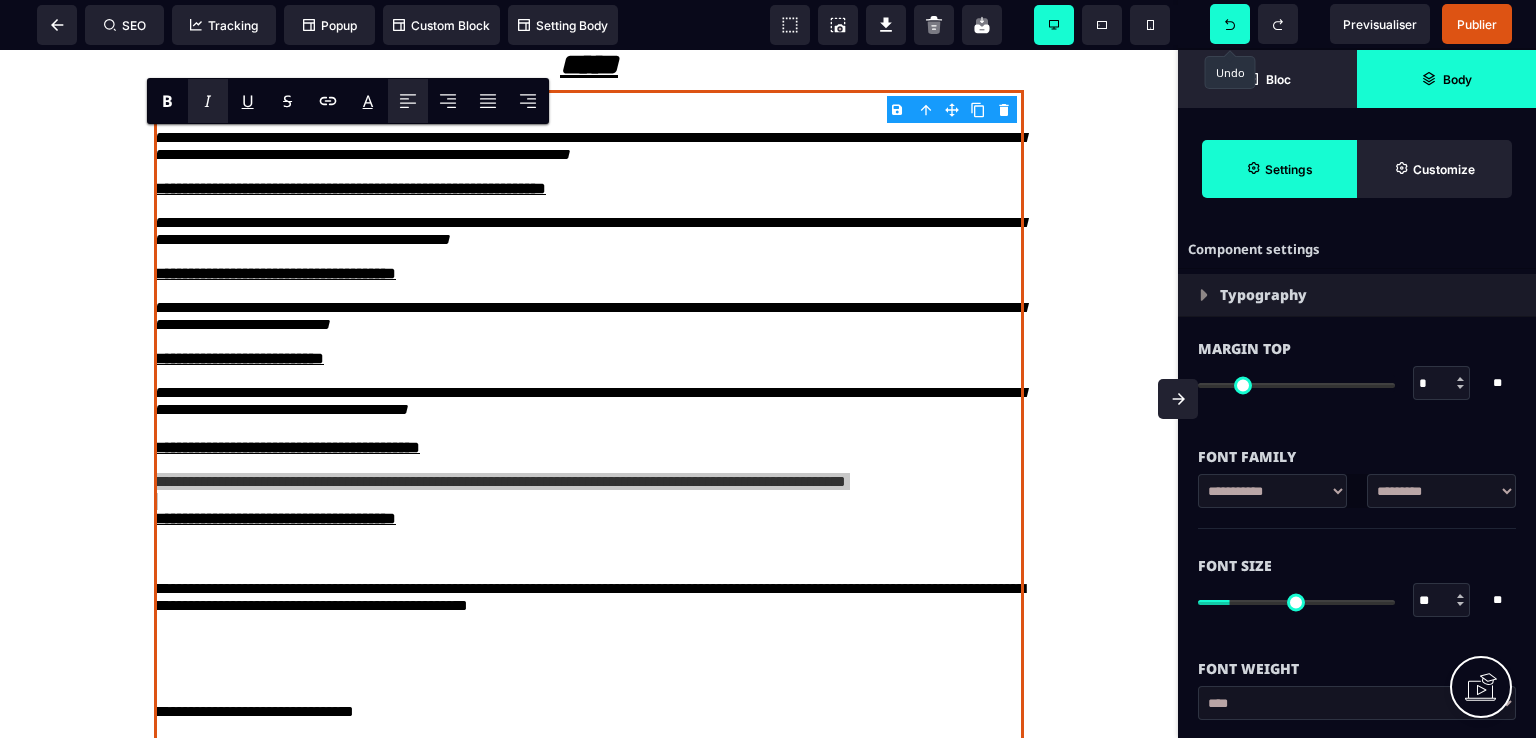 click on "I" at bounding box center (208, 101) 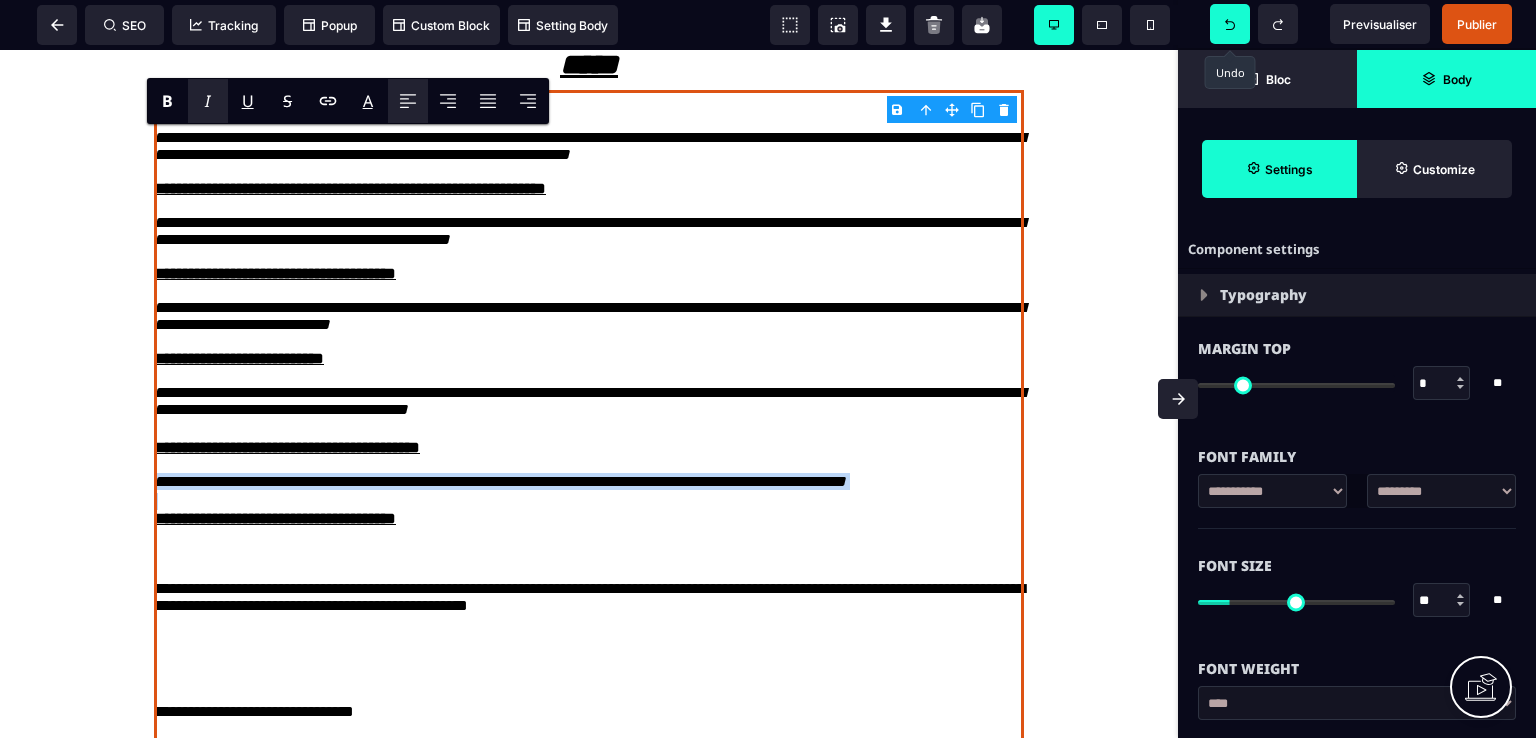 click on "**********" at bounding box center [589, 377] 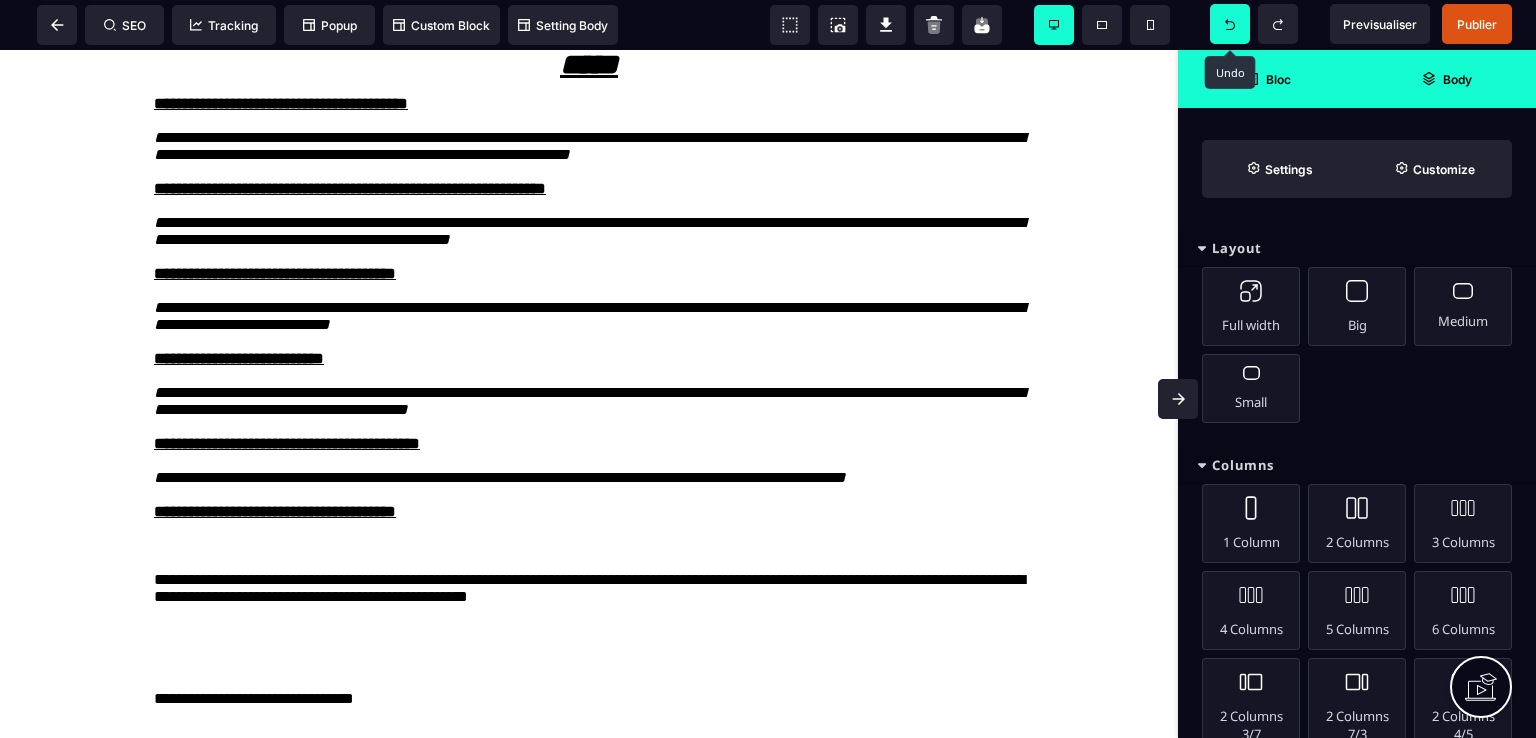 scroll, scrollTop: 2497, scrollLeft: 0, axis: vertical 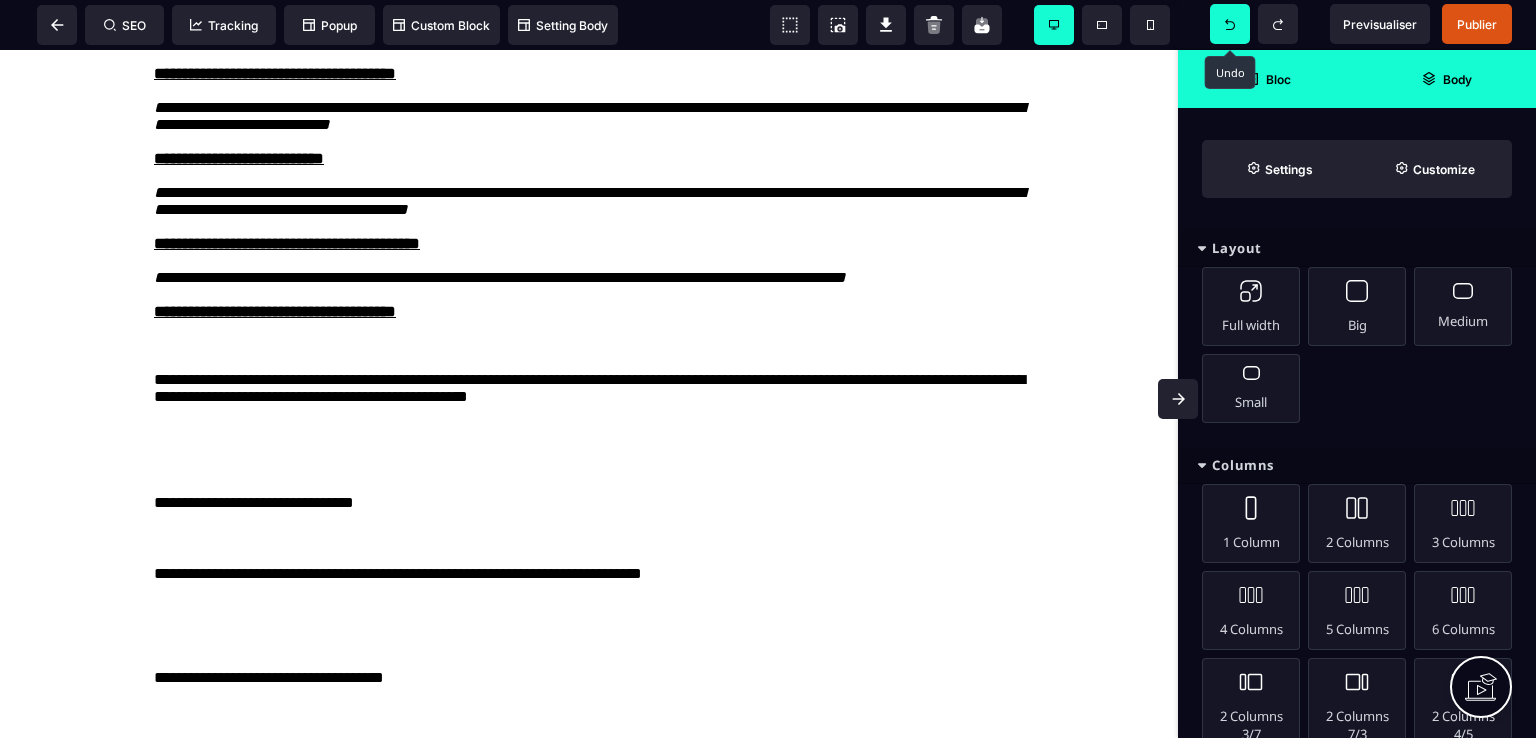 click on "**********" at bounding box center [589, 177] 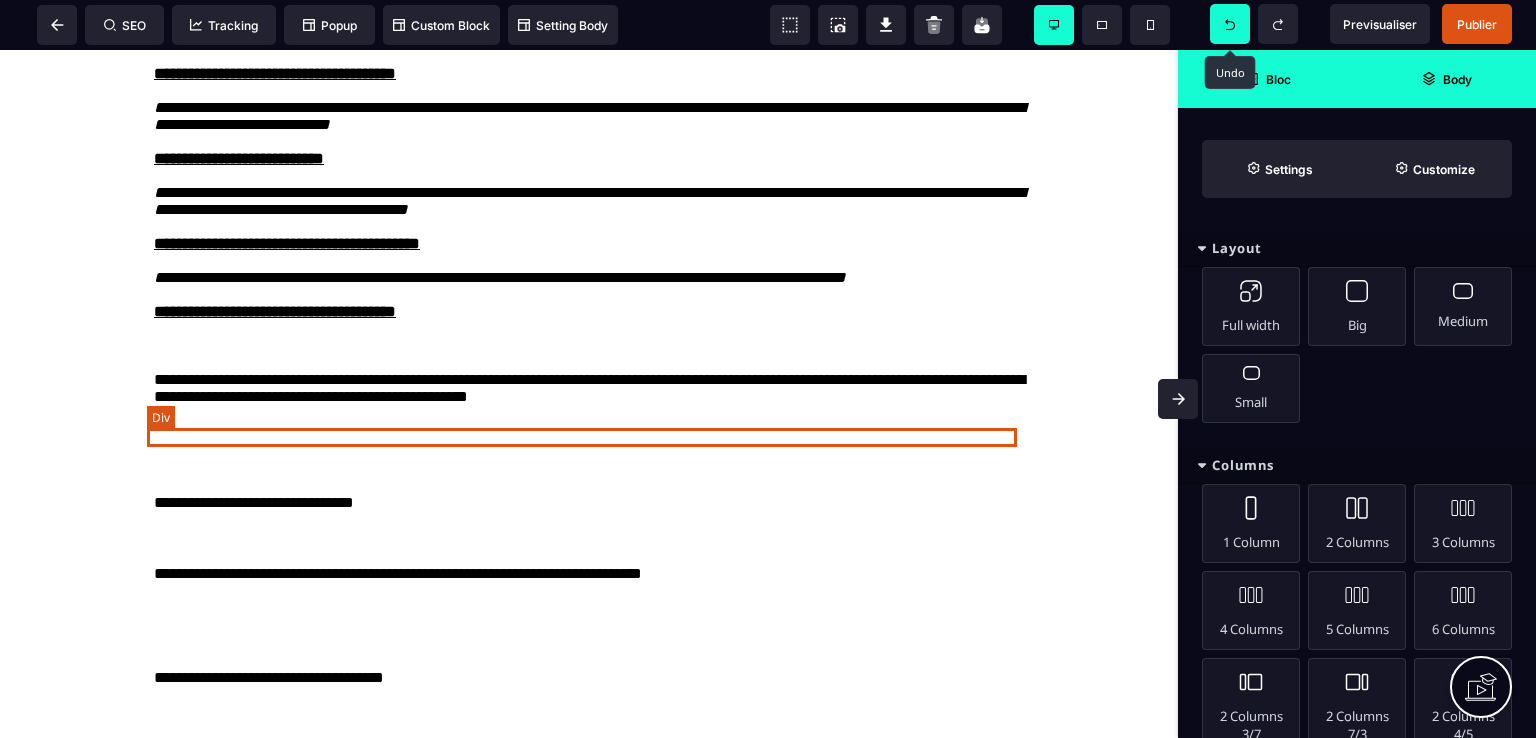 click at bounding box center [589, 345] 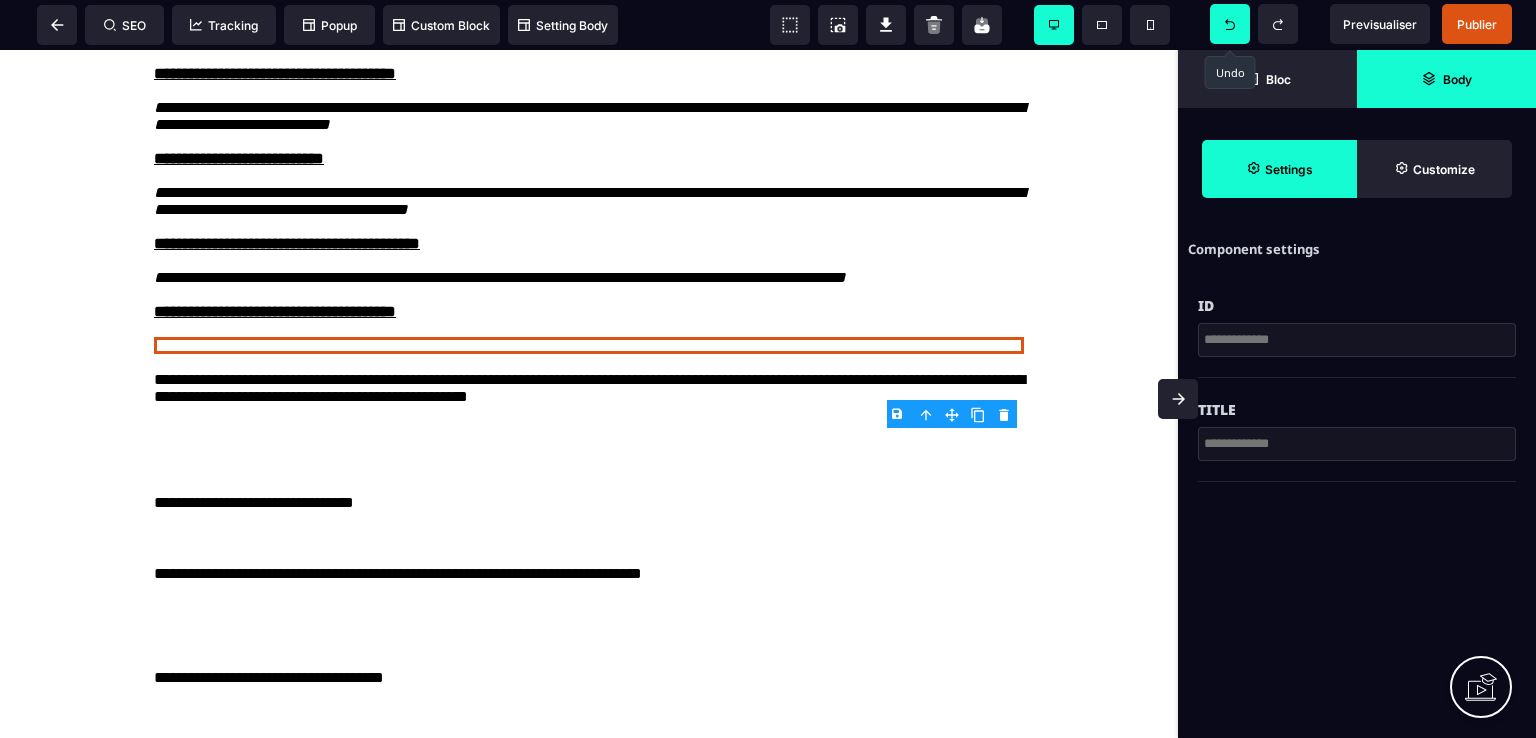 click on "B I U S
A *******
Div
SEO
Tracking
Popup" at bounding box center (768, 369) 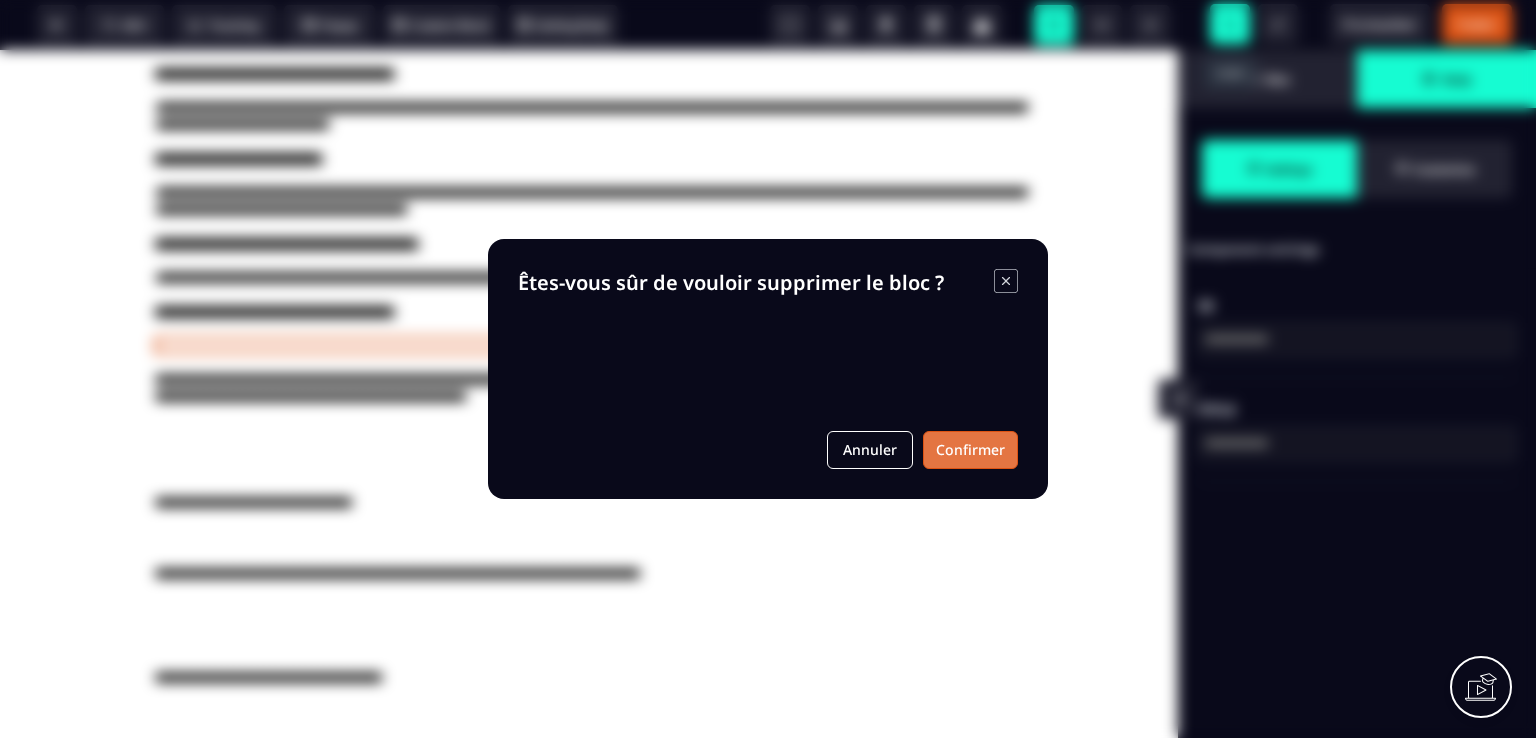 click on "Confirmer" at bounding box center (970, 450) 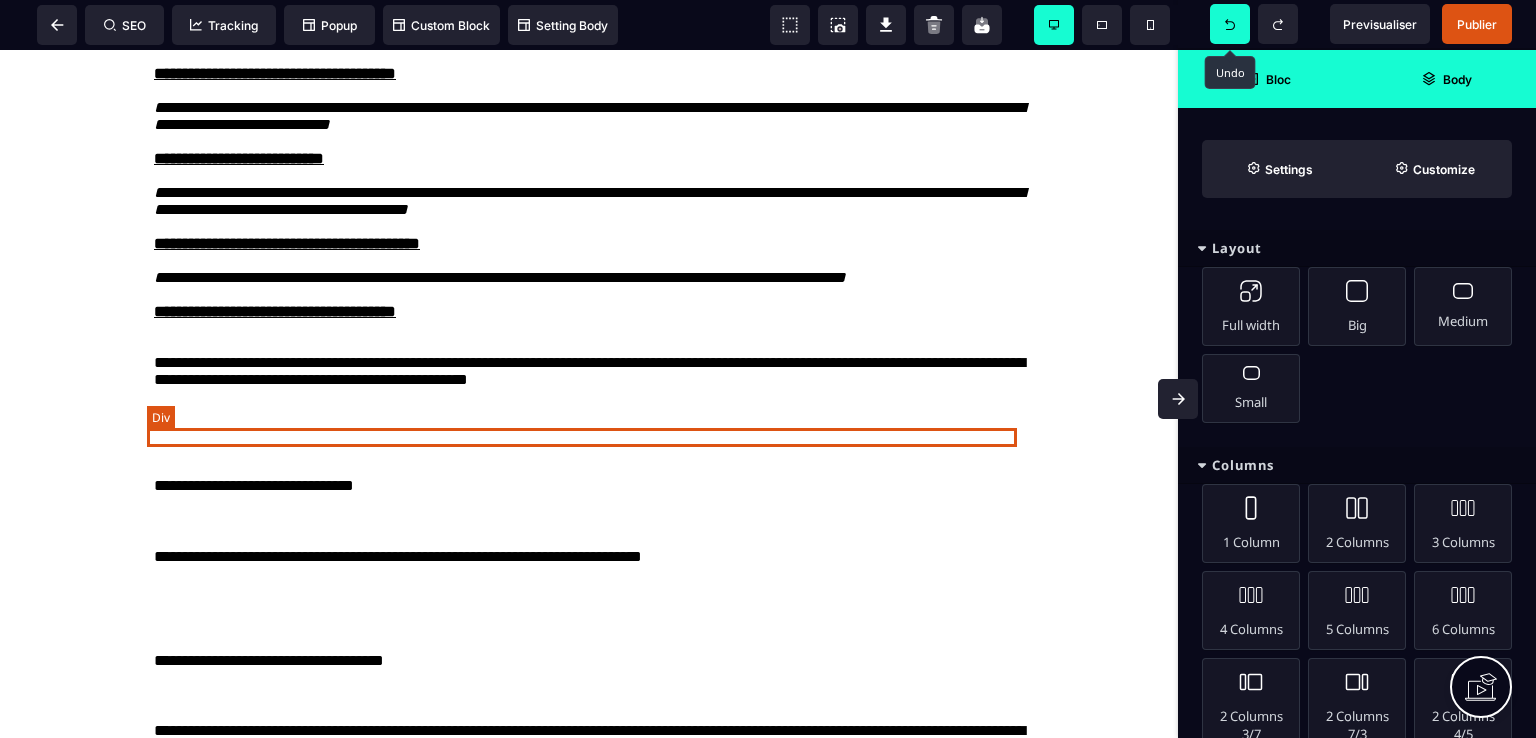 click at bounding box center (589, 345) 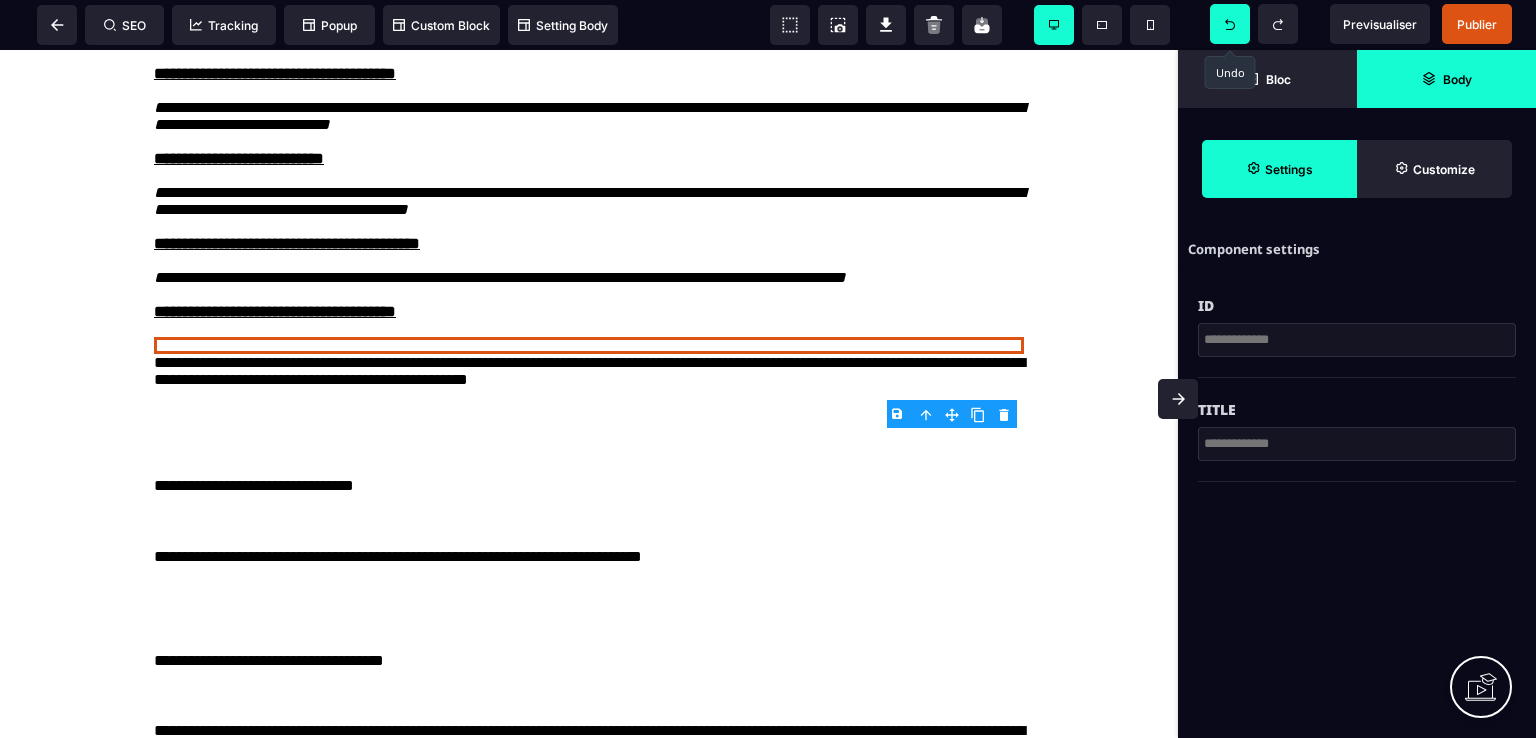 click on "B I U S
A *******
Div
SEO
Tracking
Popup" at bounding box center [768, 369] 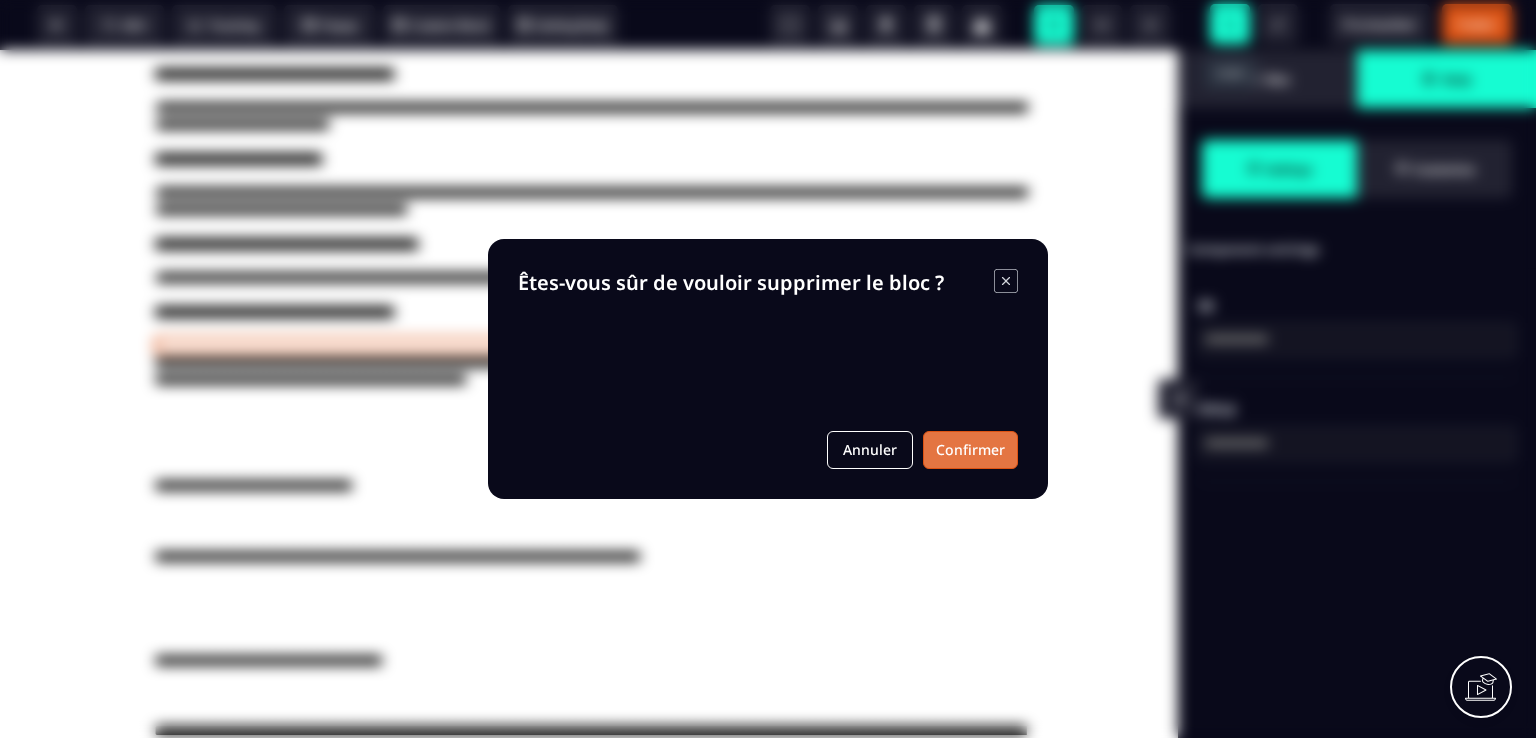 click on "Confirmer" at bounding box center (970, 450) 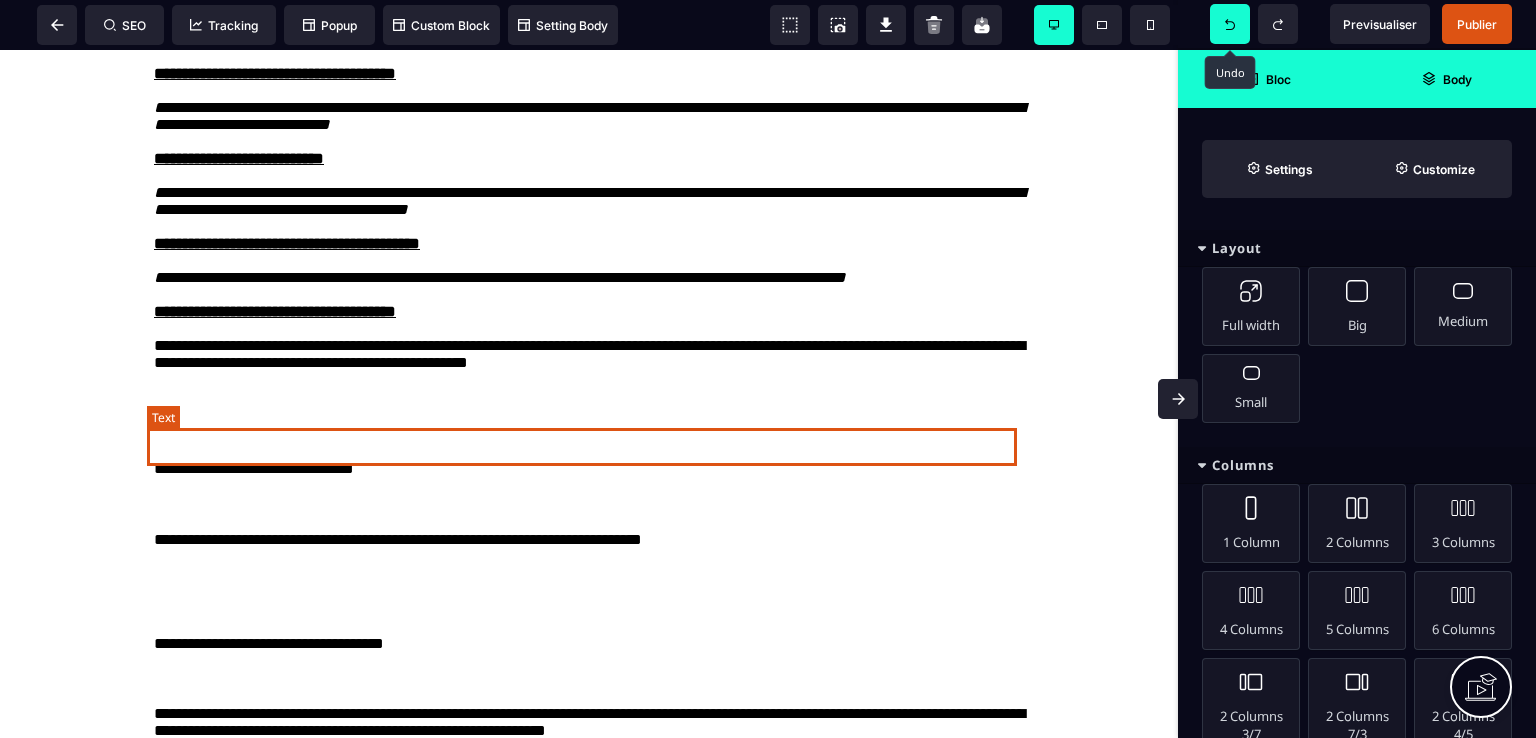 click on "**********" at bounding box center (589, 356) 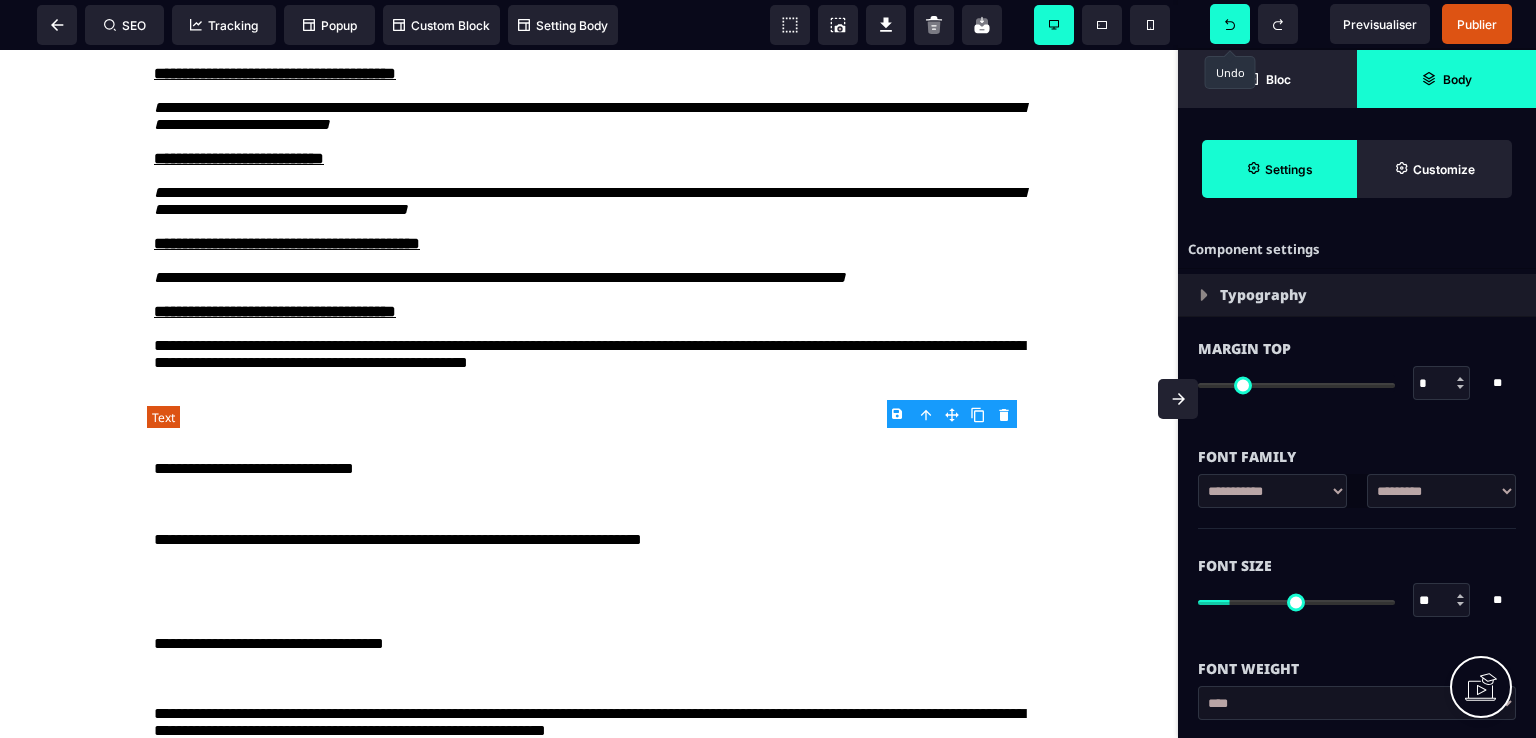 click on "**********" at bounding box center [589, 356] 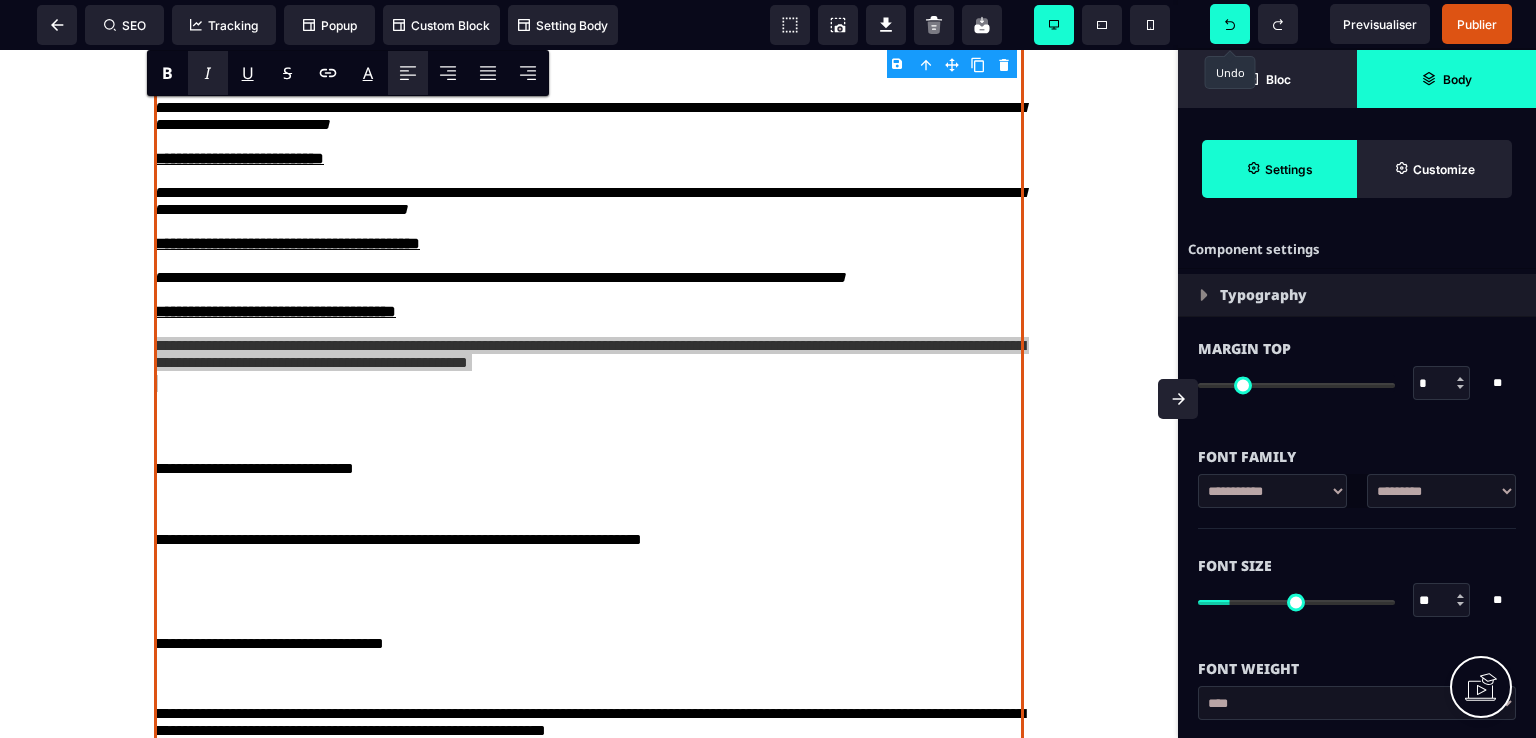 click on "I" at bounding box center [208, 73] 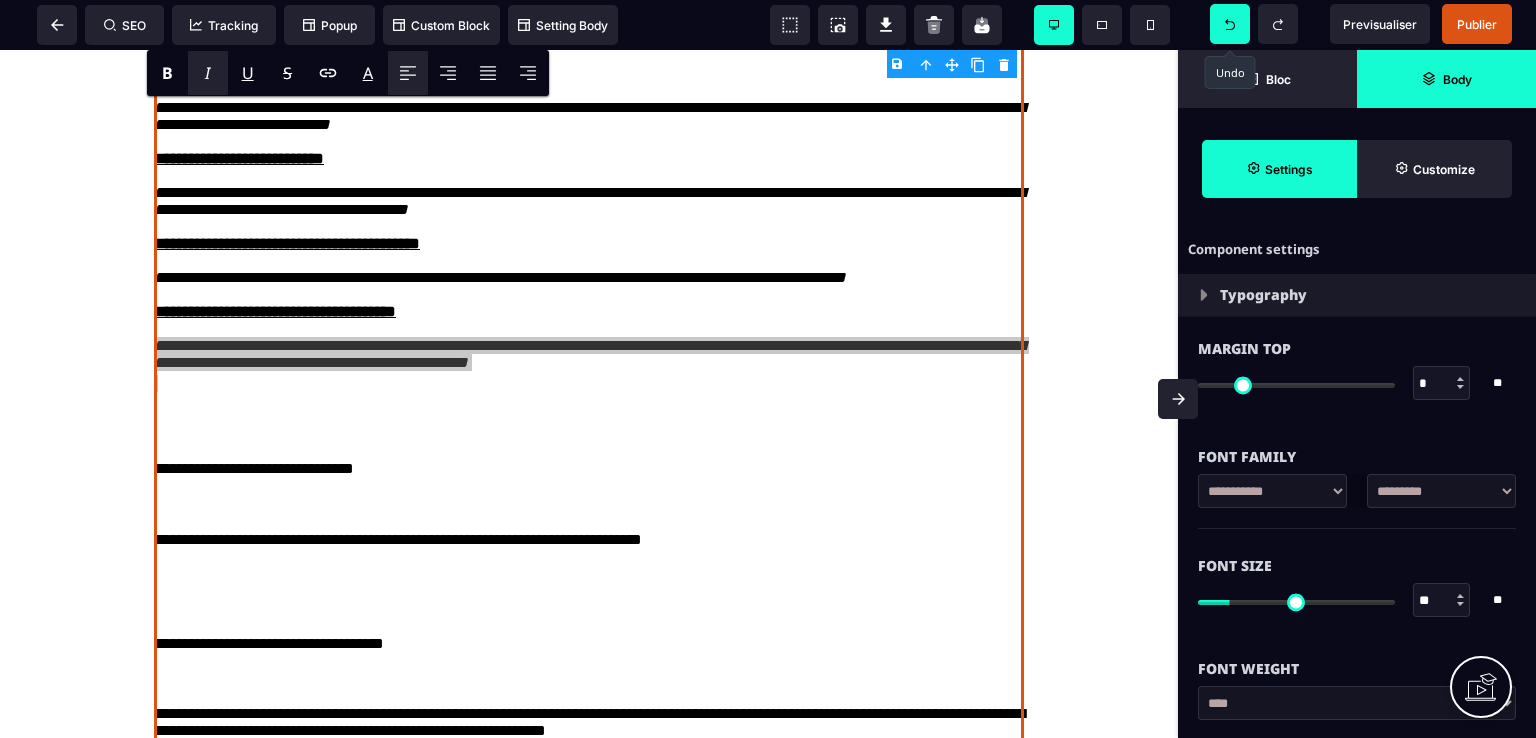 click on "**********" at bounding box center (589, 158) 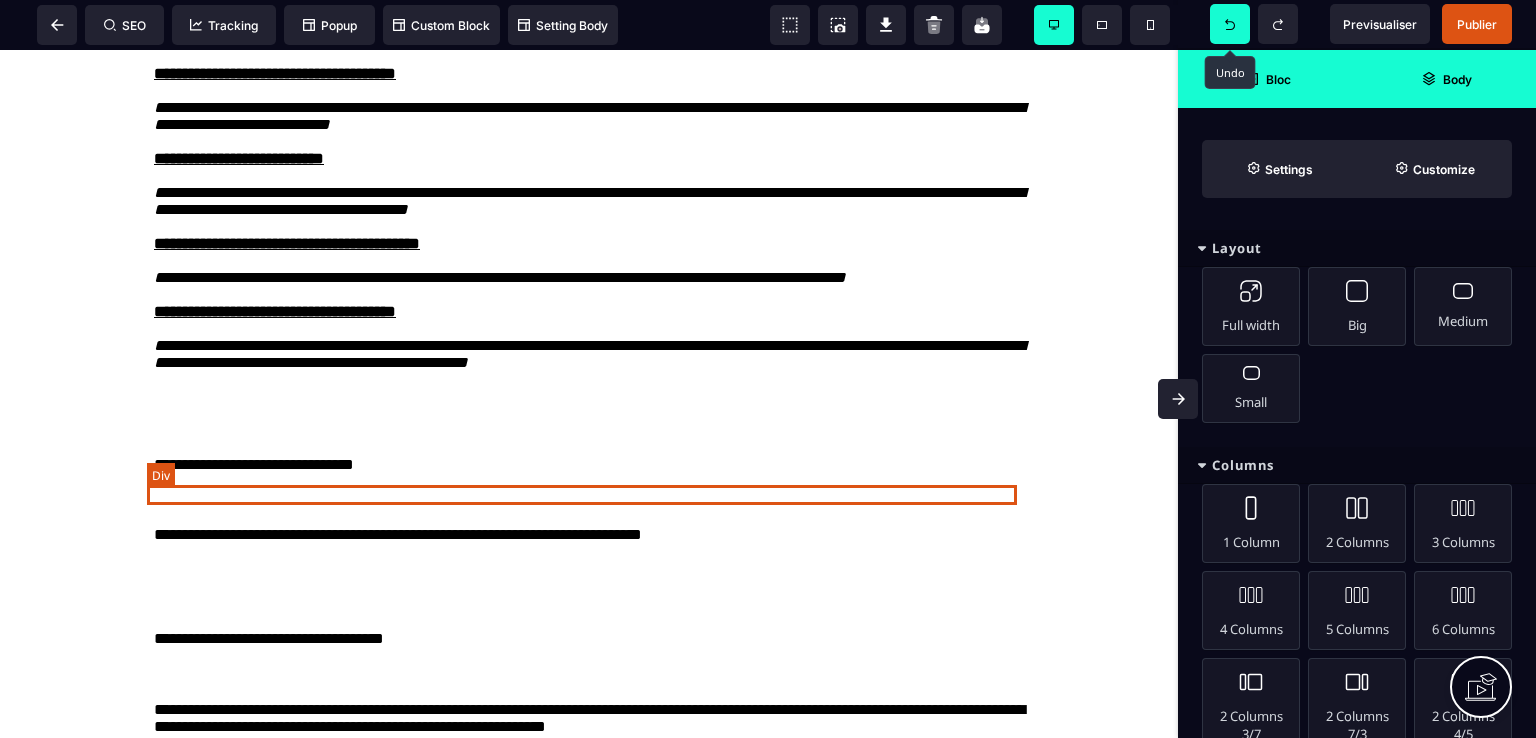 click at bounding box center [589, 396] 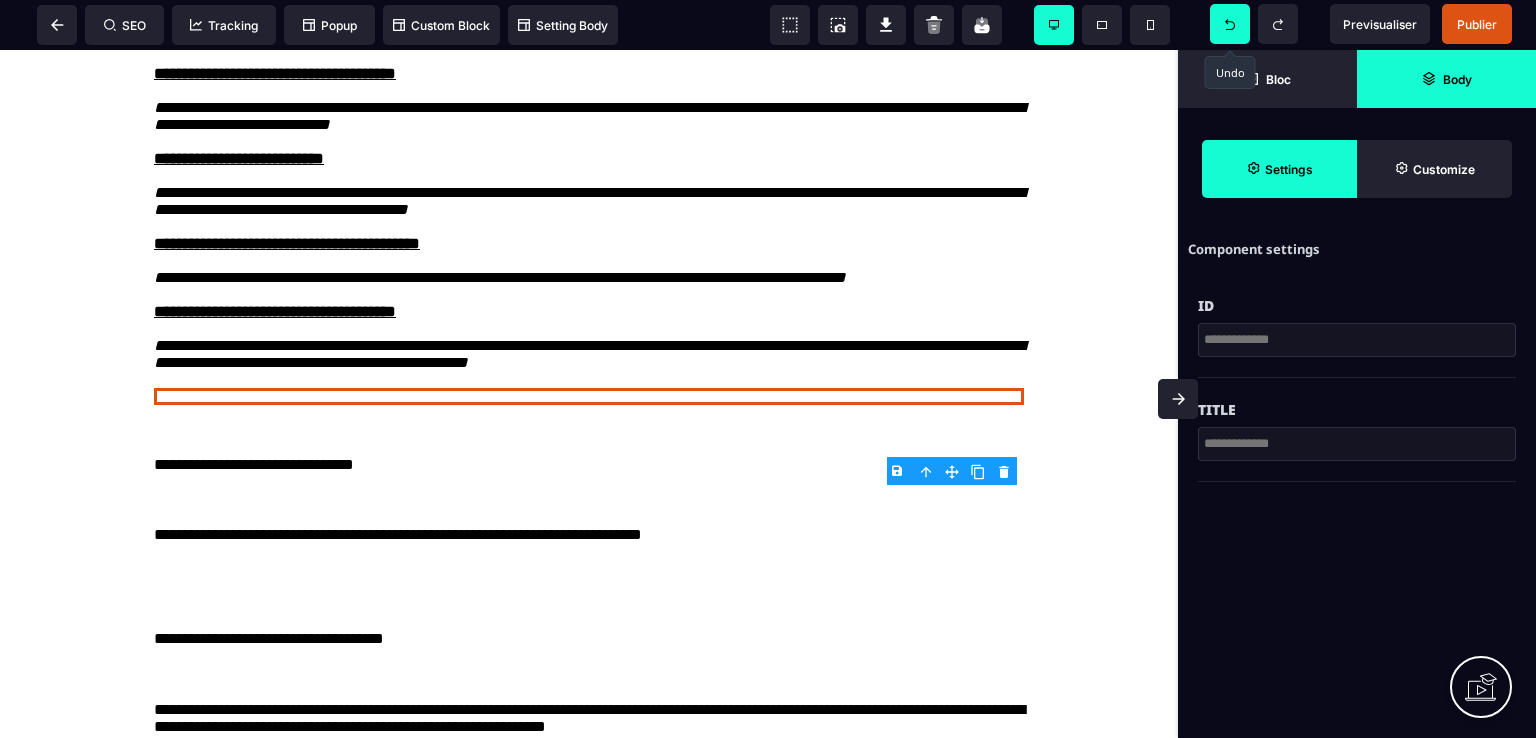 click on "B I U S
A *******
Text
SEO
Tracking
Popup" at bounding box center (768, 369) 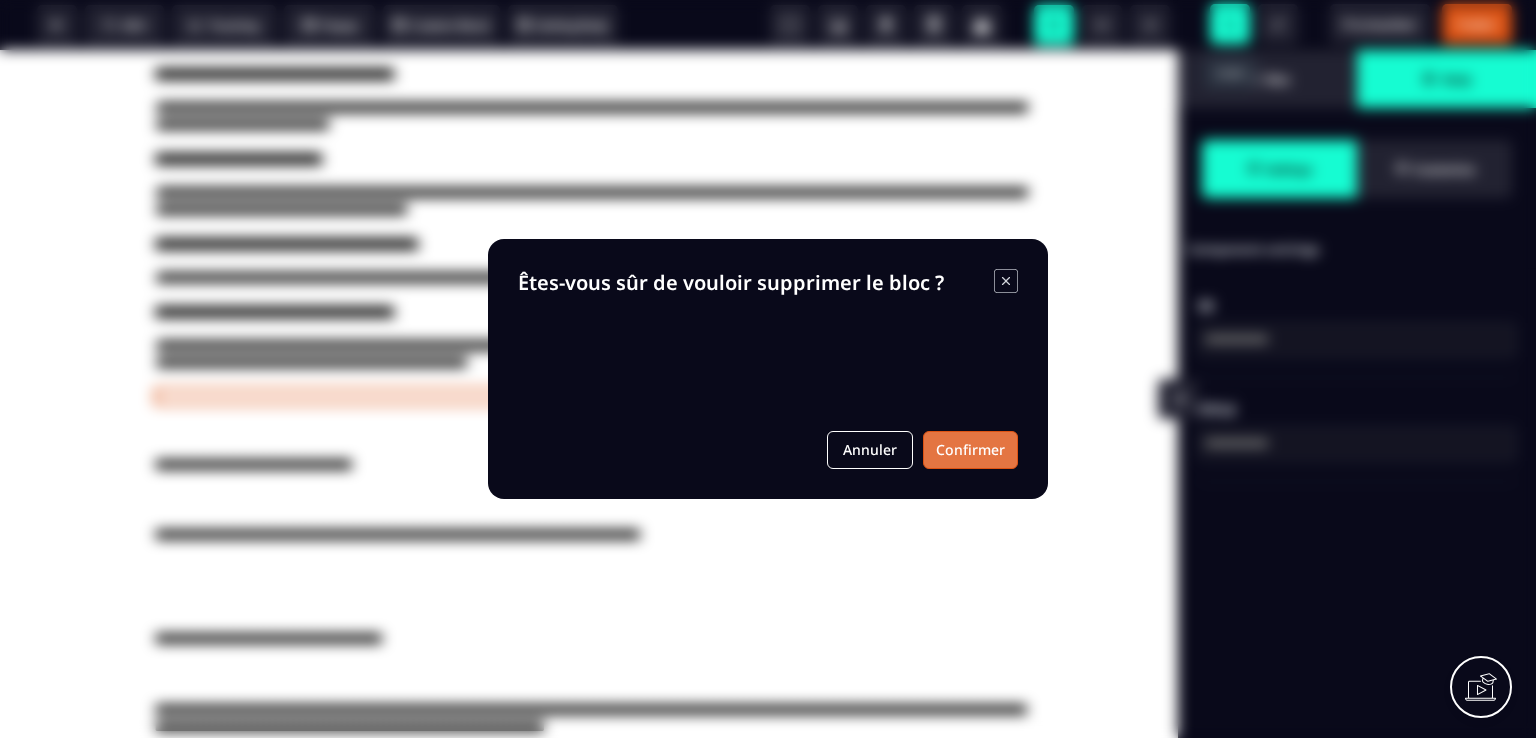 click on "Confirmer" at bounding box center (970, 450) 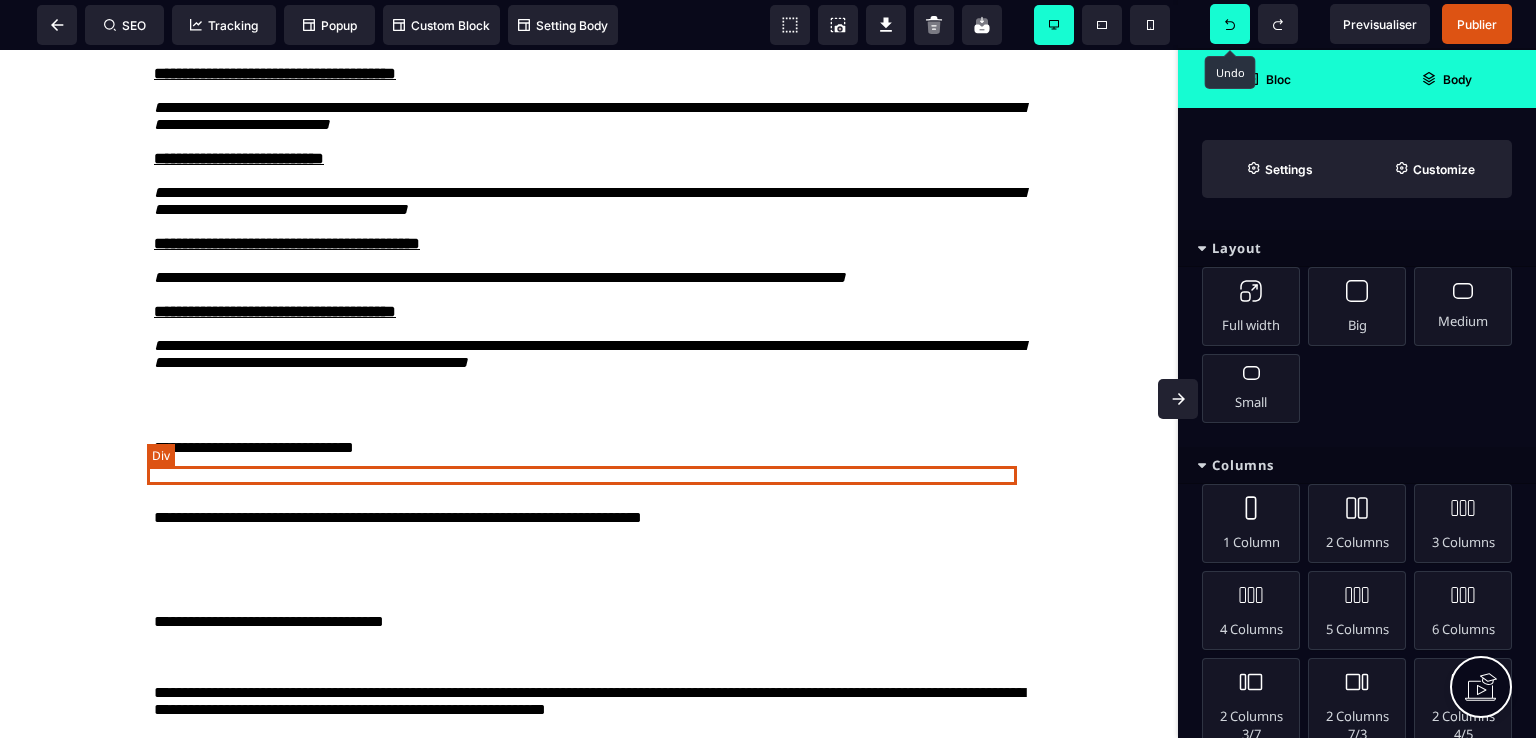 click at bounding box center [589, 379] 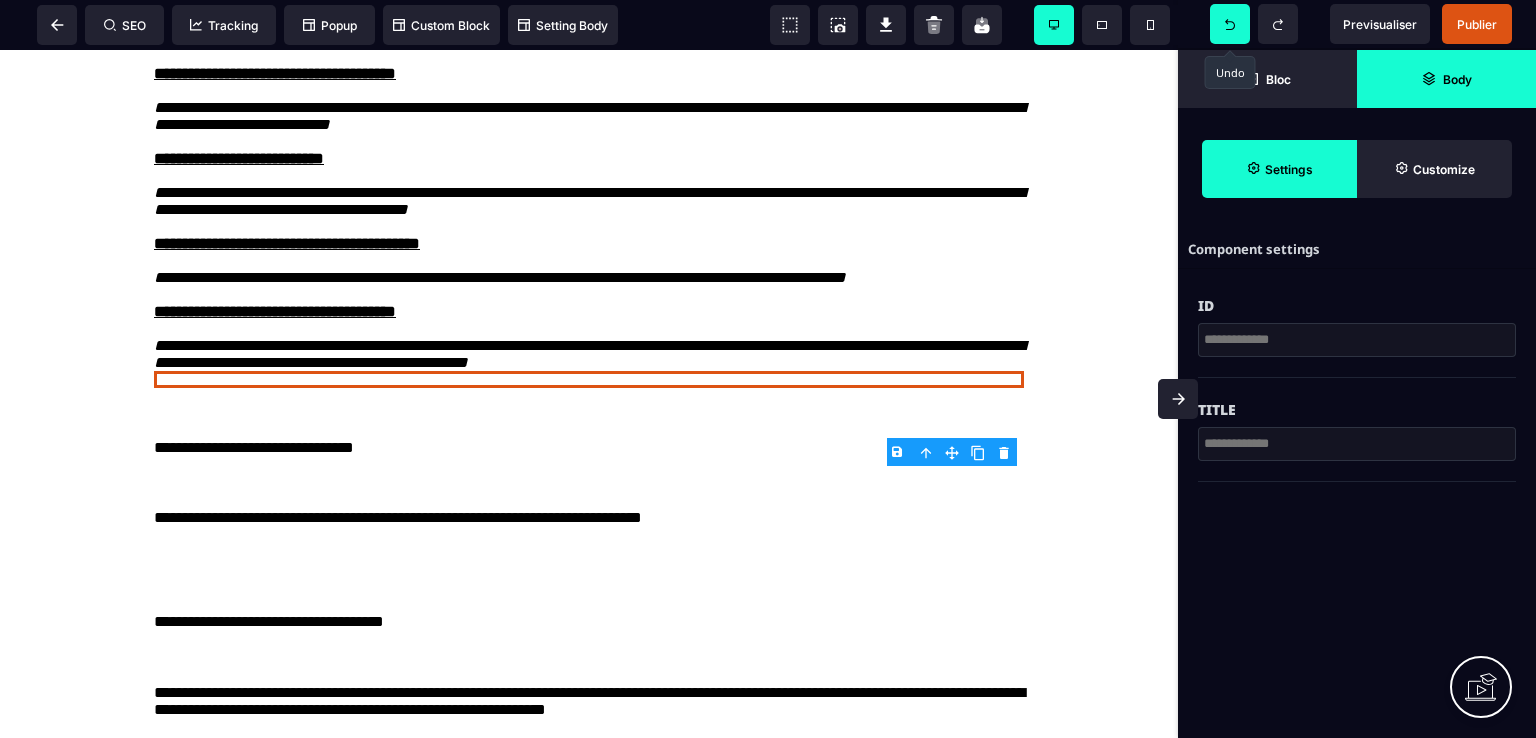 click on "B I U S
A *******
Div
SEO
Tracking
Popup" at bounding box center (768, 369) 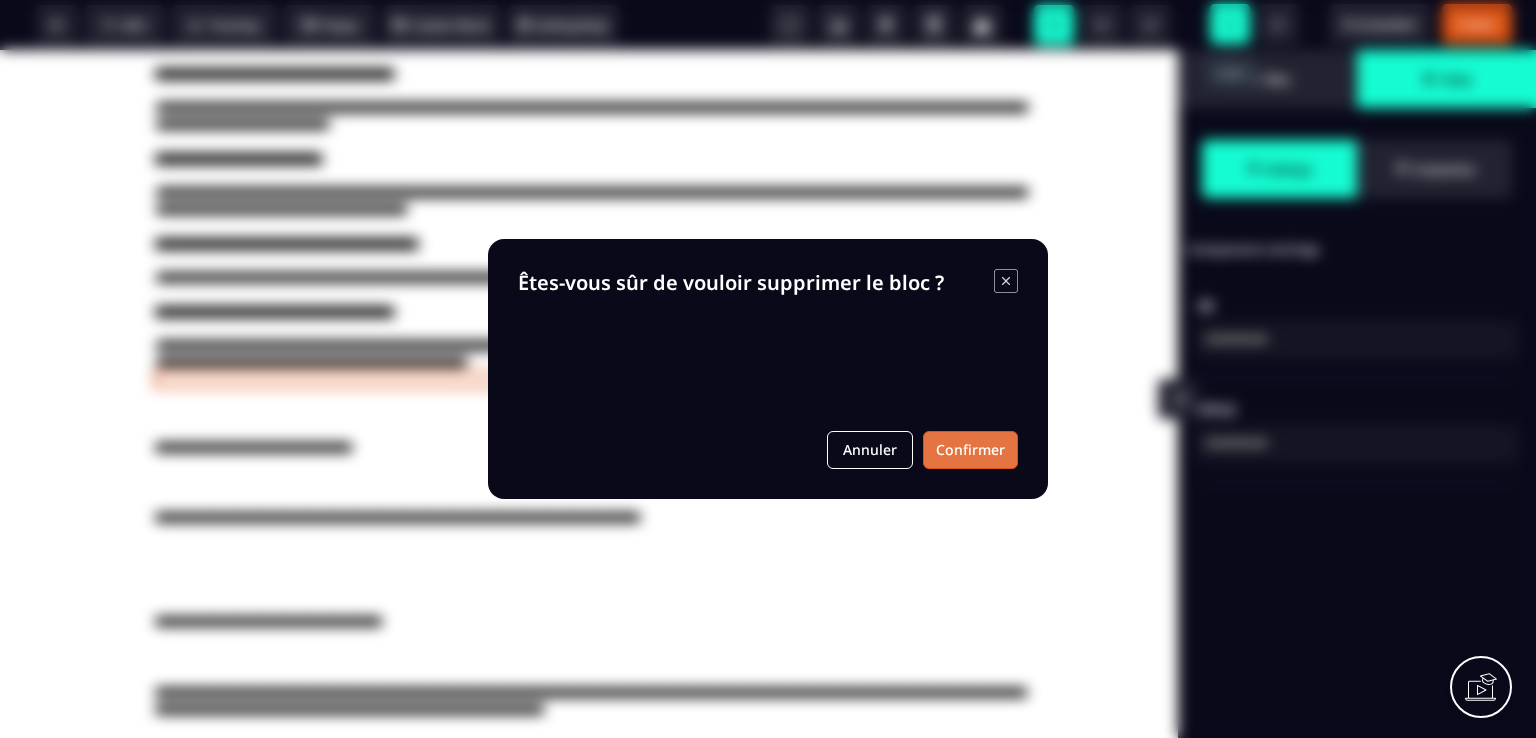 click on "Confirmer" at bounding box center [970, 450] 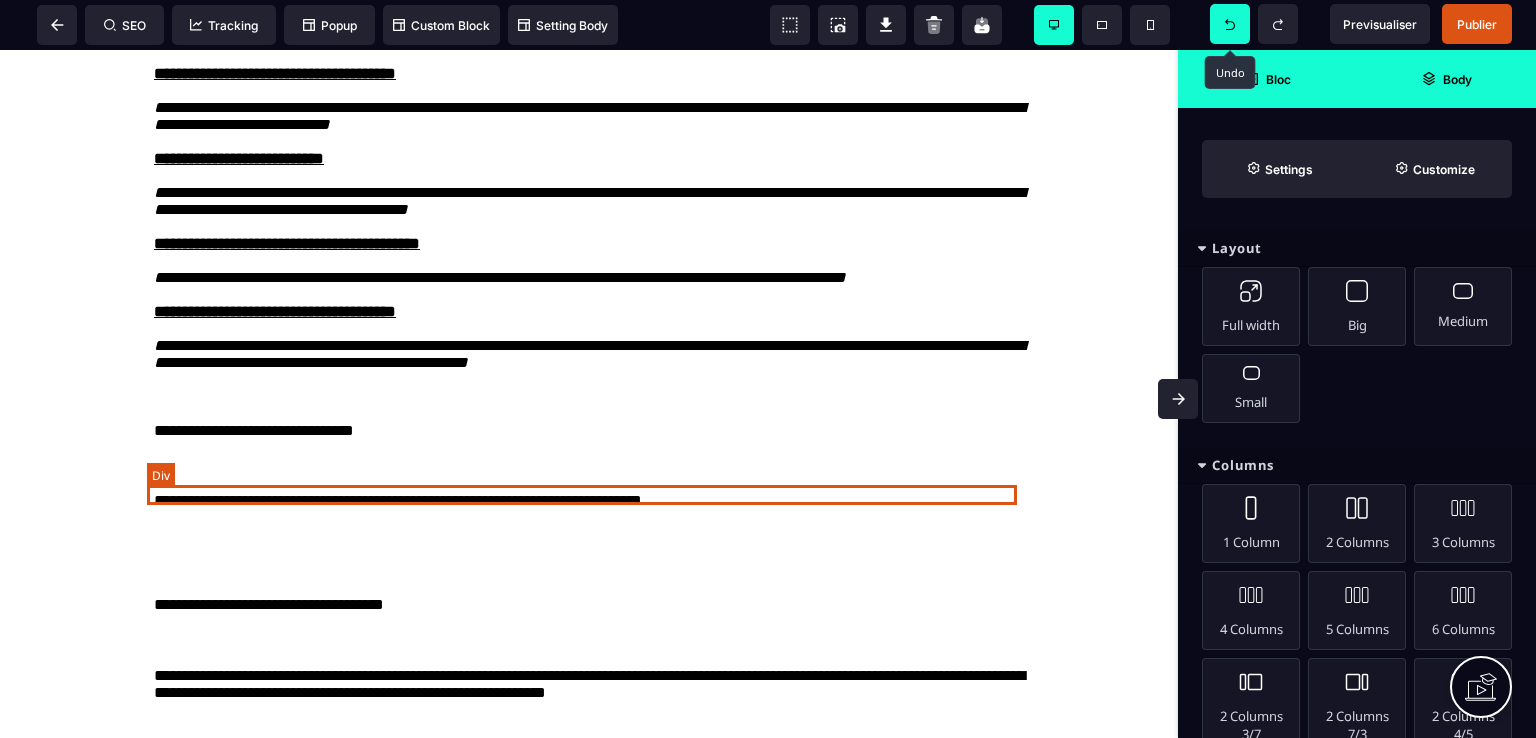 click at bounding box center [589, 396] 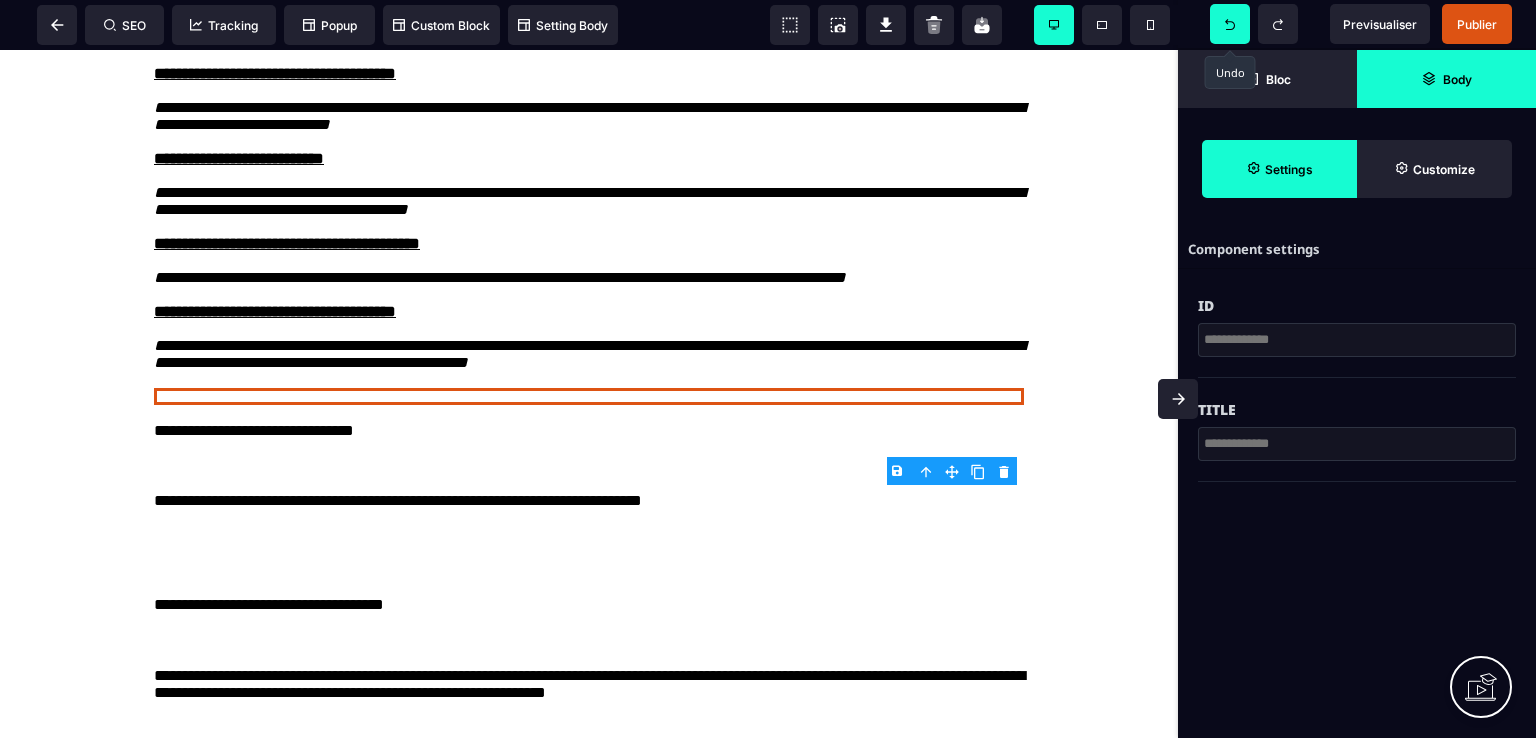 click on "B I U S
A *******
Div
SEO
Tracking
Popup" at bounding box center [768, 369] 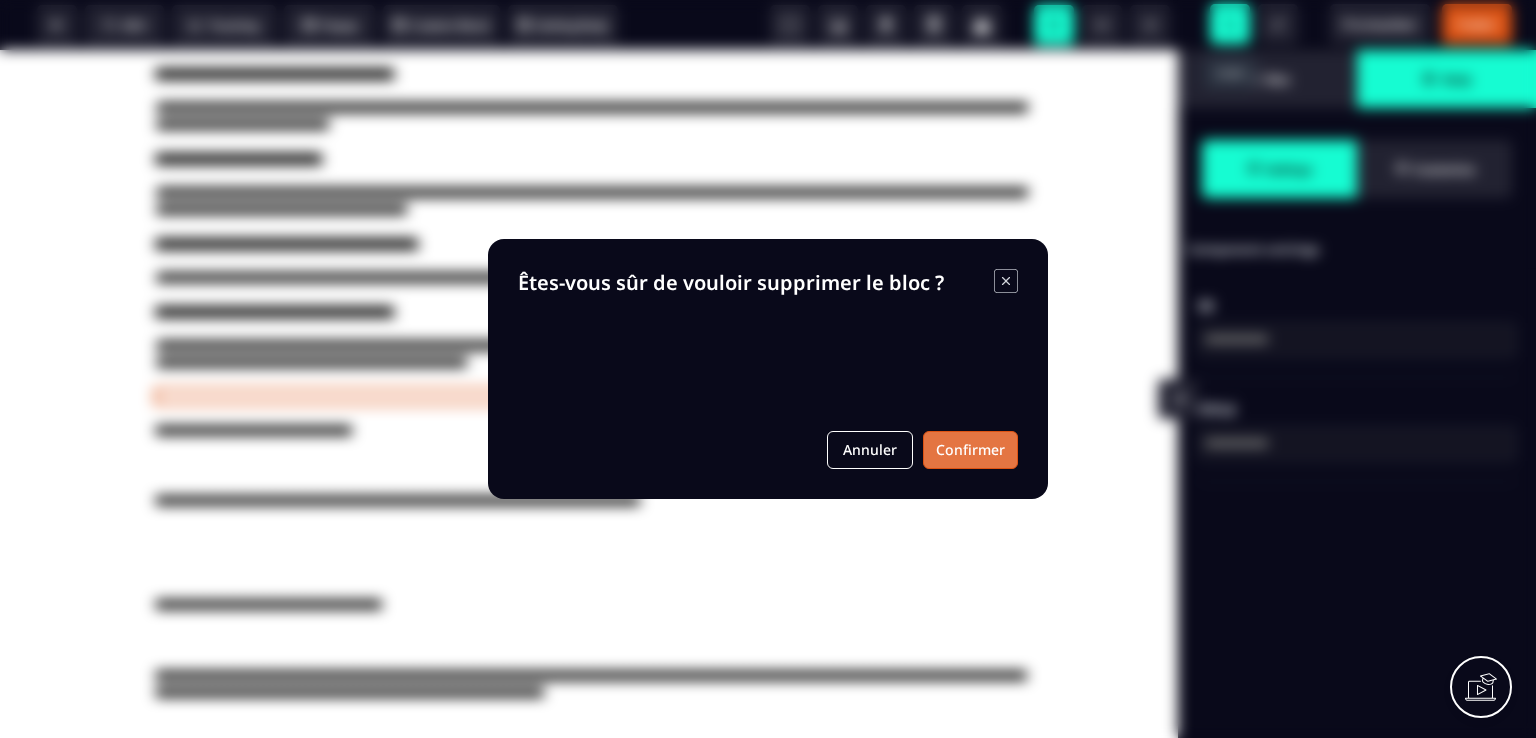 click on "Confirmer" at bounding box center (970, 450) 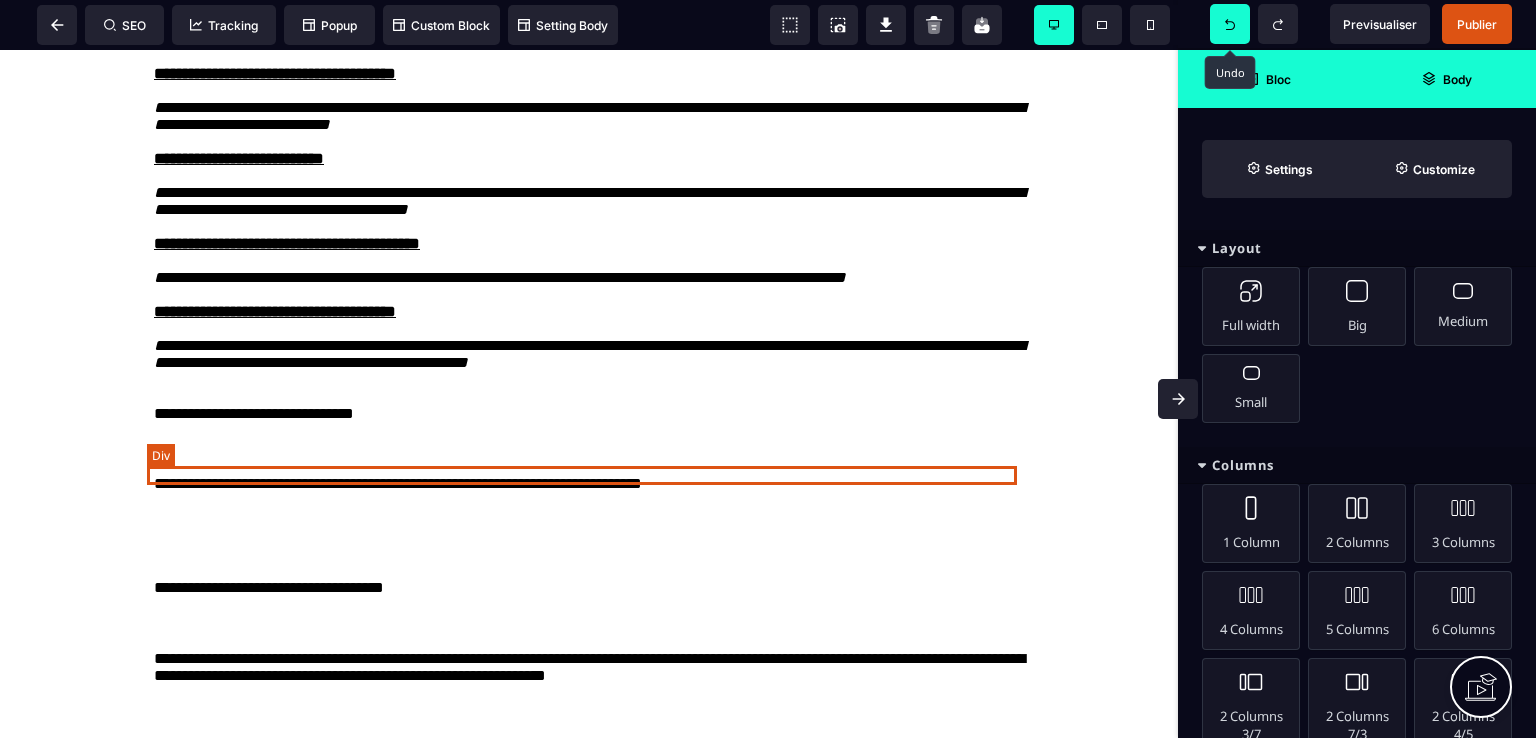 click at bounding box center (589, 379) 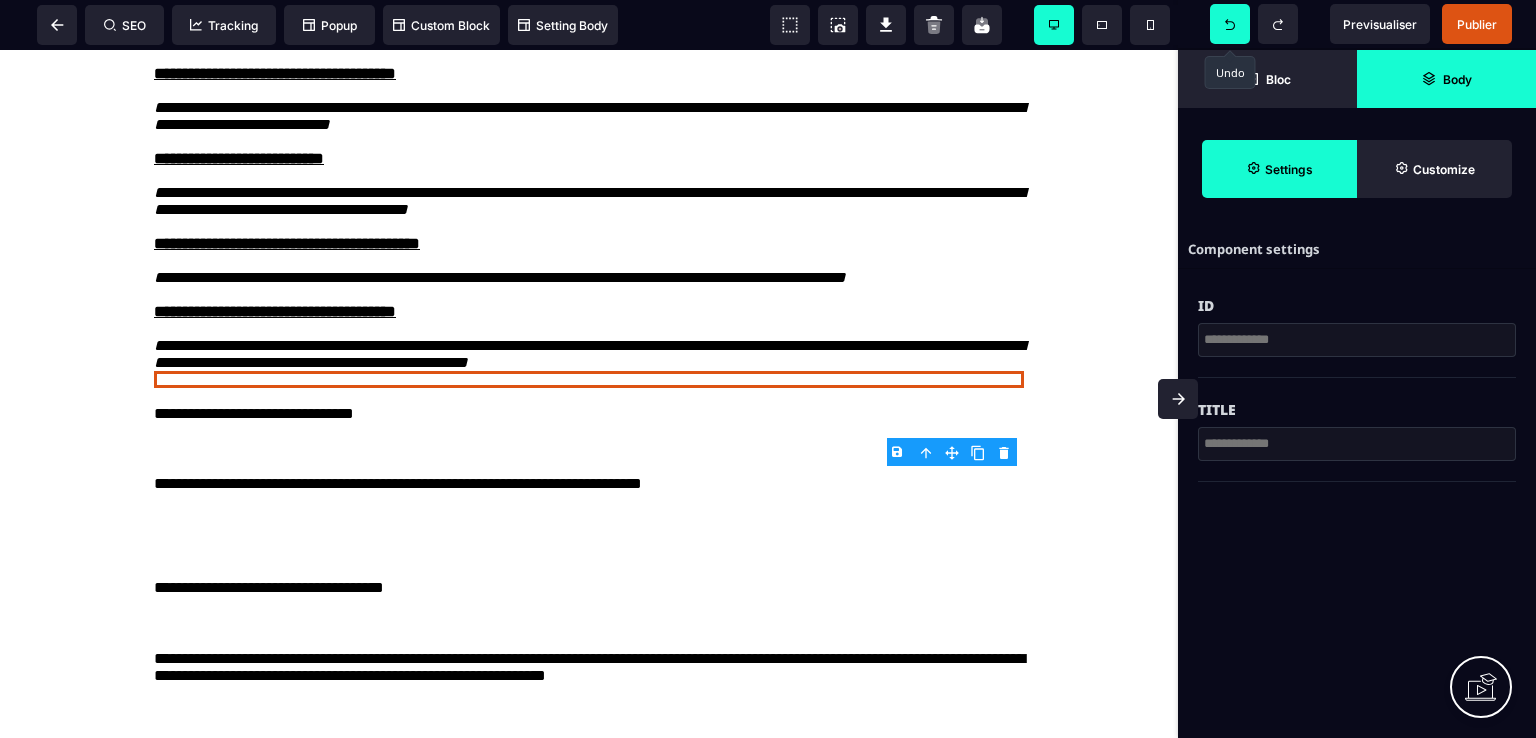 click on "B I U S
A *******
Div
SEO
Tracking
Popup" at bounding box center [768, 369] 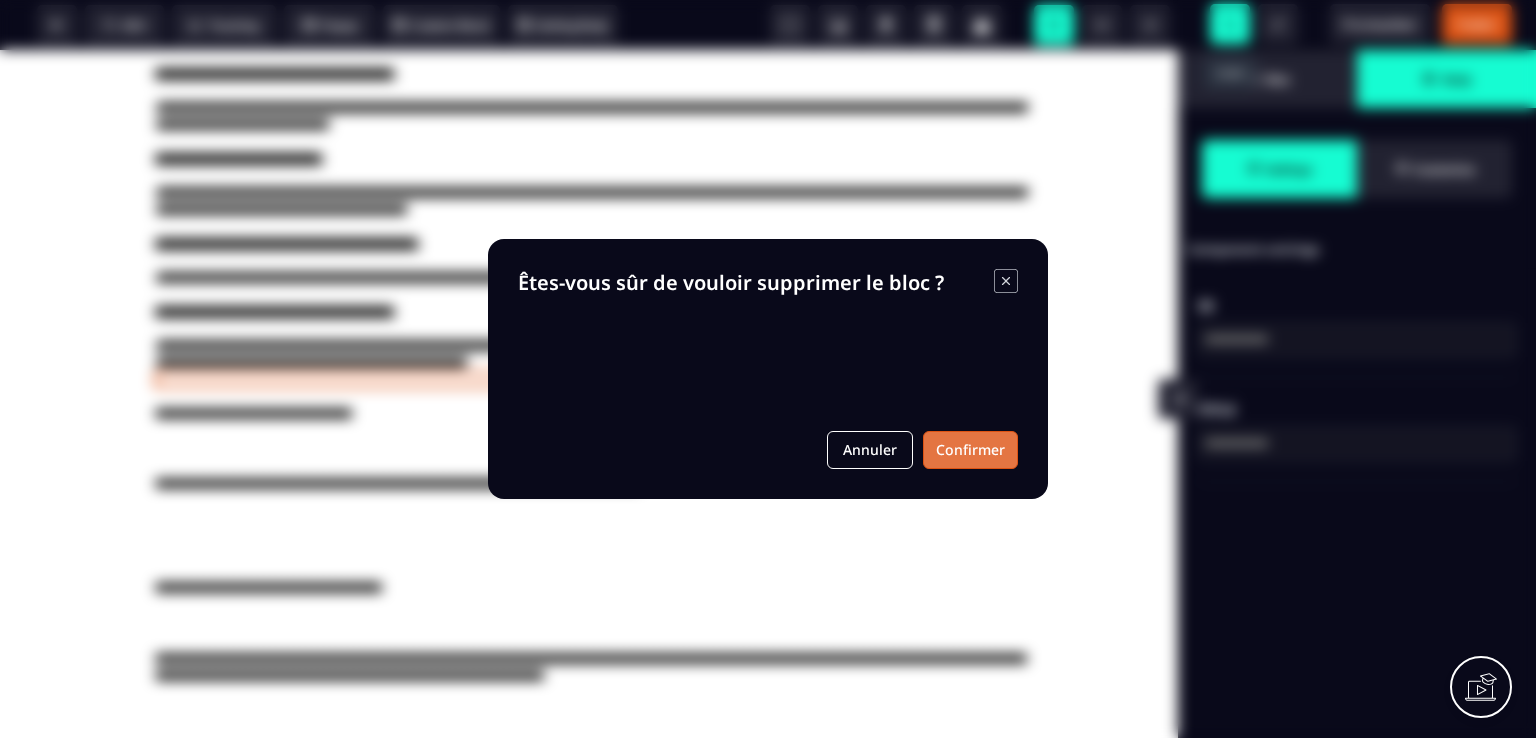 click on "Confirmer" at bounding box center [970, 450] 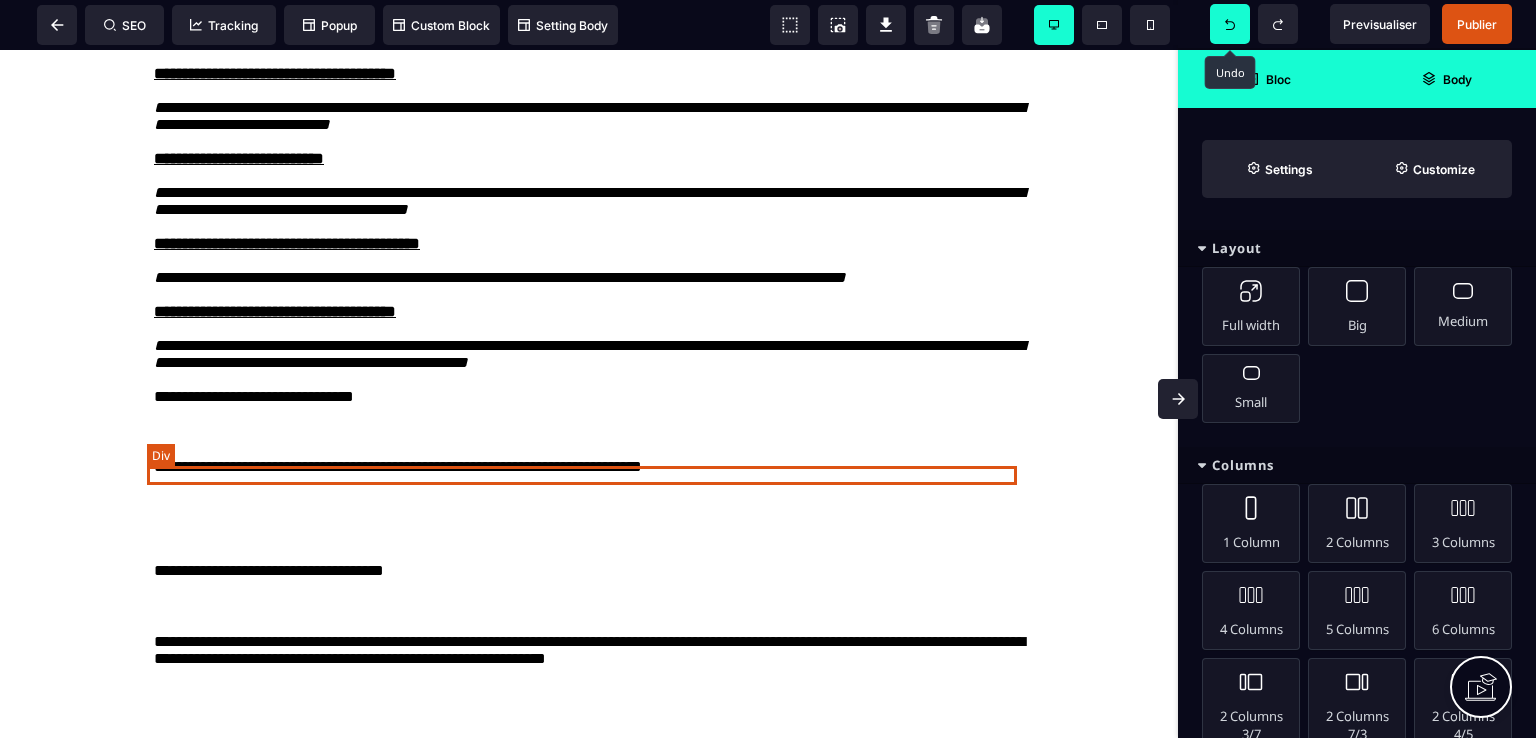 click at bounding box center [589, 379] 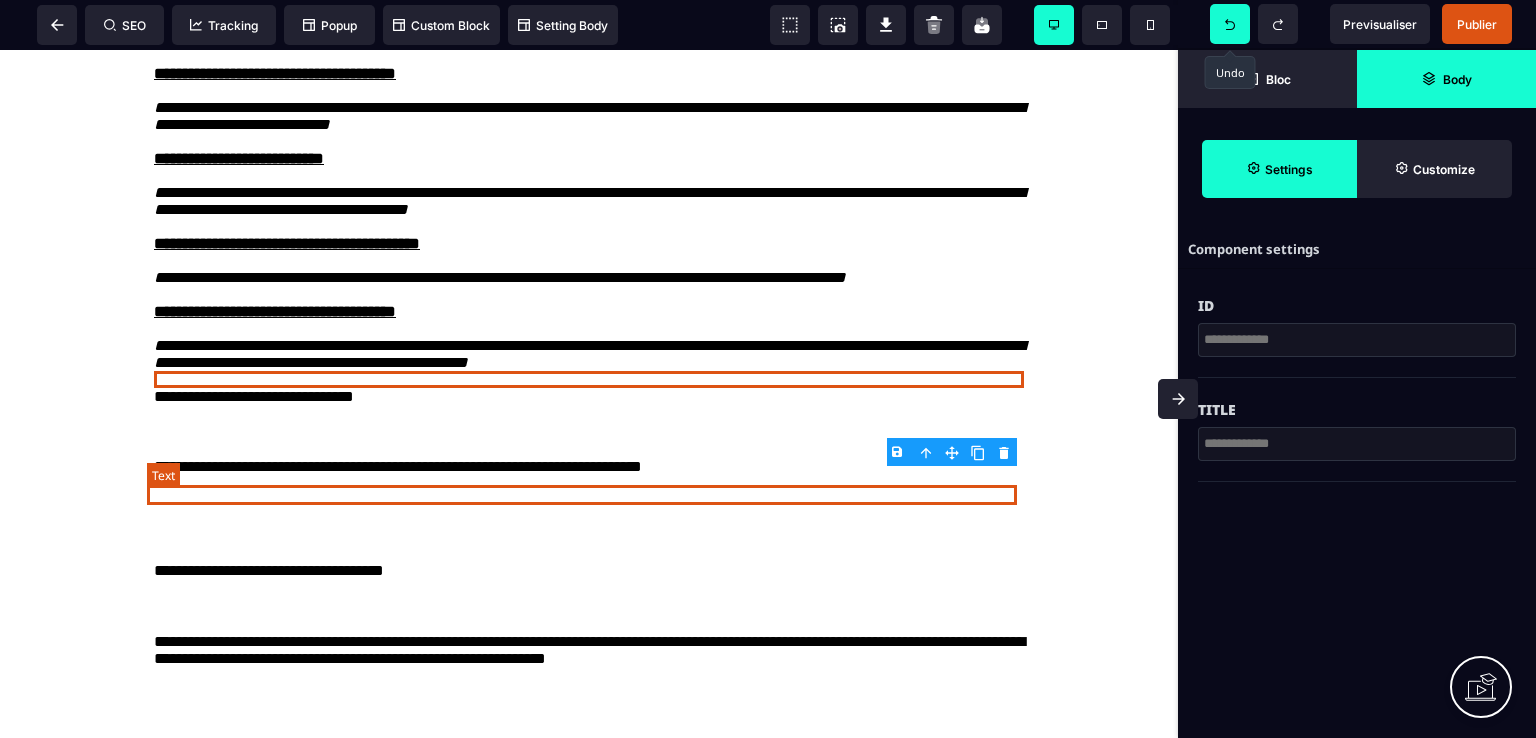 click on "**********" at bounding box center [589, 397] 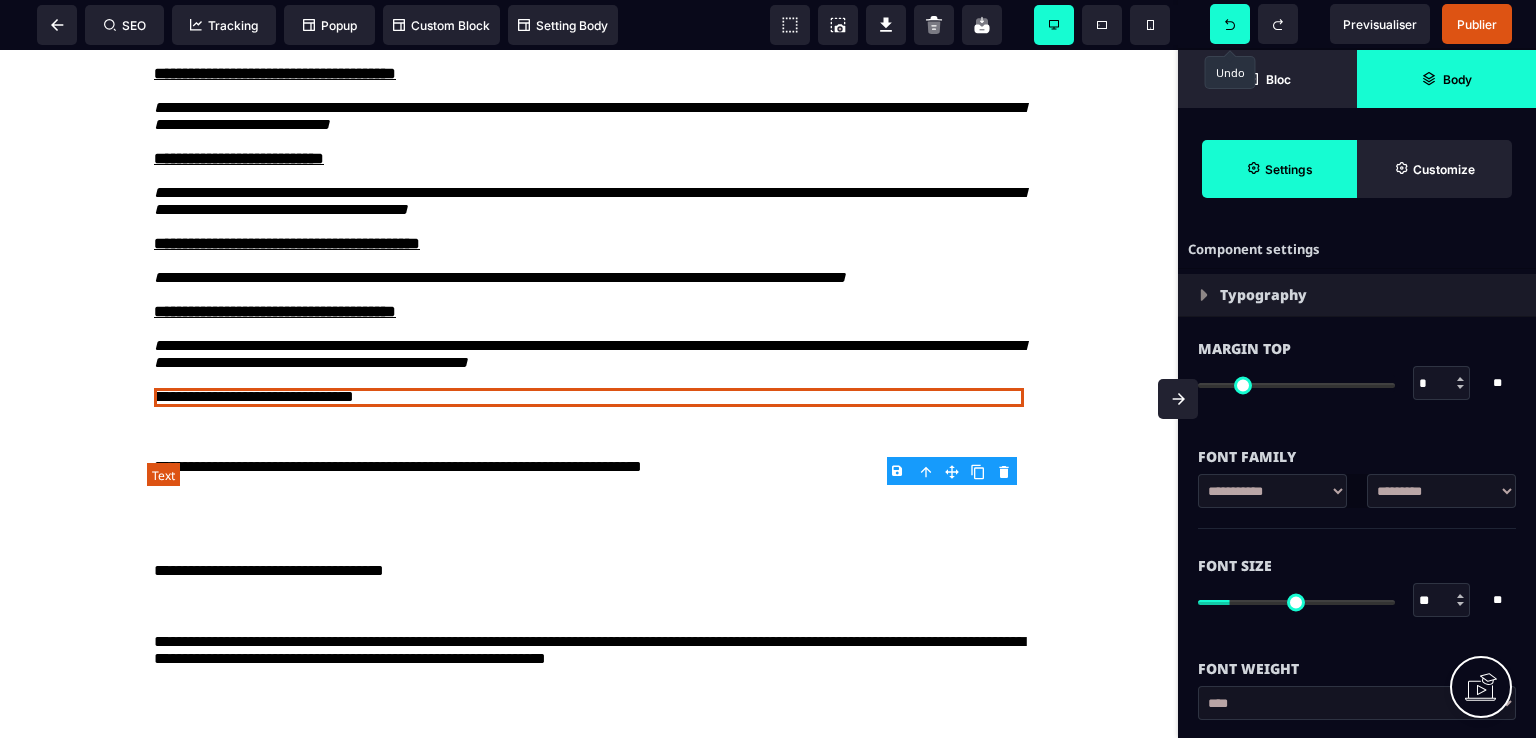 click on "**********" at bounding box center [589, 397] 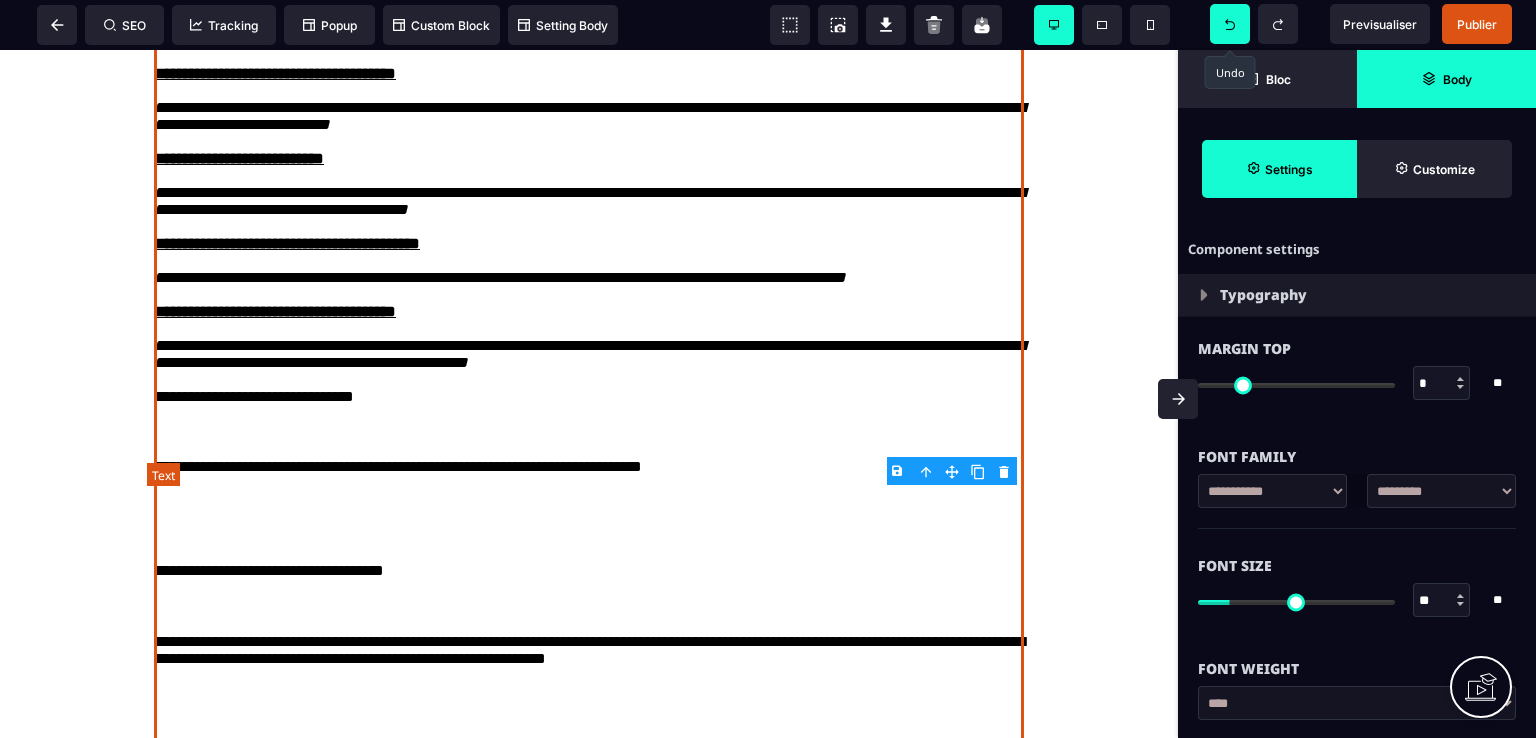 click on "**********" at bounding box center [589, 397] 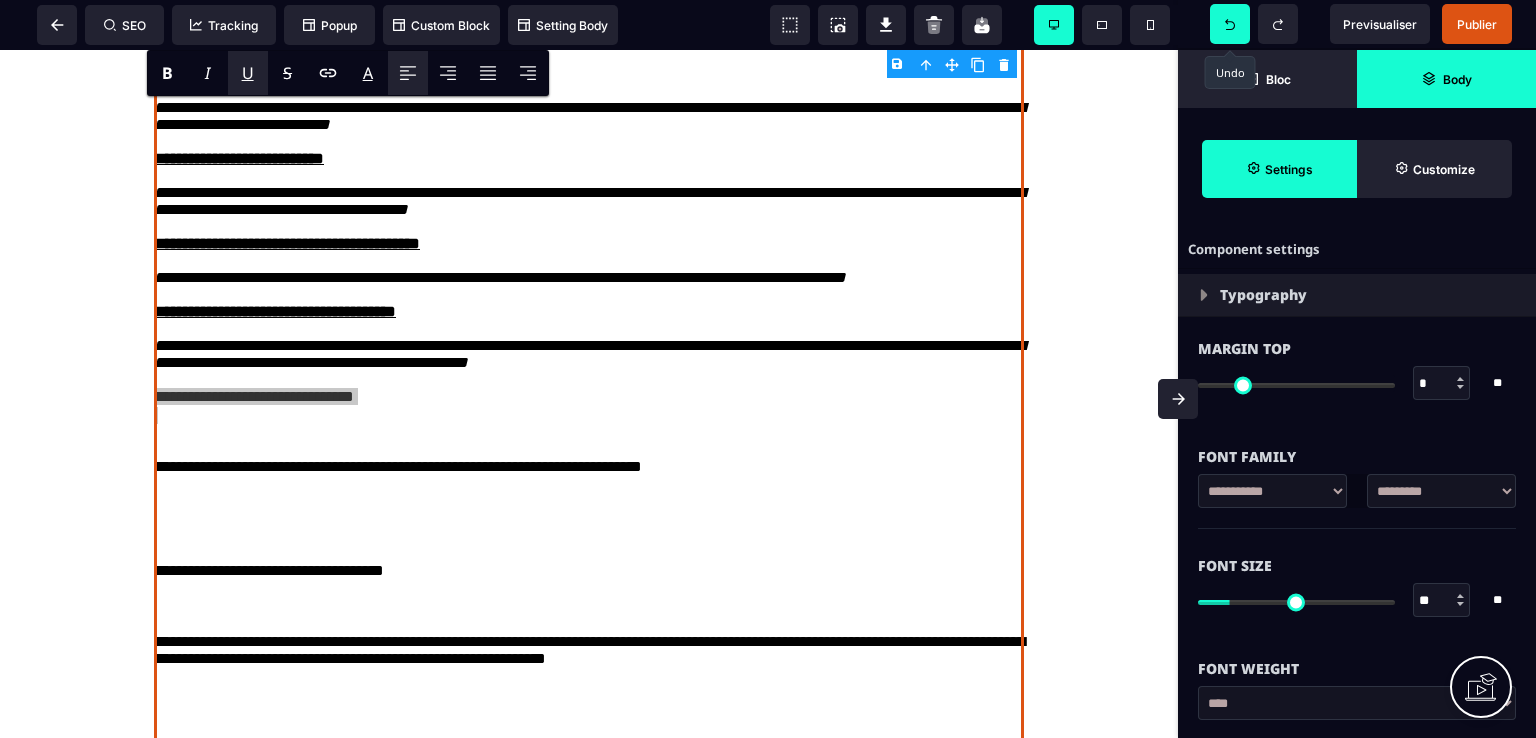 click on "U" at bounding box center (248, 73) 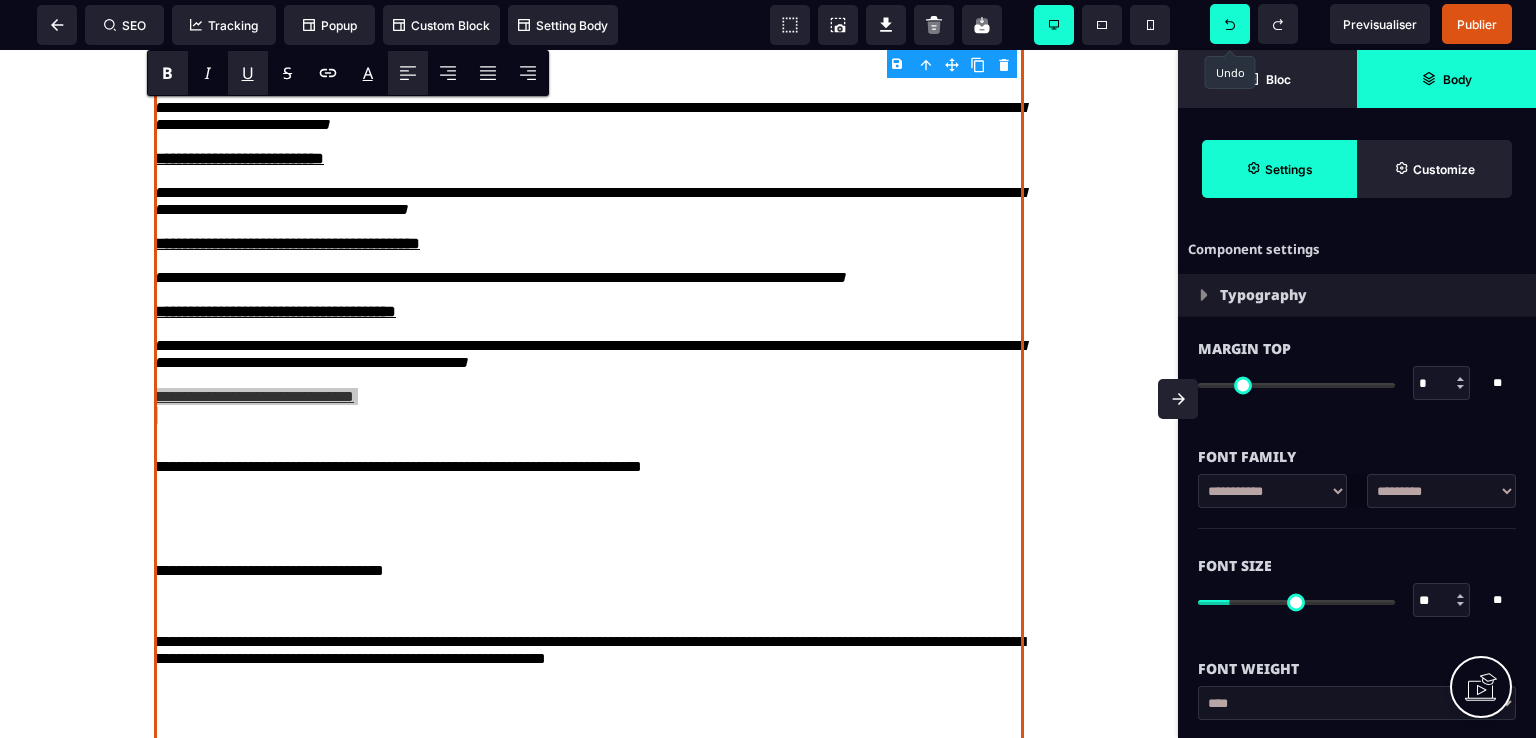 click on "B" at bounding box center [167, 73] 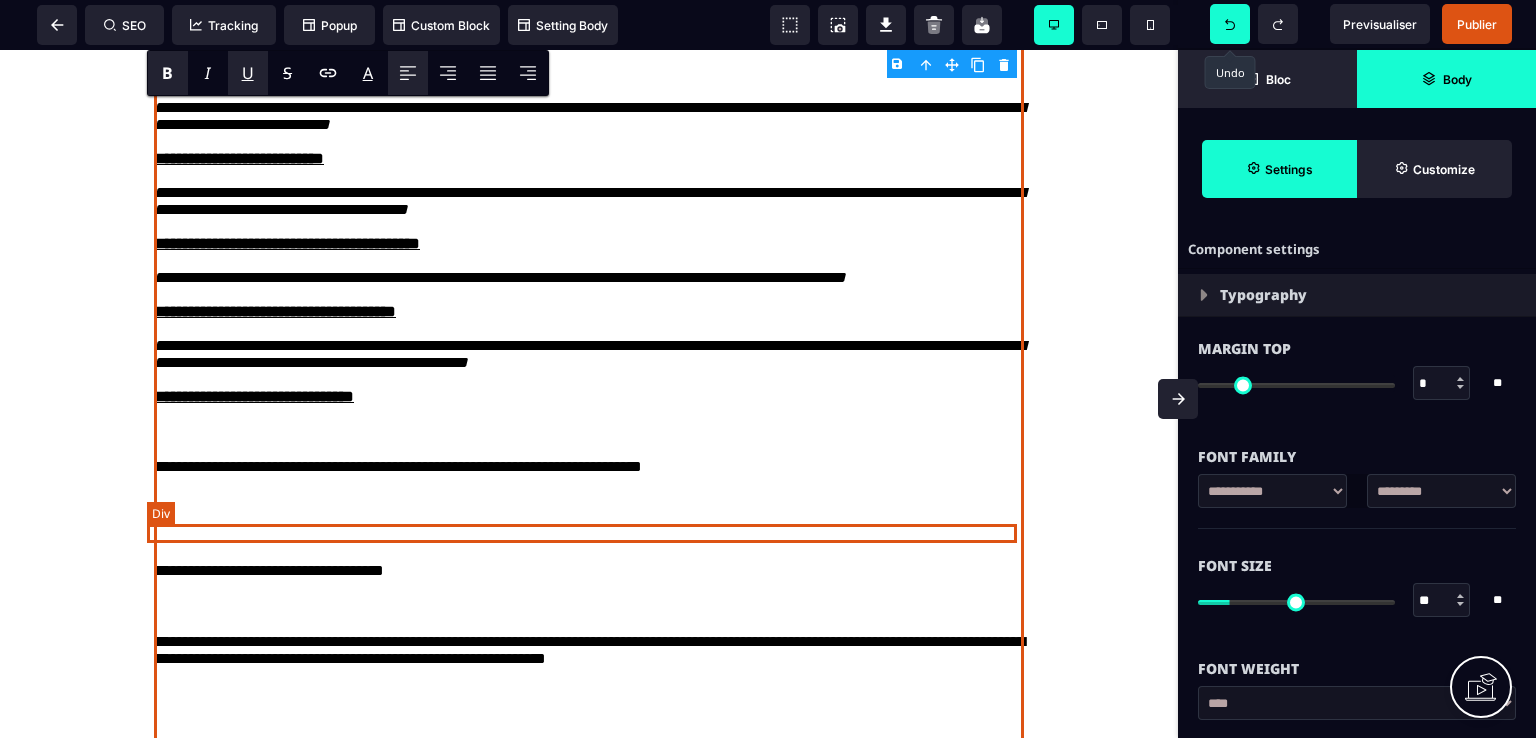 click at bounding box center (589, 432) 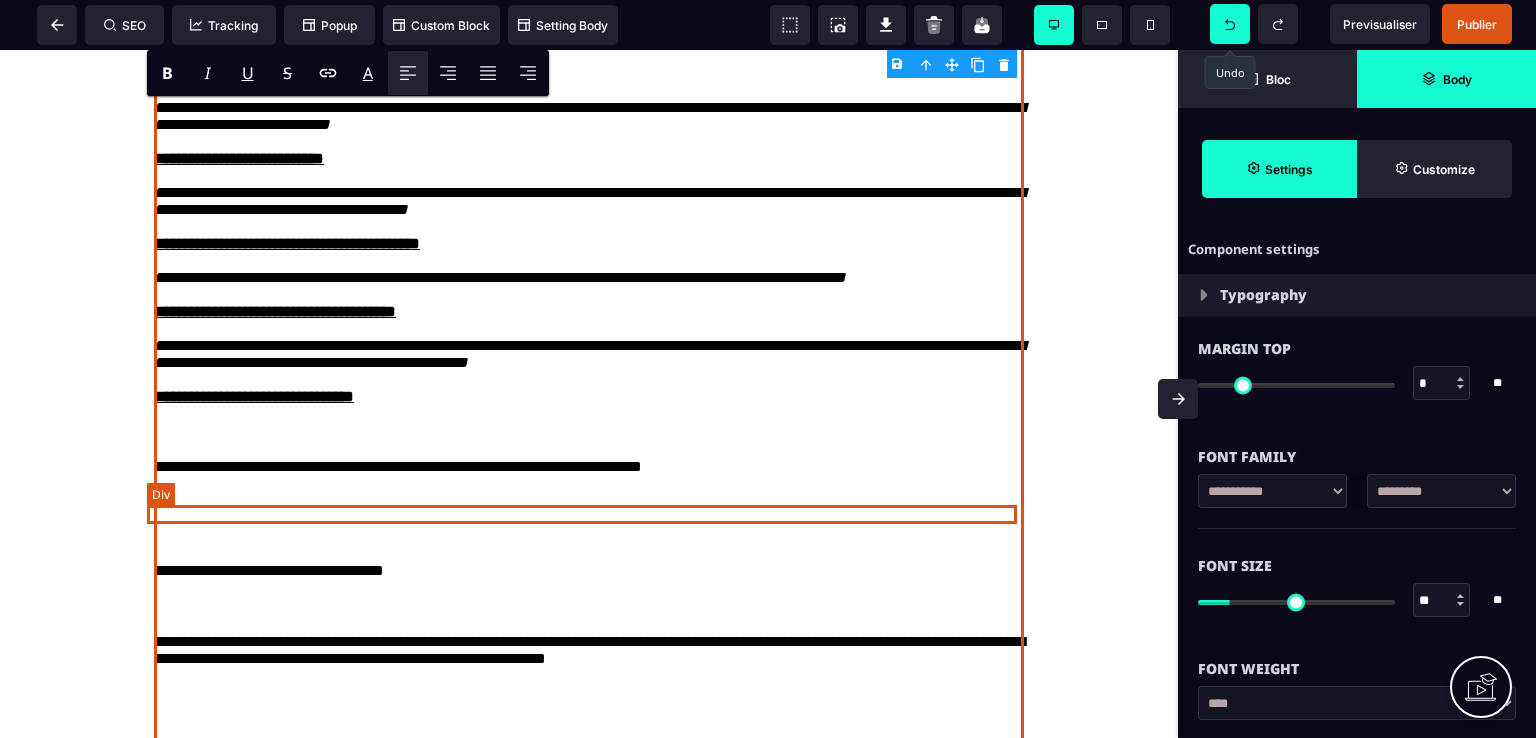 click on "**********" at bounding box center (589, 745) 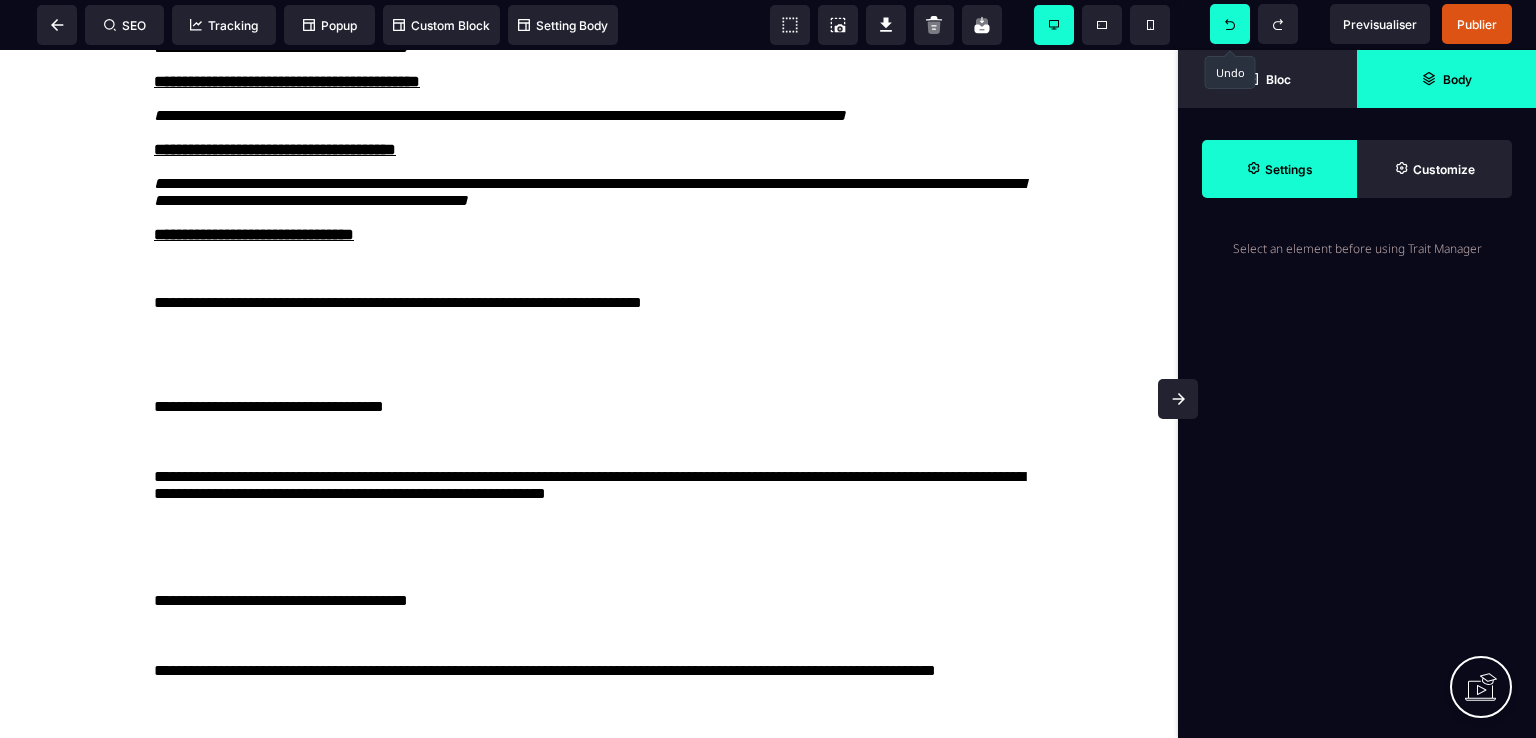 scroll, scrollTop: 2497, scrollLeft: 0, axis: vertical 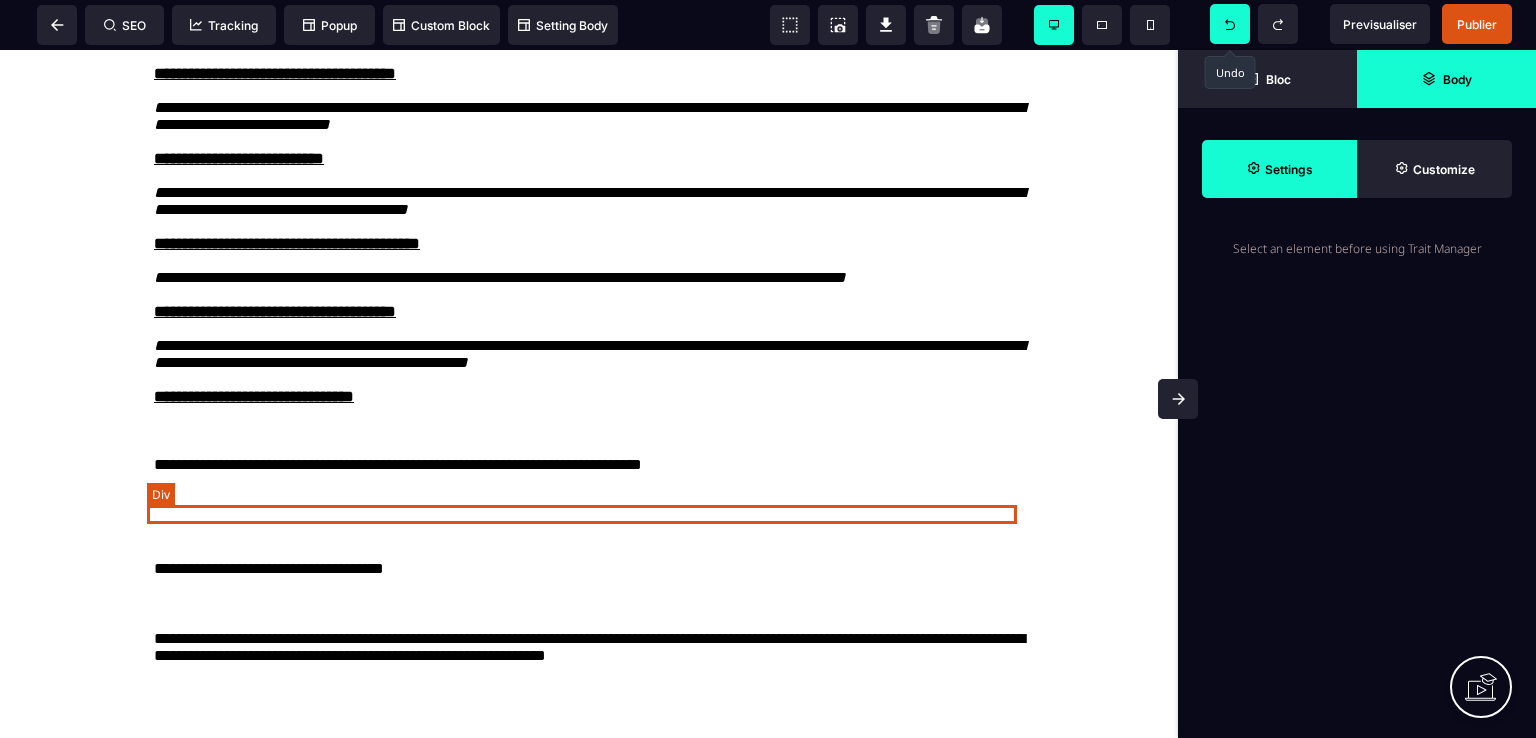 click at bounding box center (589, 413) 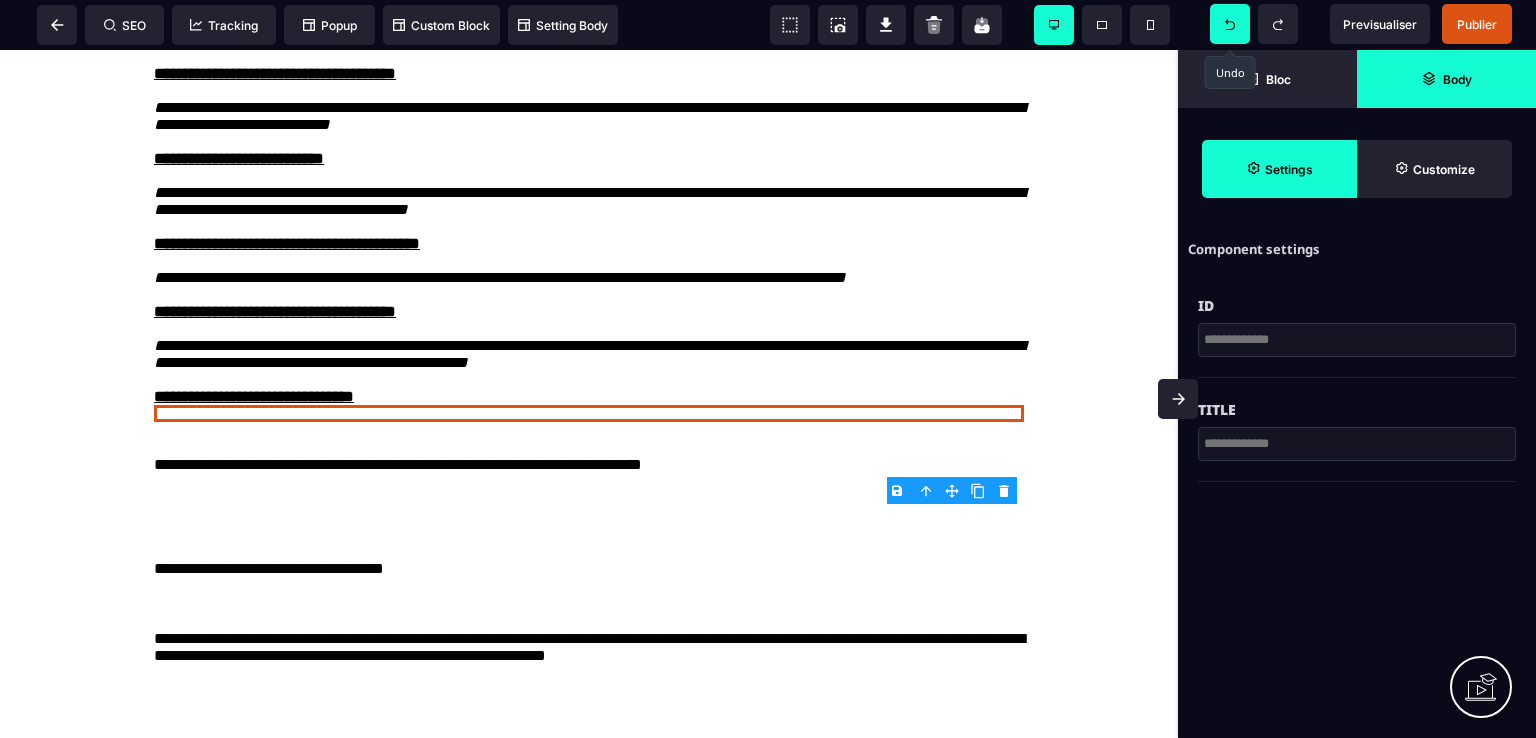click on "B I U S
A *******
Div
SEO
Tracking
Popup" at bounding box center (768, 369) 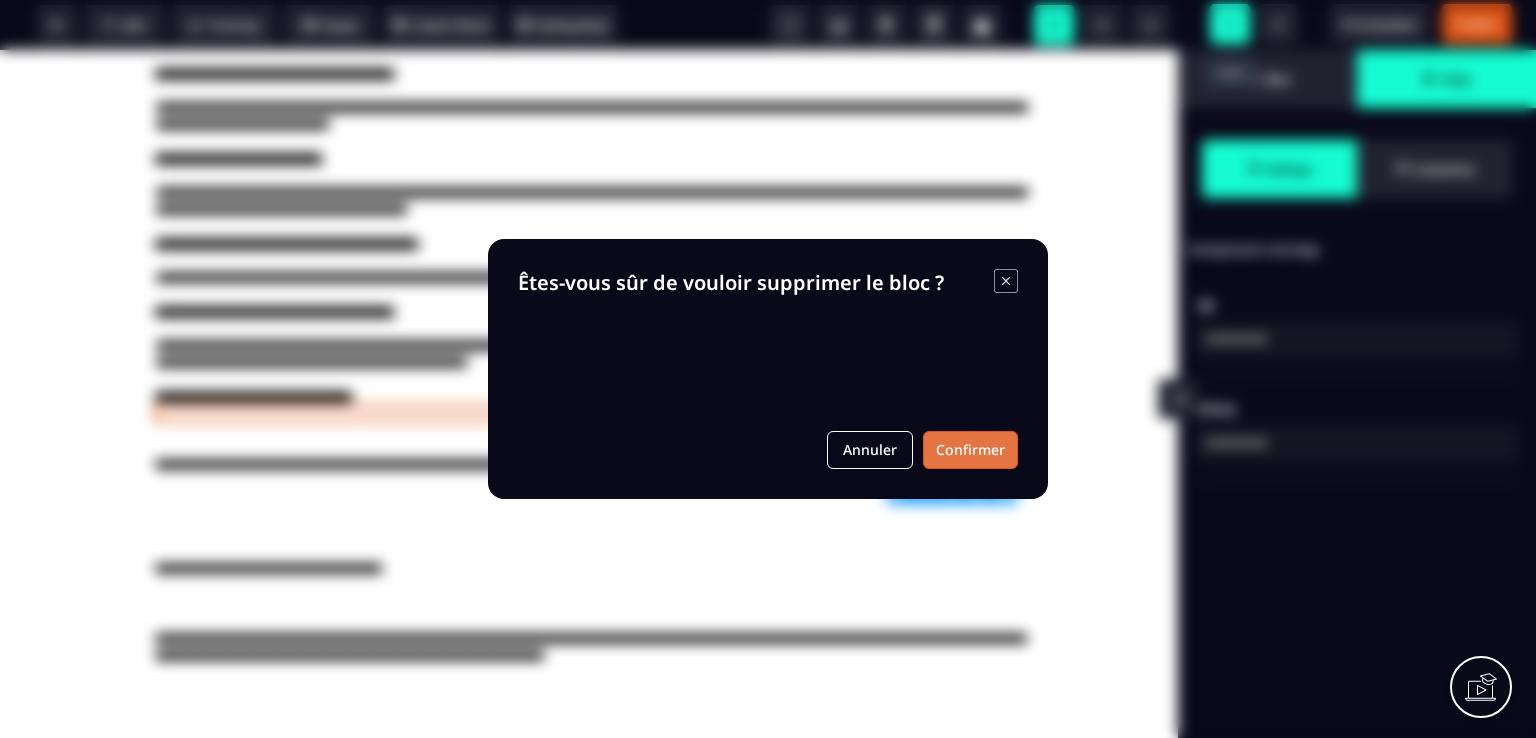 click on "Confirmer" at bounding box center (970, 450) 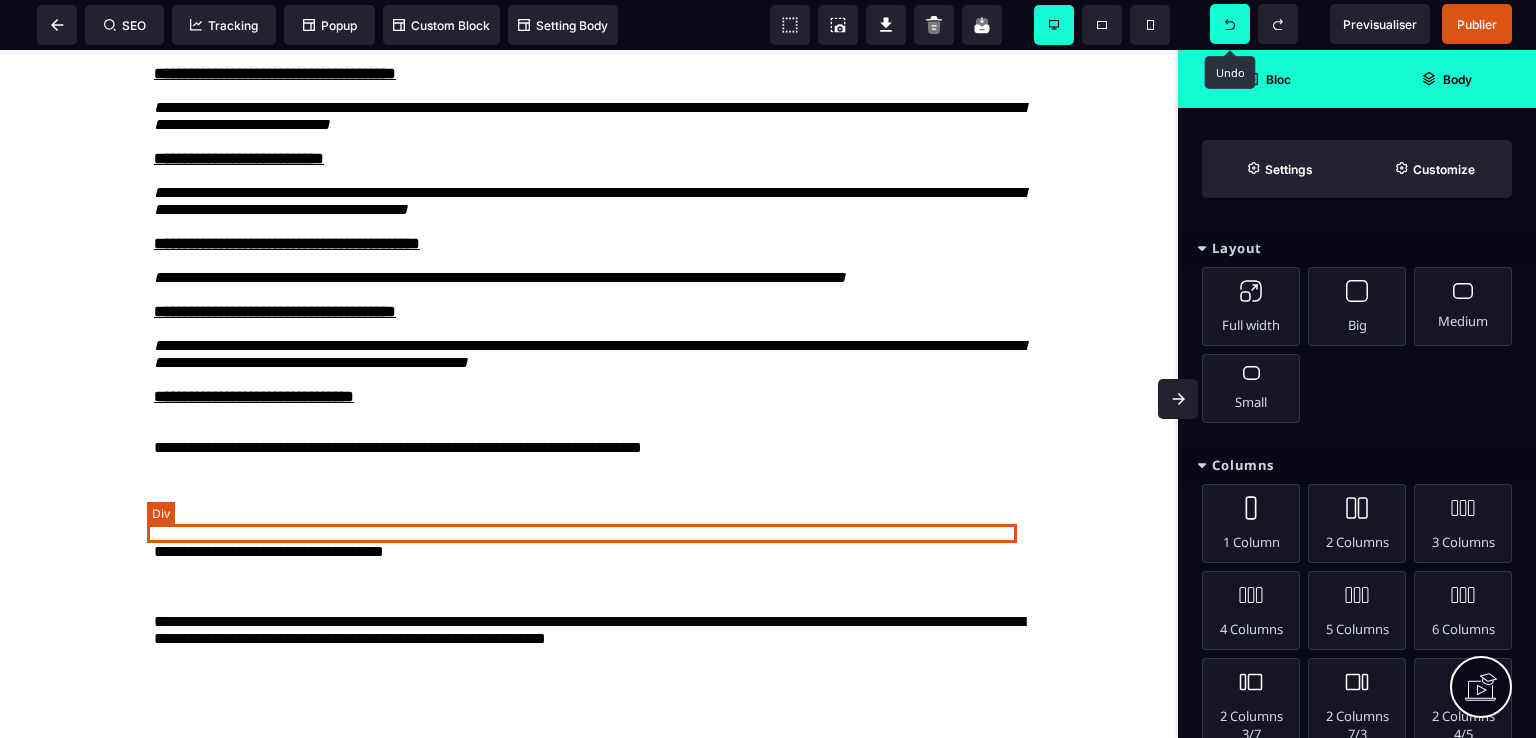 click at bounding box center [589, 430] 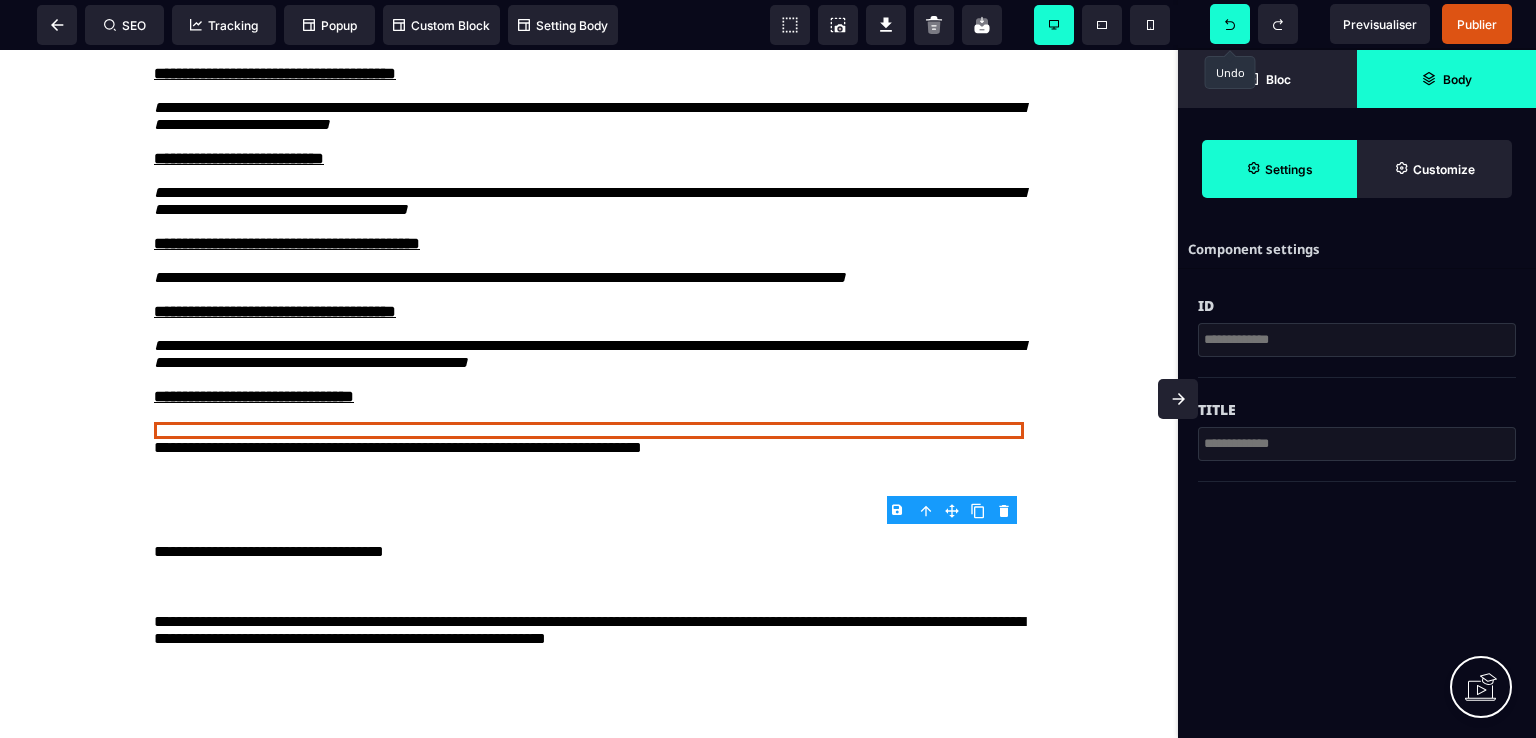 click on "B I U S
A *******
Div
SEO
Tracking
Popup" at bounding box center (768, 369) 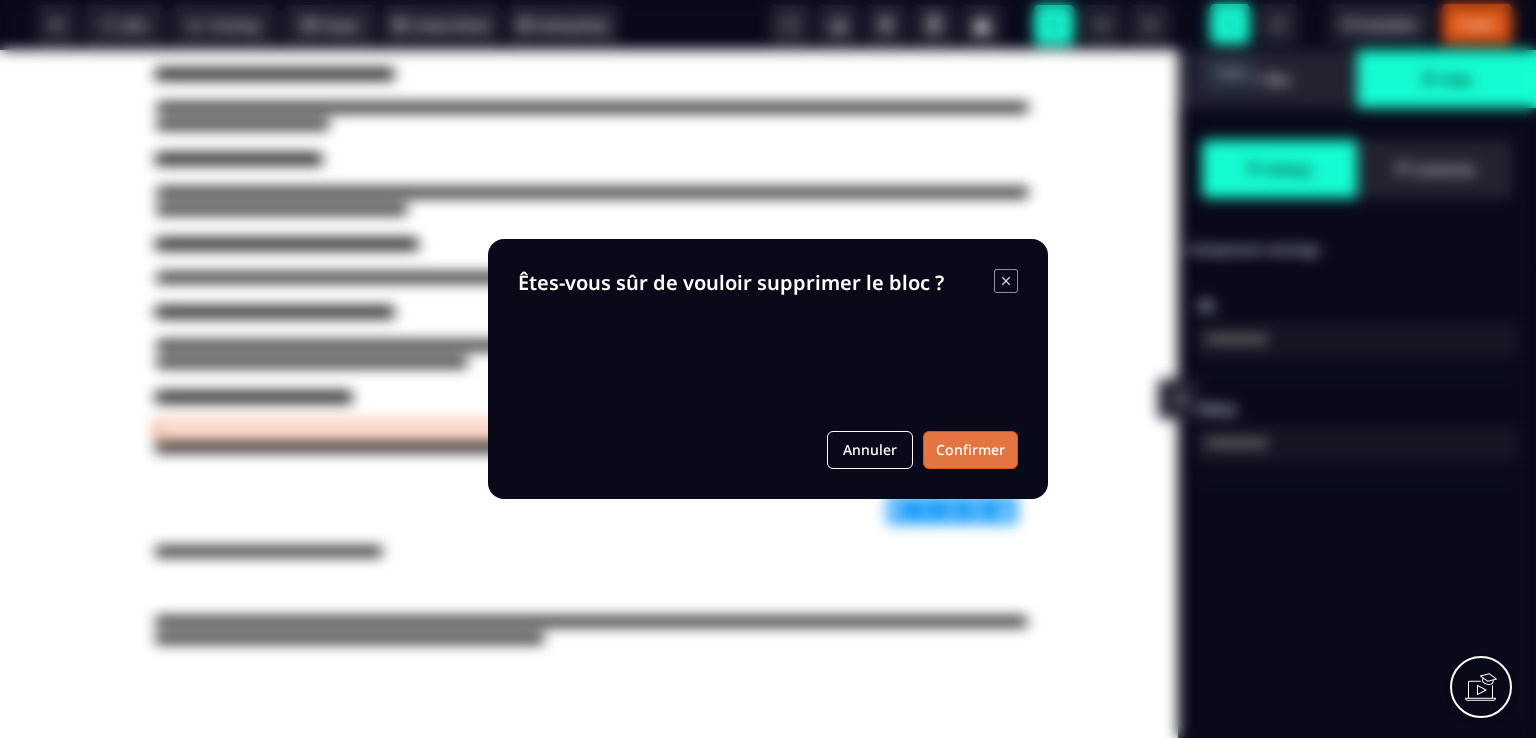click on "Confirmer" at bounding box center (970, 450) 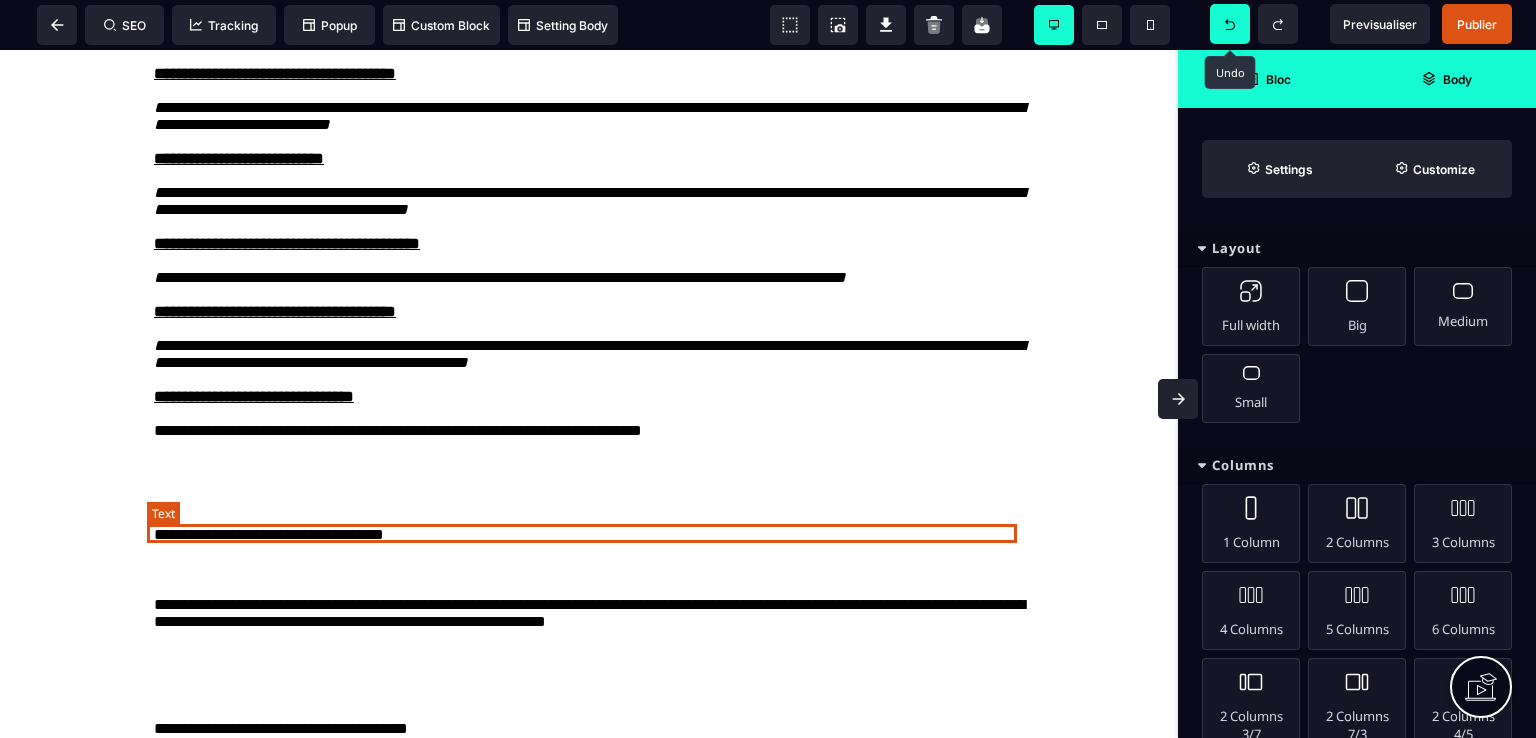 click on "**********" at bounding box center (589, 431) 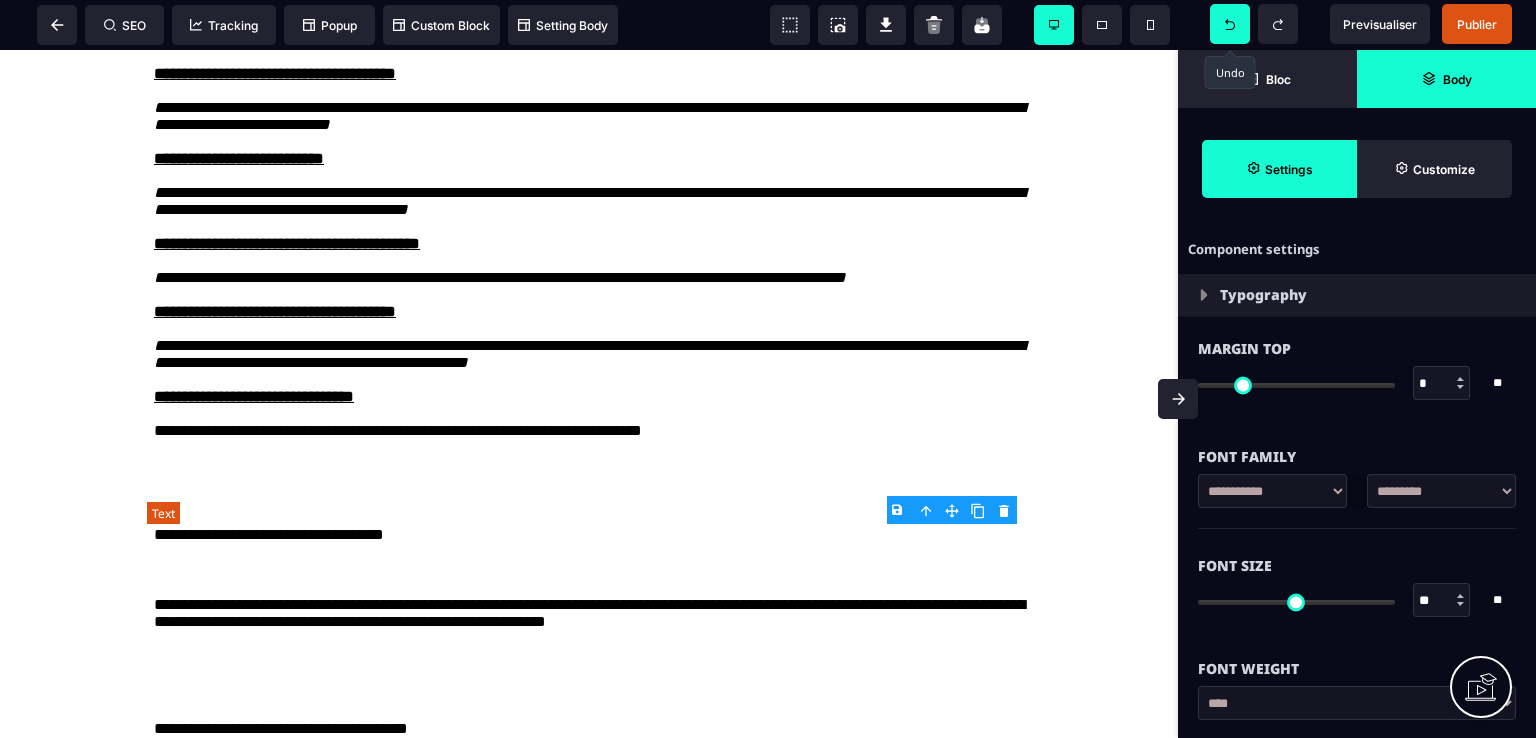 click on "**********" at bounding box center [589, 431] 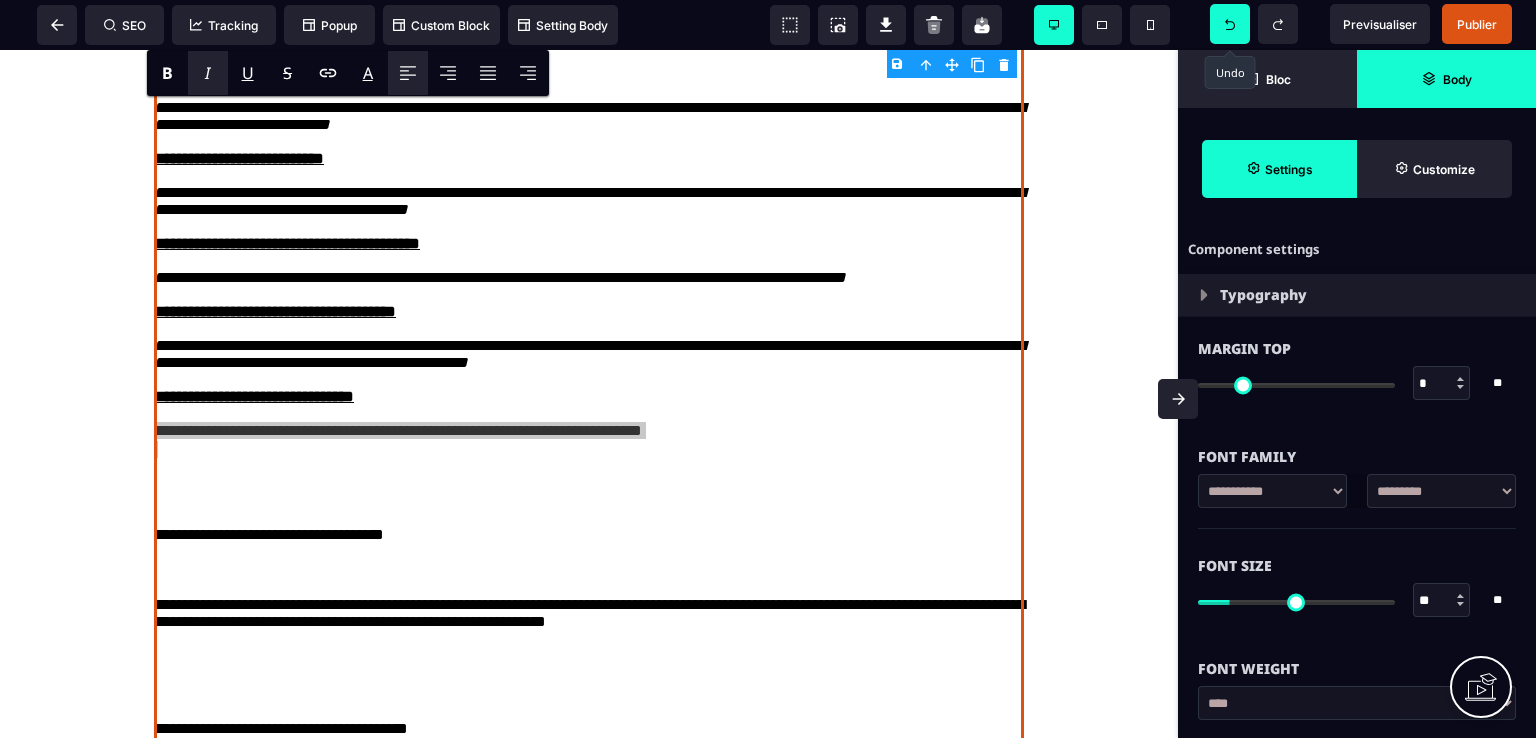 click on "I" at bounding box center [208, 73] 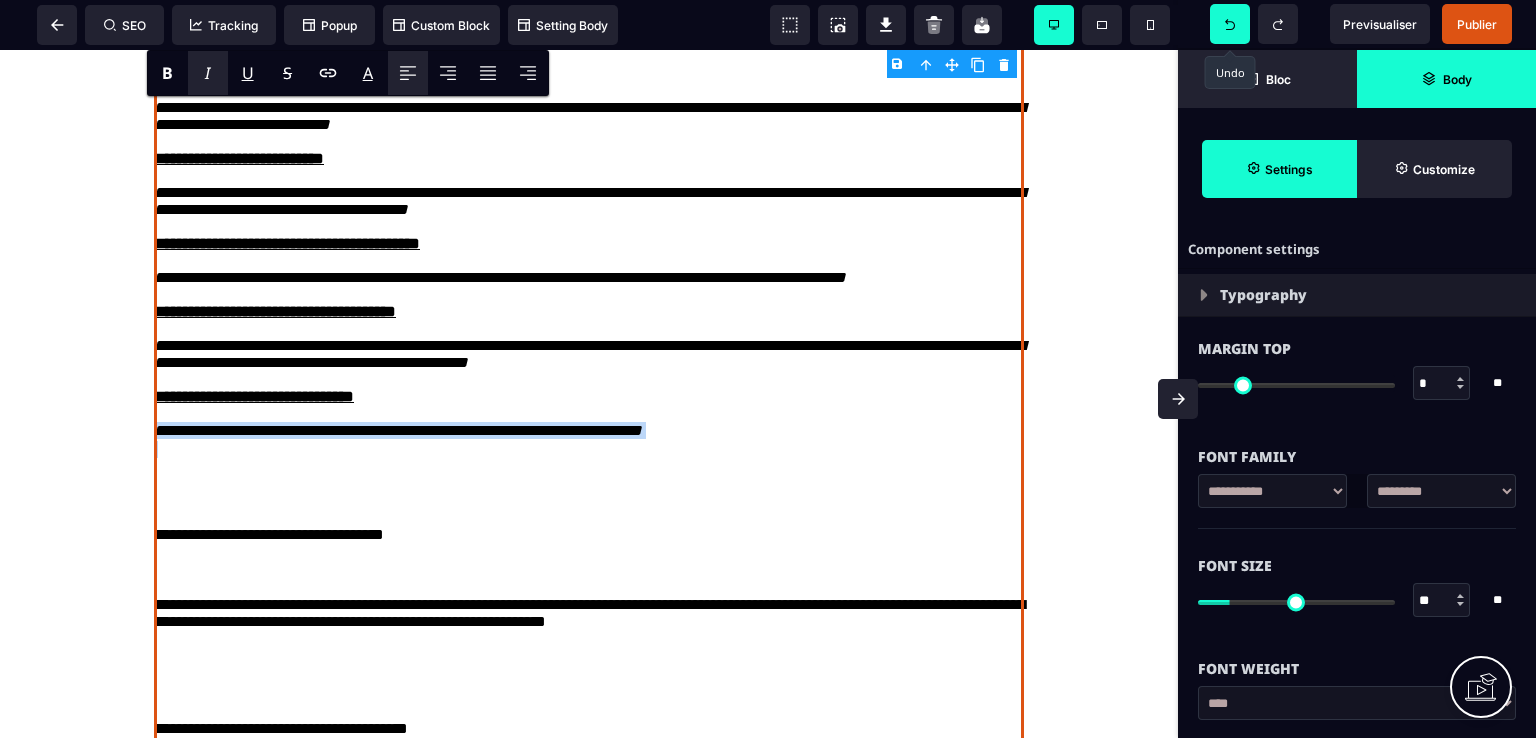 click on "**********" at bounding box center (589, 100) 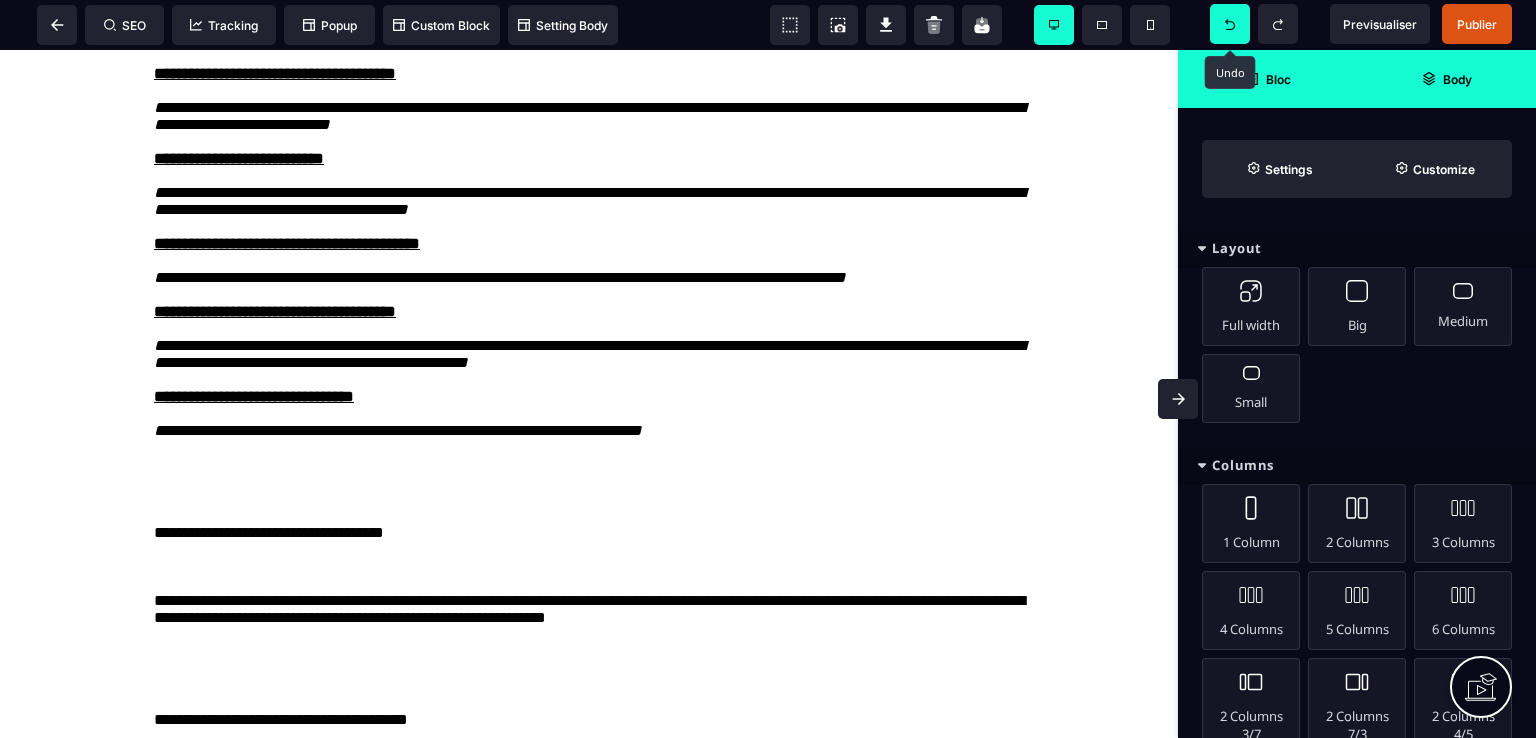 click on "**********" at bounding box center [589, 100] 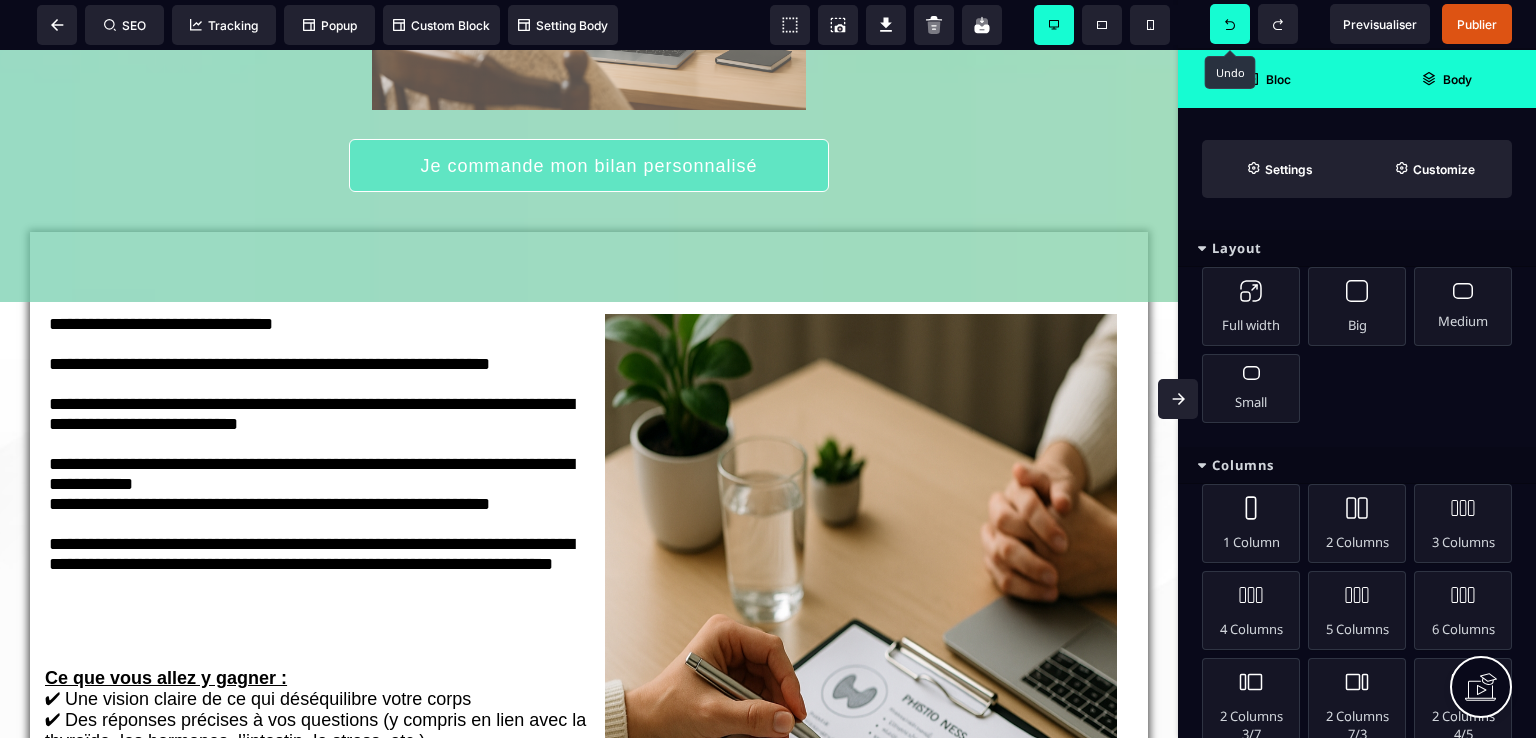 scroll, scrollTop: 597, scrollLeft: 0, axis: vertical 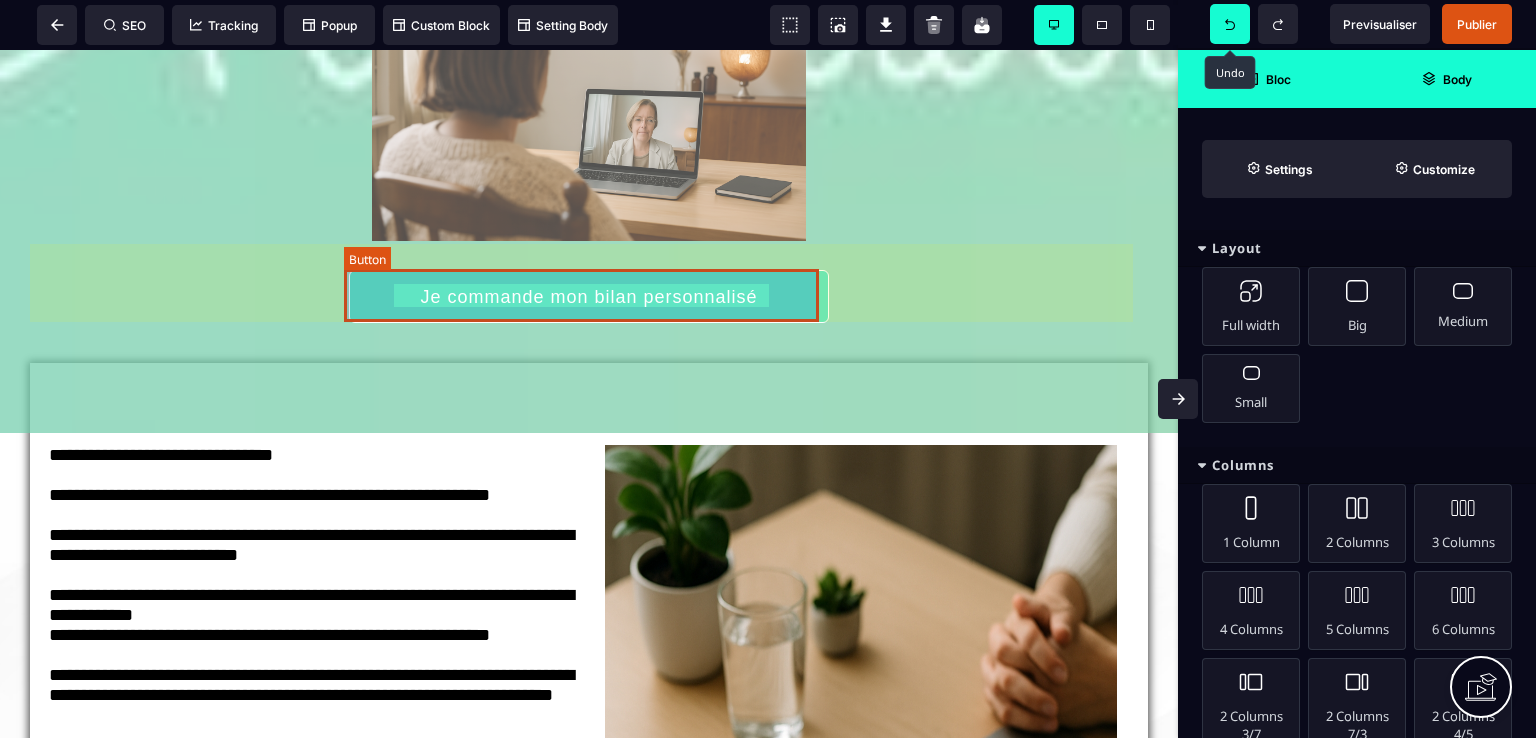 click on "Je commande mon bilan personnalisé" at bounding box center (589, 296) 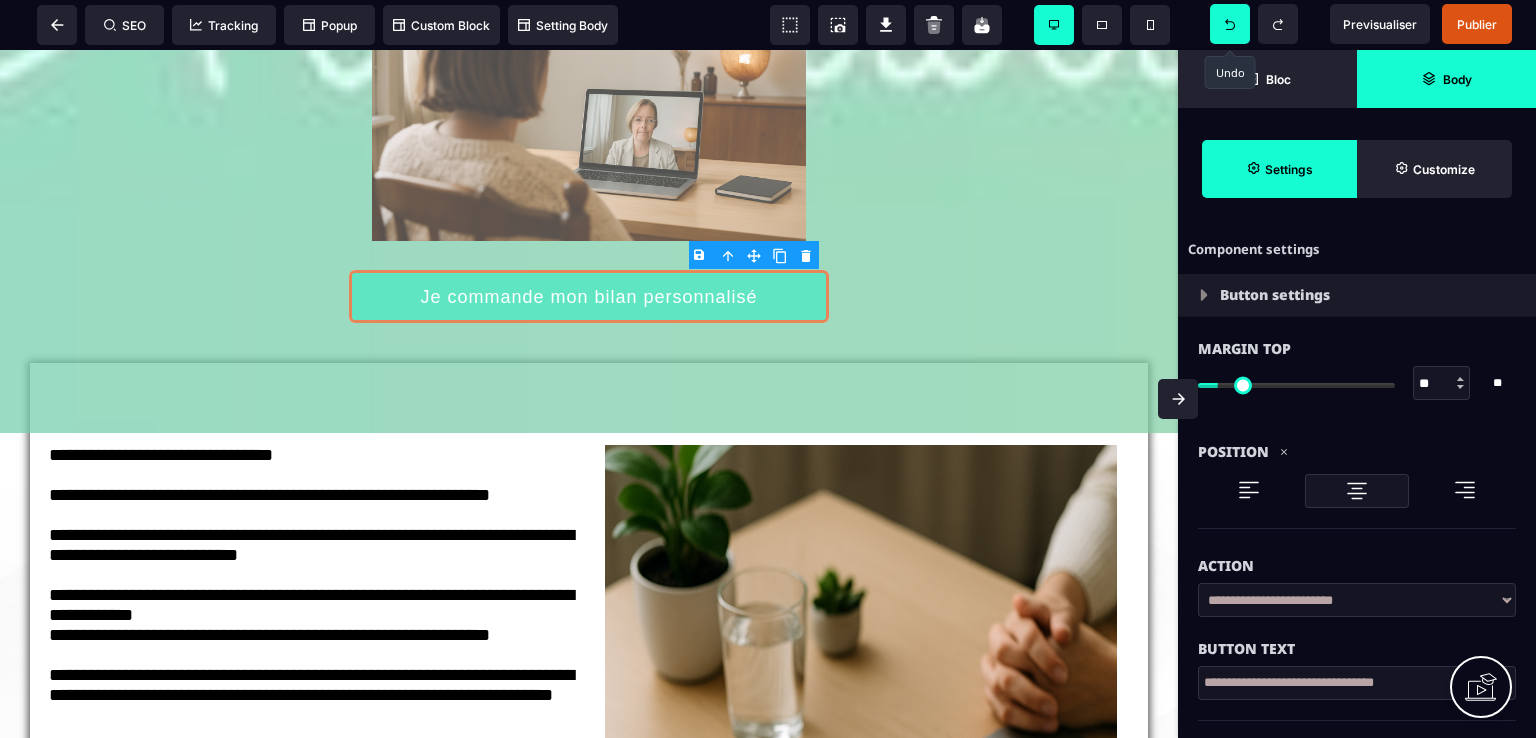 click 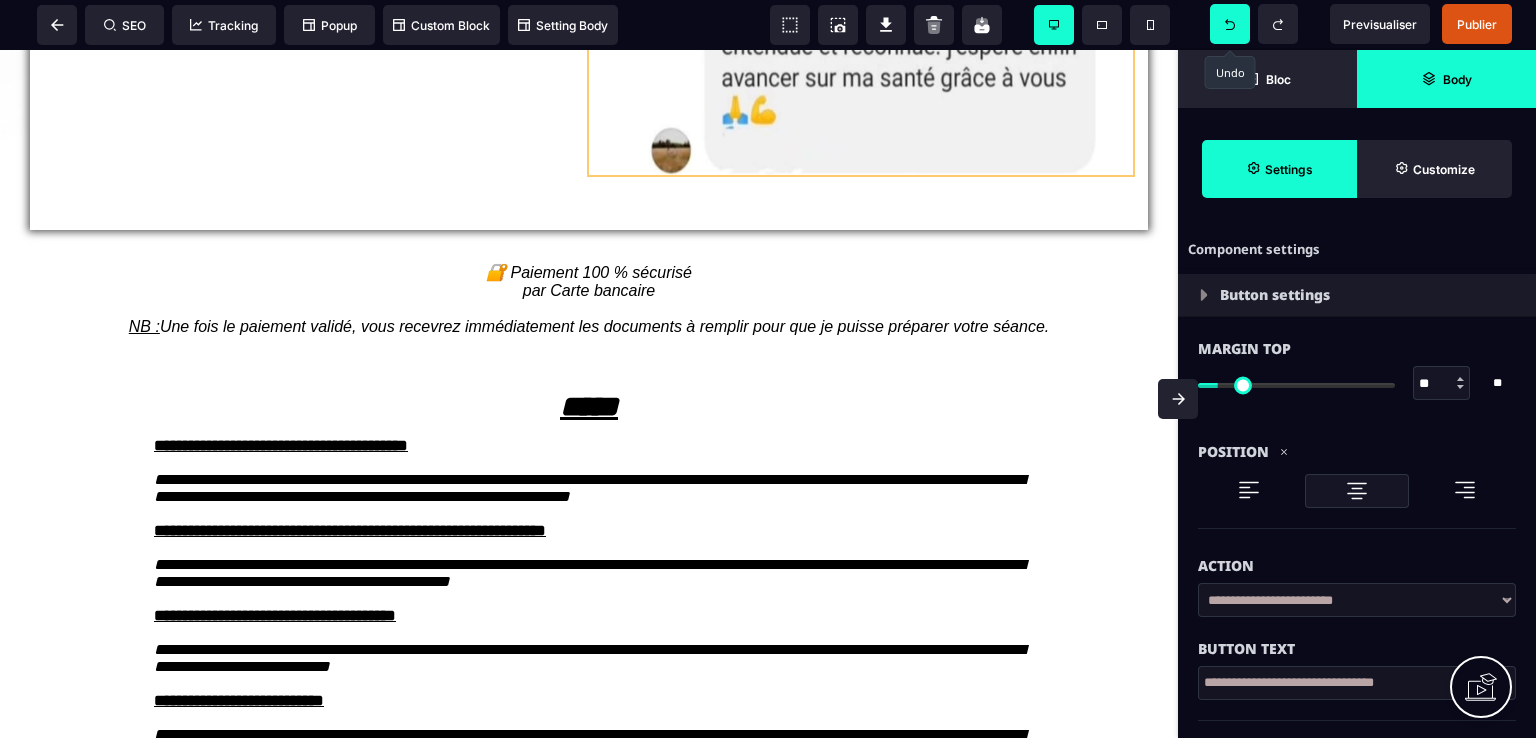 scroll, scrollTop: 1753, scrollLeft: 0, axis: vertical 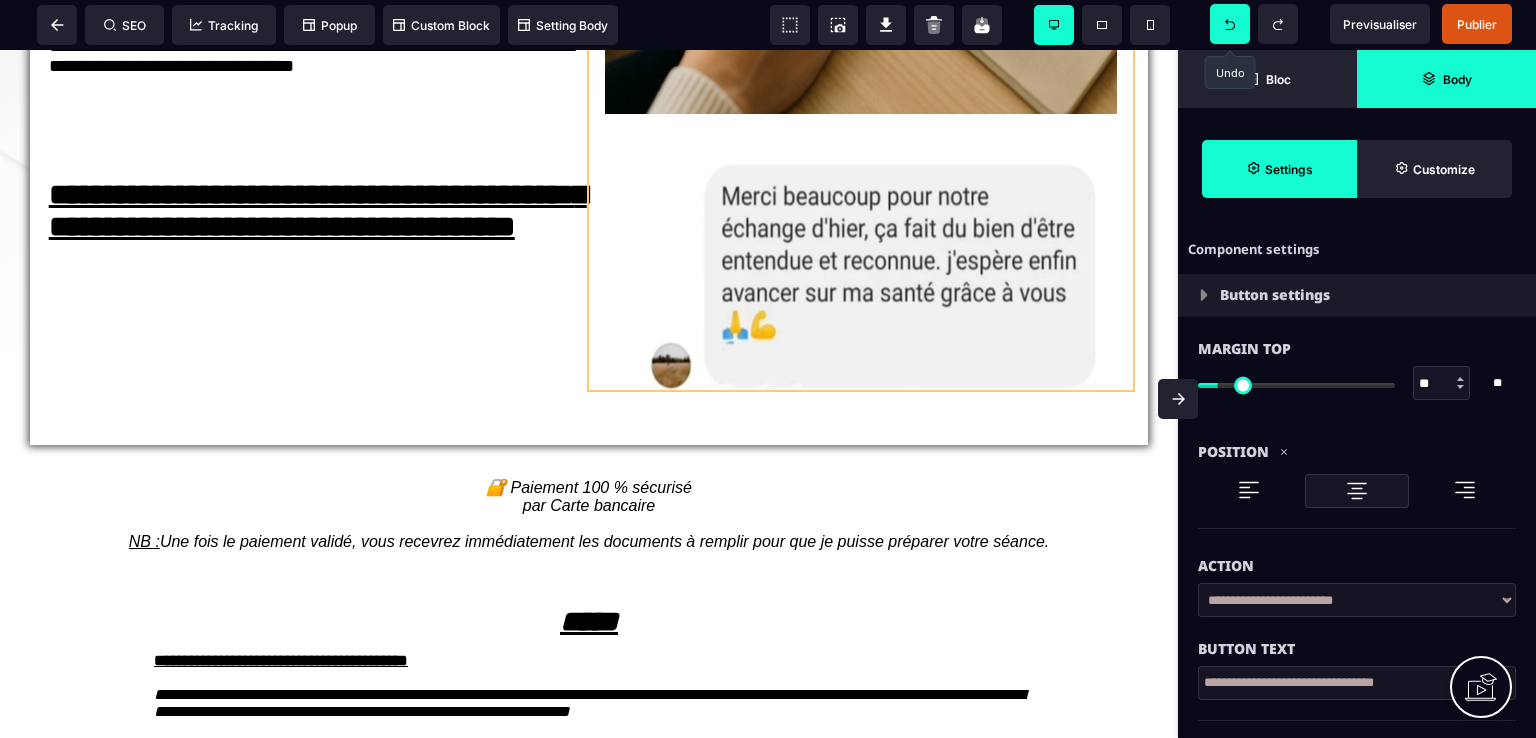 drag, startPoint x: 822, startPoint y: 69, endPoint x: 805, endPoint y: 205, distance: 137.05838 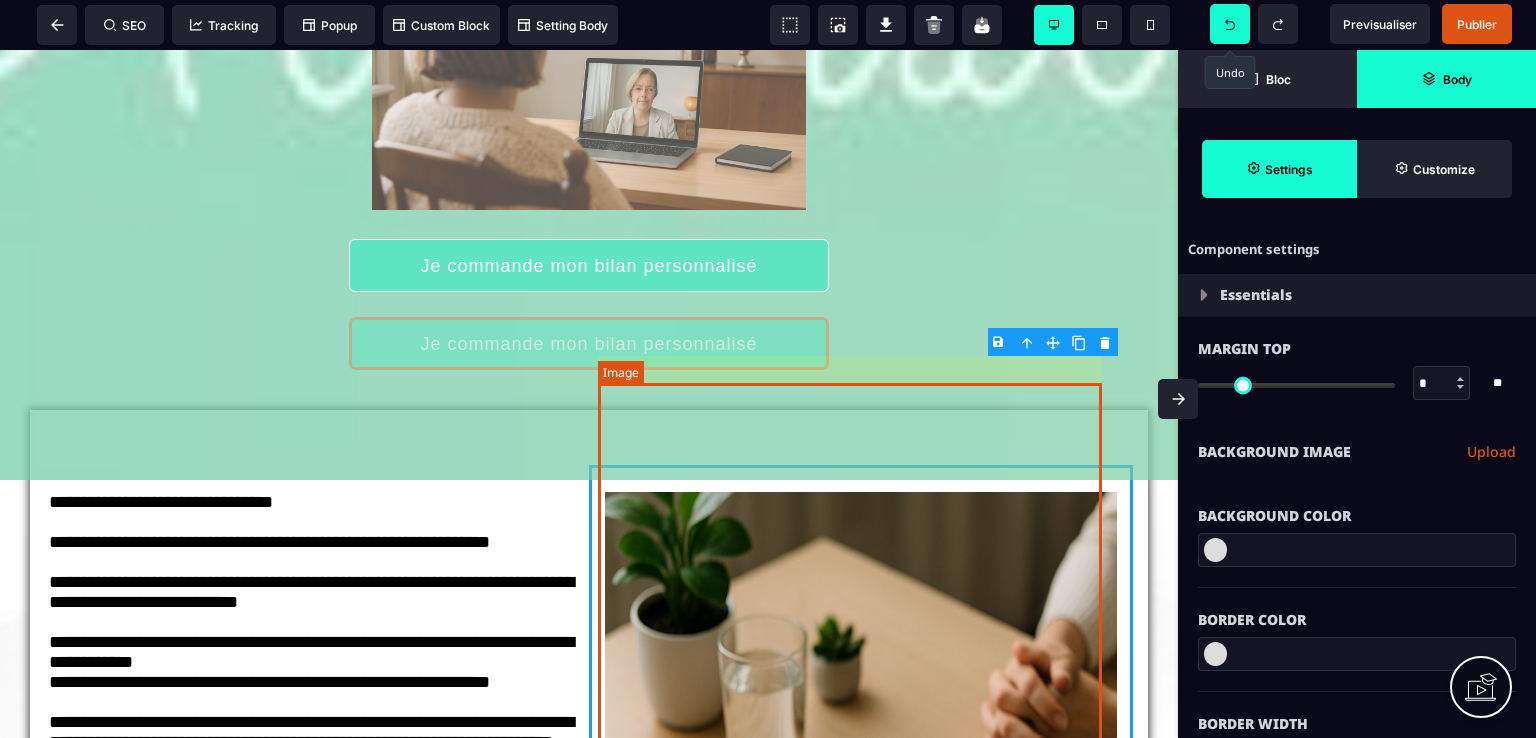 scroll, scrollTop: 453, scrollLeft: 0, axis: vertical 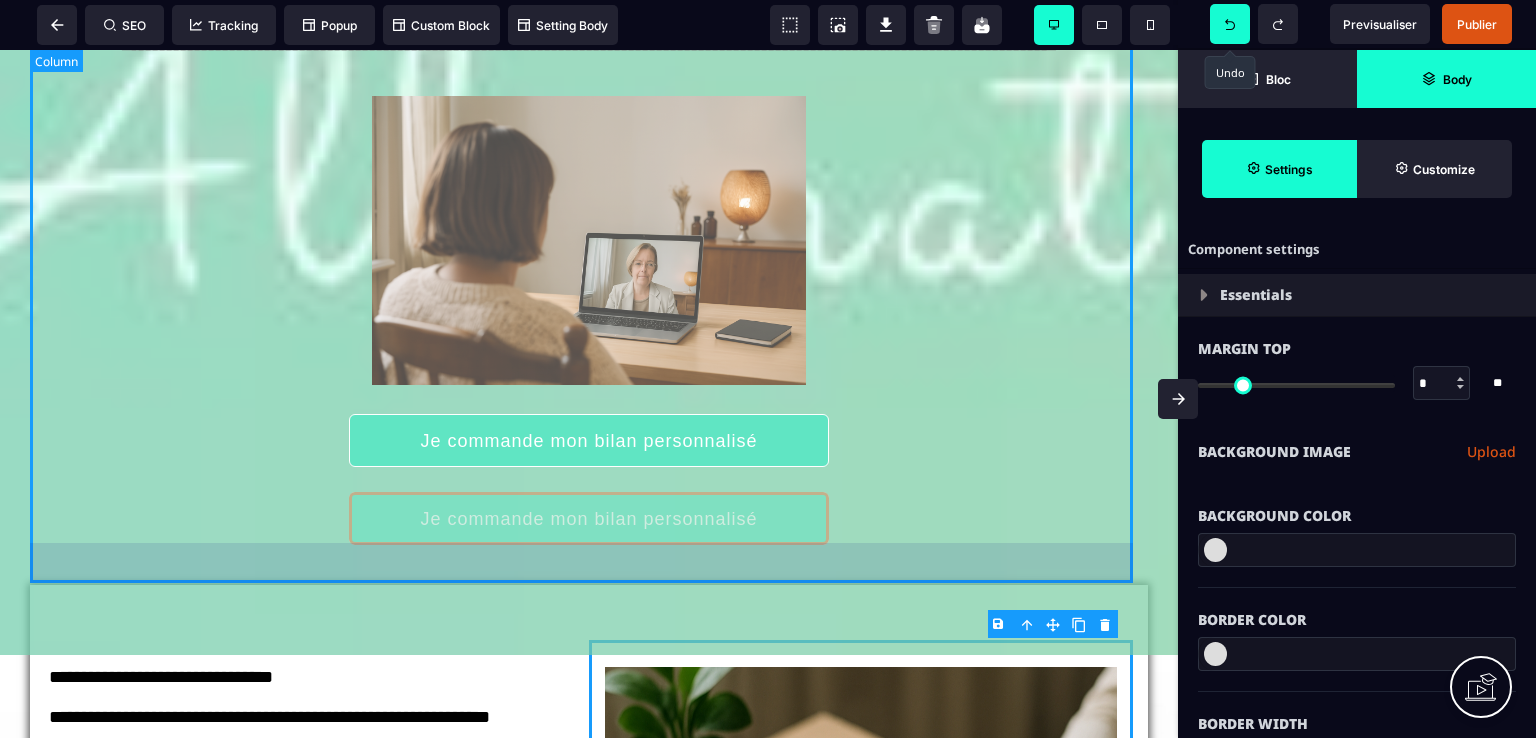 click on "**********" at bounding box center [589, 106] 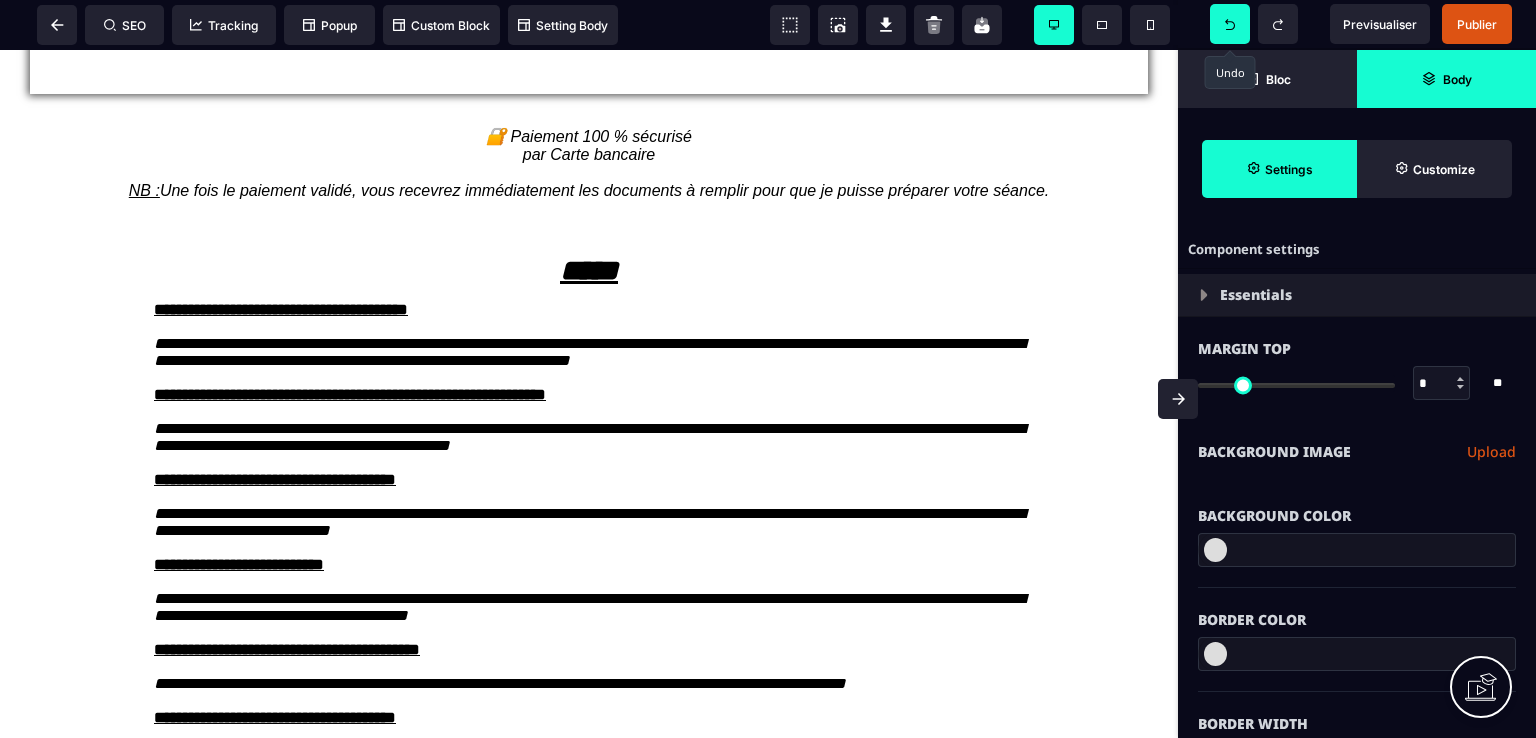 scroll, scrollTop: 2228, scrollLeft: 0, axis: vertical 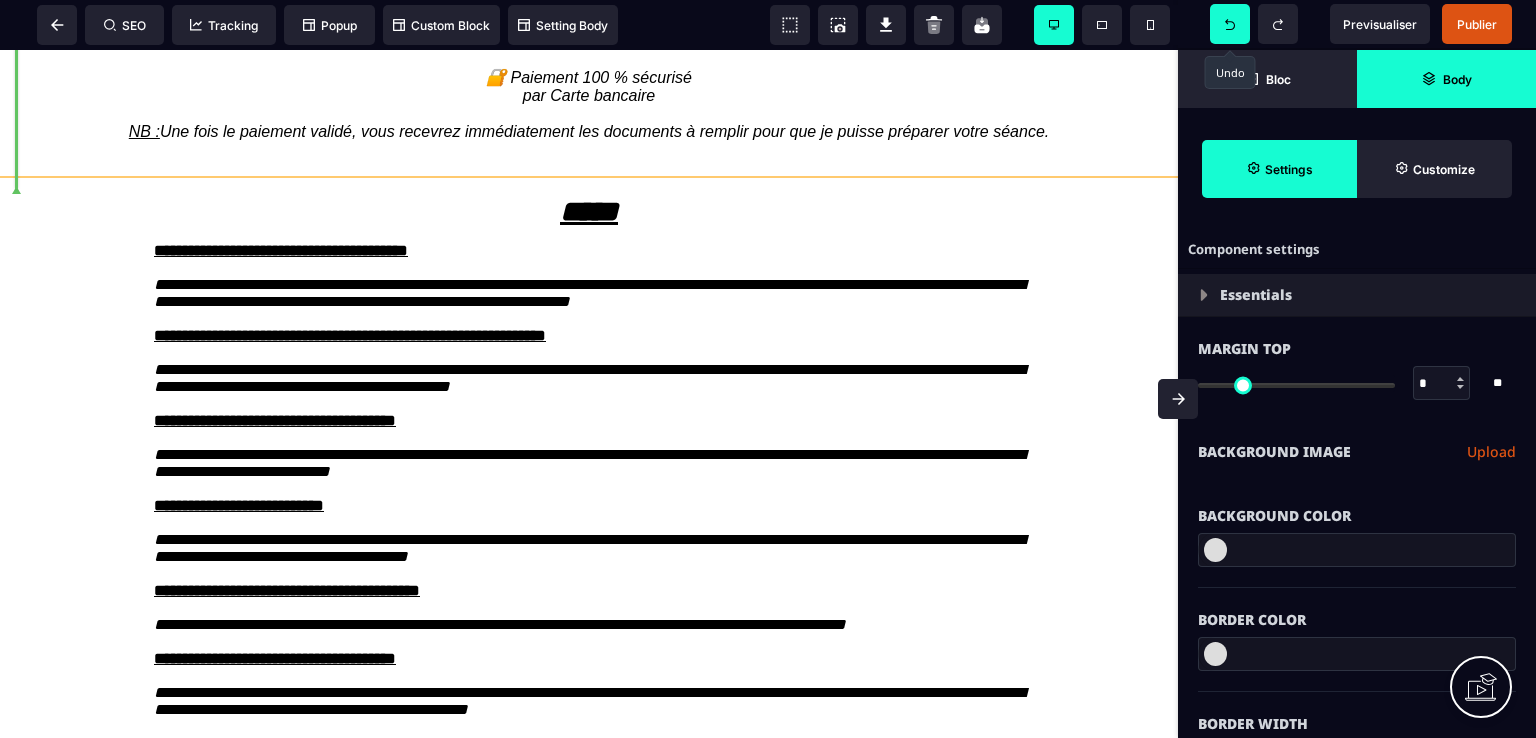 drag, startPoint x: 772, startPoint y: 513, endPoint x: 567, endPoint y: 205, distance: 369.98514 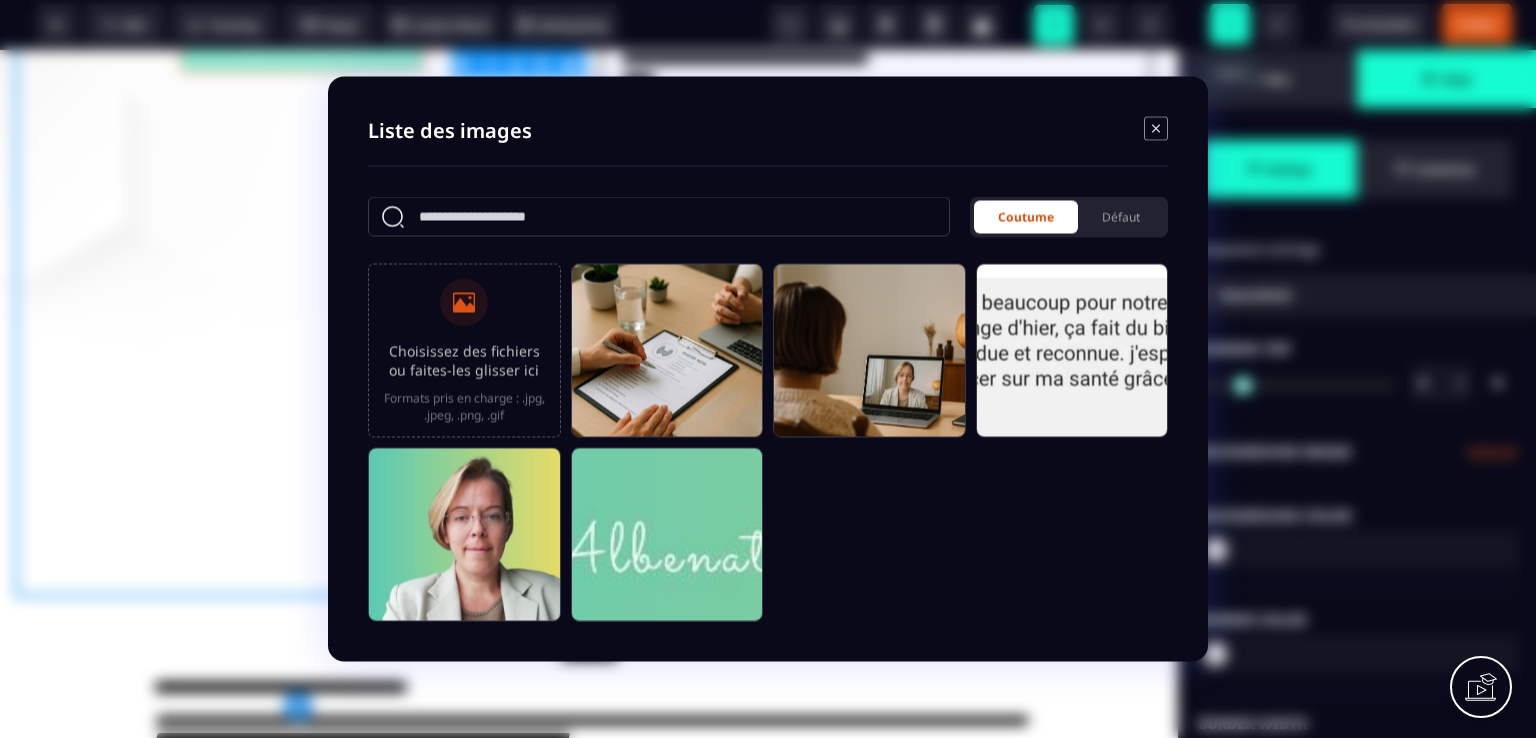 click 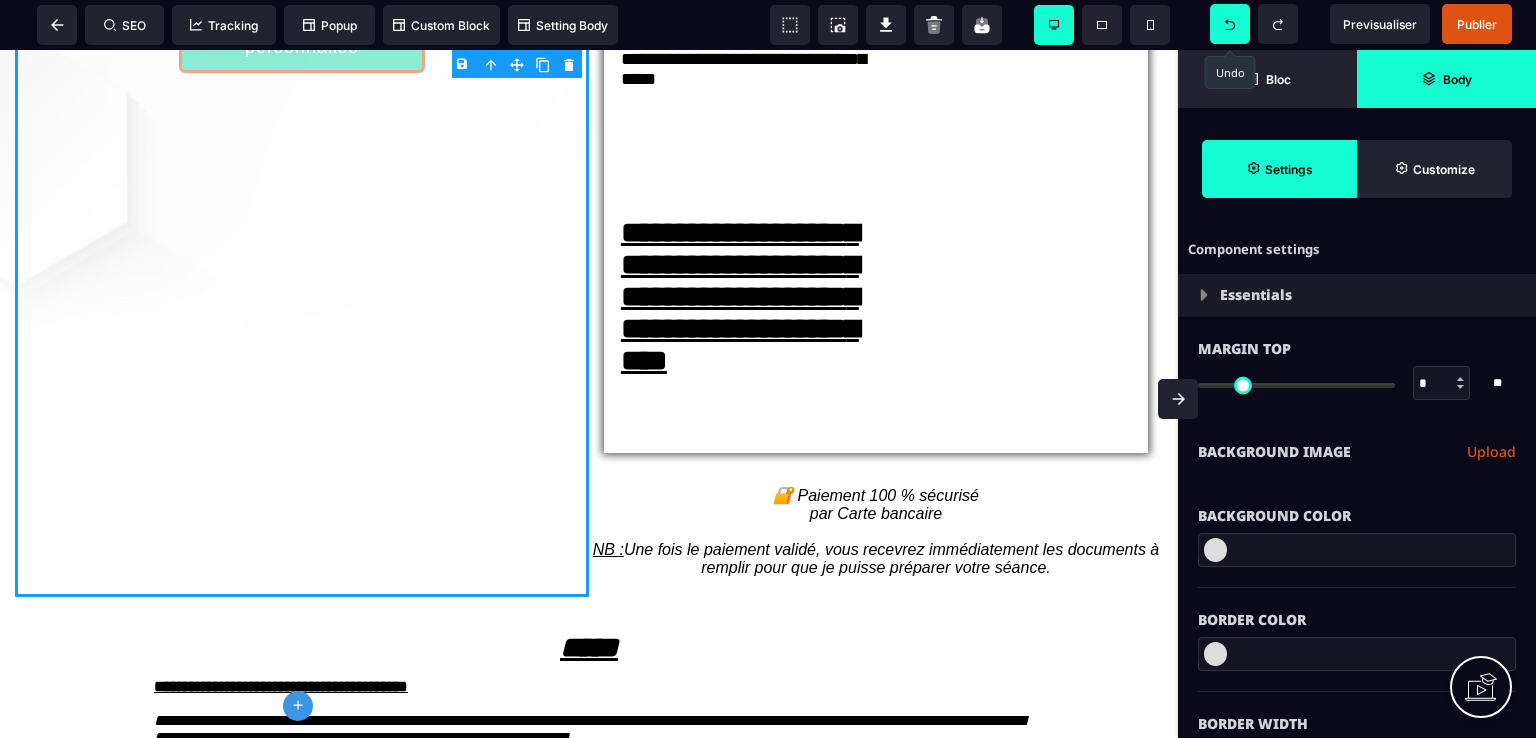 click at bounding box center [1230, 24] 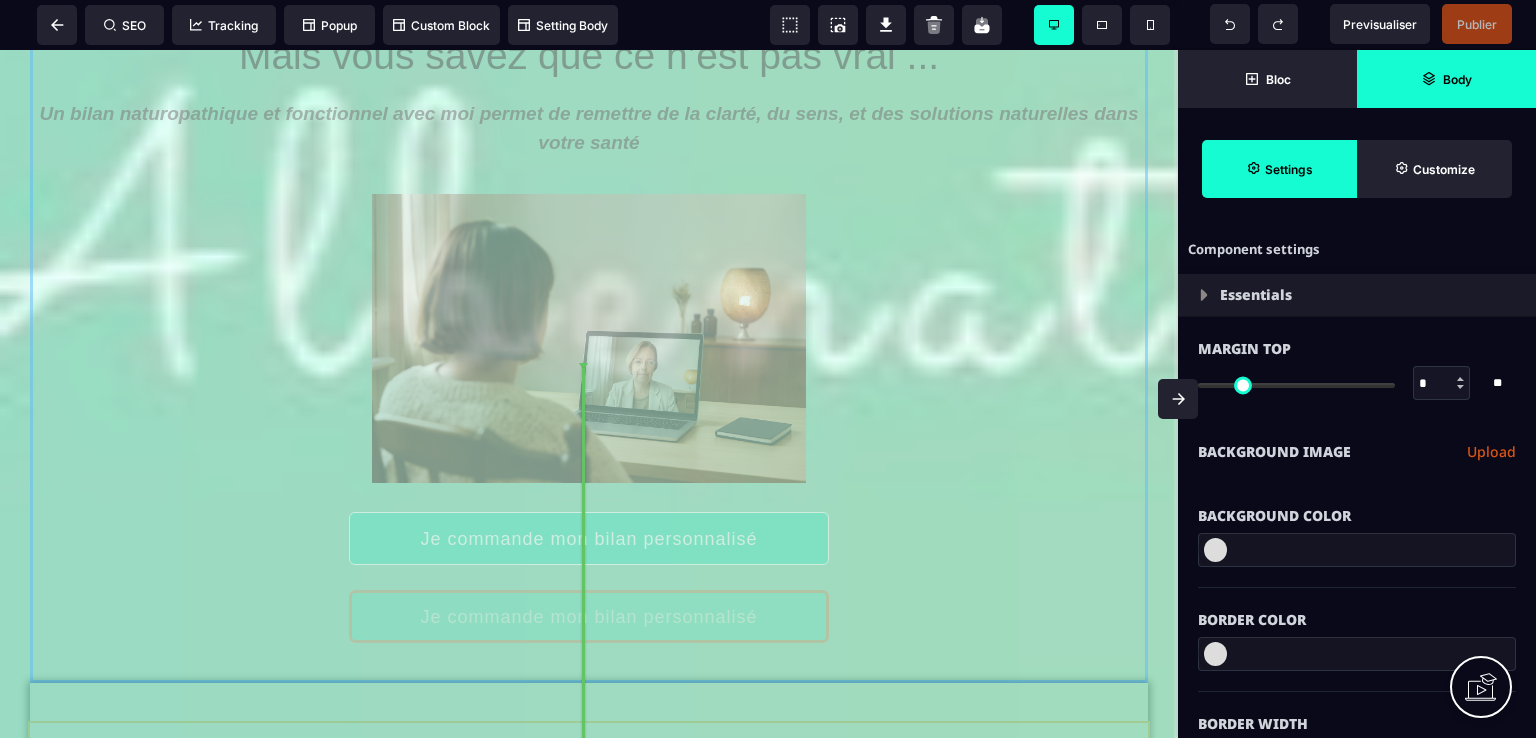 scroll, scrollTop: 500, scrollLeft: 0, axis: vertical 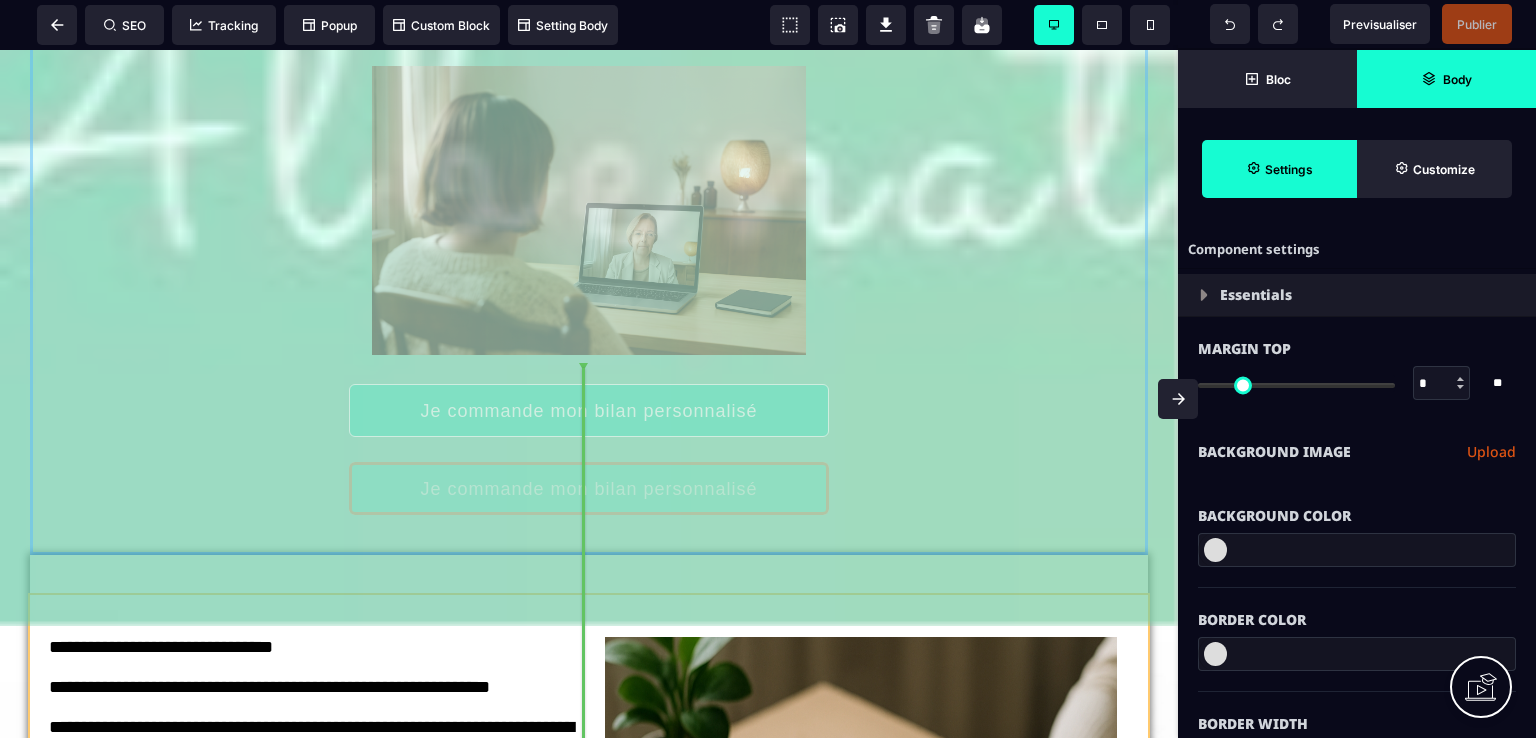 drag, startPoint x: 772, startPoint y: 233, endPoint x: 705, endPoint y: 647, distance: 419.38644 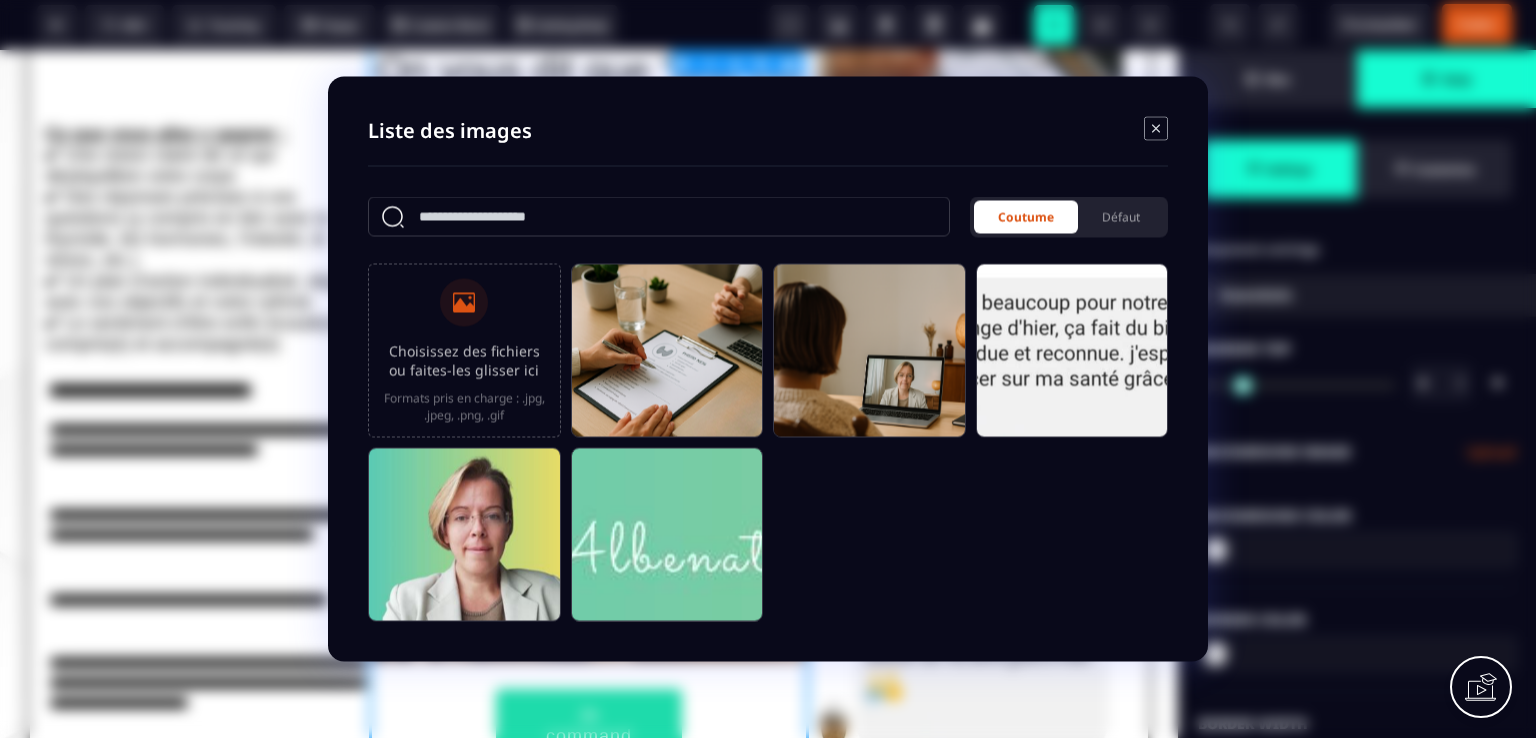 click 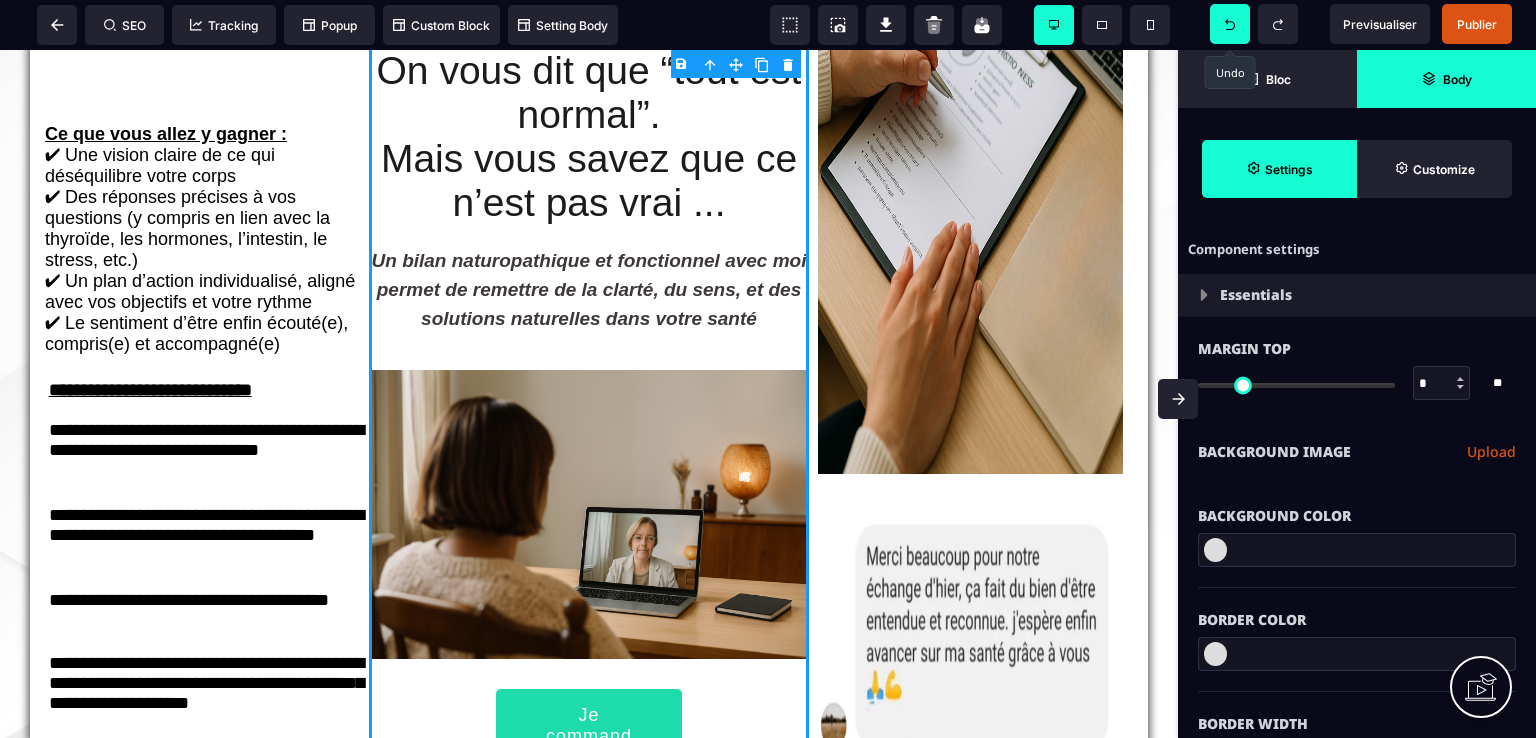 click 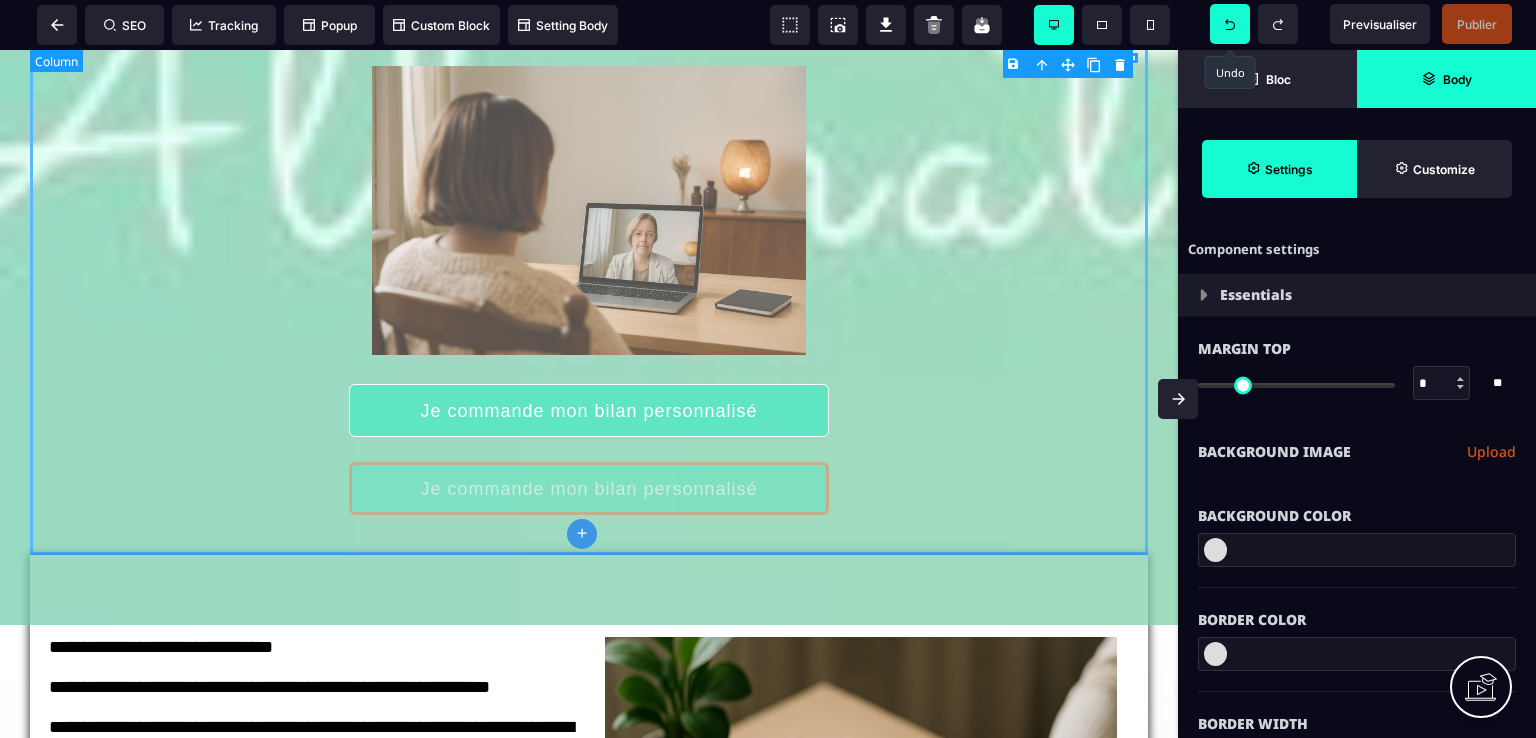 click on "Fatigué(e) d’être fatigué(e) ?” Vous sentez que quelque chose cloche dans votre corps.
On vous dit que “tout est normal”.
Mais vous savez que ce n’est pas vrai ... Un bilan naturopathique et fonctionnel avec moi permet de remettre de la clarté, du sens, et des solutions naturelles dans votre santé Je commande mon bilan personnalisé Je commande mon bilan personnalisé" at bounding box center (589, 67) 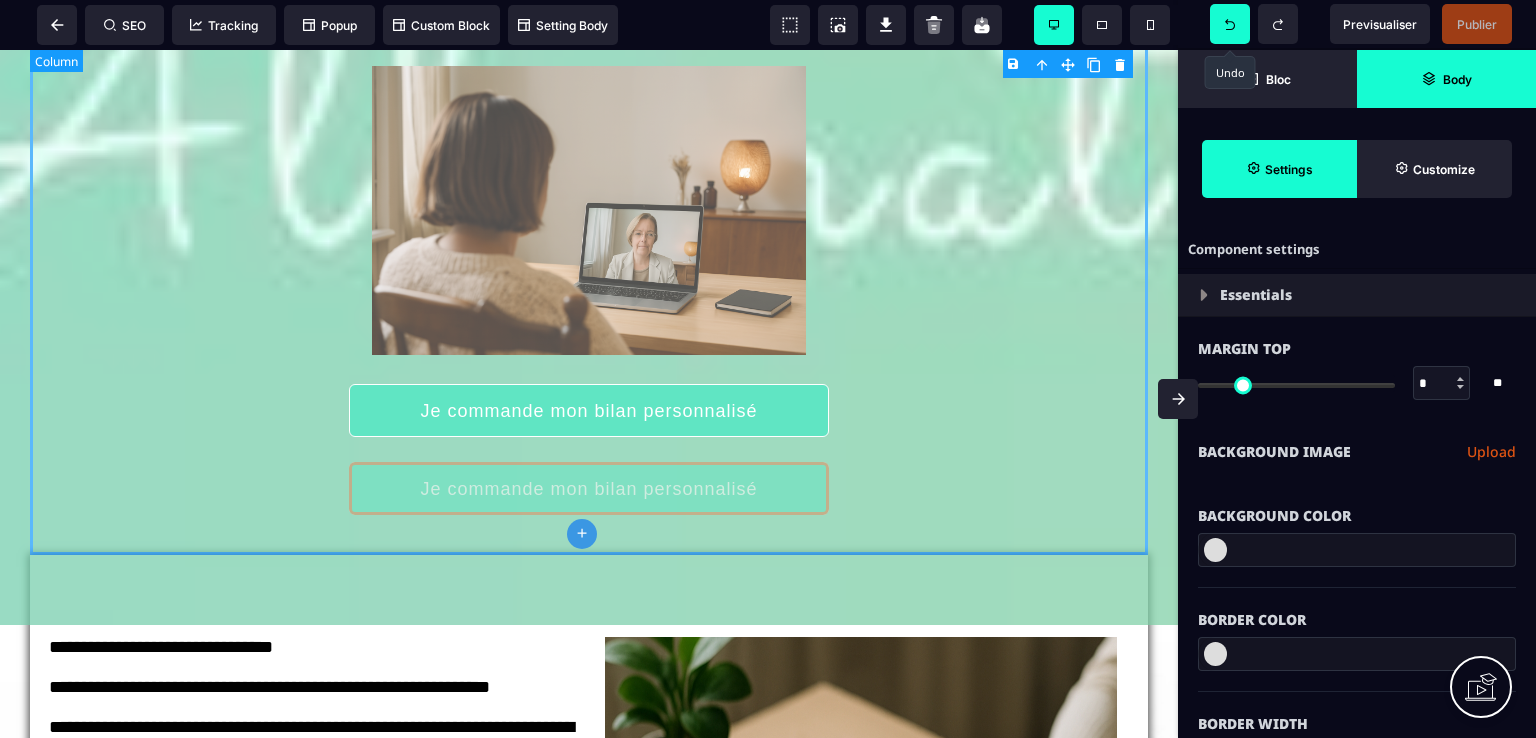 drag, startPoint x: 798, startPoint y: 464, endPoint x: 264, endPoint y: 437, distance: 534.6821 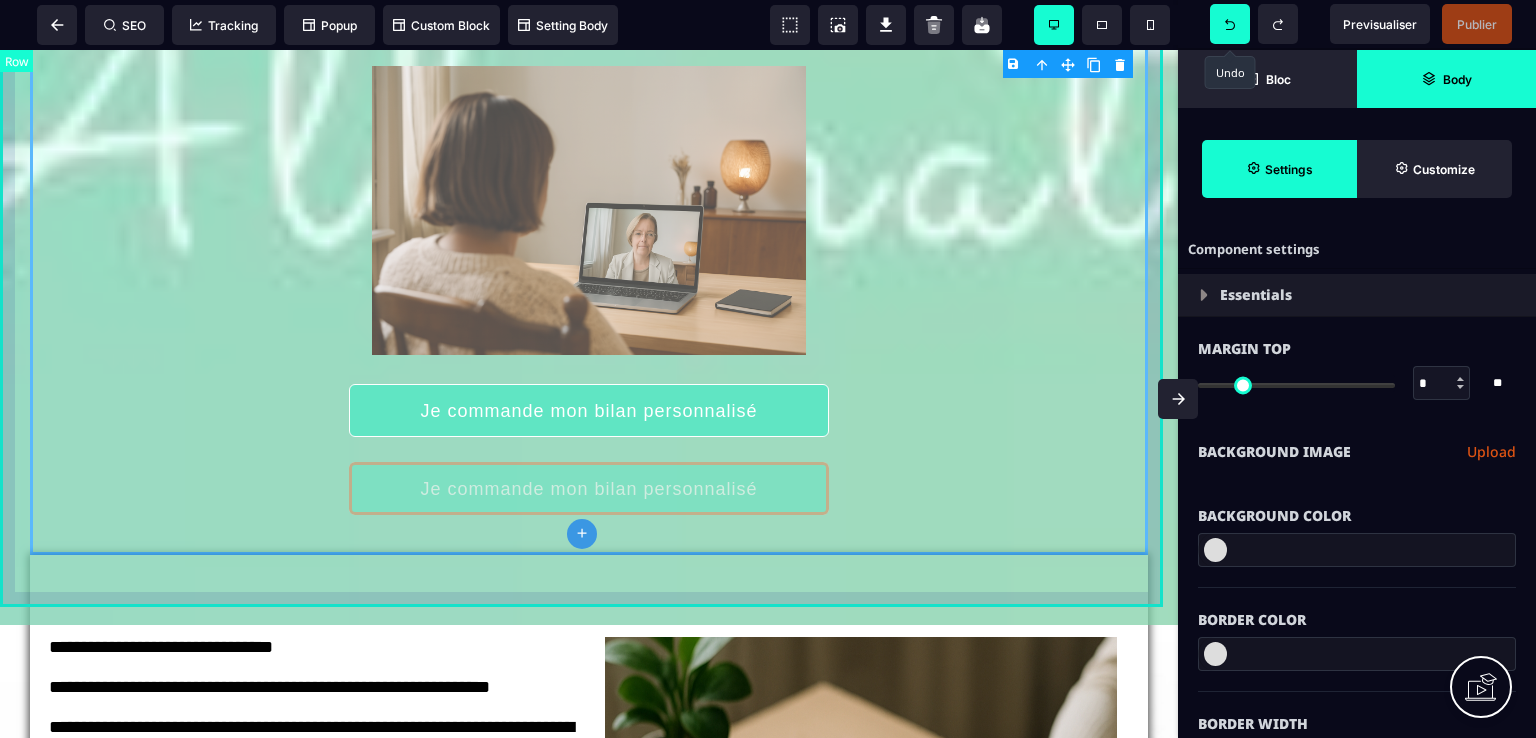 click on "Fatigué(e) d’être fatigué(e) ?” Vous sentez que quelque chose cloche dans votre corps.
On vous dit que “tout est normal”.
Mais vous savez que ce n’est pas vrai ... Un bilan naturopathique et fonctionnel avec moi permet de remettre de la clarté, du sens, et des solutions naturelles dans votre santé Je commande mon bilan personnalisé Je commande mon bilan personnalisé" at bounding box center [589, 87] 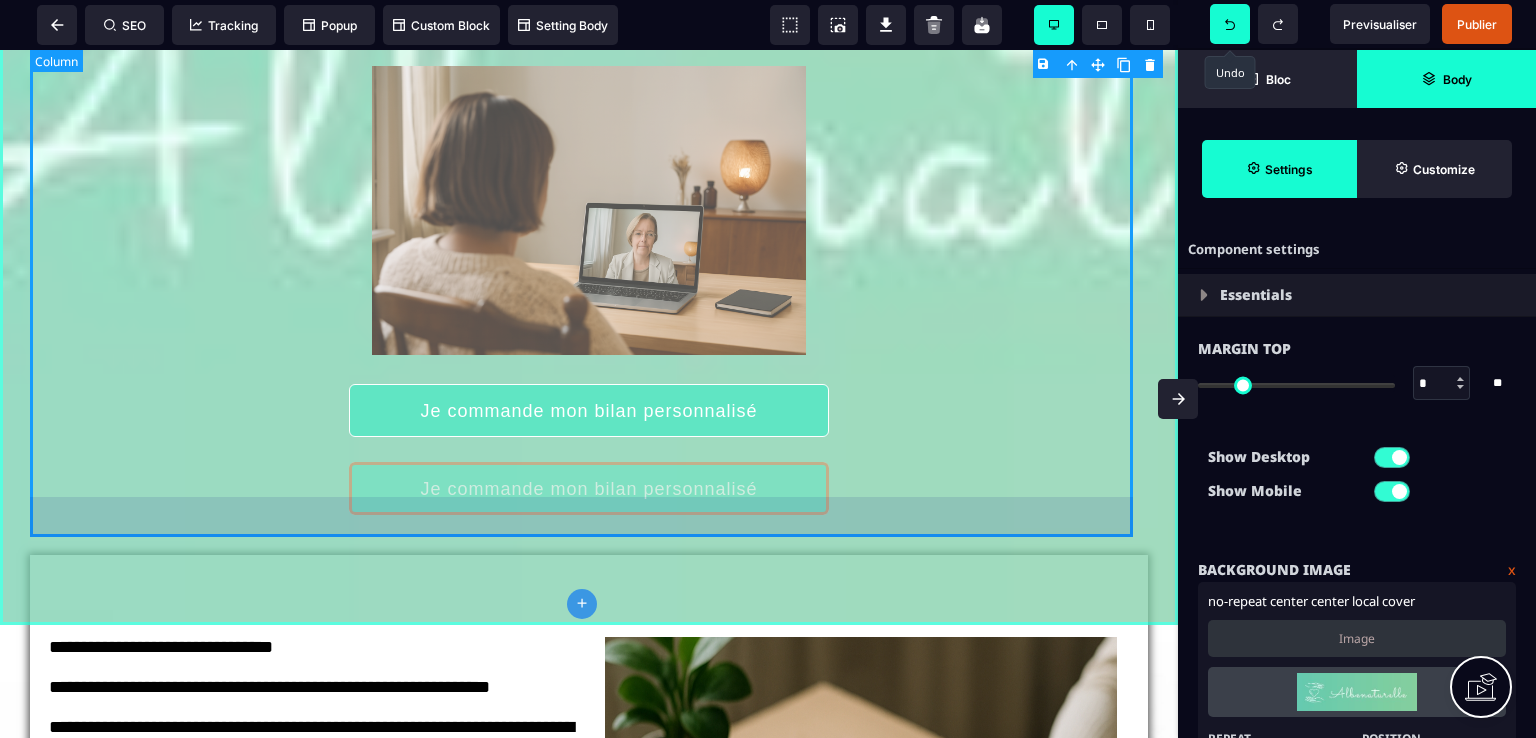 click on "Fatigué(e) d’être fatigué(e) ?” Vous sentez que quelque chose cloche dans votre corps.
On vous dit que “tout est normal”.
Mais vous savez que ce n’est pas vrai ... Un bilan naturopathique et fonctionnel avec moi permet de remettre de la clarté, du sens, et des solutions naturelles dans votre santé Je commande mon bilan personnalisé Je commande mon bilan personnalisé" at bounding box center [589, 67] 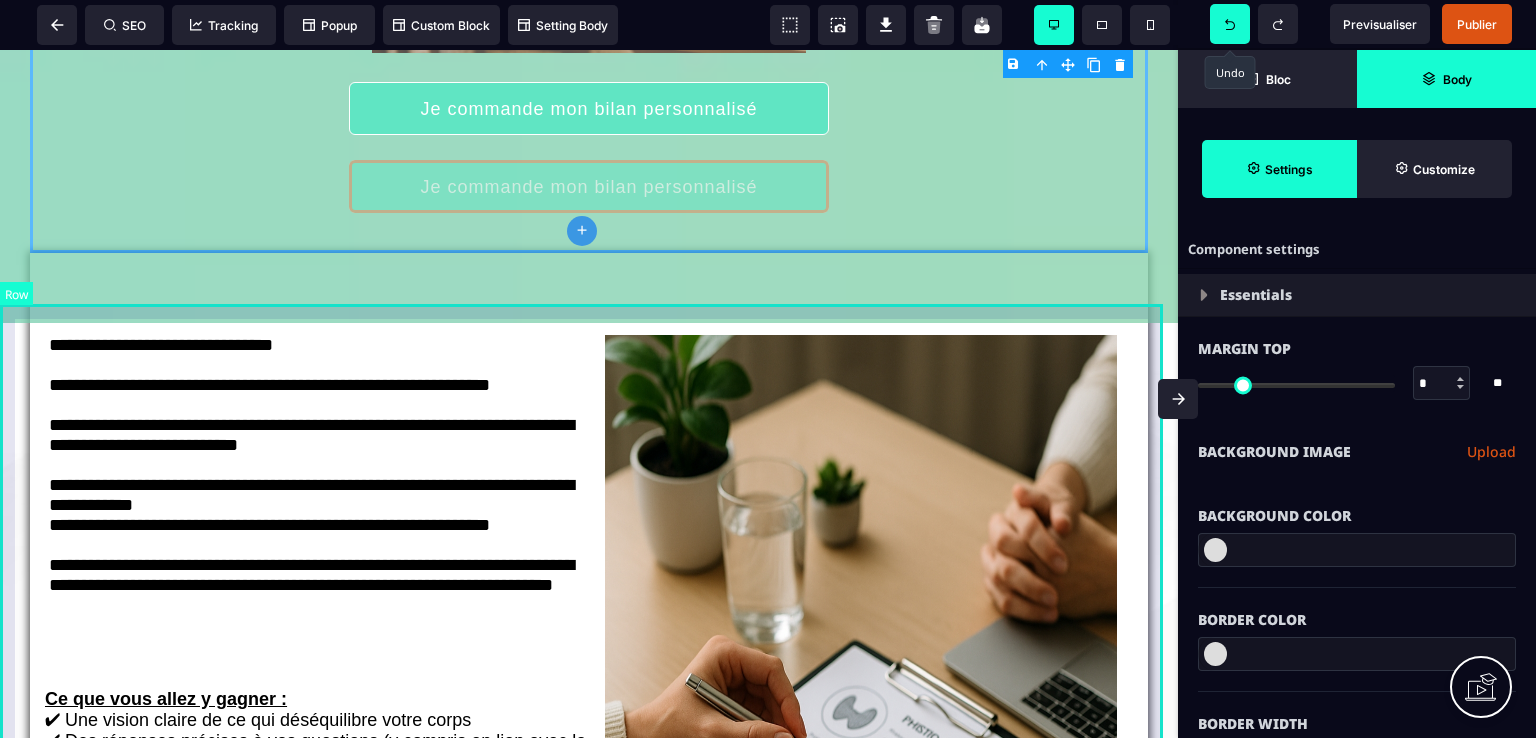scroll, scrollTop: 702, scrollLeft: 0, axis: vertical 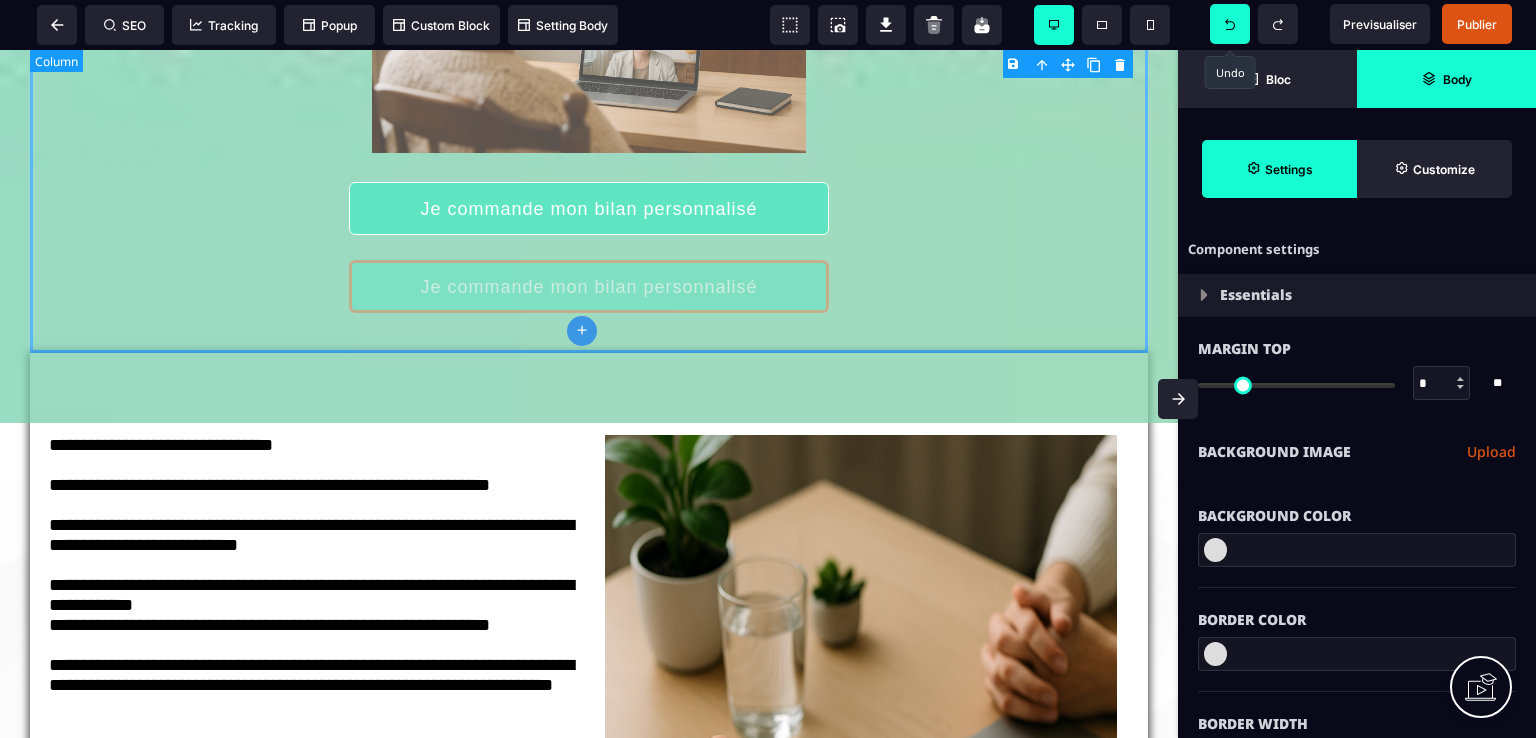 click on "Fatigué(e) d’être fatigué(e) ?” Vous sentez que quelque chose cloche dans votre corps.
On vous dit que “tout est normal”.
Mais vous savez que ce n’est pas vrai ... Un bilan naturopathique et fonctionnel avec moi permet de remettre de la clarté, du sens, et des solutions naturelles dans votre santé Je commande mon bilan personnalisé Je commande mon bilan personnalisé" at bounding box center (589, -135) 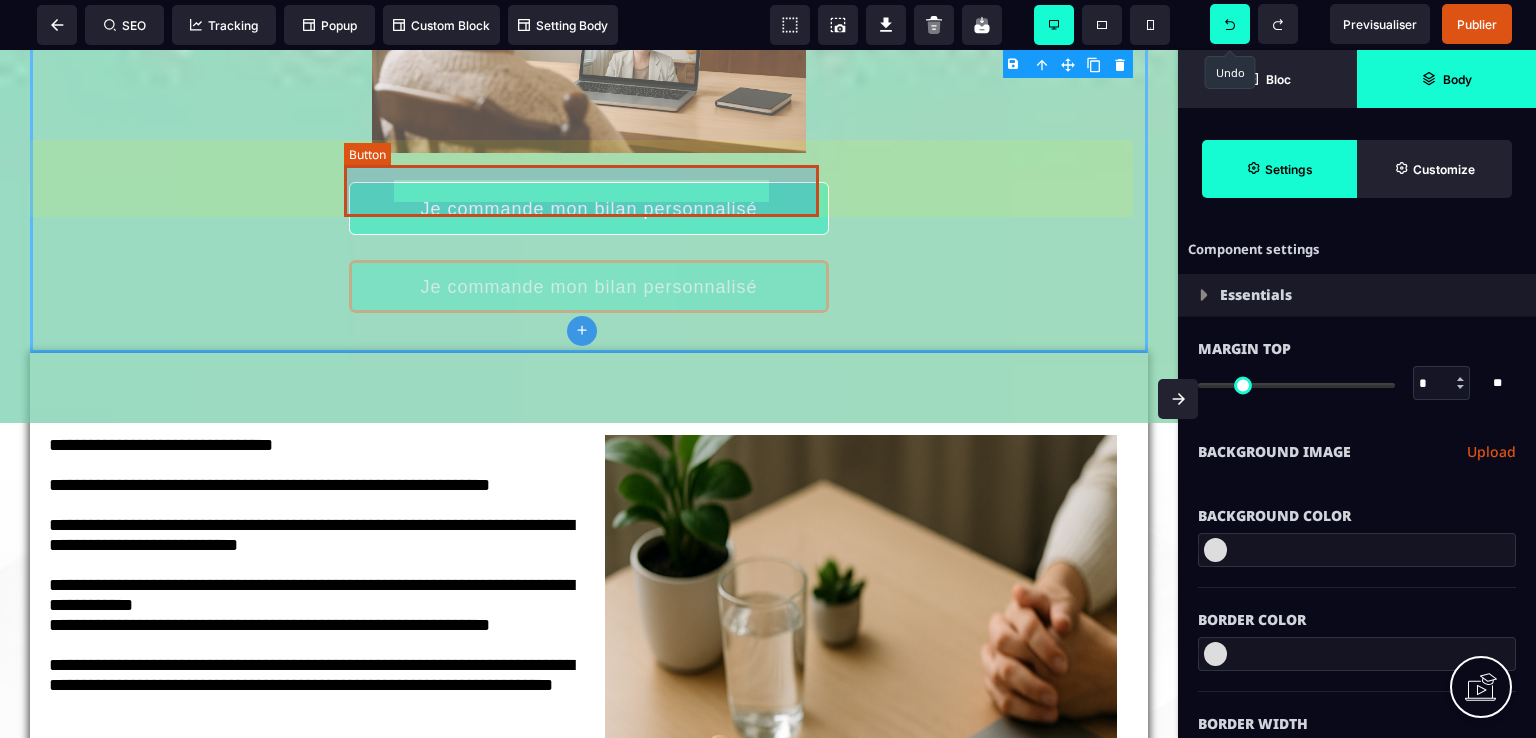 click on "Je commande mon bilan personnalisé" at bounding box center [589, 208] 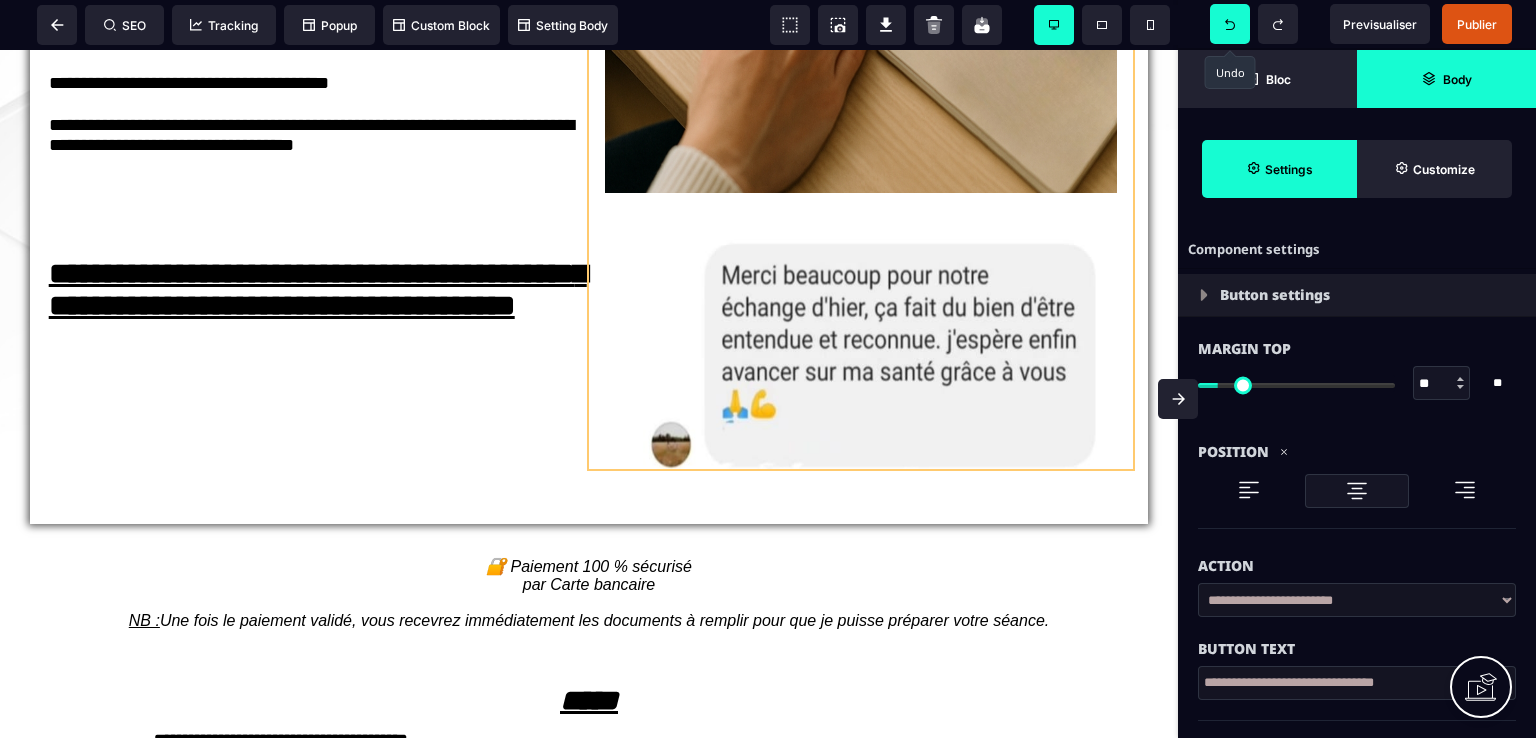 scroll, scrollTop: 1828, scrollLeft: 0, axis: vertical 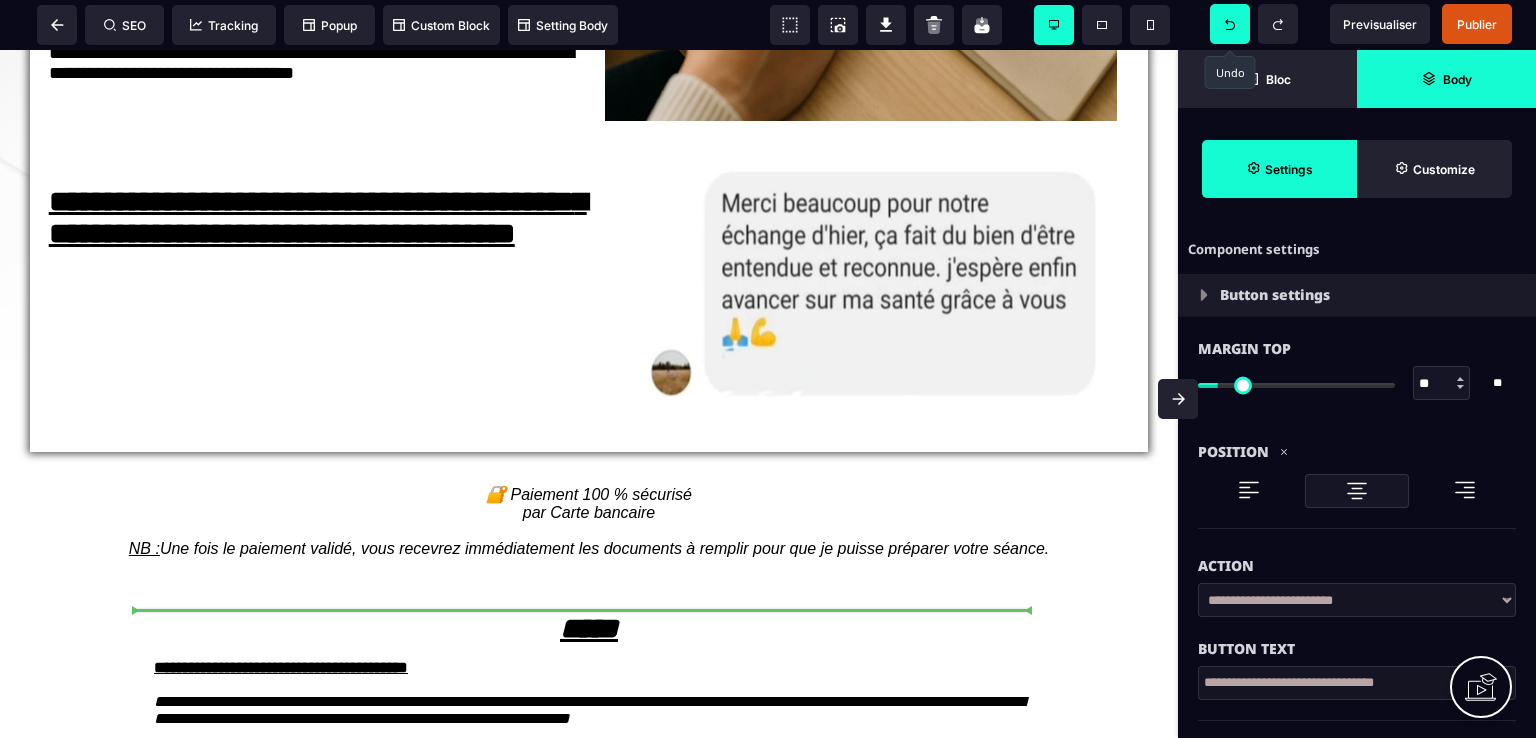 drag, startPoint x: 799, startPoint y: 181, endPoint x: 674, endPoint y: 617, distance: 453.56476 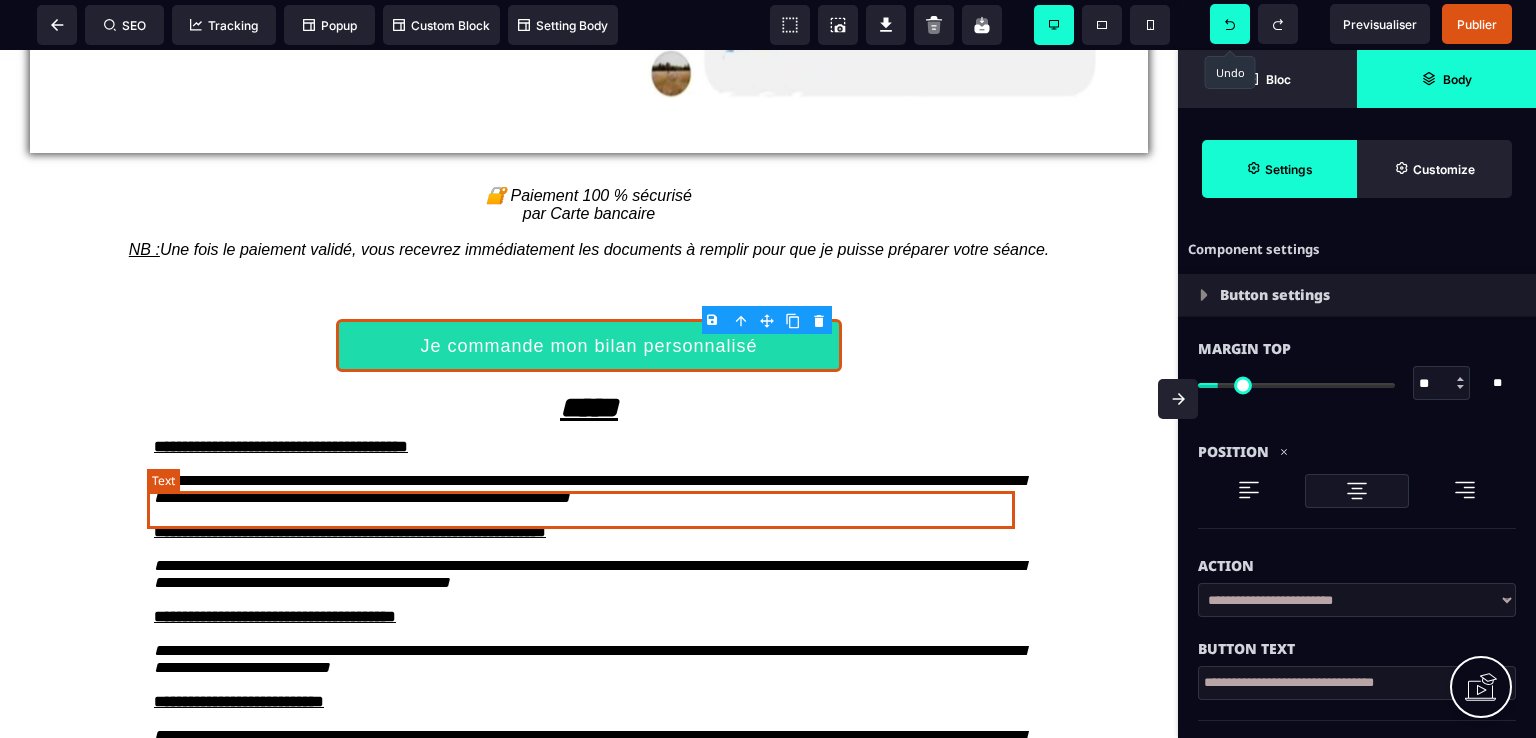 scroll, scrollTop: 2051, scrollLeft: 0, axis: vertical 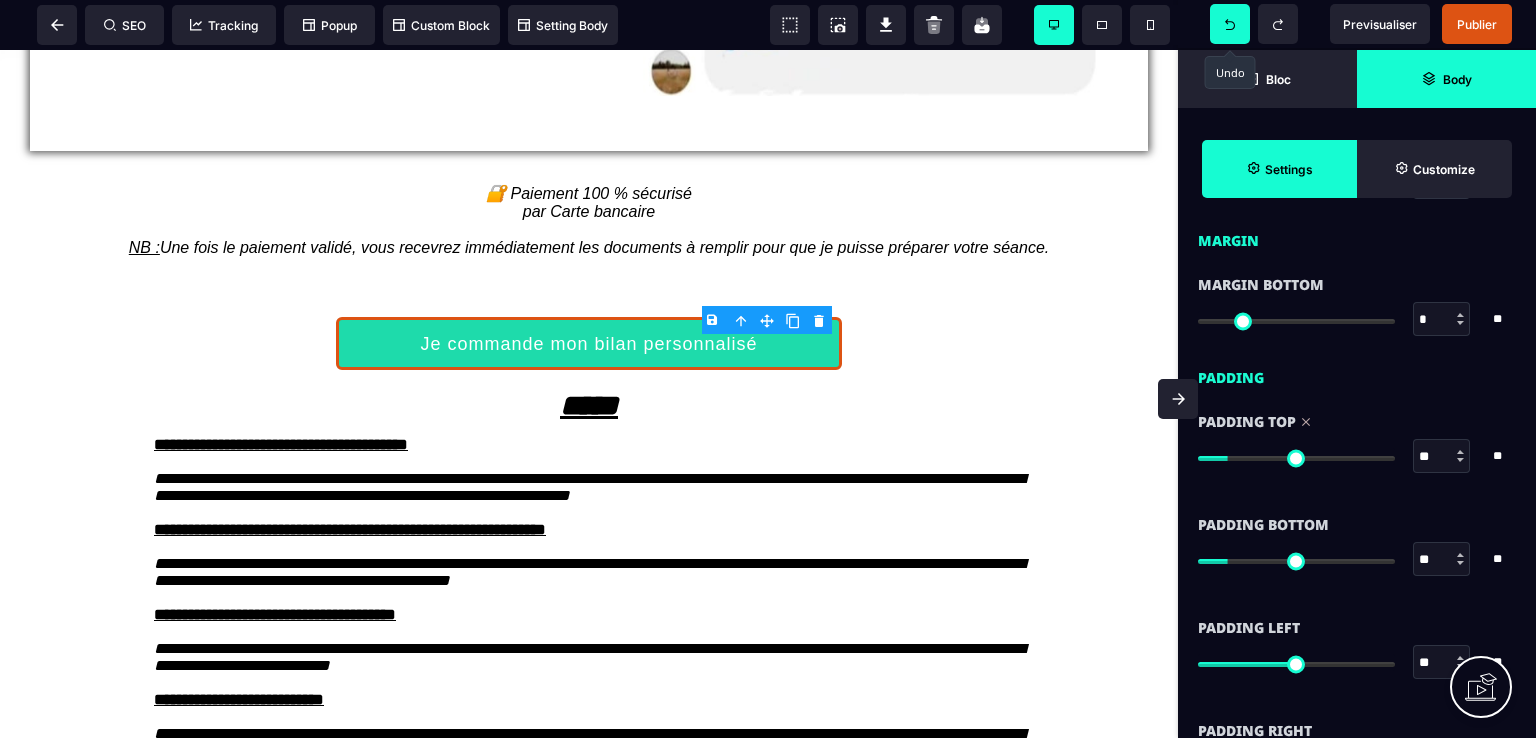 click at bounding box center (1296, 458) 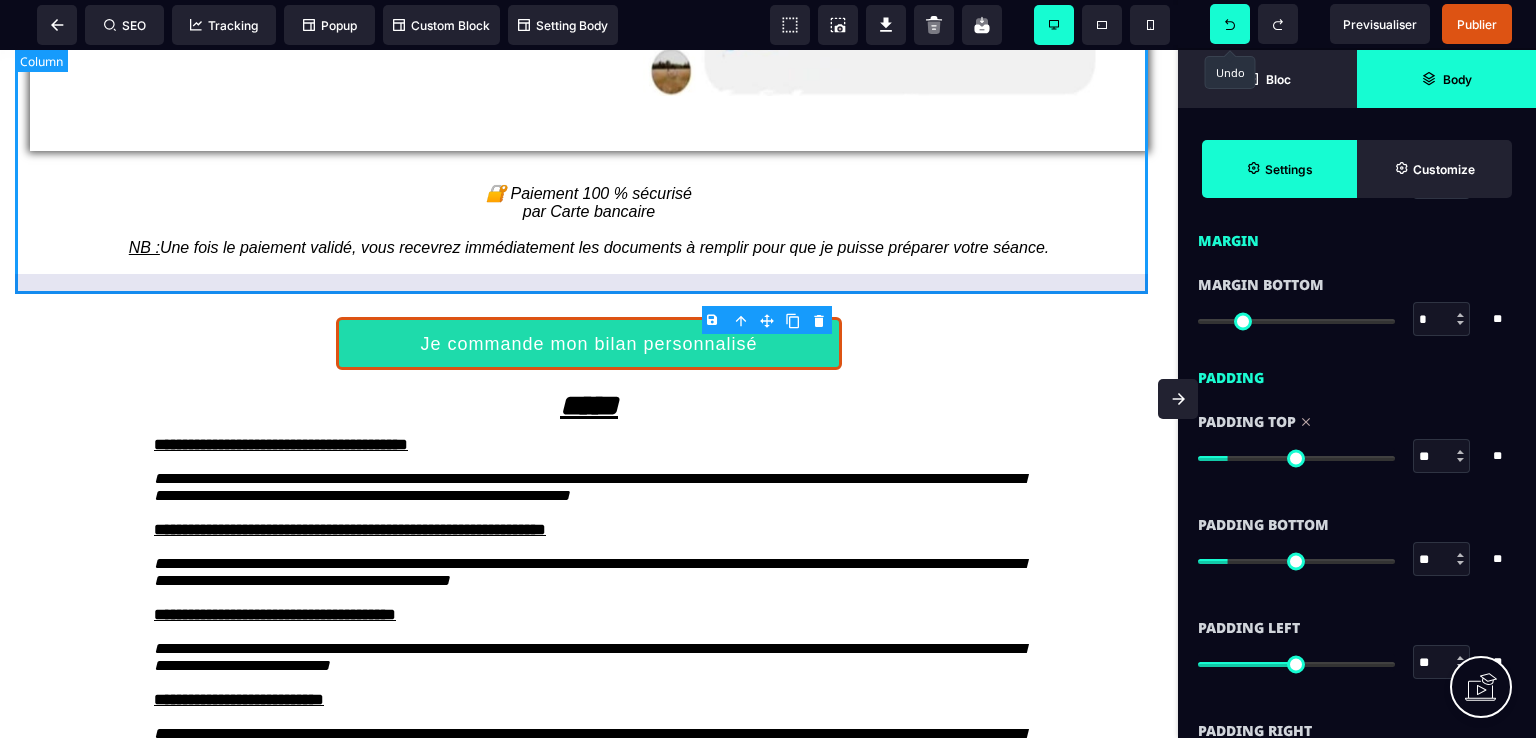 click on "**********" at bounding box center [589, -356] 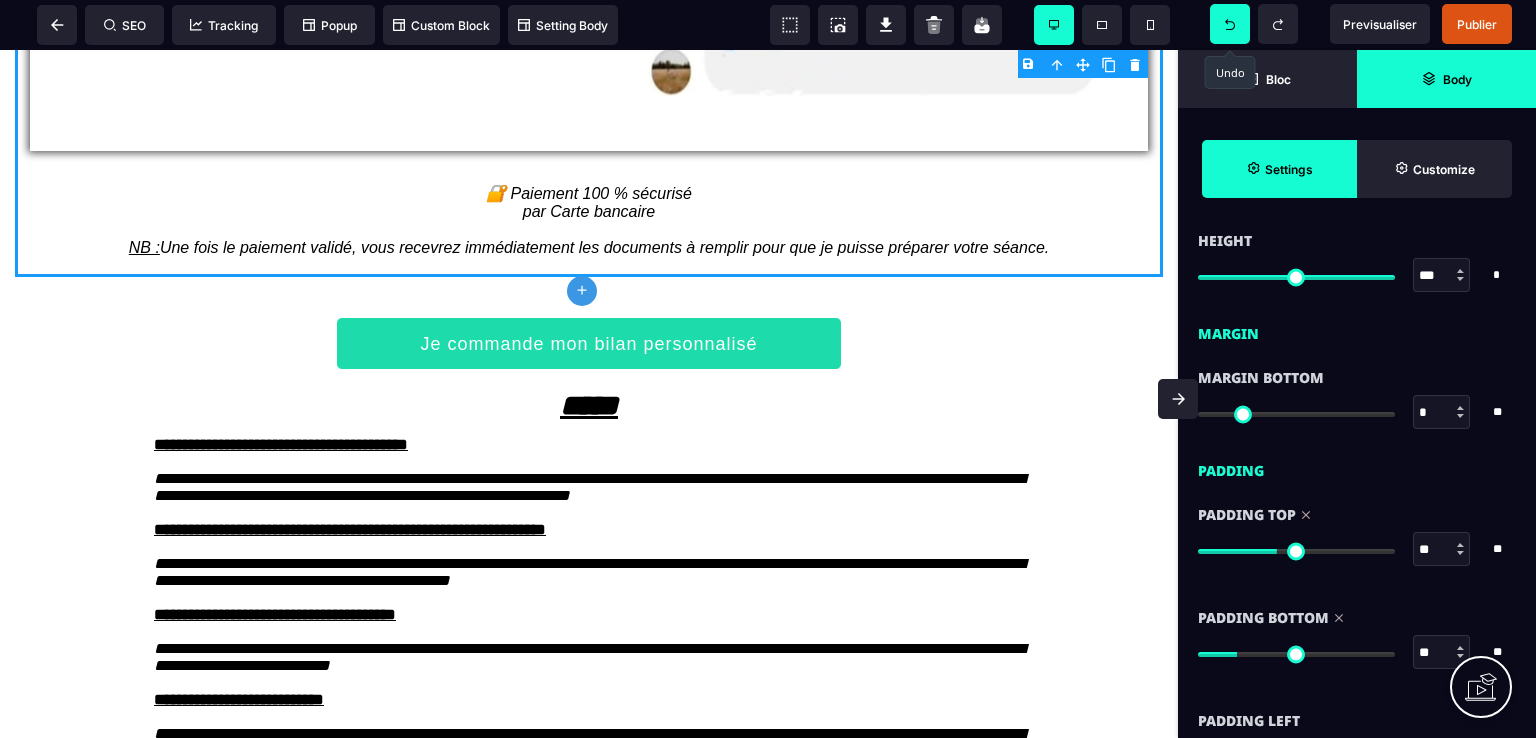 scroll, scrollTop: 1400, scrollLeft: 0, axis: vertical 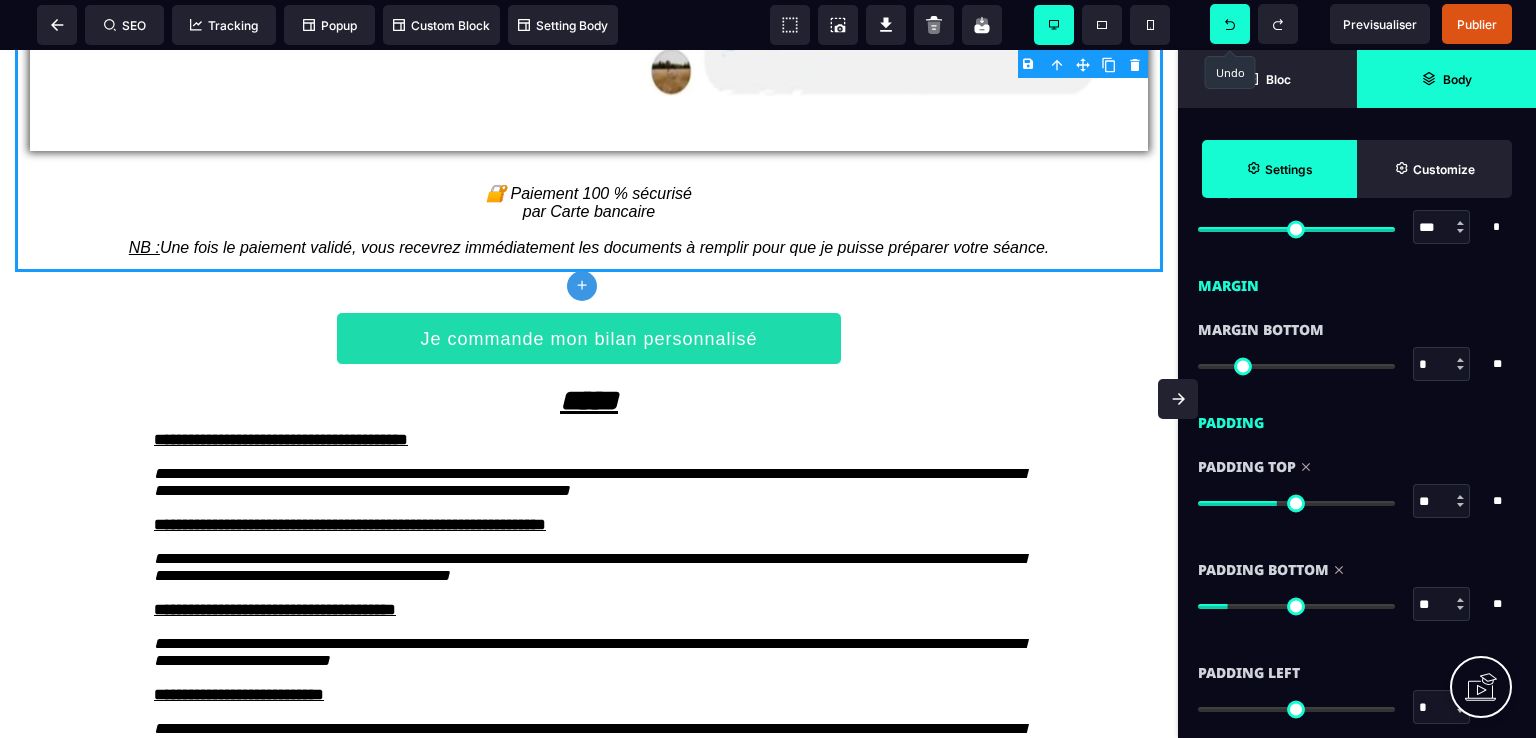drag, startPoint x: 1244, startPoint y: 605, endPoint x: 1233, endPoint y: 603, distance: 11.18034 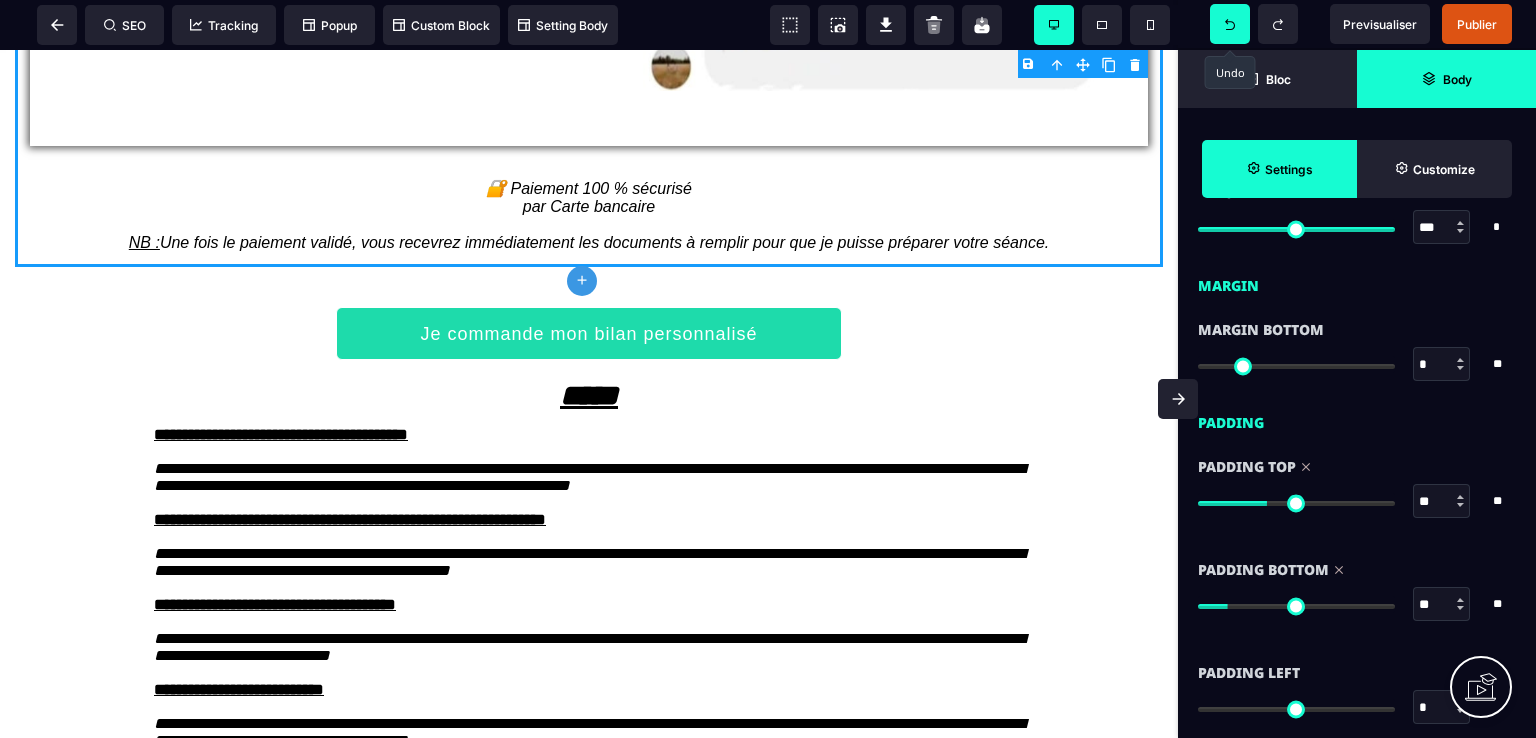 drag, startPoint x: 1281, startPoint y: 501, endPoint x: 1268, endPoint y: 502, distance: 13.038404 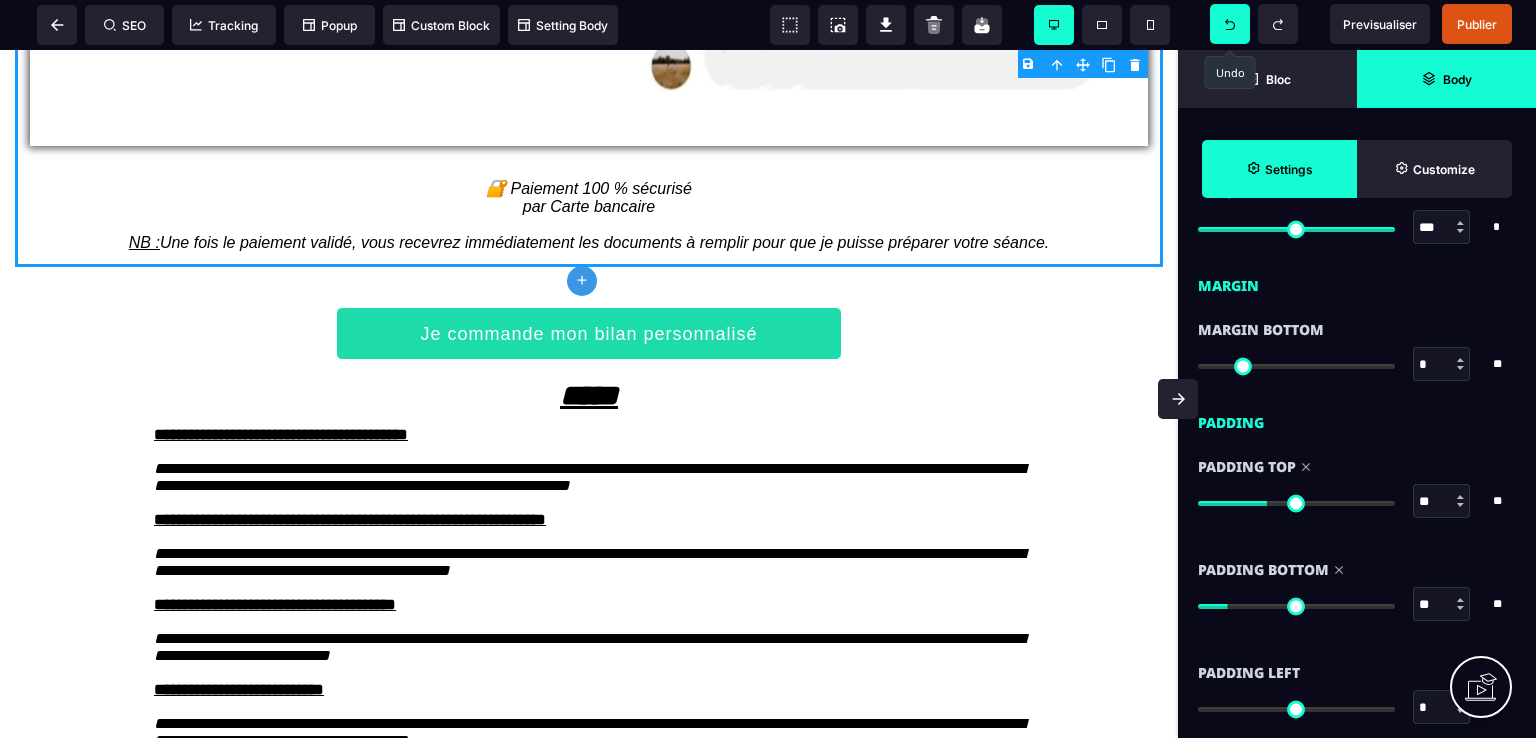 click on "**********" at bounding box center (589, 589) 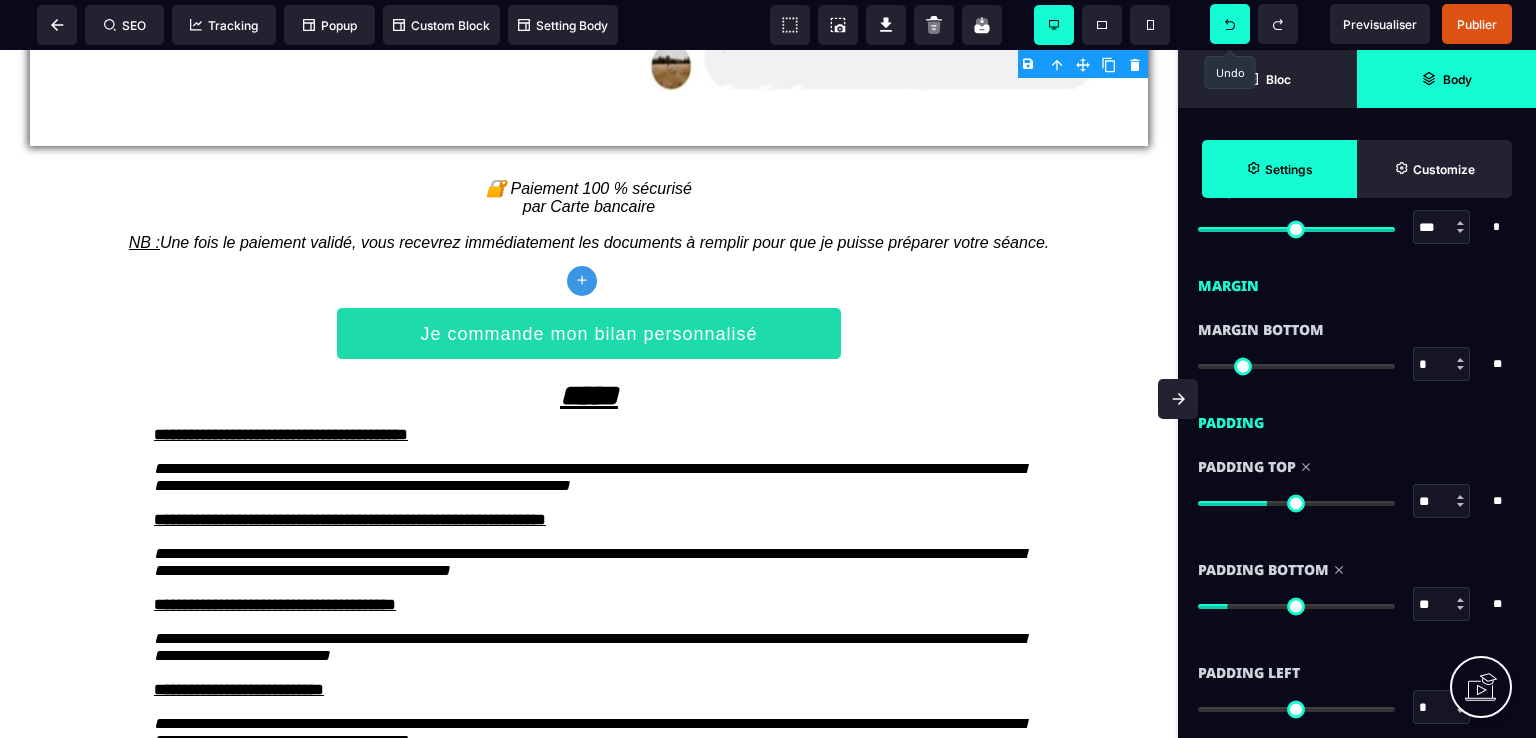 scroll, scrollTop: 1215, scrollLeft: 0, axis: vertical 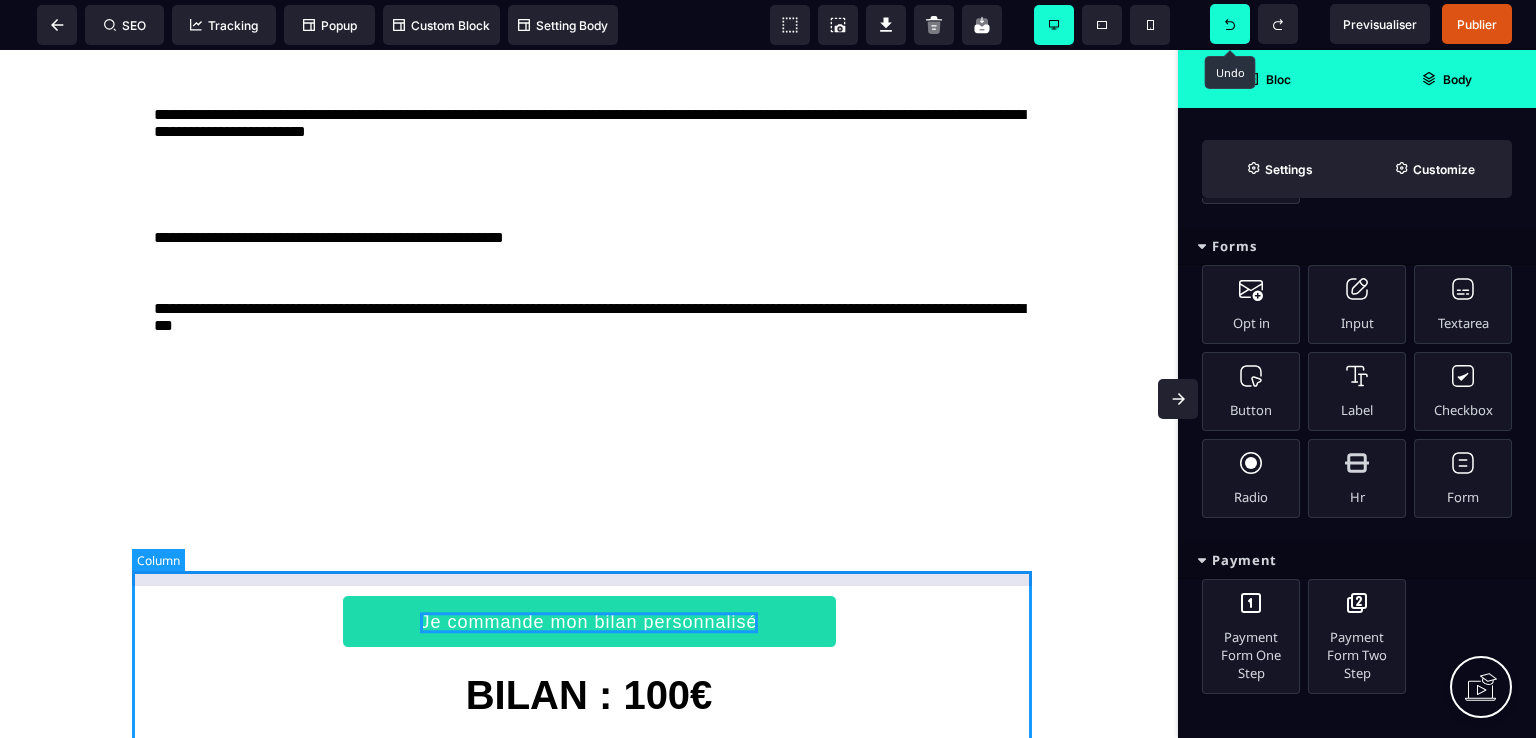 click on "Je commande mon bilan personnalisé BILAN : 100€" at bounding box center (589, 646) 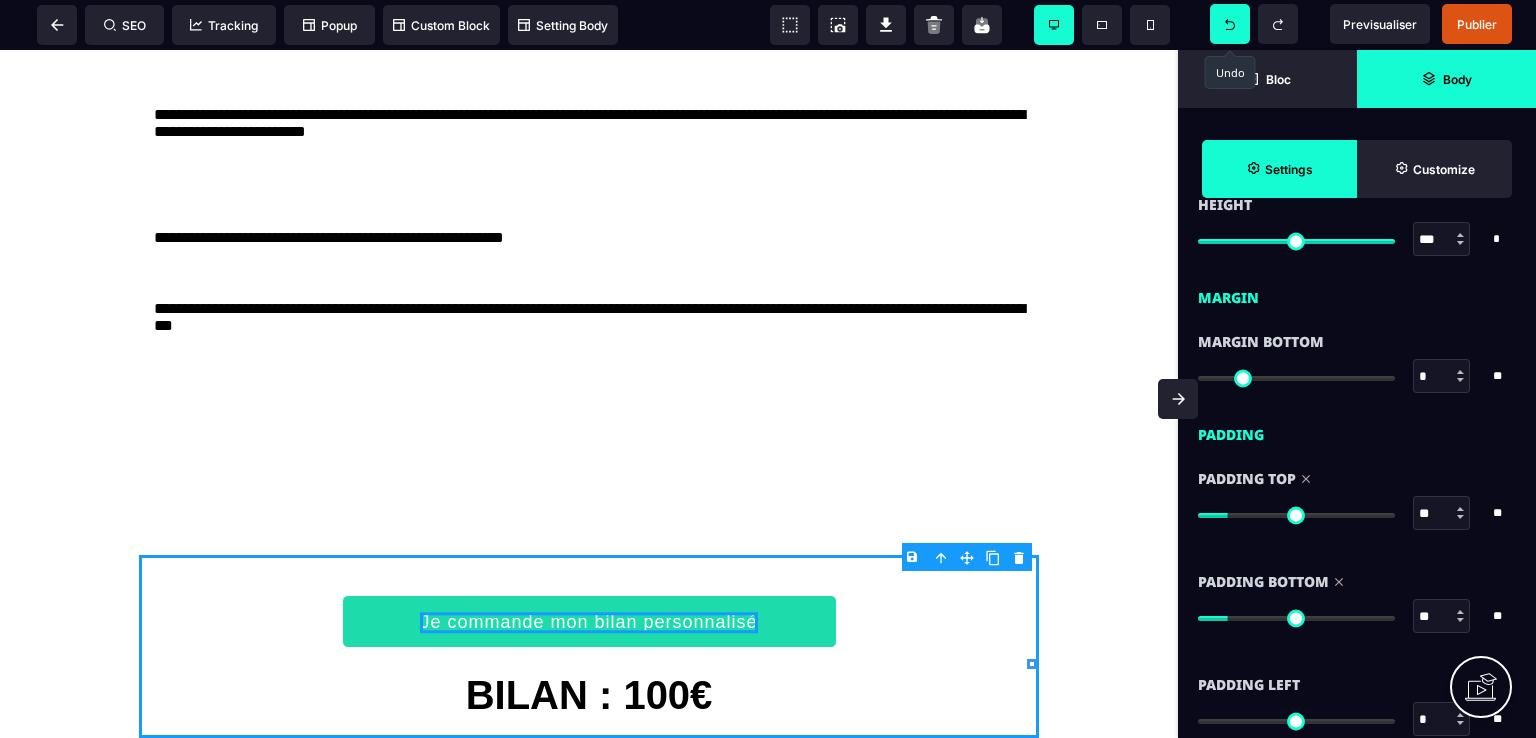 scroll, scrollTop: 1400, scrollLeft: 0, axis: vertical 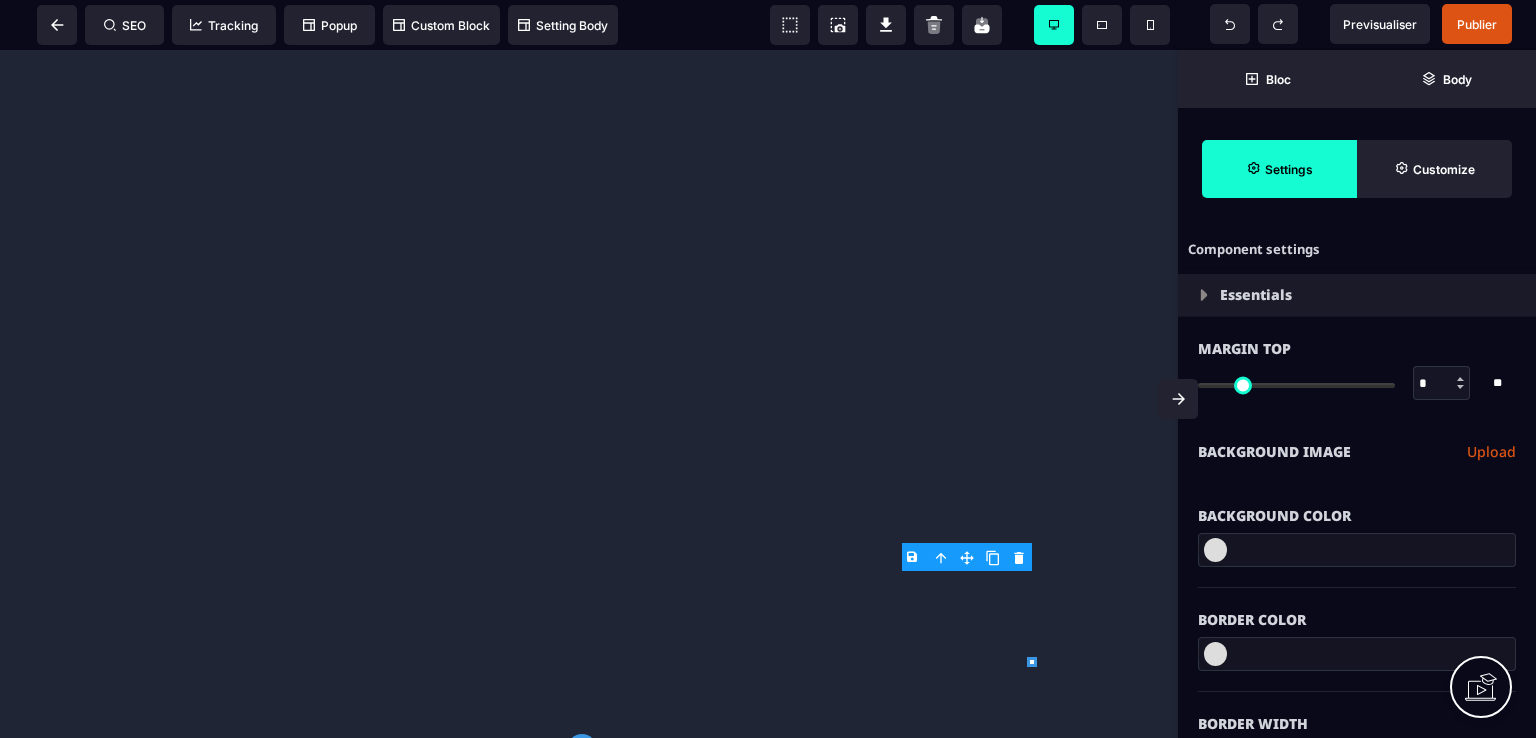 select on "*" 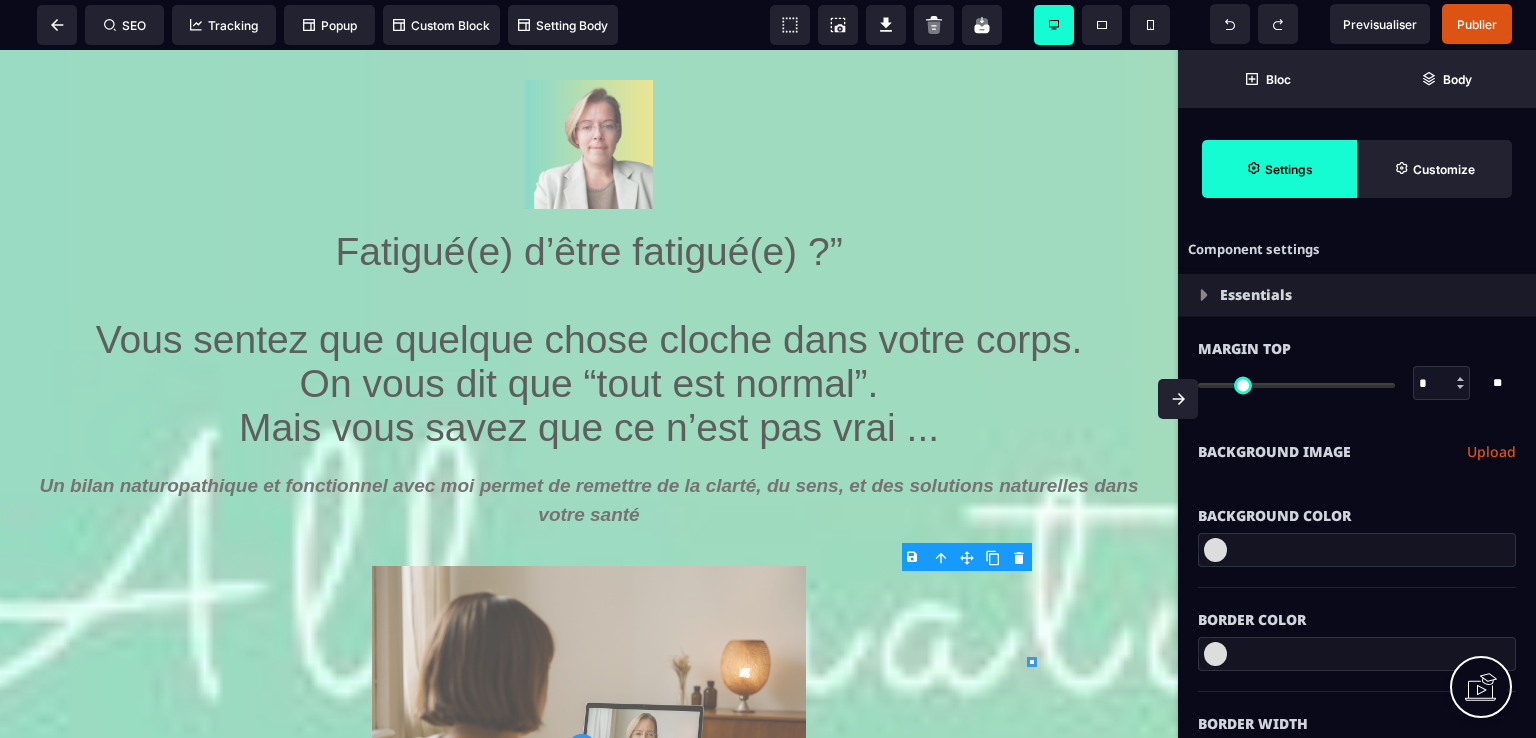 scroll, scrollTop: 1400, scrollLeft: 0, axis: vertical 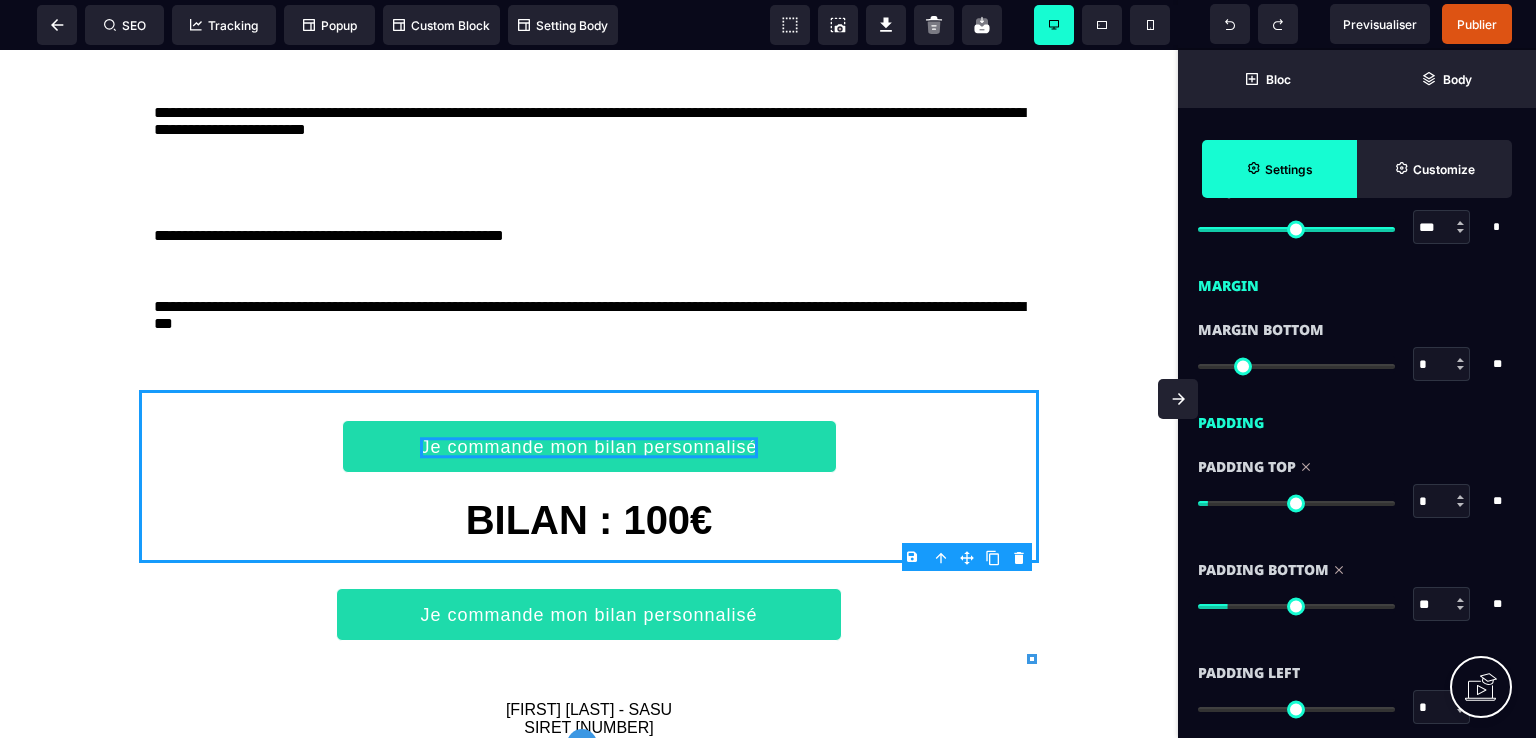 type on "*" 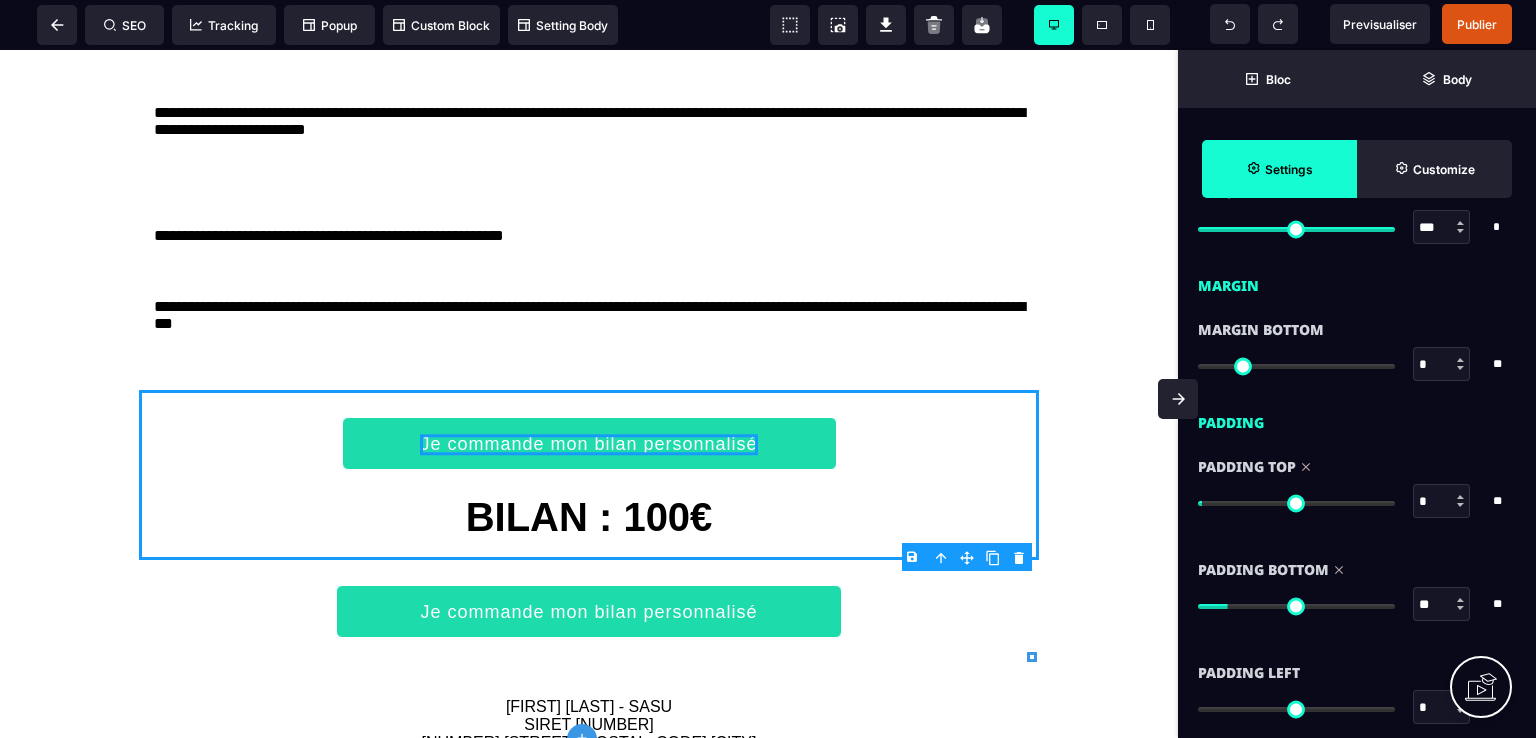 type on "*" 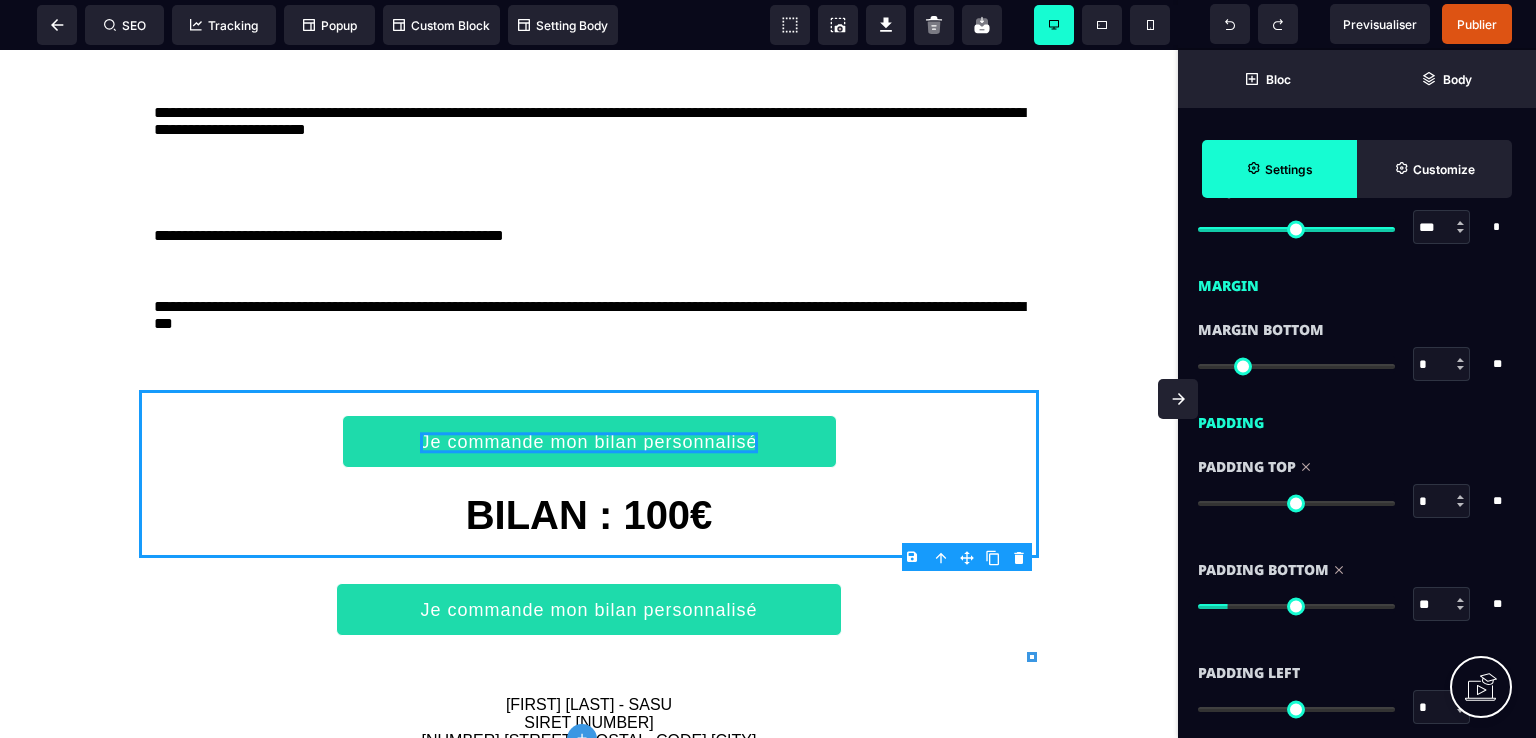 type on "*" 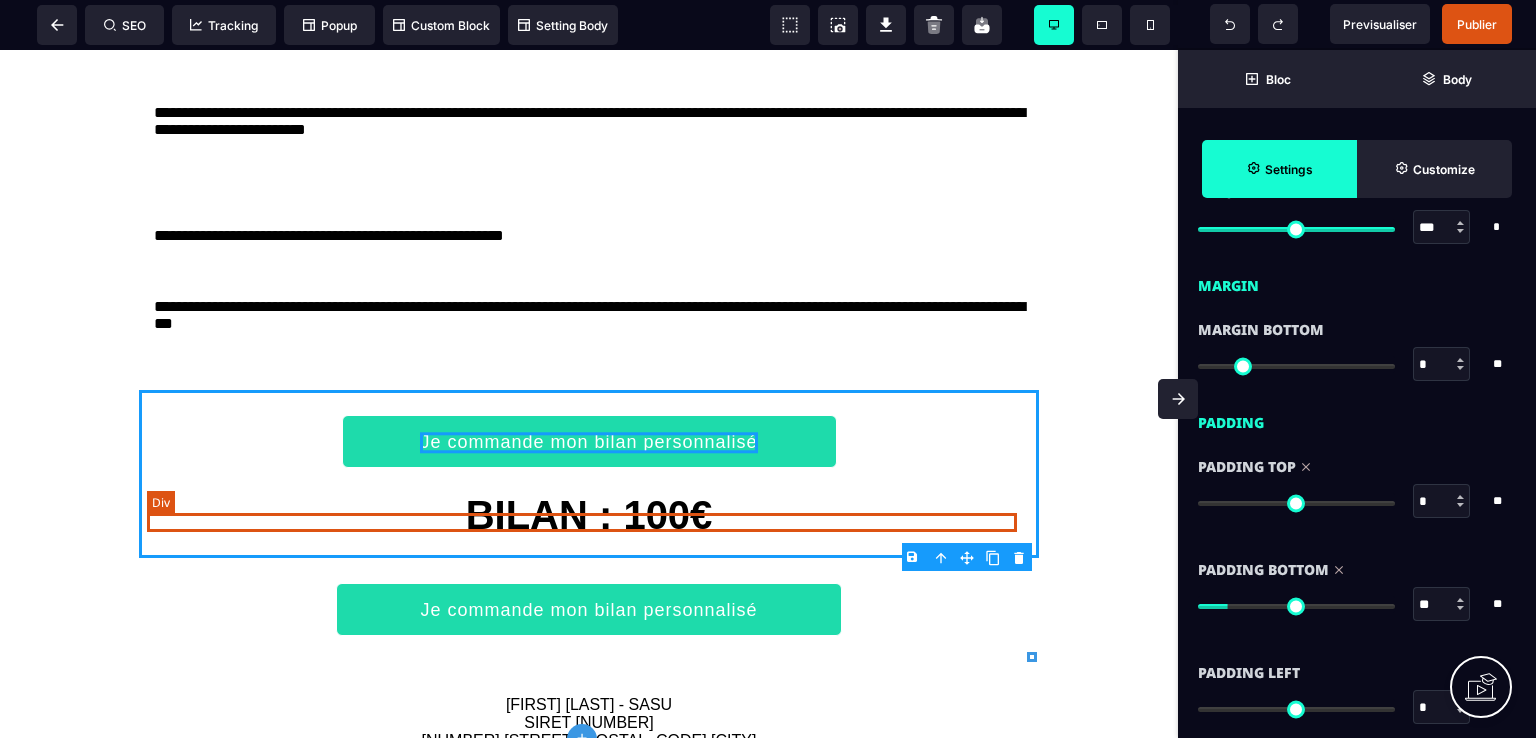 click at bounding box center (589, 344) 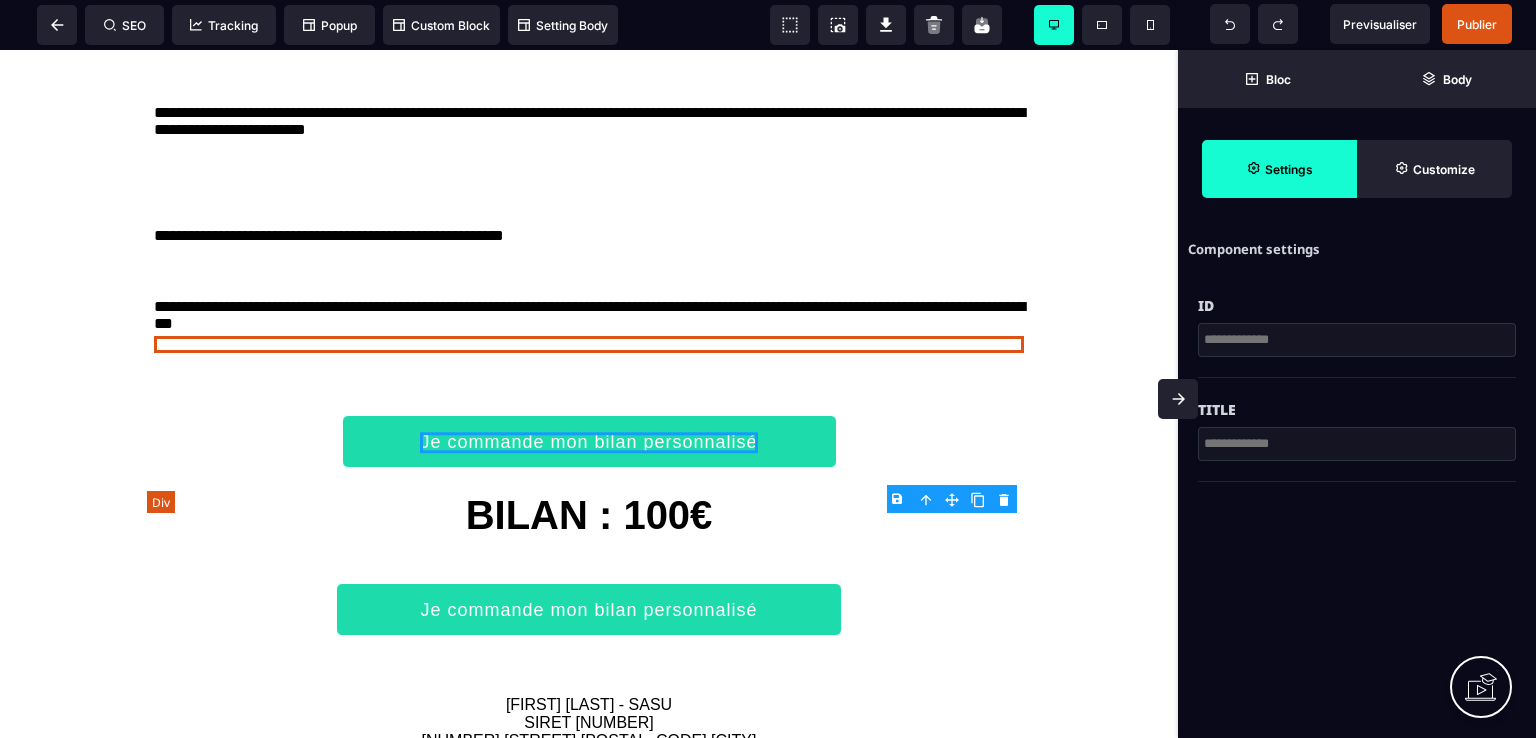 scroll, scrollTop: 0, scrollLeft: 0, axis: both 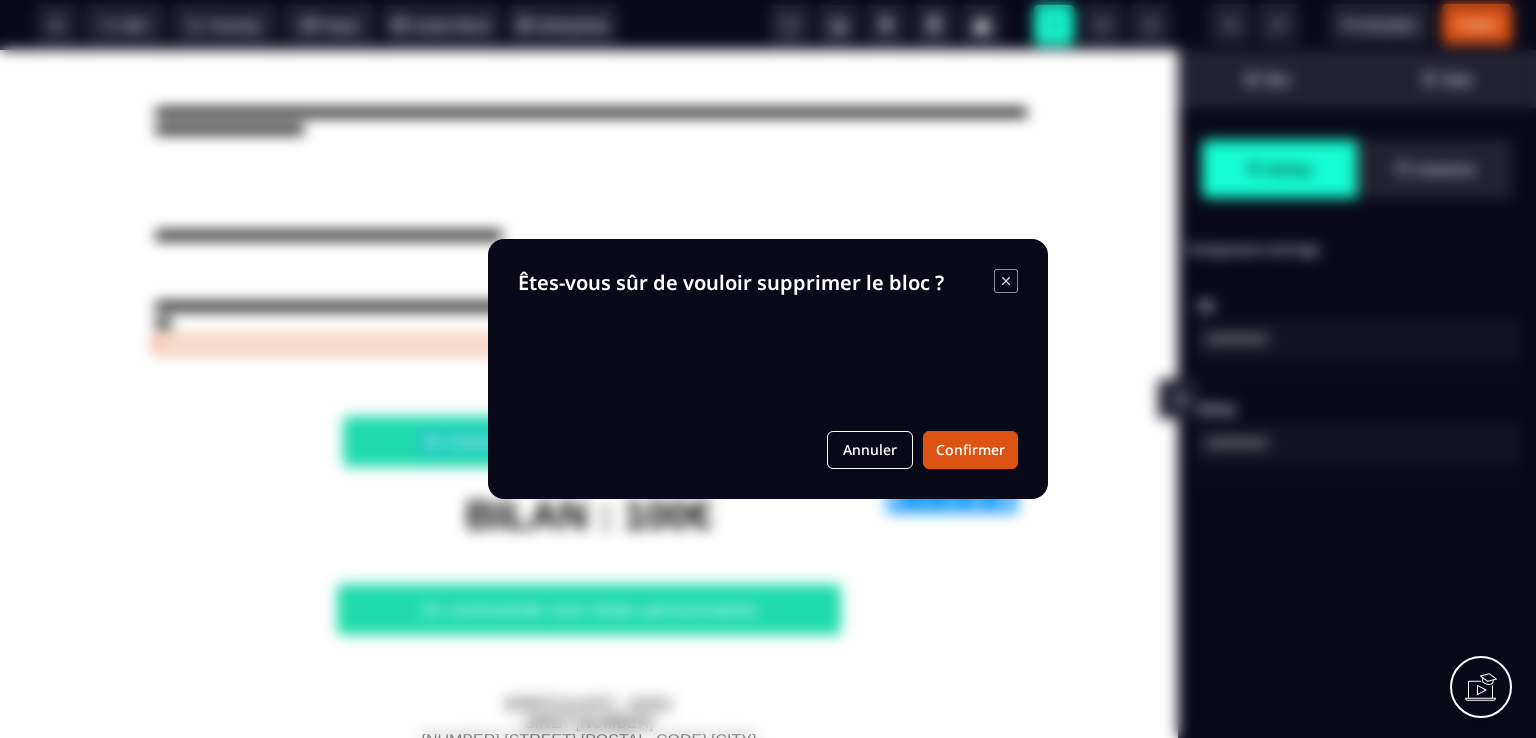 click on "B I U S
A *******
Div
SEO
Tracking
Popup" at bounding box center [768, 369] 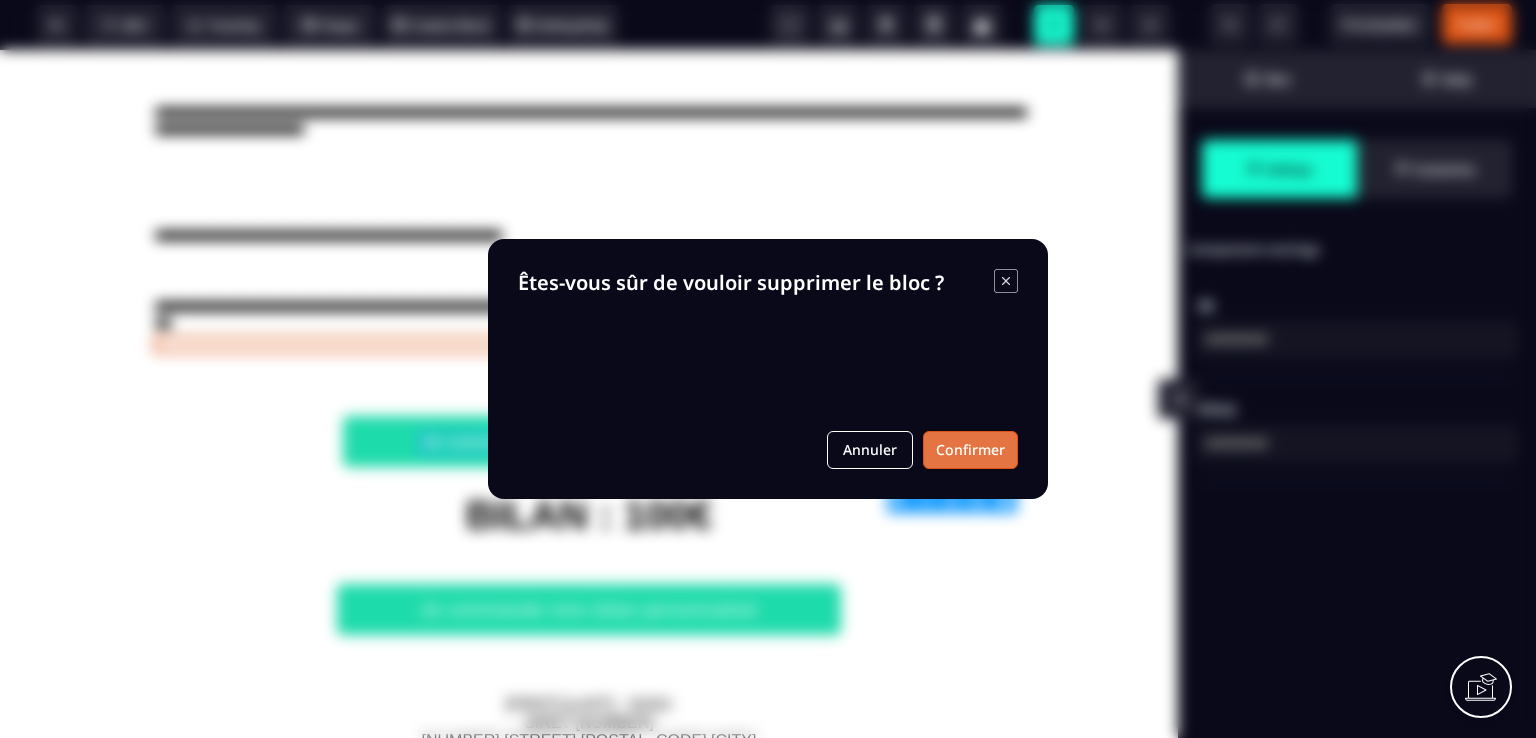 click on "Confirmer" at bounding box center (970, 450) 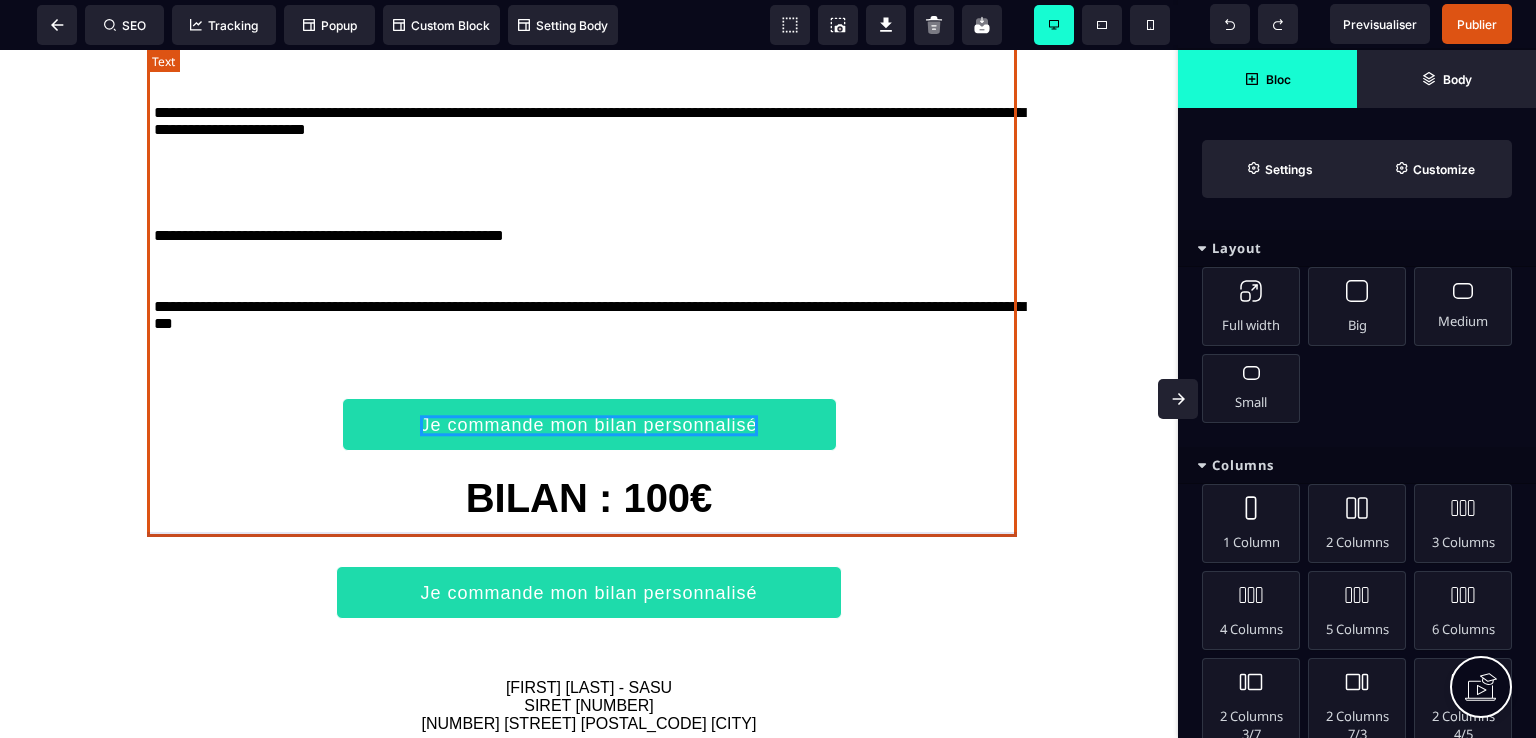 click on "**********" at bounding box center (589, -412) 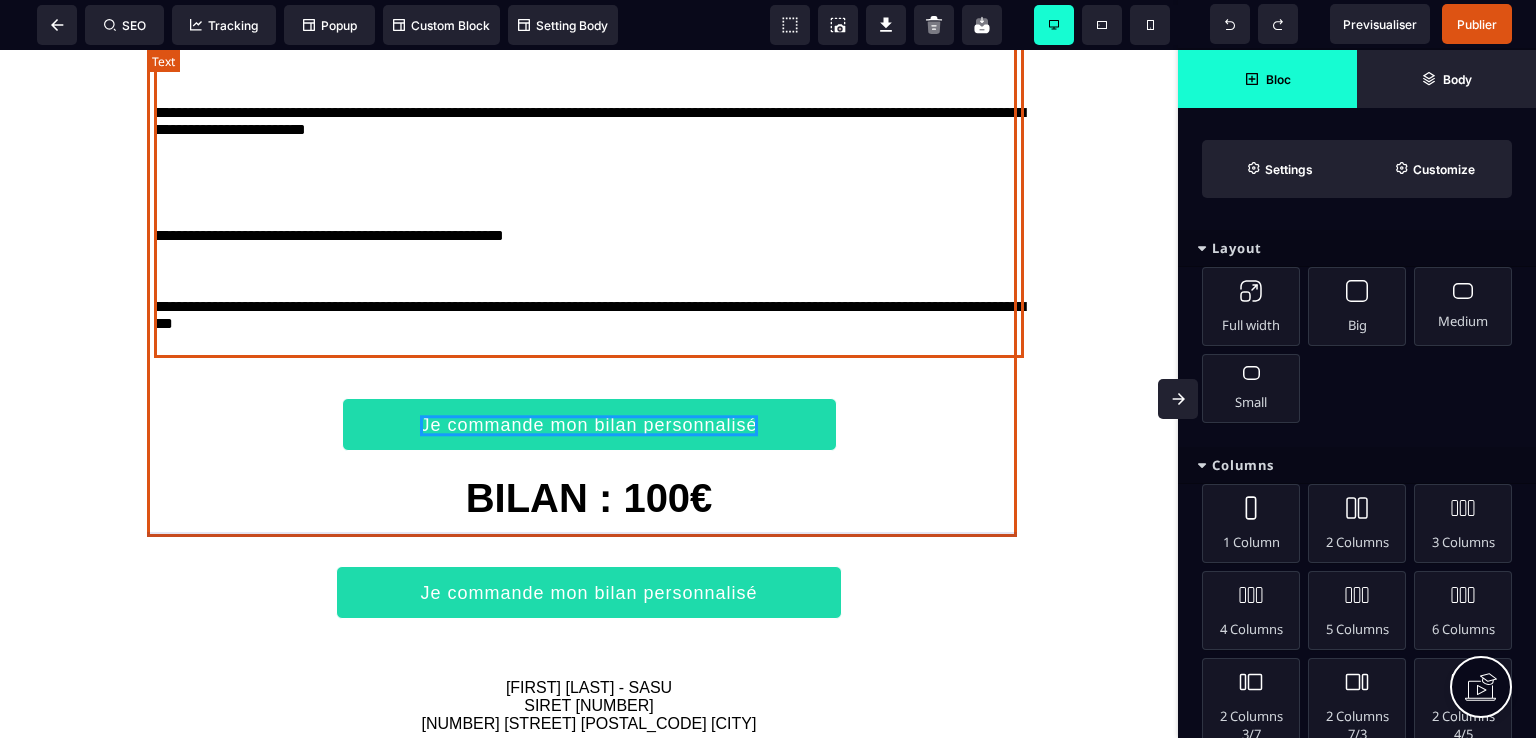 select on "***" 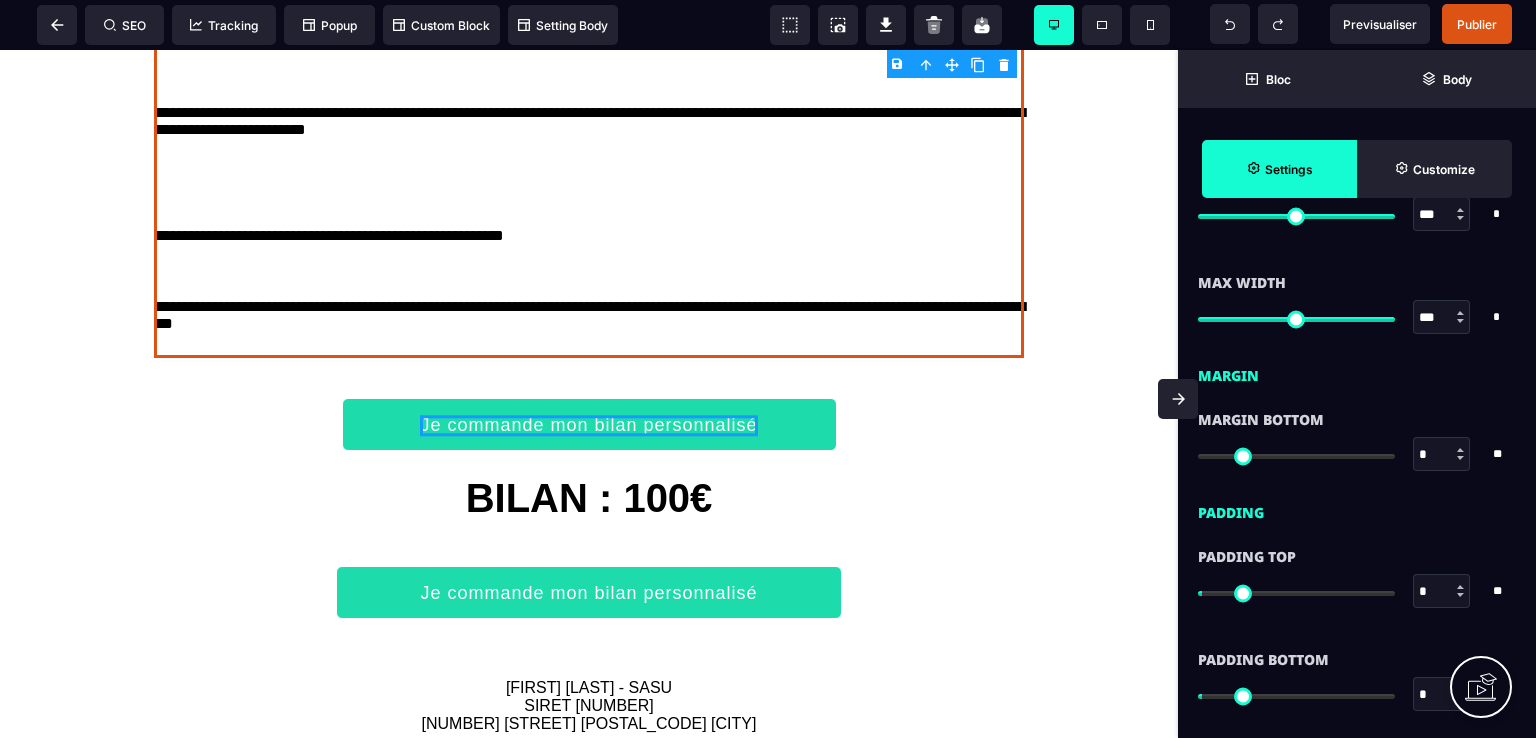 scroll, scrollTop: 1400, scrollLeft: 0, axis: vertical 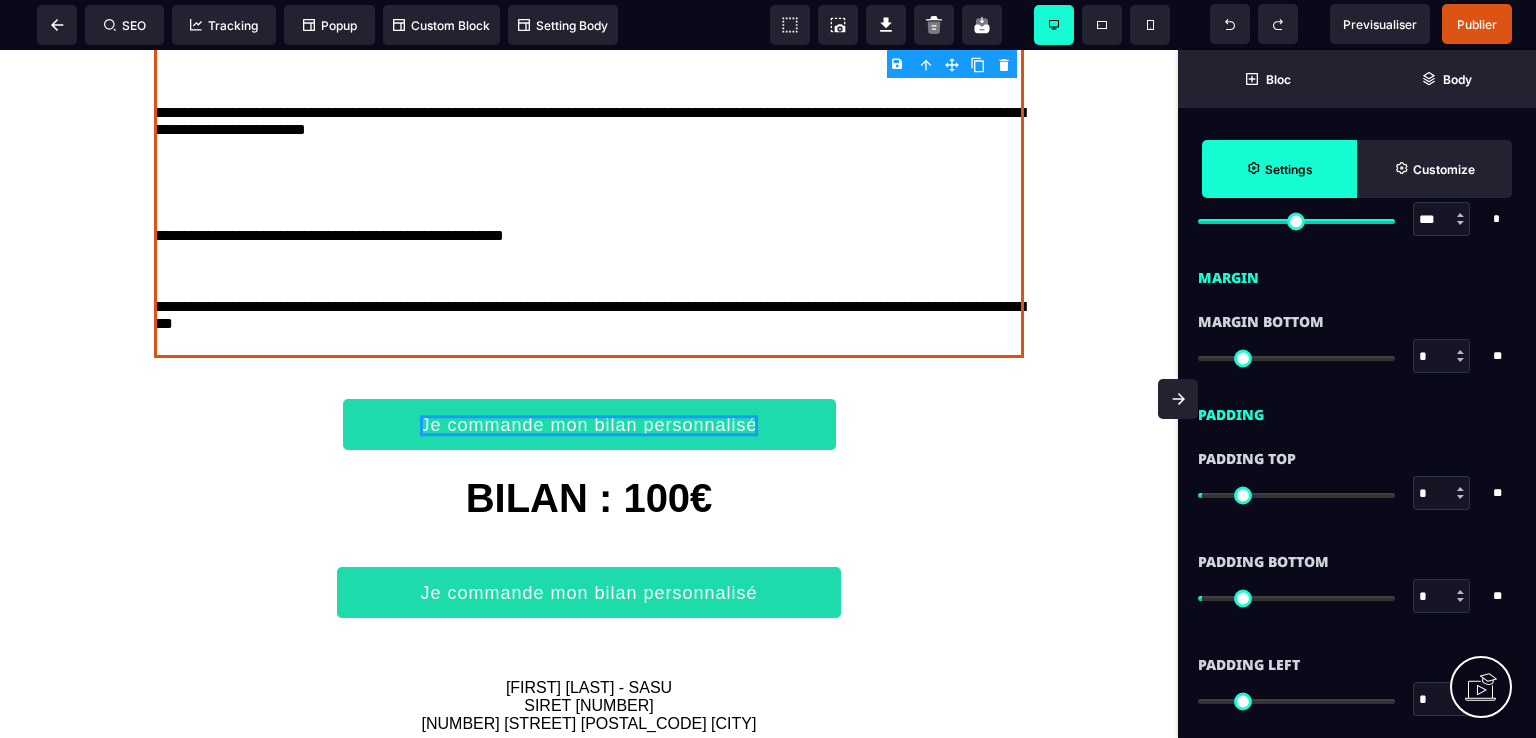 type on "*" 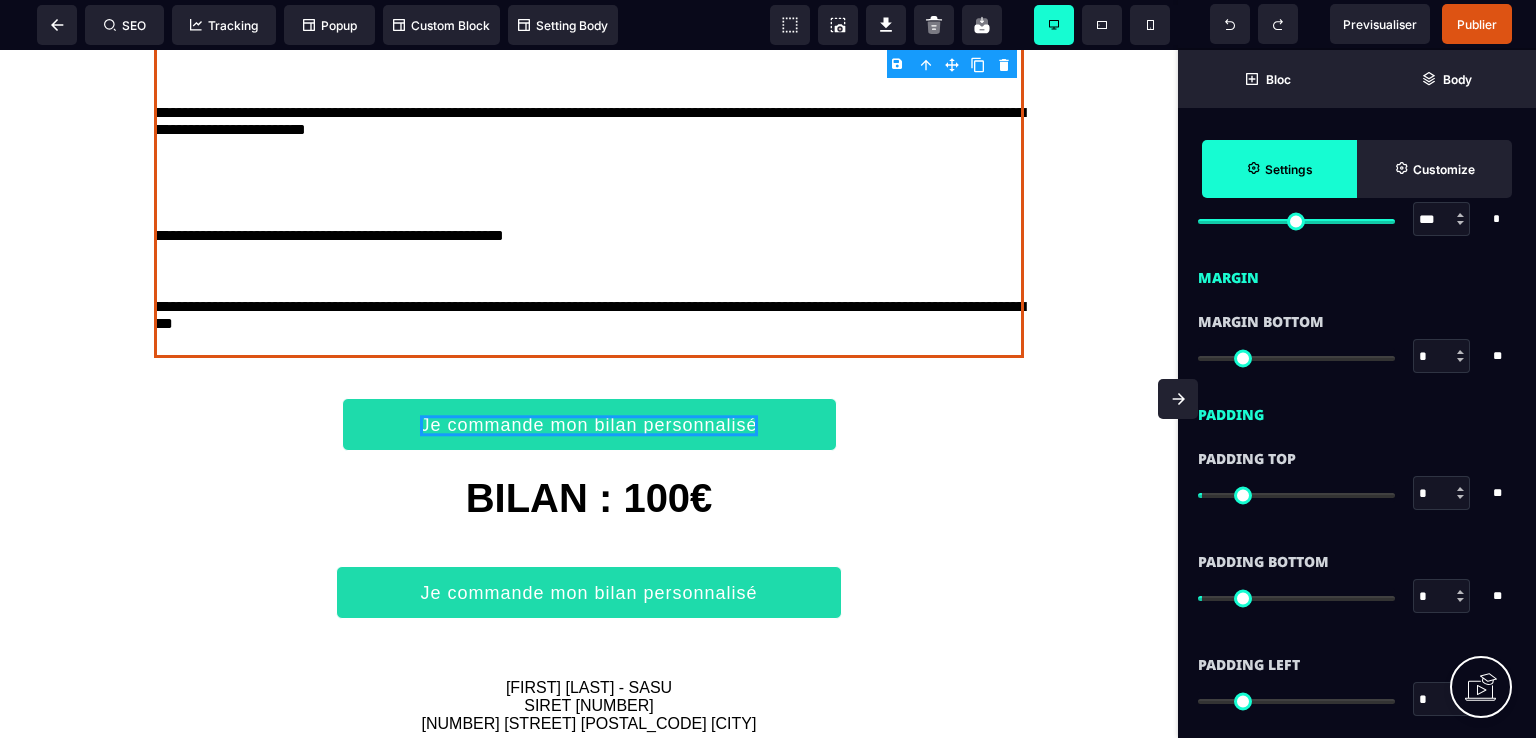 type on "*" 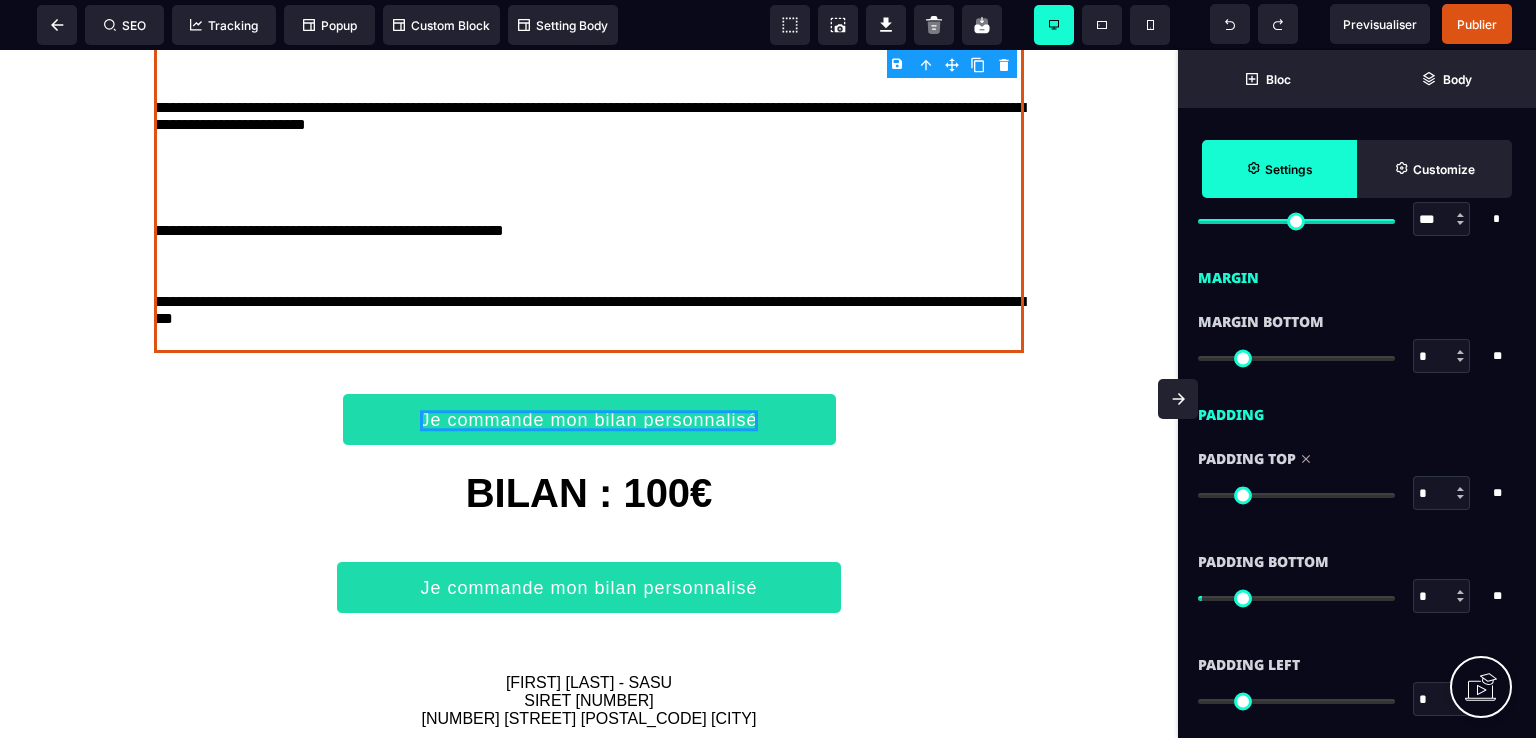 type on "*" 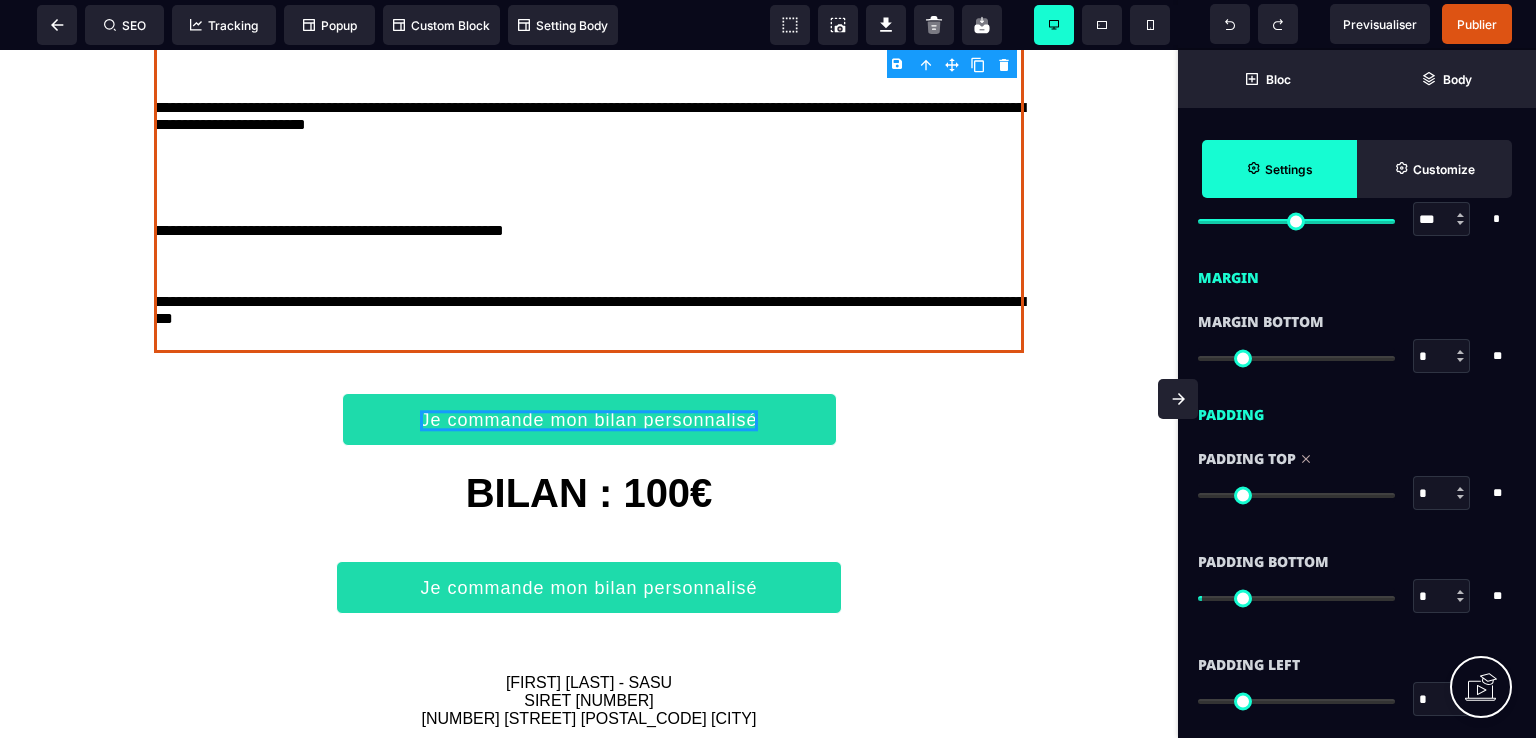 type on "*" 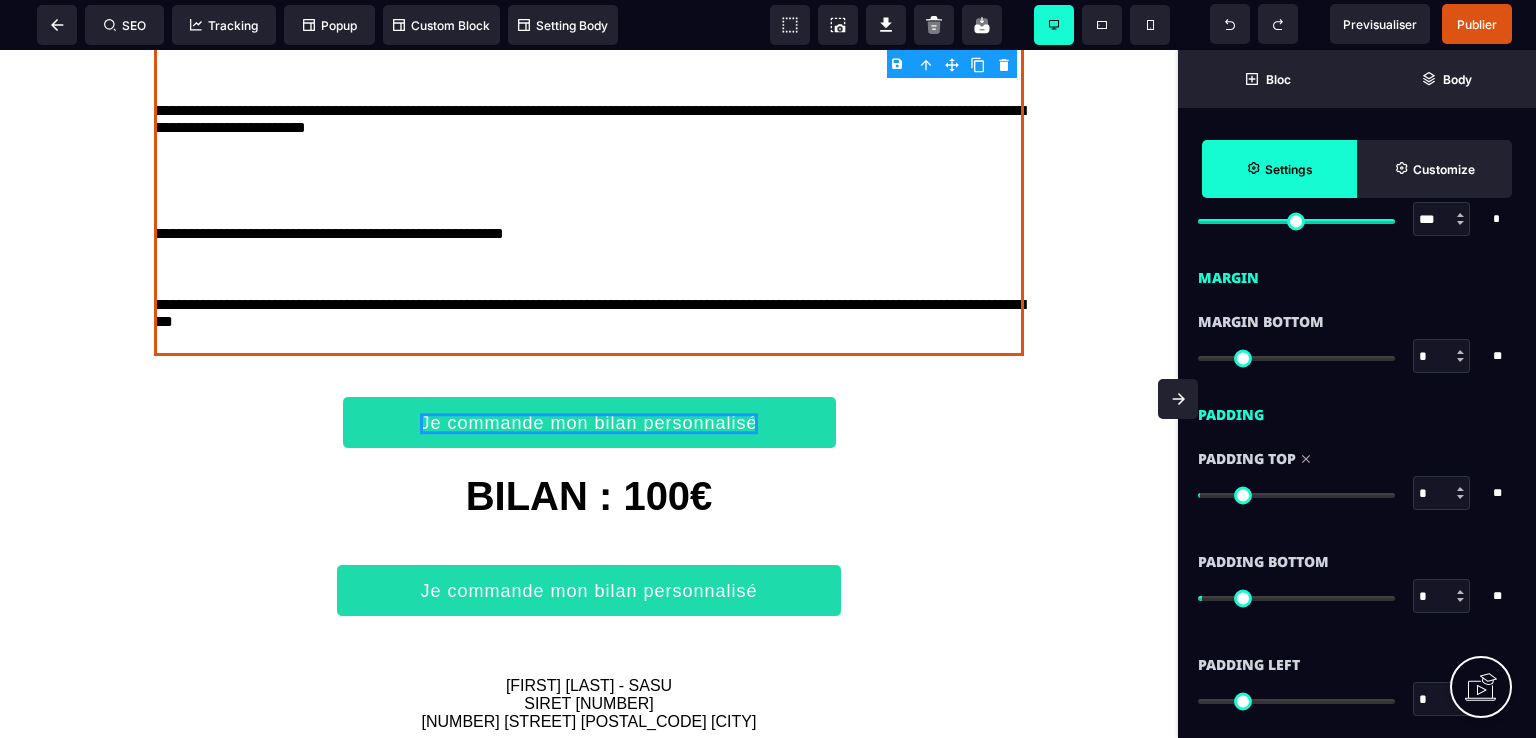 type on "*" 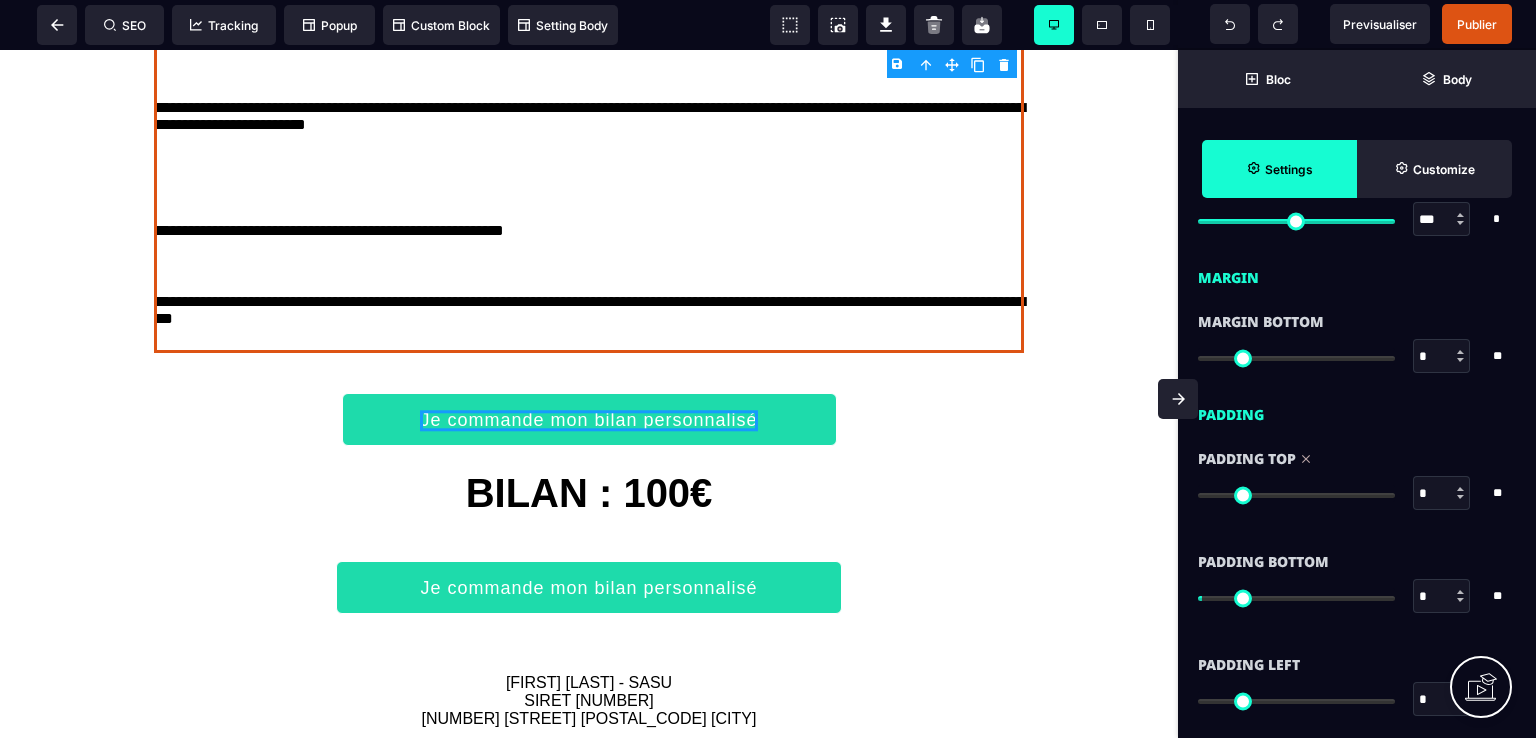 drag, startPoint x: 1211, startPoint y: 491, endPoint x: 1195, endPoint y: 492, distance: 16.03122 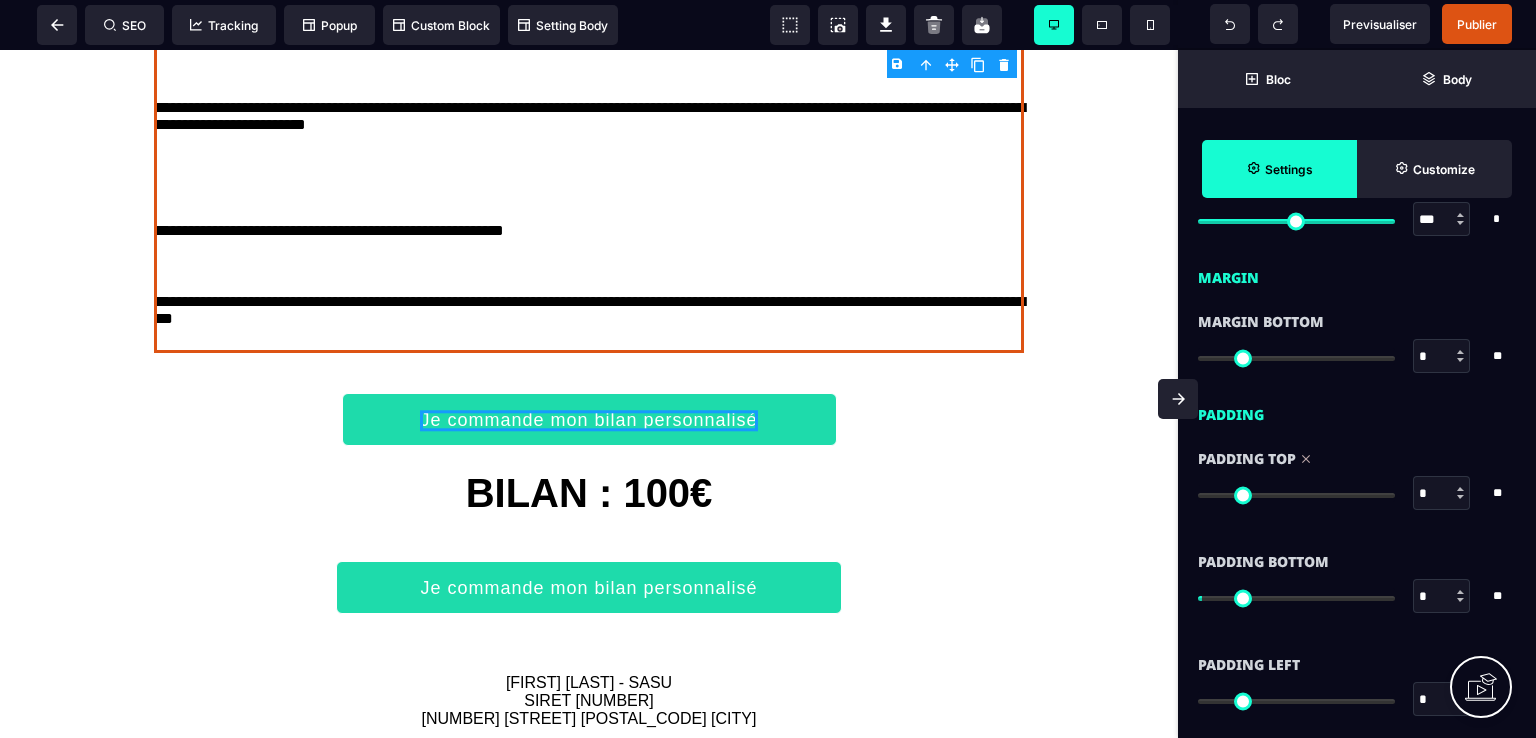 click at bounding box center [1296, 495] 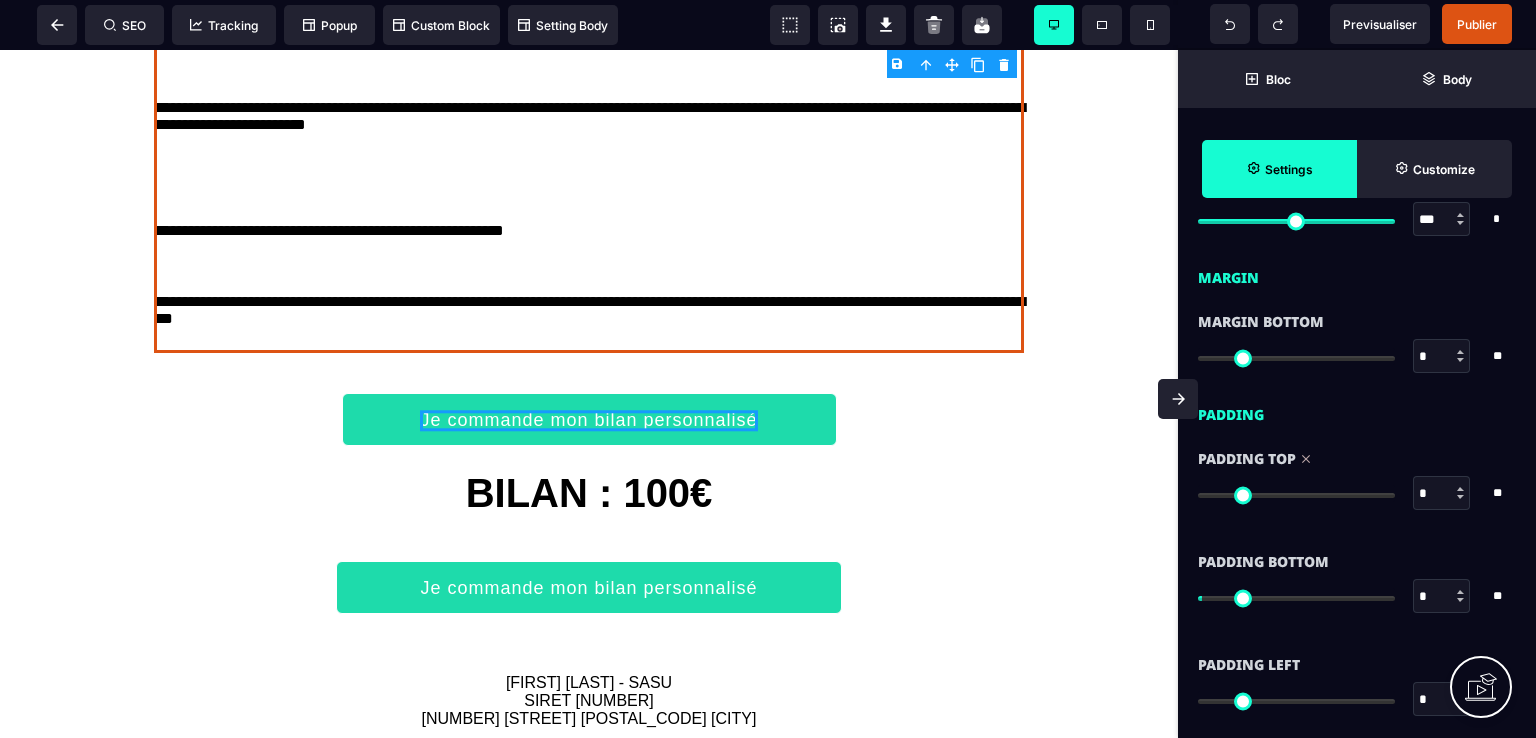type on "*" 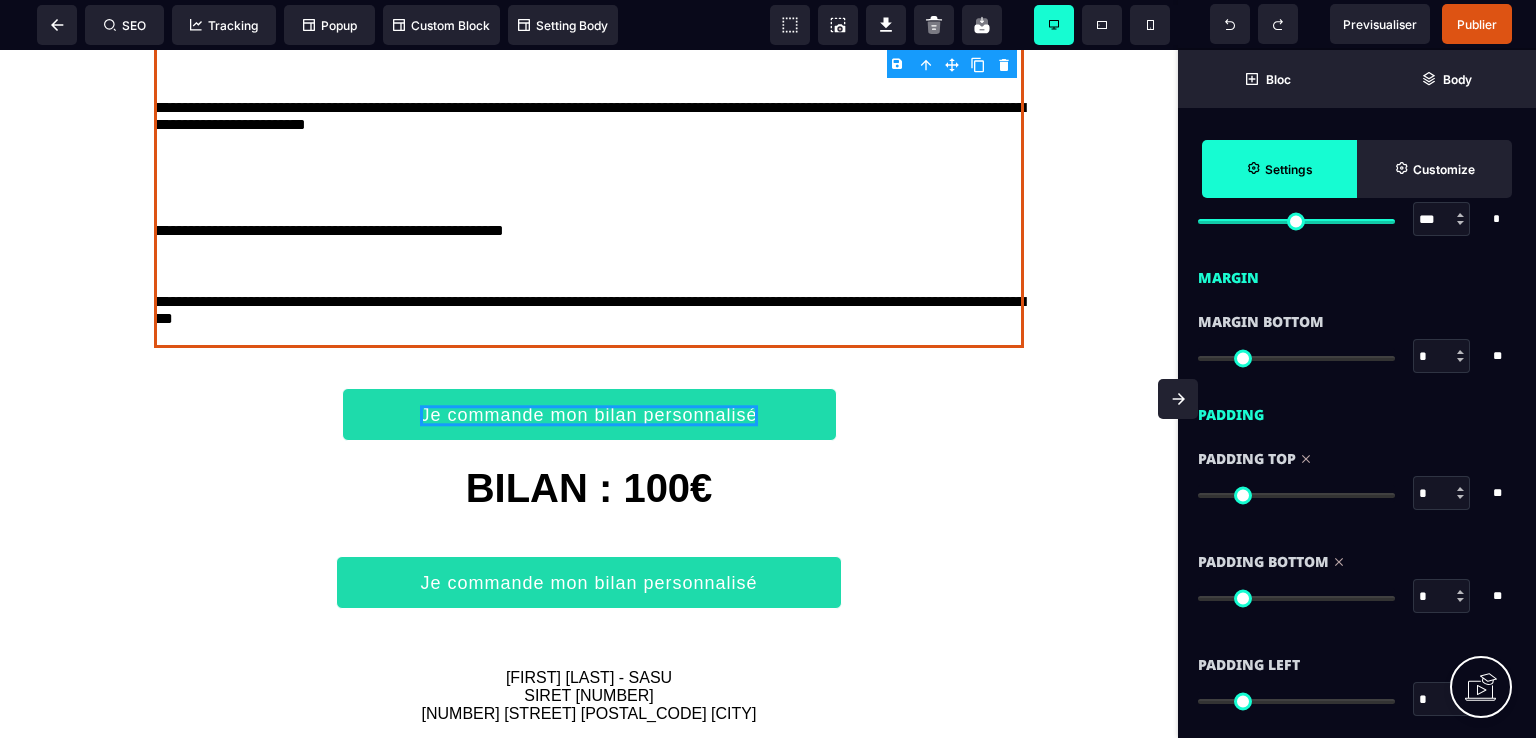 drag, startPoint x: 1204, startPoint y: 596, endPoint x: 1166, endPoint y: 547, distance: 62.008064 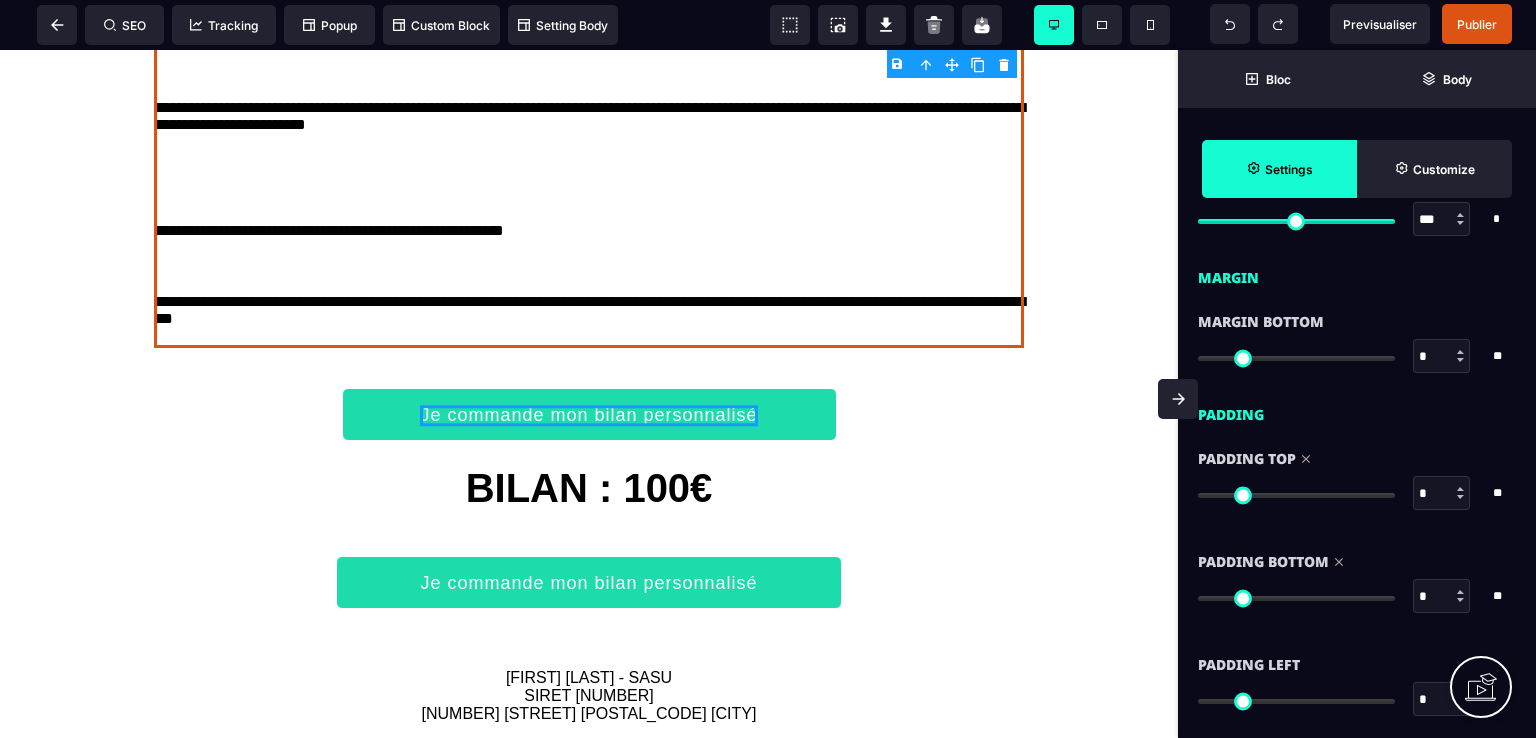 click at bounding box center (1296, 598) 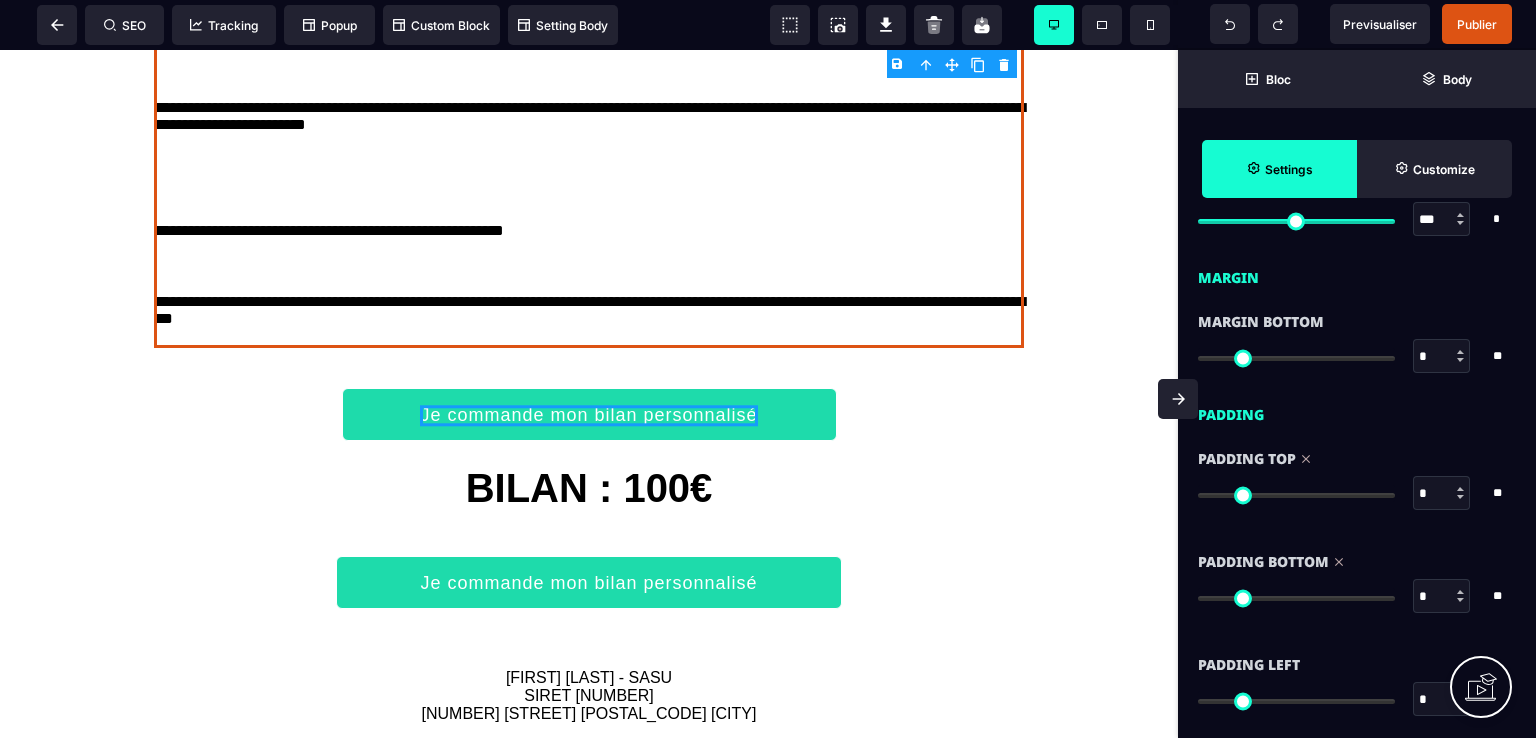 click at bounding box center [1296, 596] 